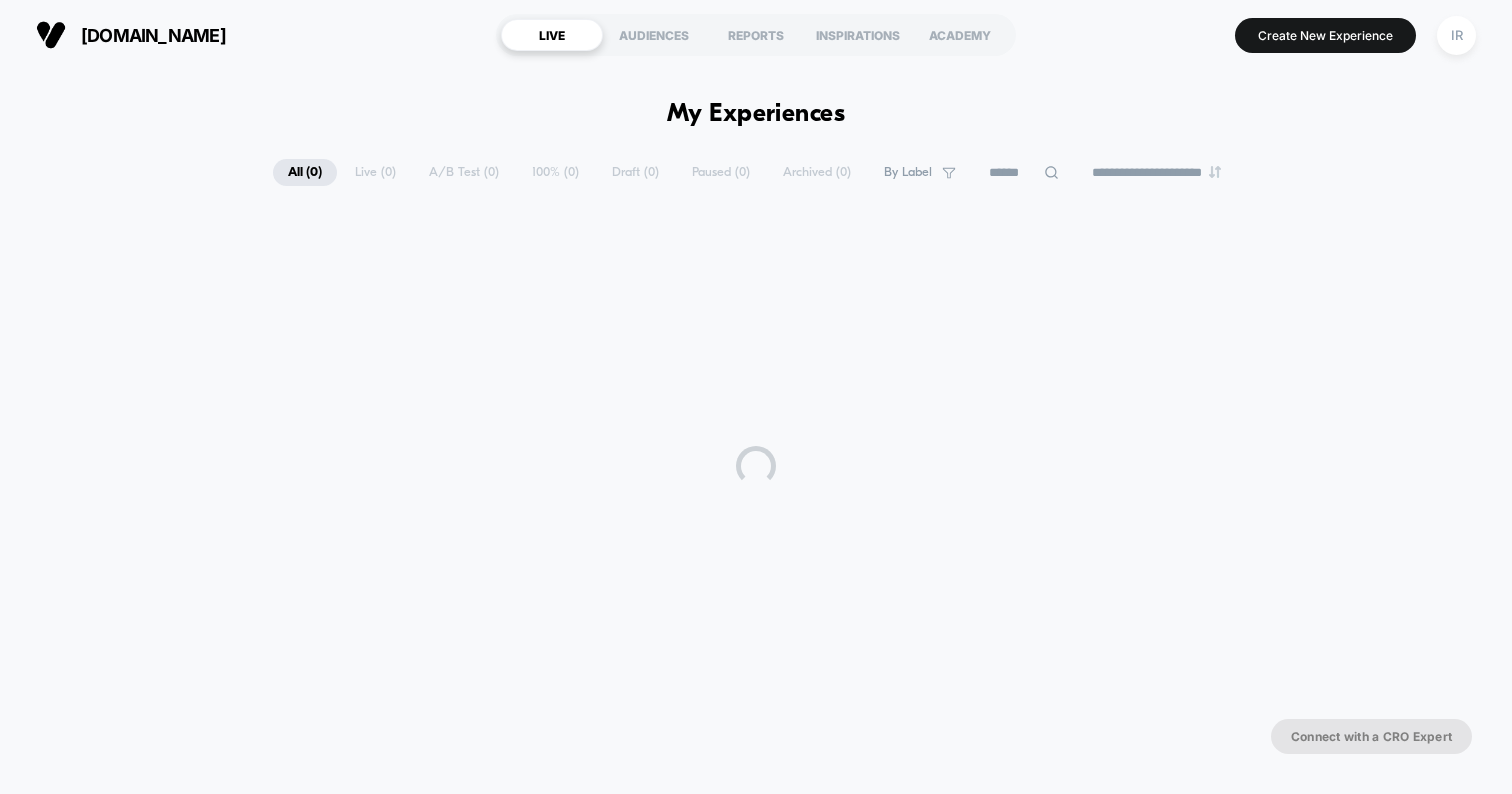 scroll, scrollTop: 0, scrollLeft: 0, axis: both 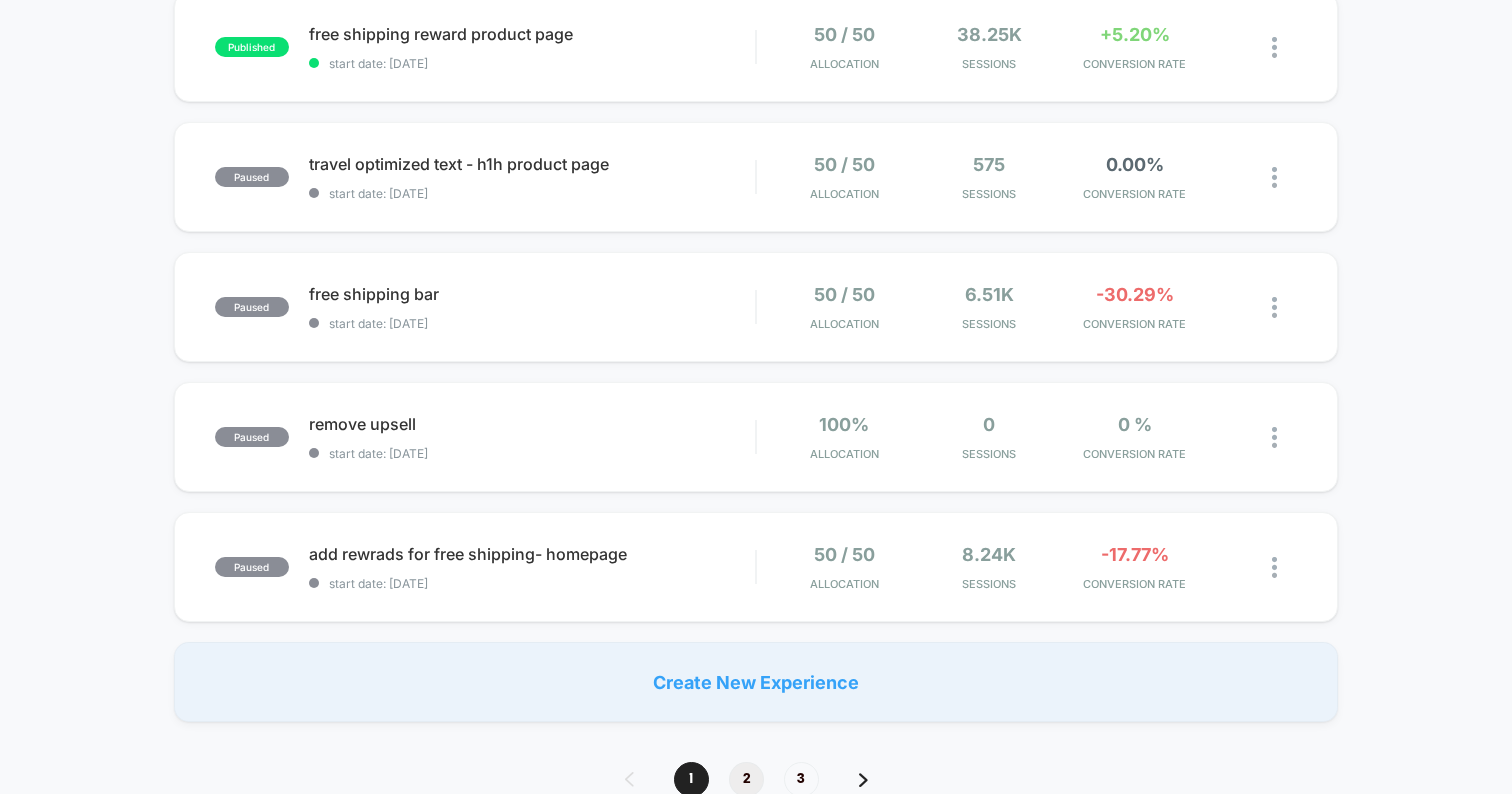 click on "2" at bounding box center [746, 779] 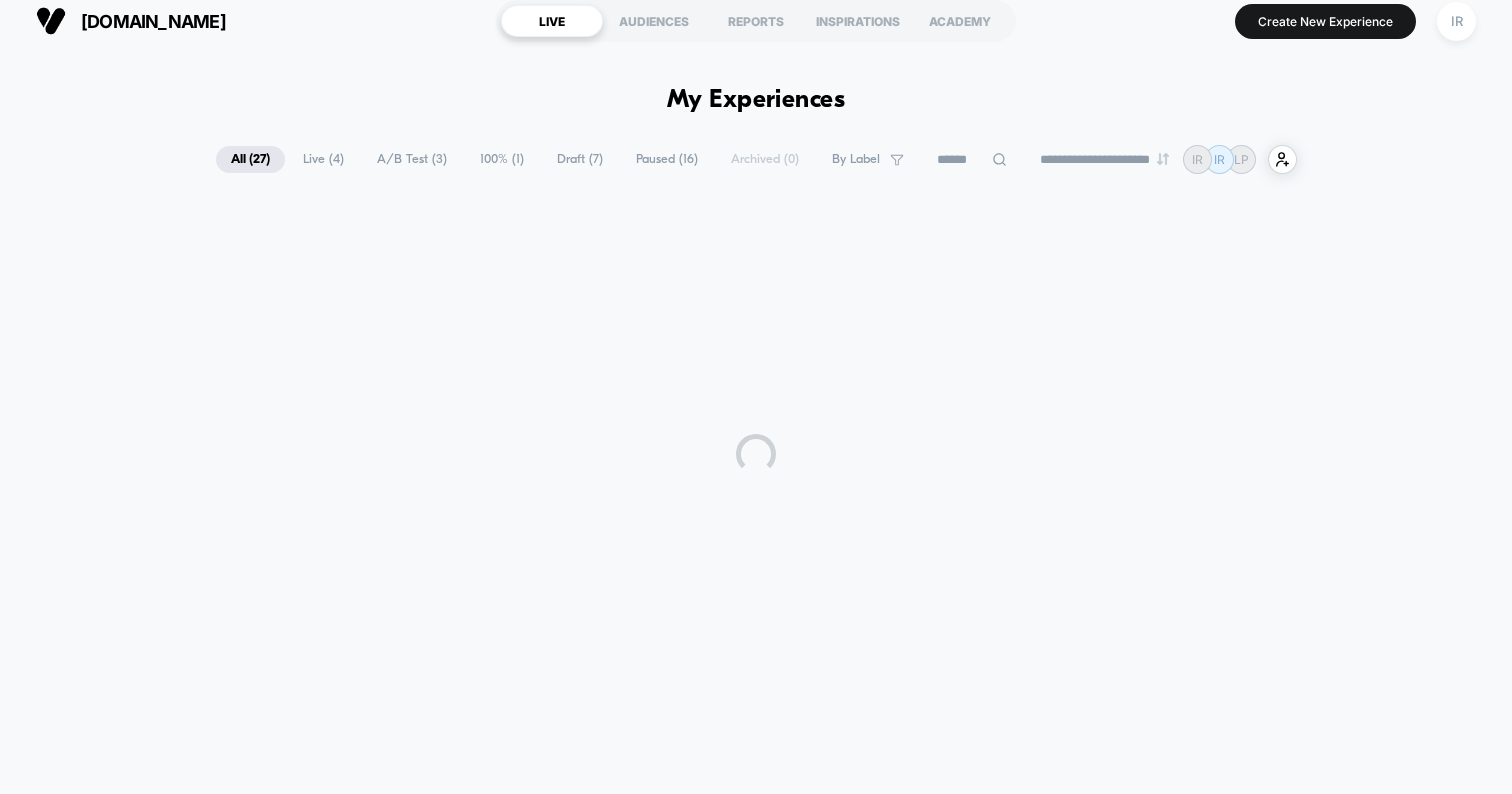 scroll, scrollTop: 1156, scrollLeft: 0, axis: vertical 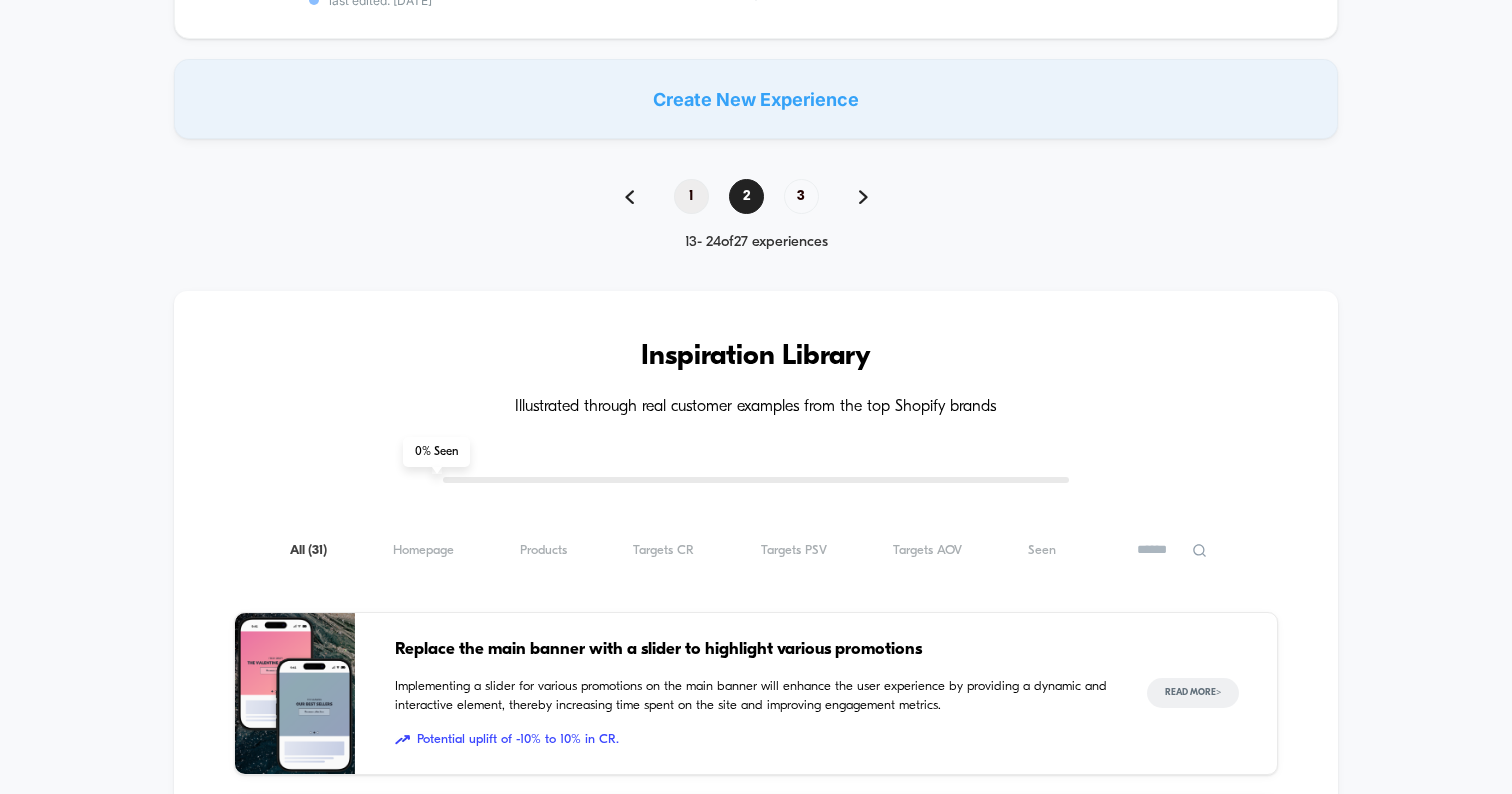 click on "1" at bounding box center [691, 196] 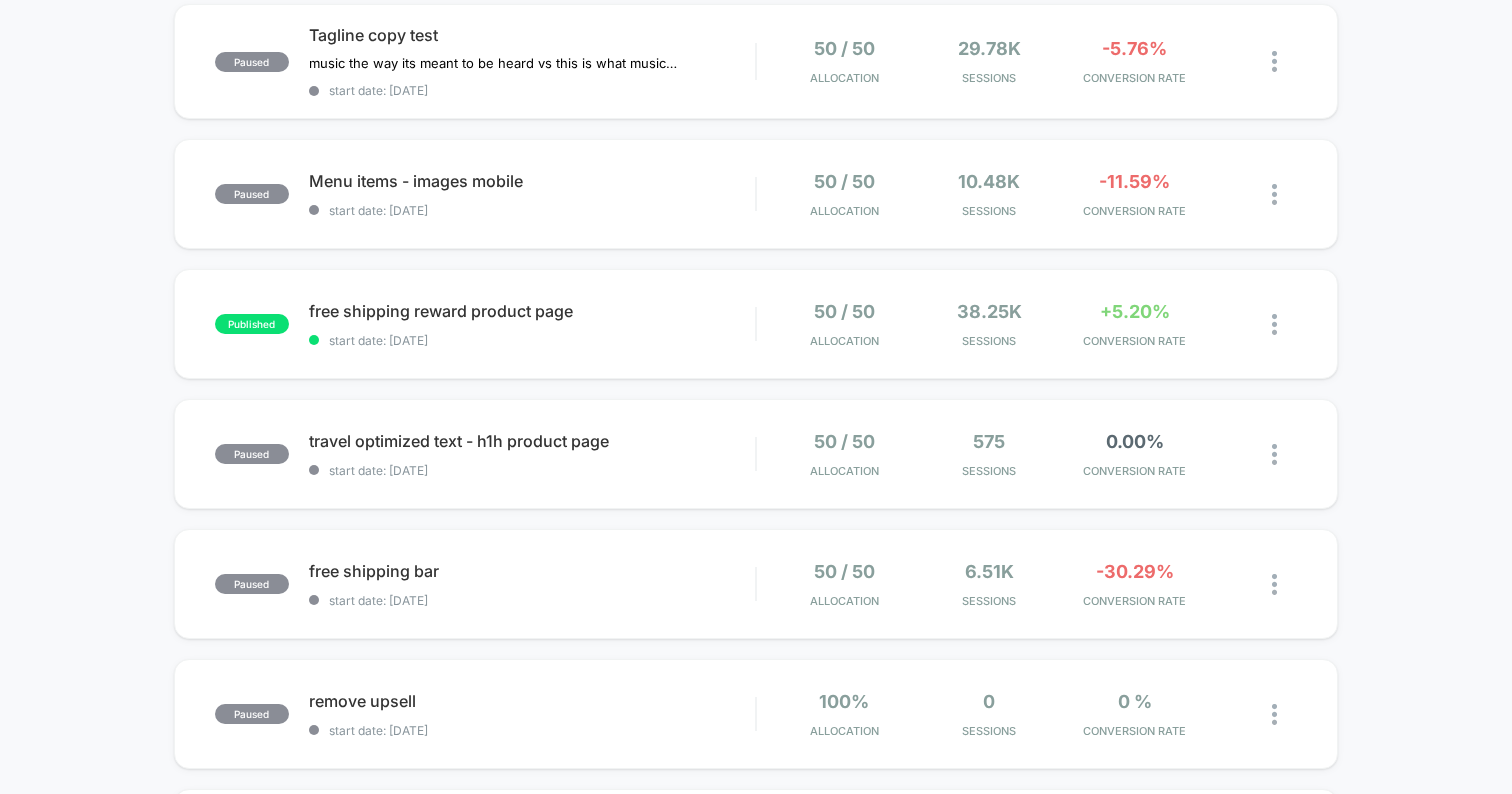 scroll, scrollTop: 0, scrollLeft: 0, axis: both 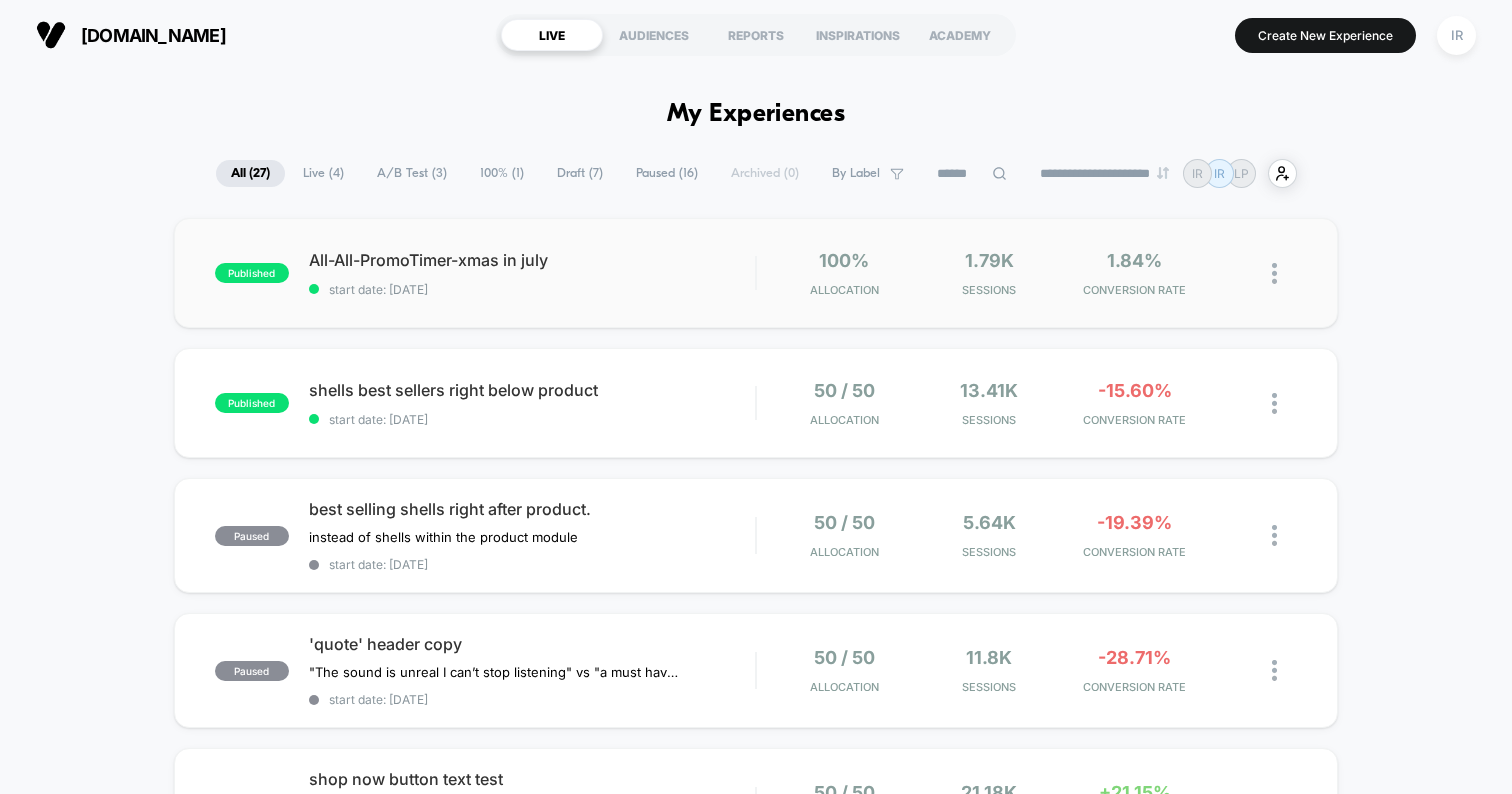 click on "published All-All-PromoTimer-xmas in july start date: 7/23/2025 100% Allocation 1.79k Sessions 1.84% CONVERSION RATE" at bounding box center (756, 273) 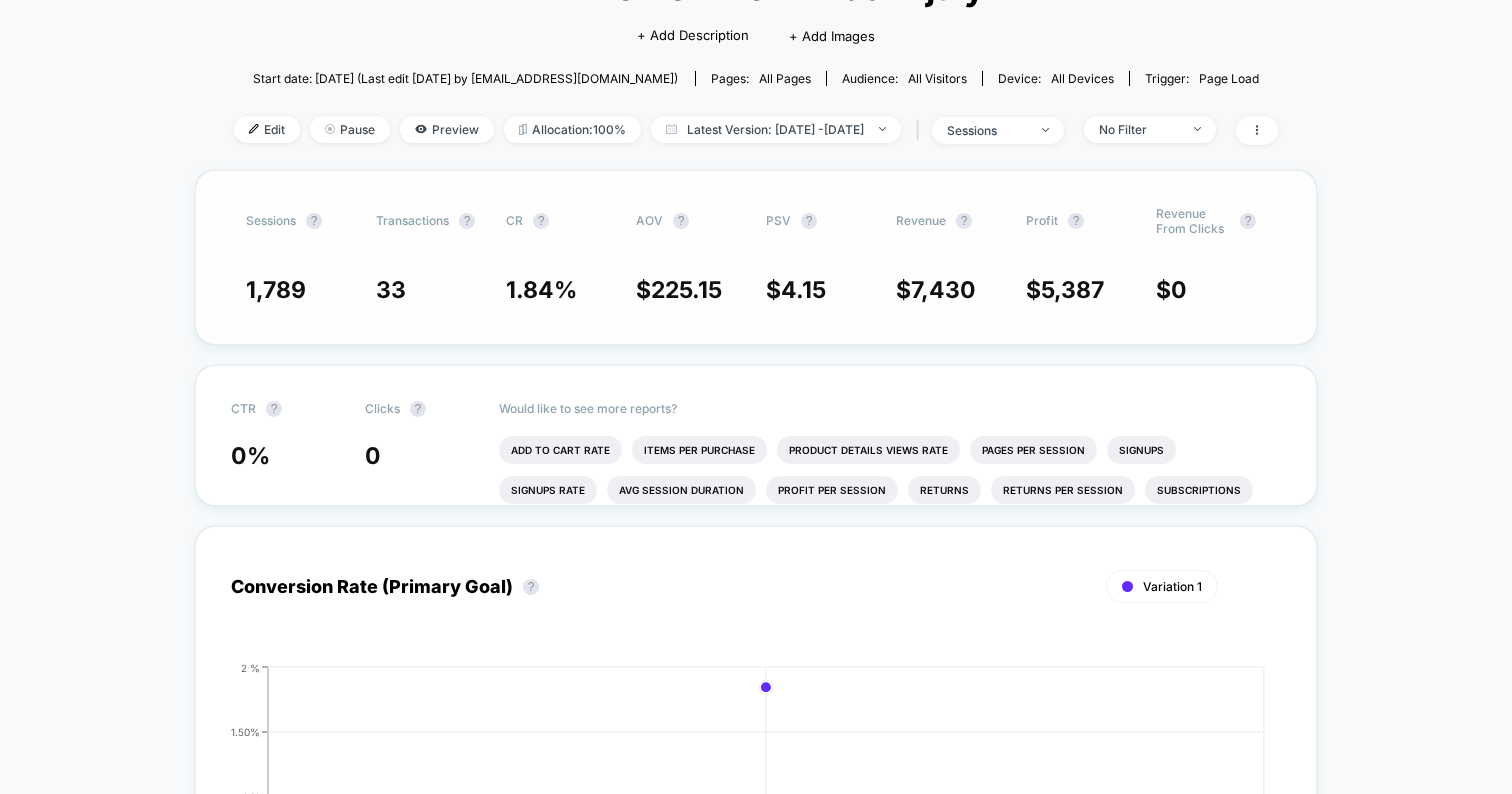 scroll, scrollTop: 173, scrollLeft: 0, axis: vertical 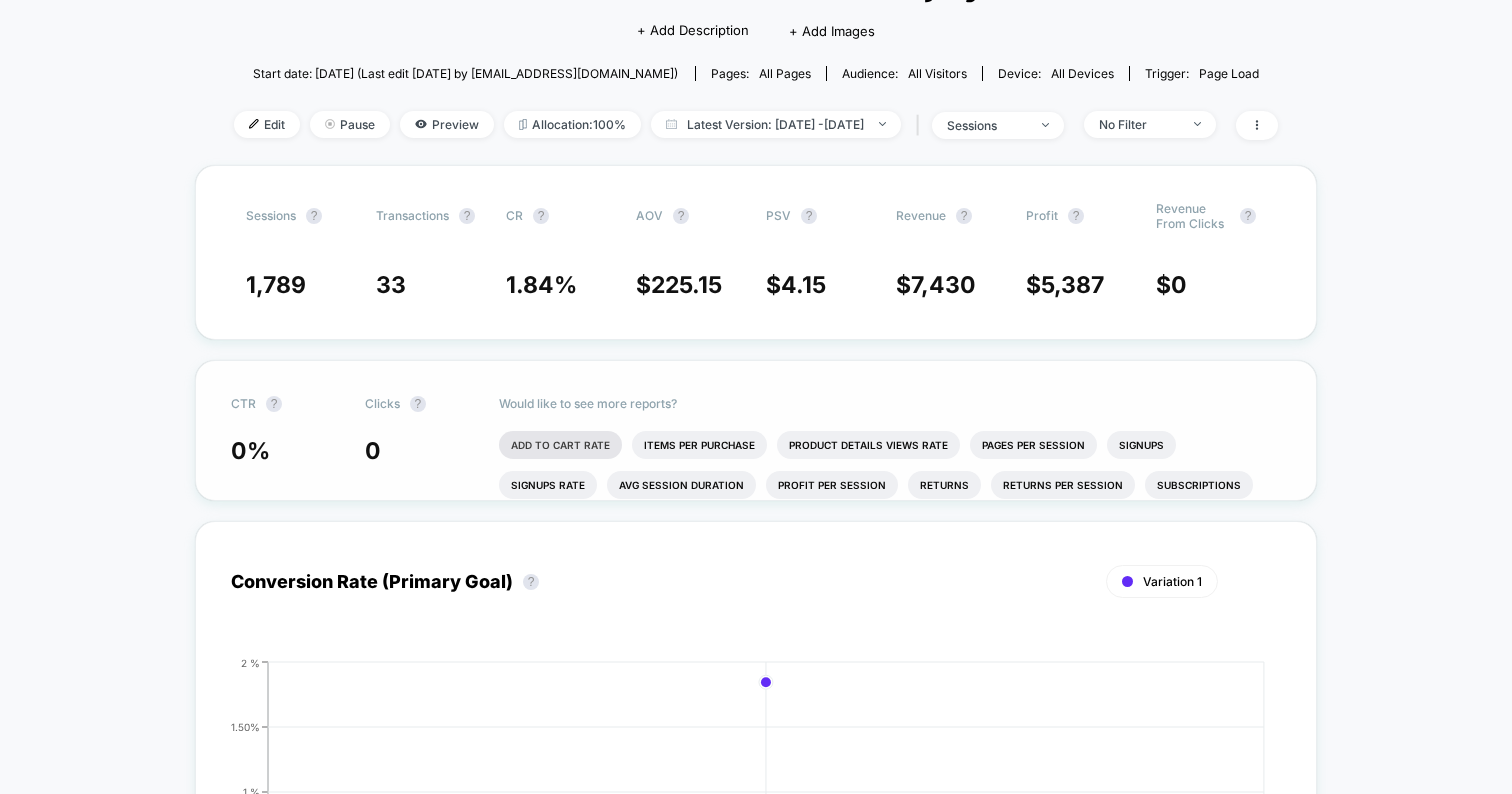 click on "Add To Cart Rate" at bounding box center [560, 445] 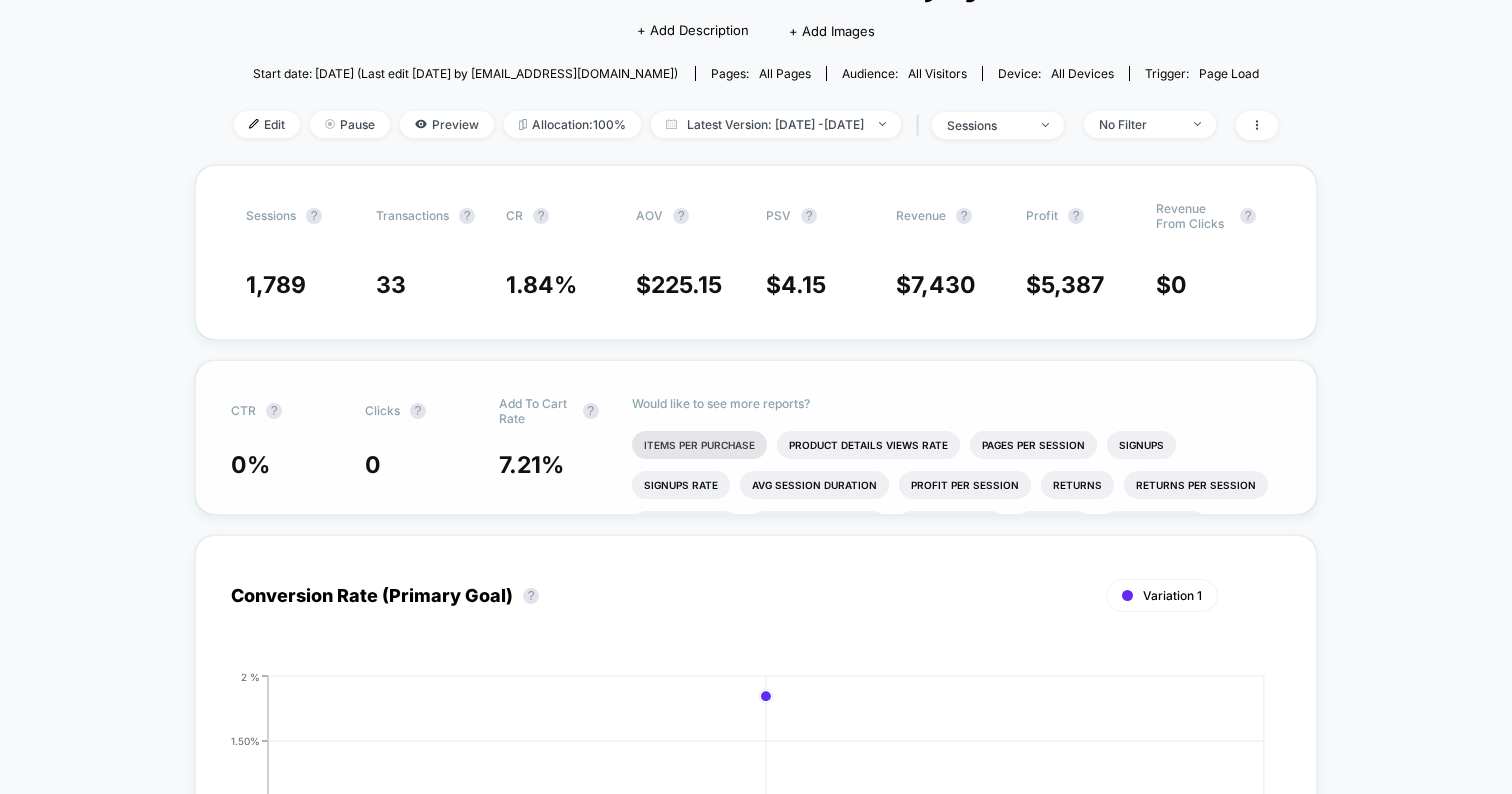 click on "Items Per Purchase" at bounding box center [699, 445] 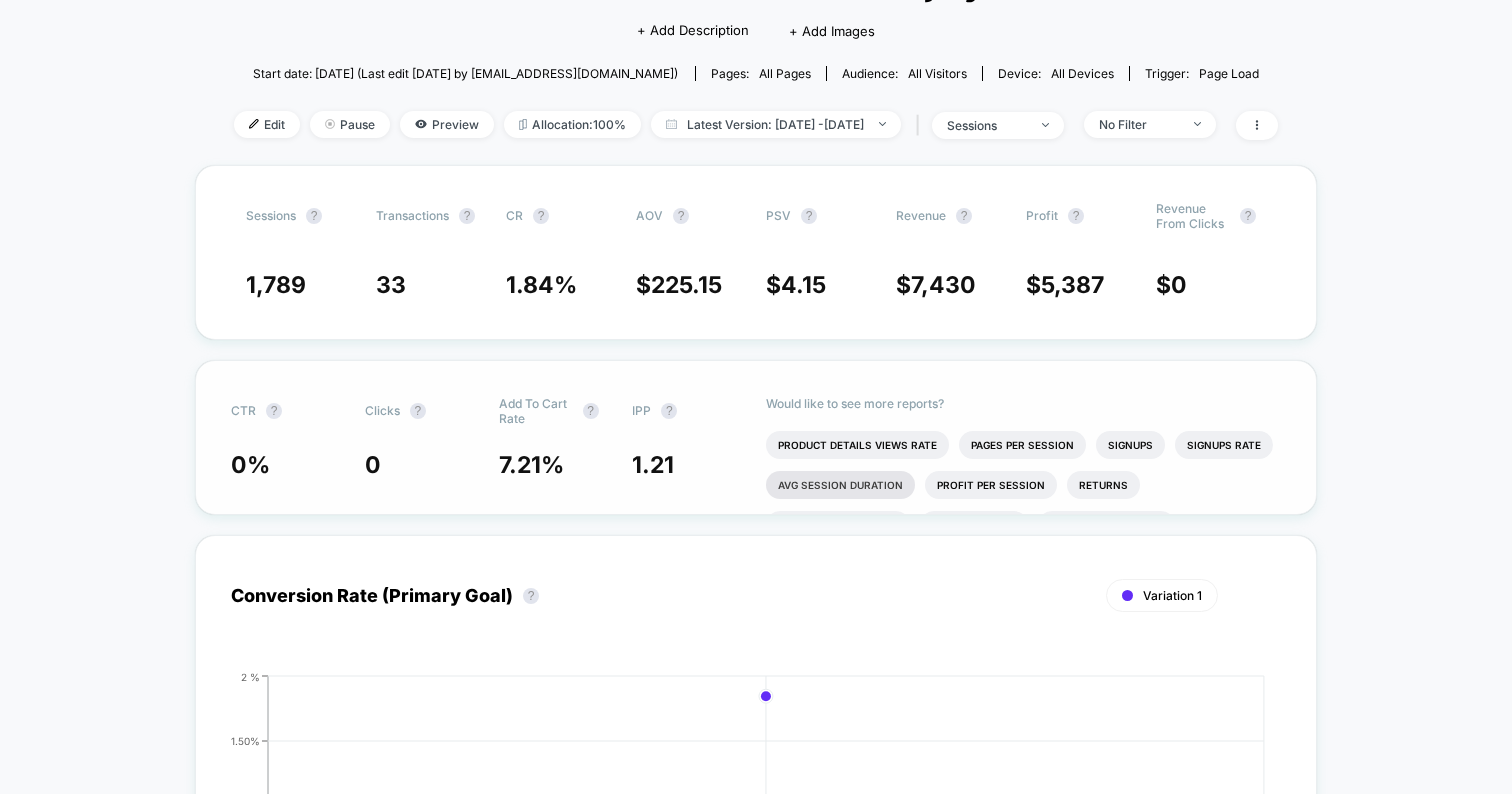 click on "Avg Session Duration" at bounding box center [840, 485] 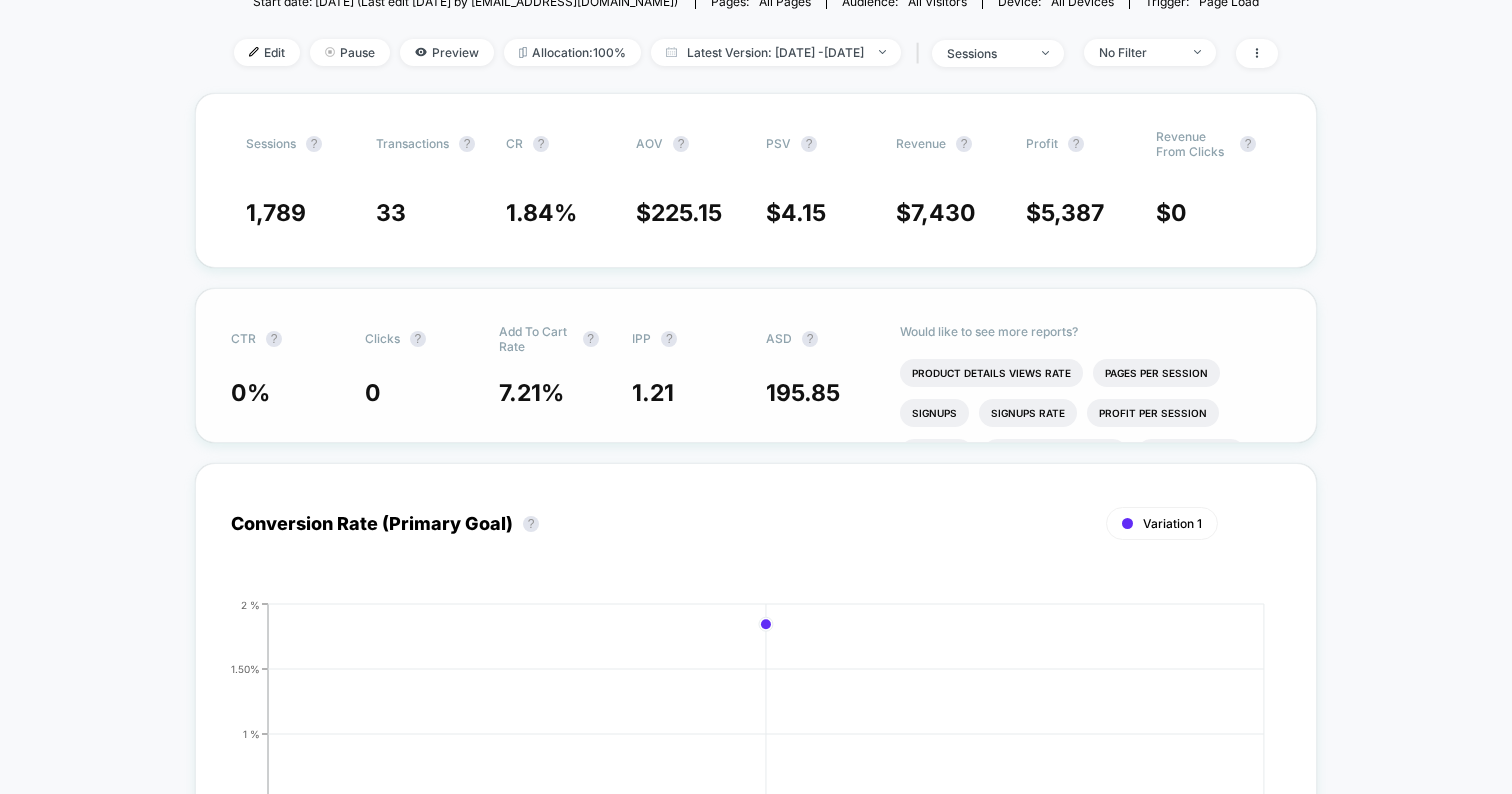 scroll, scrollTop: 0, scrollLeft: 0, axis: both 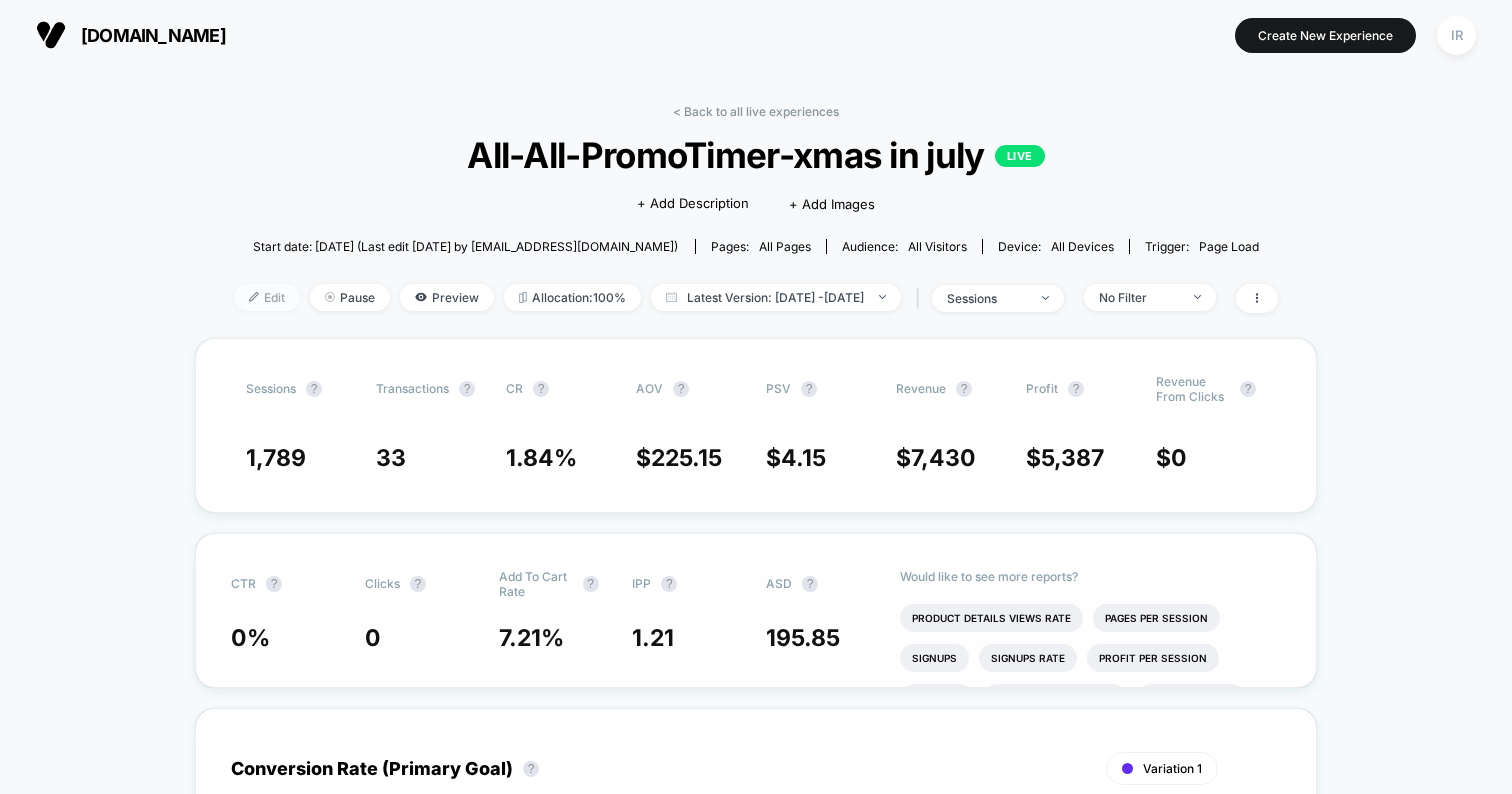 click on "Edit" at bounding box center (267, 297) 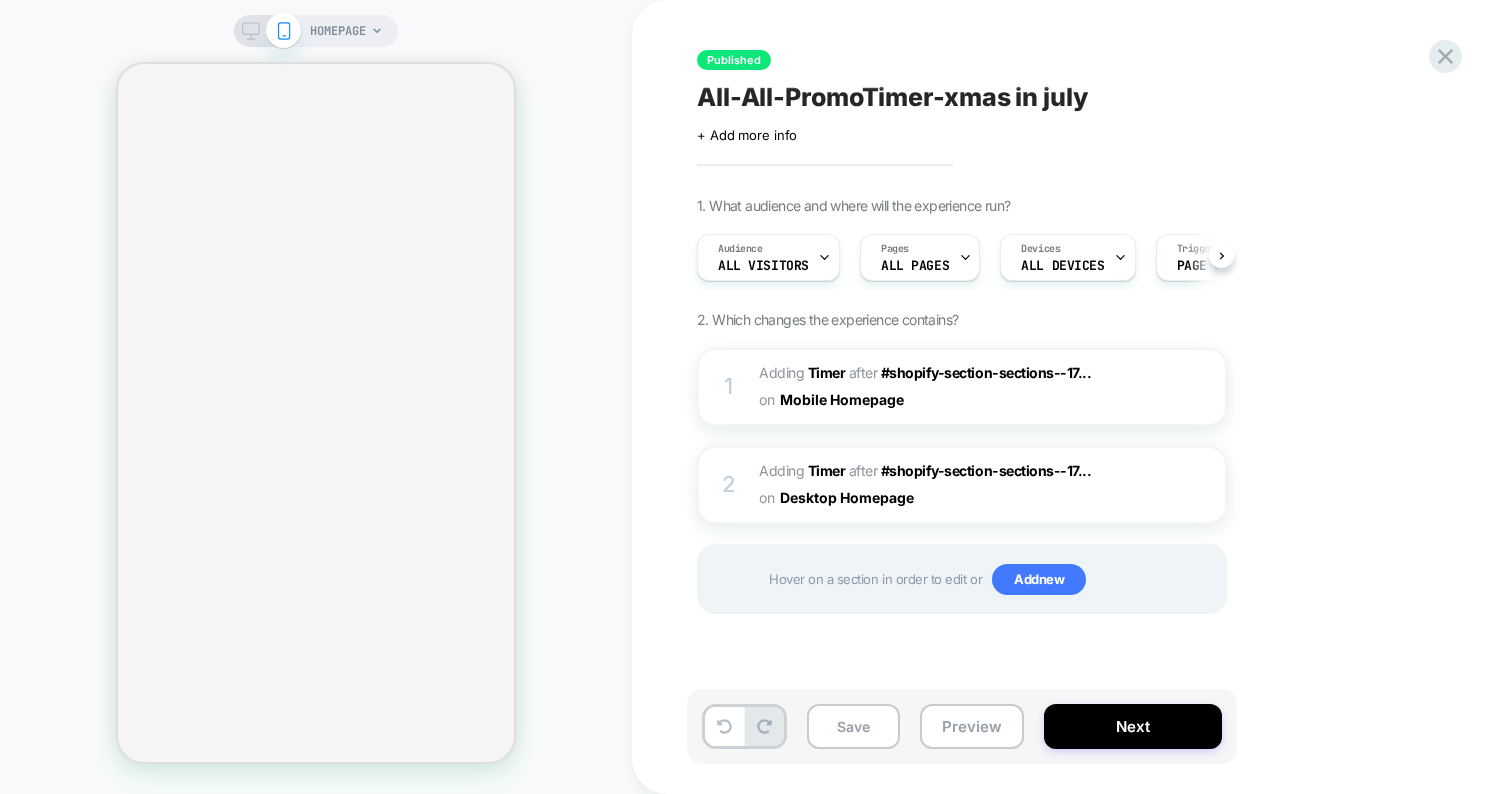 scroll, scrollTop: 0, scrollLeft: 1, axis: horizontal 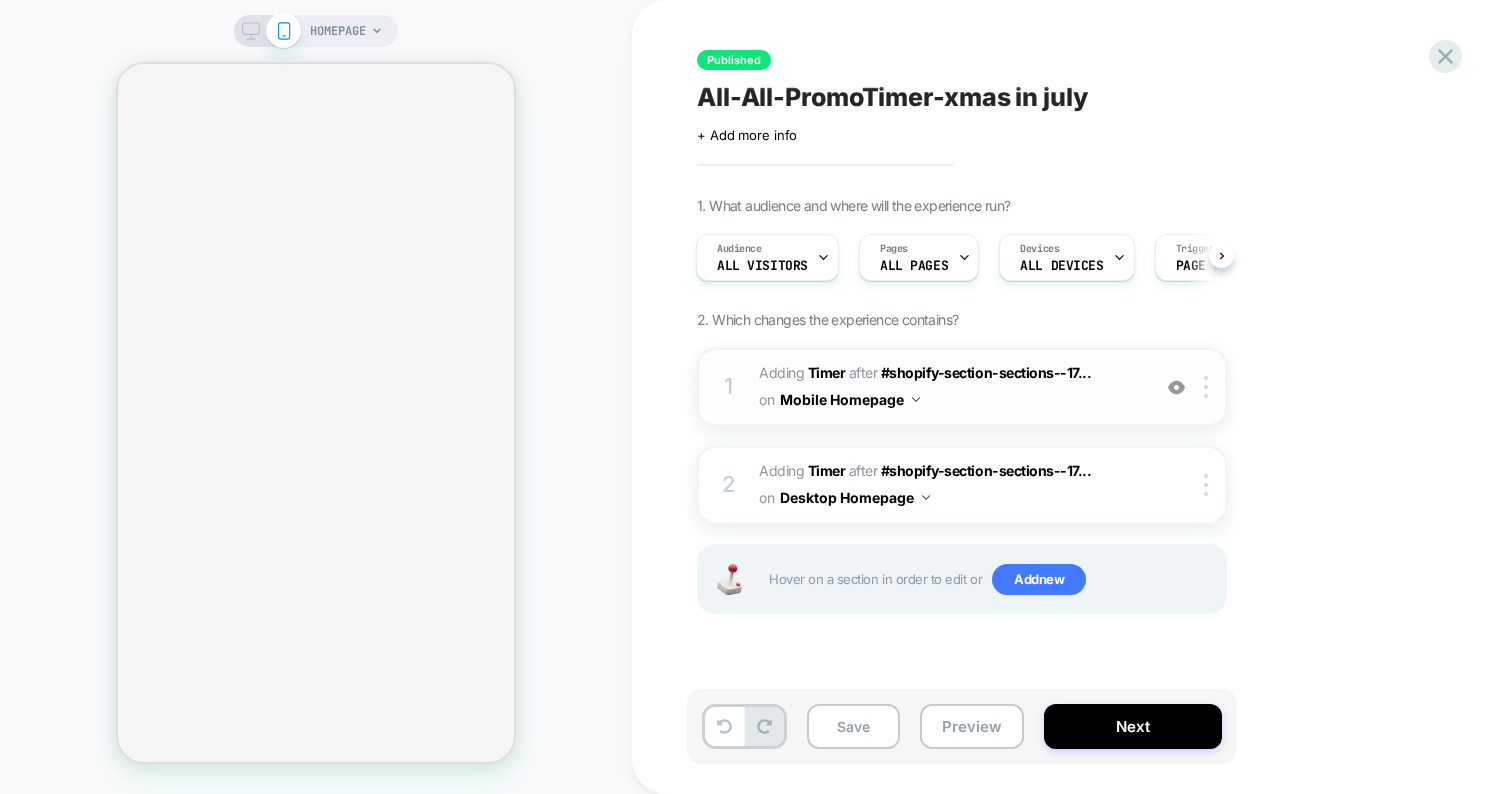 click on "#_loomi_addon_1753280357206 Adding   Timer   AFTER #shopify-section-sections--17... #shopify-section-sections--17011151372362__announcement-bar   on Mobile Homepage" at bounding box center [949, 387] 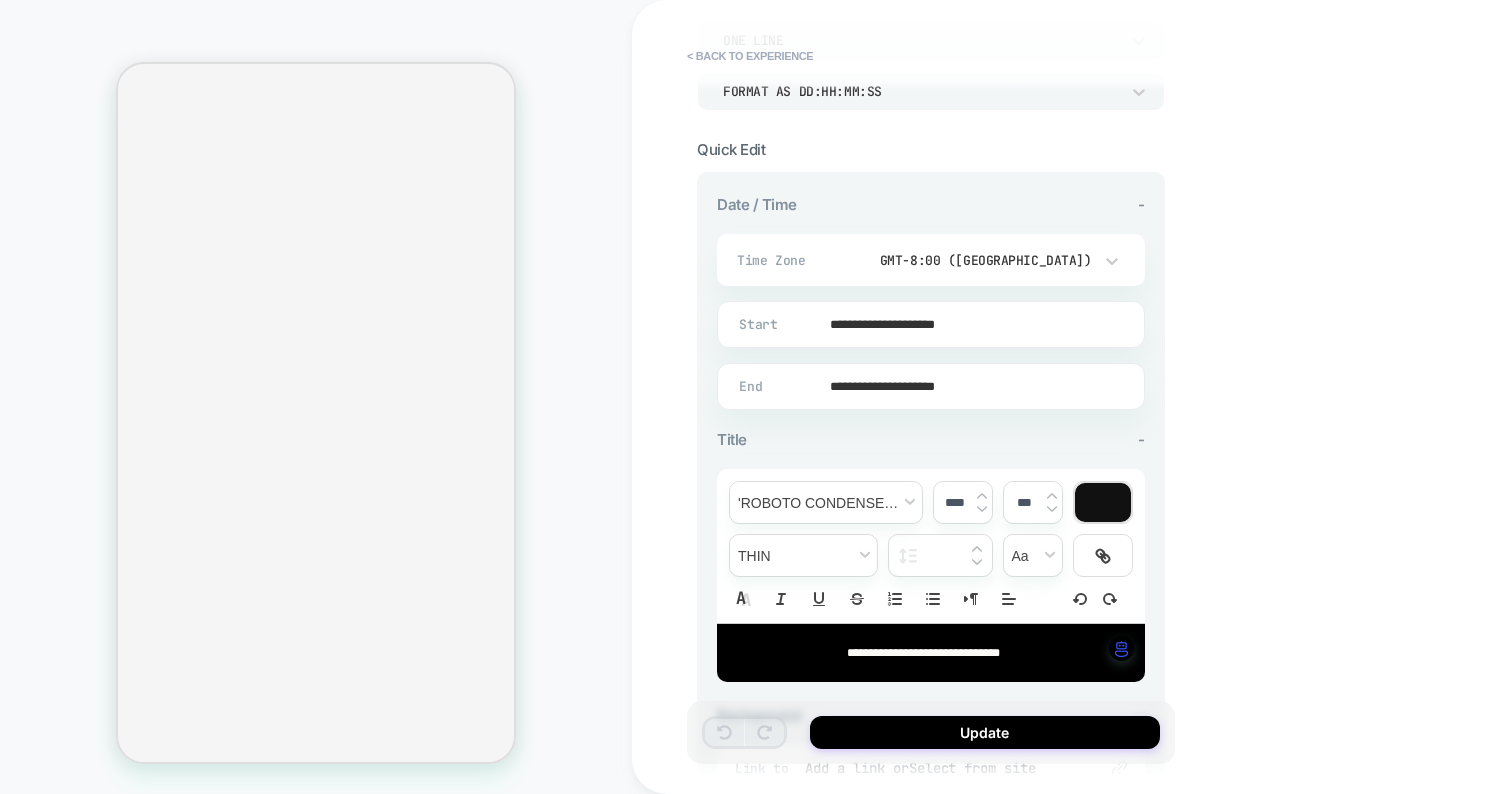 scroll, scrollTop: 441, scrollLeft: 0, axis: vertical 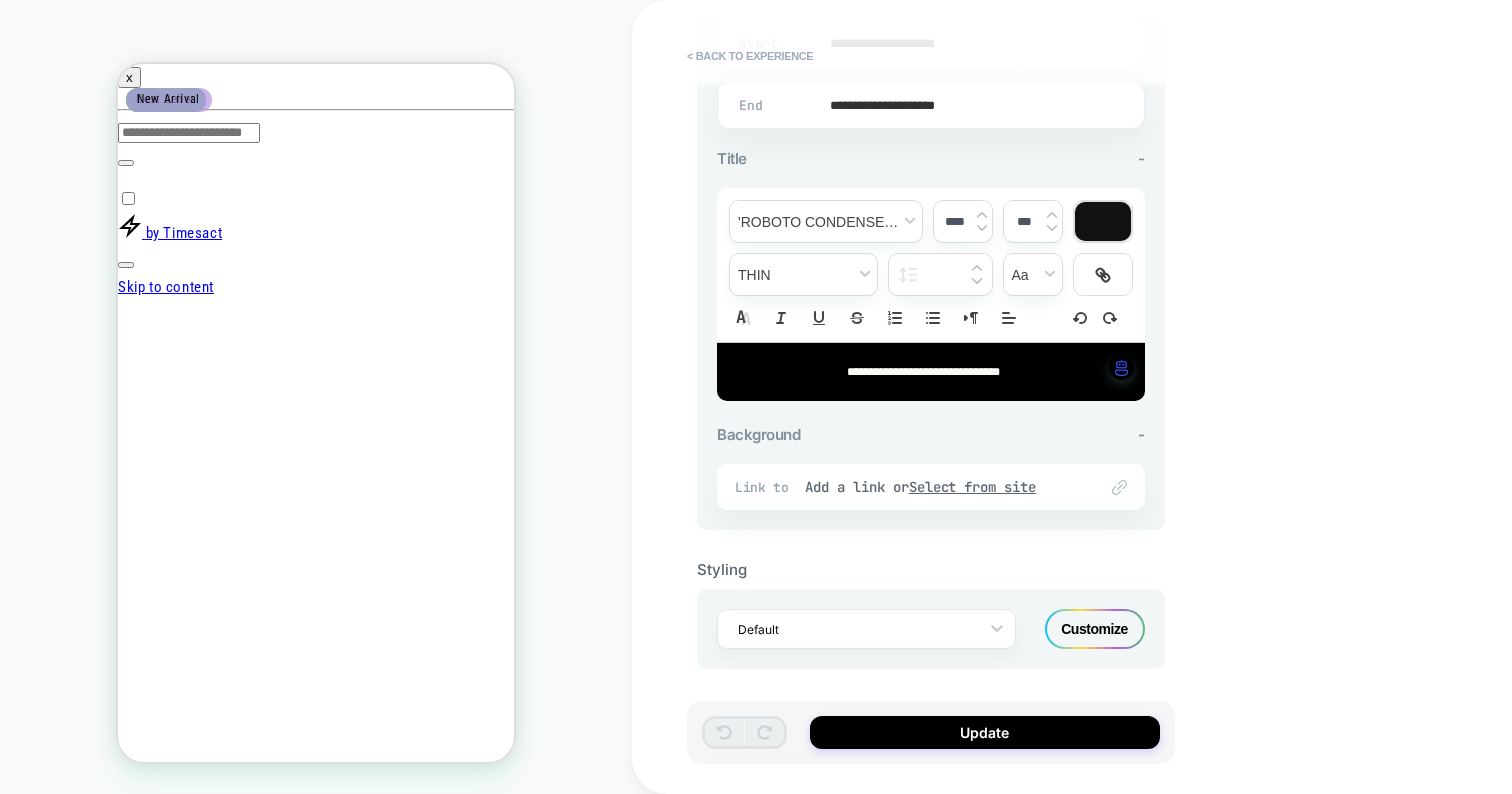 click on "****" at bounding box center (963, 221) 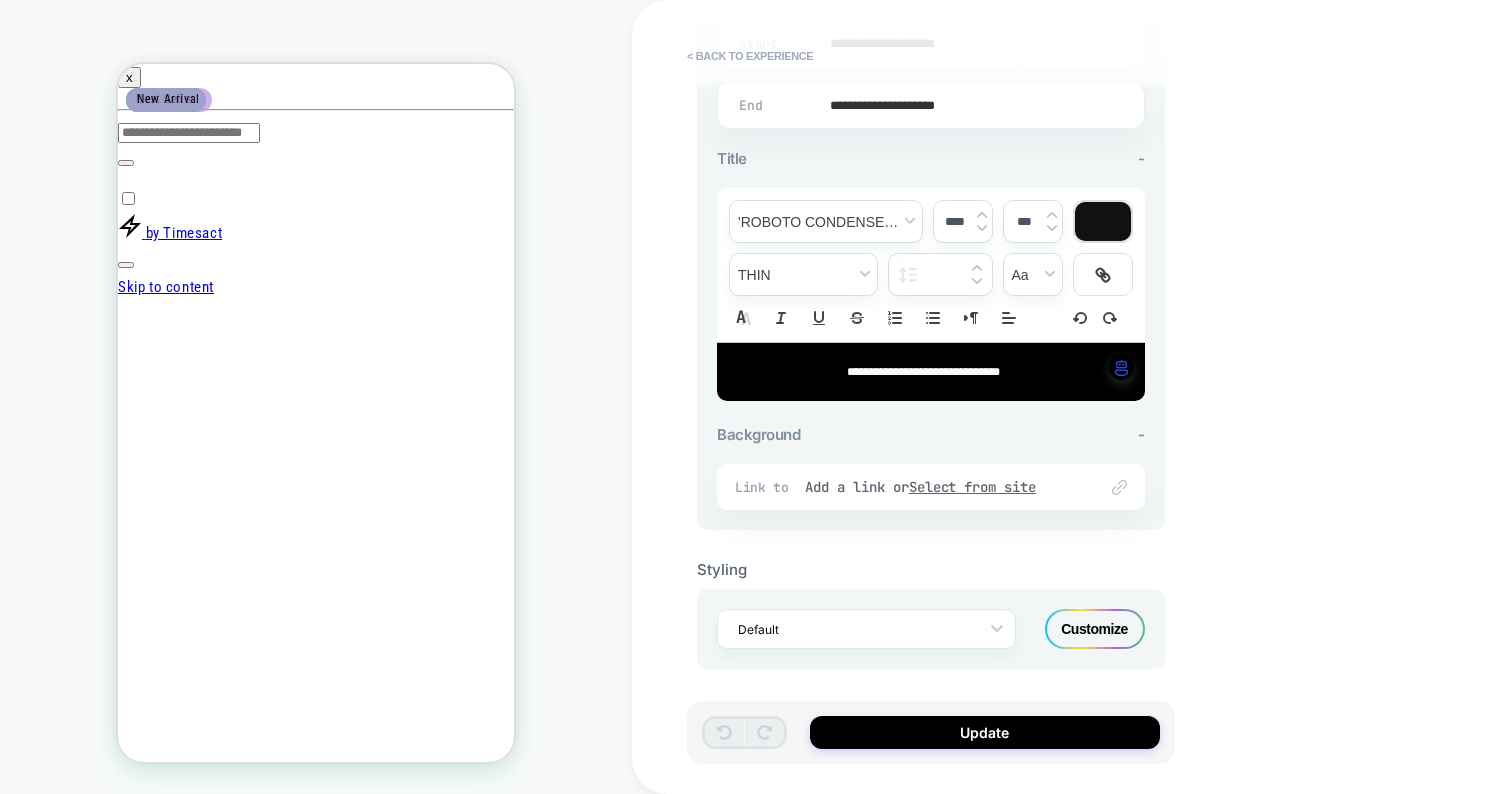 click at bounding box center [982, 215] 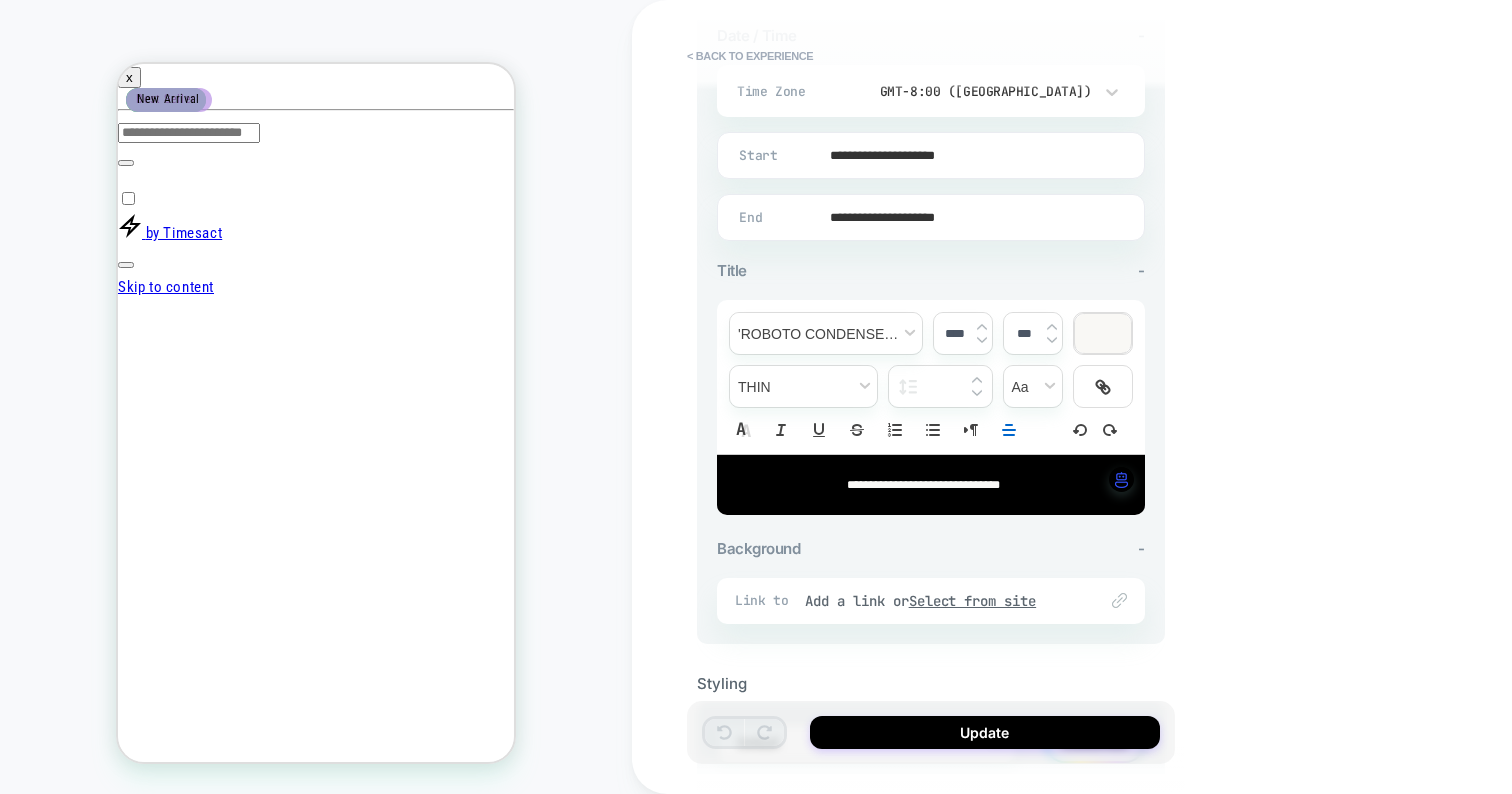 scroll, scrollTop: 514, scrollLeft: 0, axis: vertical 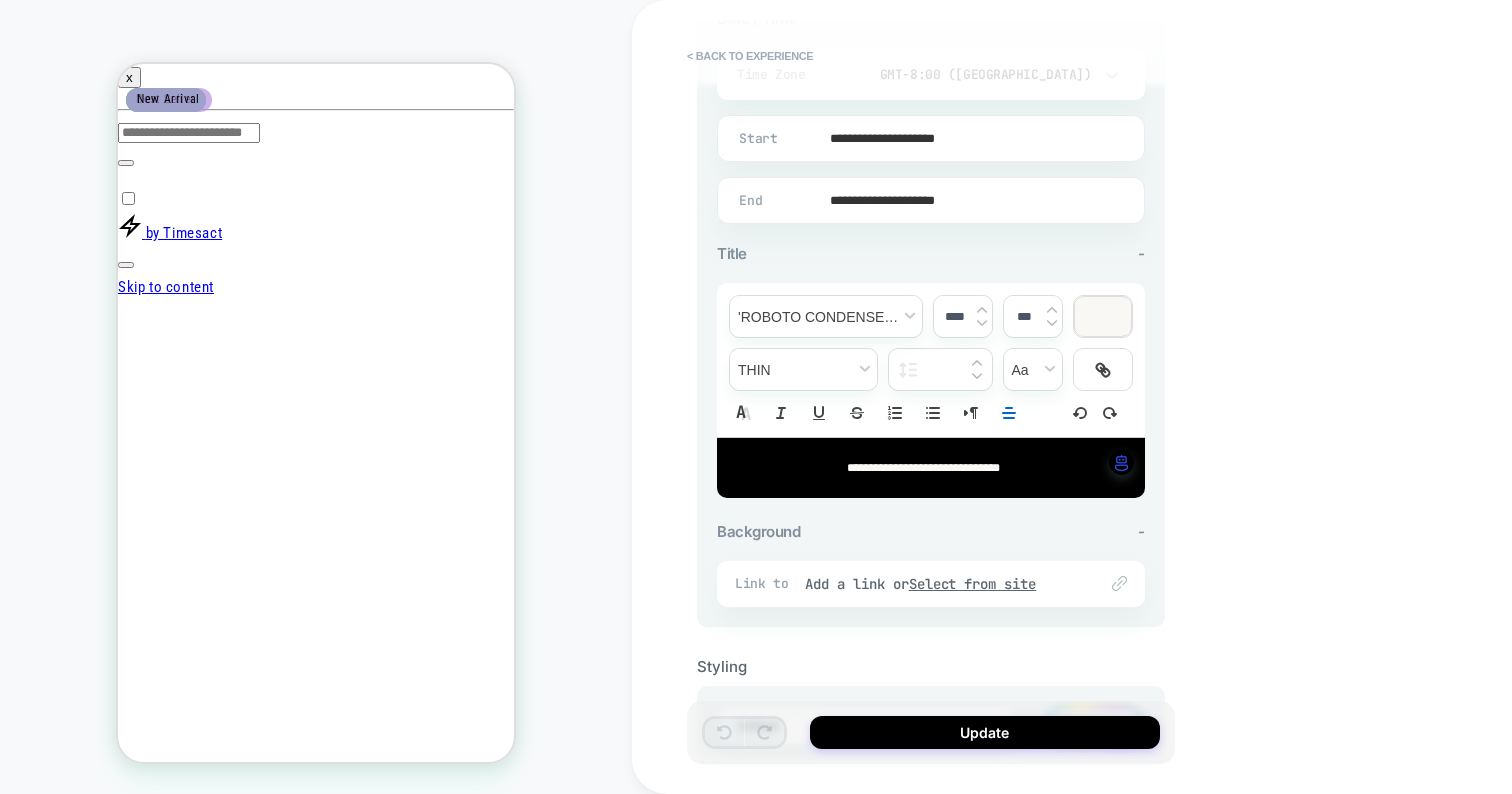 click at bounding box center [982, 310] 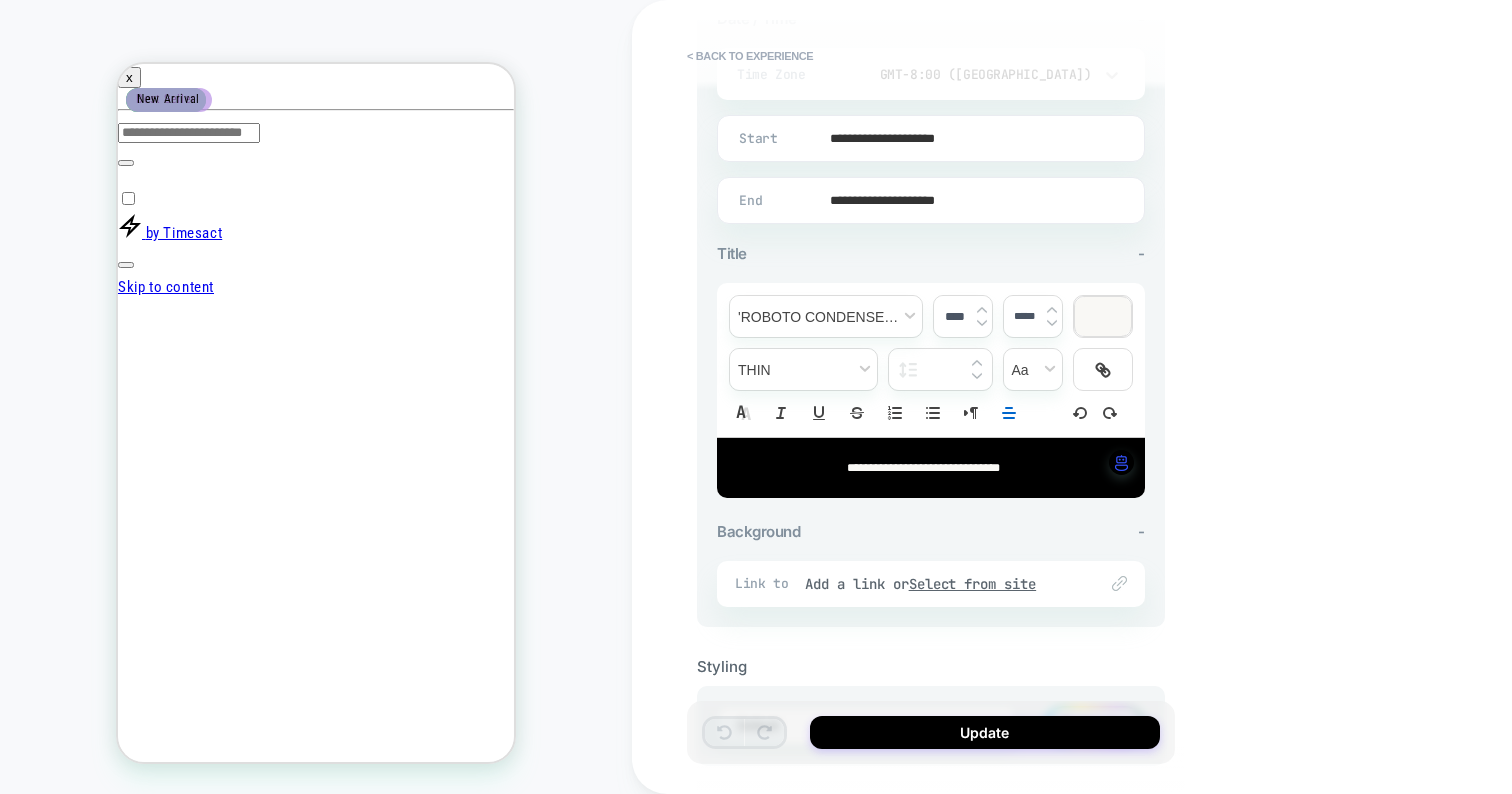 click at bounding box center (1052, 310) 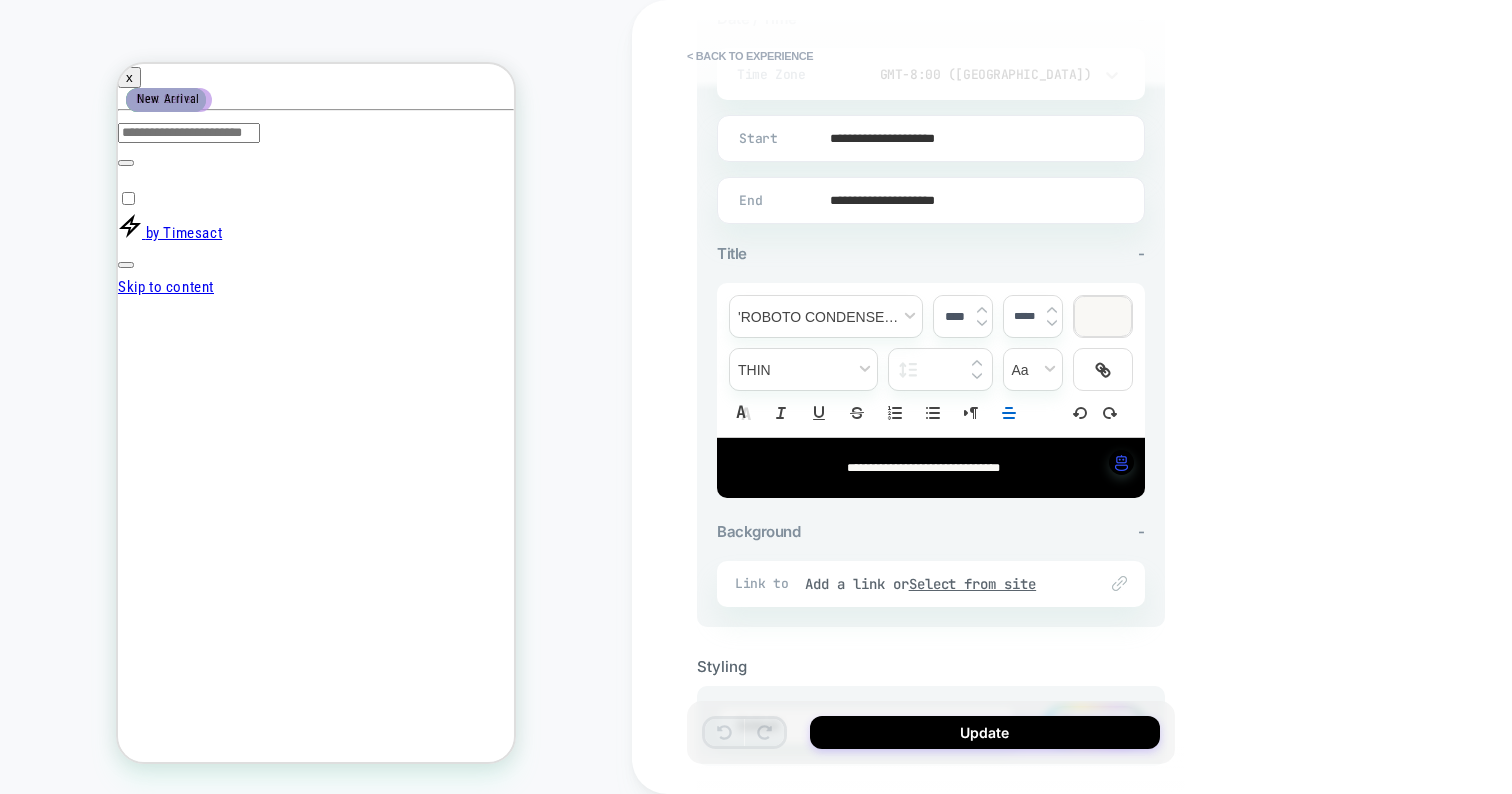 click at bounding box center [1052, 310] 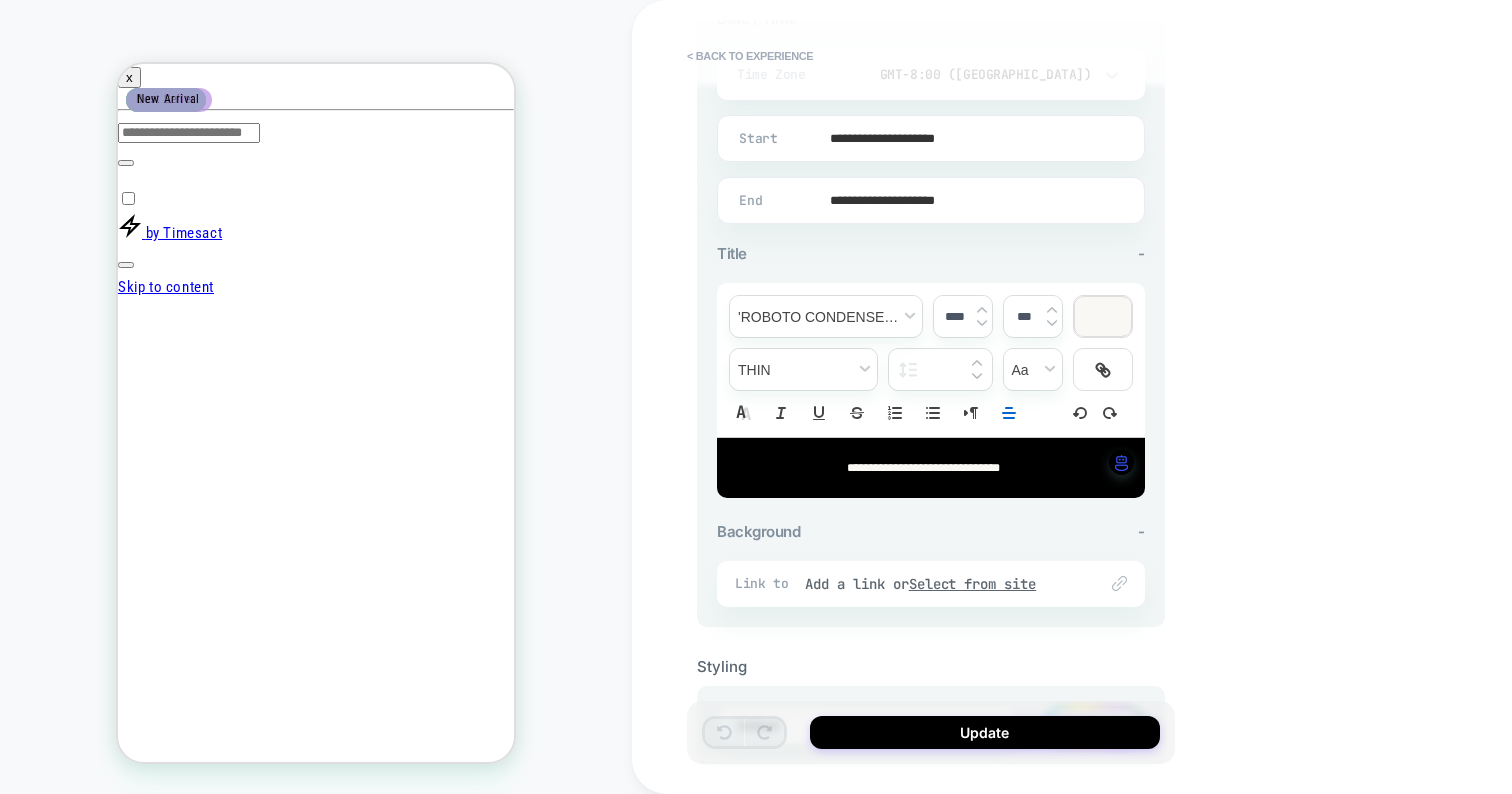 scroll, scrollTop: 610, scrollLeft: 0, axis: vertical 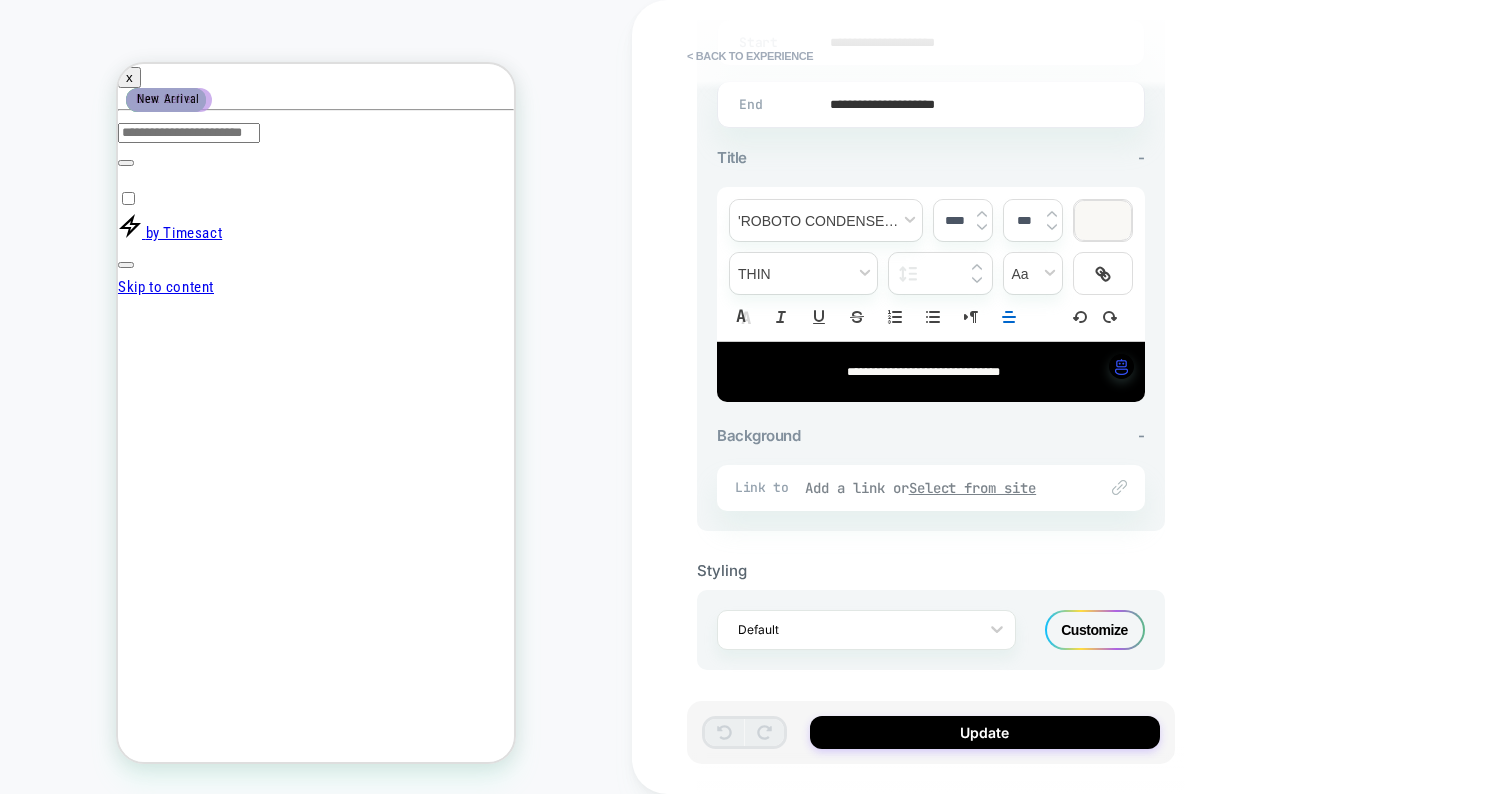 drag, startPoint x: 1005, startPoint y: 486, endPoint x: 858, endPoint y: 485, distance: 147.0034 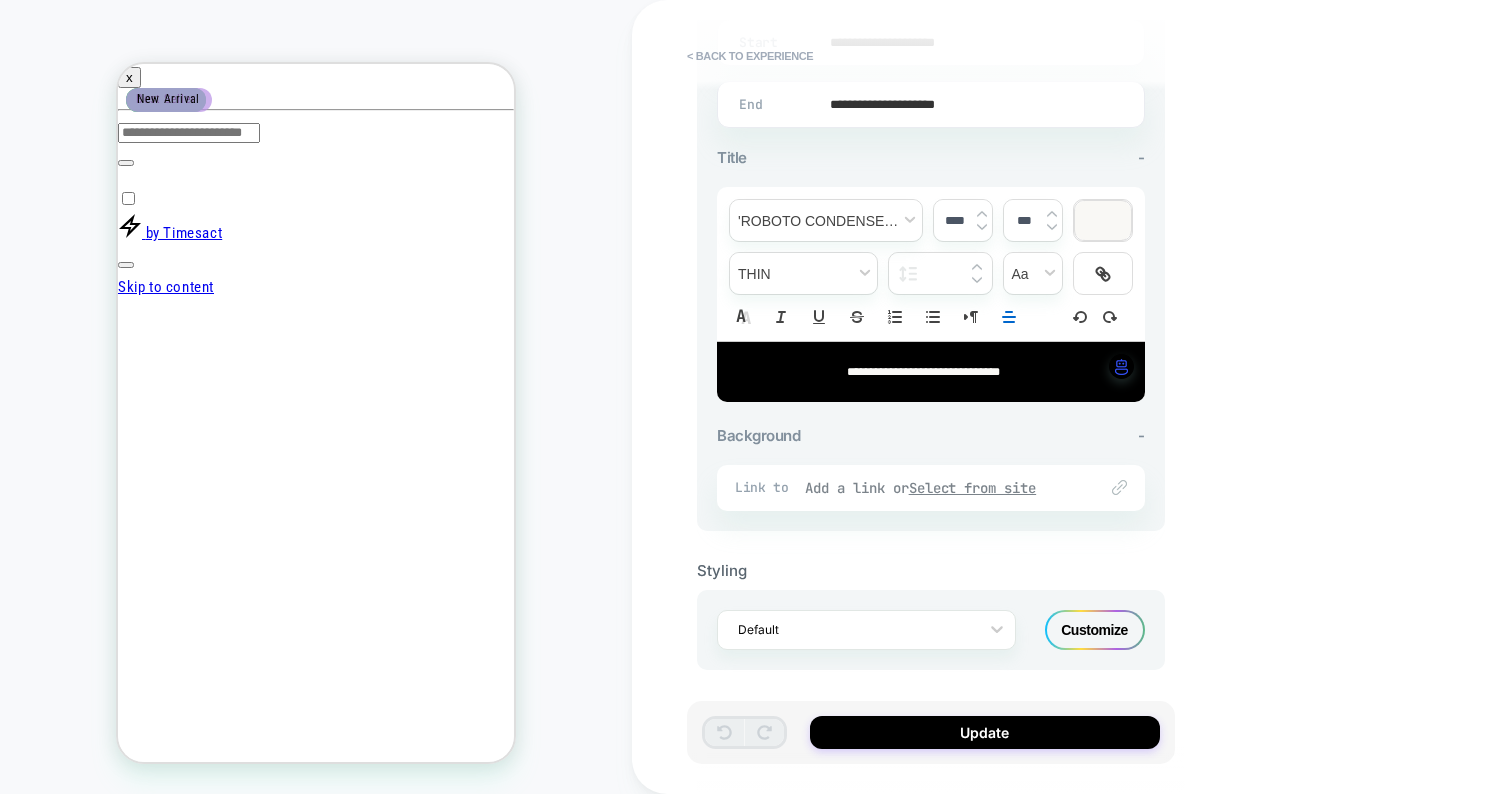 click on "Add a link or  Select from site" at bounding box center (941, 488) 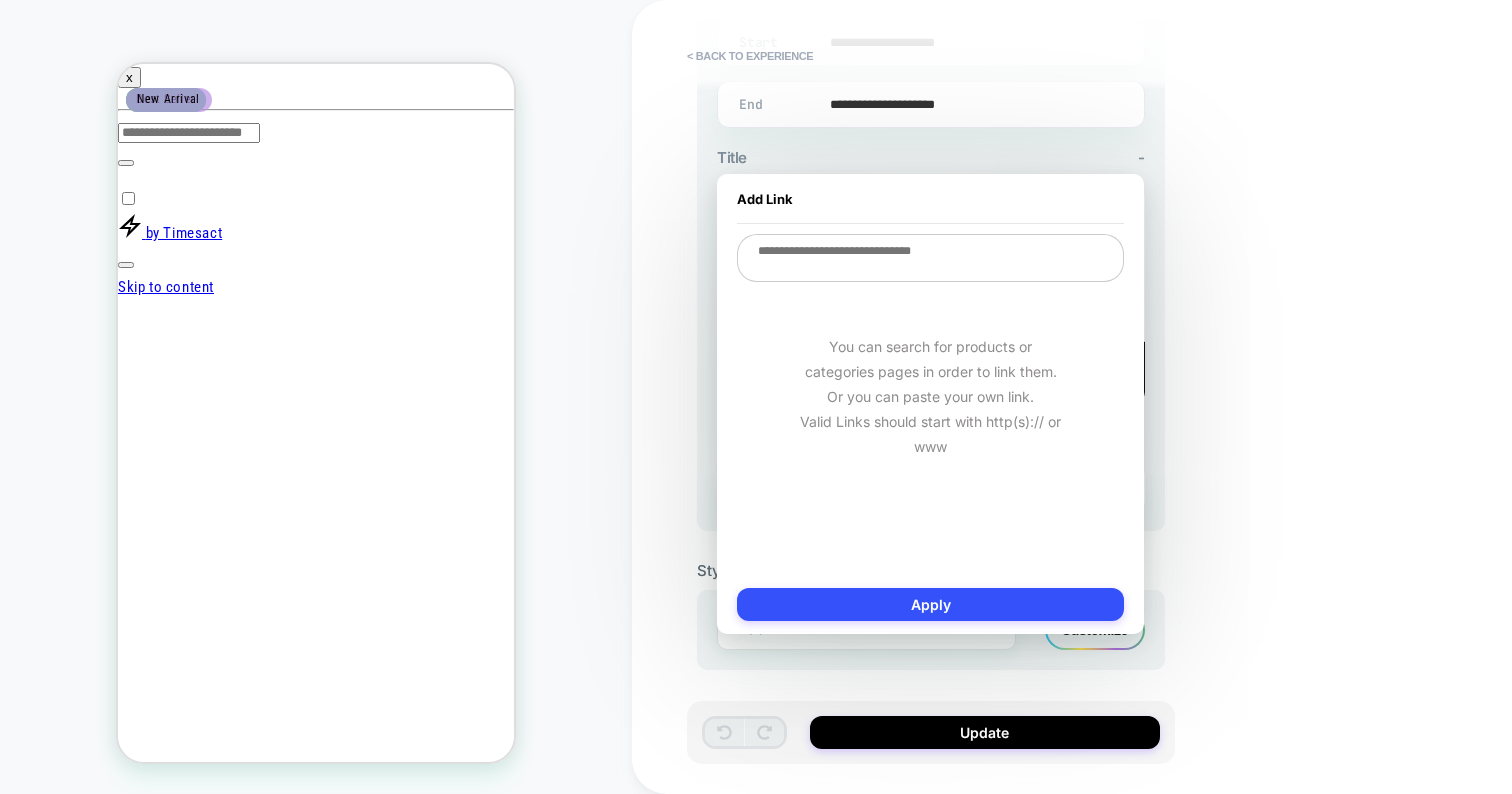 click on "You can search for products or categories pages in order to link them. Or you can paste your own link. Valid Links should start with http(s):// or www" at bounding box center [930, 396] 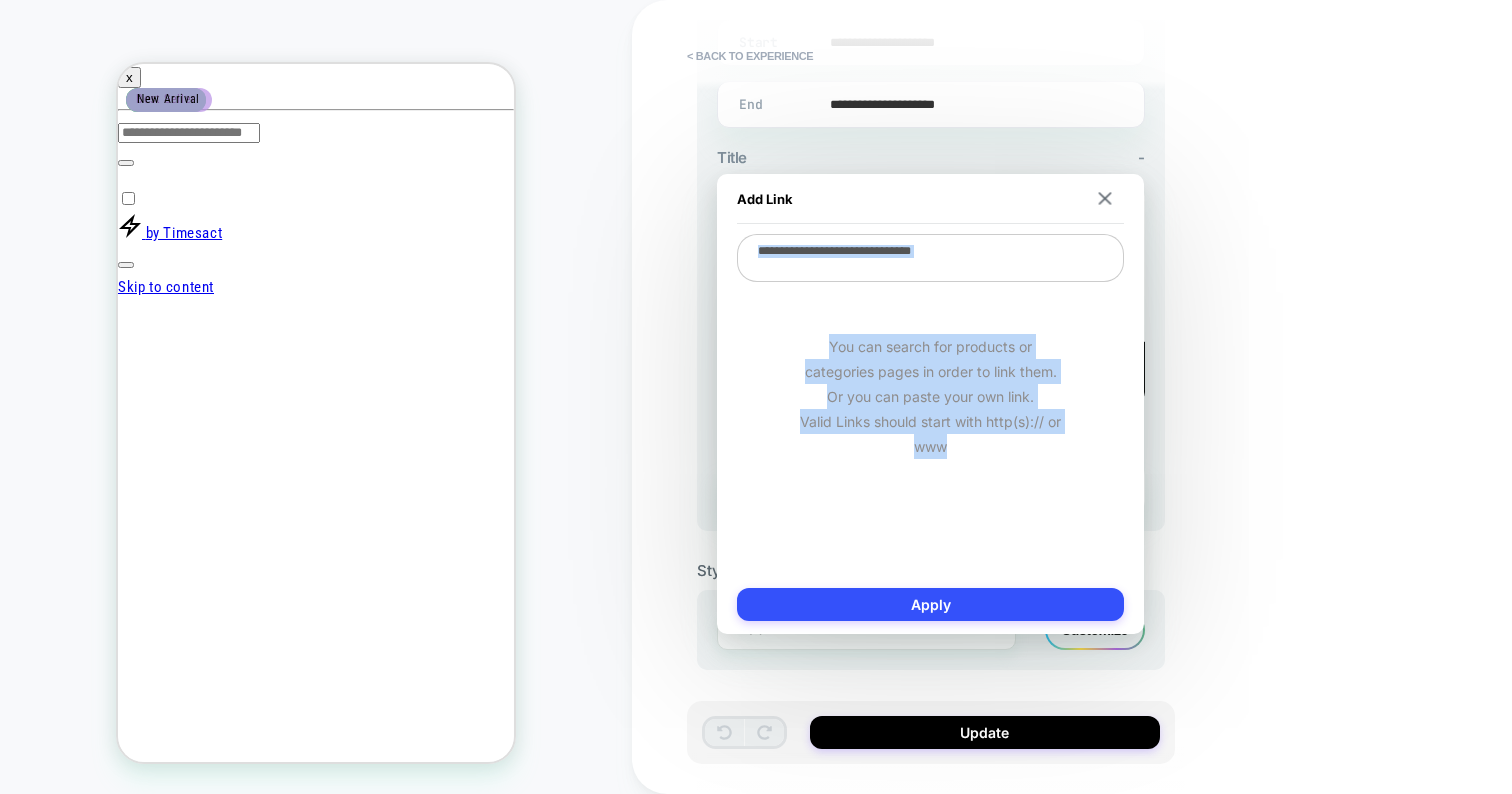 drag, startPoint x: 932, startPoint y: 485, endPoint x: 903, endPoint y: 274, distance: 212.98357 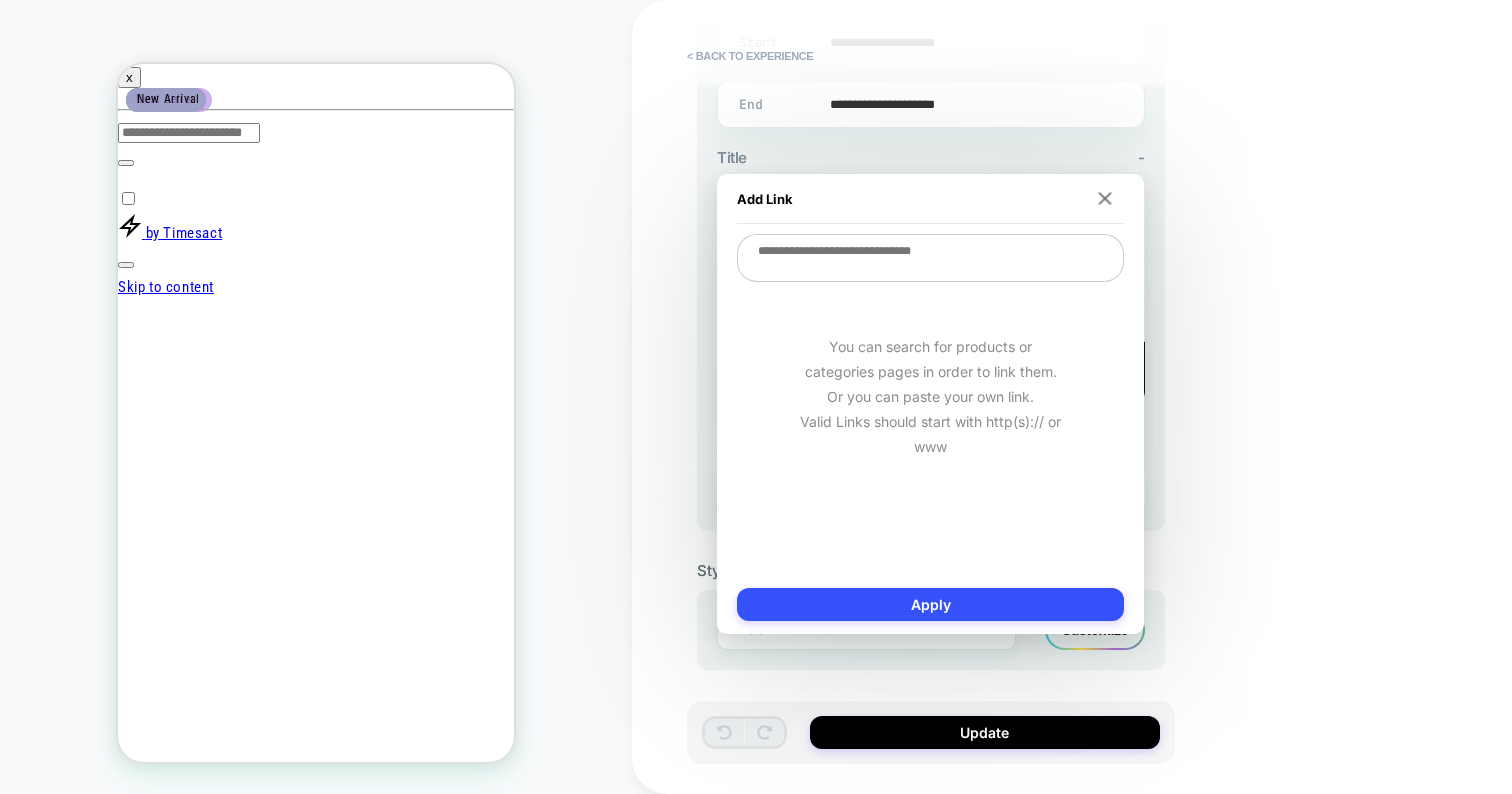 type on "*" 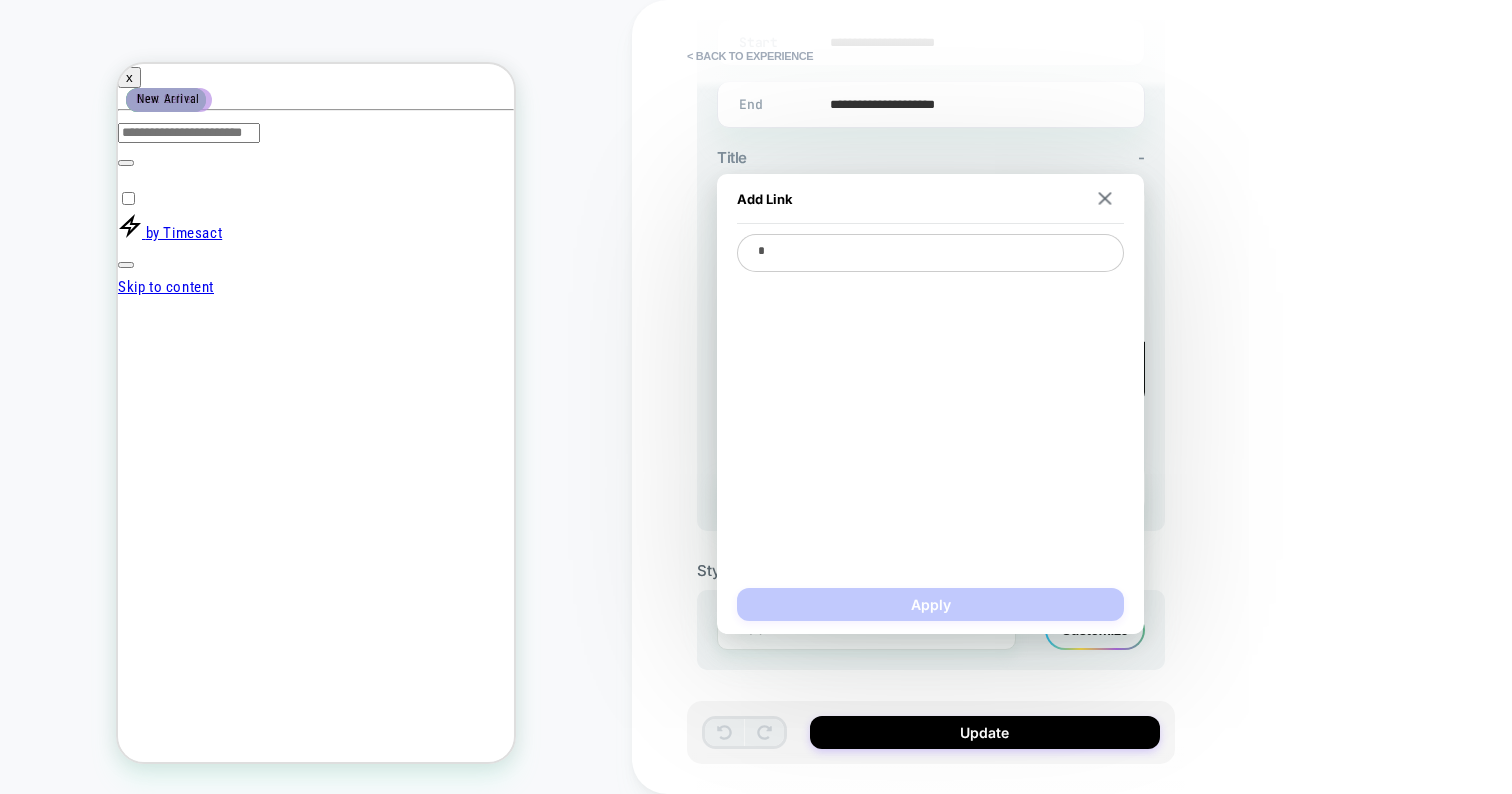 type on "*" 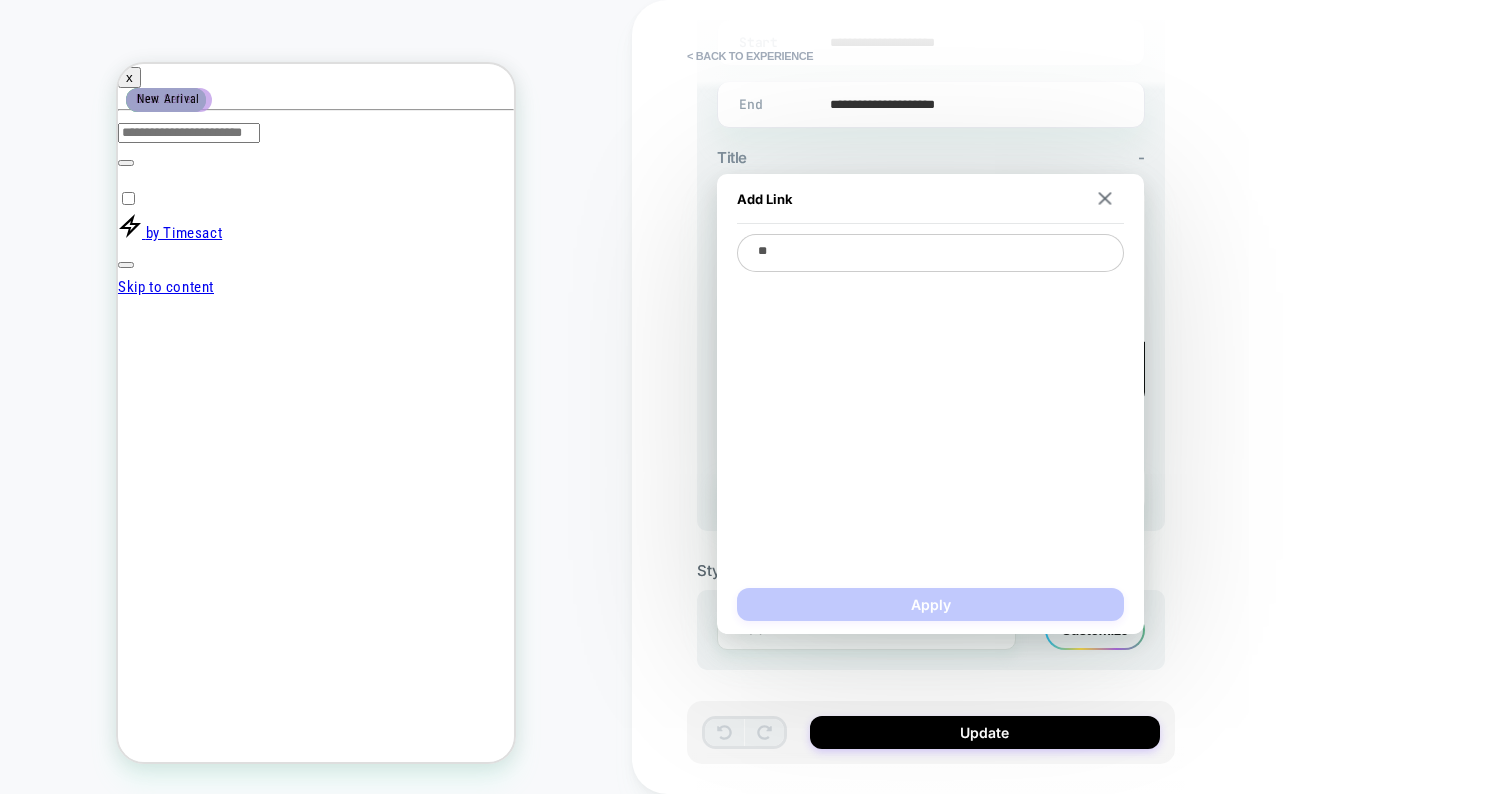 type on "***" 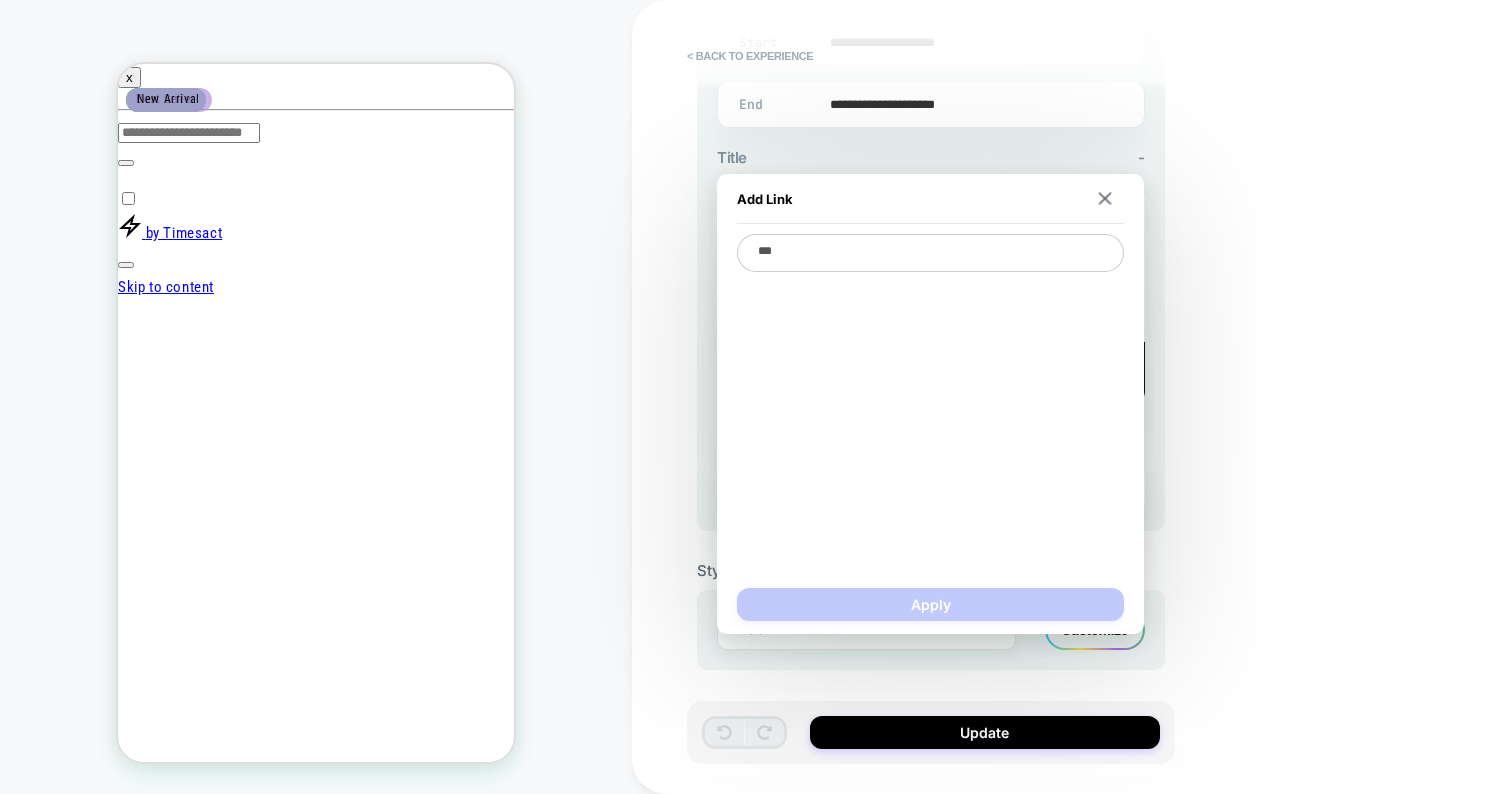 type on "****" 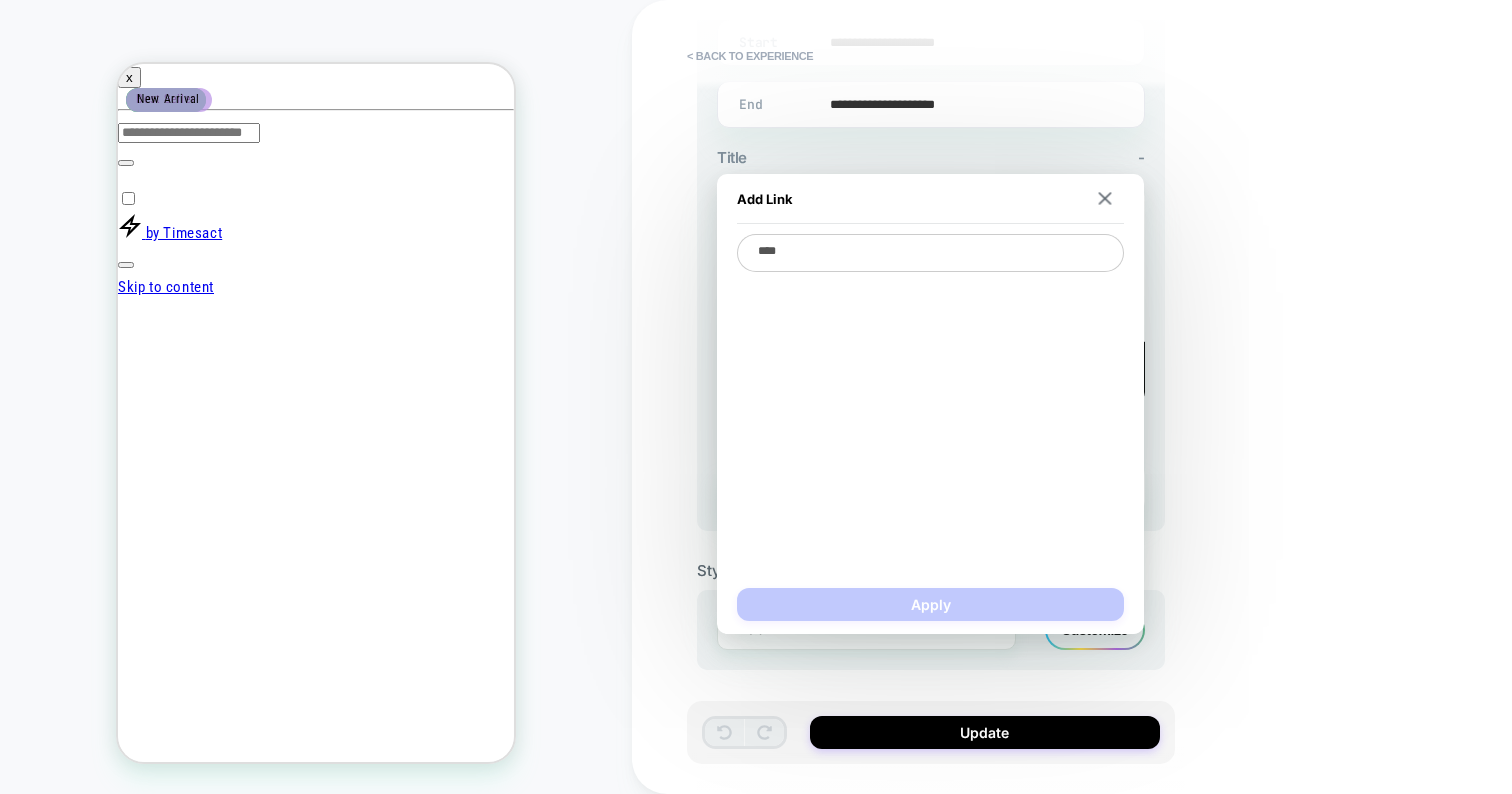 type on "*" 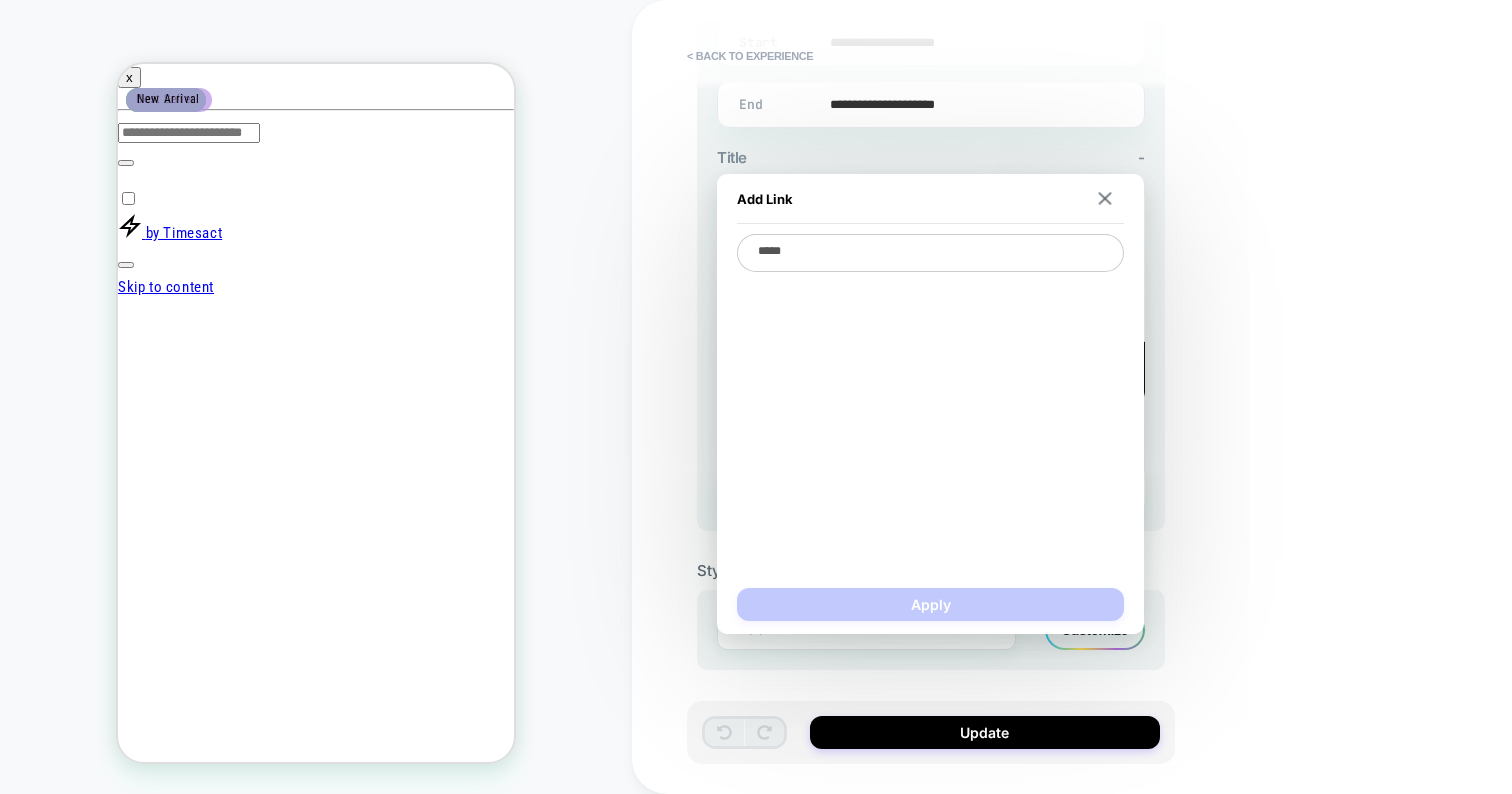 type on "******" 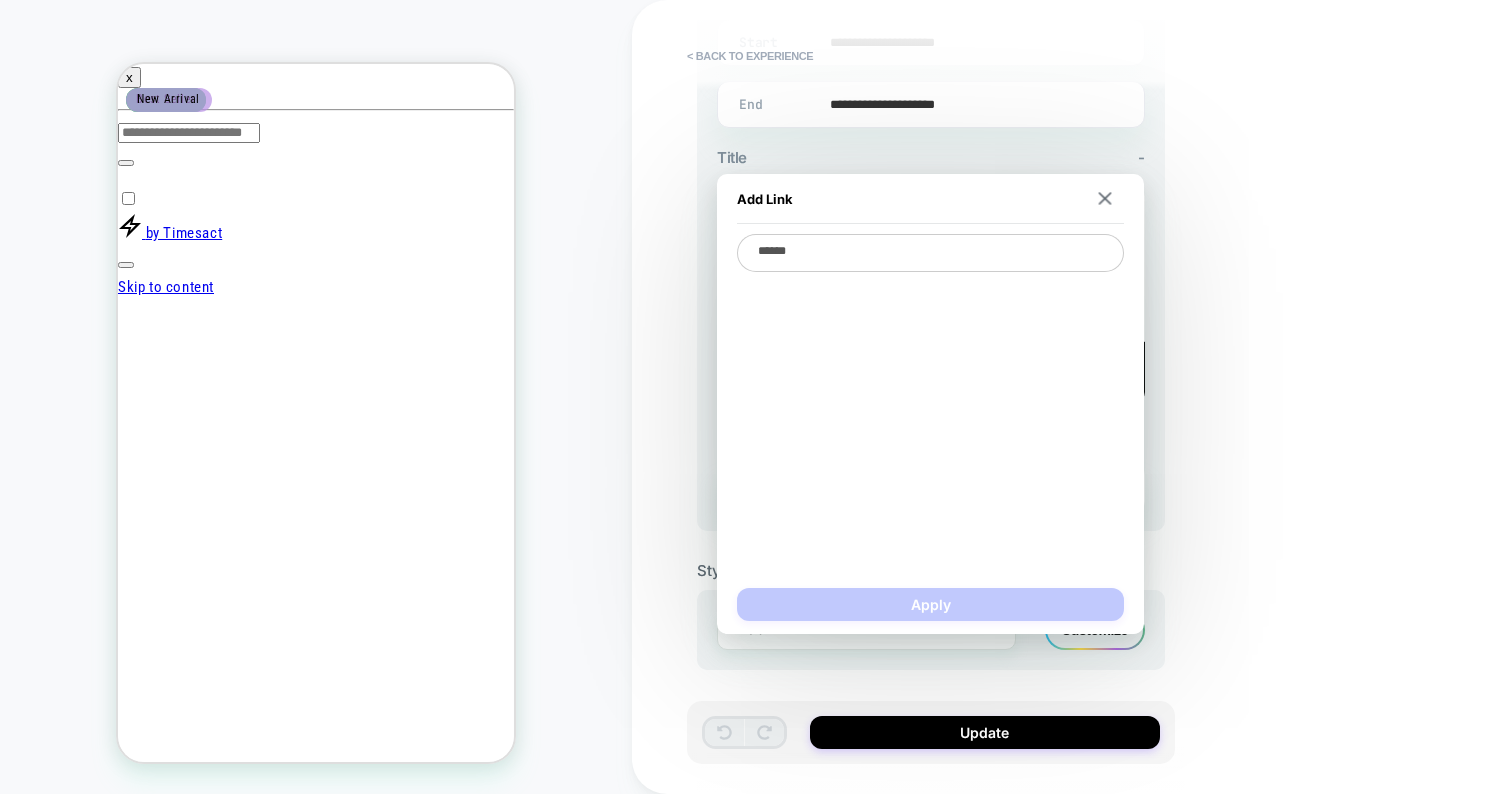 type on "*******" 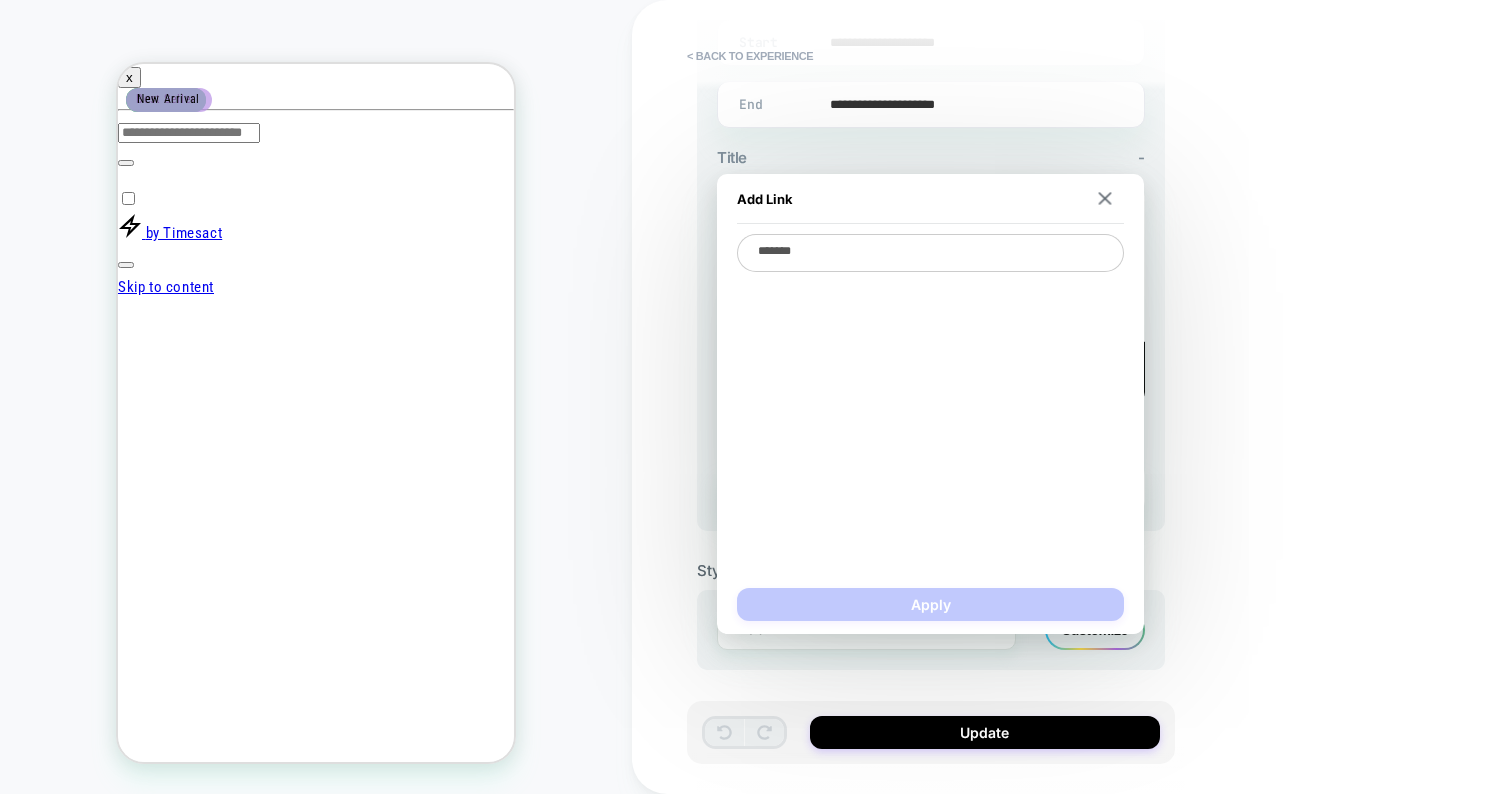 type on "********" 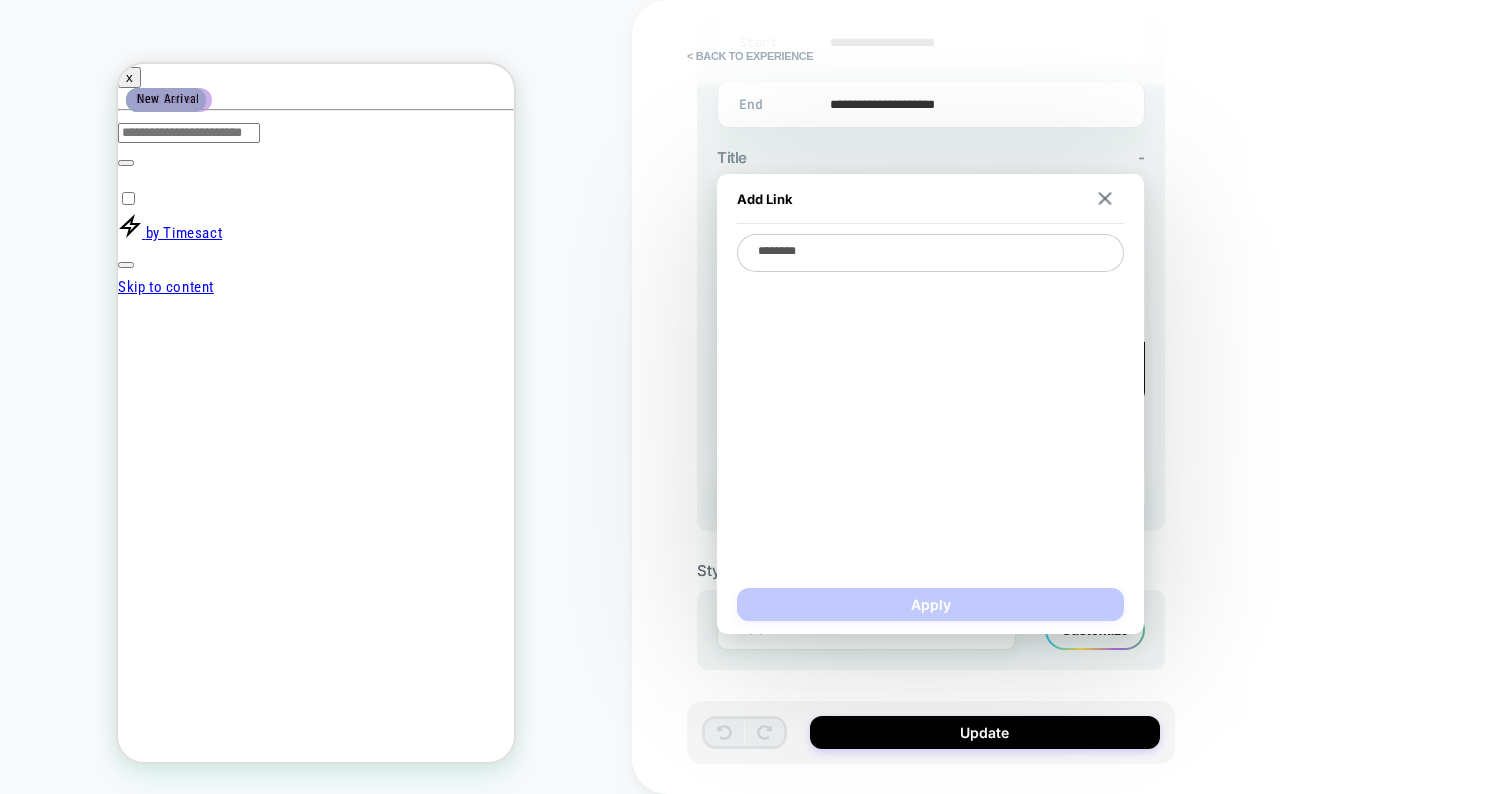 type on "*********" 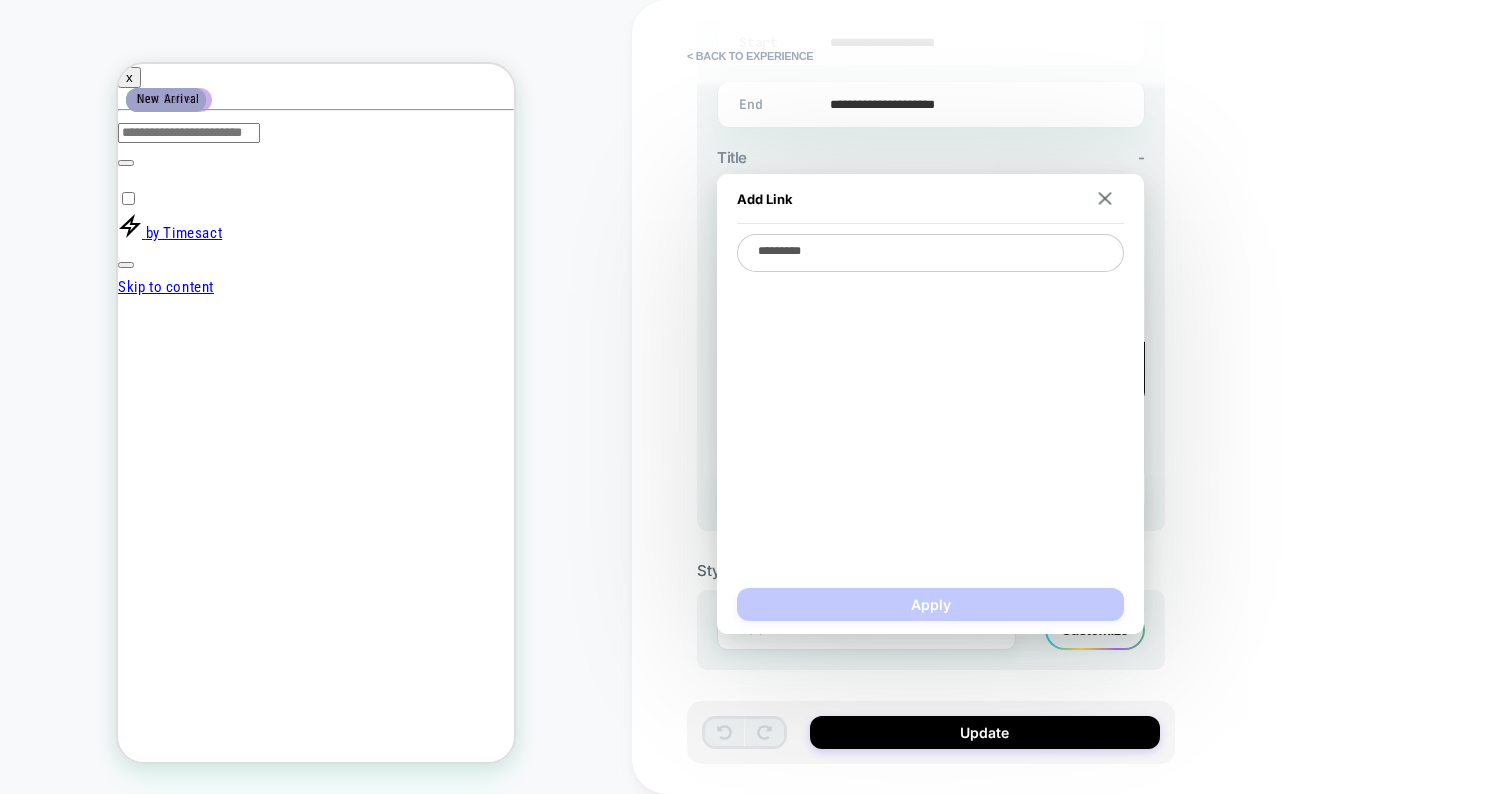 type on "*" 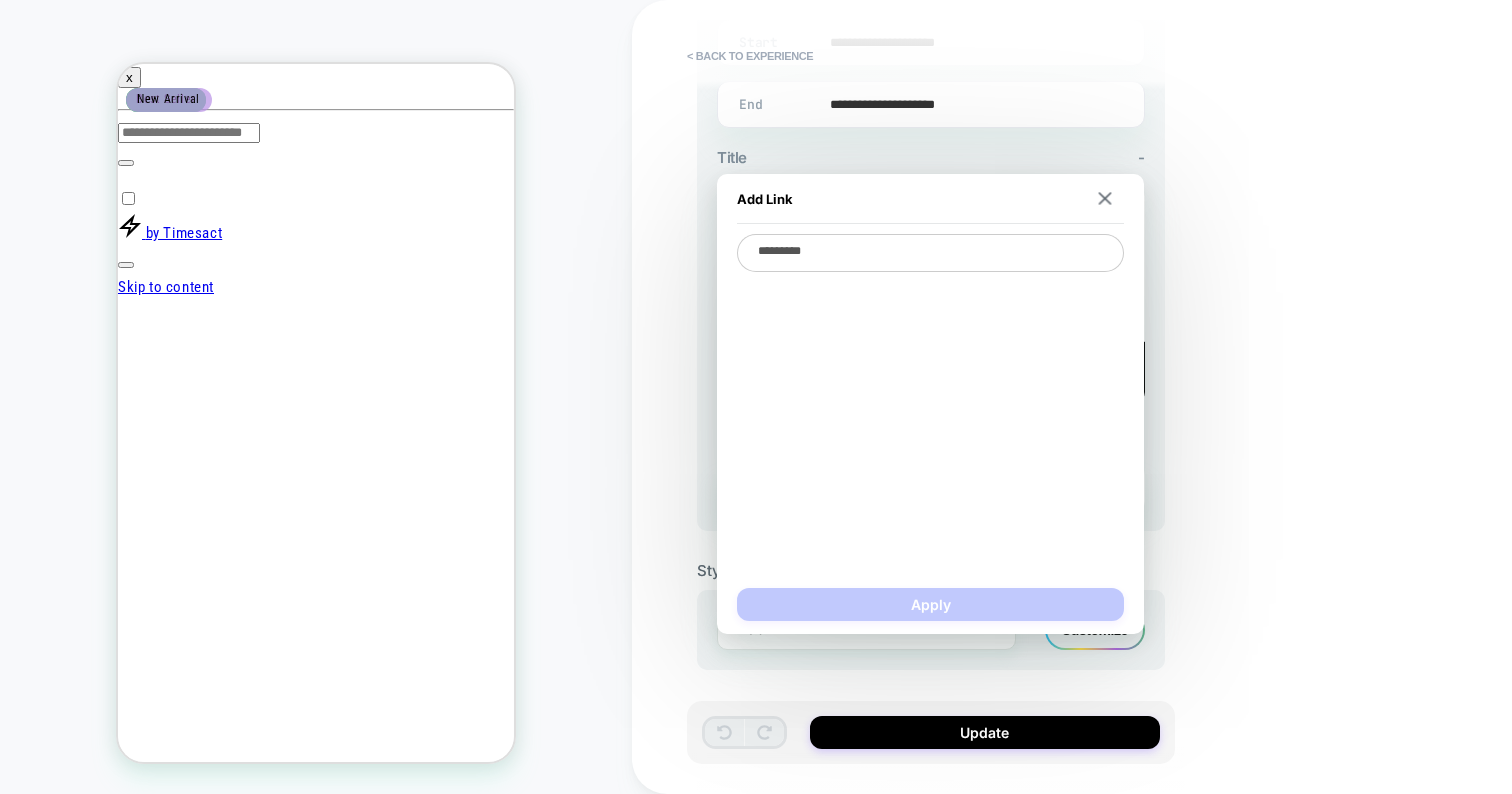 click on "*********" at bounding box center [930, 253] 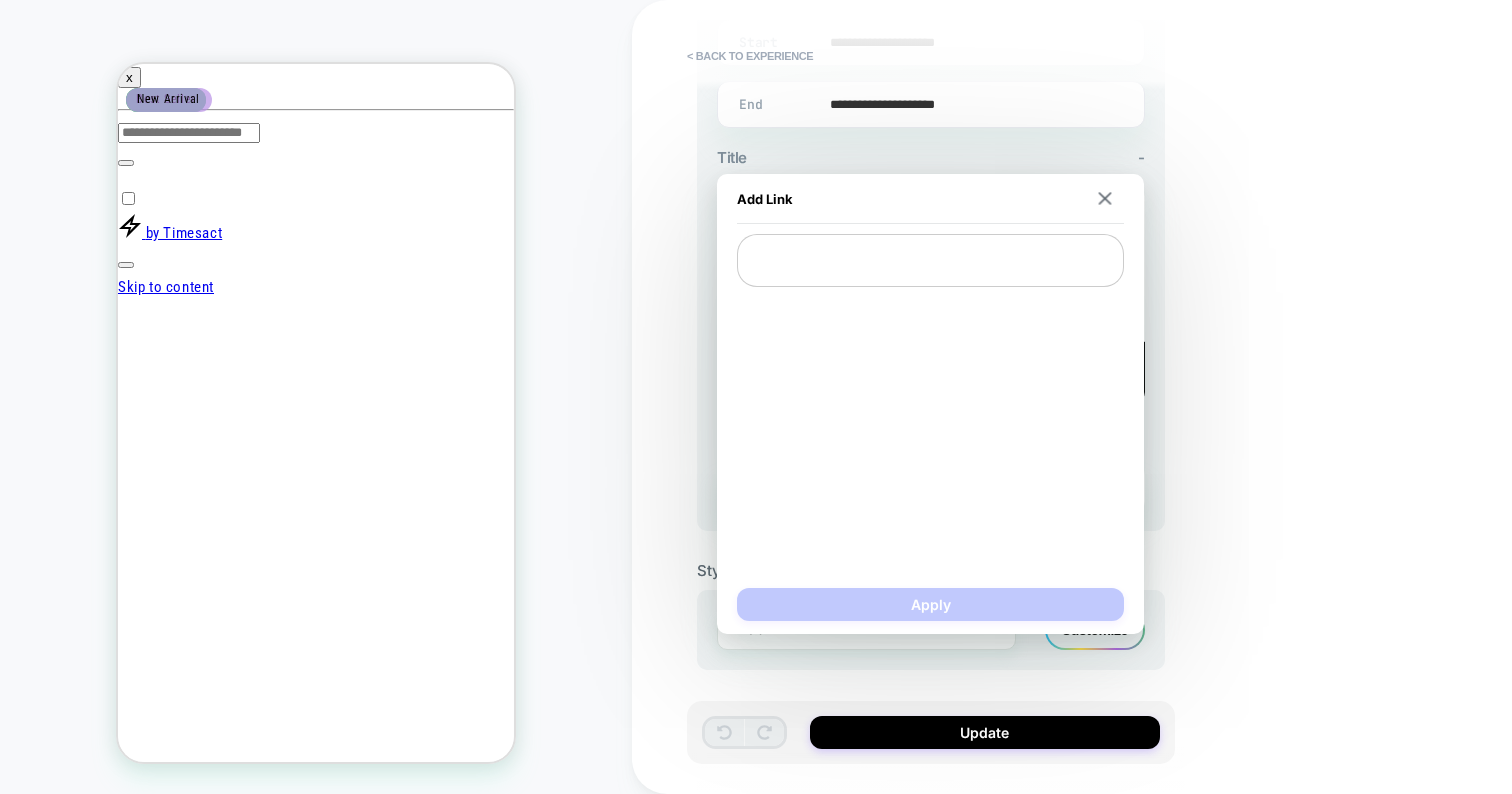 type on "*" 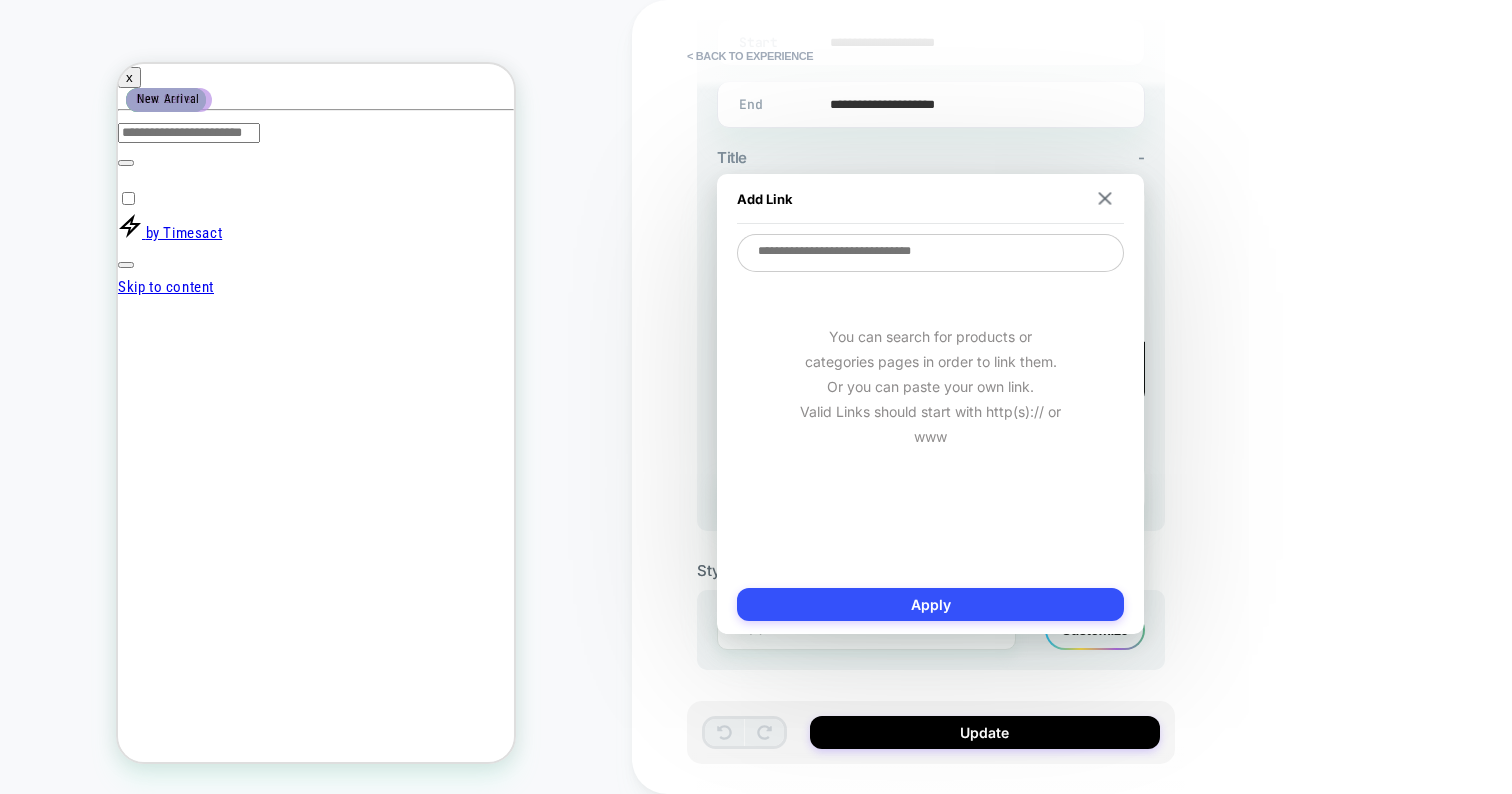 click at bounding box center (930, 253) 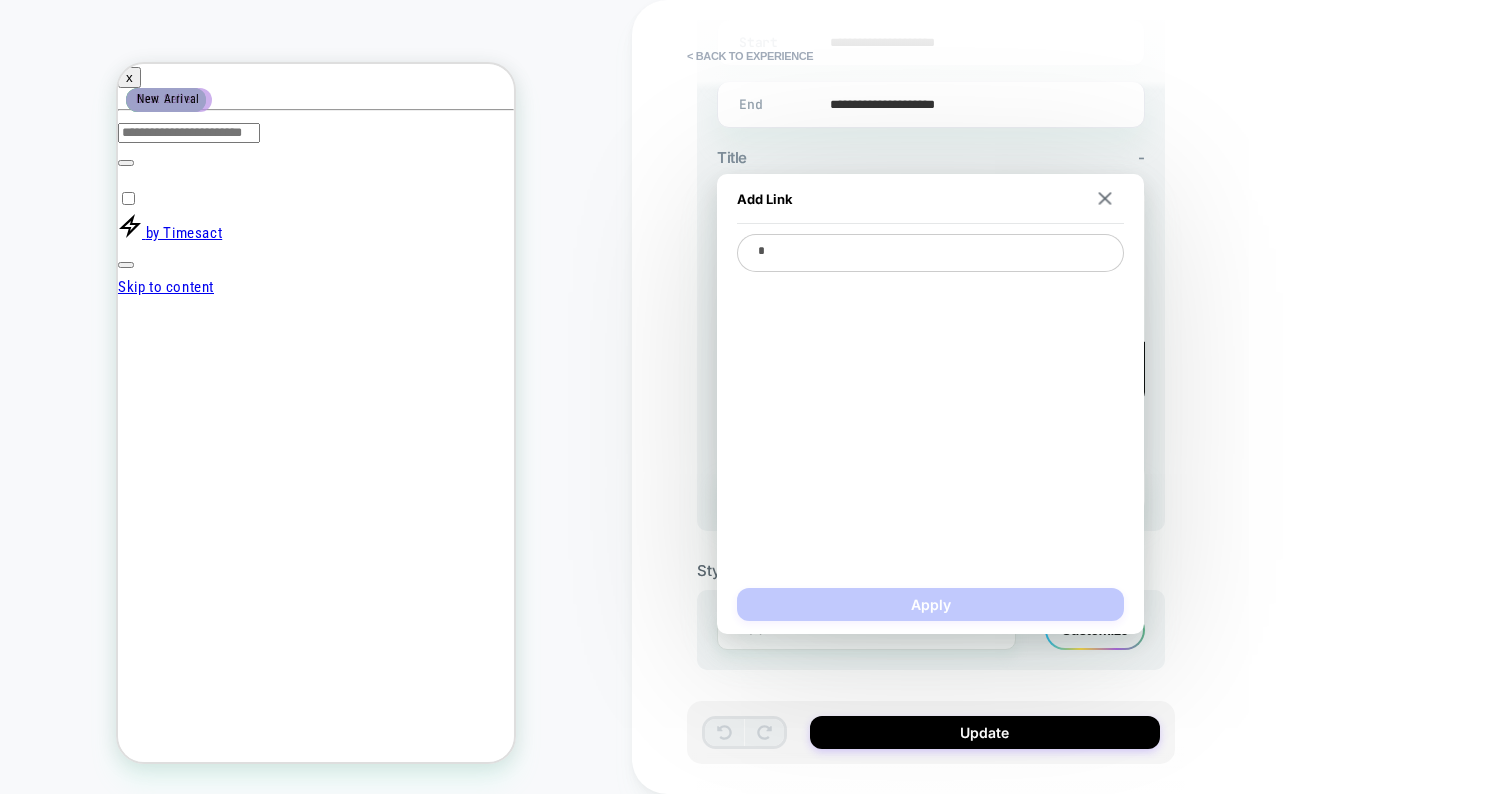 type on "*" 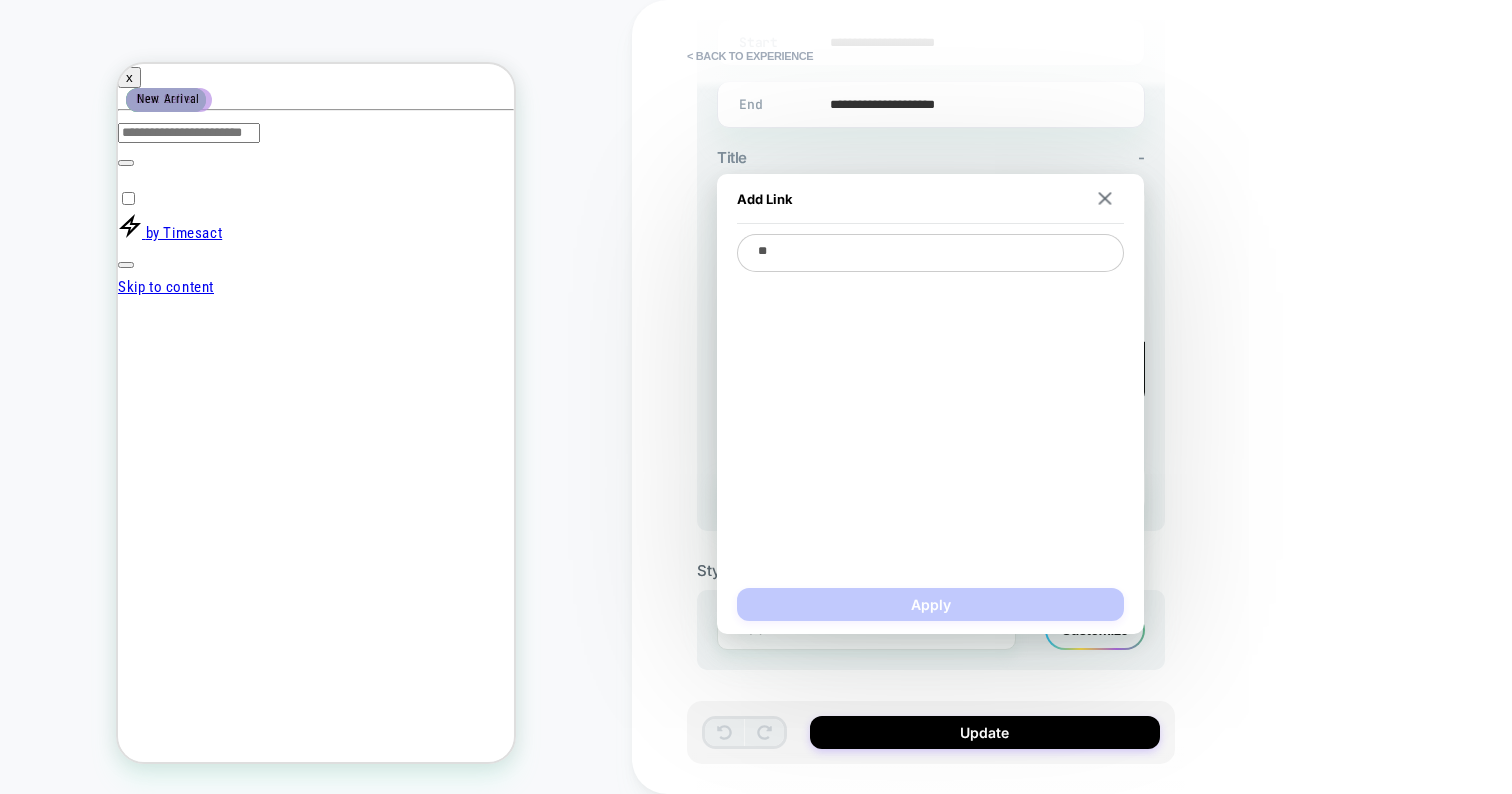 type on "***" 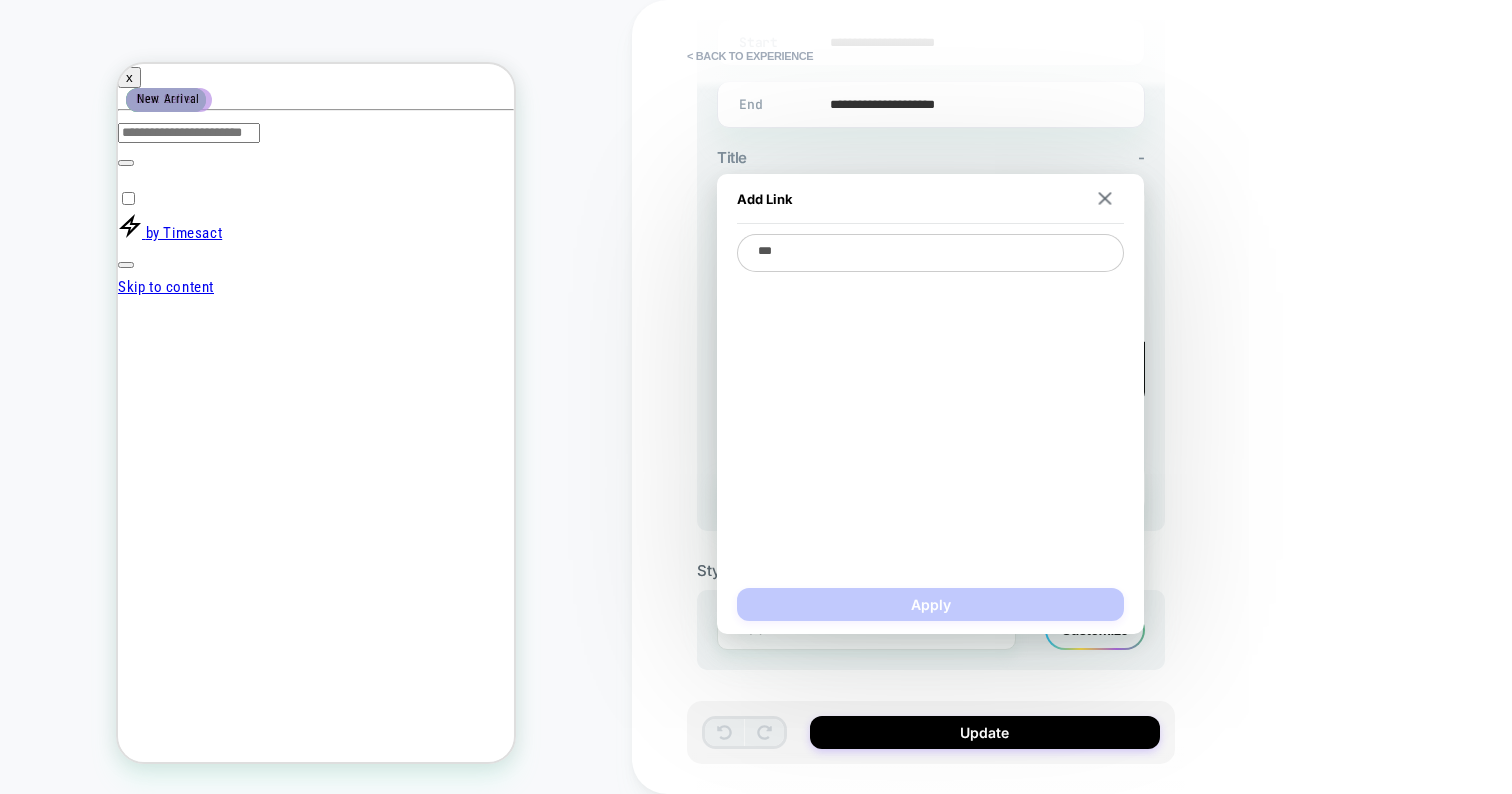 type on "**" 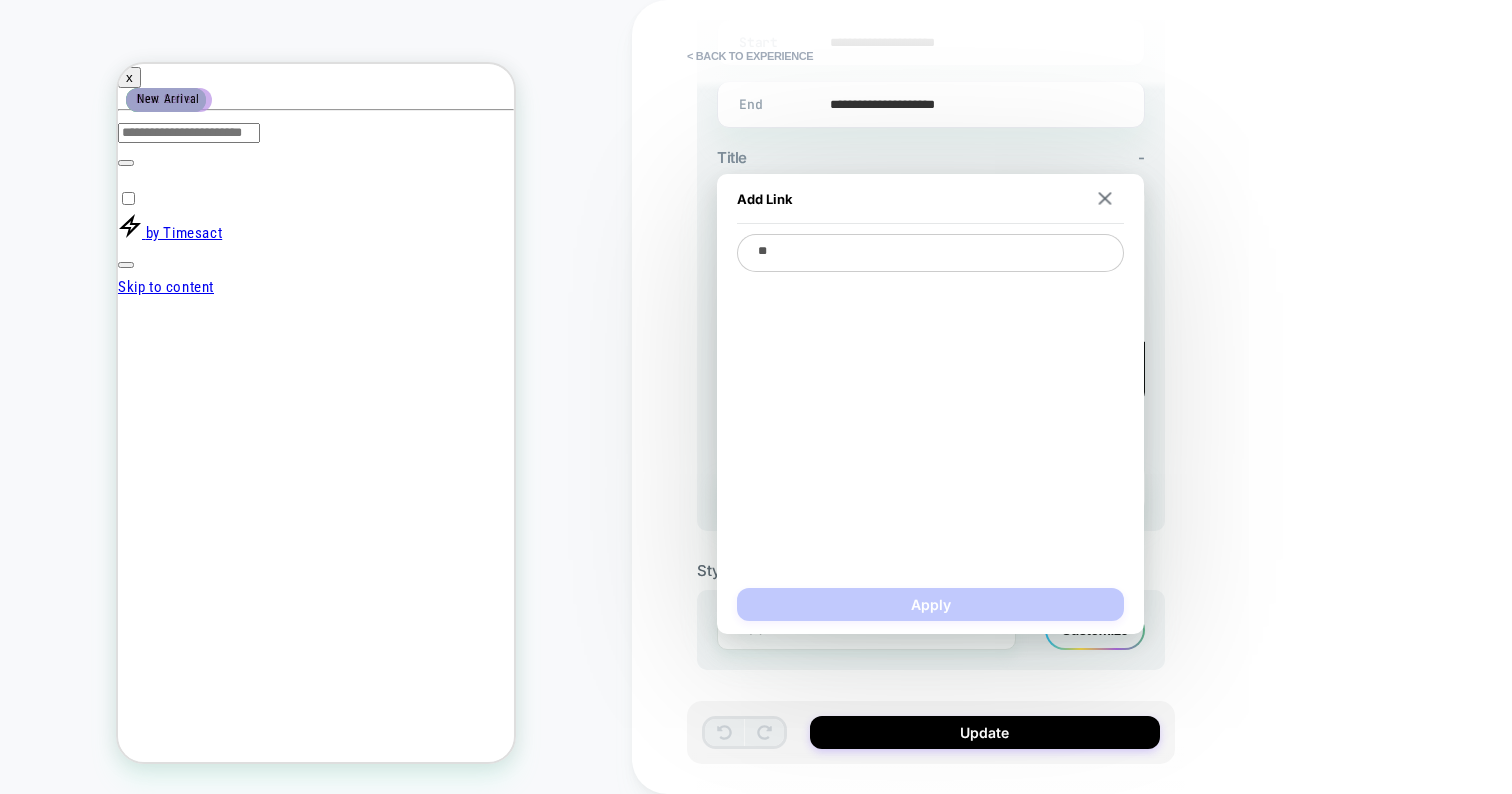 type on "*" 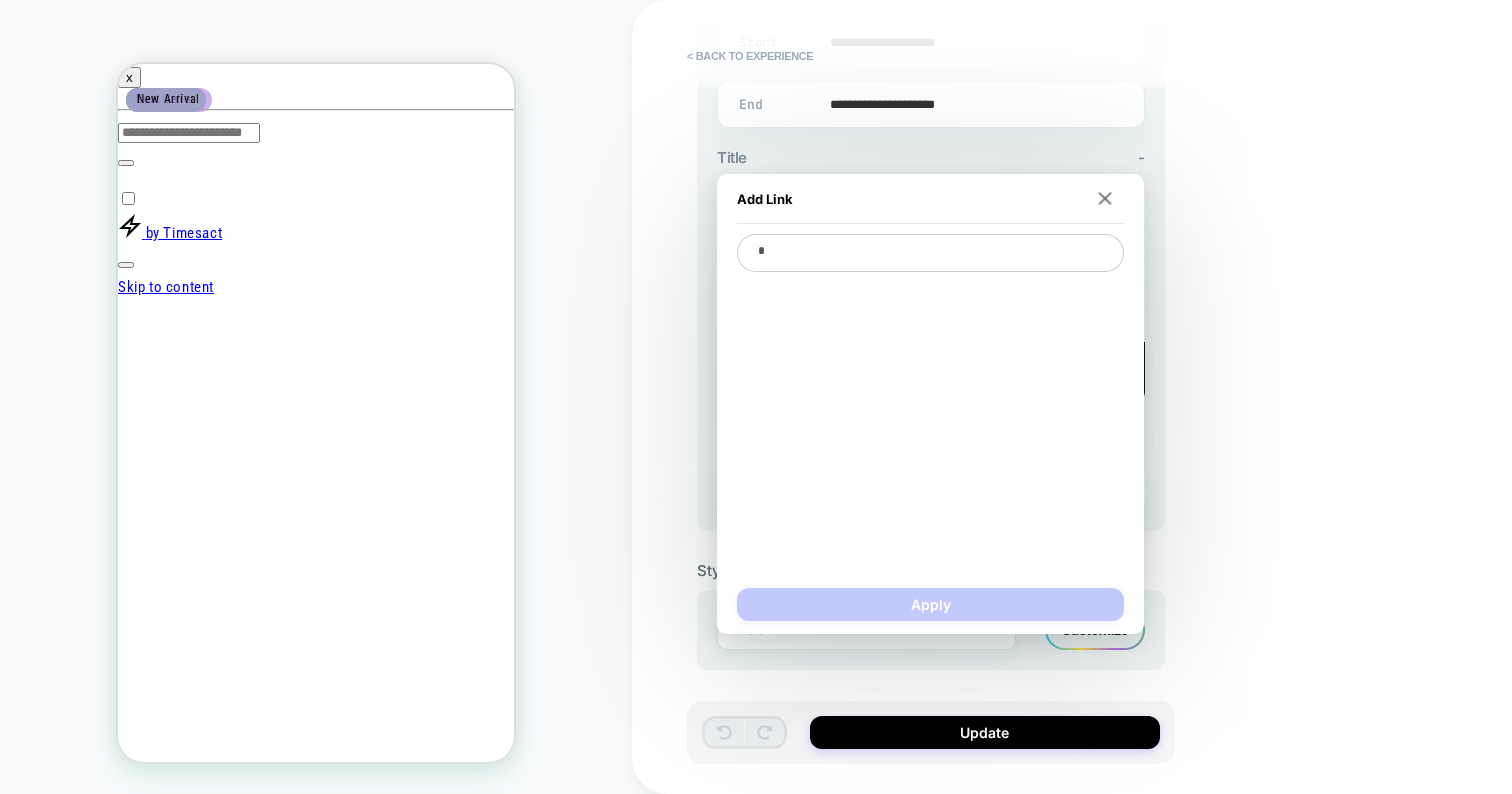 type 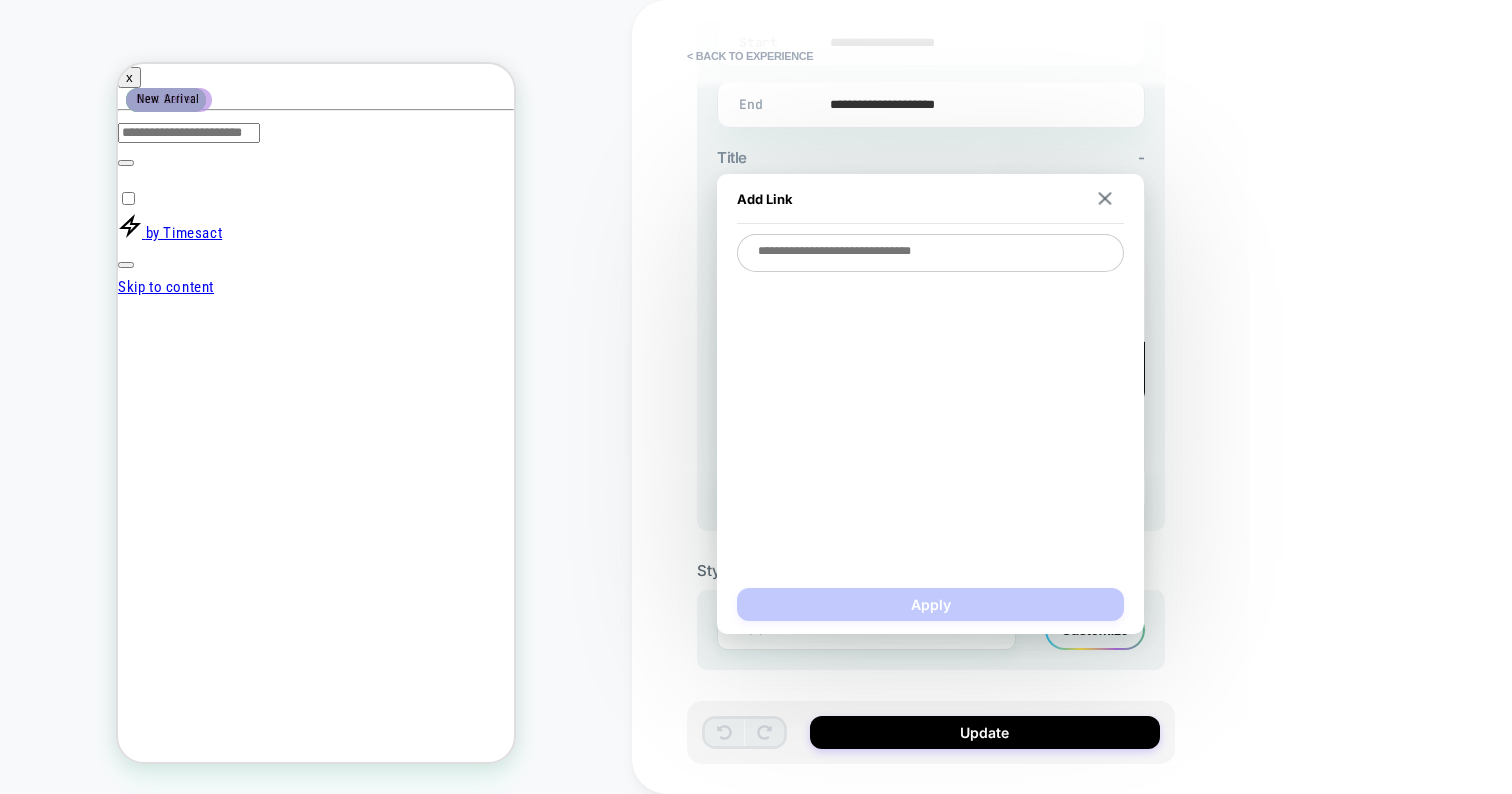 type on "*" 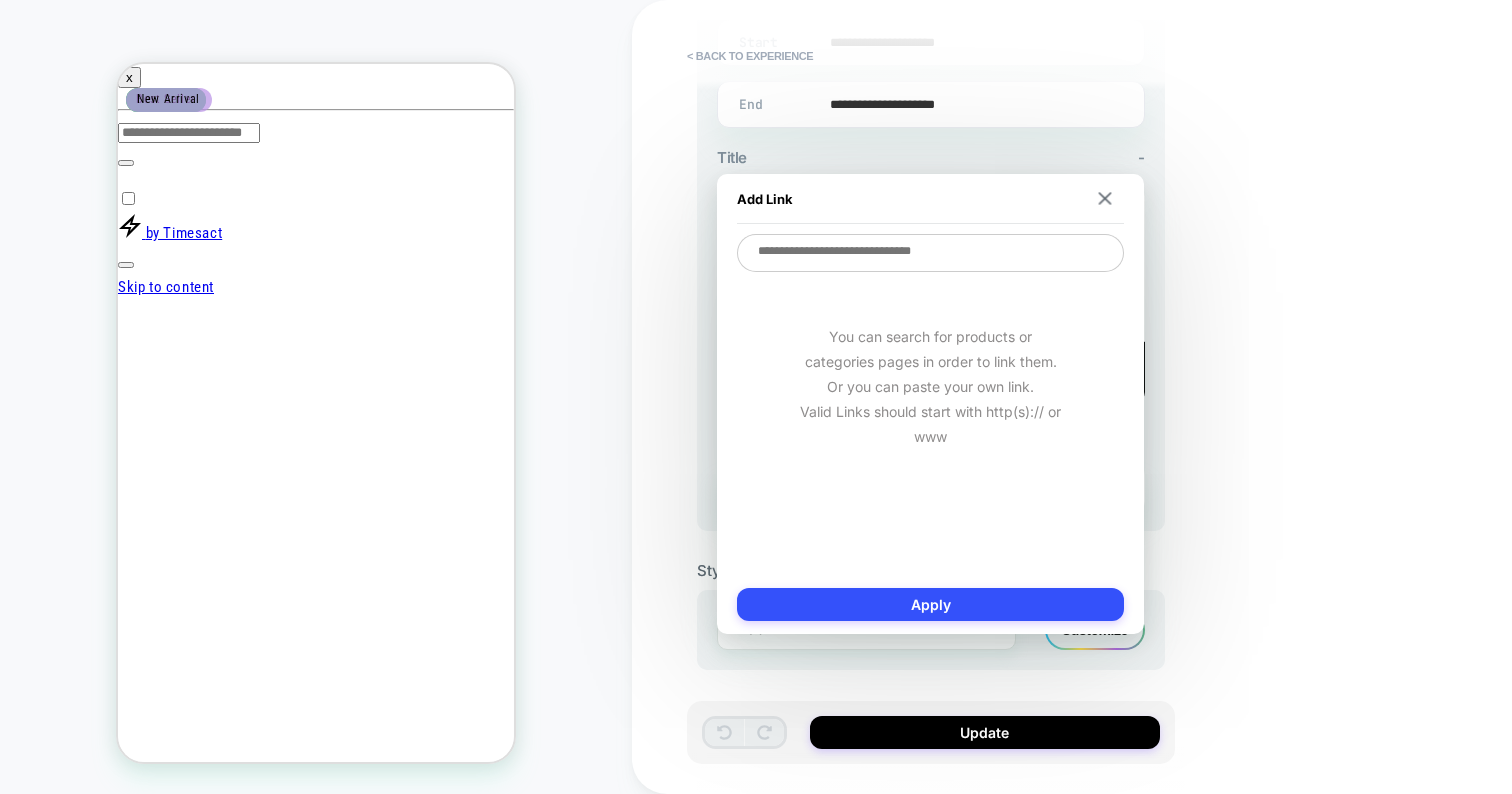 type on "*" 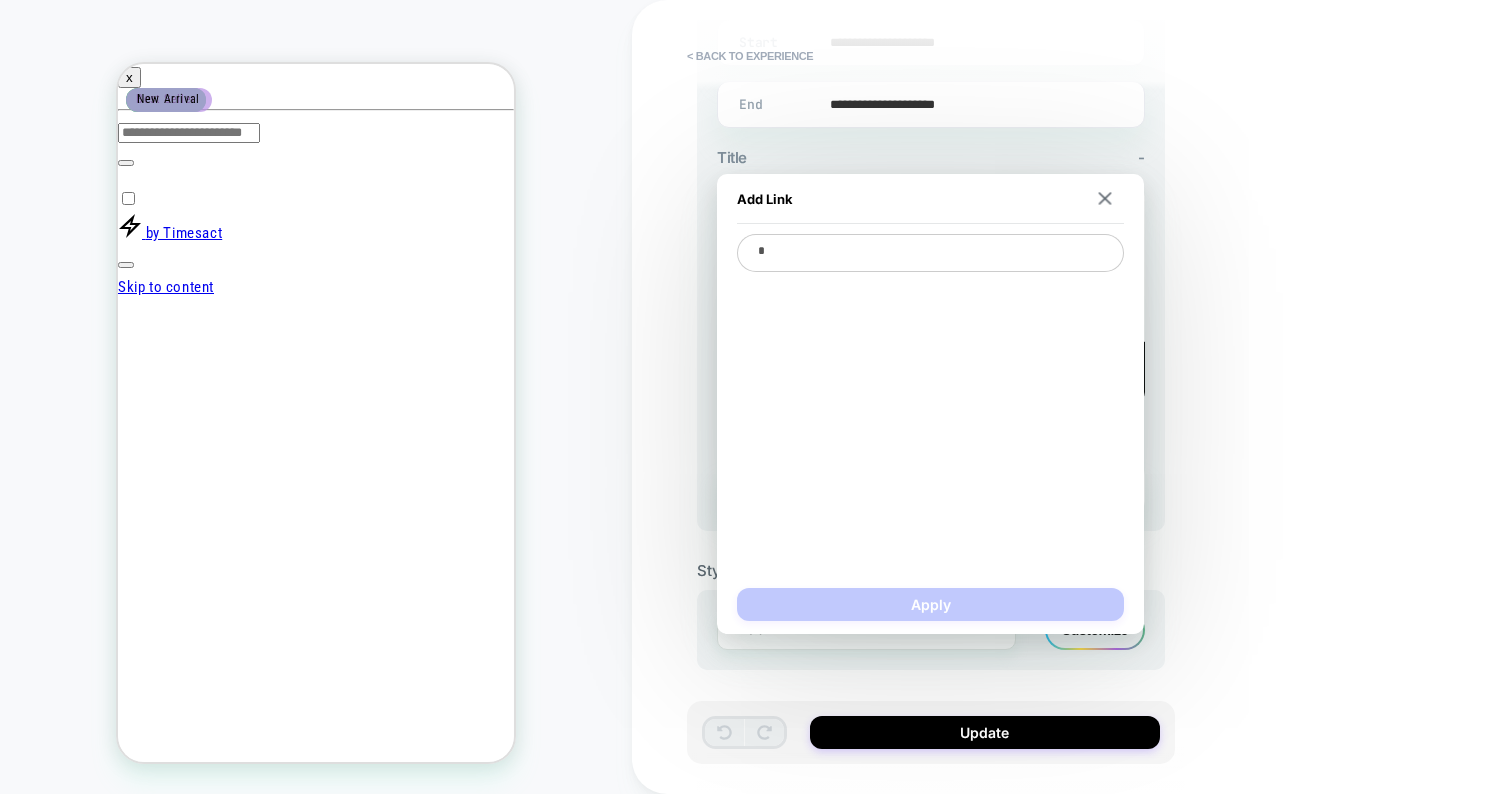 type on "*" 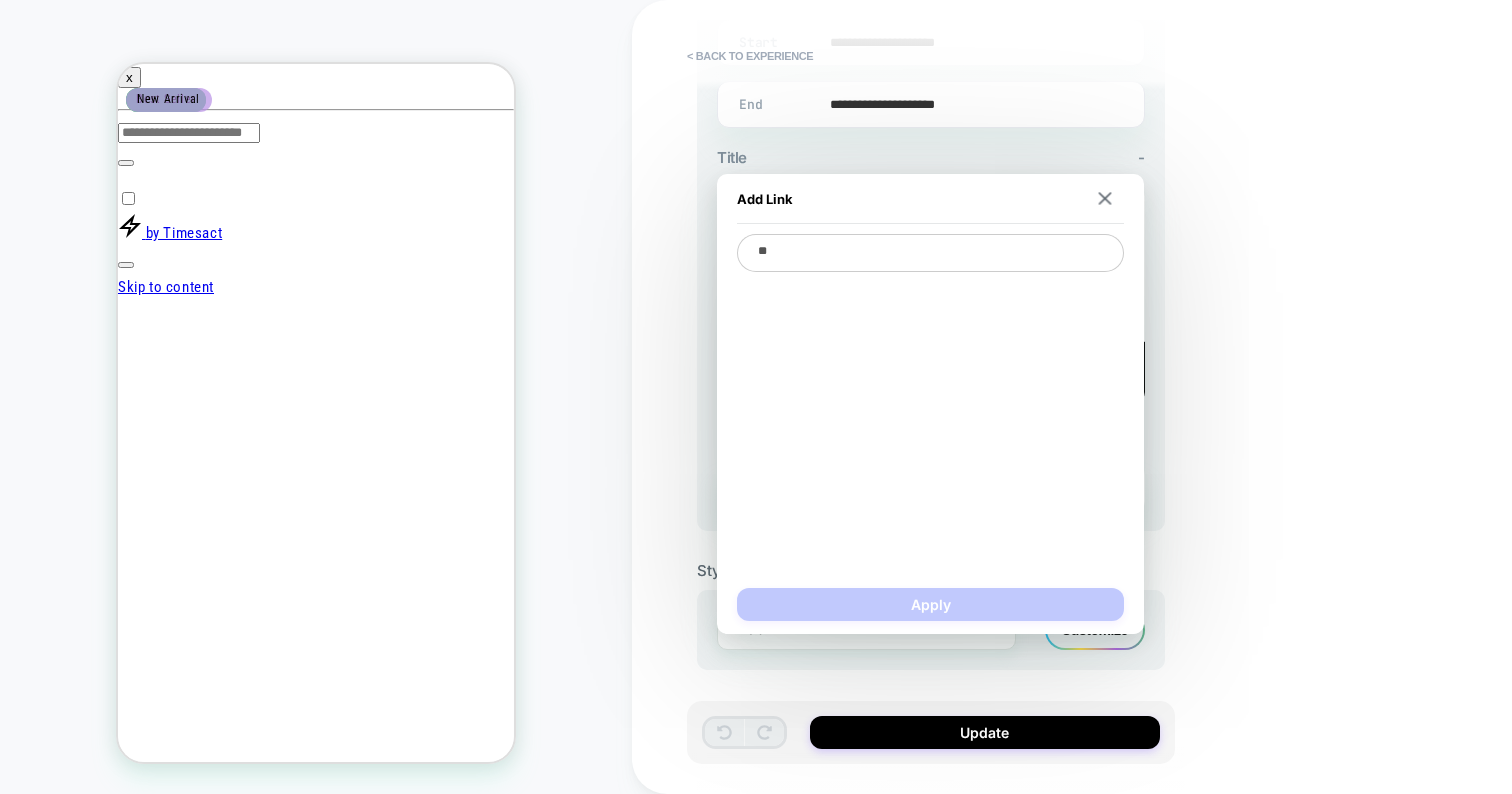 type on "***" 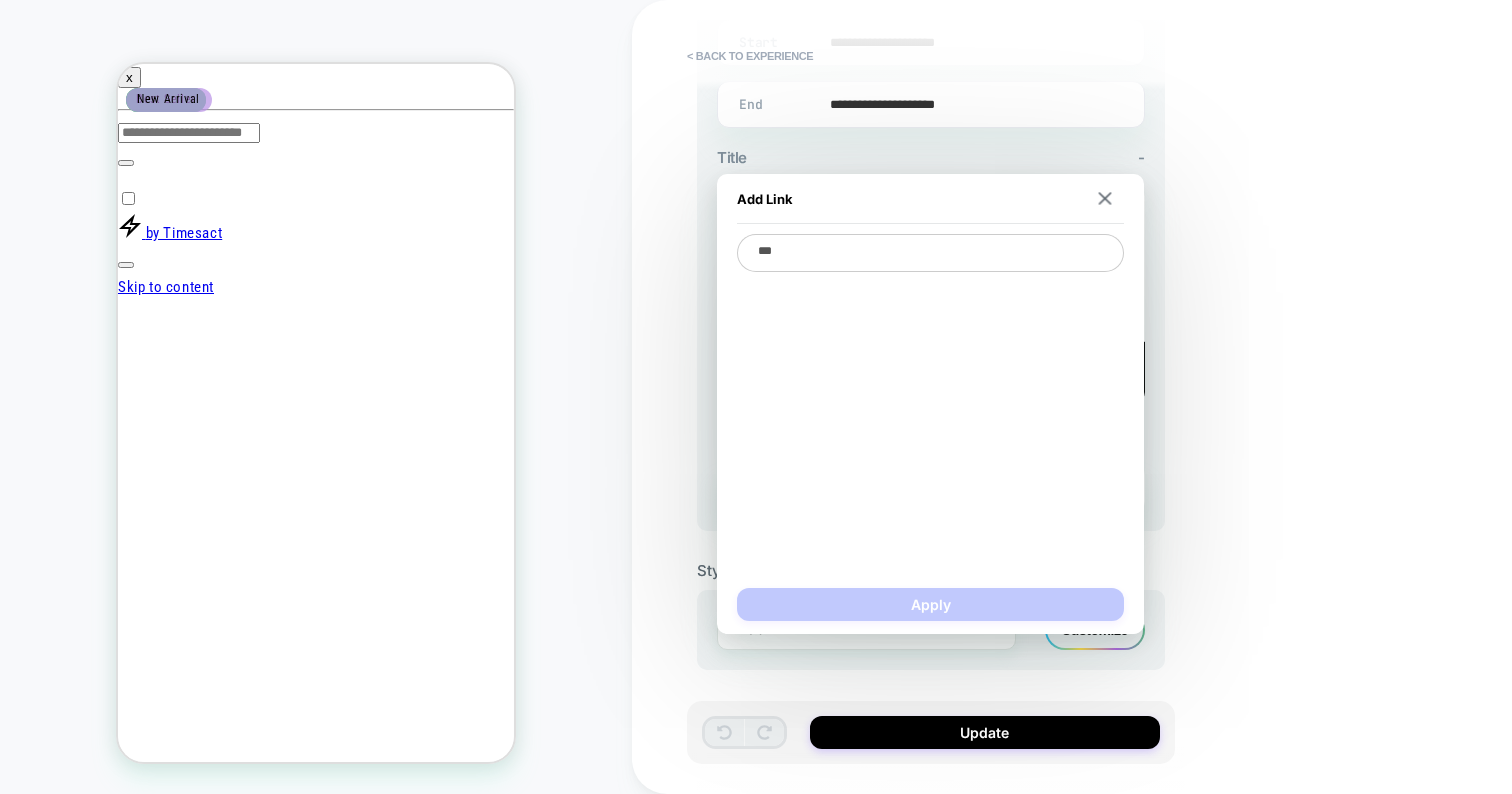 type on "****" 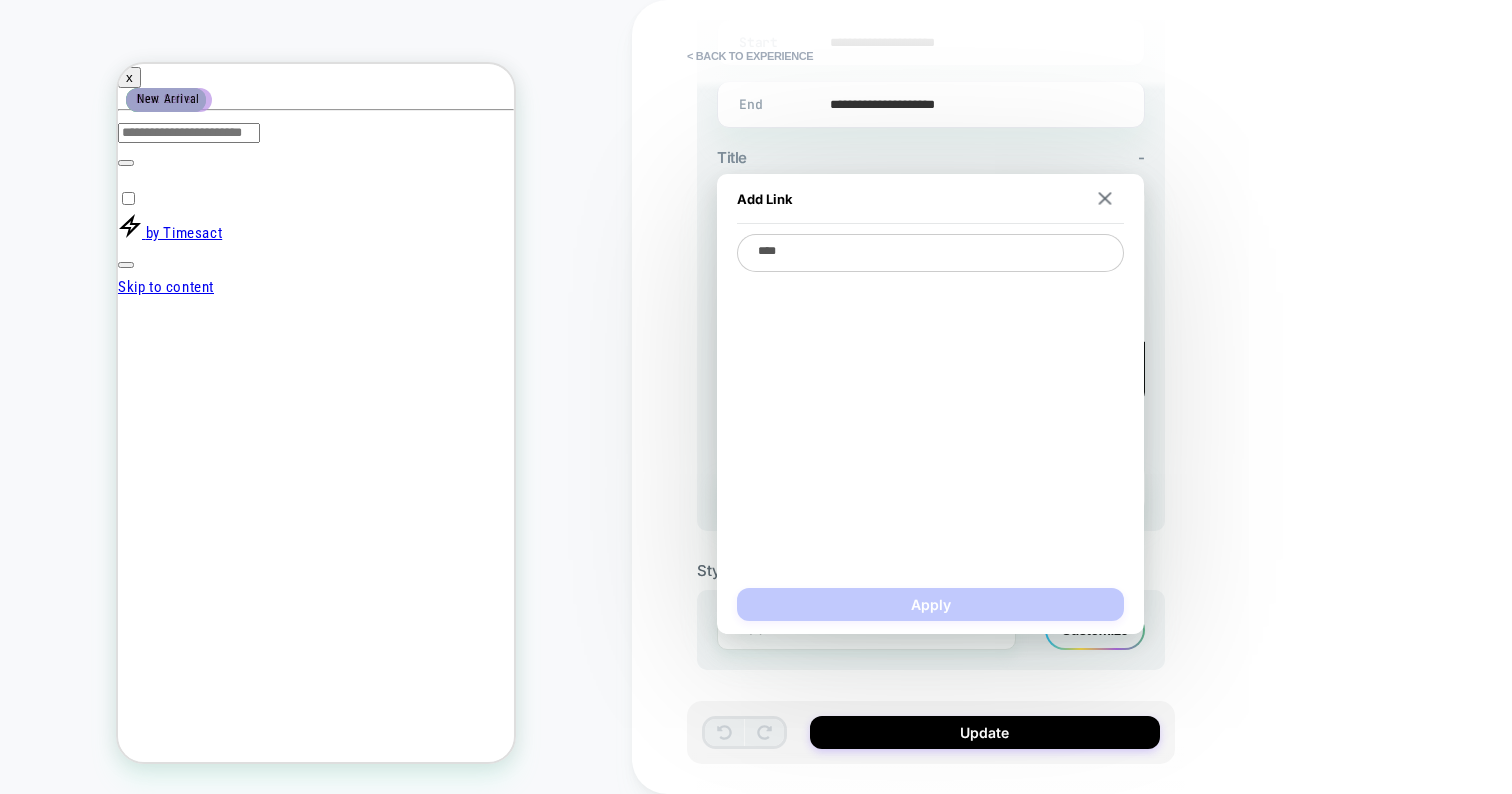 type on "*" 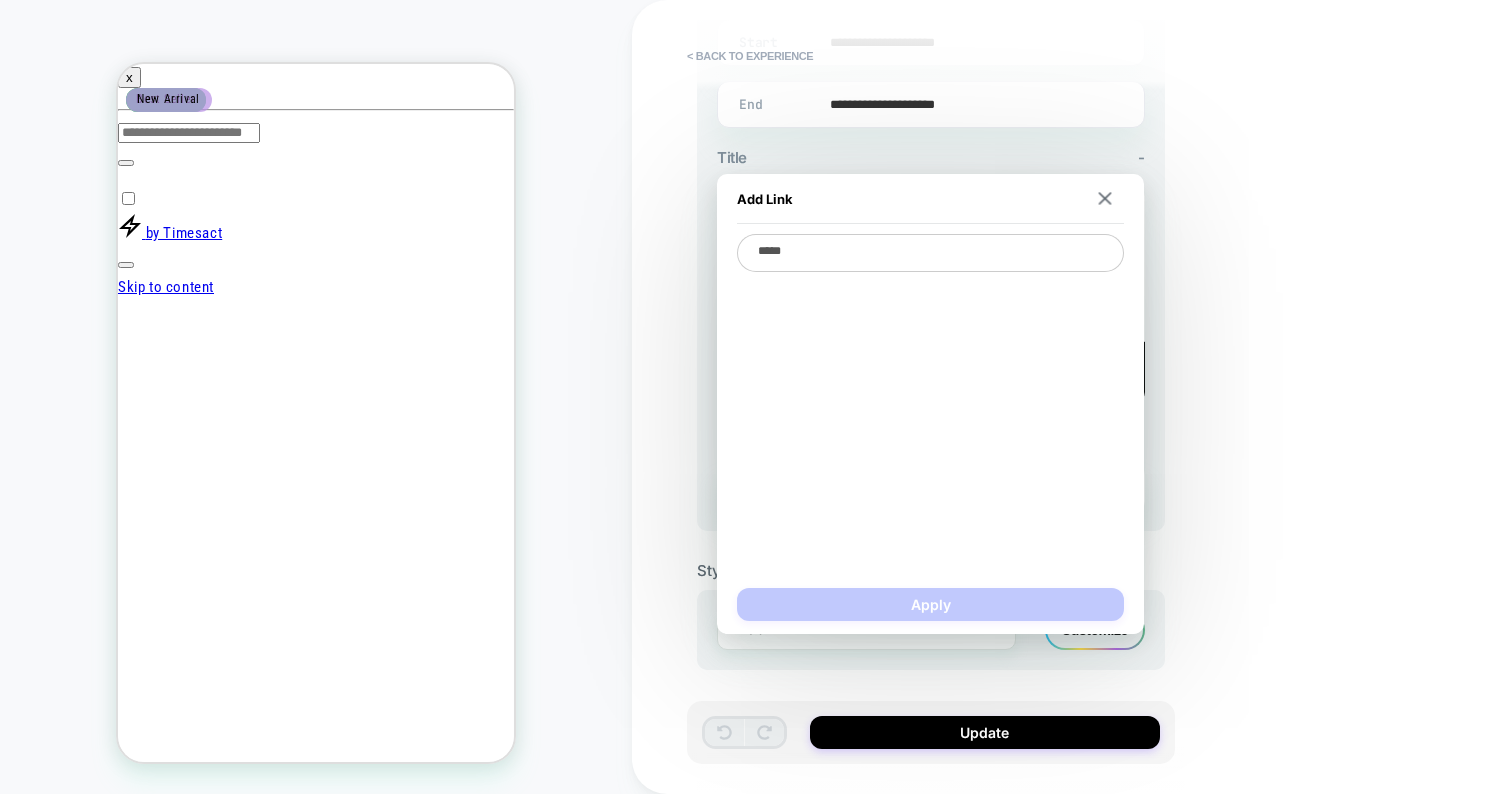 type on "******" 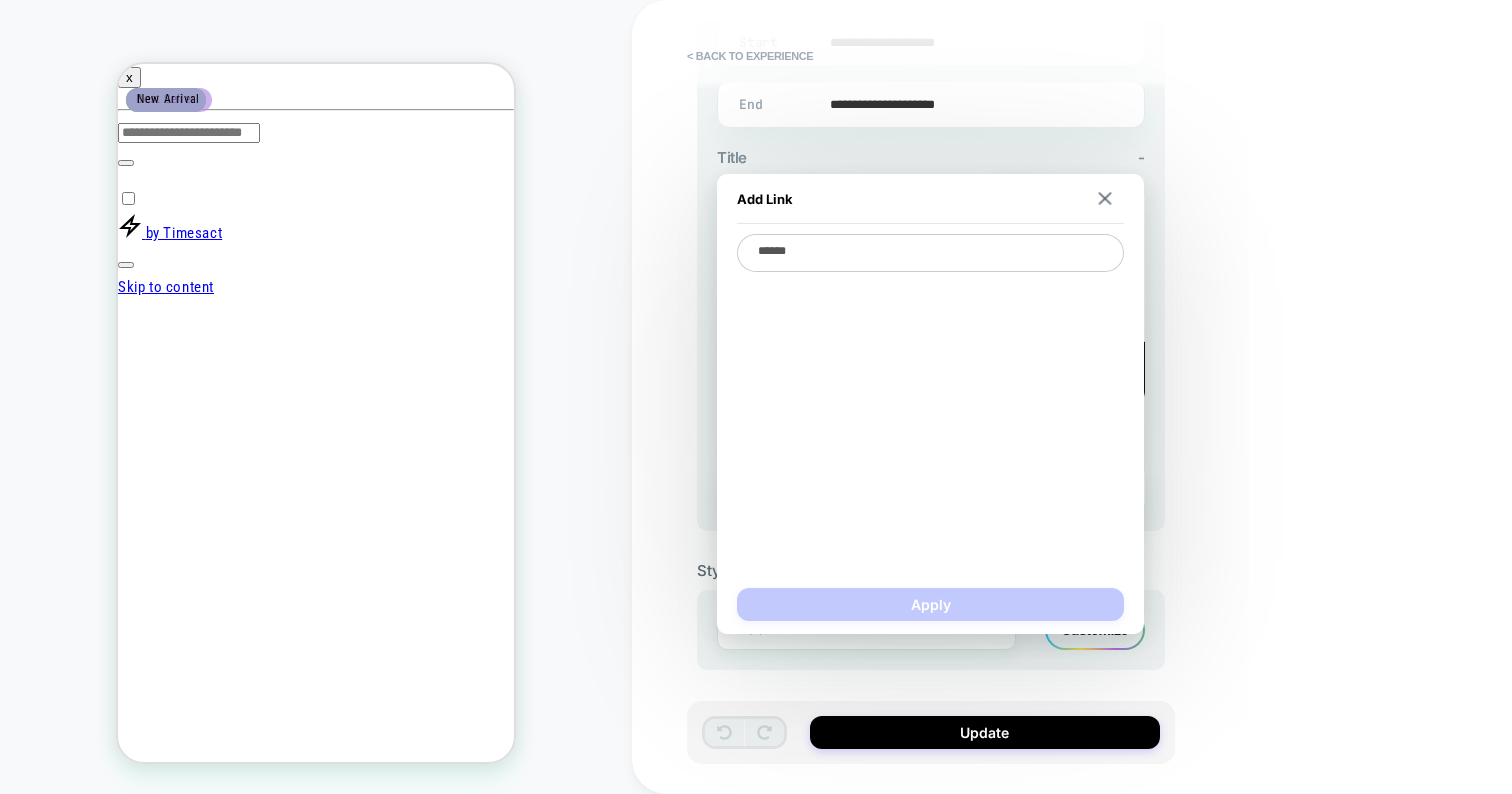 type on "*" 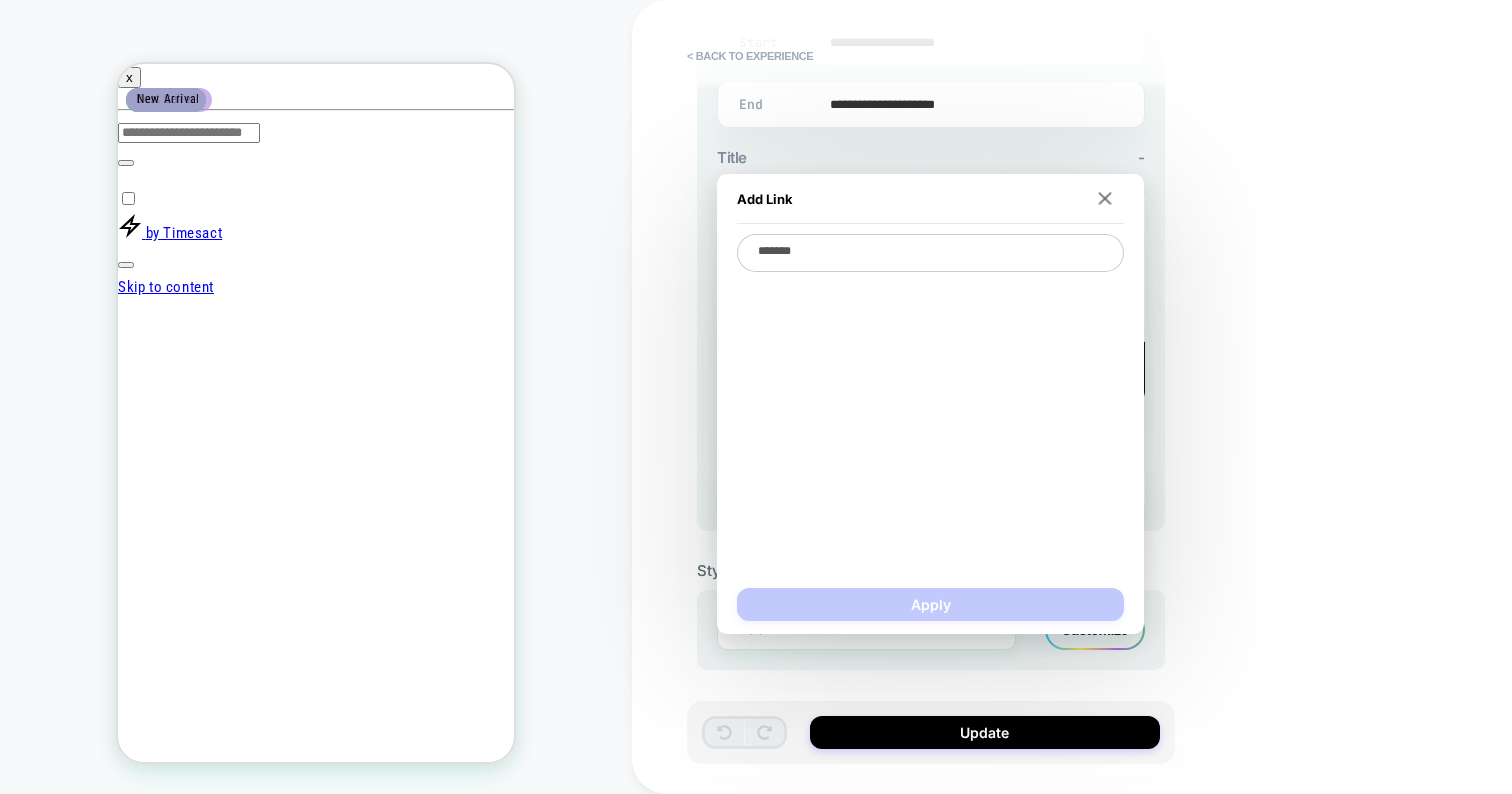 type on "********" 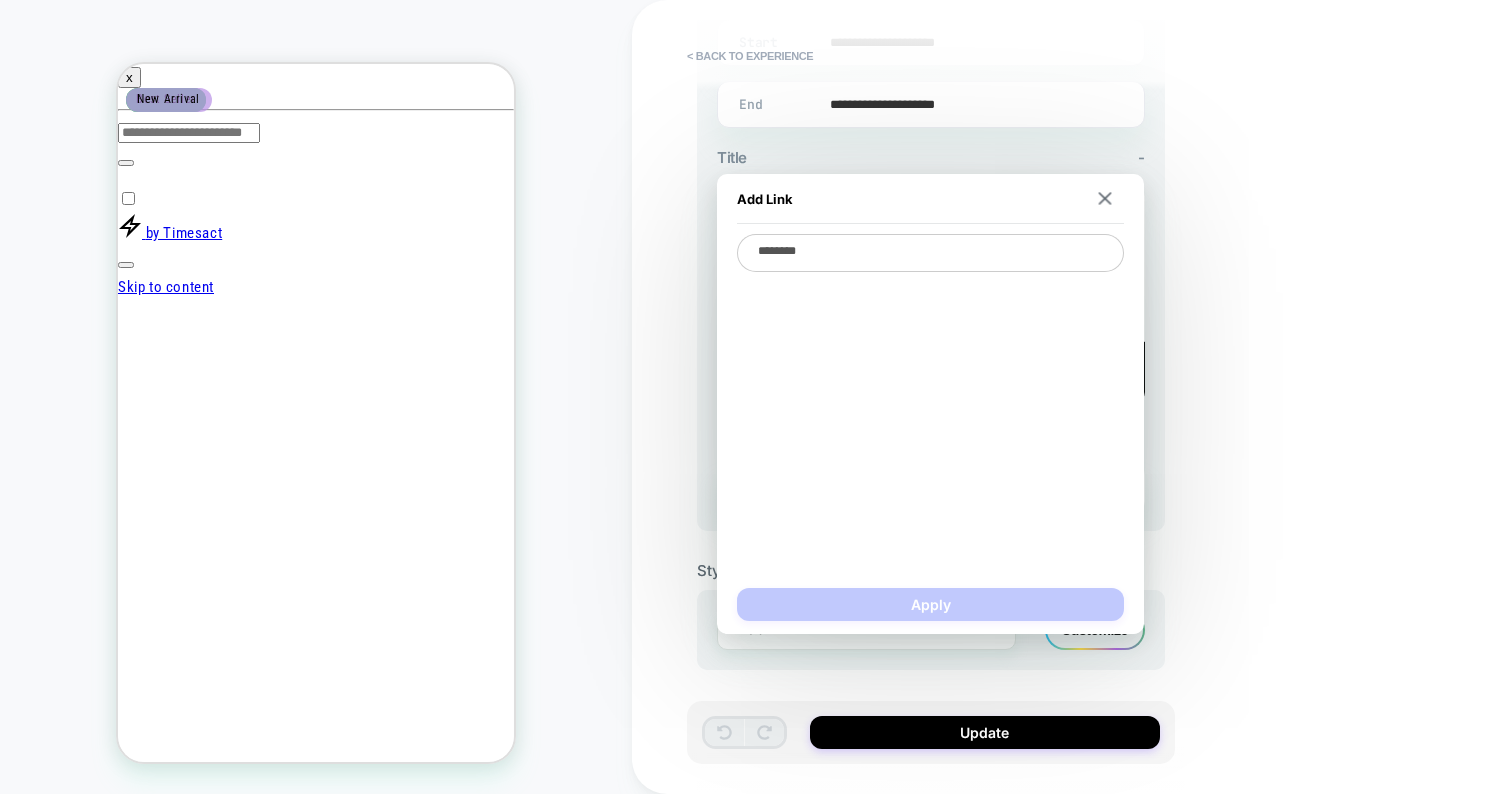 type on "*********" 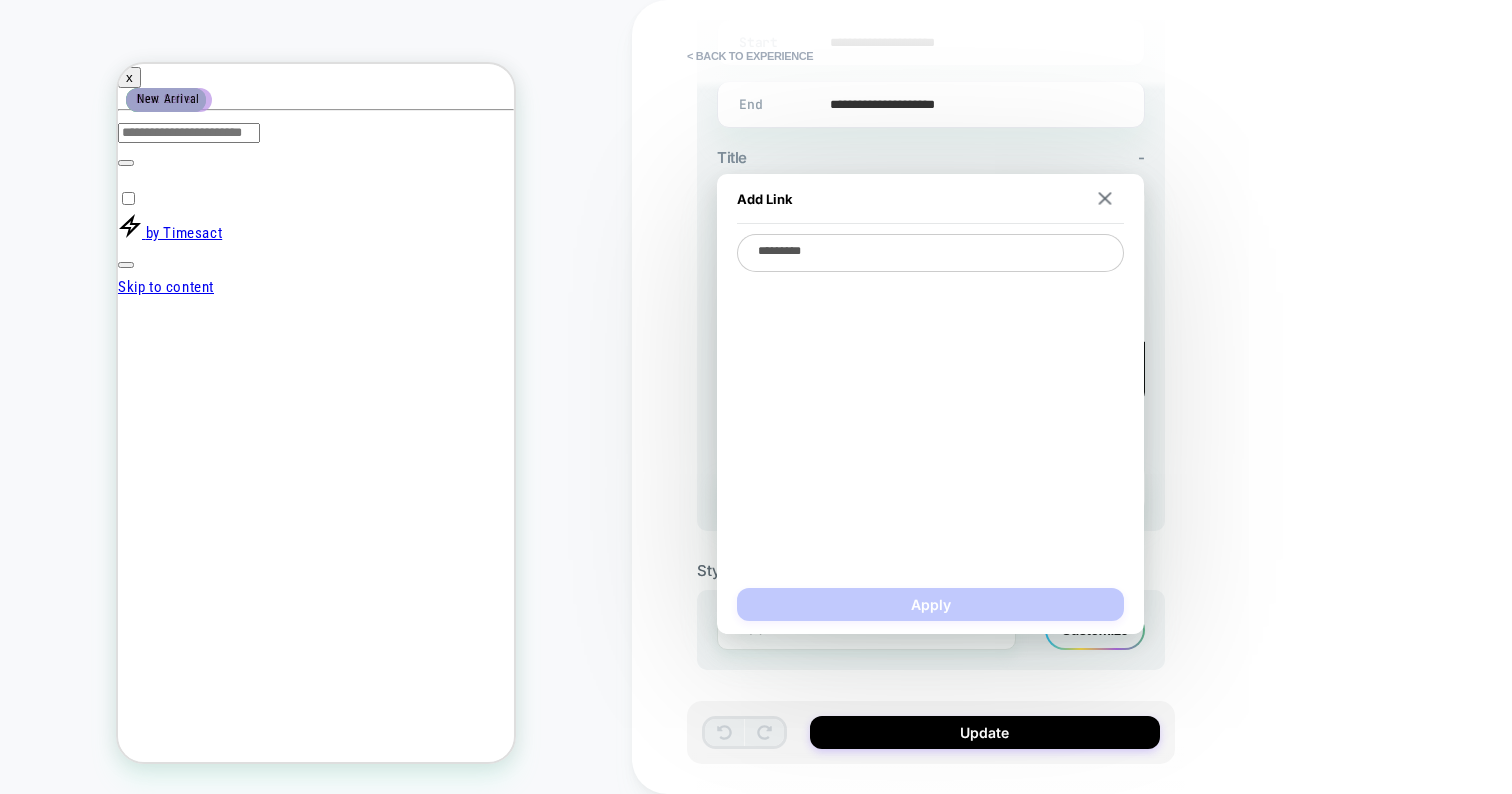 type on "*" 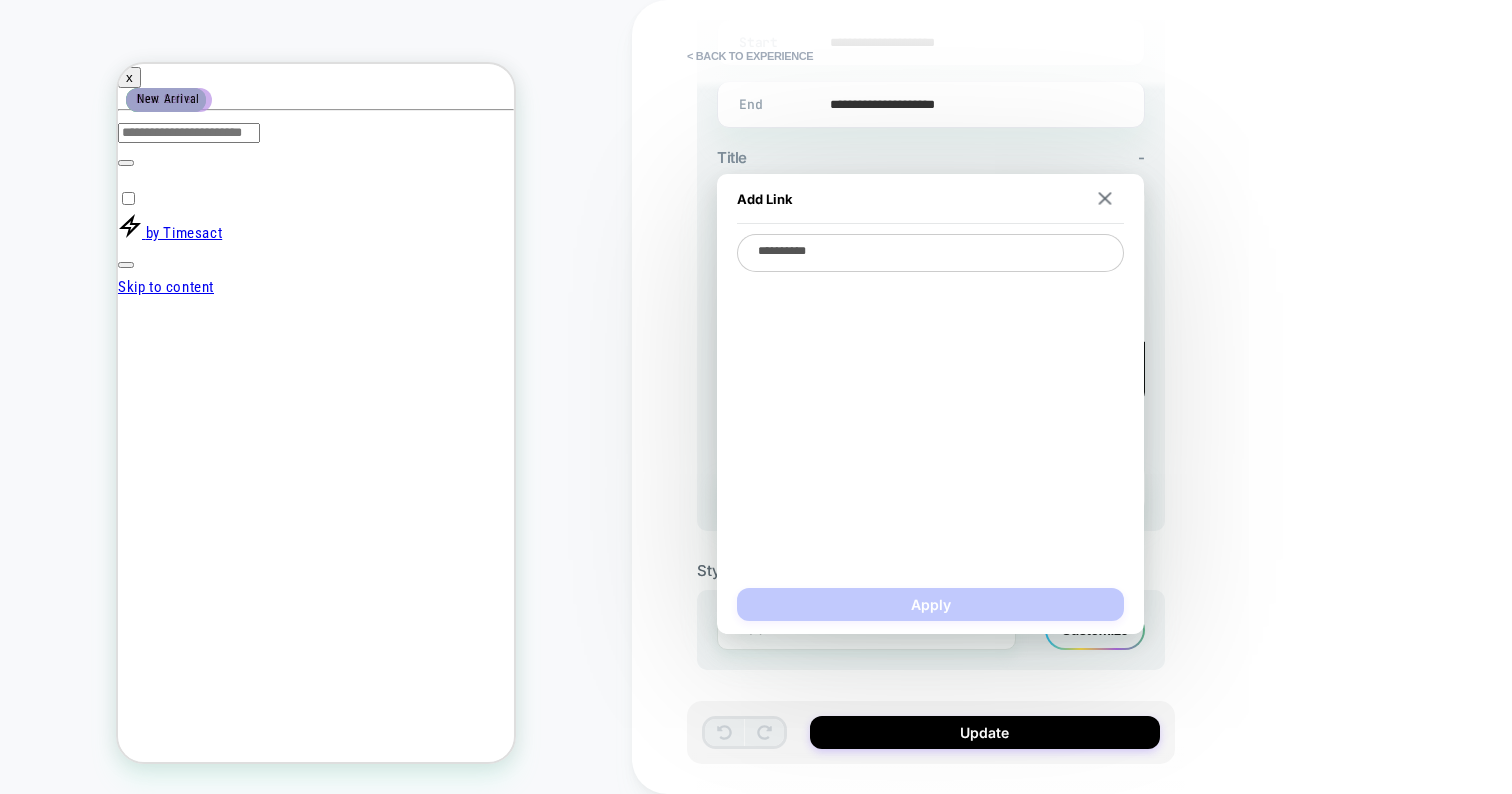 type on "*" 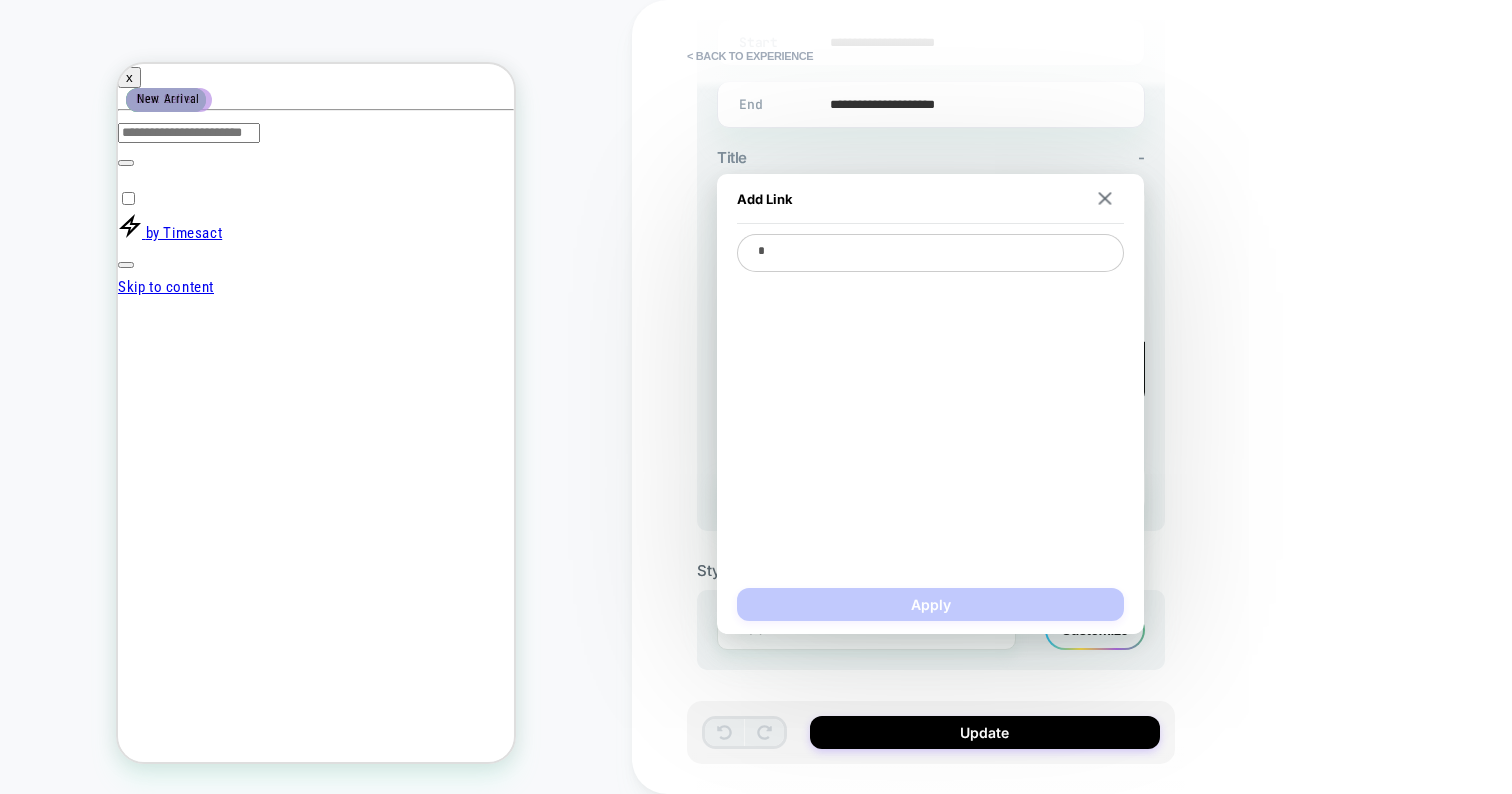 type on "*" 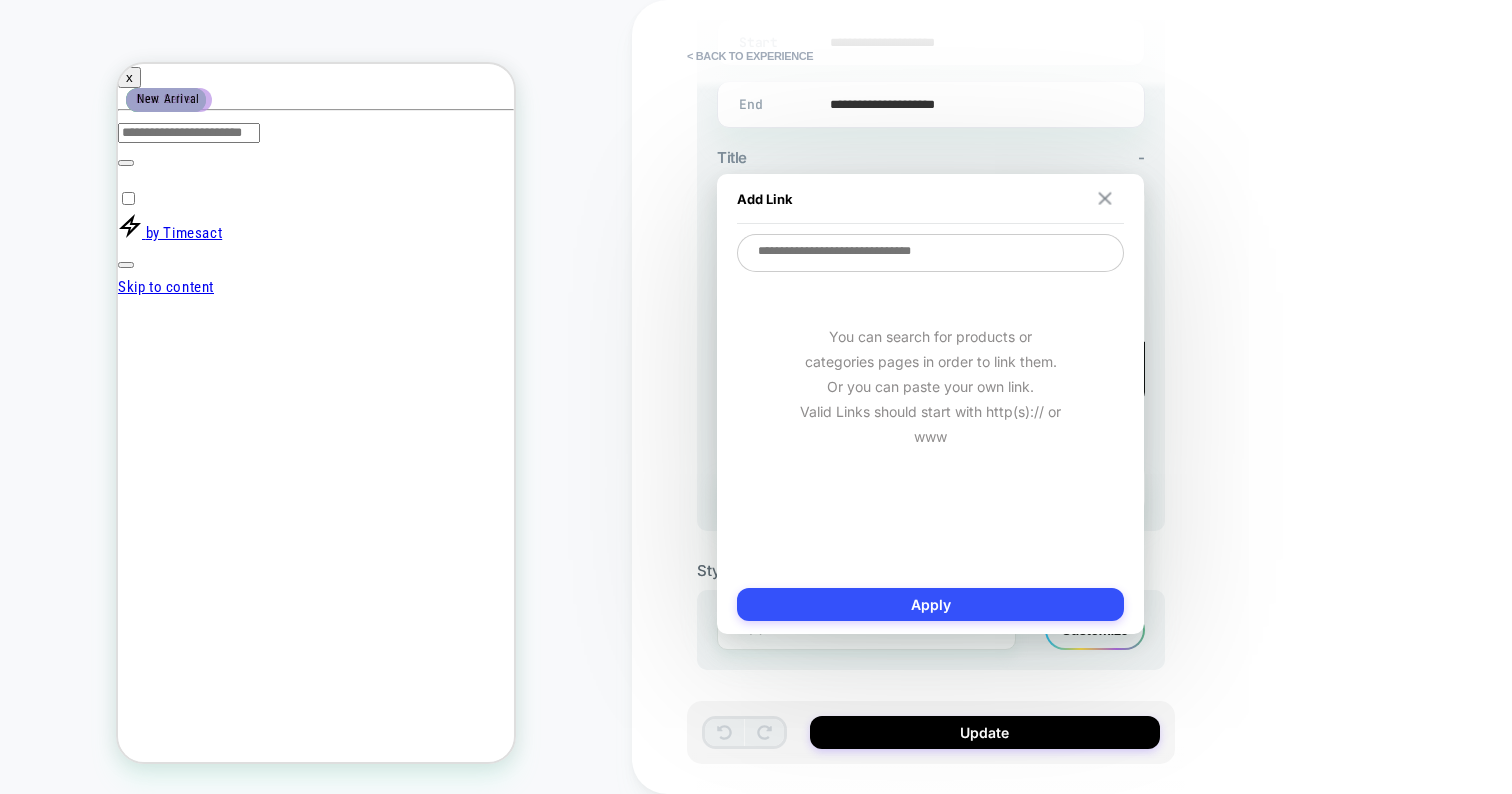 click at bounding box center (1105, 199) 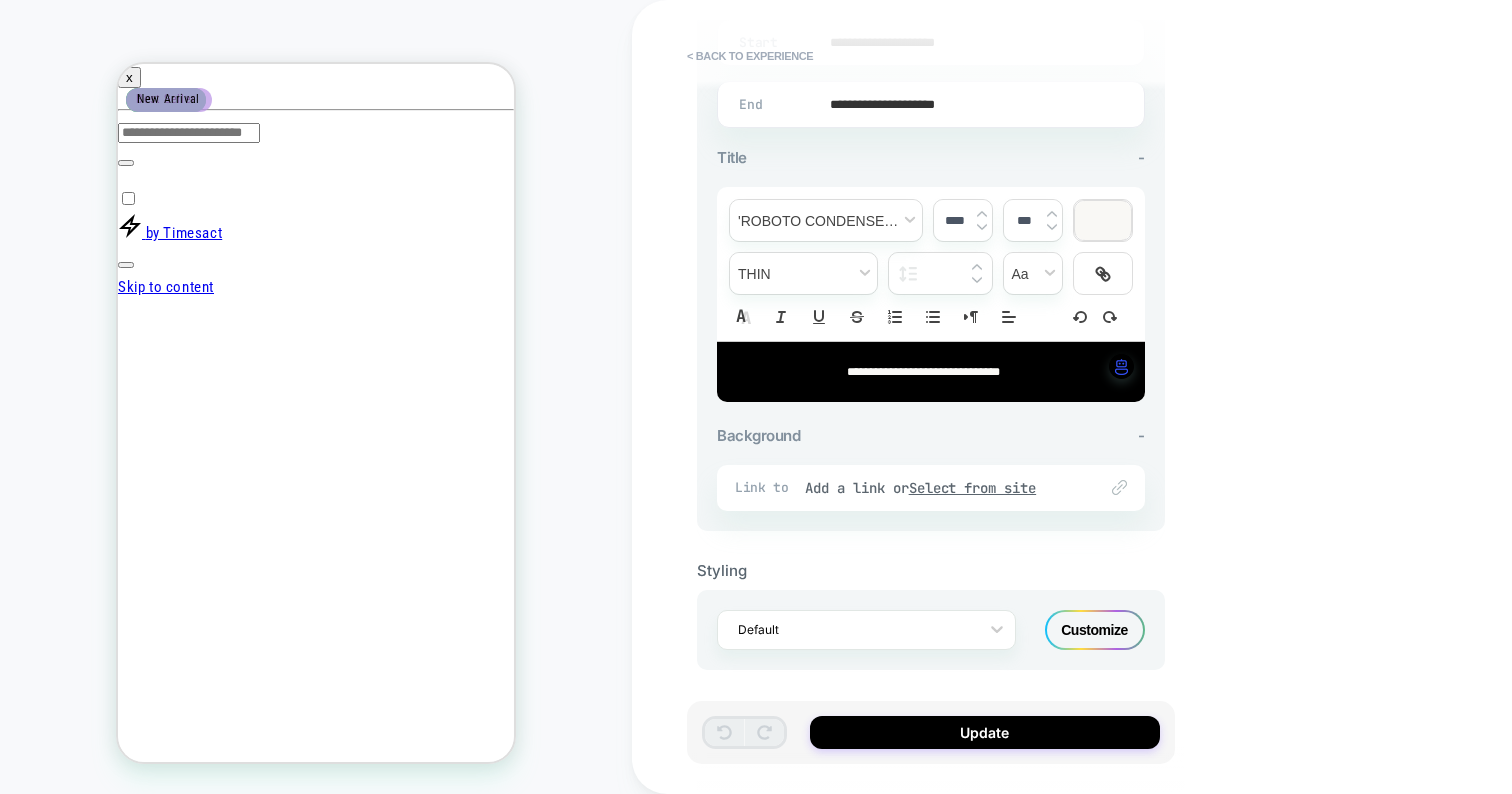 scroll, scrollTop: 574, scrollLeft: 0, axis: vertical 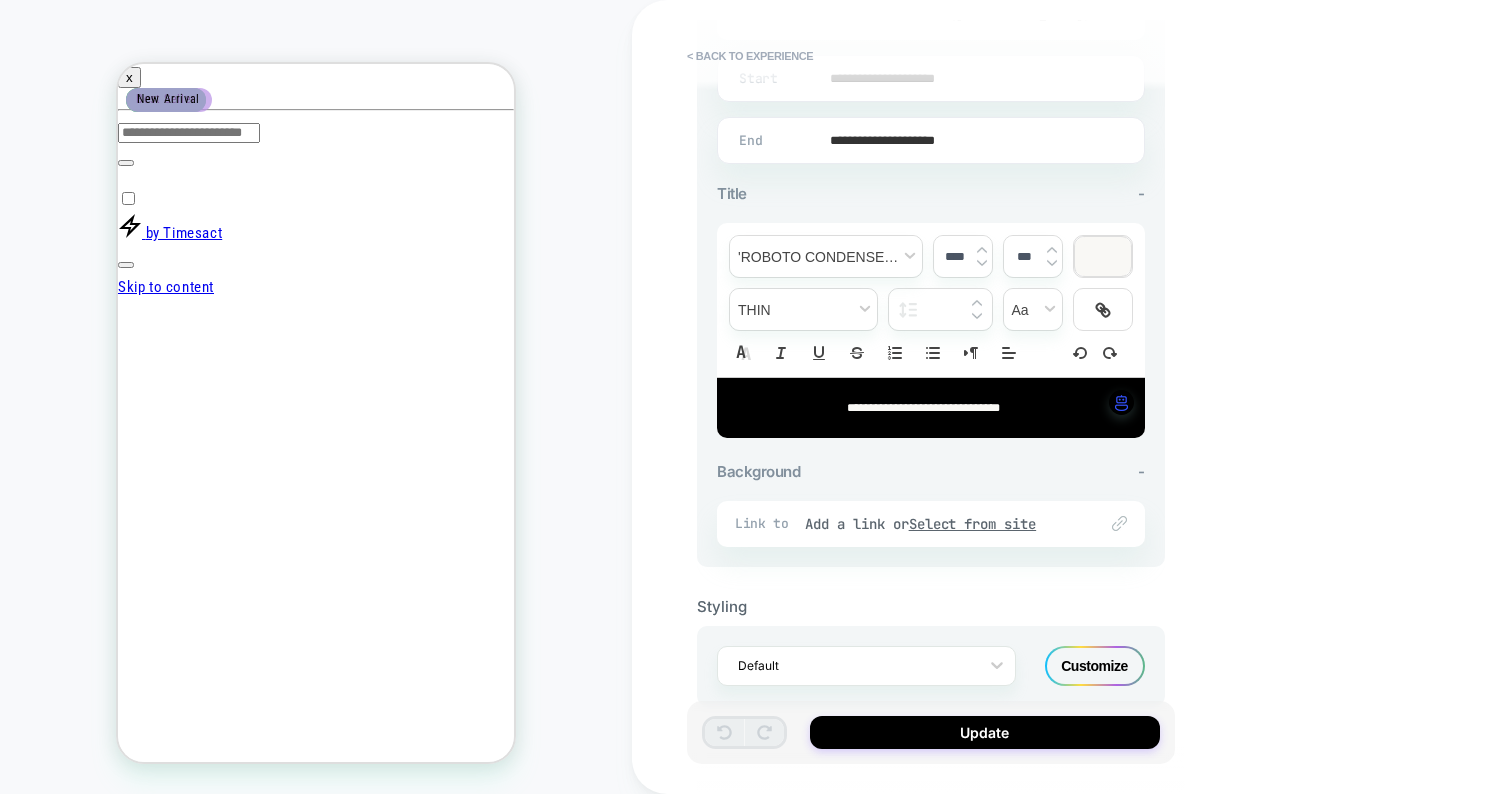 click on "Customize" at bounding box center [1095, 666] 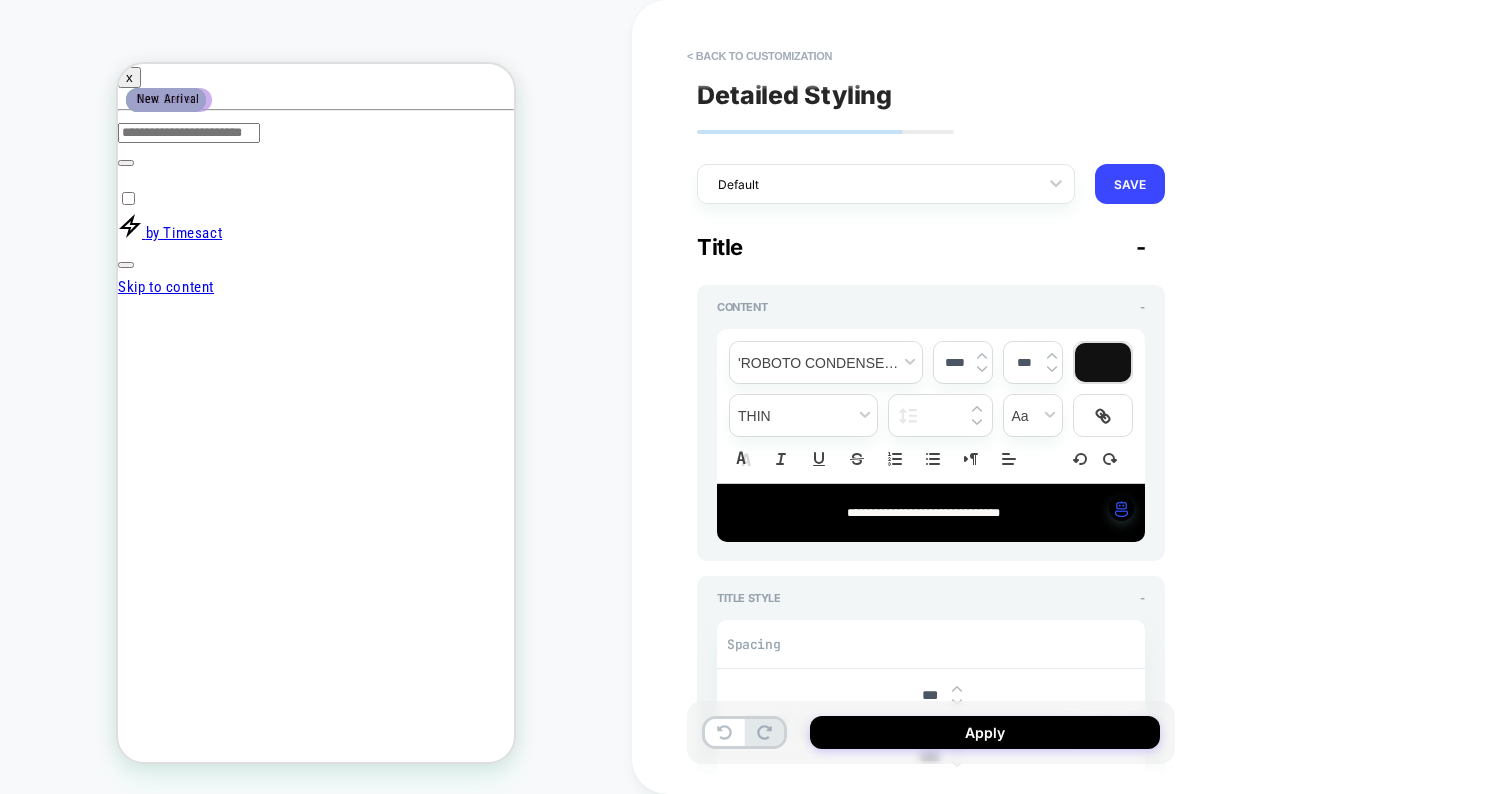 type on "*" 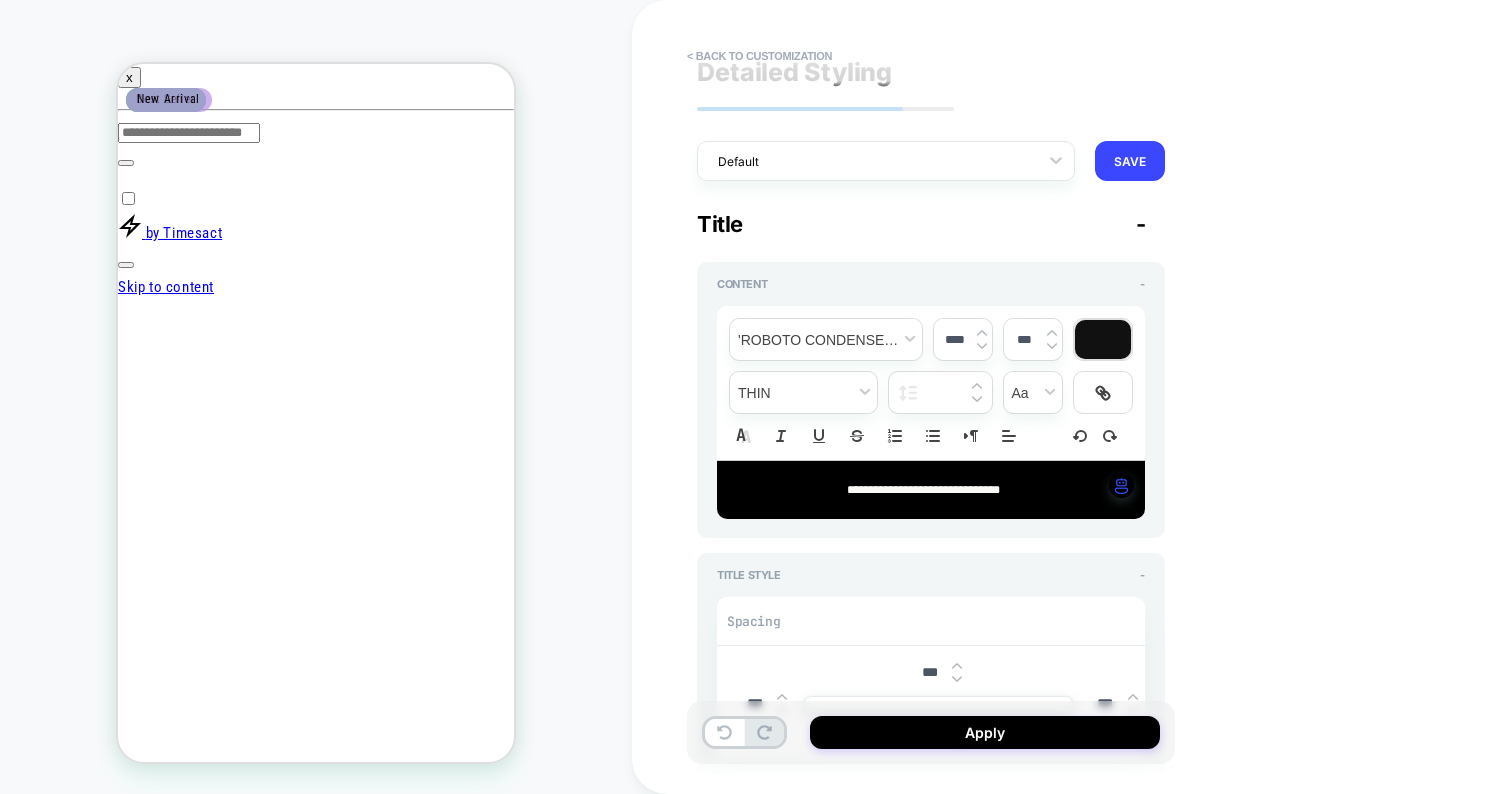 click at bounding box center (982, 333) 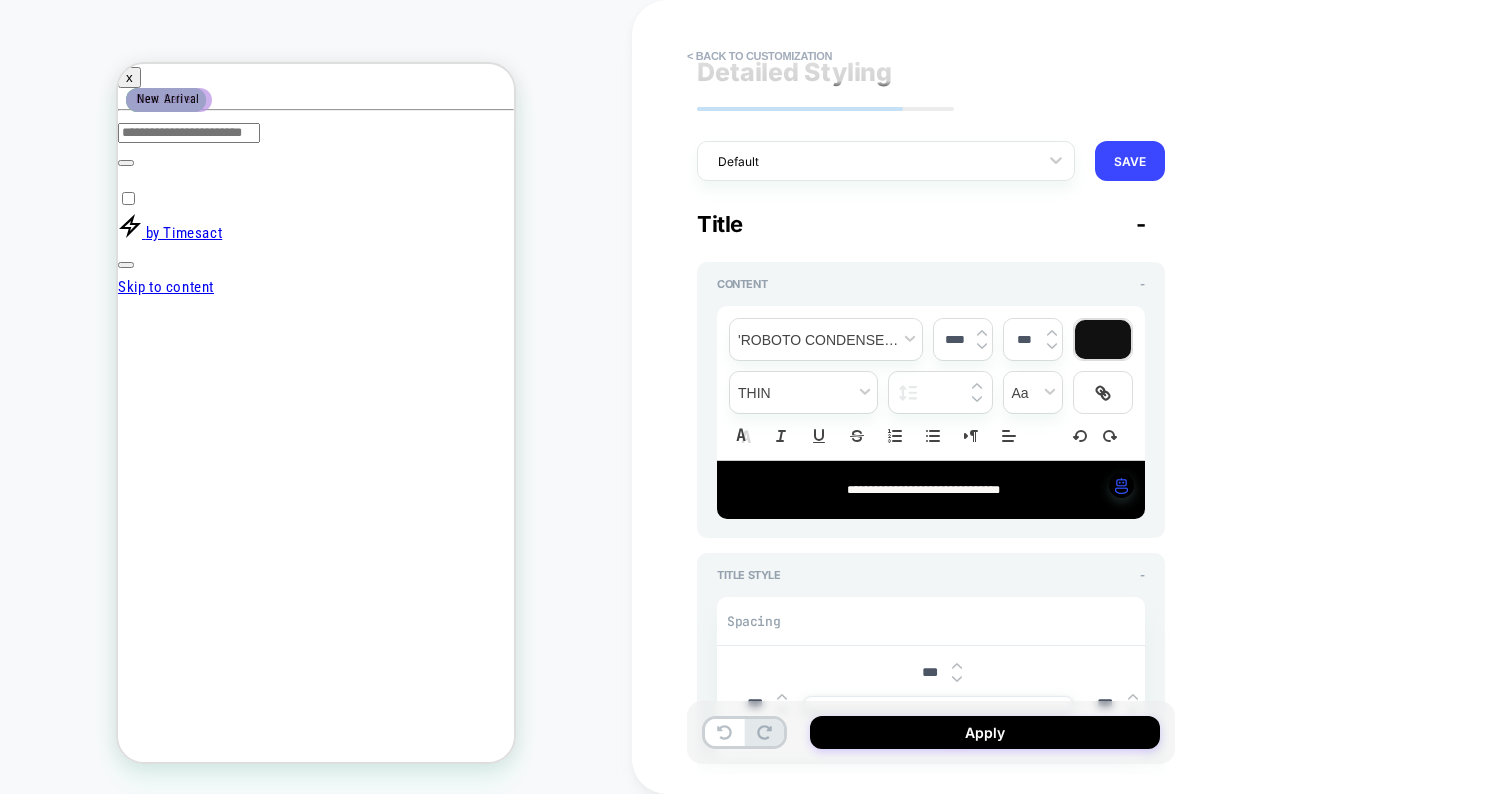 click at bounding box center [982, 333] 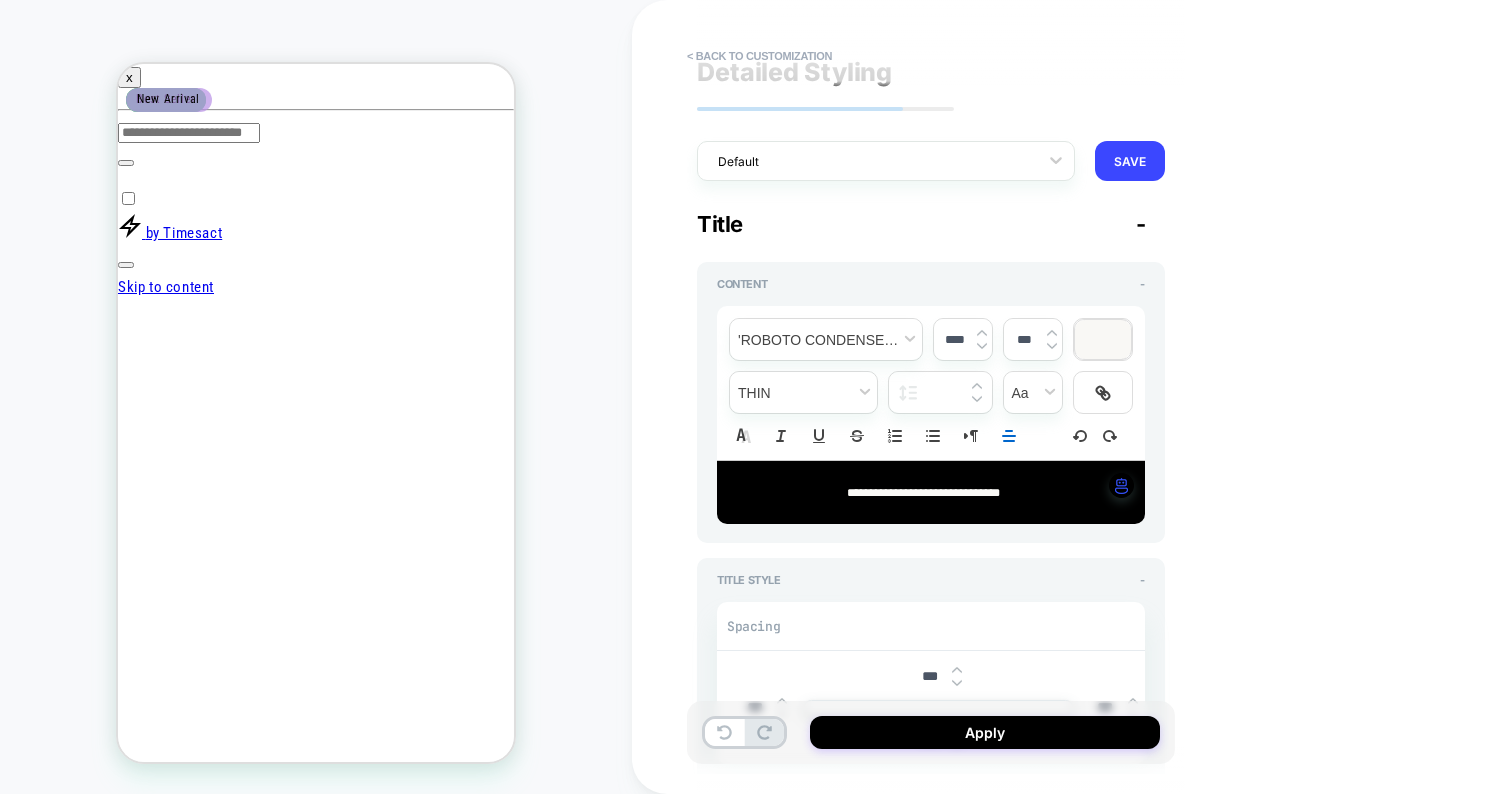 click on "****" at bounding box center [963, 339] 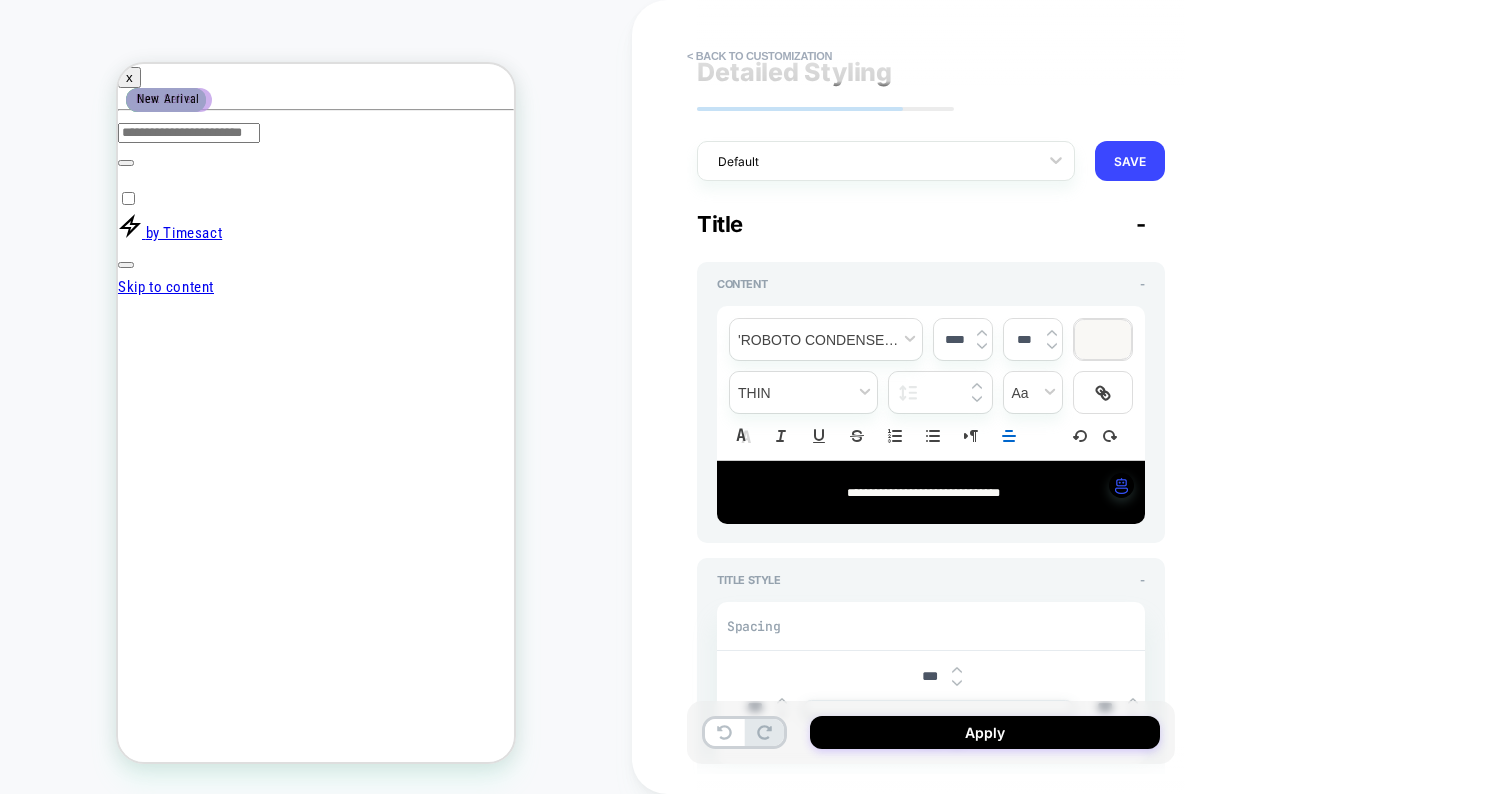 click at bounding box center (982, 333) 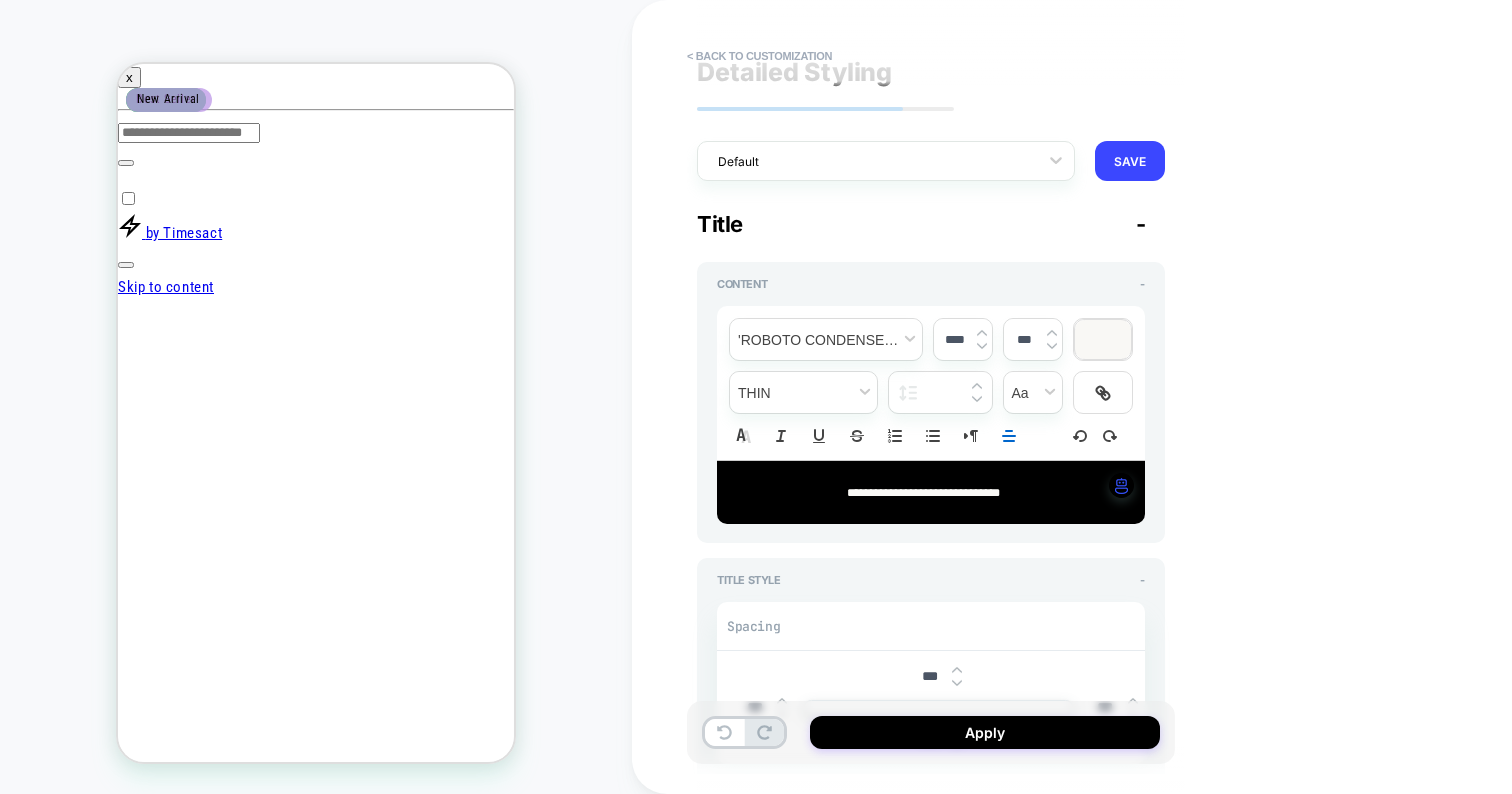 click at bounding box center [982, 333] 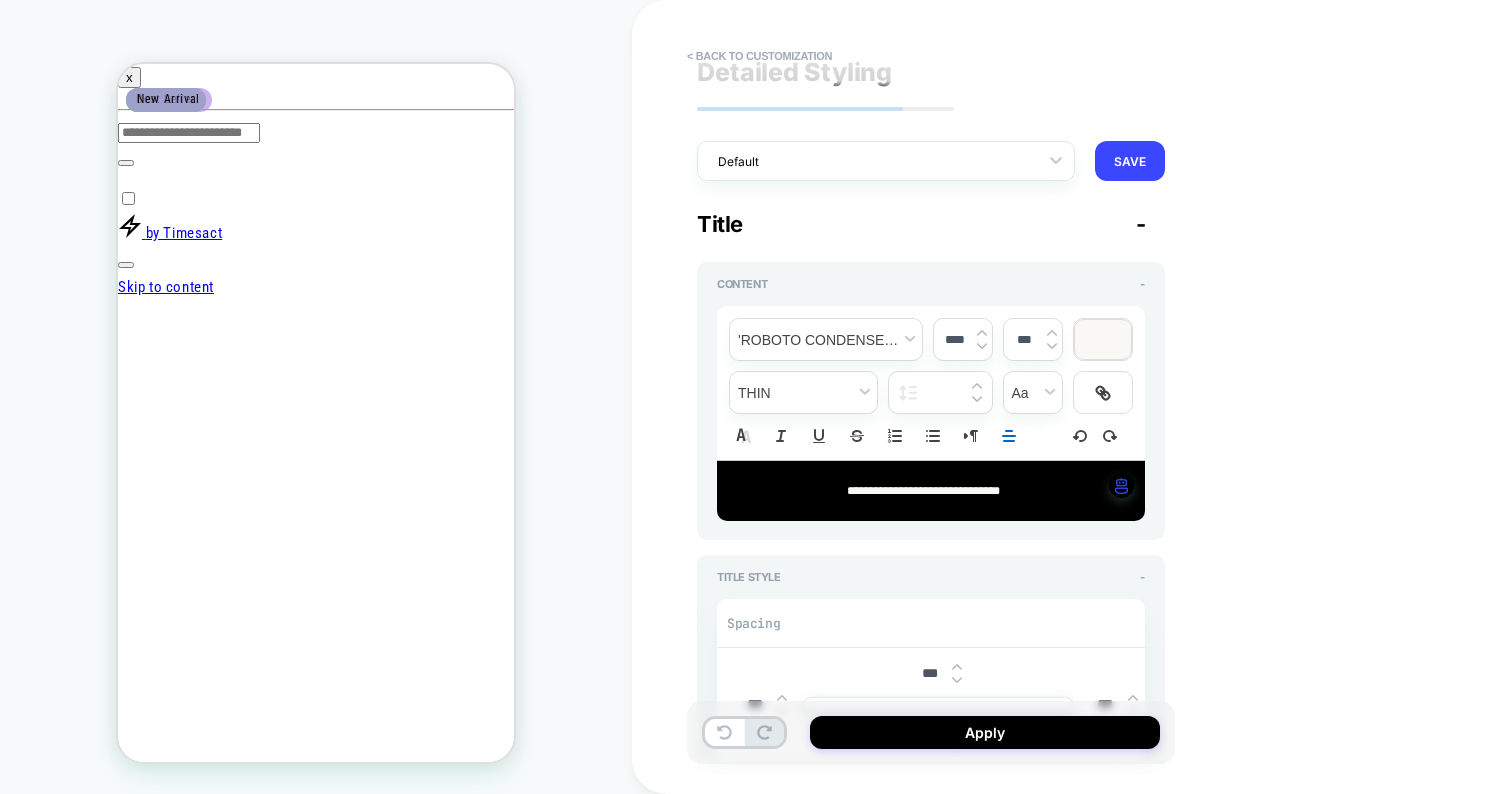 click on "**********" at bounding box center [923, 491] 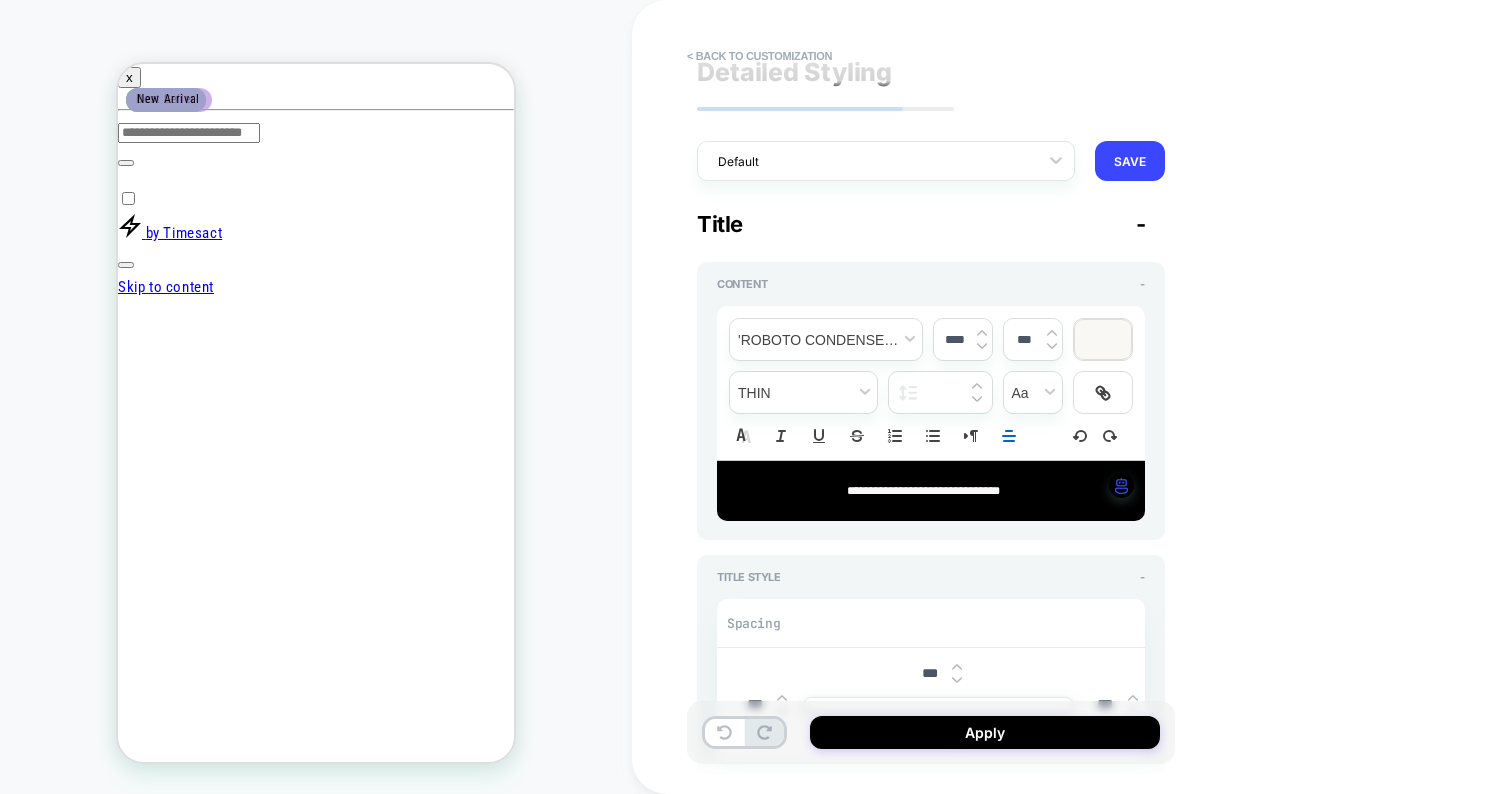 type on "****" 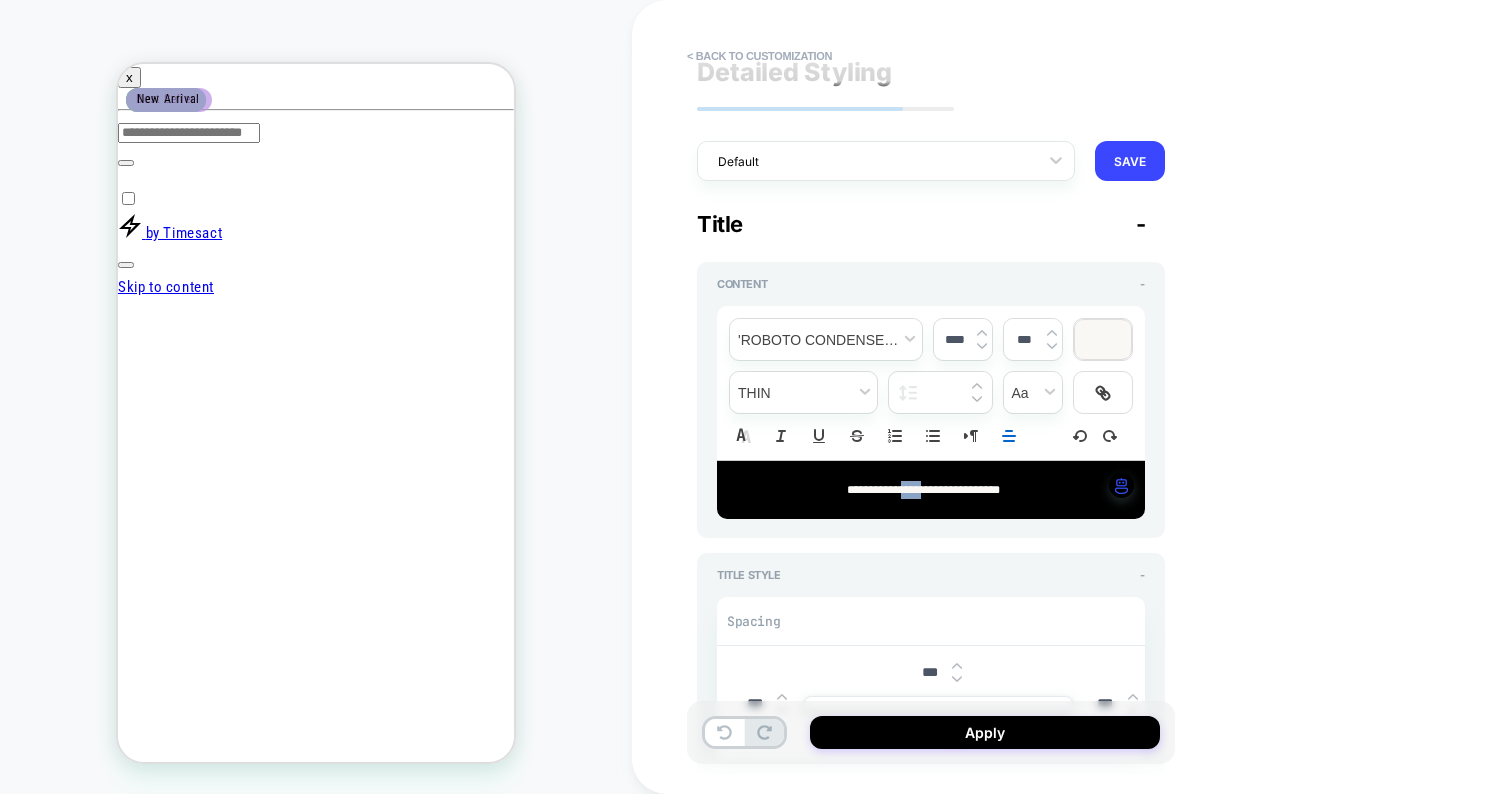 click on "**********" at bounding box center [923, 490] 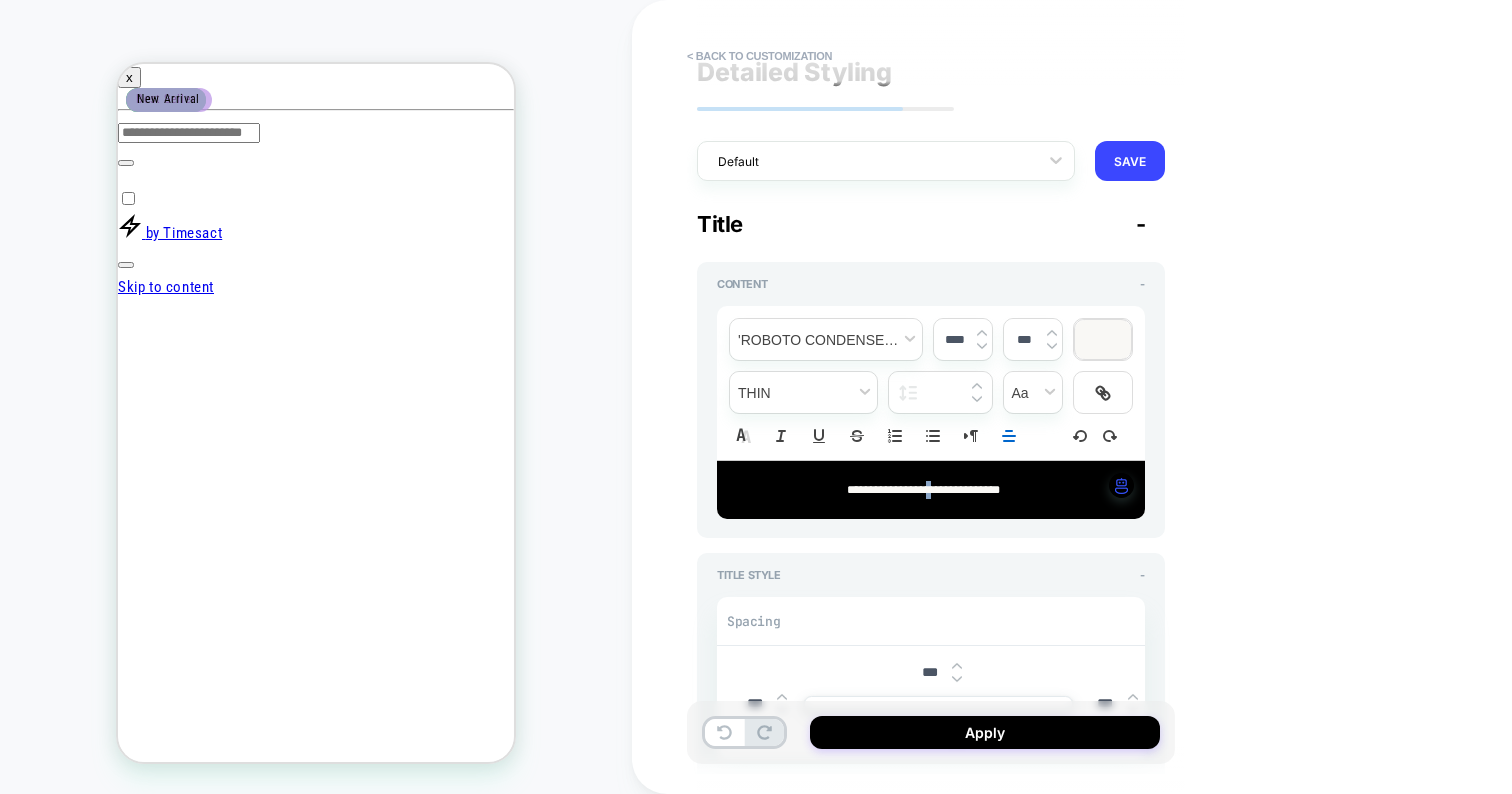 click on "**********" at bounding box center (923, 490) 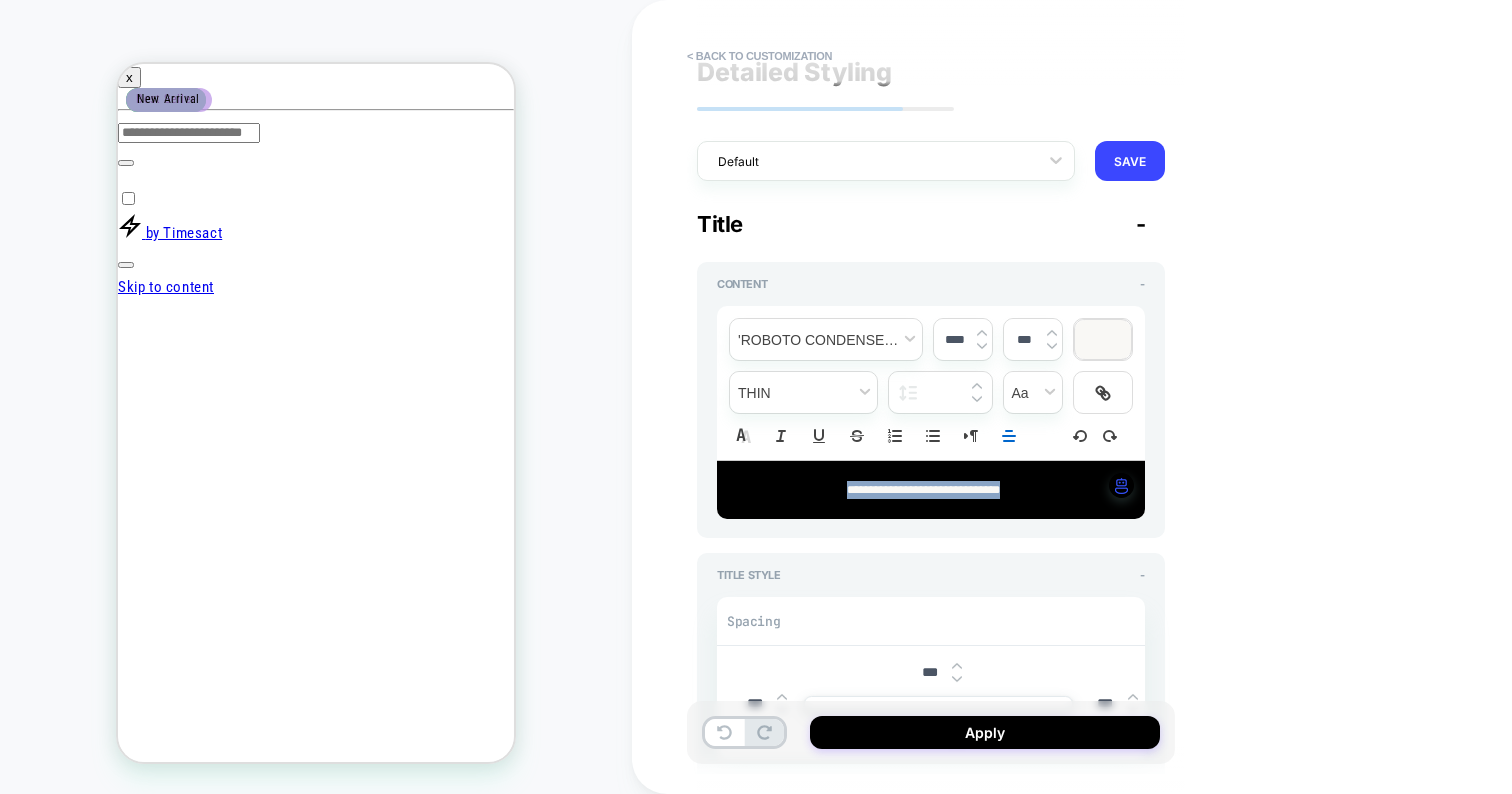click on "**********" at bounding box center [923, 490] 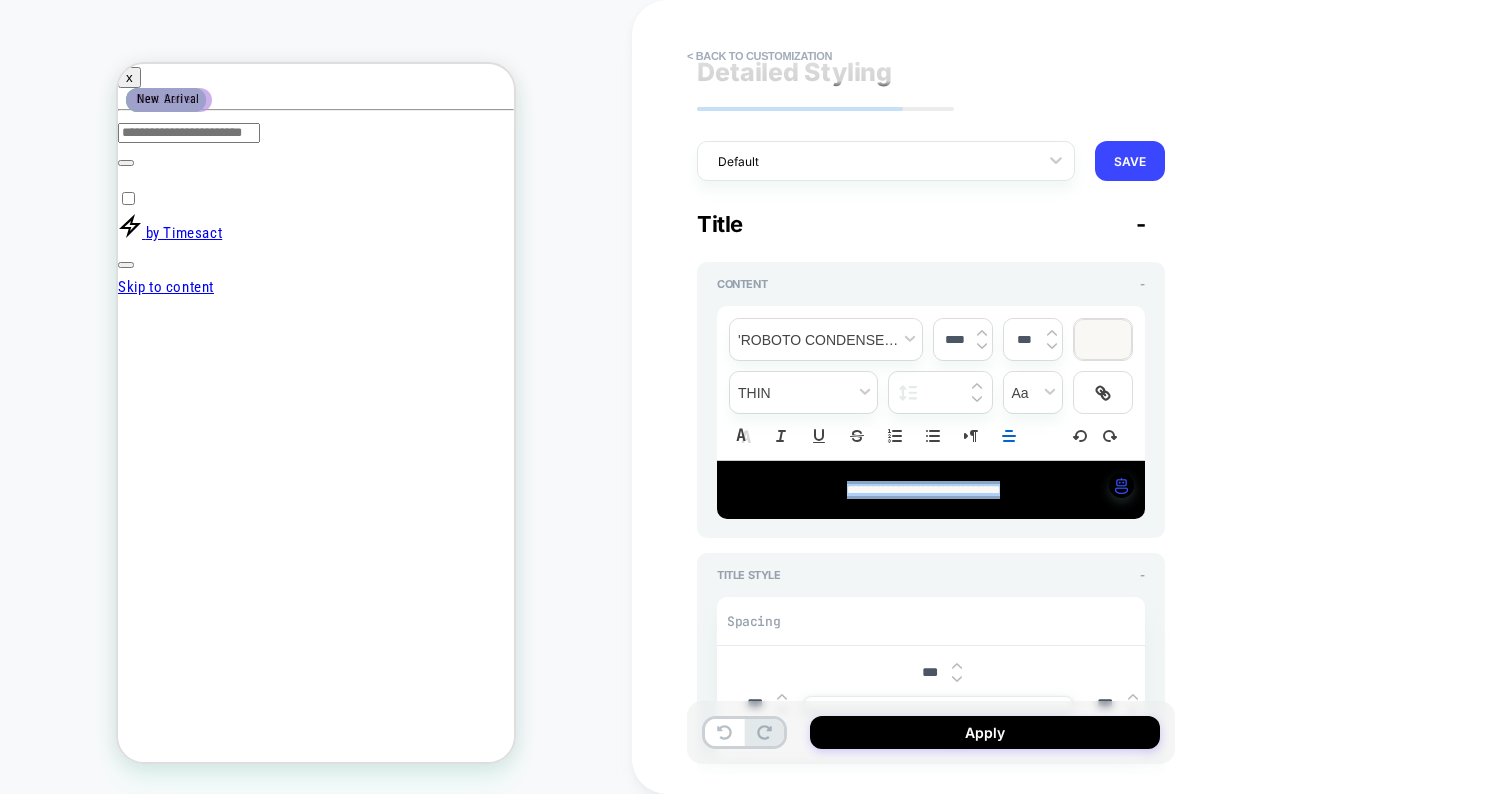 type on "*" 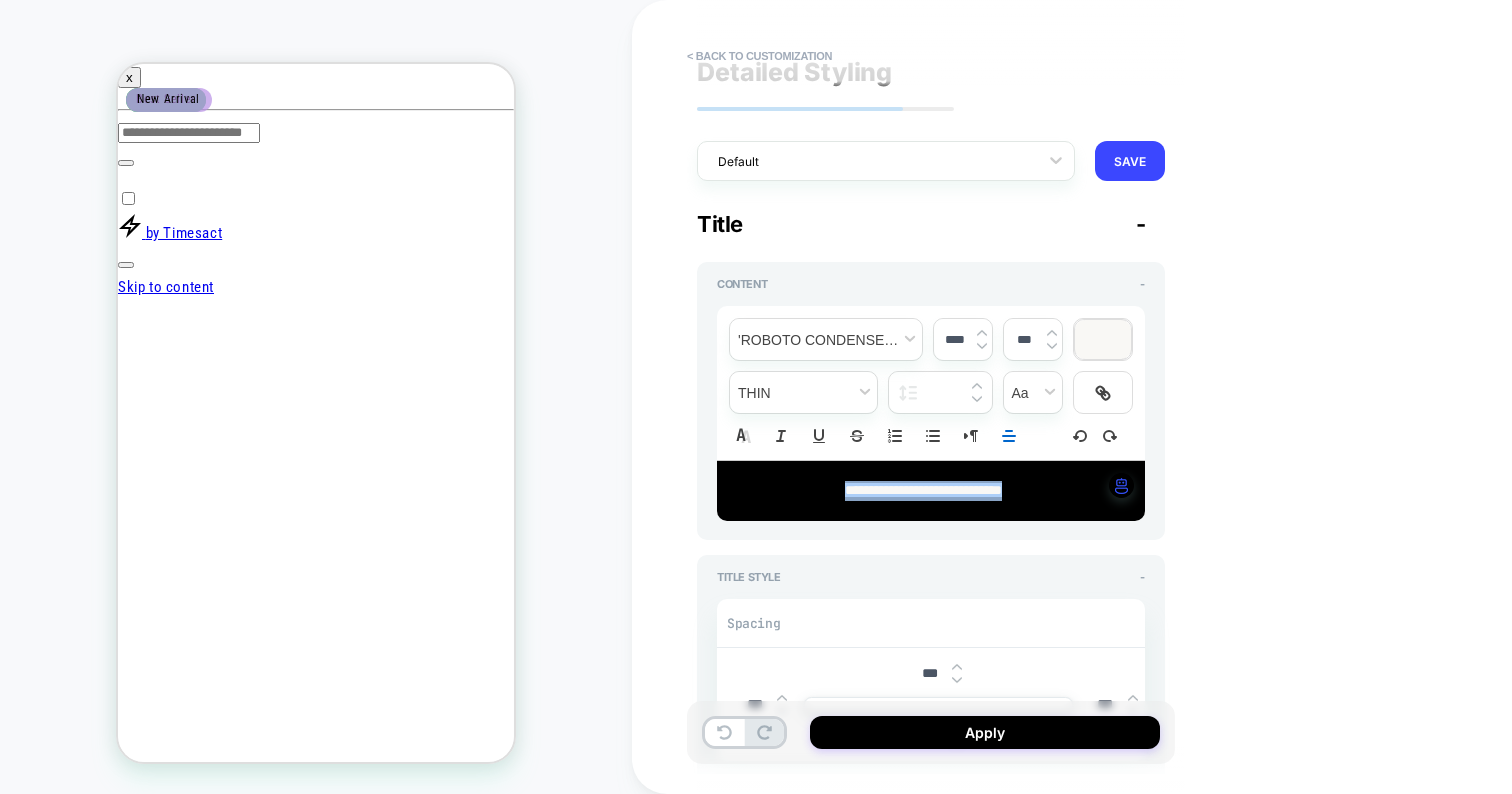 type on "*" 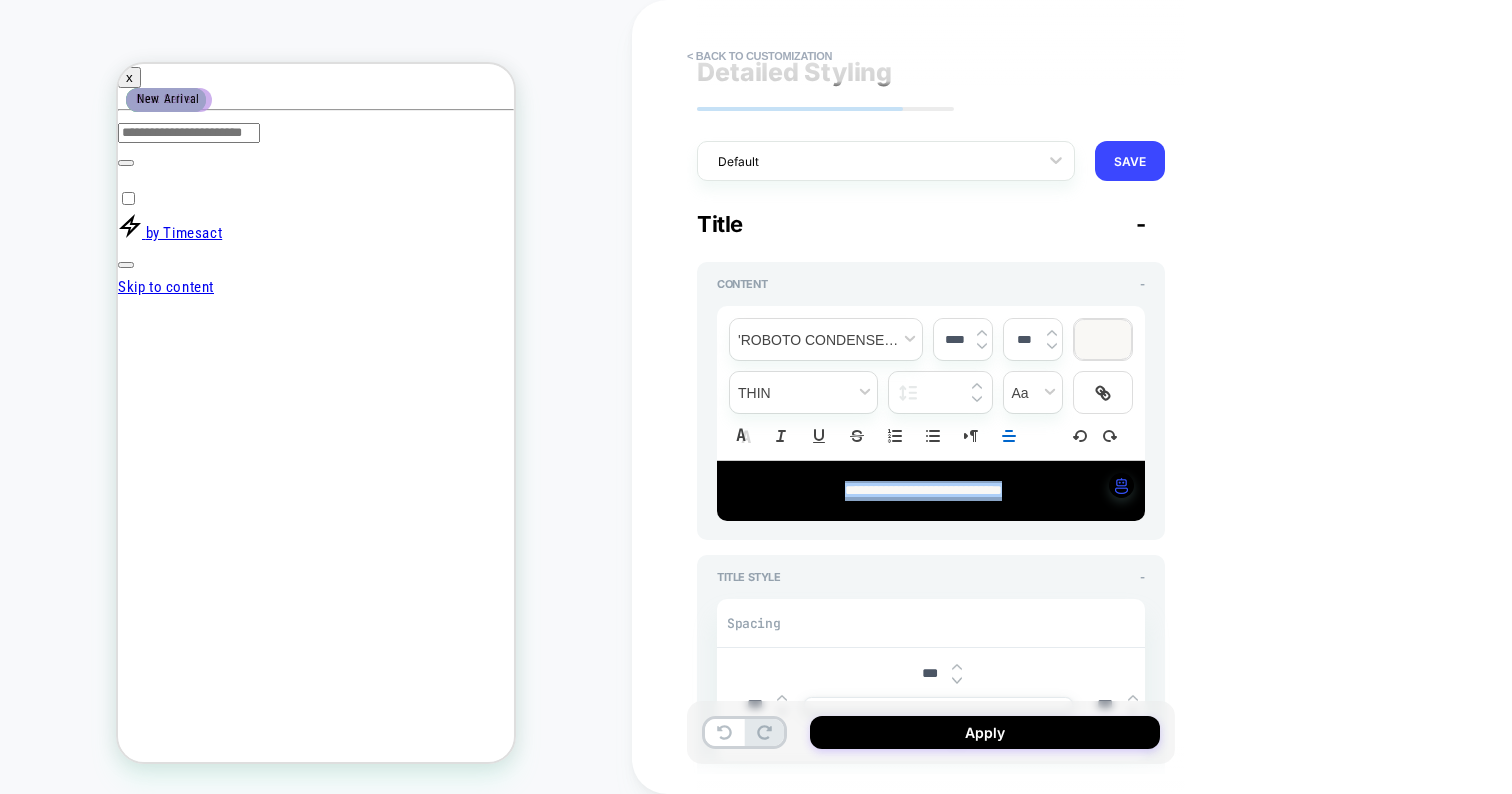 click at bounding box center (982, 346) 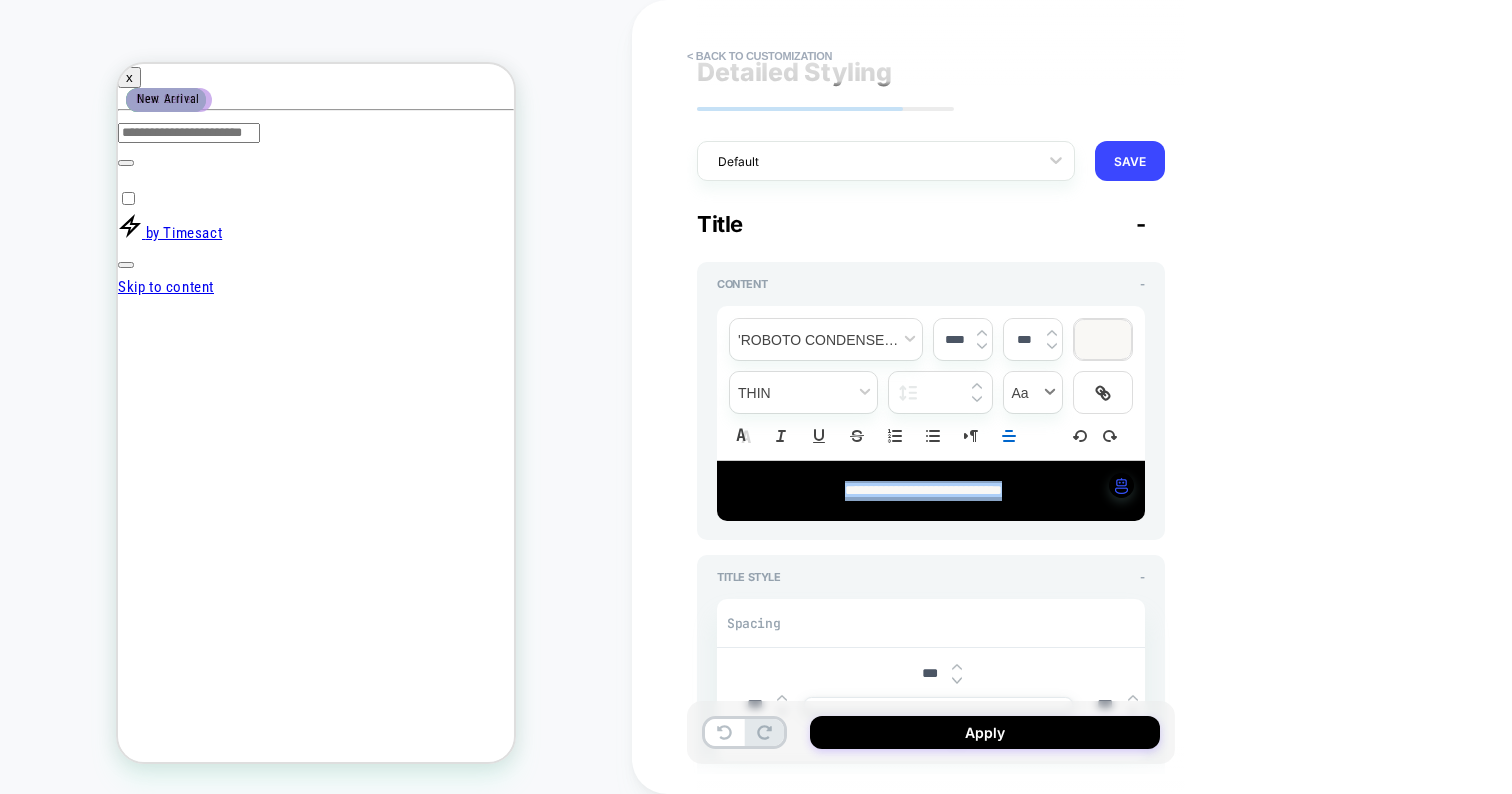 type on "*" 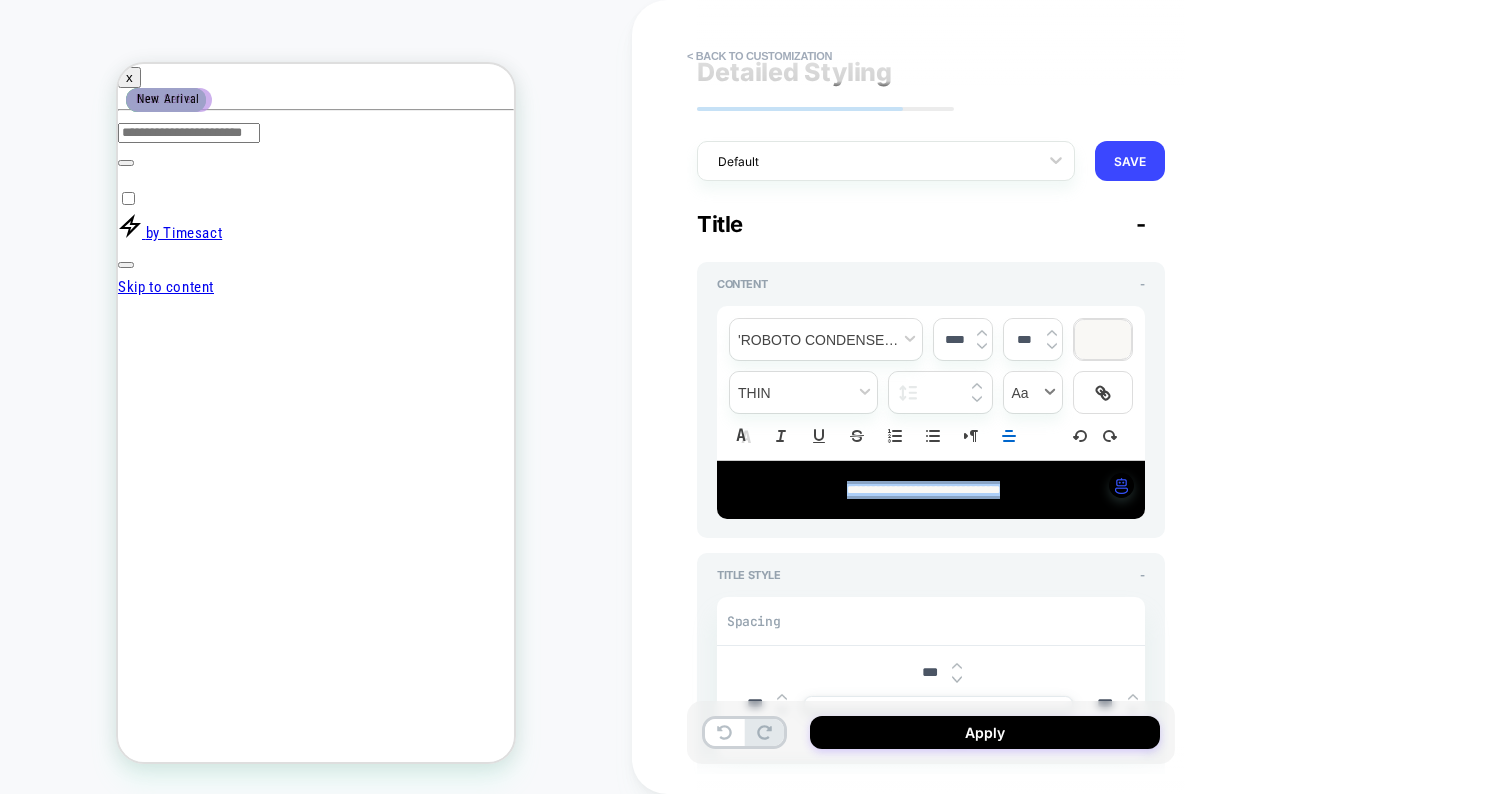 click at bounding box center [1033, 392] 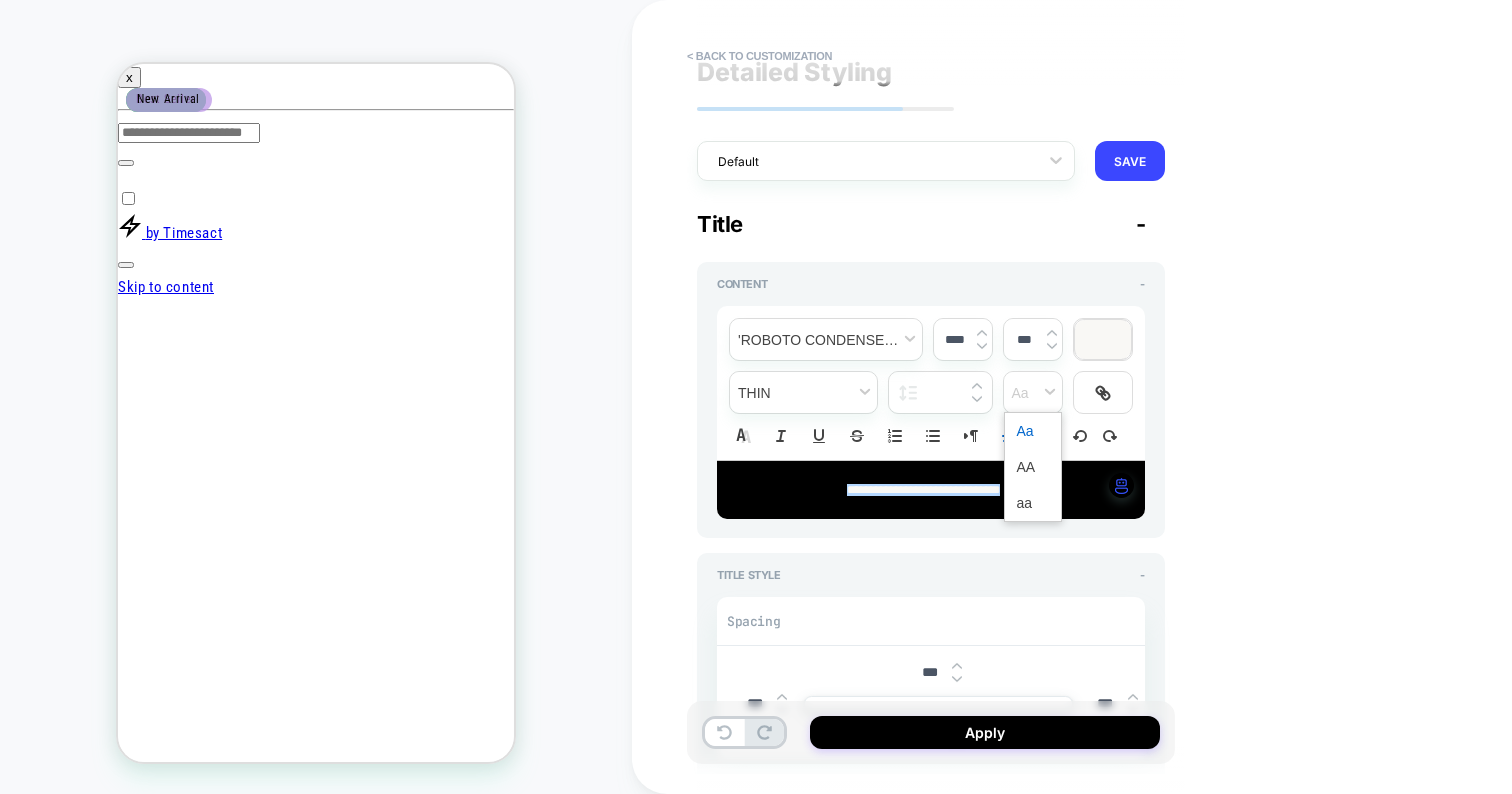 click on "**********" at bounding box center (1072, 397) 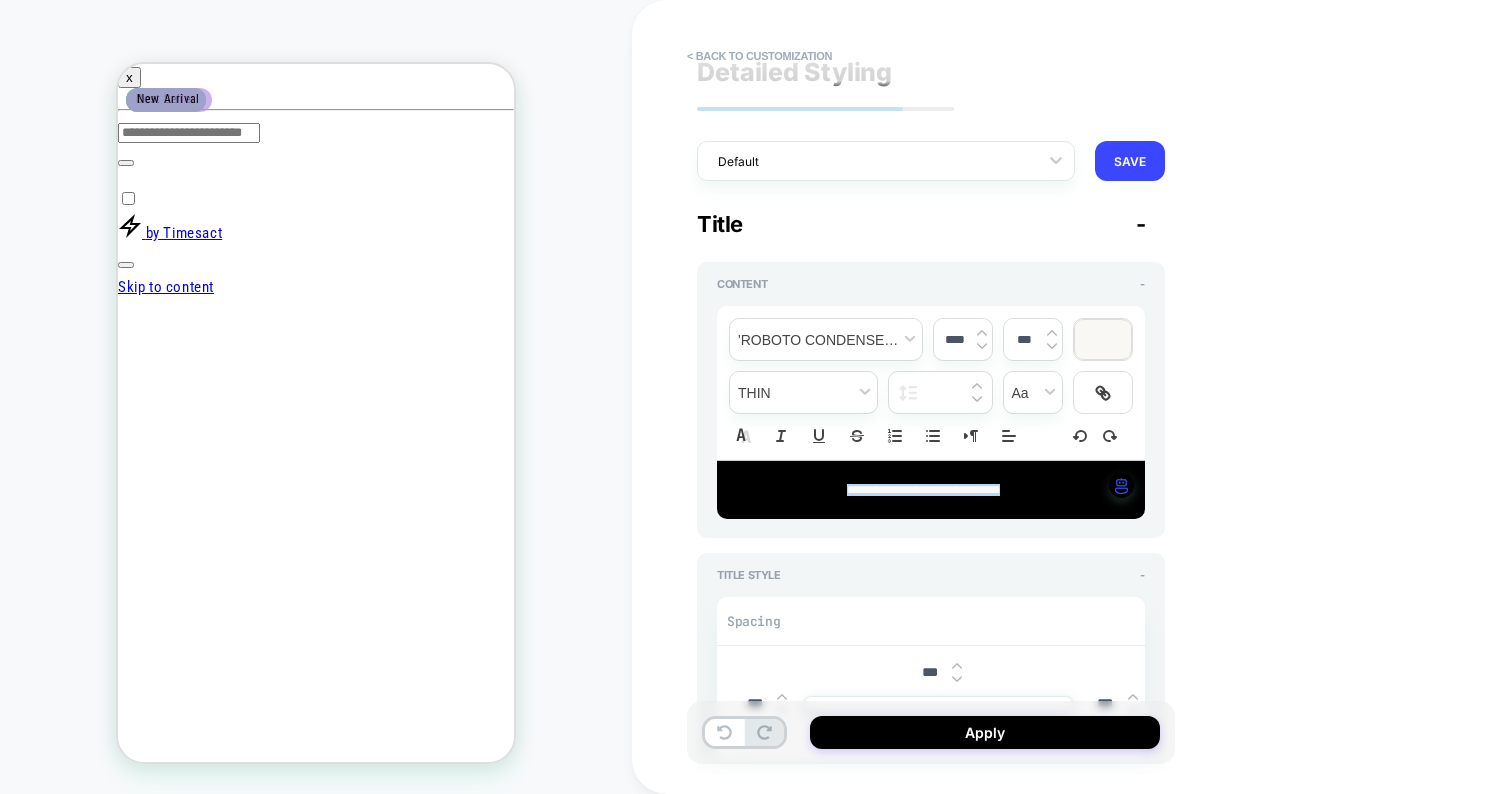 click at bounding box center (1052, 333) 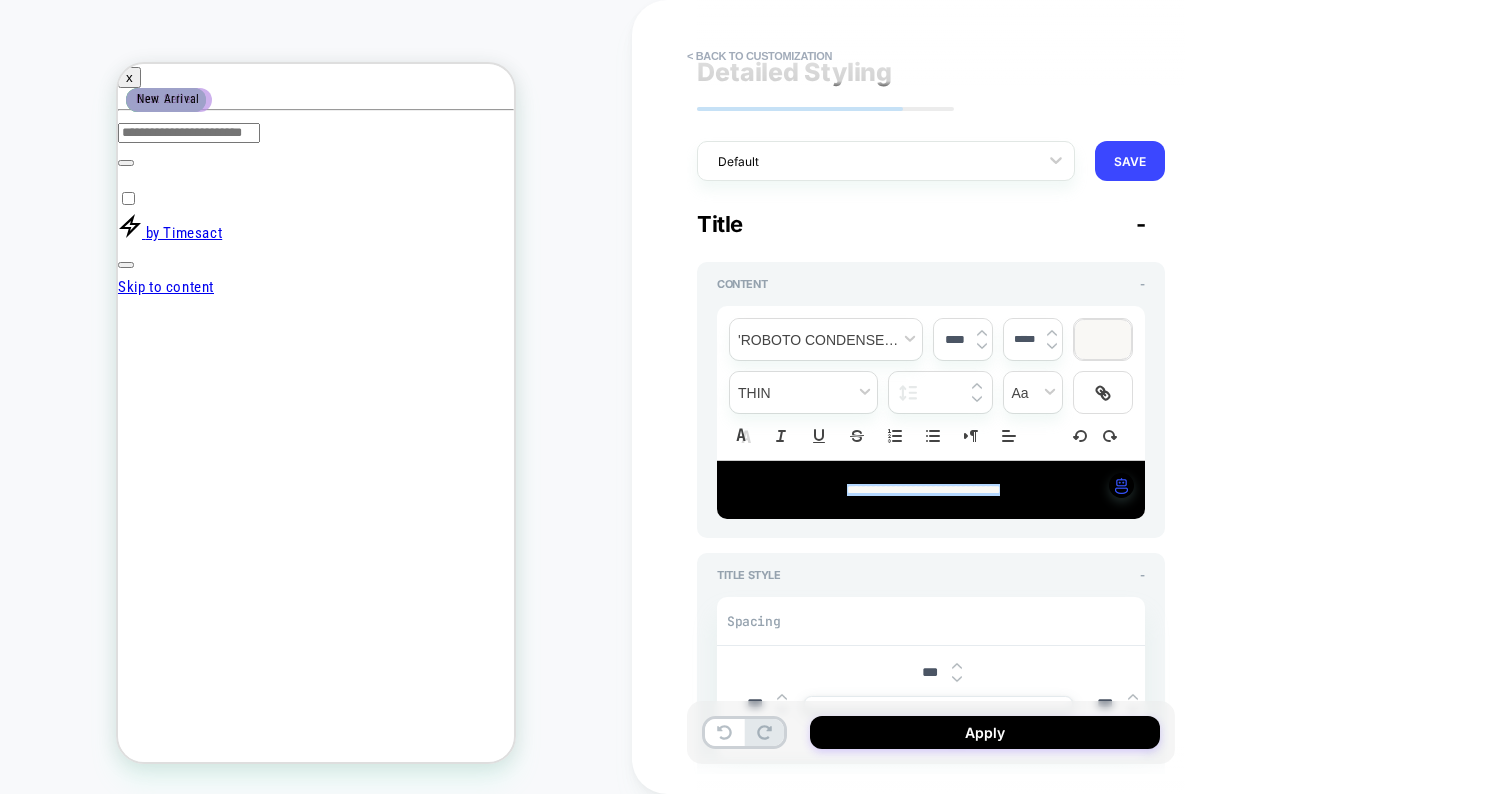 click at bounding box center [1052, 333] 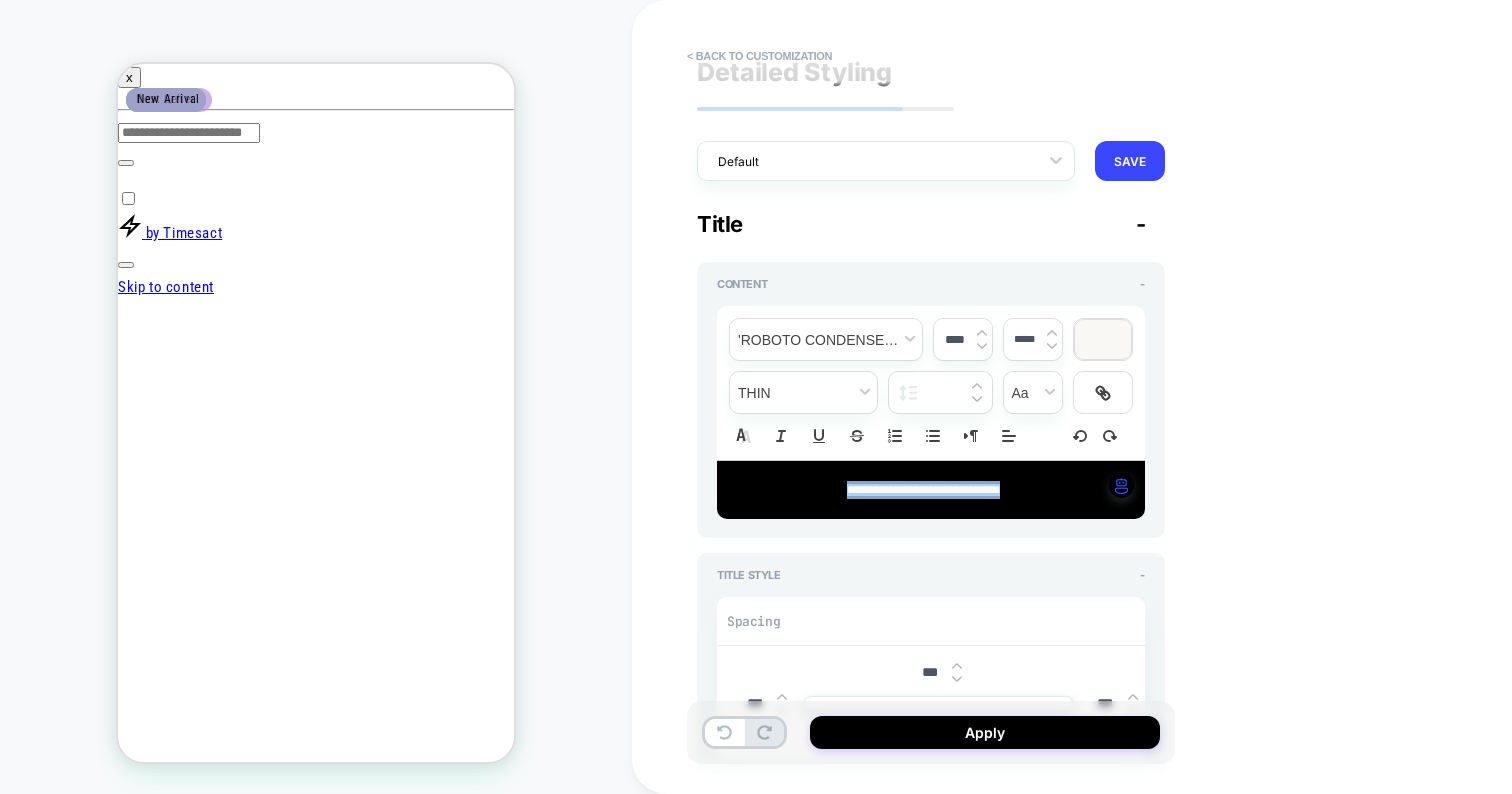 type on "*" 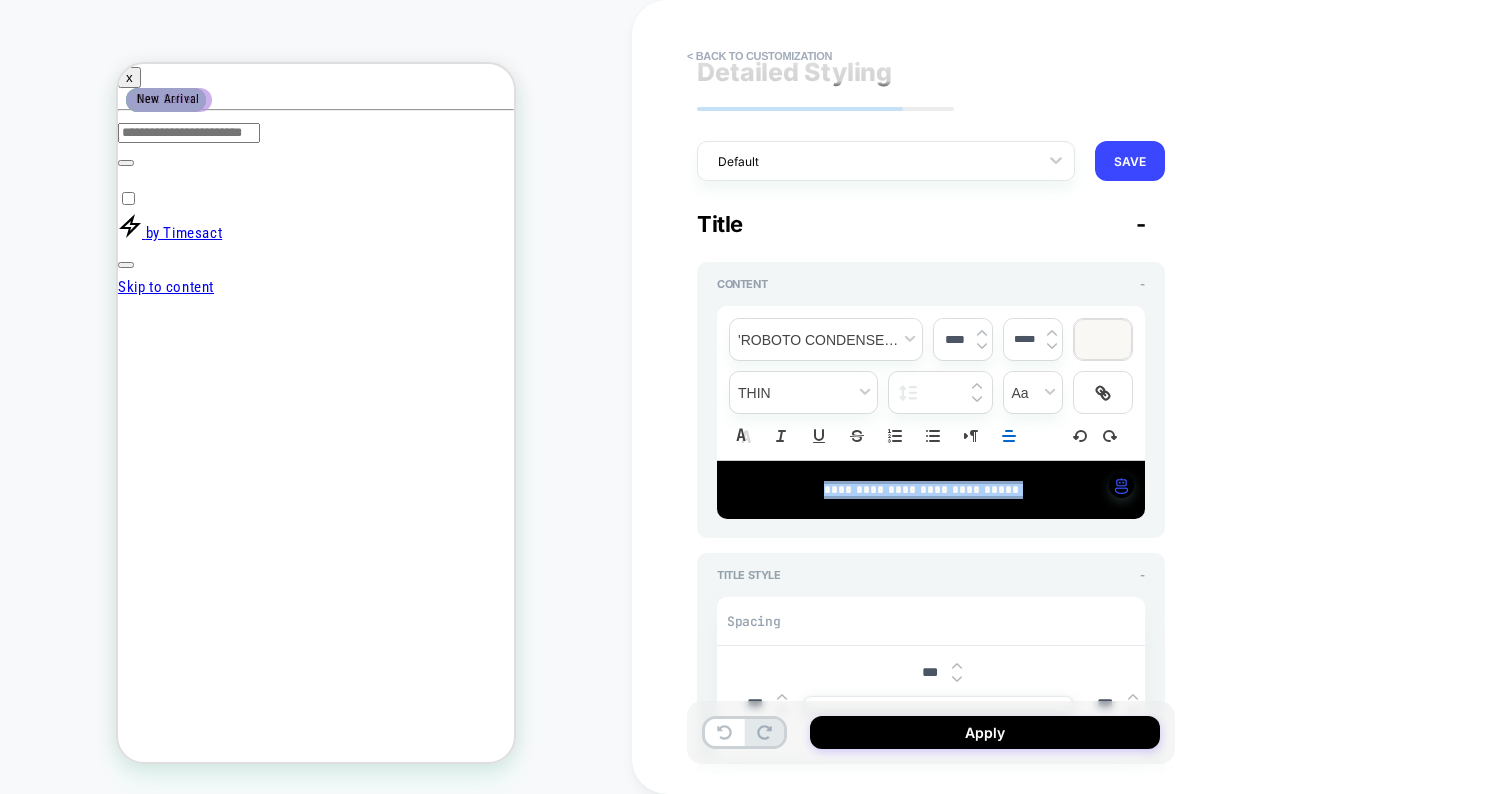 click on "*****" at bounding box center (1033, 339) 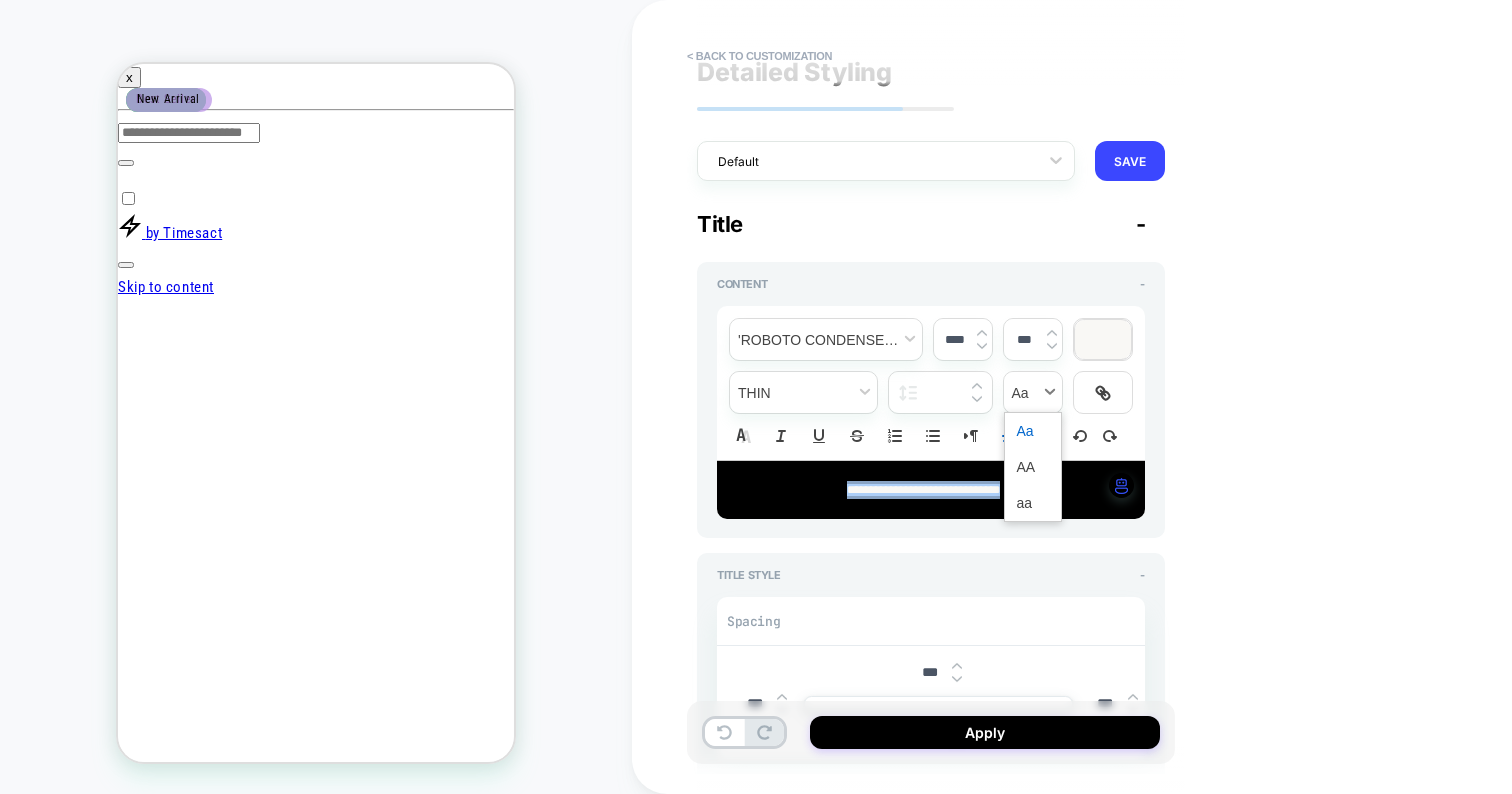 click at bounding box center [1033, 392] 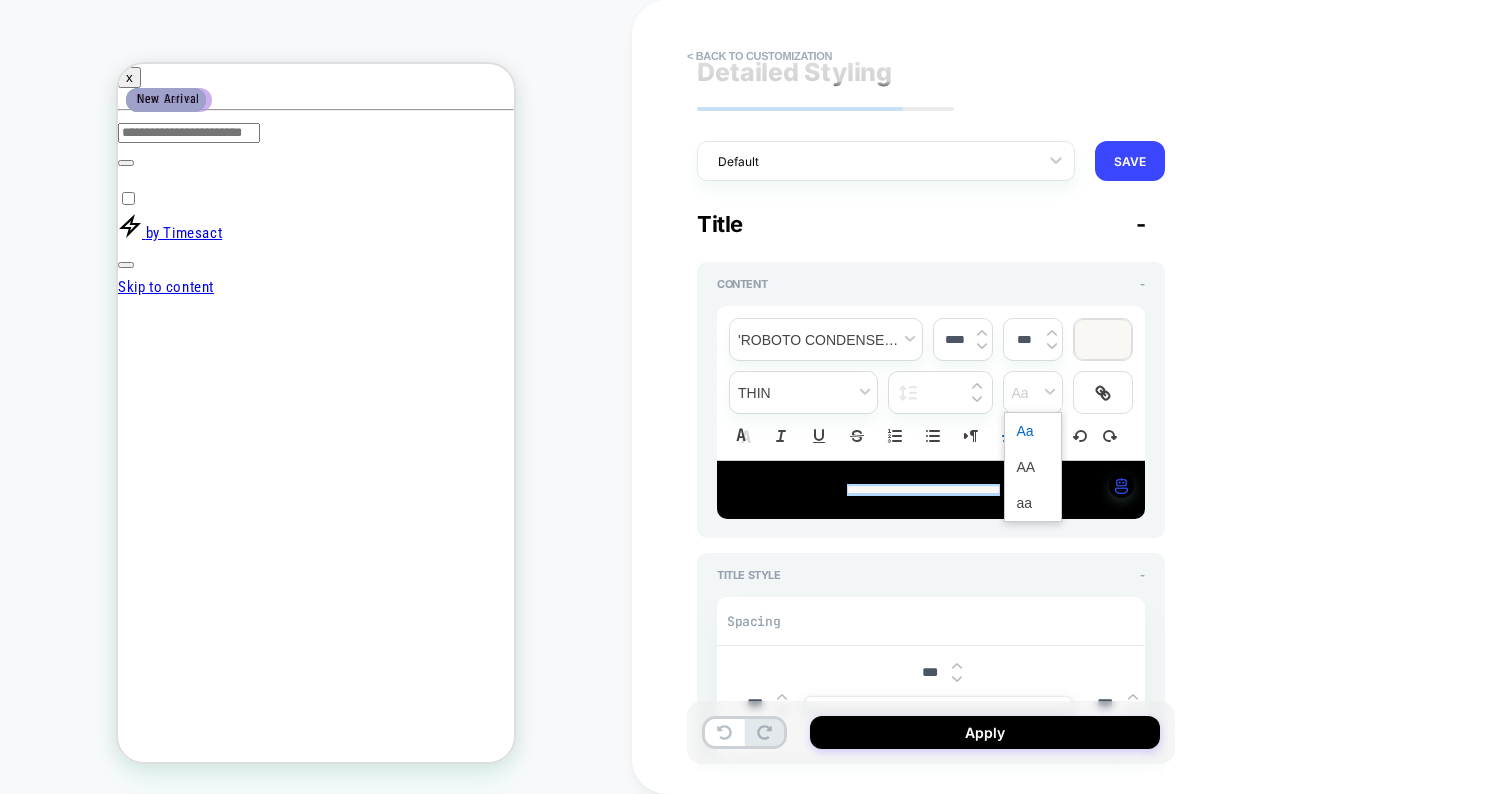 click on "**********" at bounding box center (941, 397) 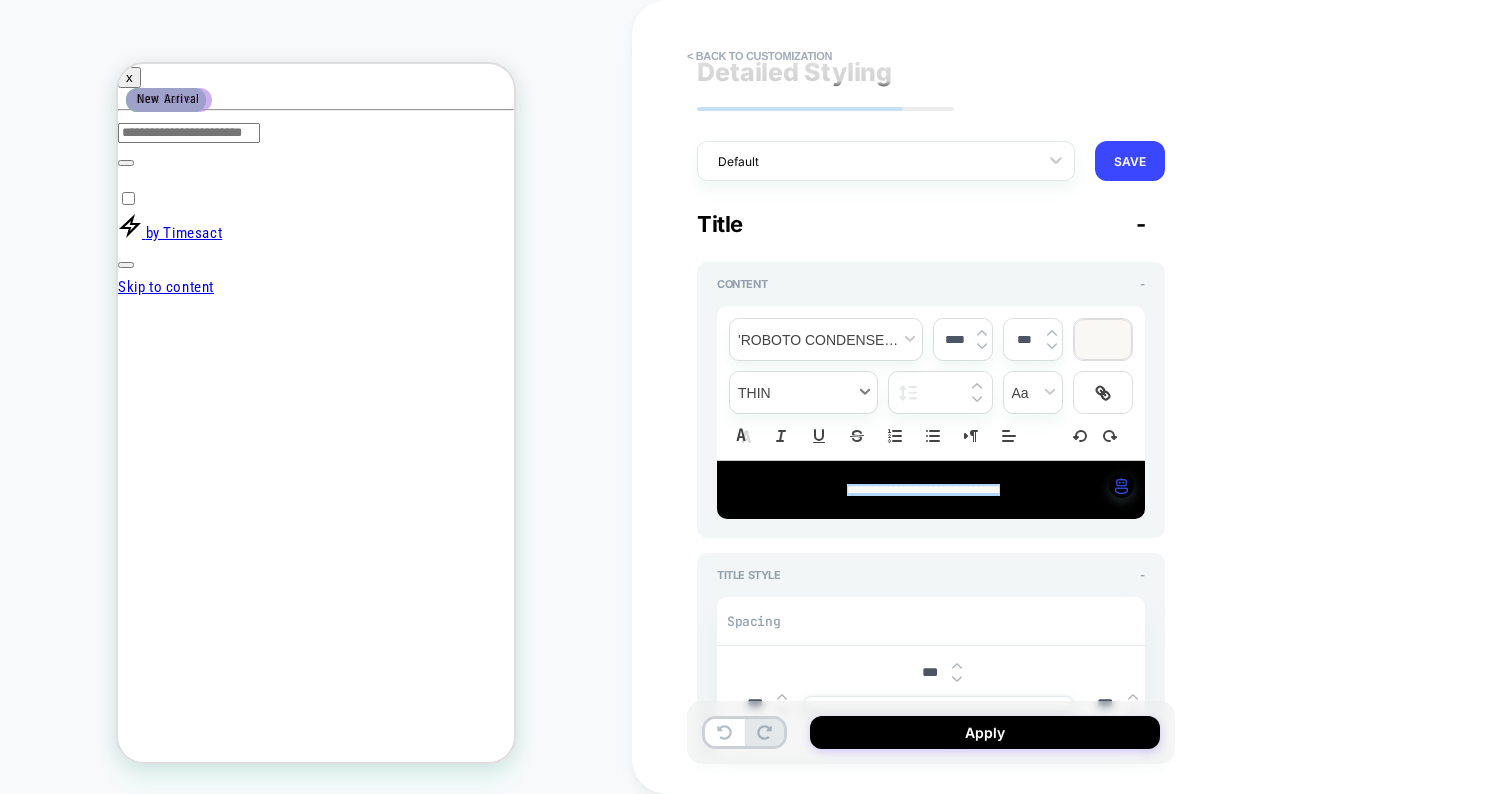 click at bounding box center (803, 392) 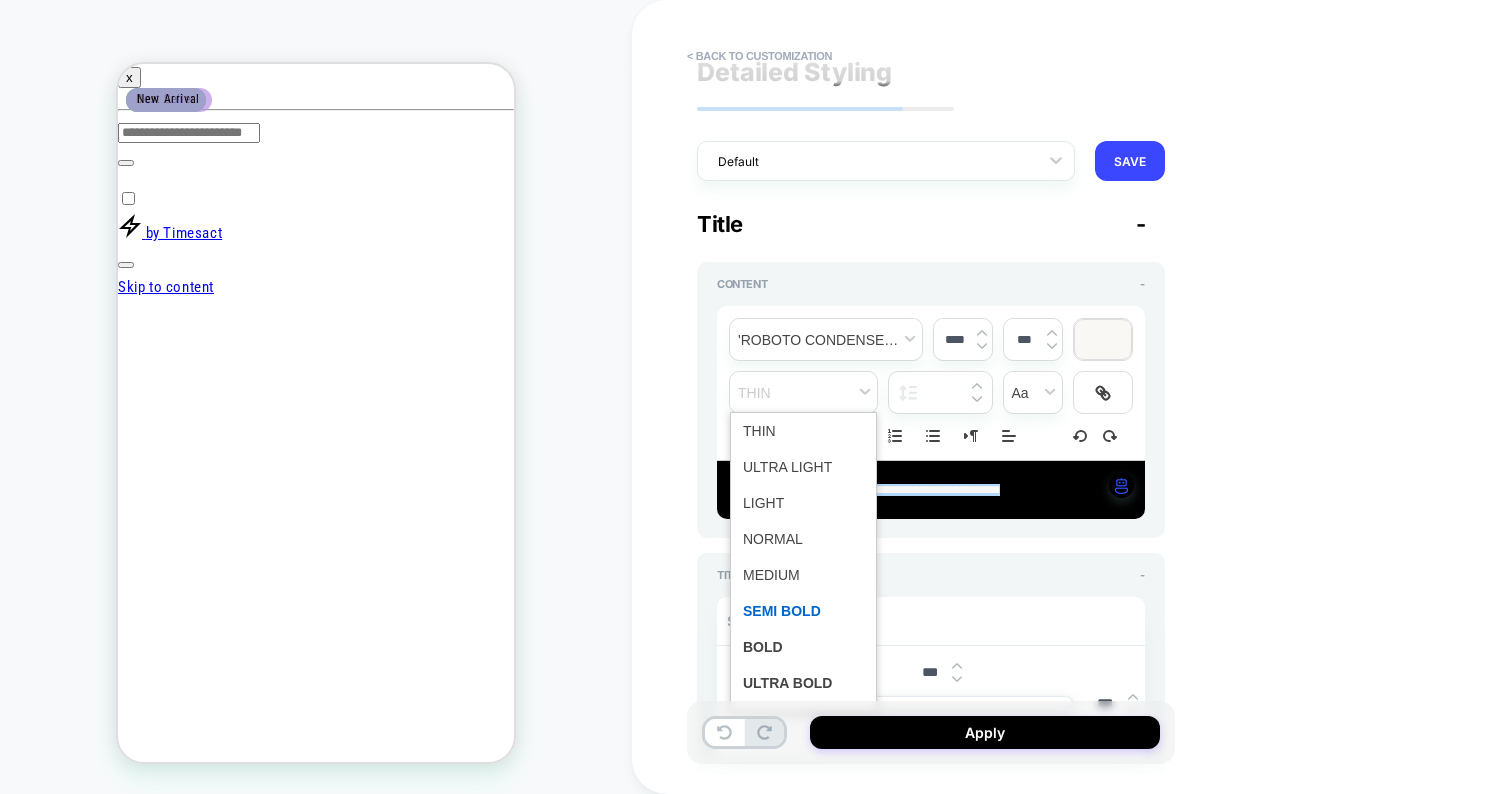 click at bounding box center [803, 611] 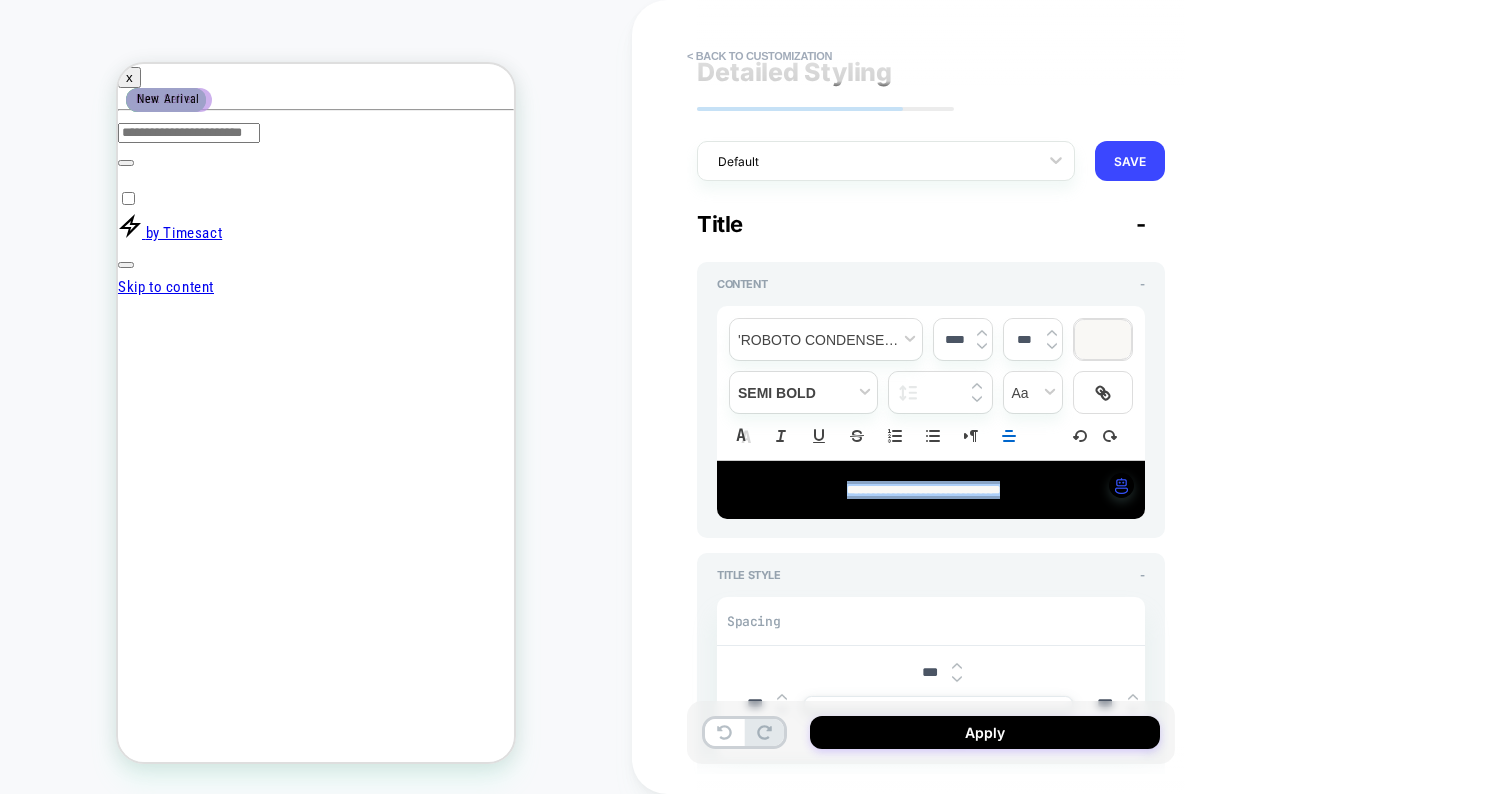 click on "**********" at bounding box center [931, 490] 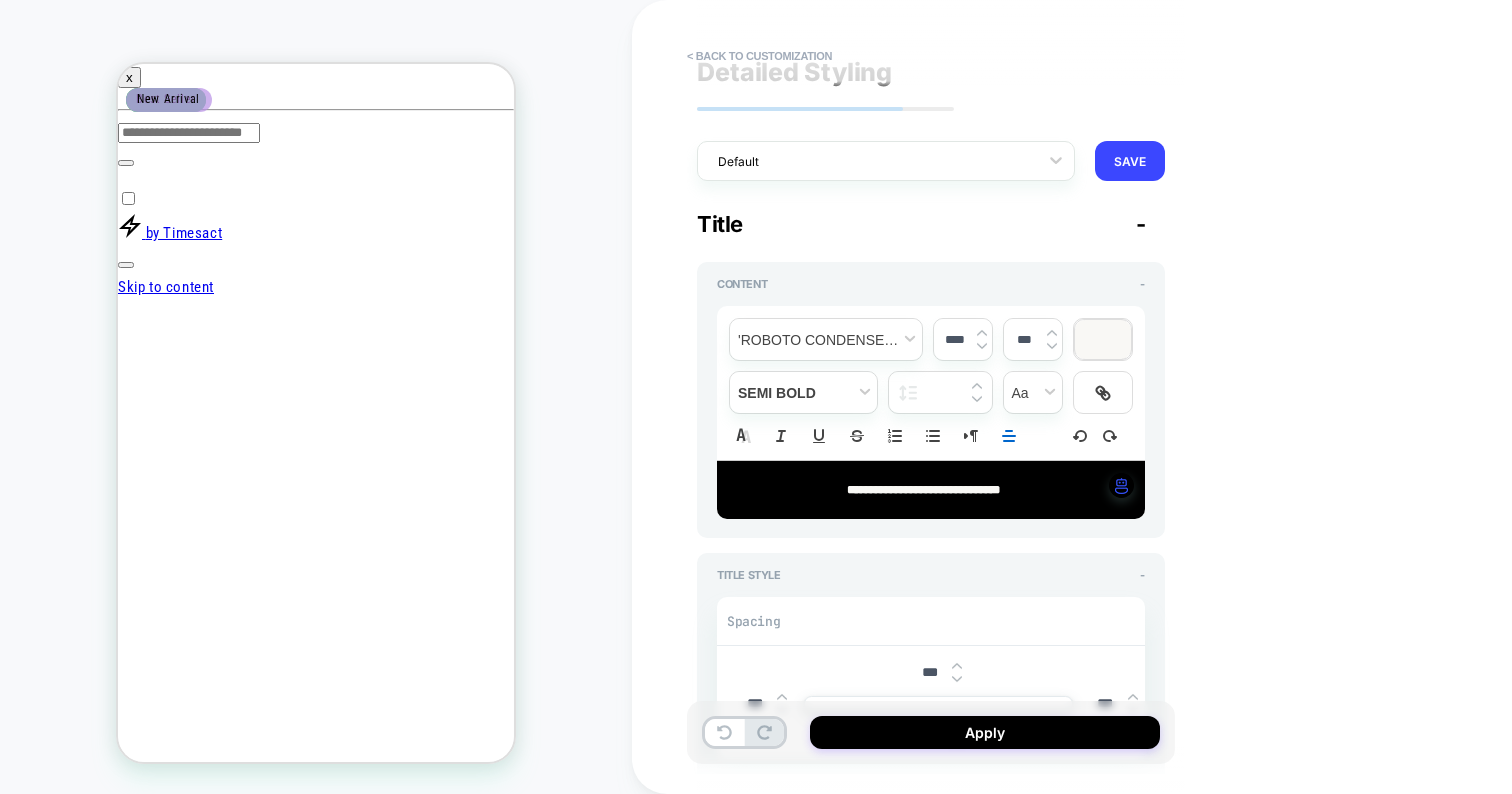 click on "**********" at bounding box center (931, 490) 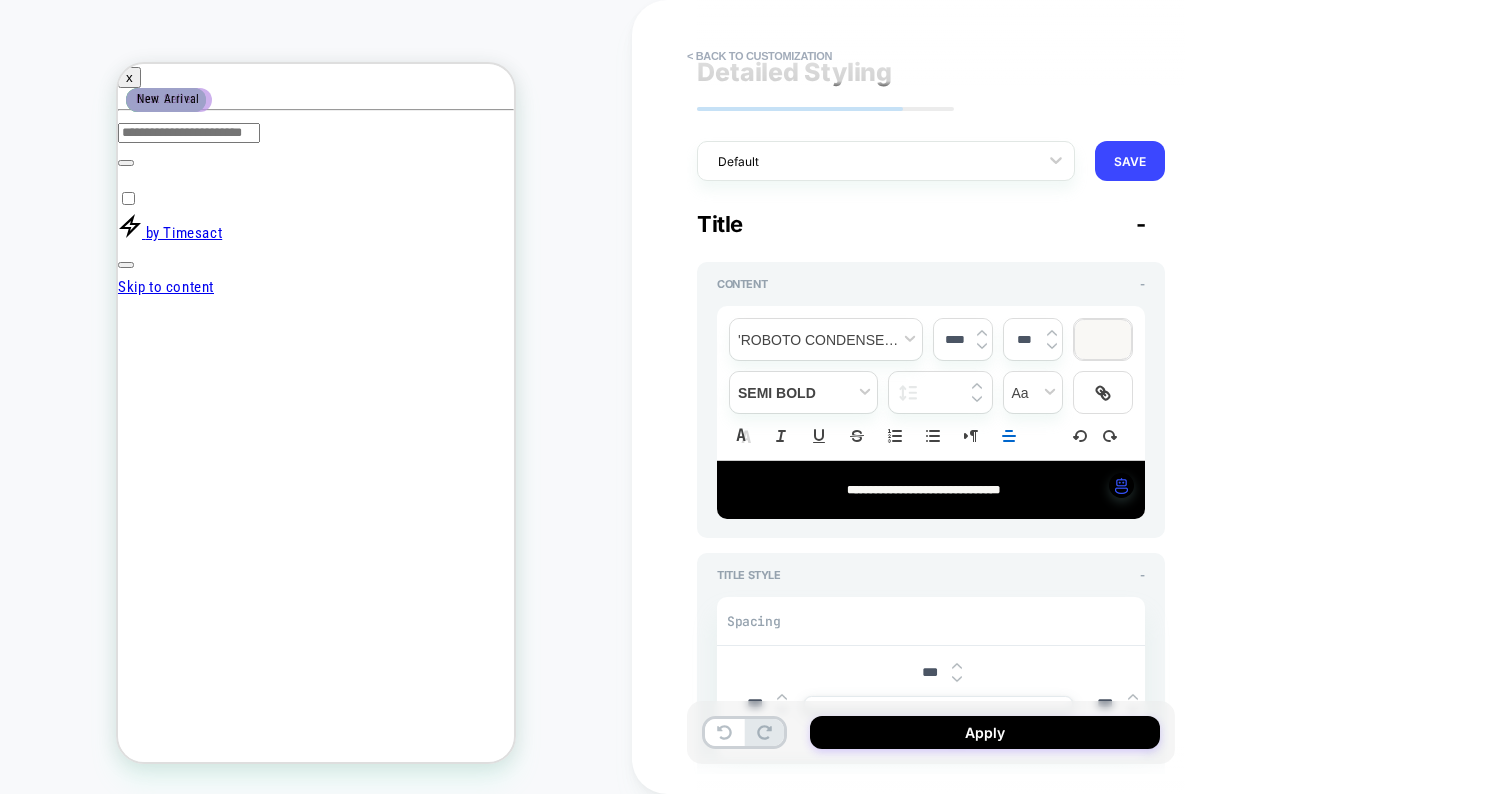 scroll, scrollTop: 232, scrollLeft: 0, axis: vertical 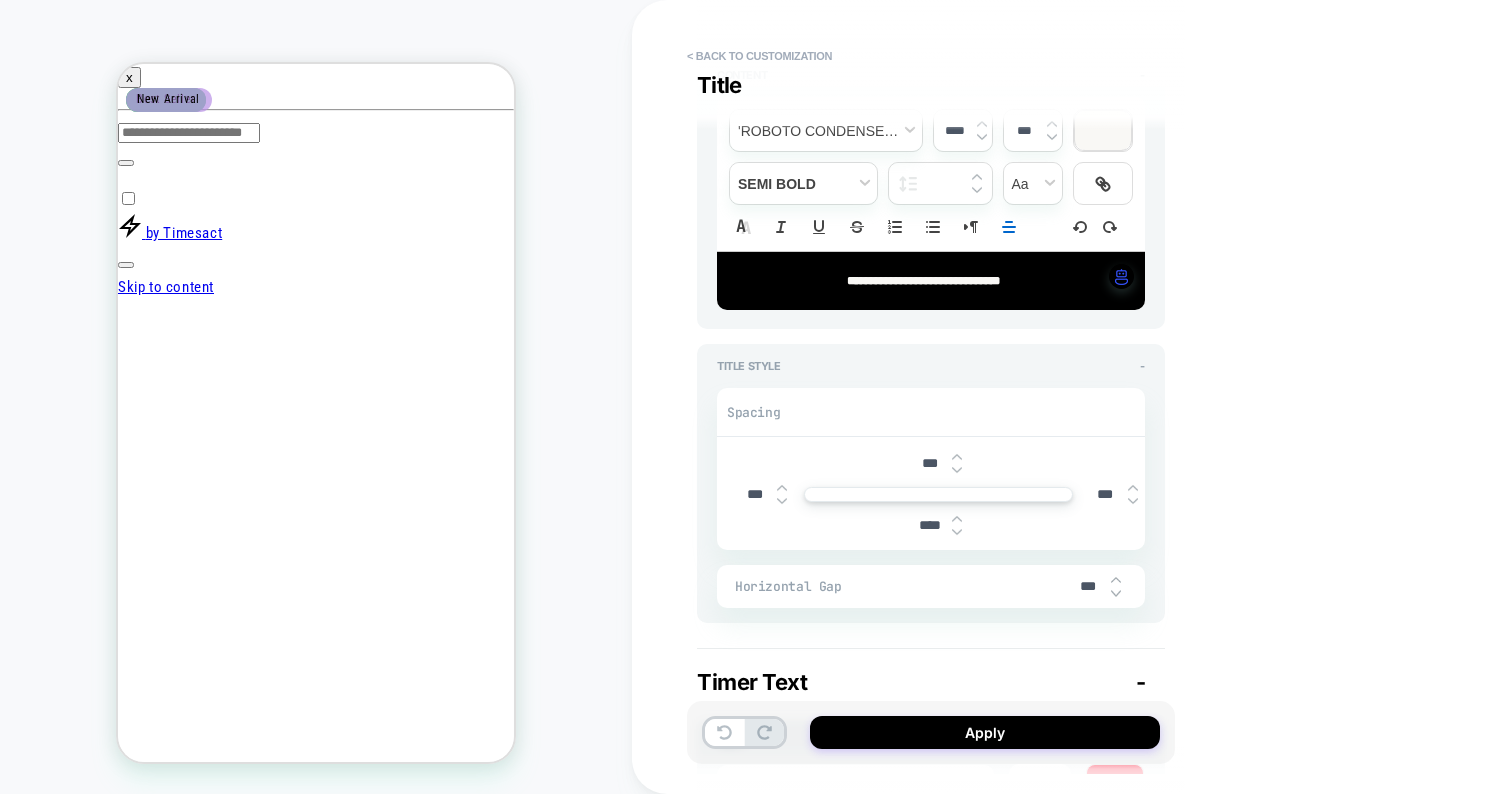 click at bounding box center (957, 532) 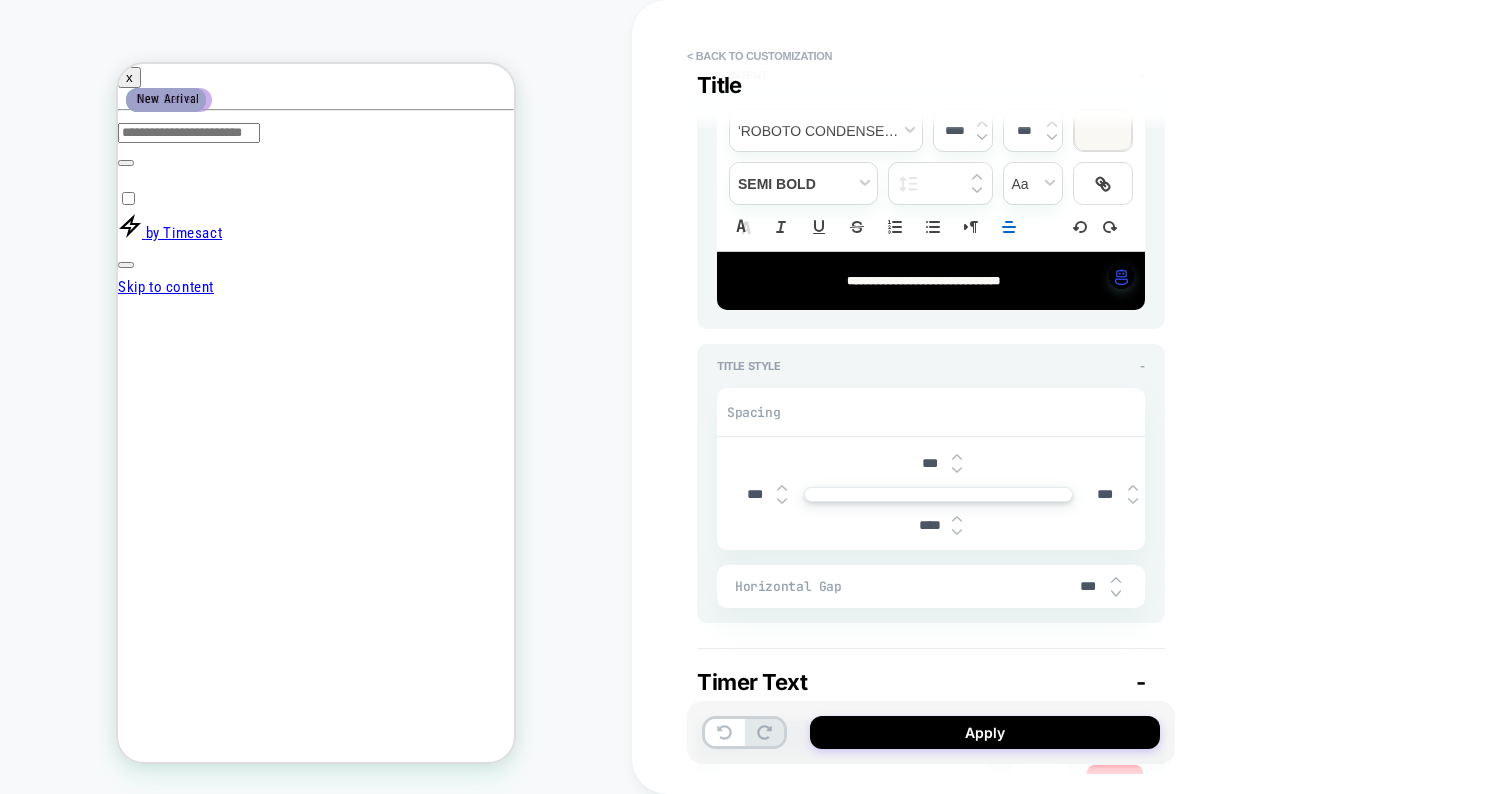type on "*" 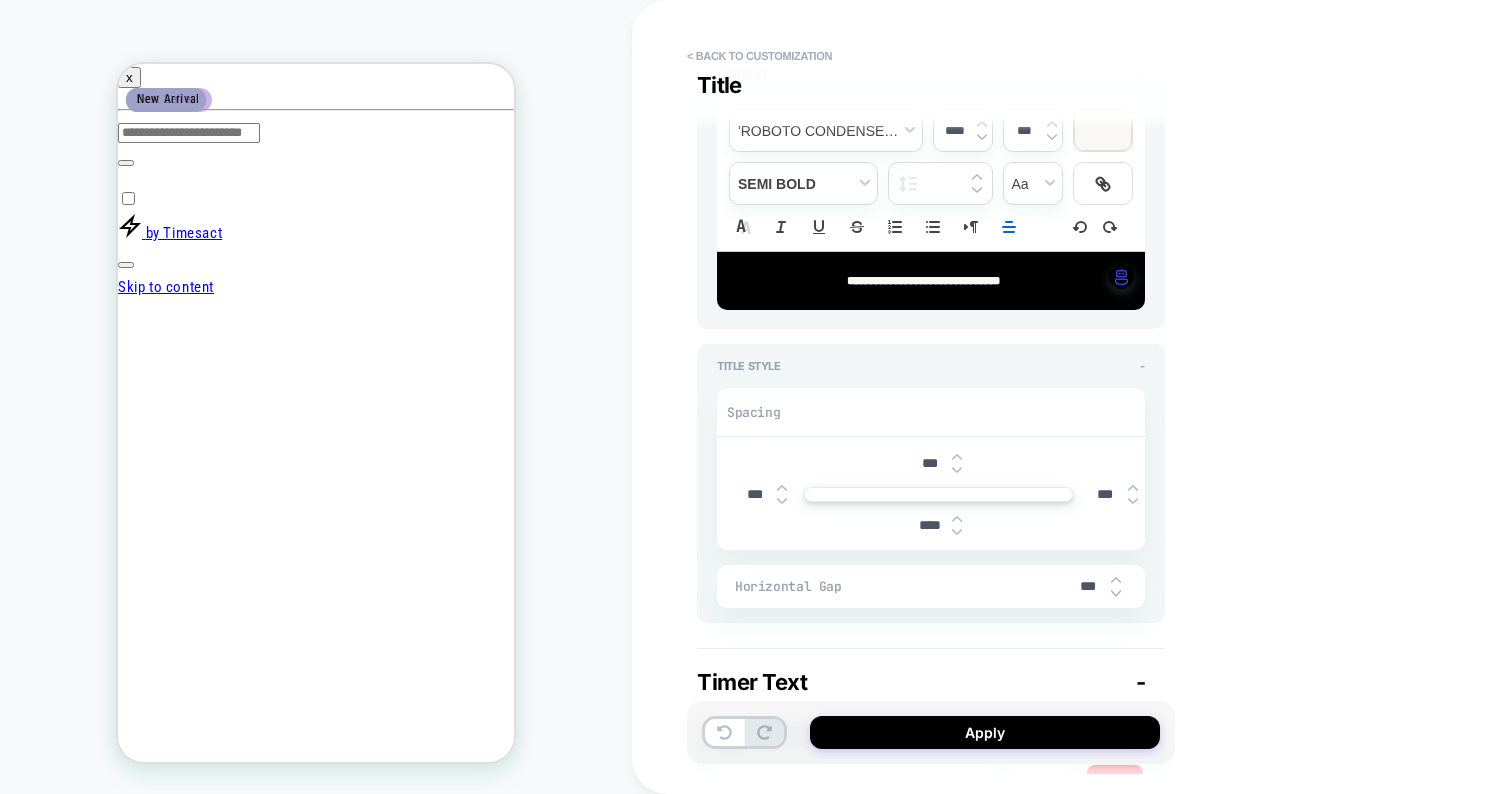 type on "****" 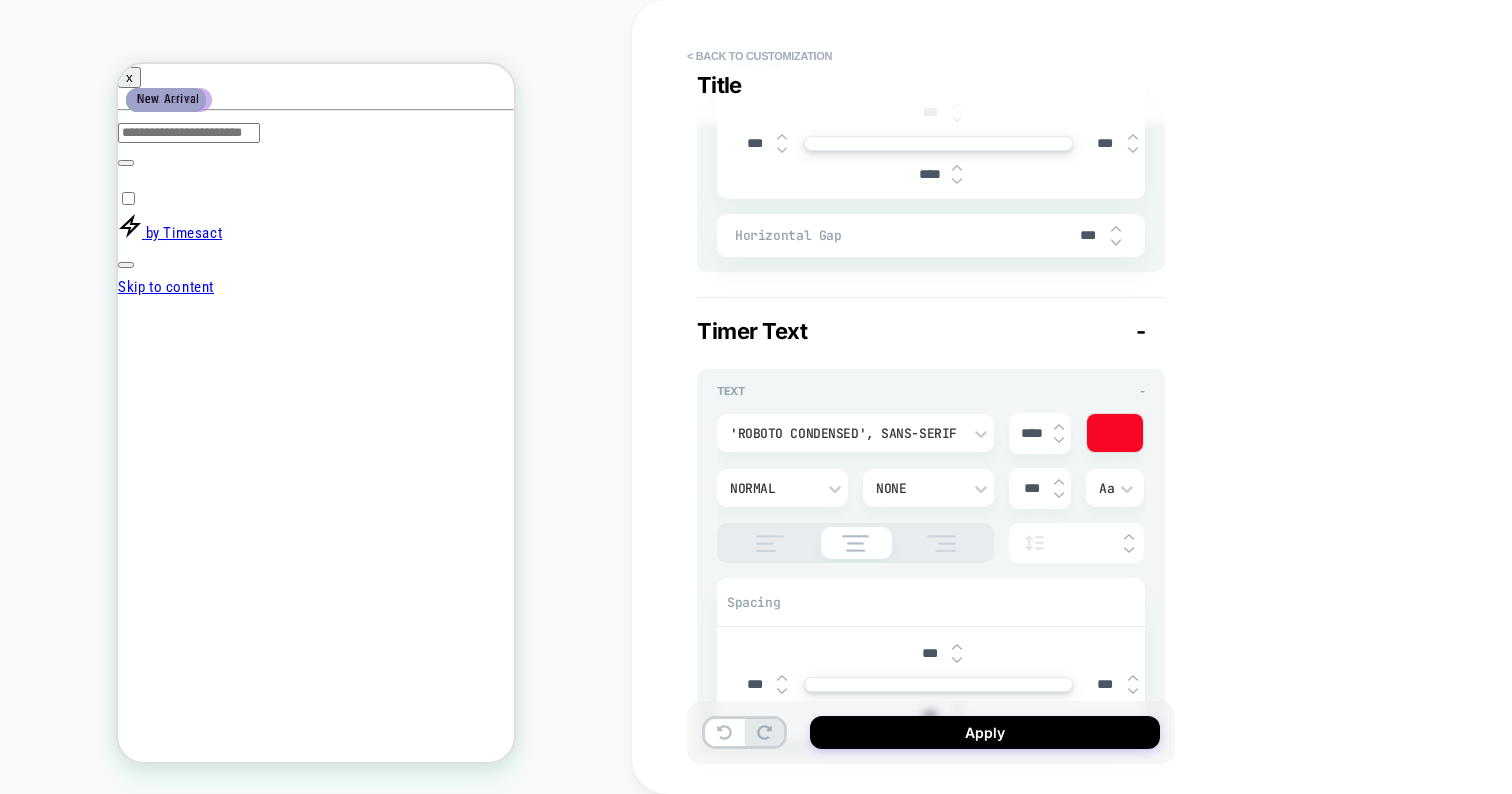 scroll, scrollTop: 613, scrollLeft: 0, axis: vertical 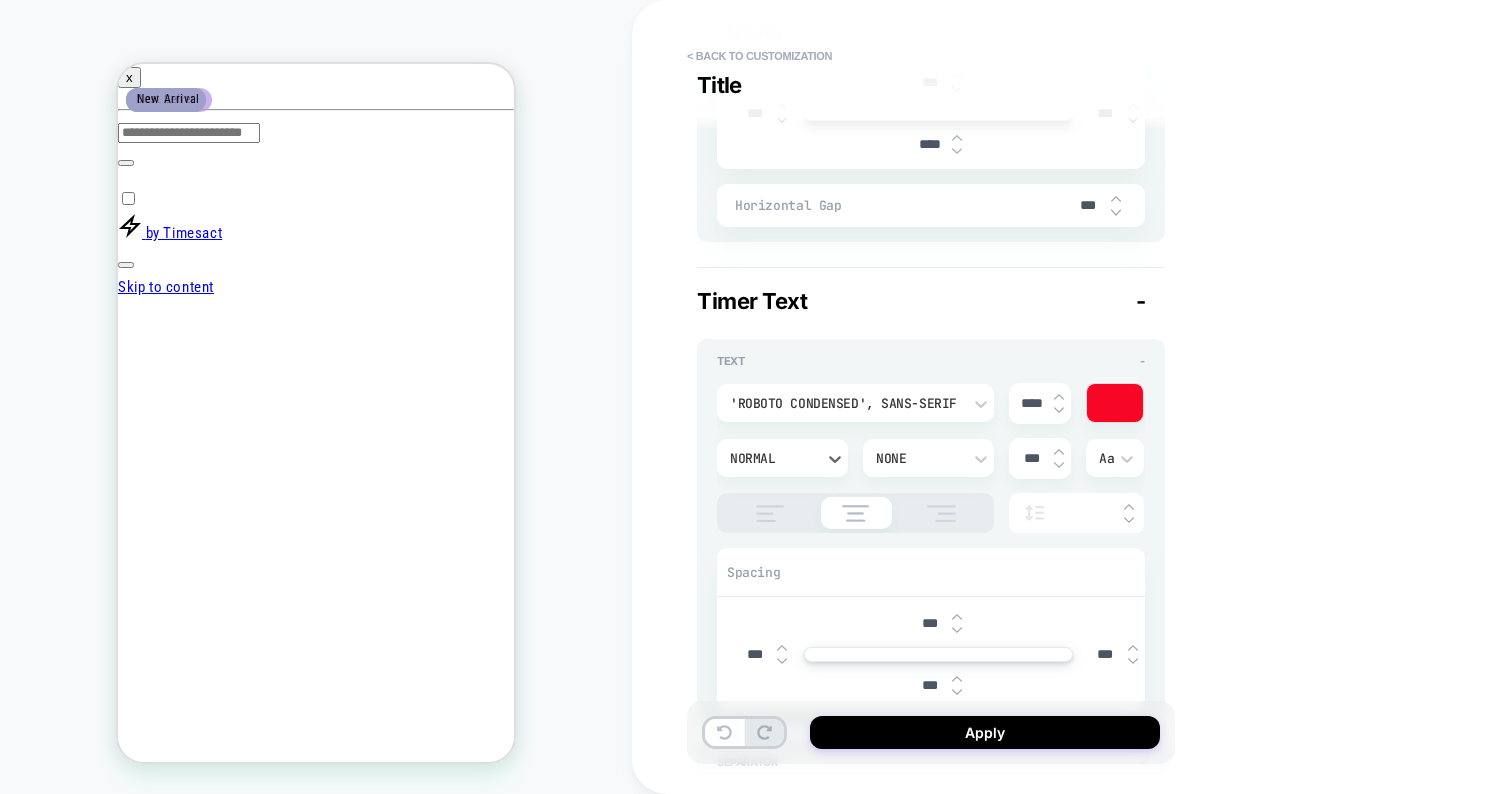 click on "Normal" at bounding box center [772, 458] 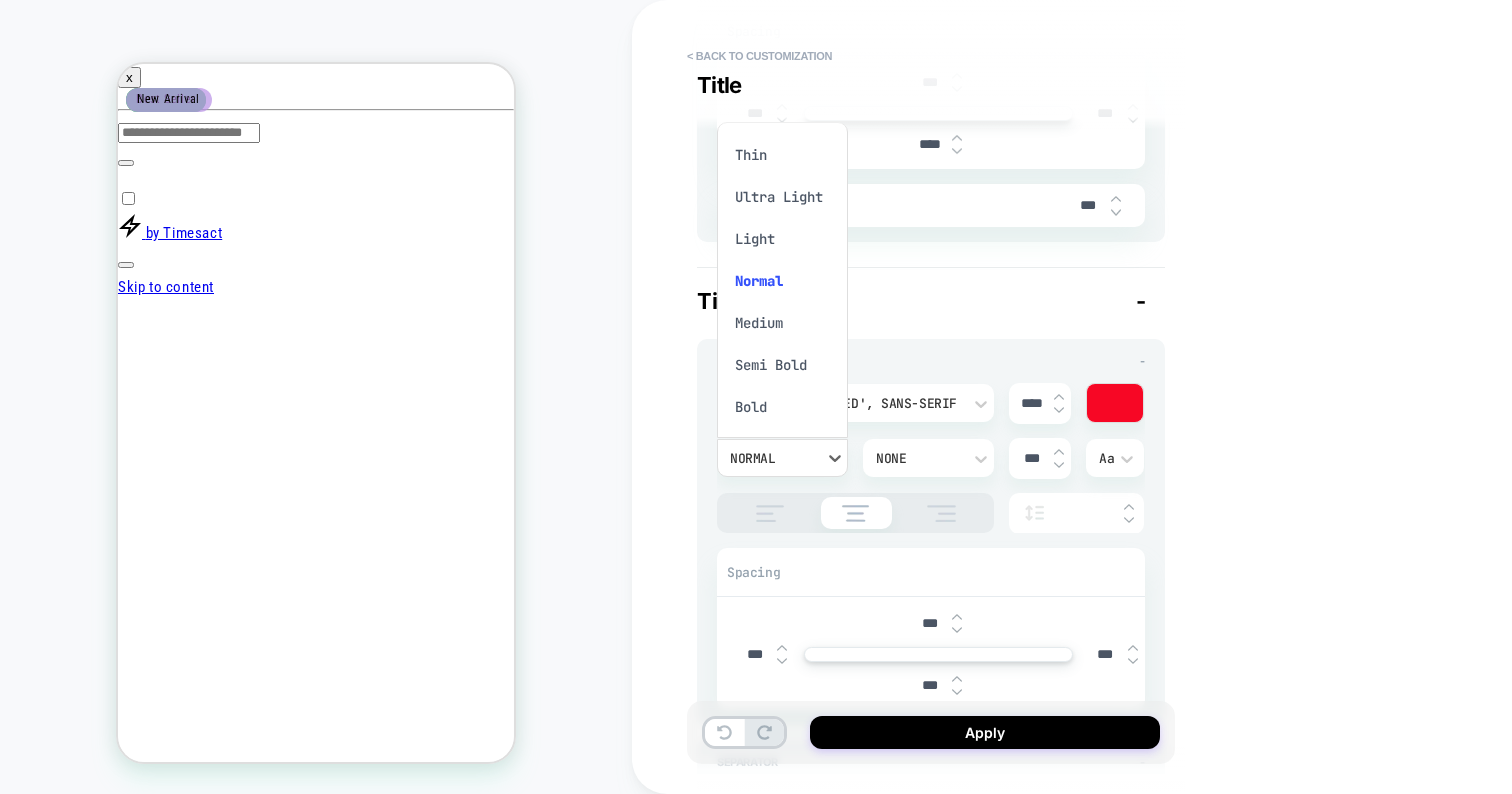 scroll, scrollTop: 16, scrollLeft: 0, axis: vertical 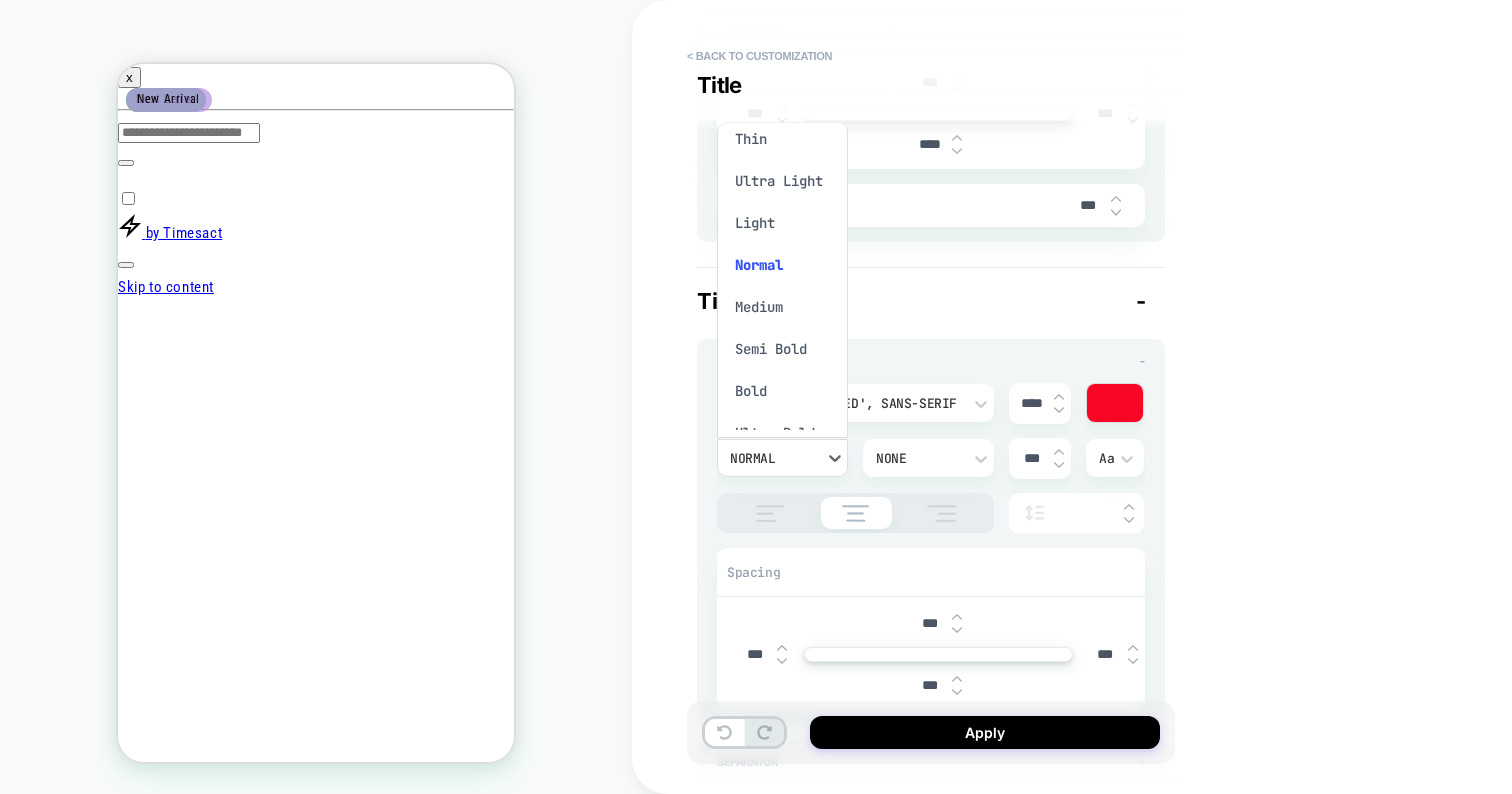 click on "Medium" at bounding box center (782, 307) 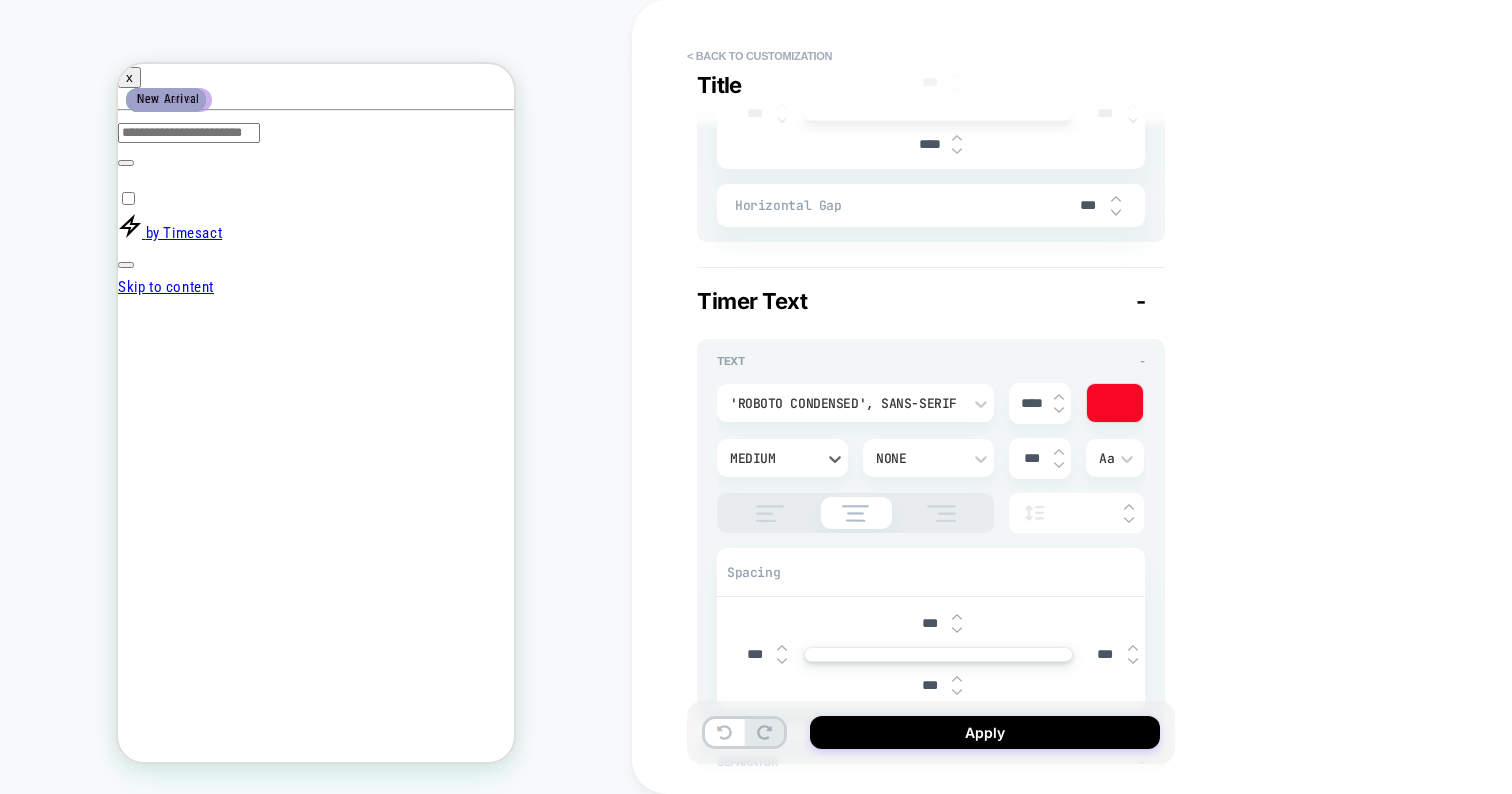 click on "None" at bounding box center [918, 458] 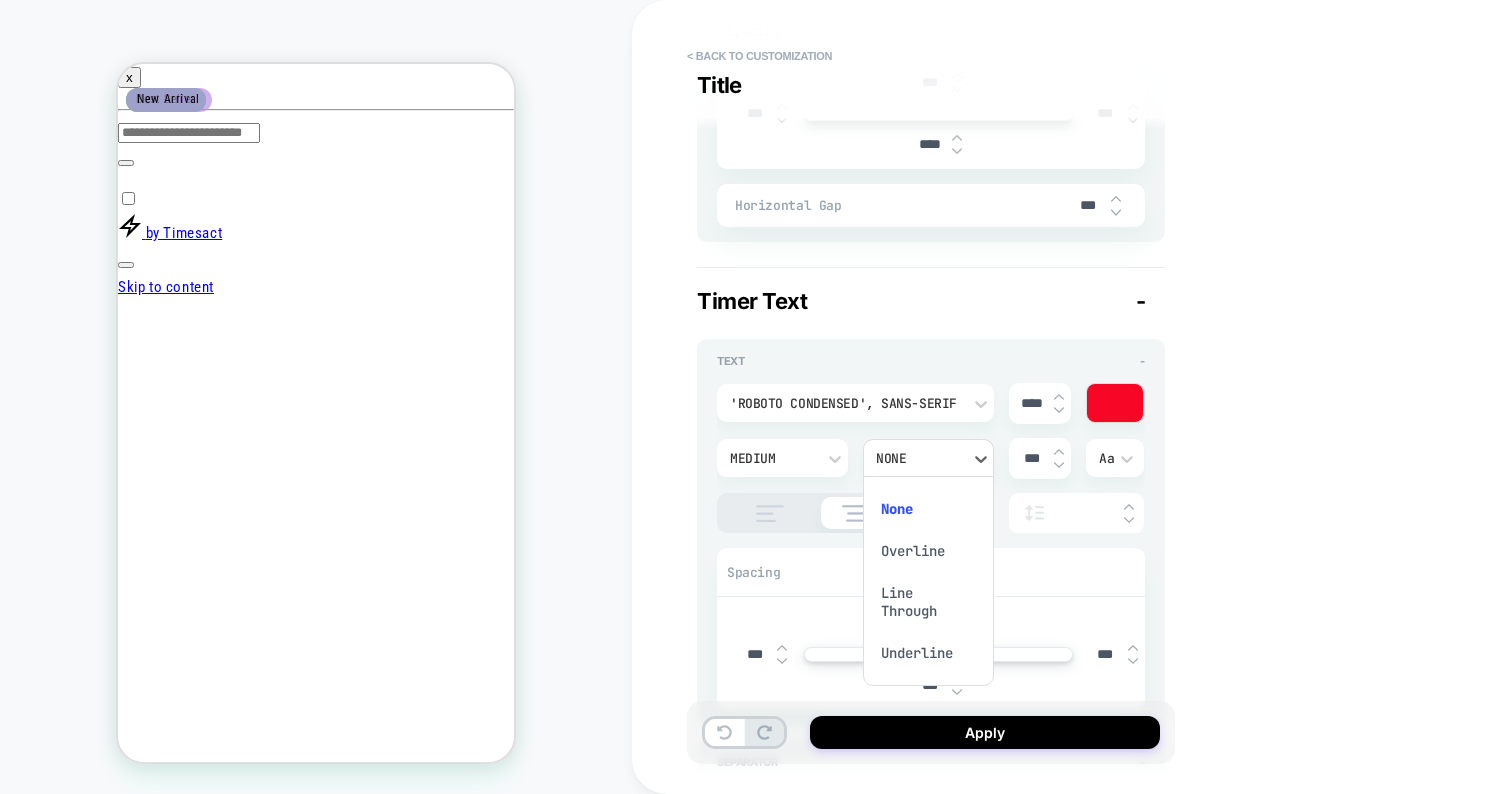 click at bounding box center [756, 397] 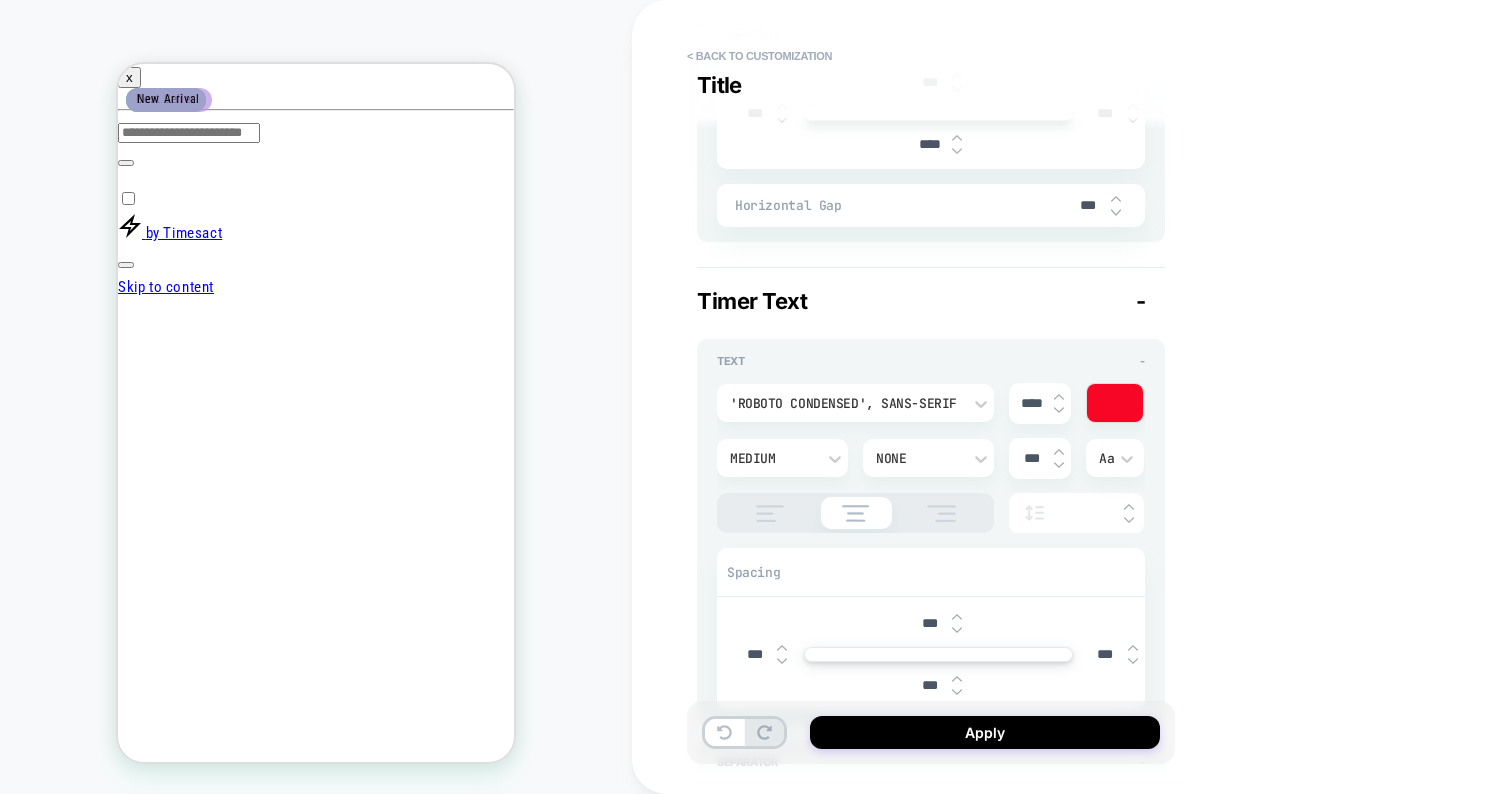 click at bounding box center [1059, 465] 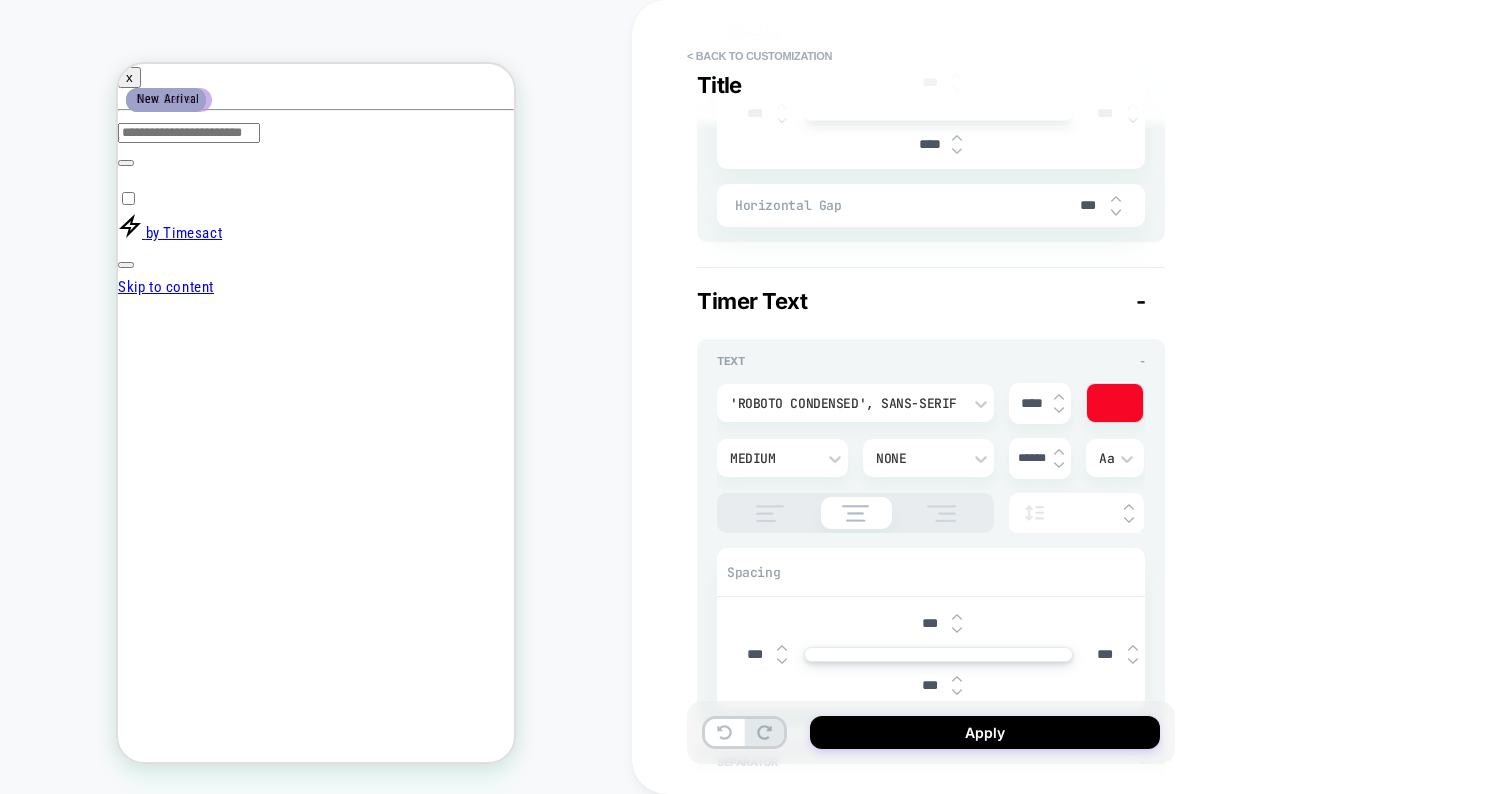 click at bounding box center [1059, 465] 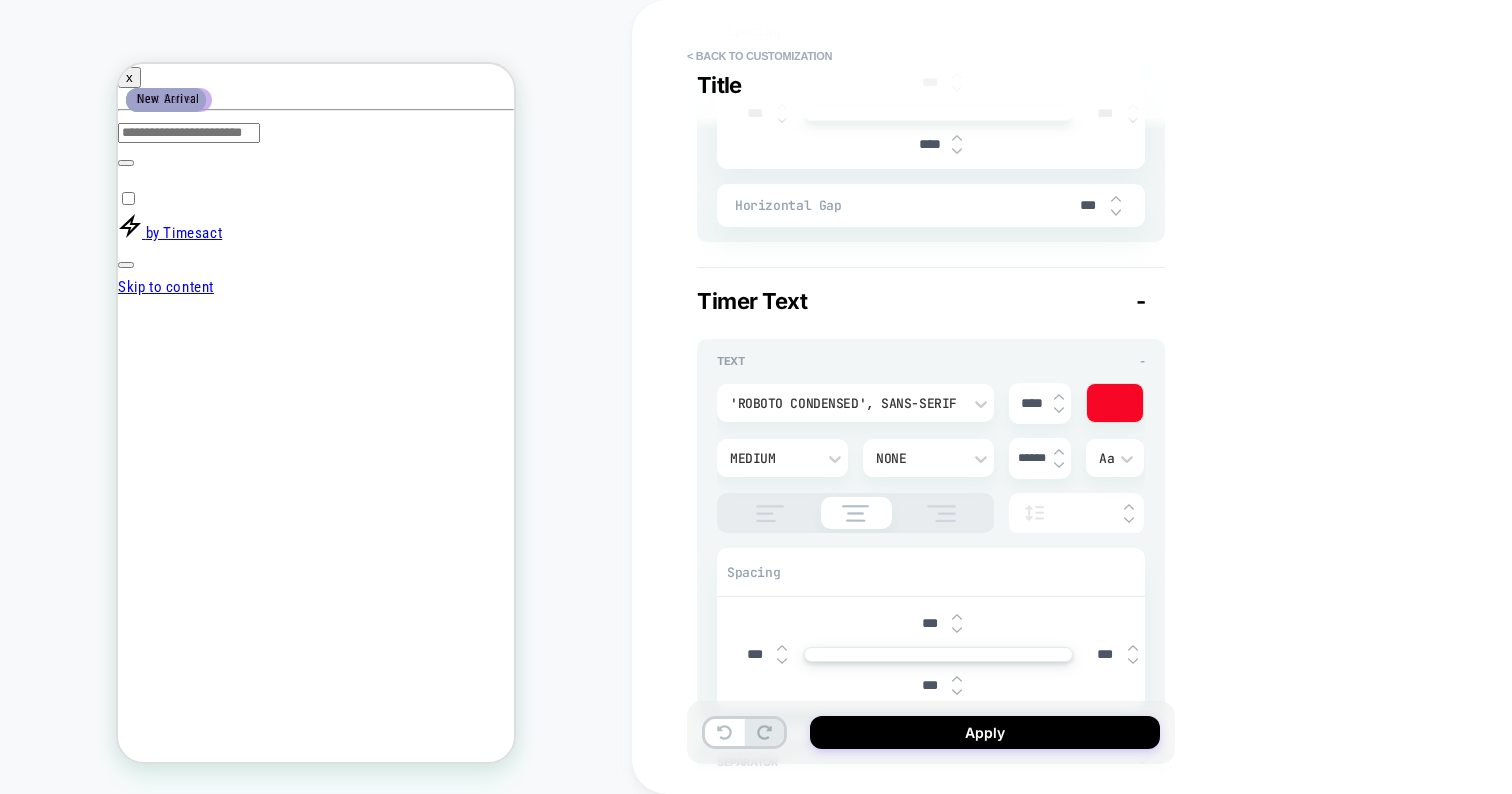 type on "*" 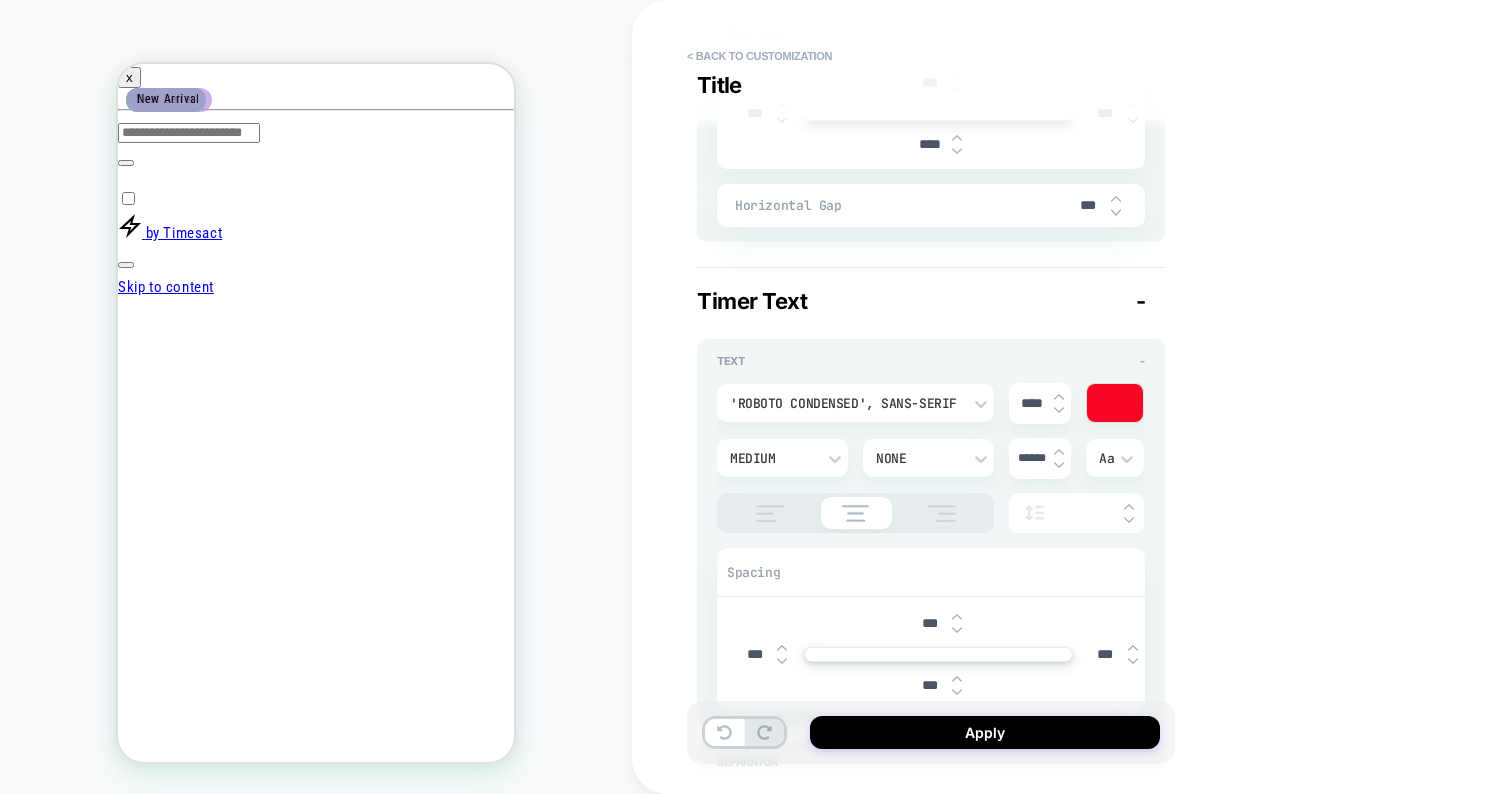click at bounding box center [1059, 465] 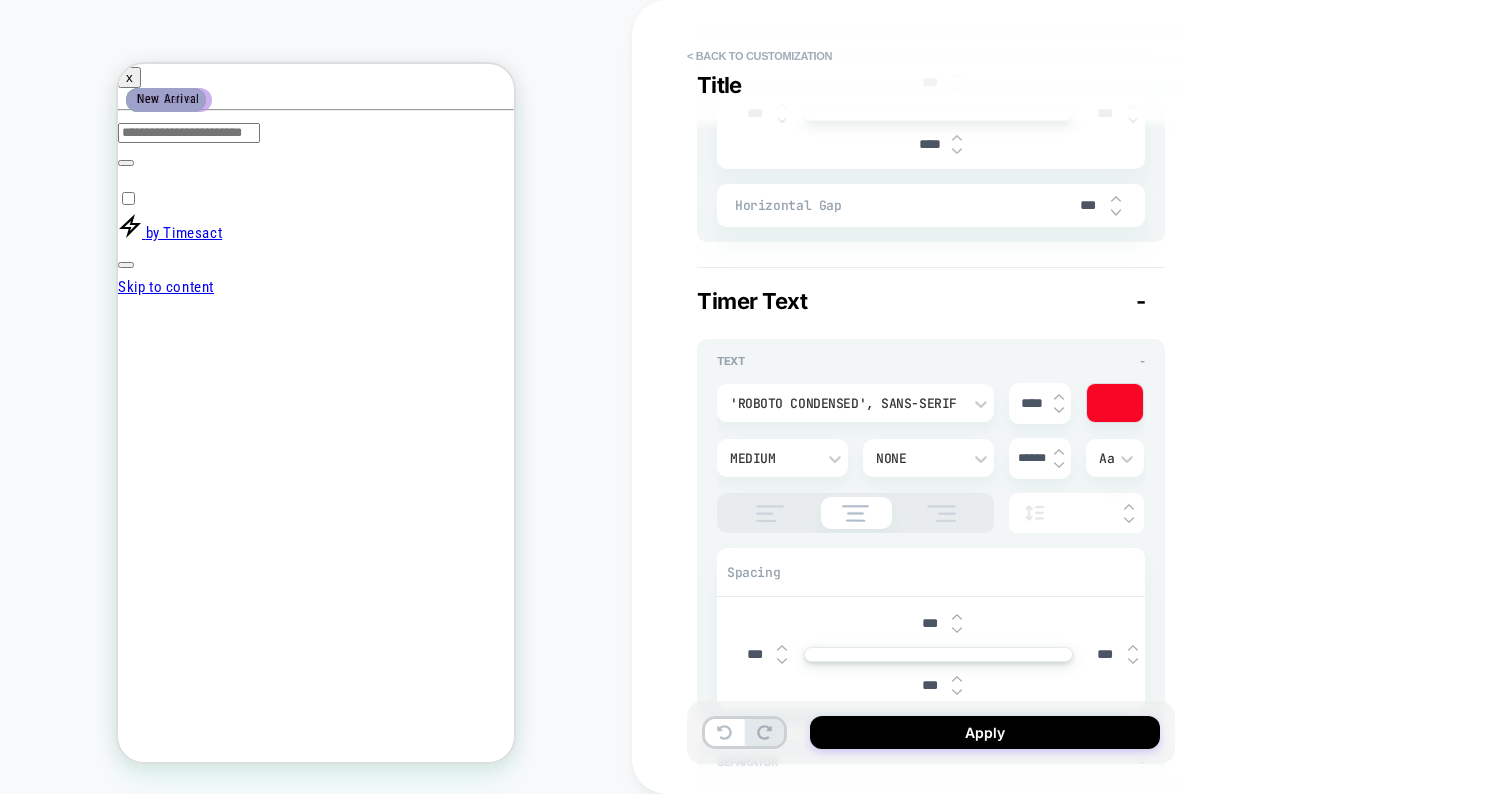 type on "*" 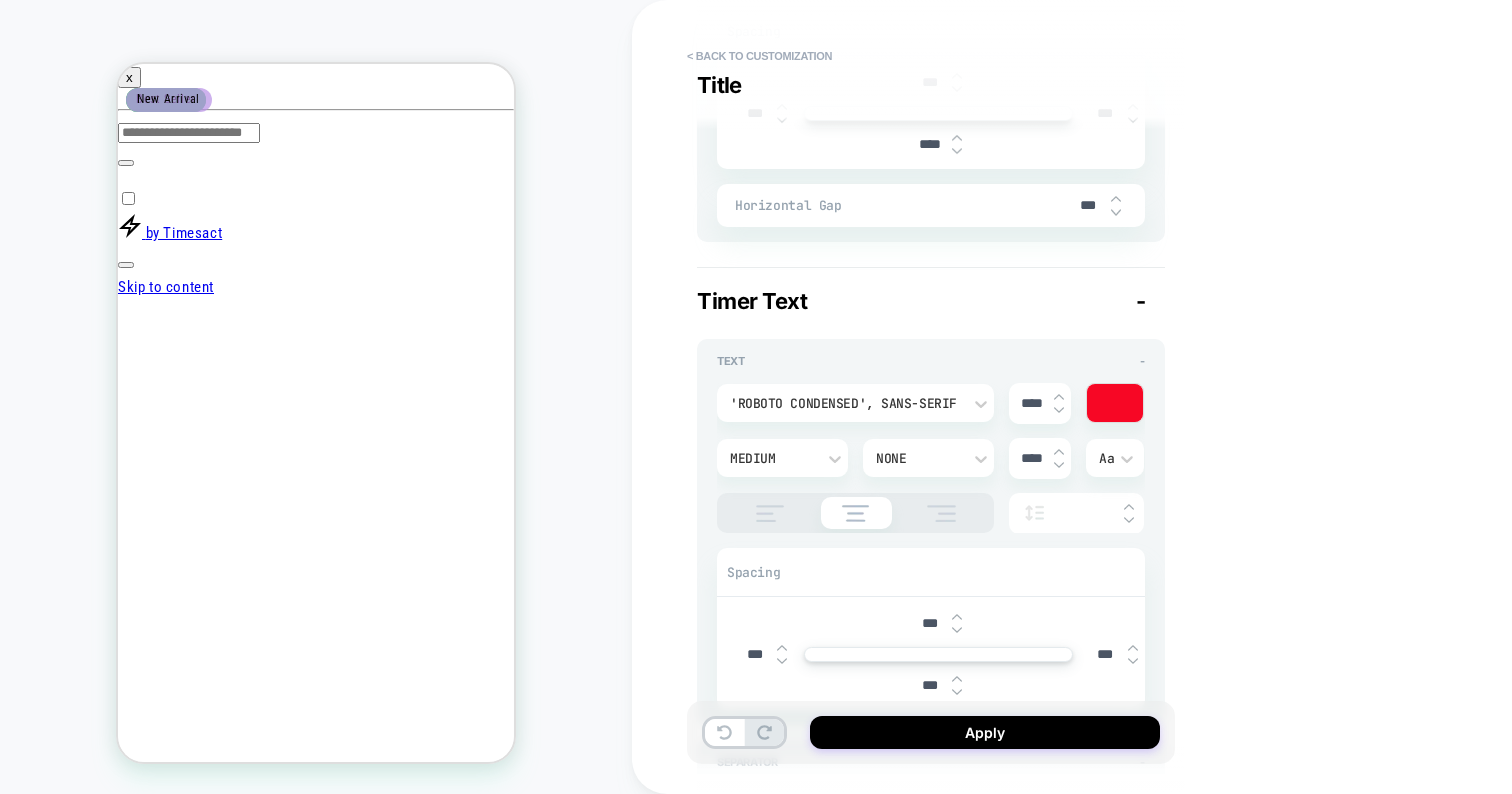 click at bounding box center [1059, 465] 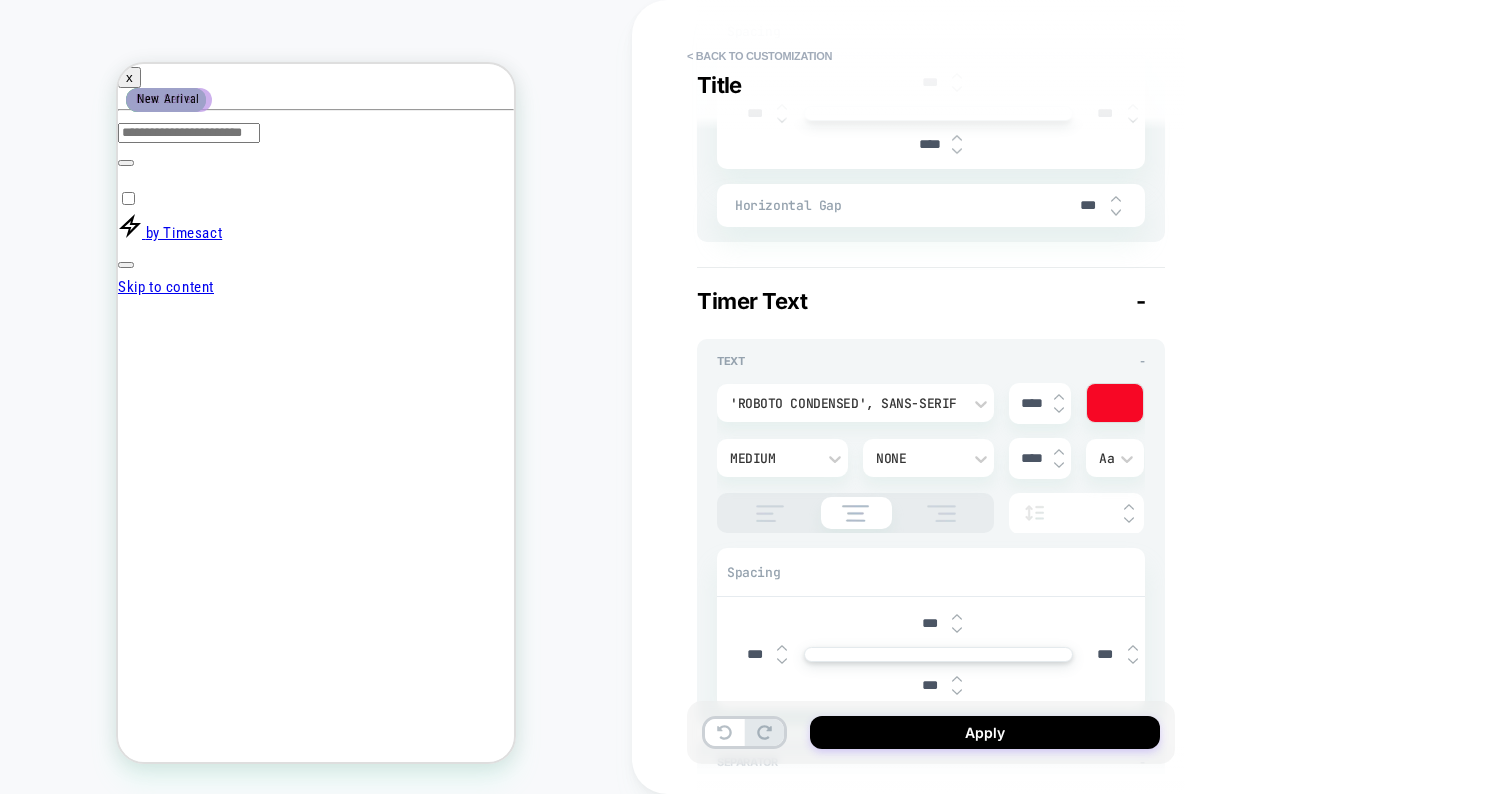 type on "*" 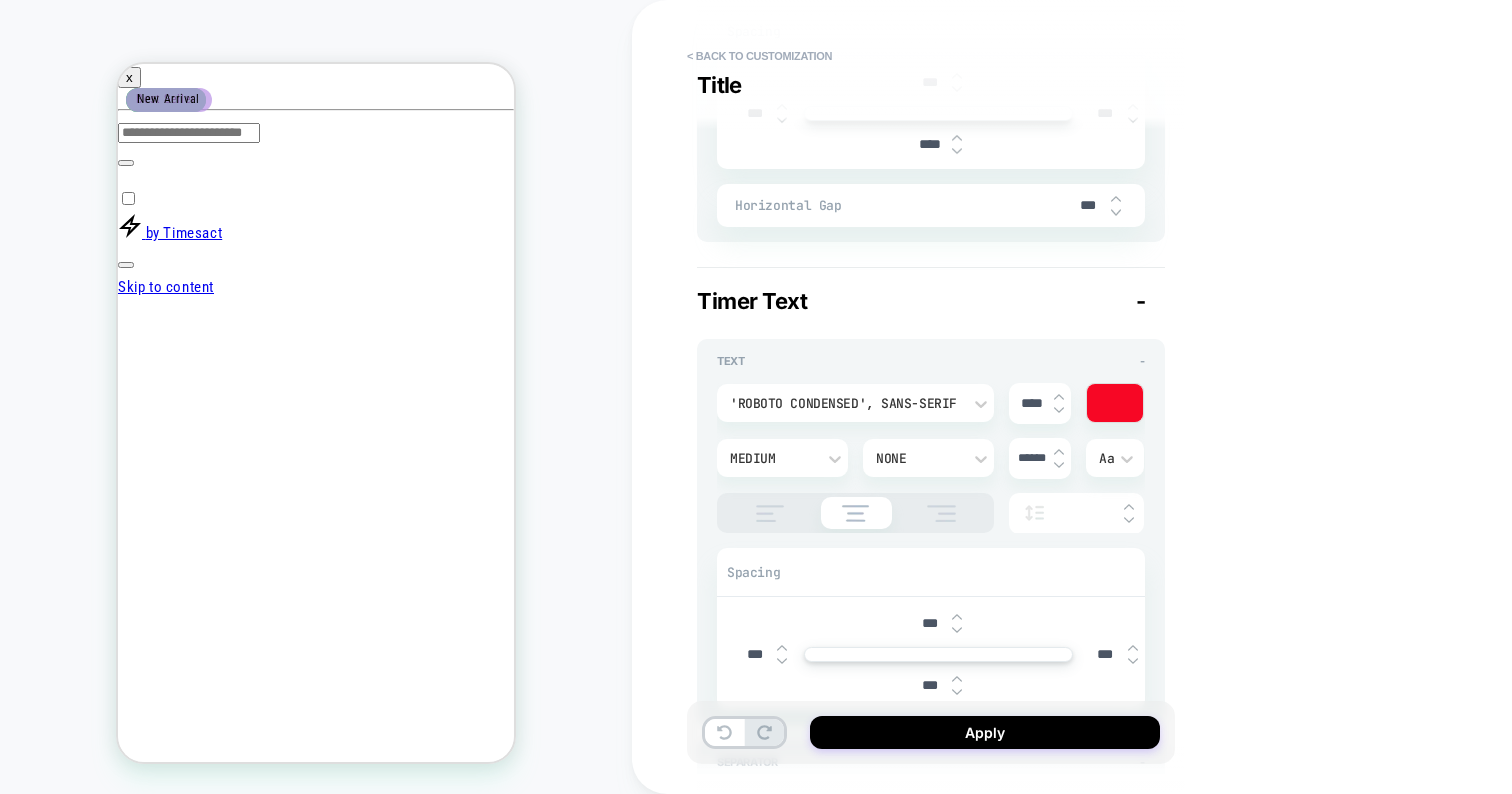 click at bounding box center [1059, 465] 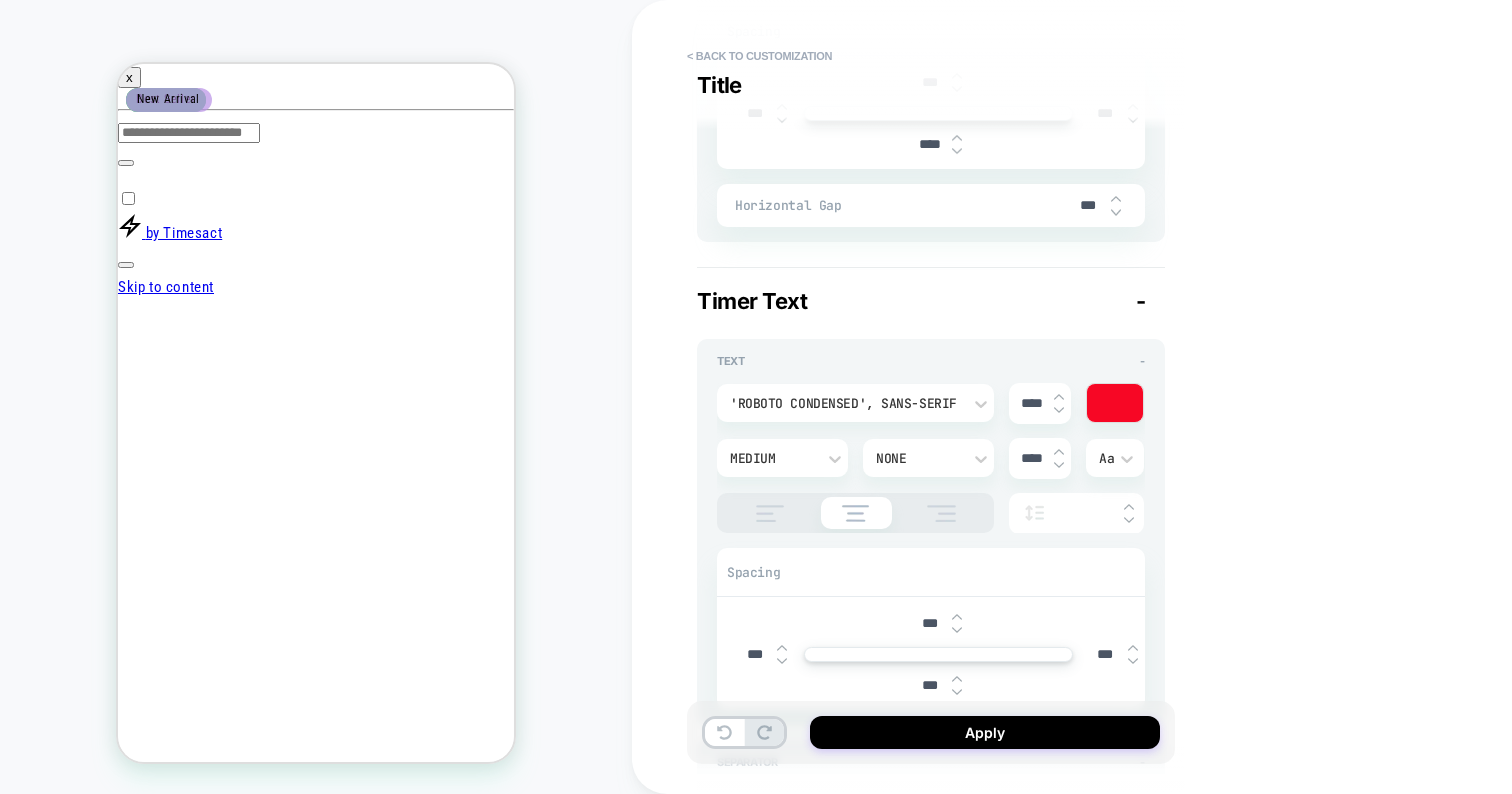 click at bounding box center (1059, 452) 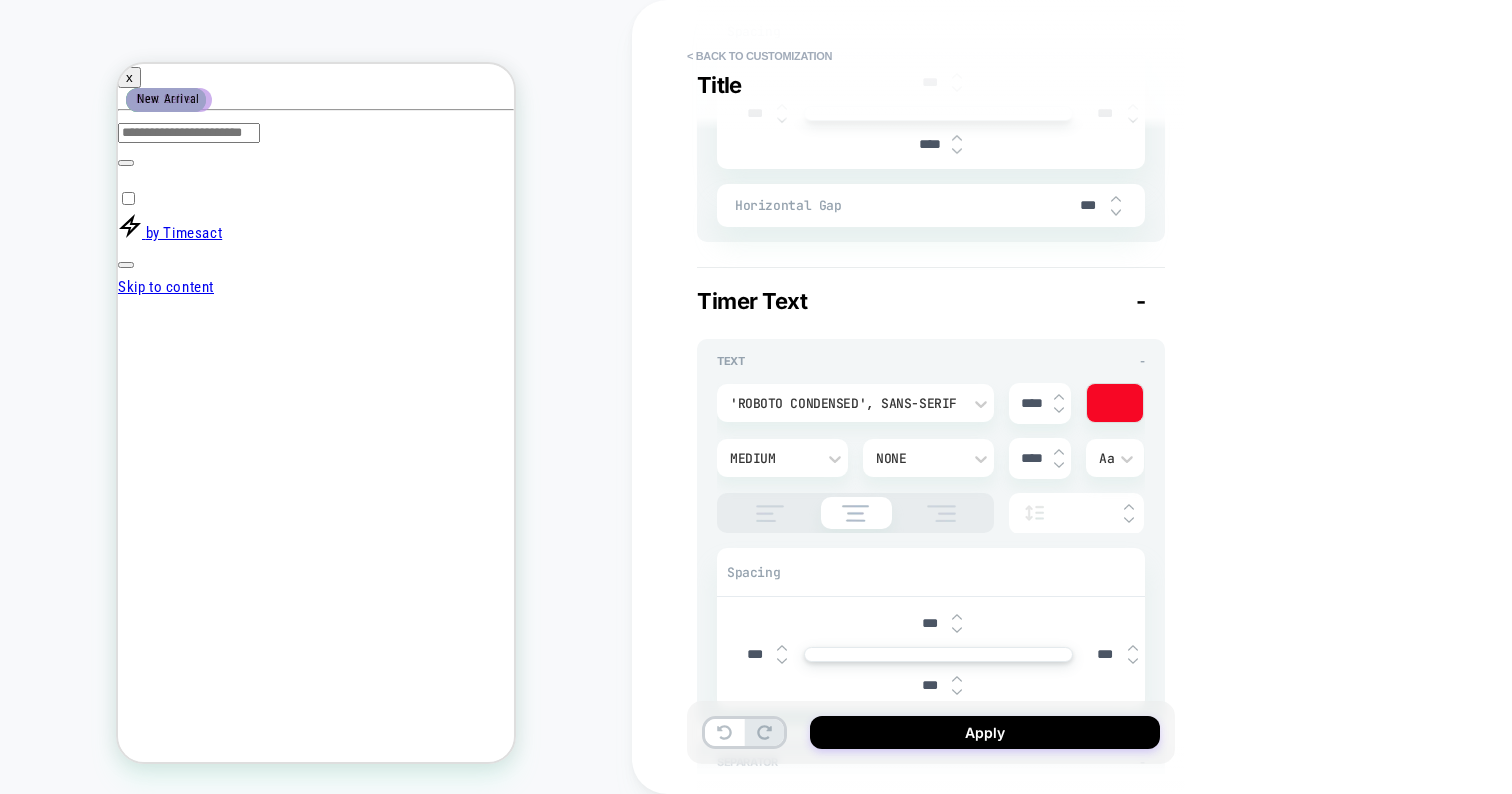 type on "*" 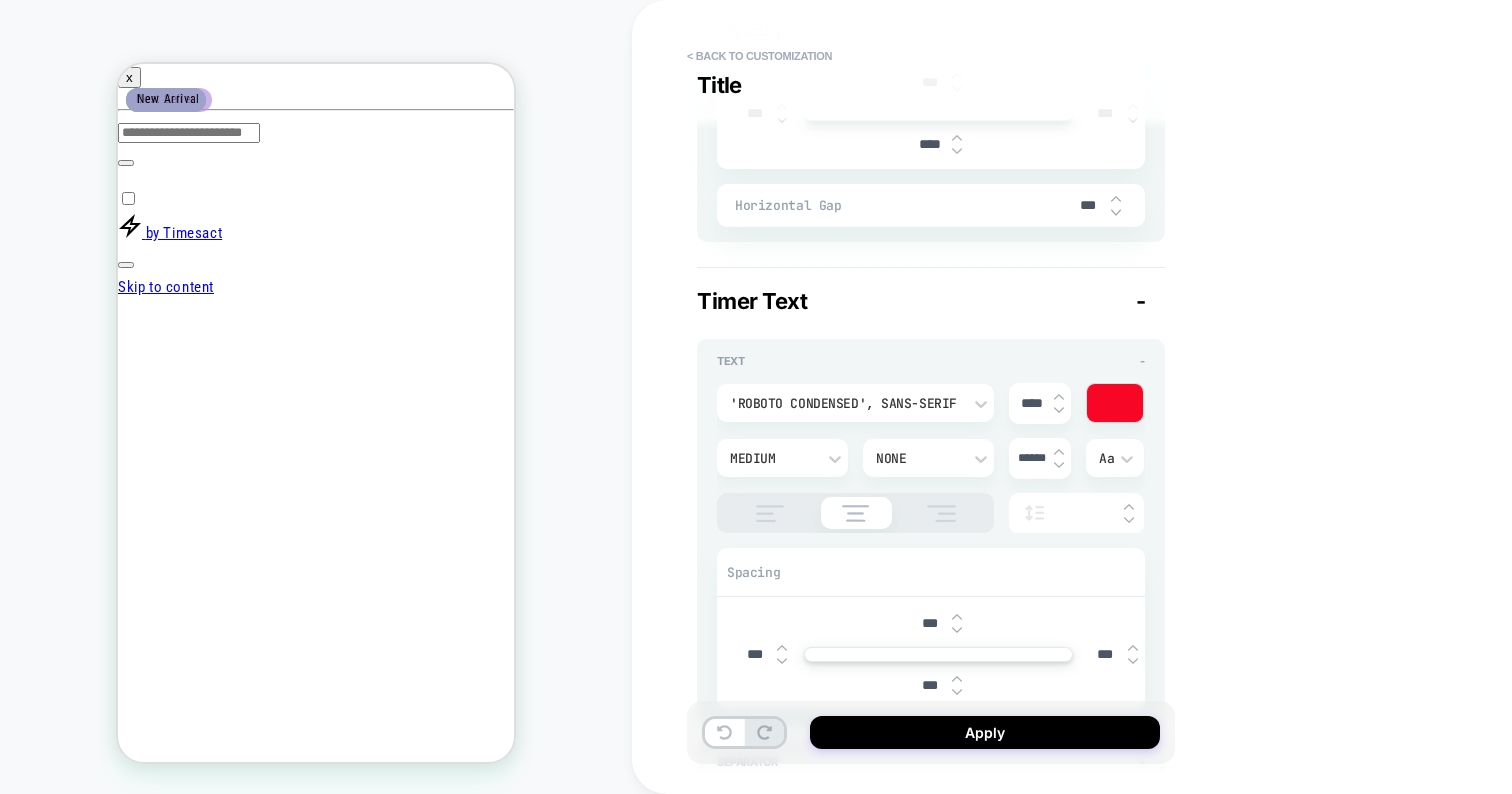 click at bounding box center (1059, 452) 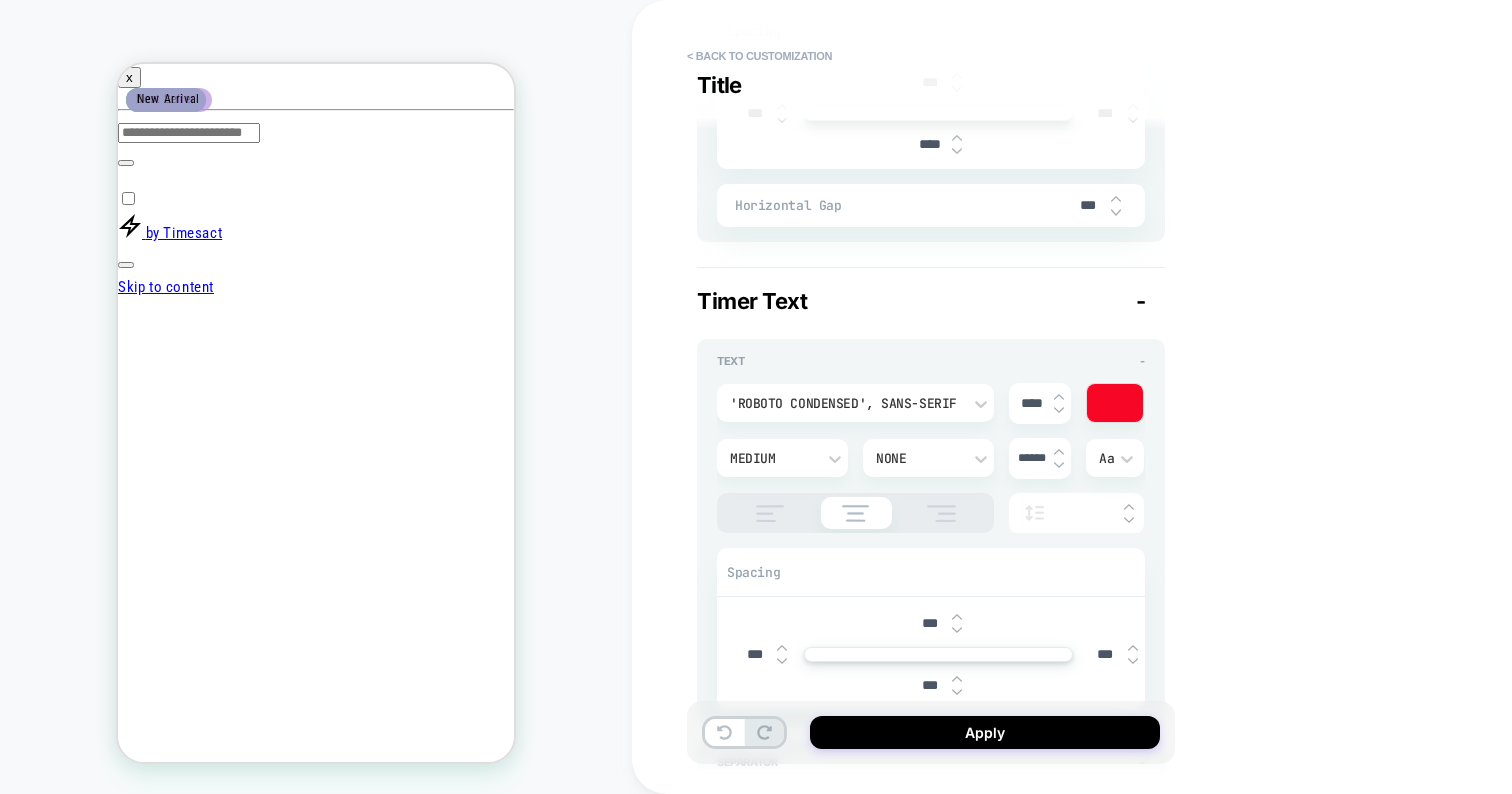 type on "*" 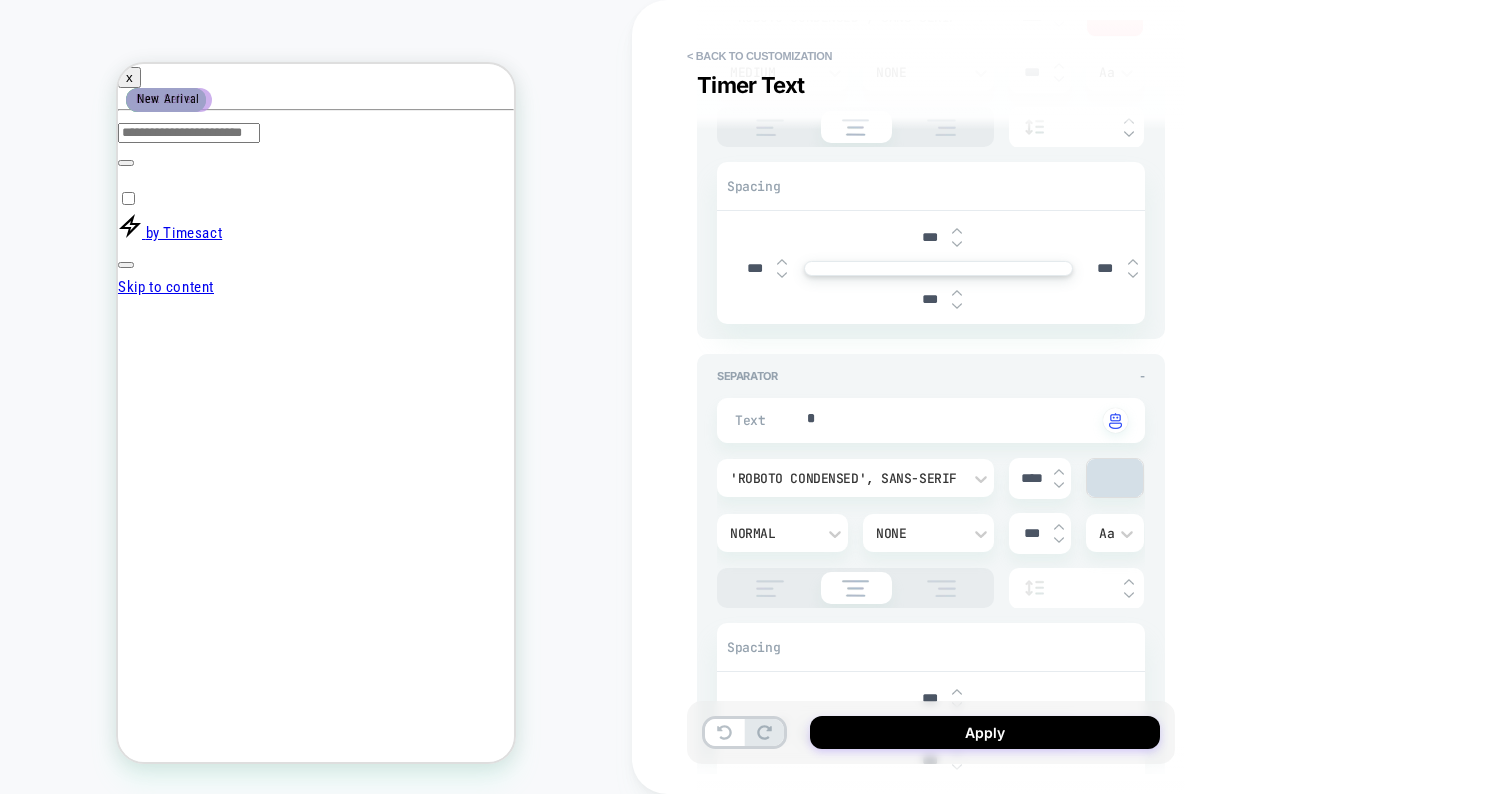 scroll, scrollTop: 1009, scrollLeft: 0, axis: vertical 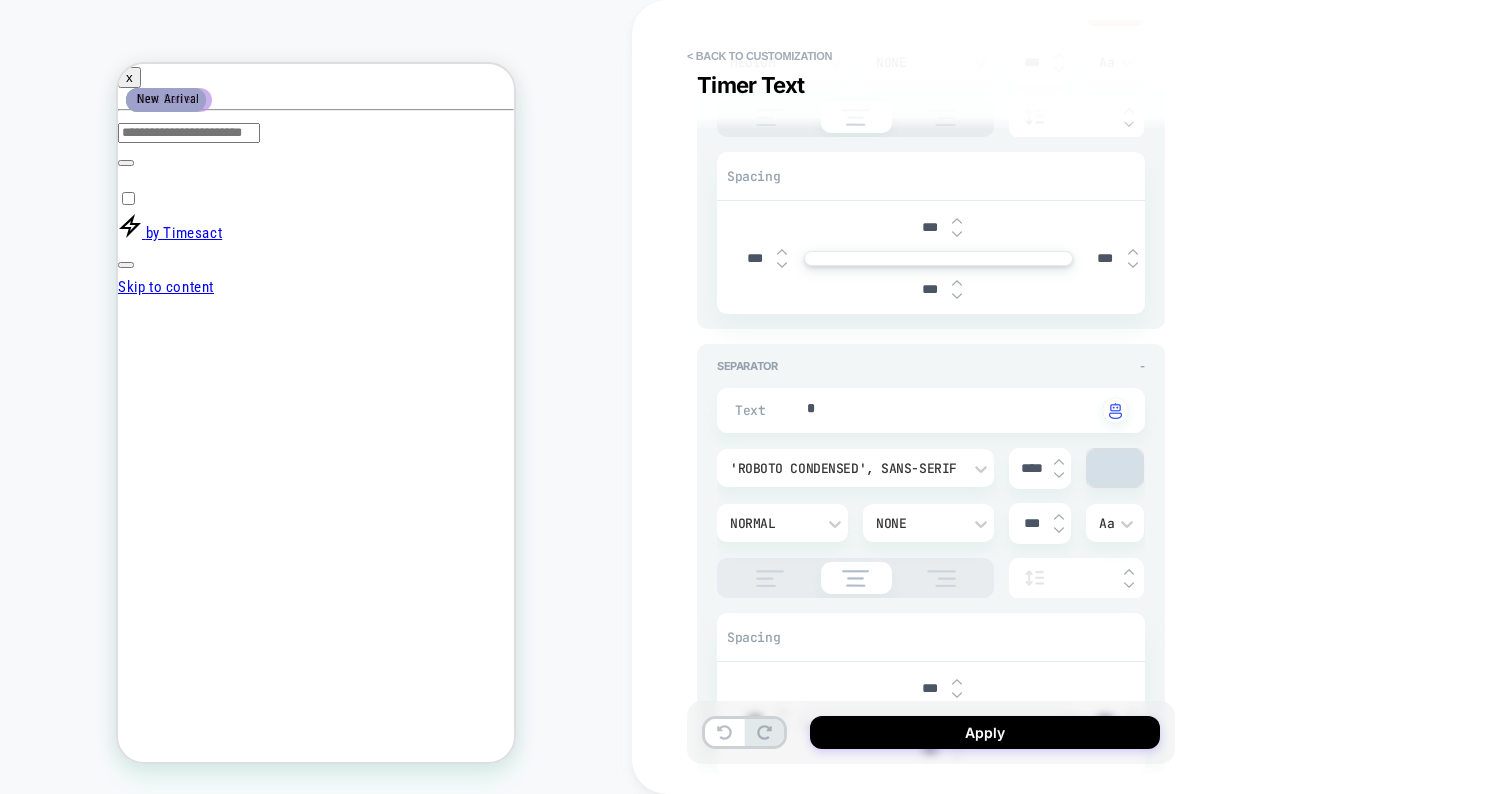 click at bounding box center (1059, 475) 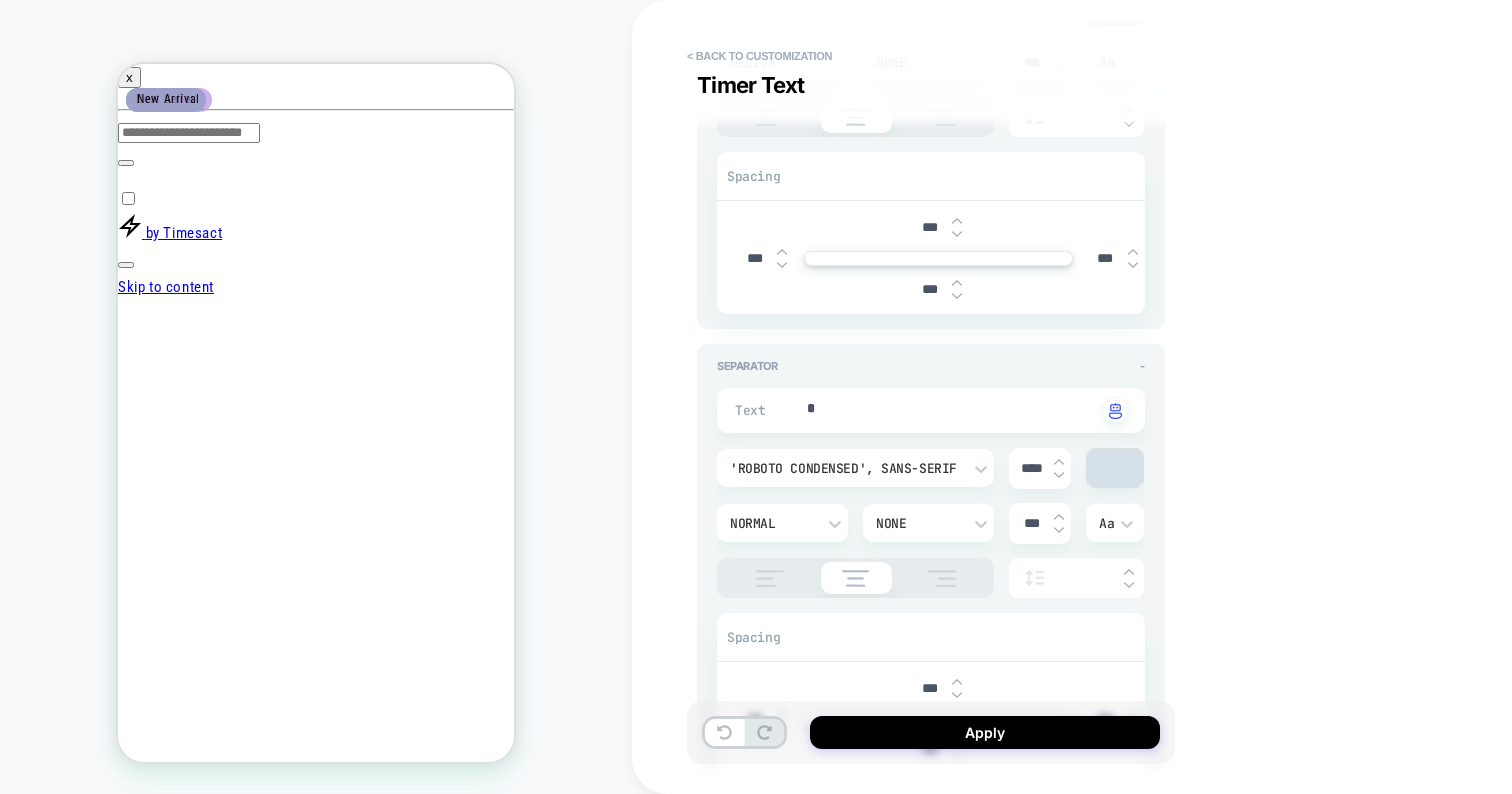 type on "*" 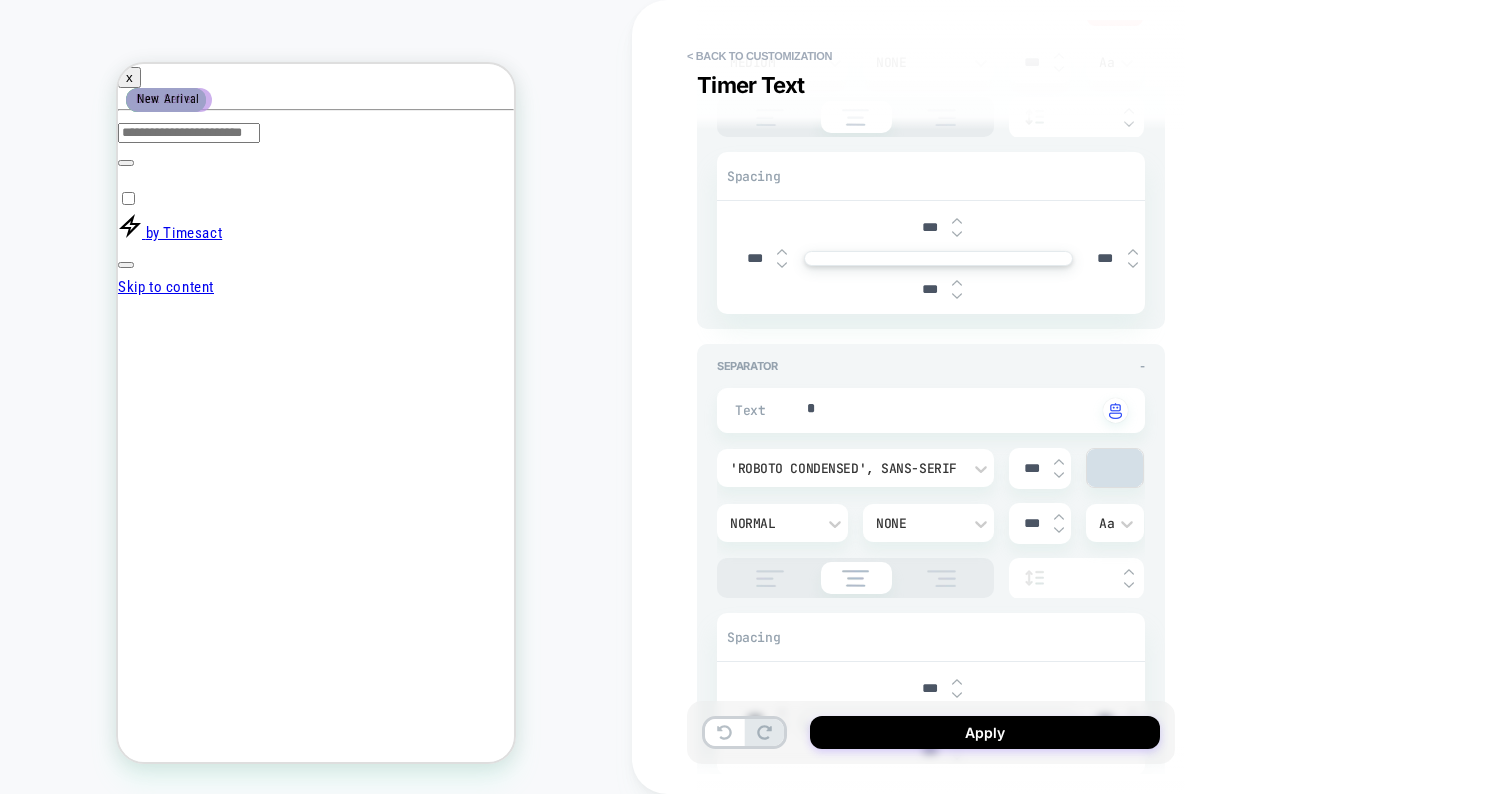 click at bounding box center (1059, 475) 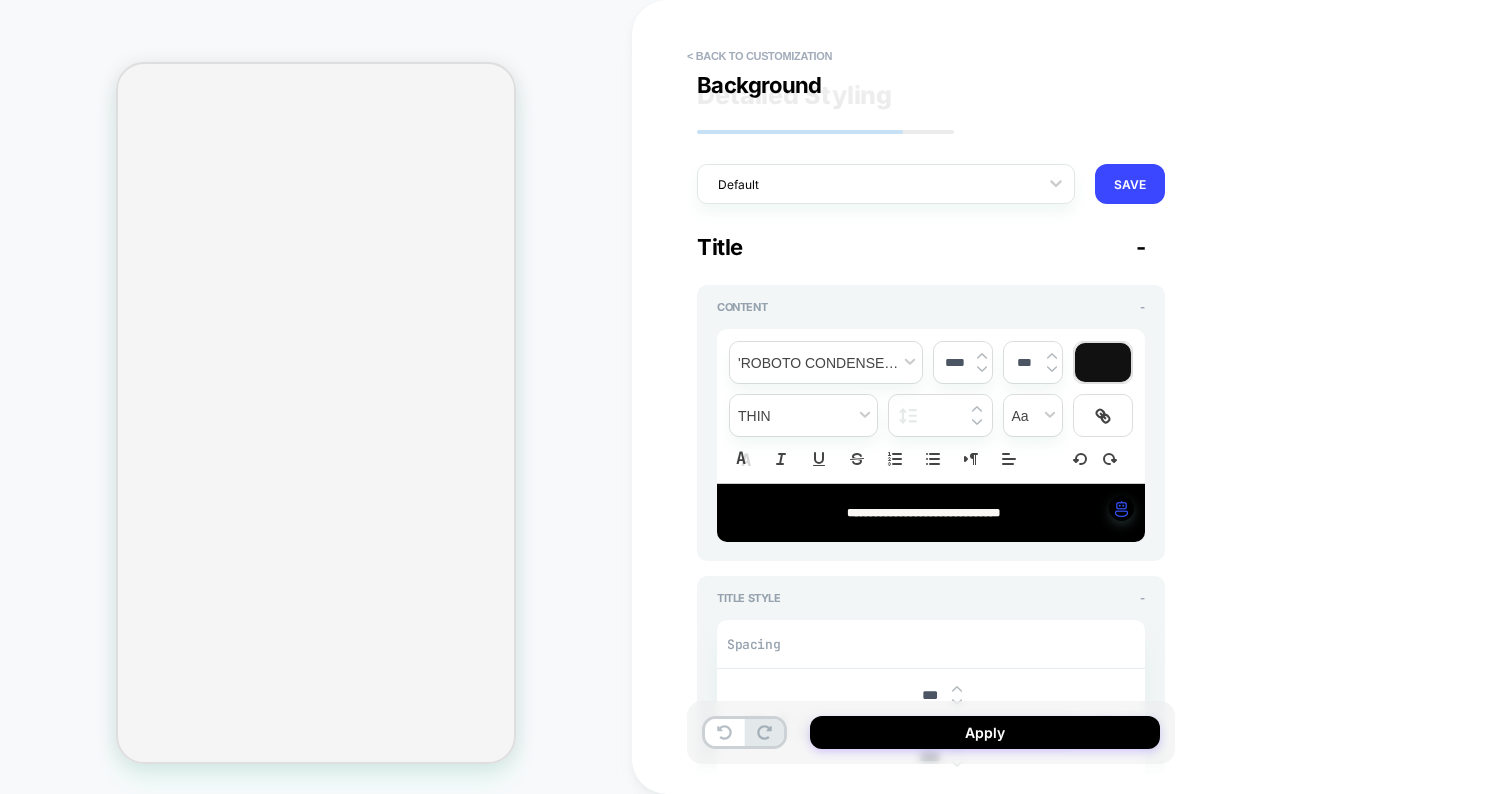 scroll, scrollTop: 0, scrollLeft: 0, axis: both 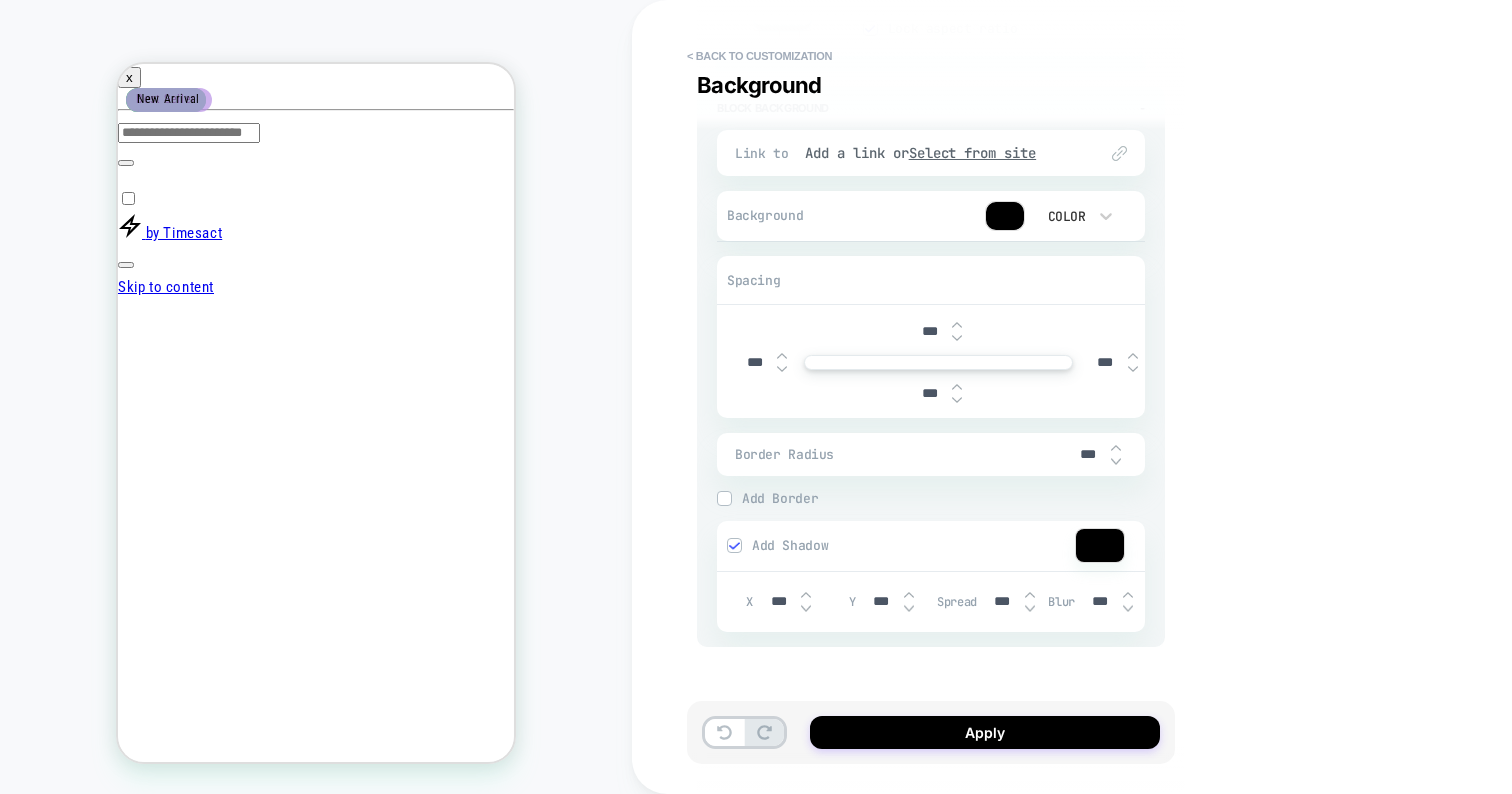 click at bounding box center (1030, 595) 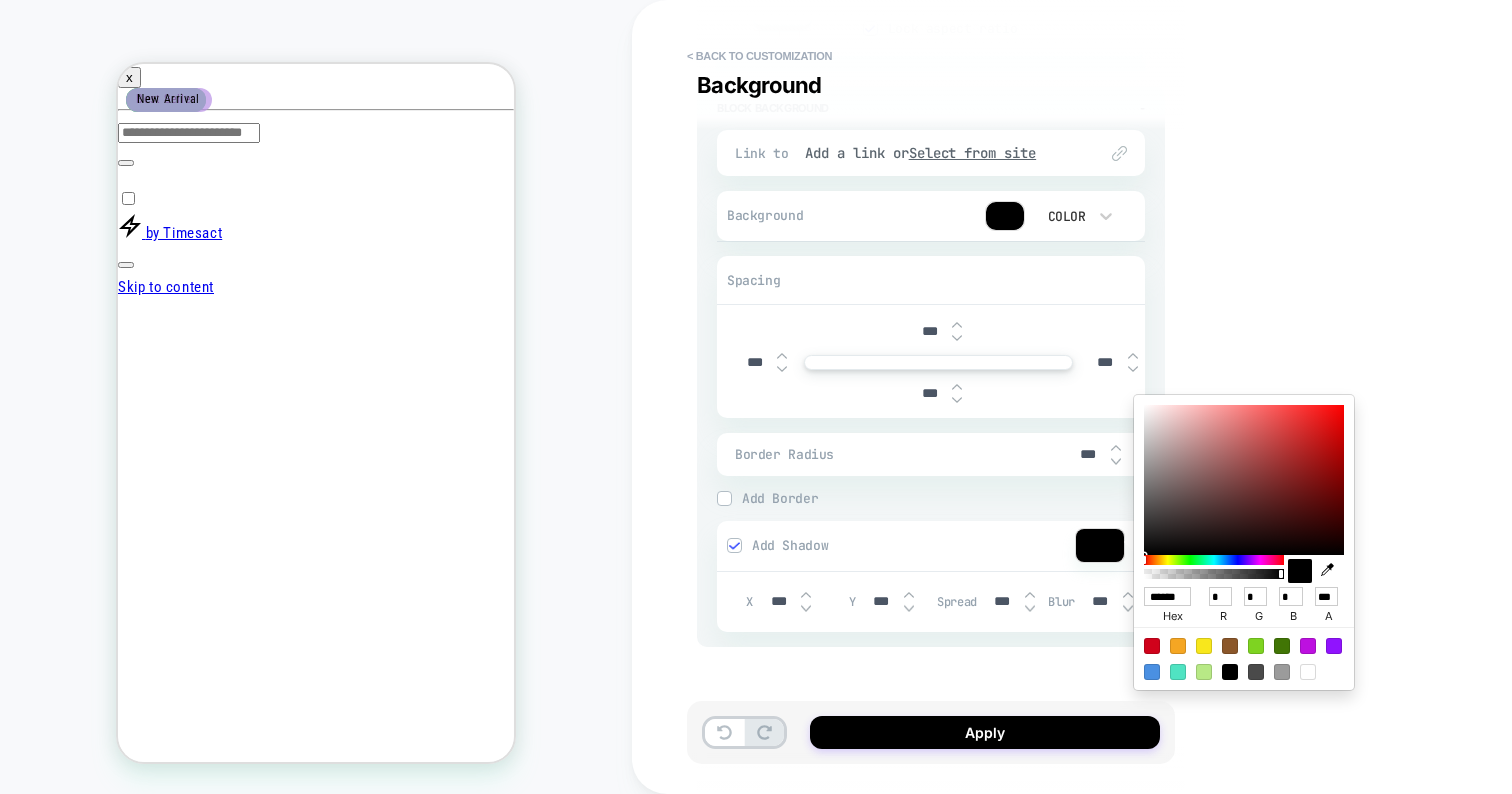 type on "*" 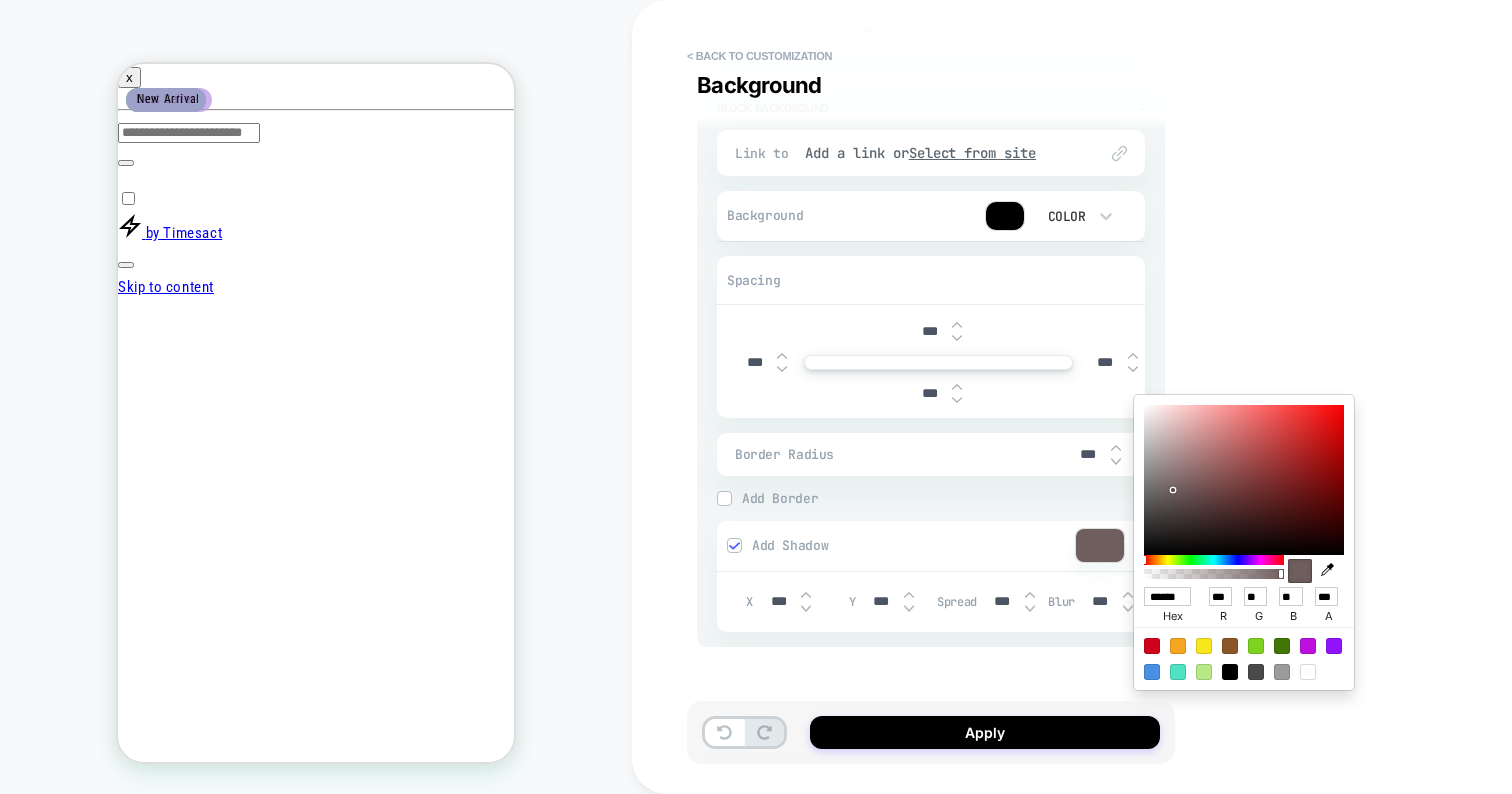 type on "*" 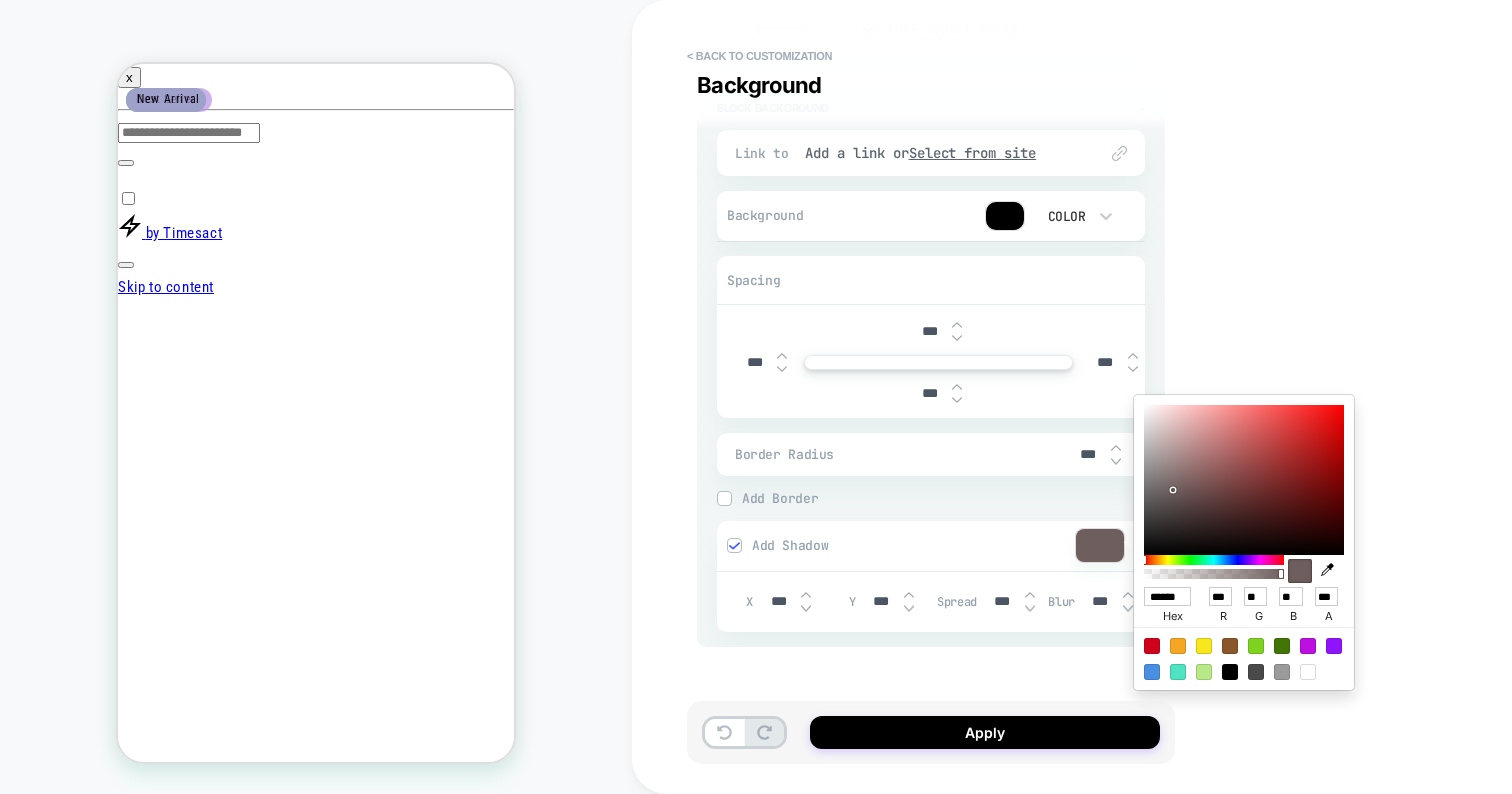 type on "******" 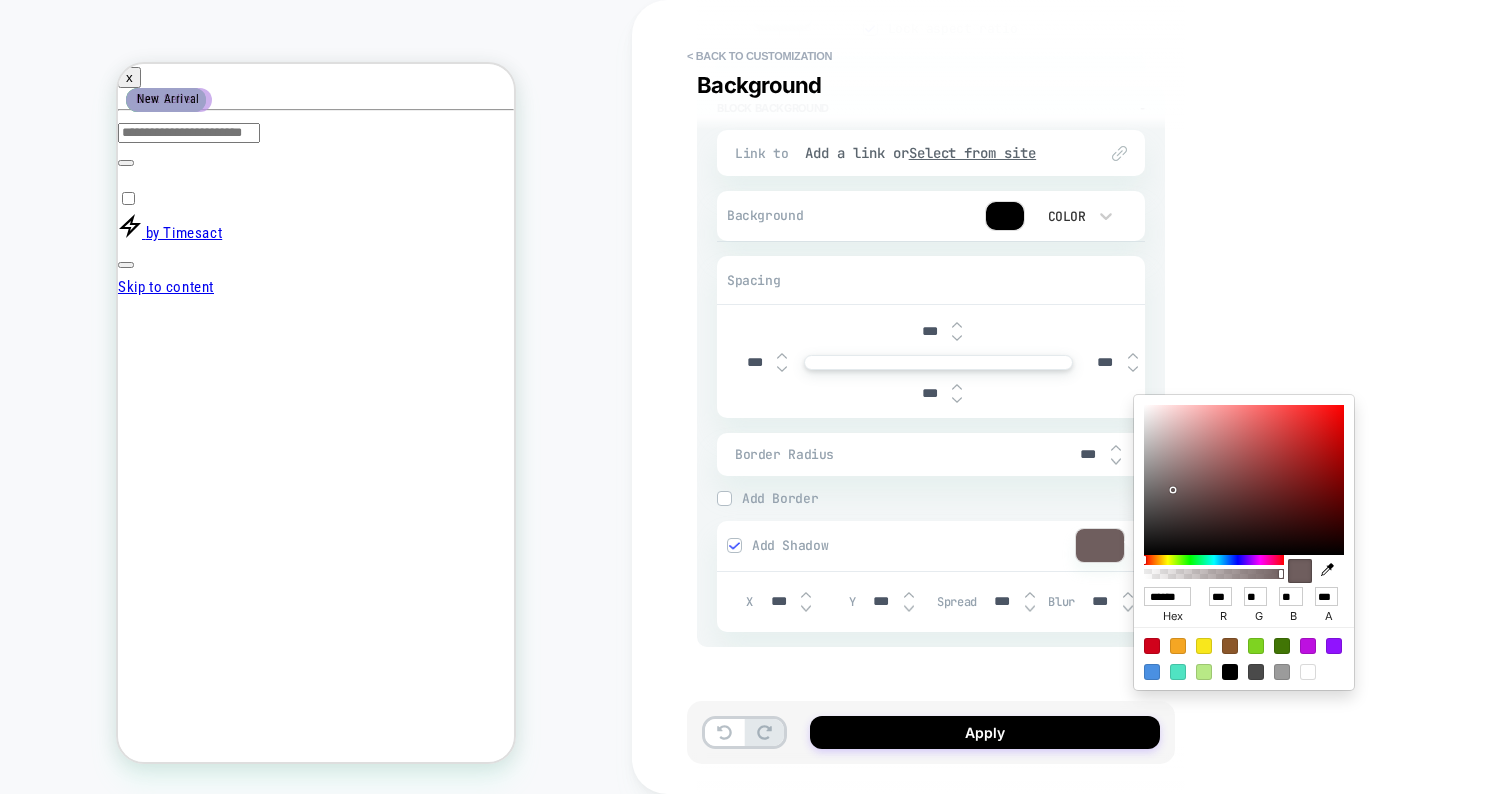 type on "*" 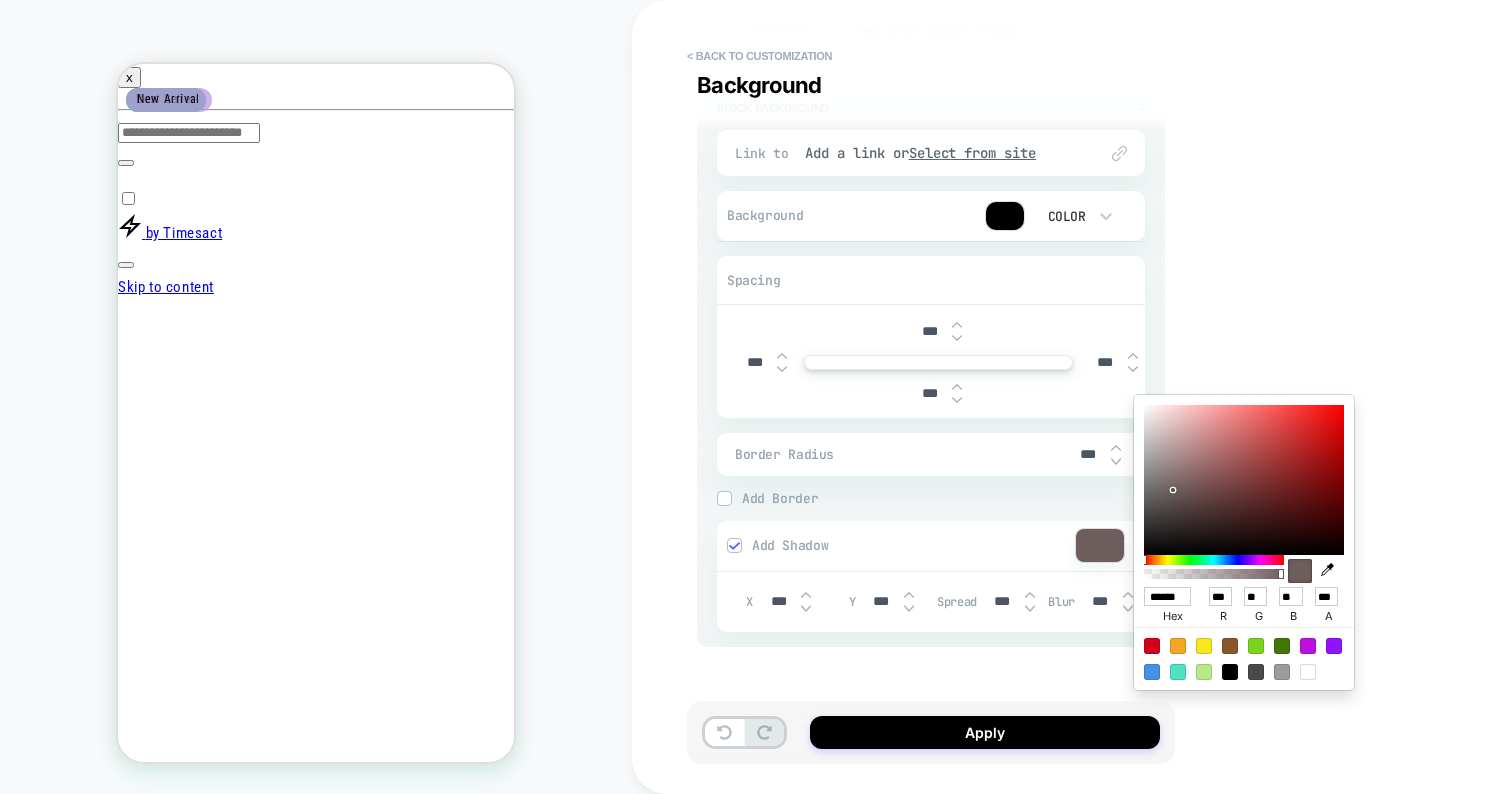 type on "******" 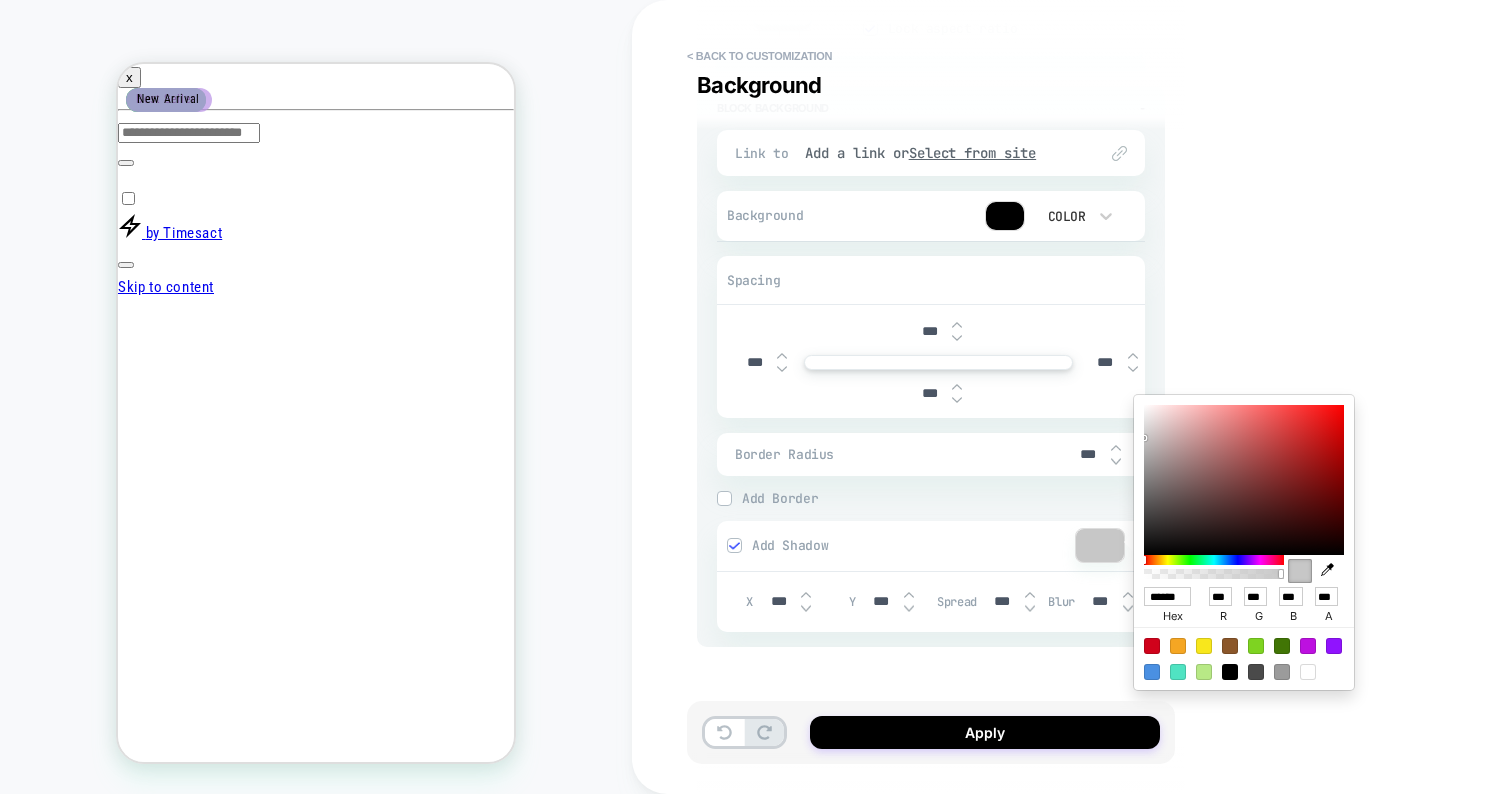 type on "*" 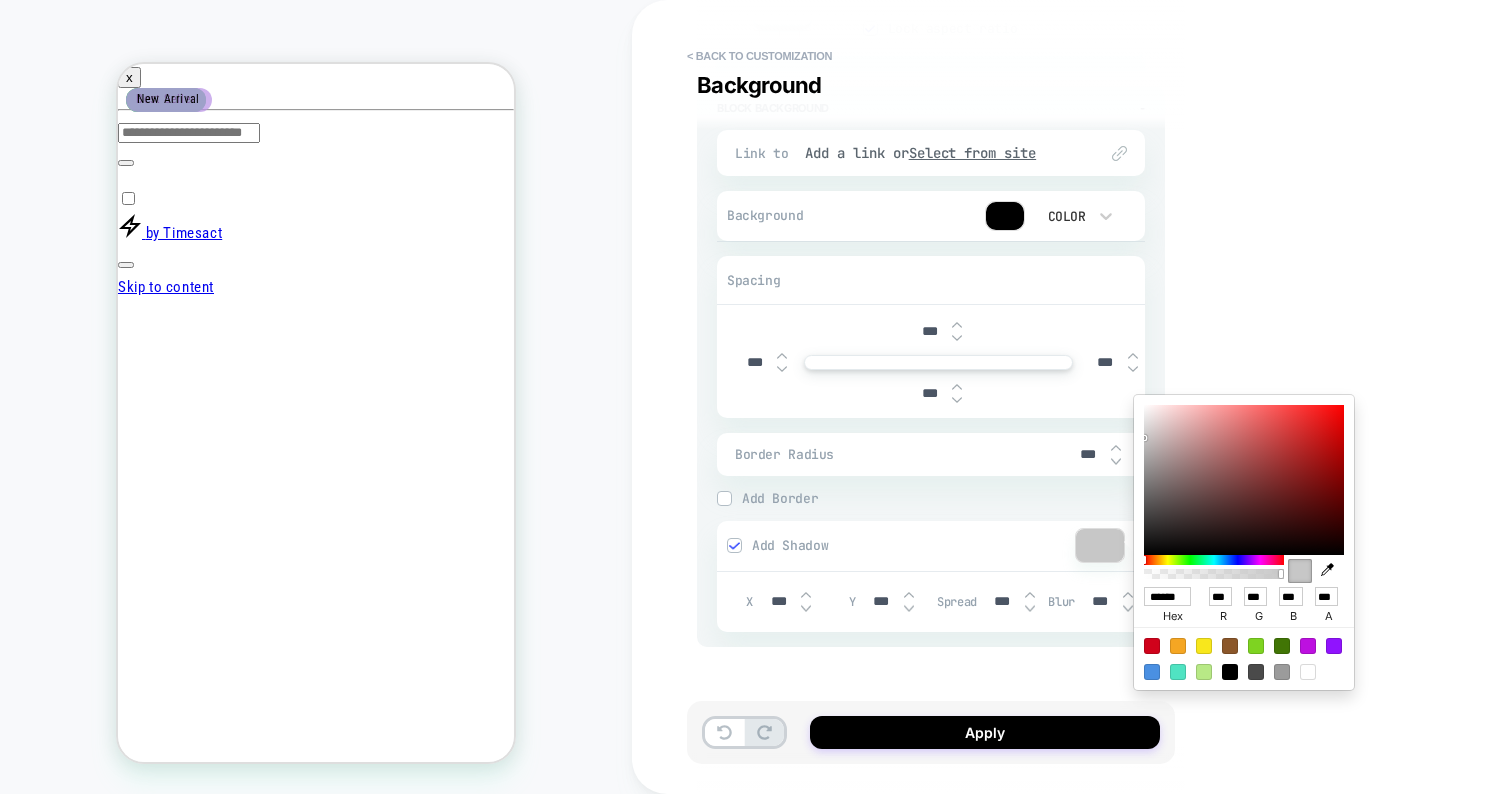 type on "******" 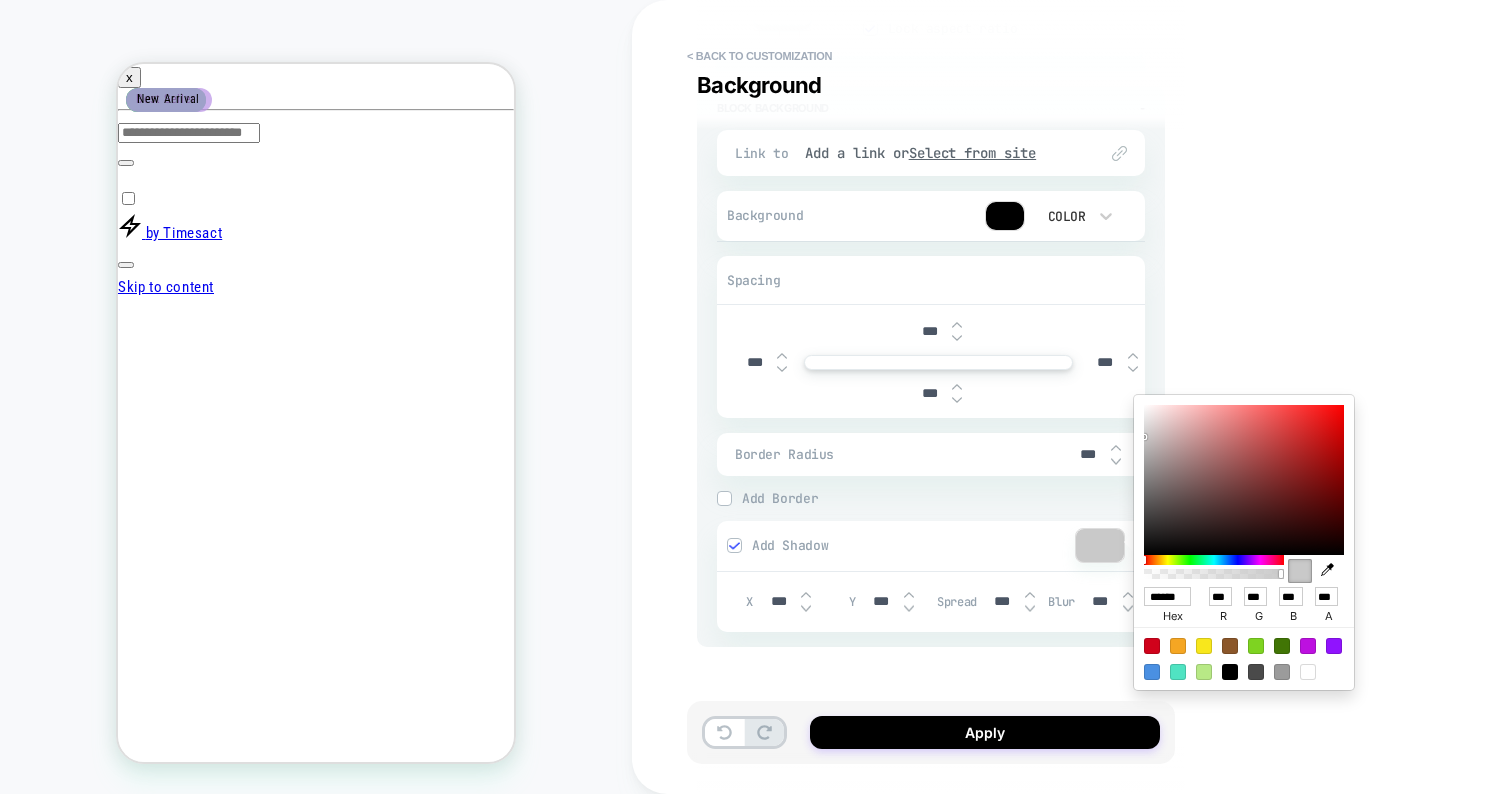type on "*" 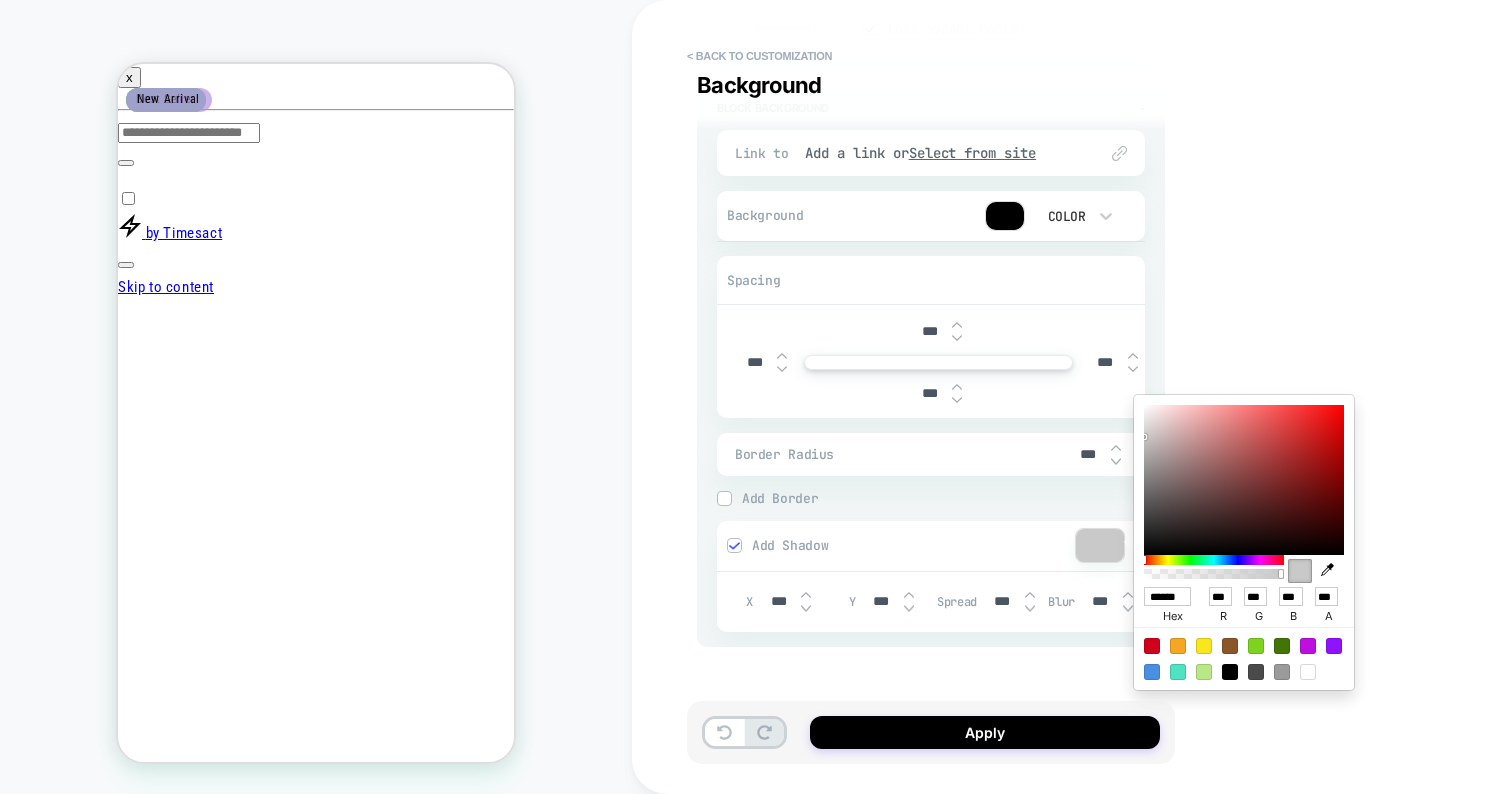 type on "******" 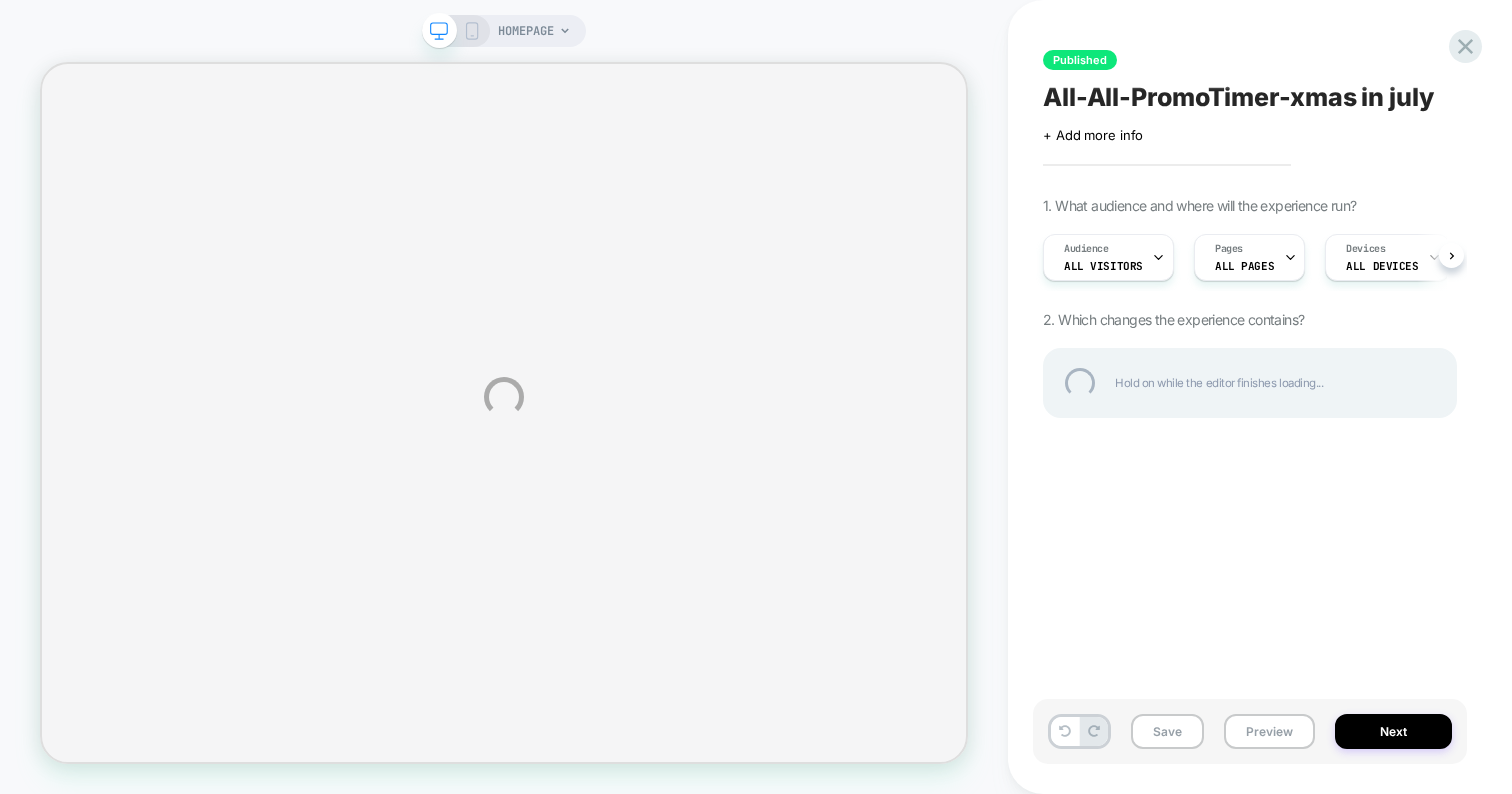 scroll, scrollTop: 0, scrollLeft: 0, axis: both 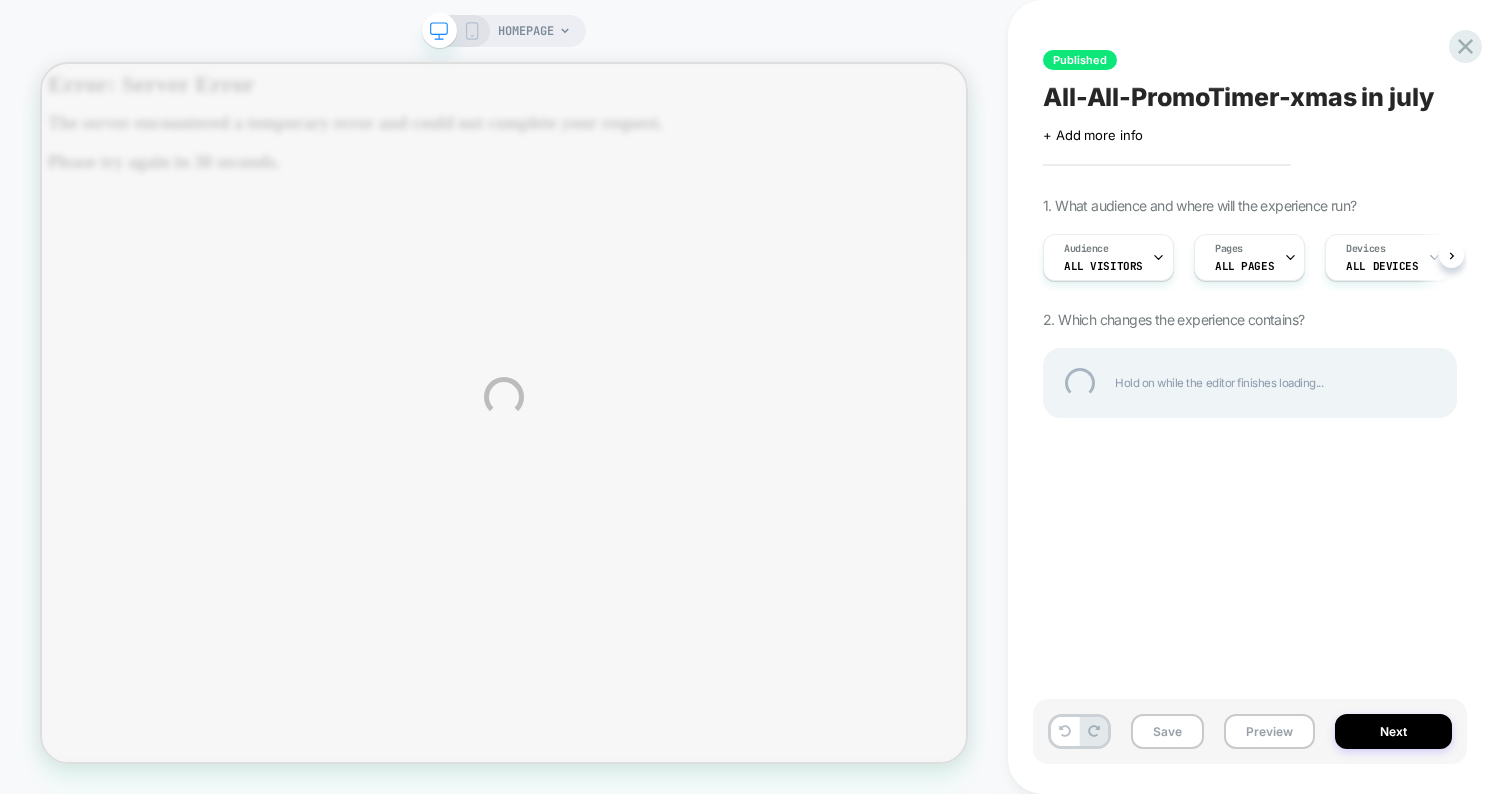 click on "HOMEPAGE Published All-All-PromoTimer-xmas in july Click to edit experience details + Add more info 1. What audience and where will the experience run? Audience All Visitors Pages ALL PAGES Devices ALL DEVICES Trigger Page Load 2. Which changes the experience contains? Hold on while the editor finishes loading... Save Preview Next" at bounding box center [756, 397] 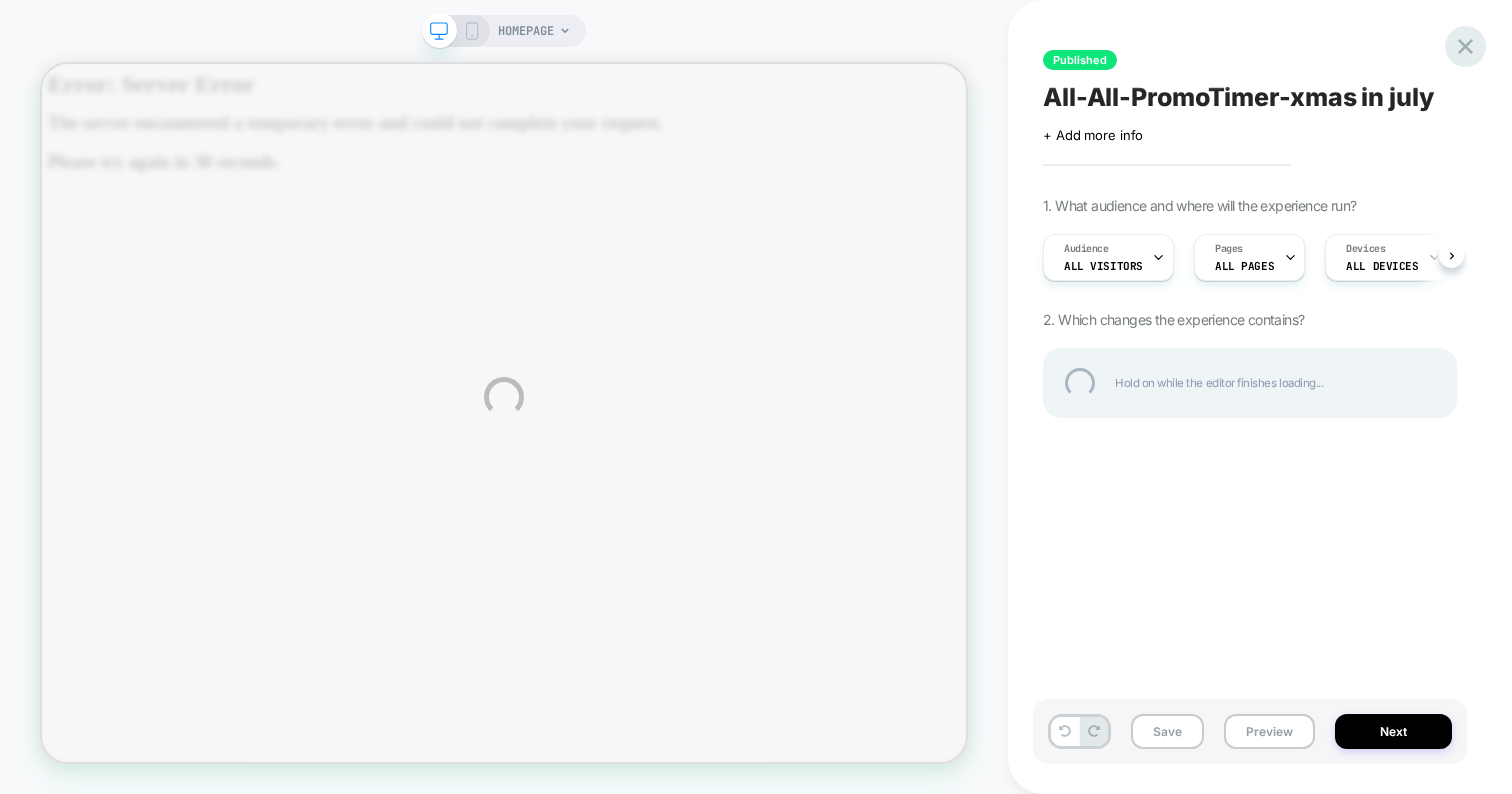 click at bounding box center (1465, 46) 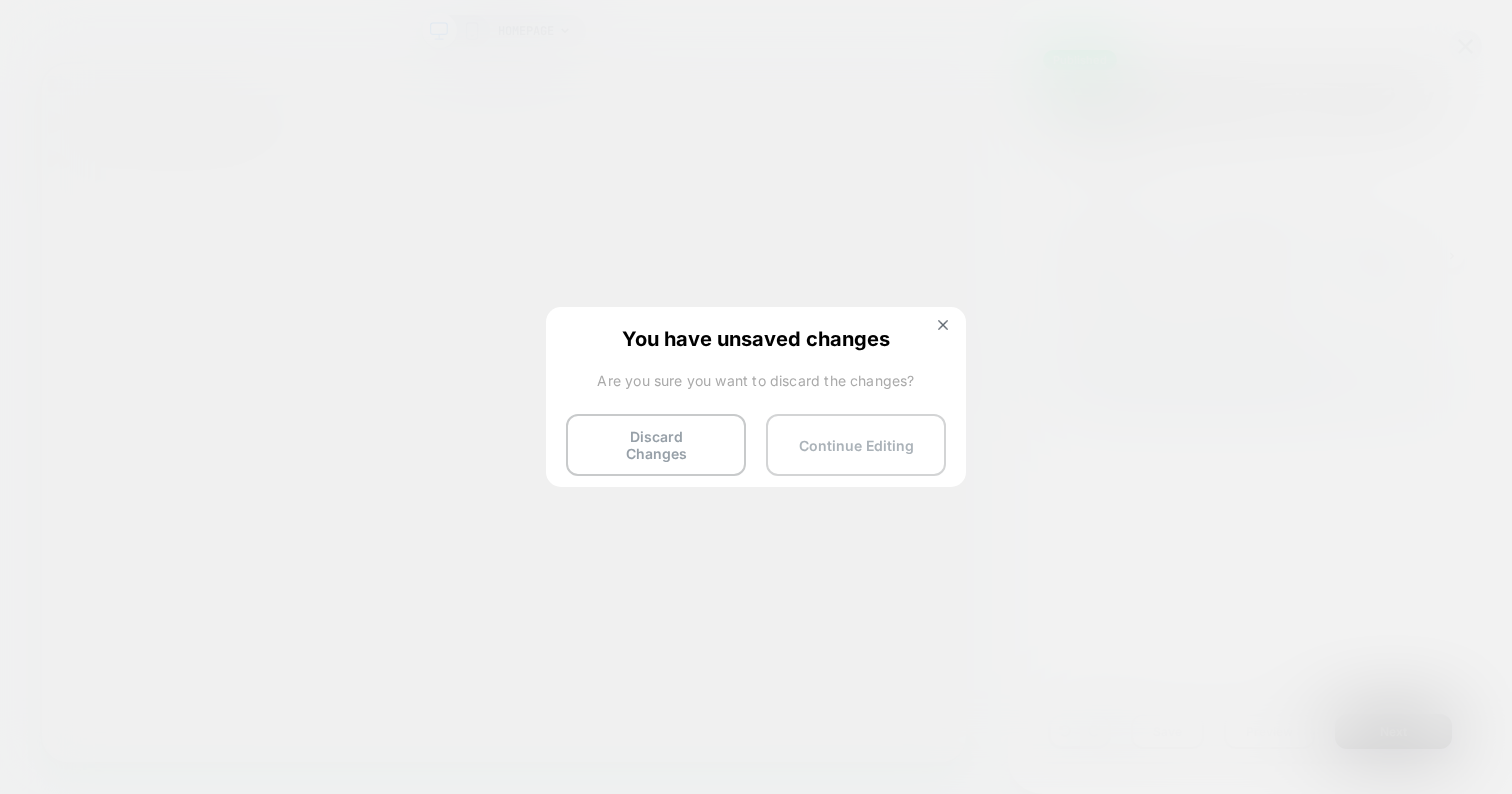click on "Continue Editing" at bounding box center (856, 445) 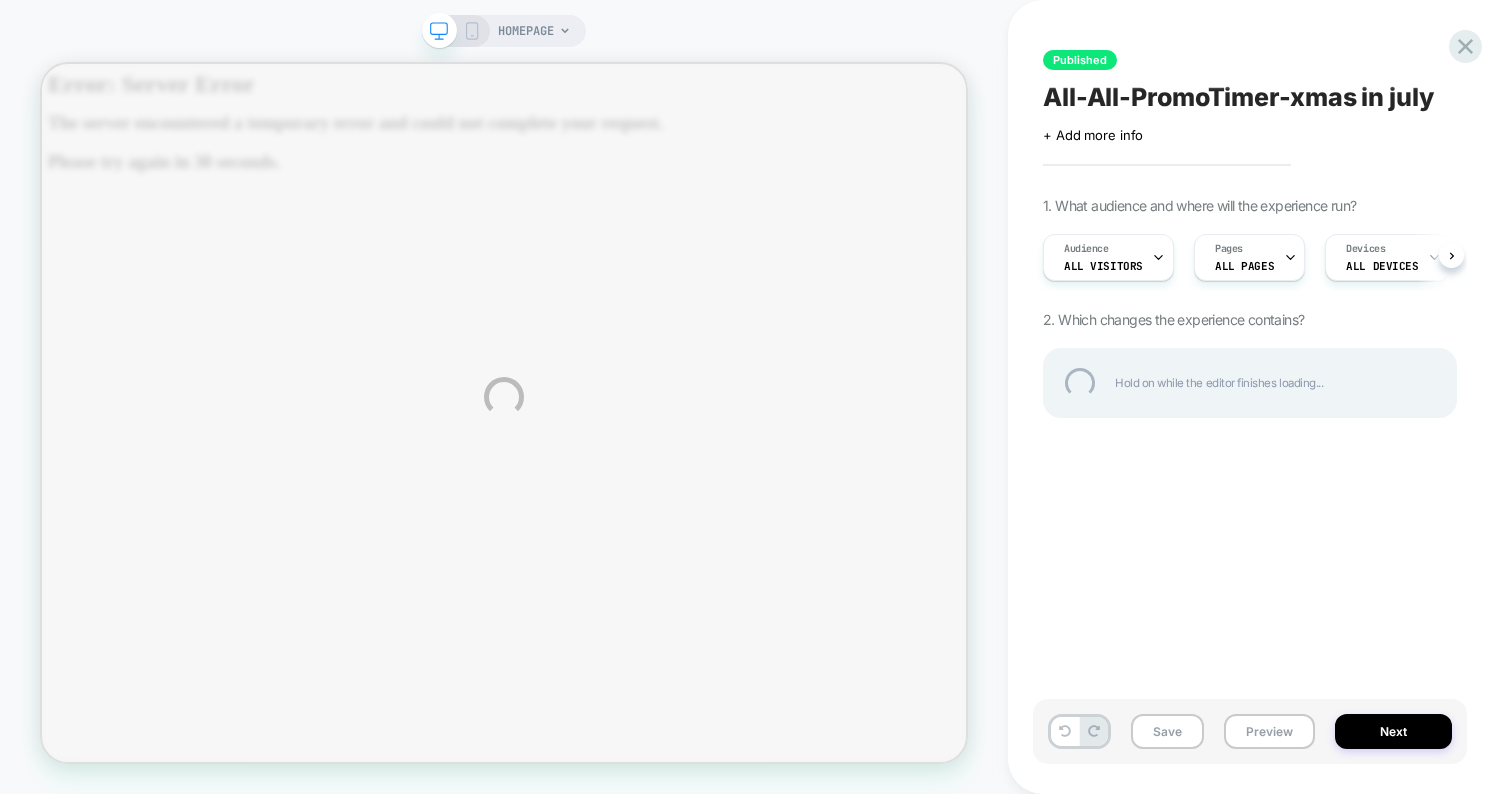 click on "HOMEPAGE Published All-All-PromoTimer-xmas in july Click to edit experience details + Add more info 1. What audience and where will the experience run? Audience All Visitors Pages ALL PAGES Devices ALL DEVICES Trigger Page Load 2. Which changes the experience contains? Hold on while the editor finishes loading... Save Preview Next" at bounding box center [756, 397] 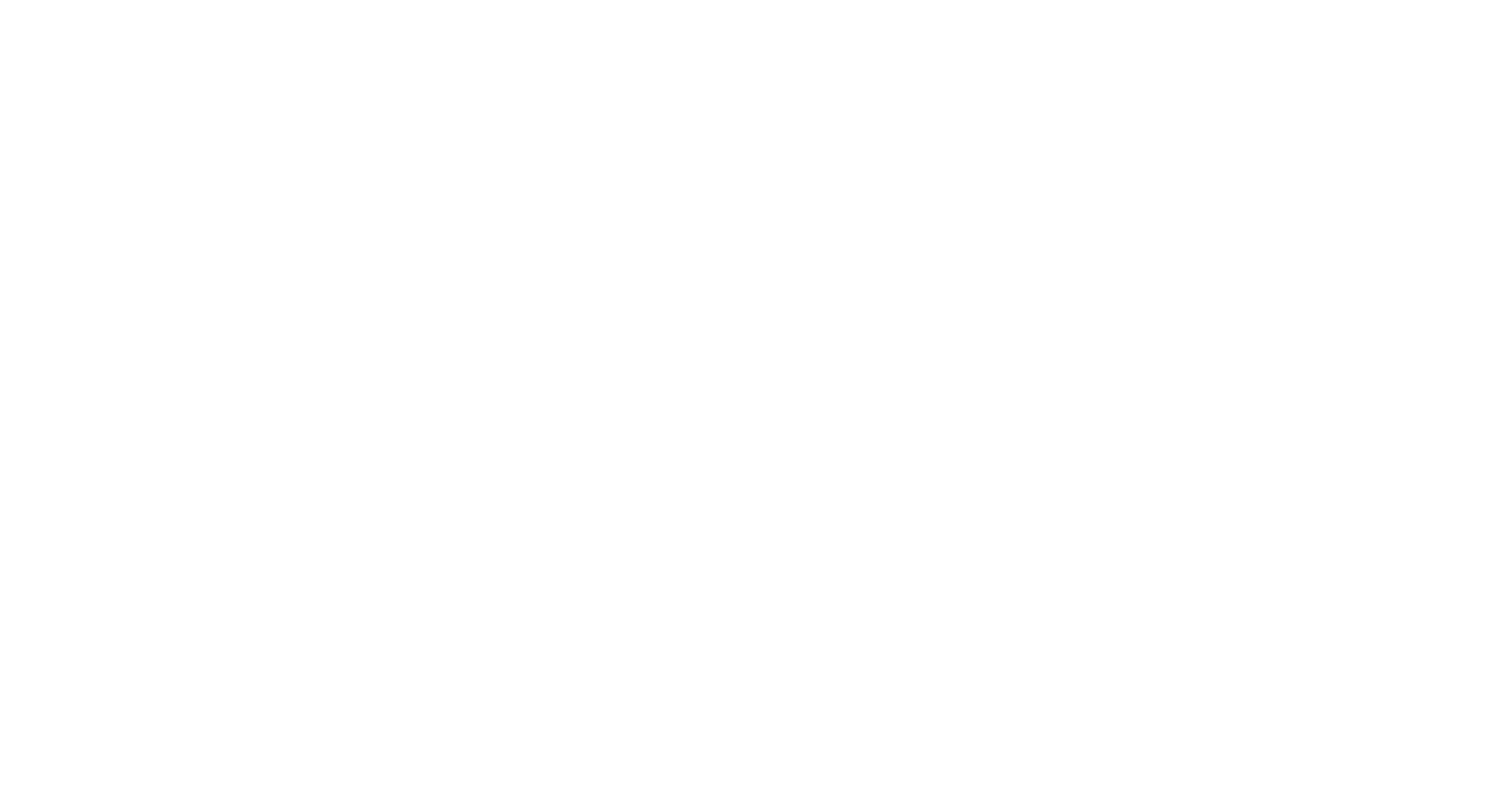 scroll, scrollTop: 0, scrollLeft: 0, axis: both 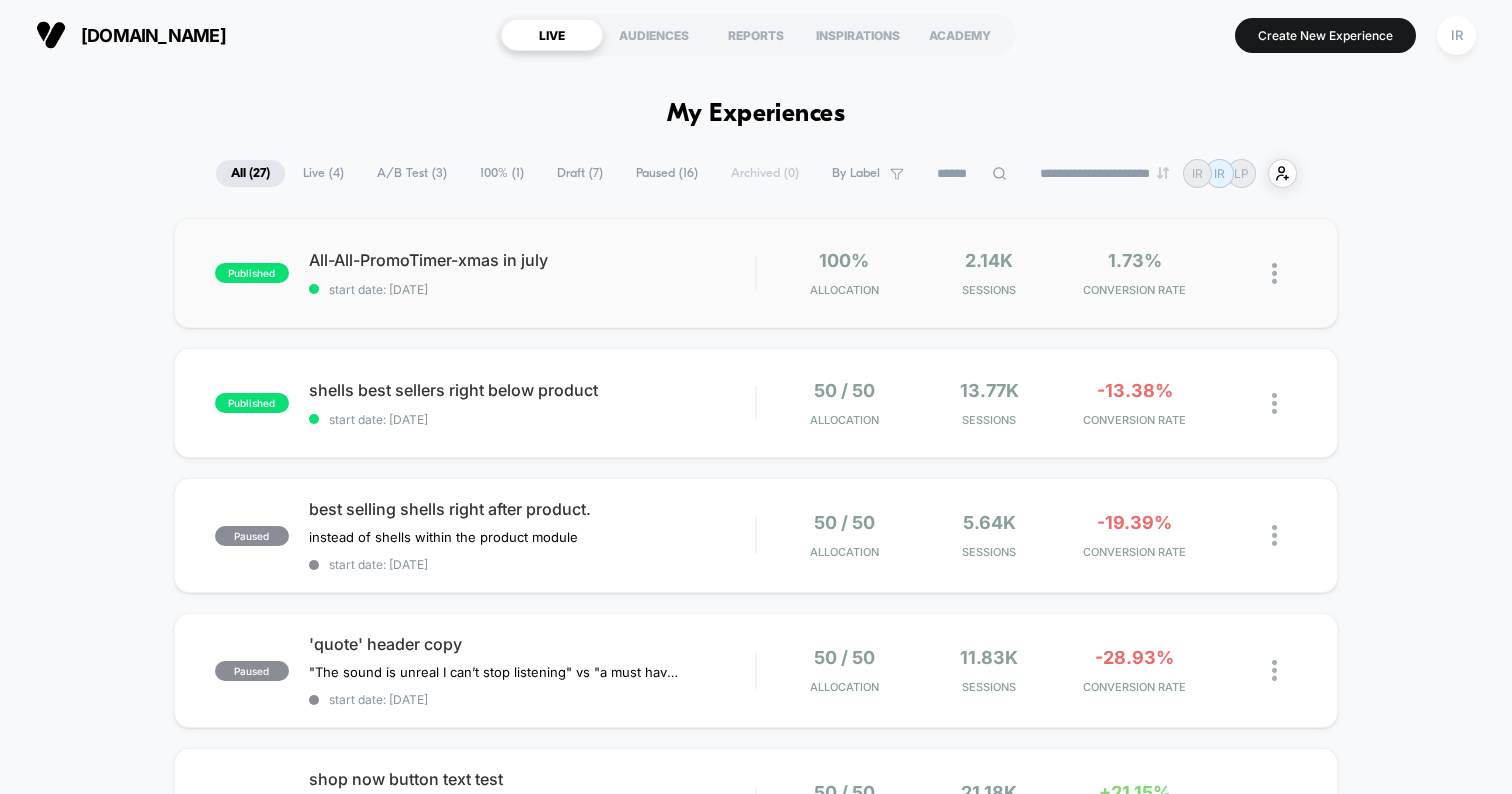 click on "published All-All-PromoTimer-xmas in july start date: [DATE] 100% Allocation 2.14k Sessions 1.73% CONVERSION RATE" at bounding box center (756, 273) 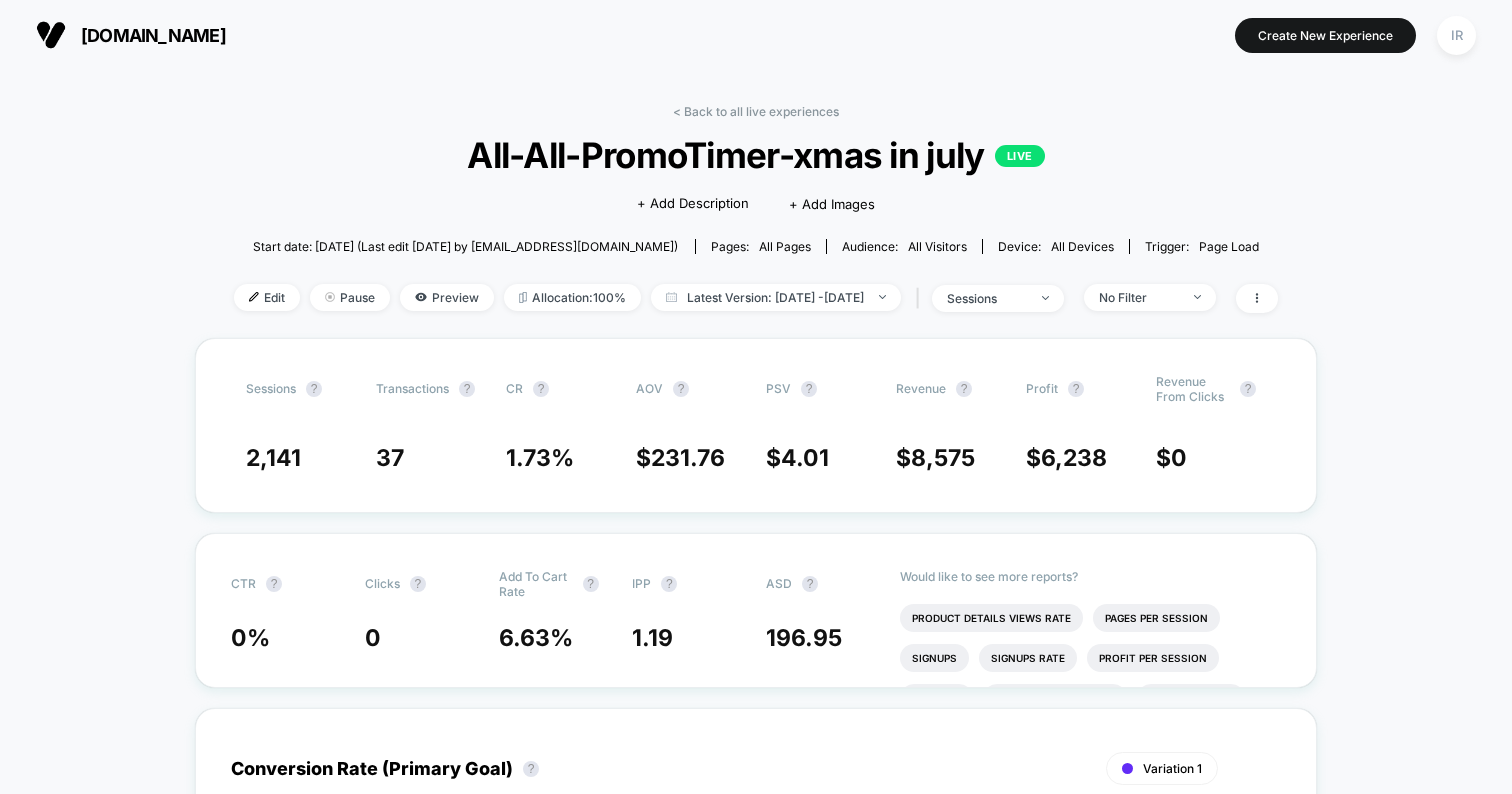 drag, startPoint x: 233, startPoint y: 287, endPoint x: 263, endPoint y: 185, distance: 106.320274 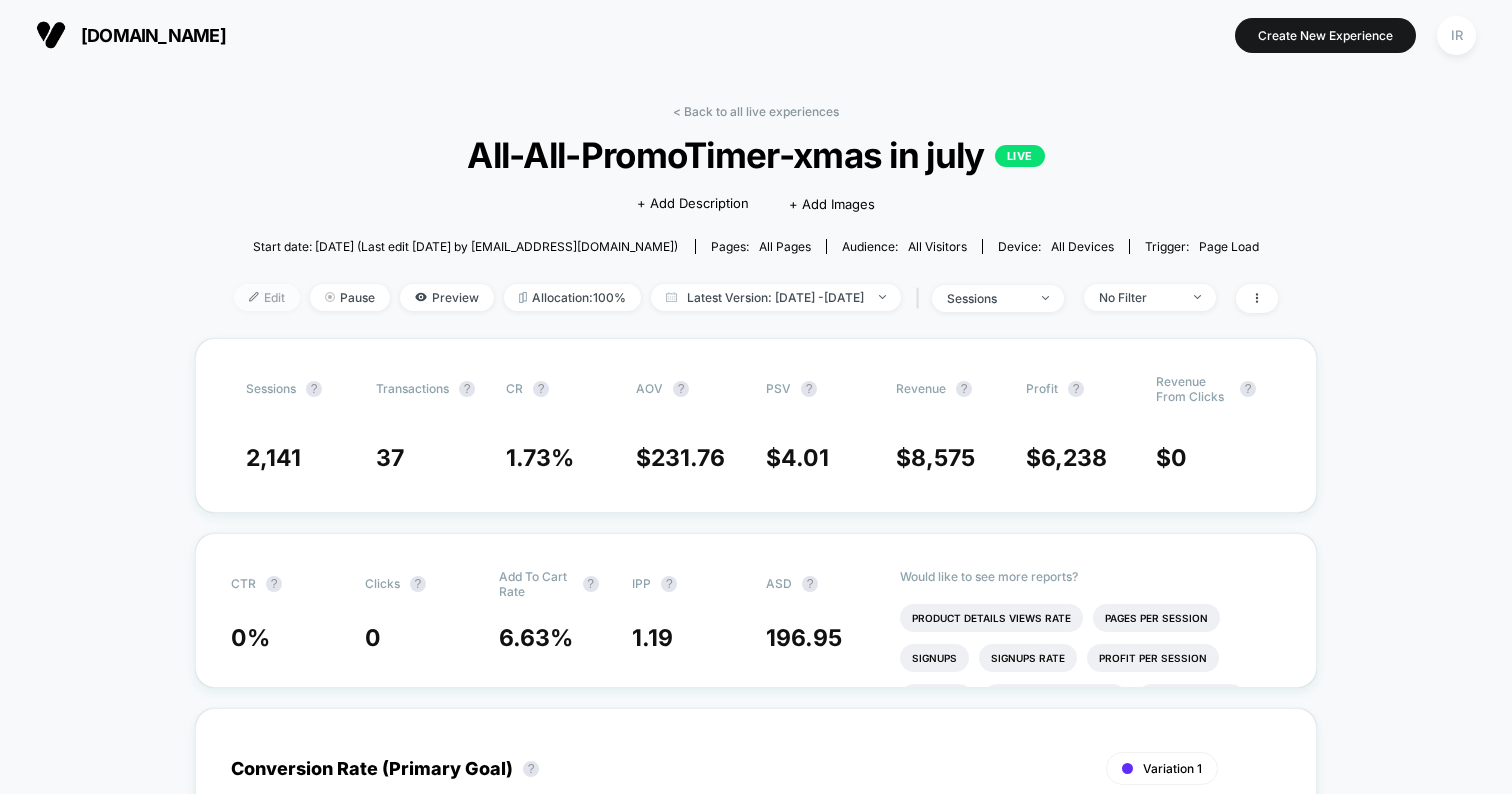 click on "Edit" at bounding box center (267, 297) 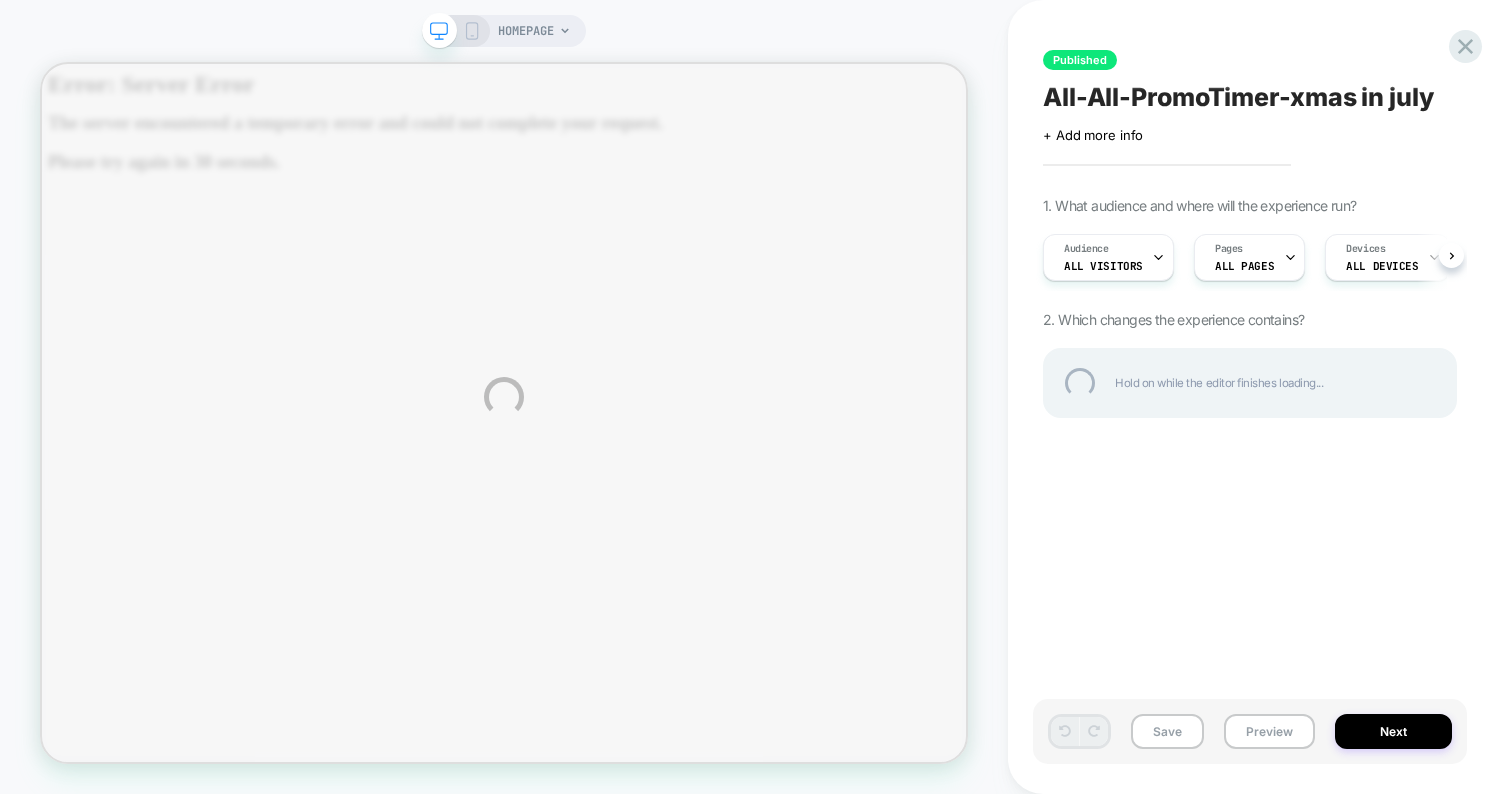 scroll, scrollTop: 0, scrollLeft: 0, axis: both 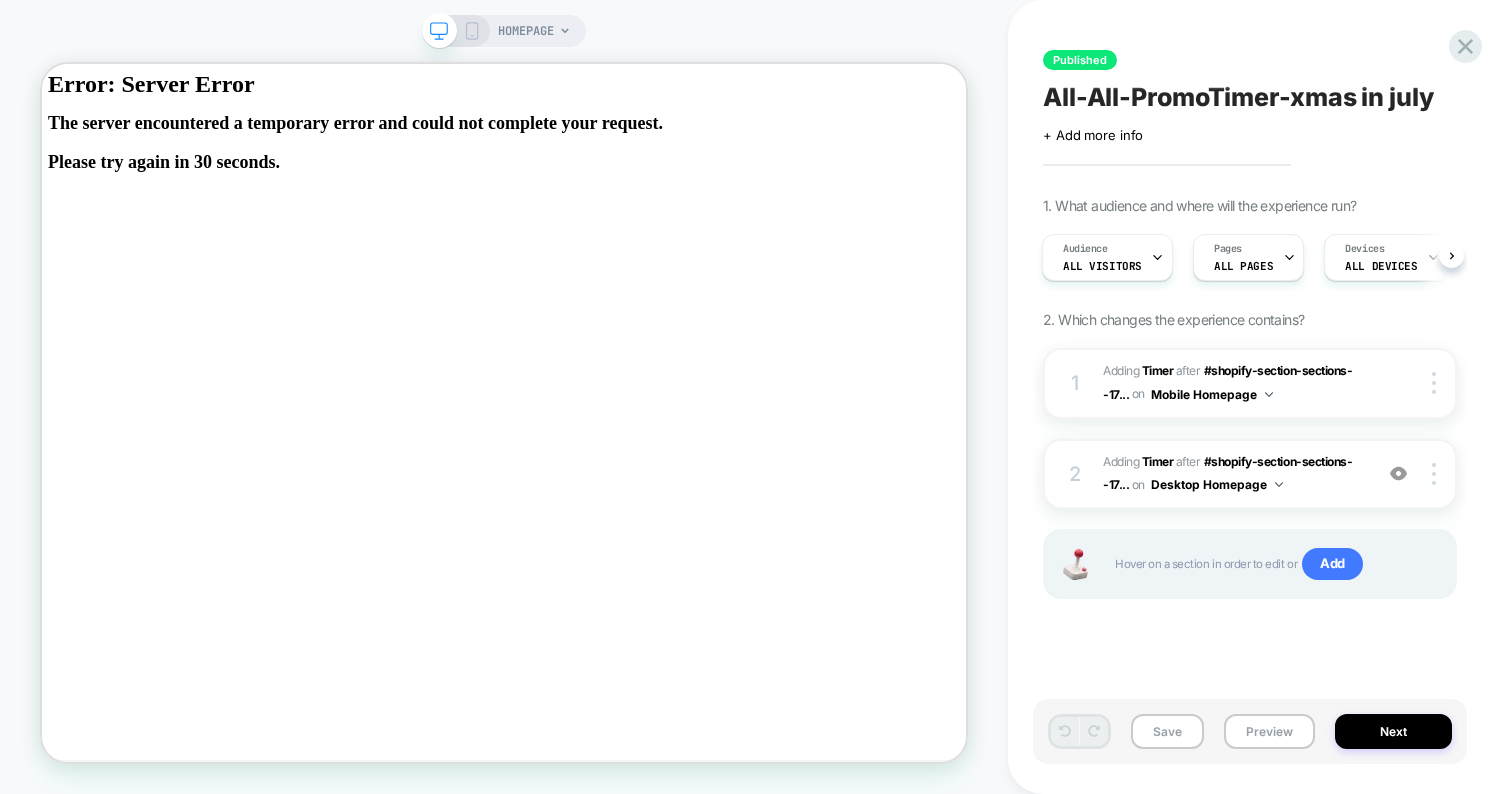 click 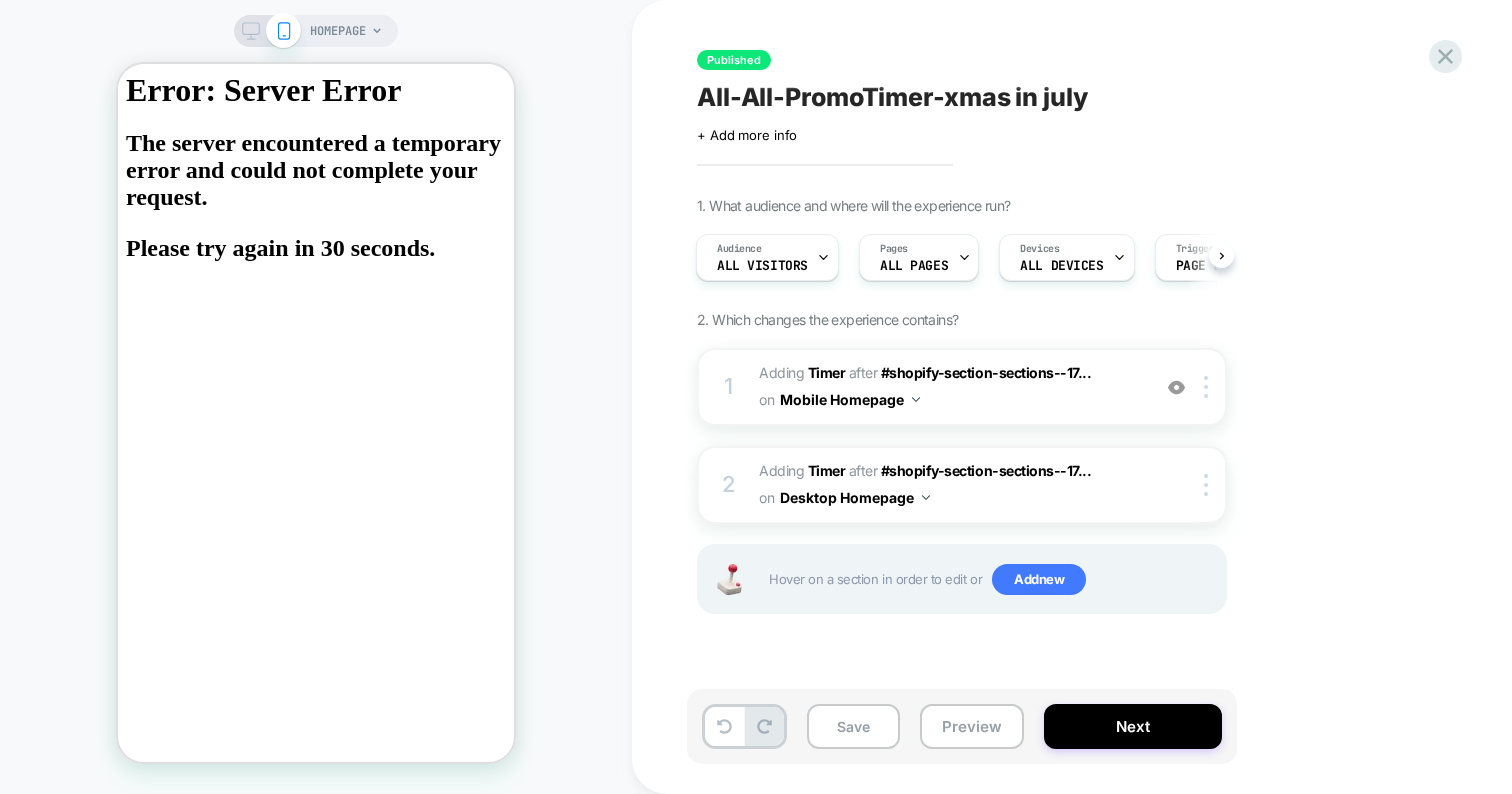 scroll, scrollTop: 0, scrollLeft: 0, axis: both 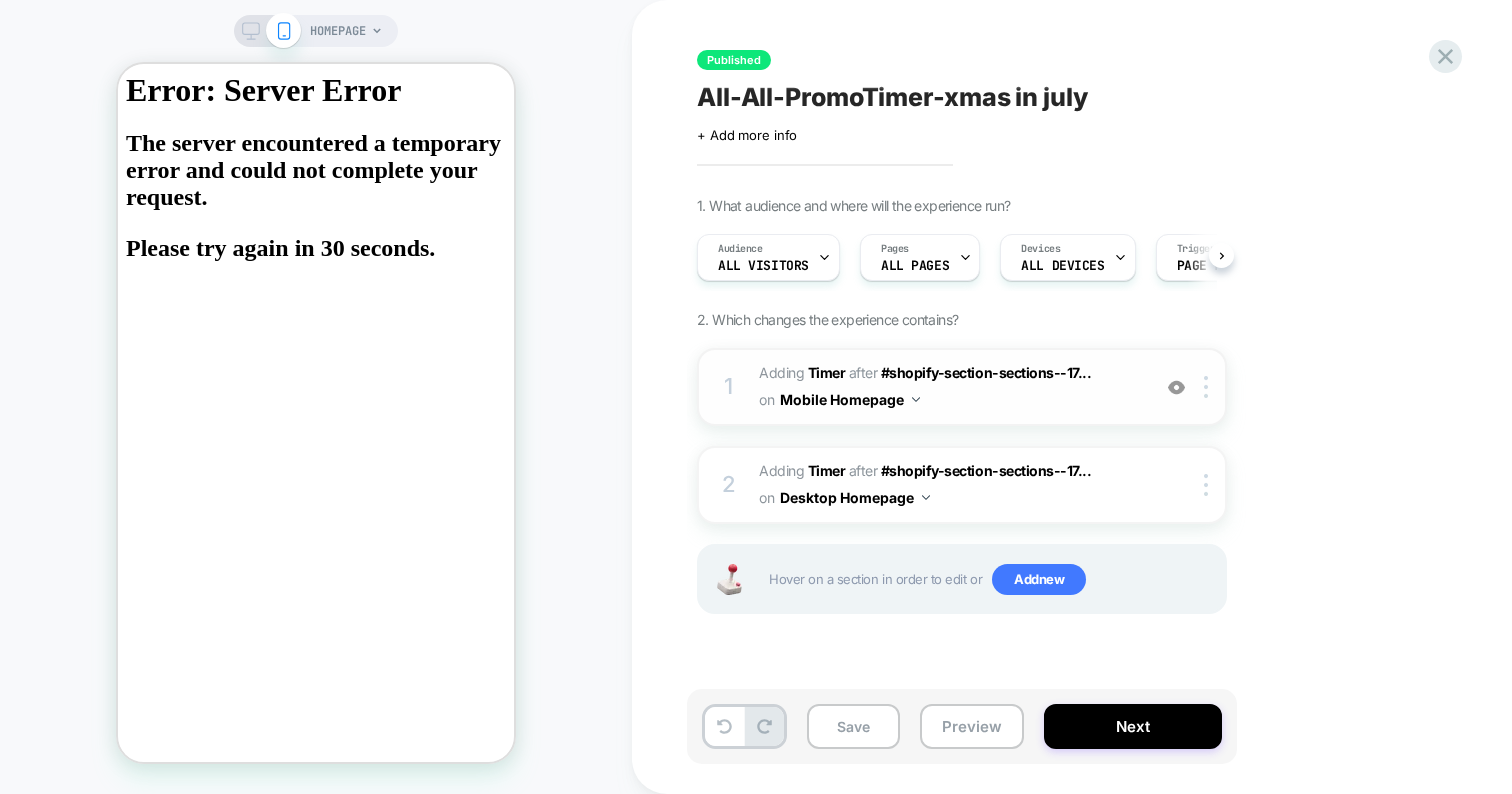click on "#_loomi_addon_1753280357206 Adding   Timer   AFTER #shopify-section-sections--17... #shopify-section-sections--17011151372362__announcement-bar   on Mobile Homepage" at bounding box center (949, 387) 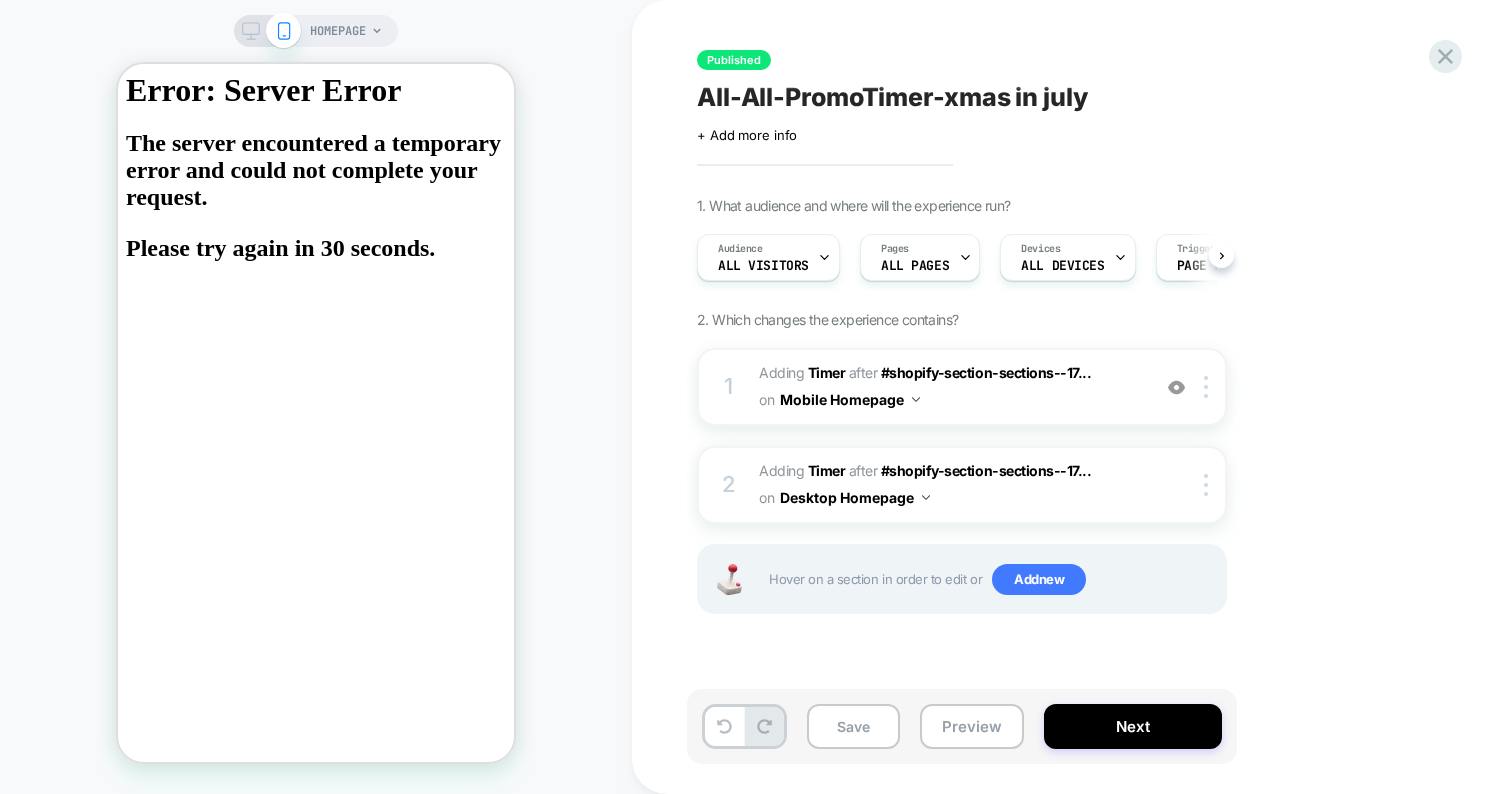 click 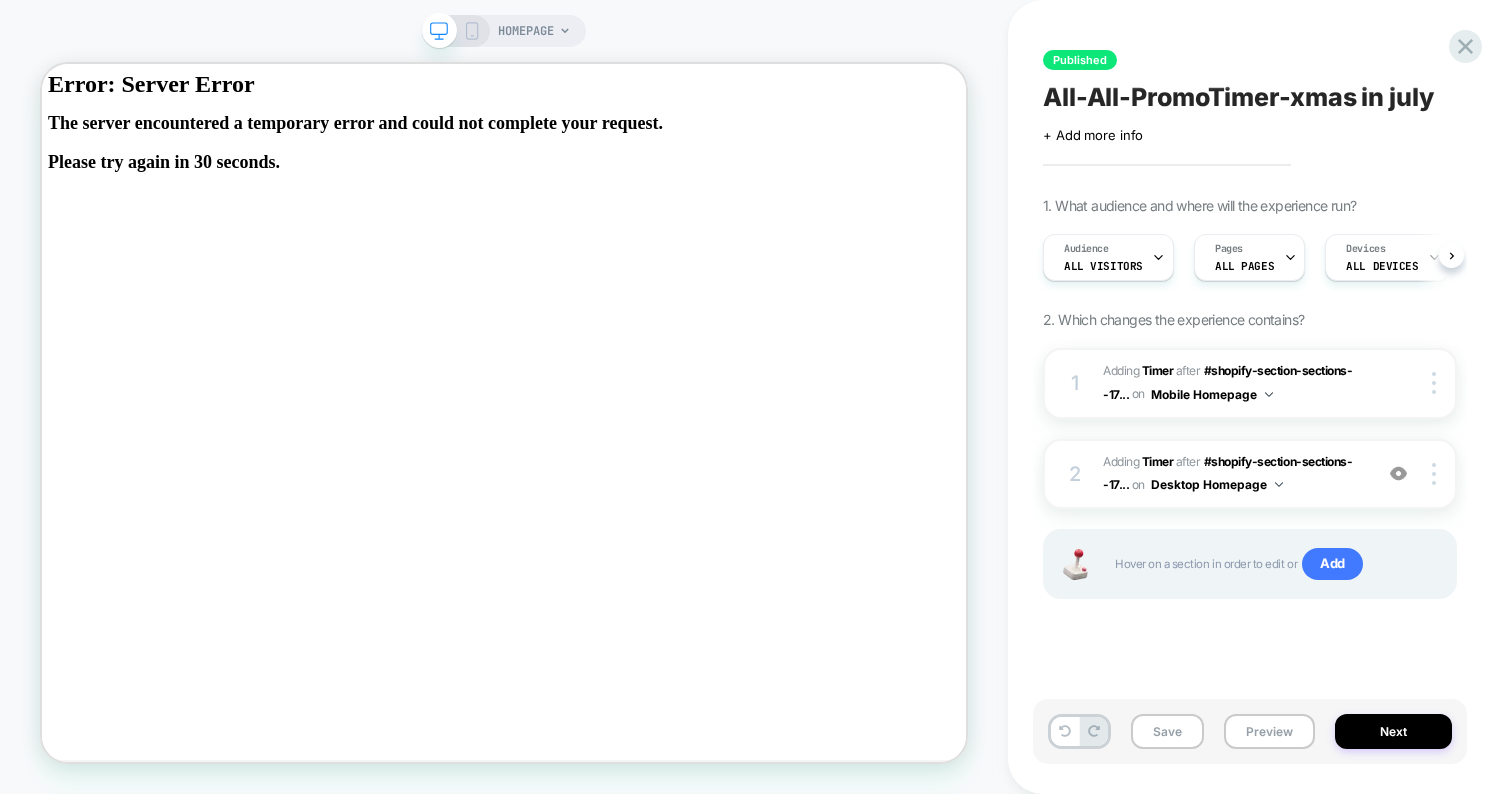 click on "Error: Server Error
The server encountered a temporary error and could not complete your request. Please try again in 30 seconds." at bounding box center [658, 520] 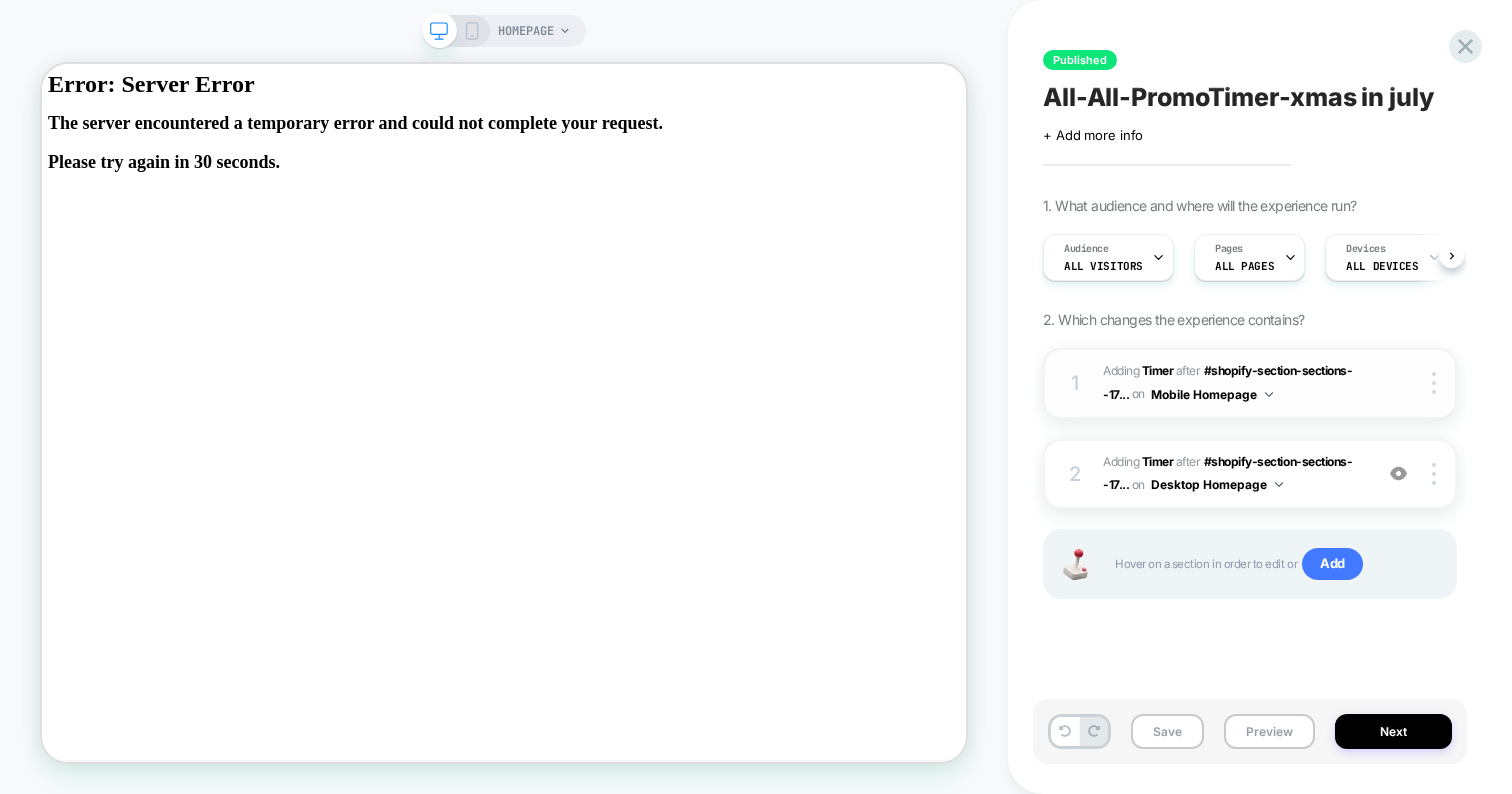 click on "#_loomi_addon_1753280357206 Adding   Timer   AFTER #shopify-section-sections--17... #shopify-section-sections--17011151372362__announcement-bar   on Mobile Homepage" at bounding box center [1232, 383] 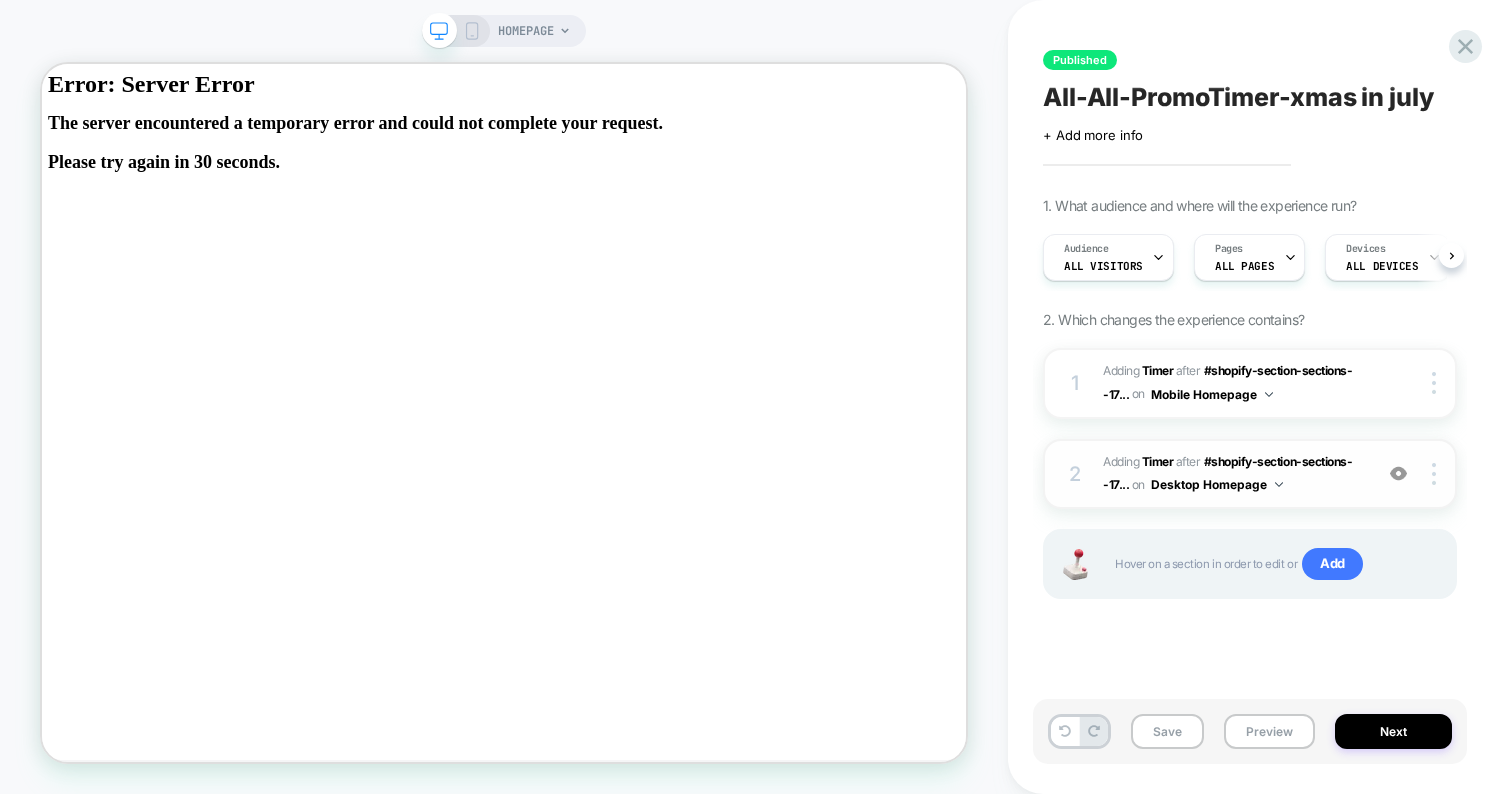 click on "#_loomi_addon_1753280568221 Adding   Timer   AFTER #shopify-section-sections--17... #shopify-section-sections--17011151372362__announcement-bar   on Desktop Homepage" at bounding box center [1232, 474] 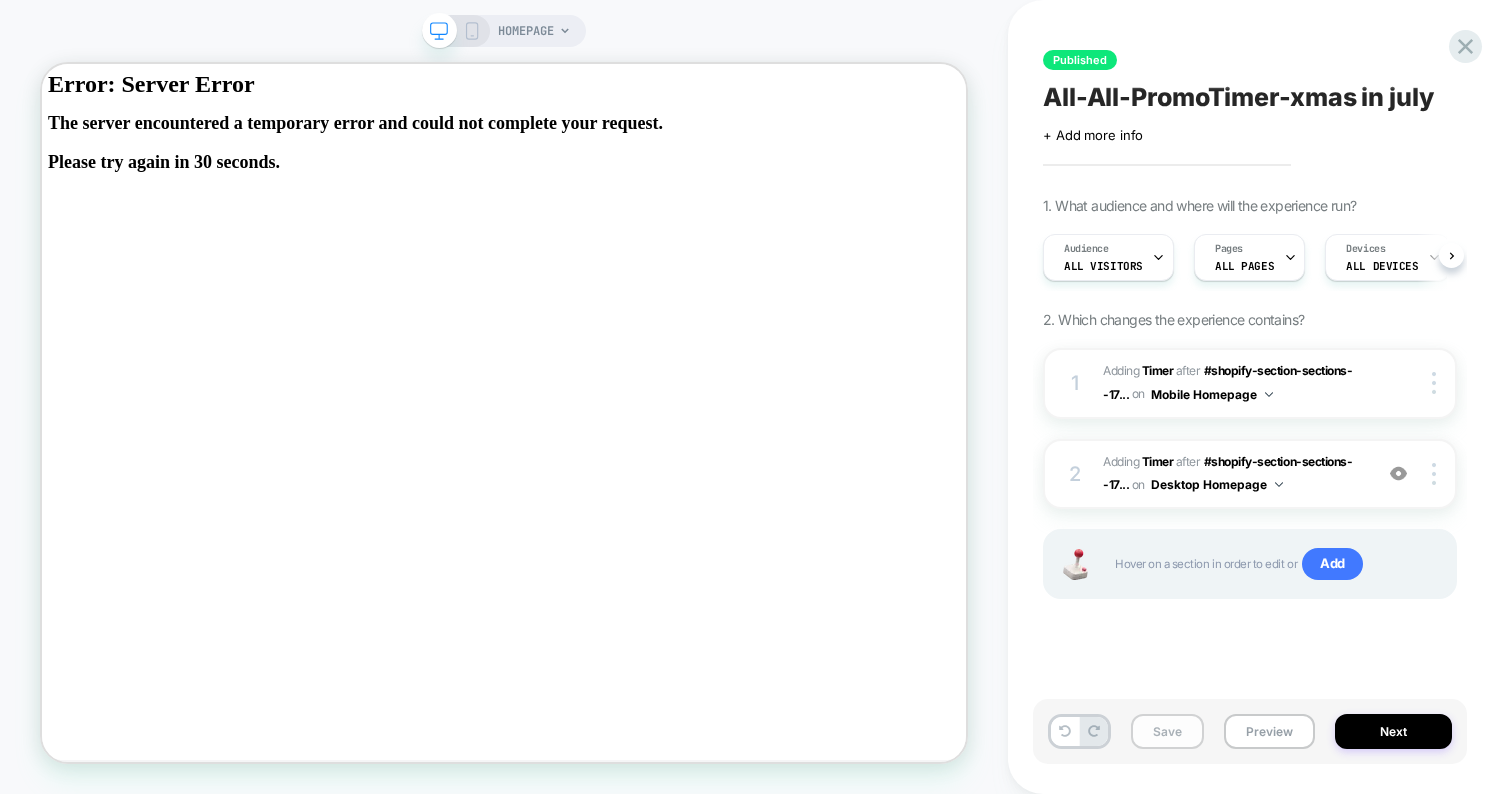 click on "Save" at bounding box center (1167, 731) 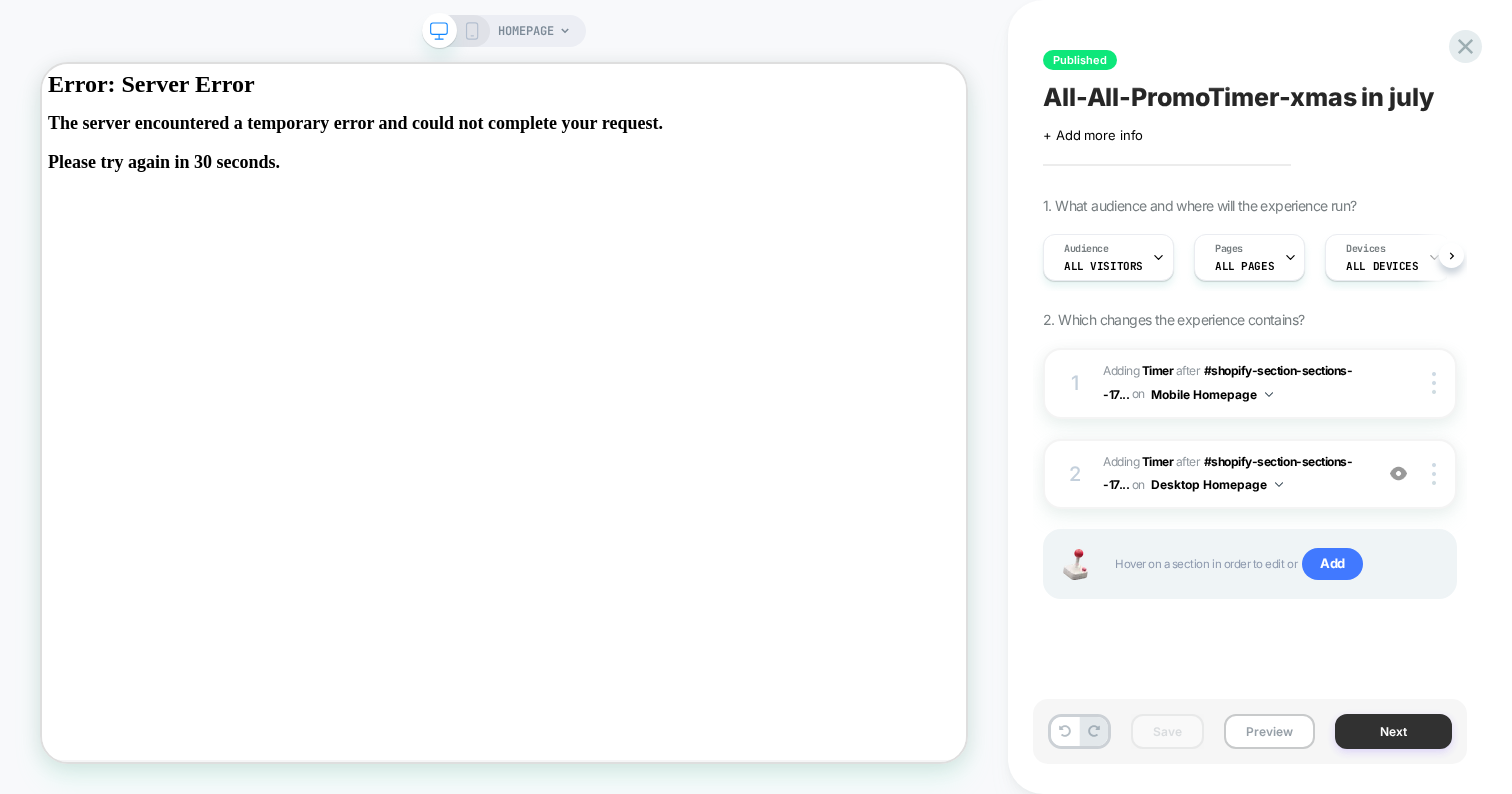 click on "Next" at bounding box center [1393, 731] 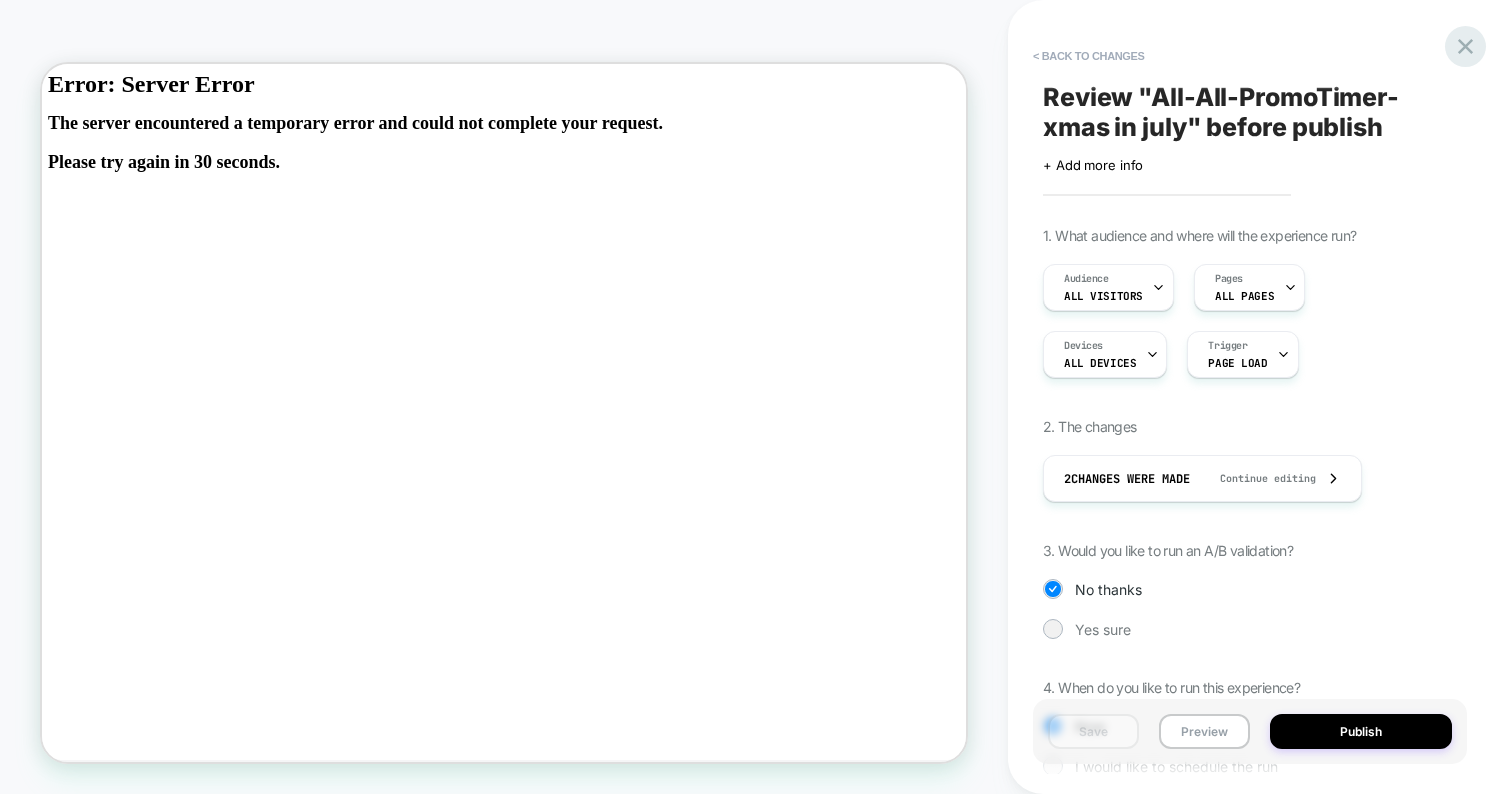 click 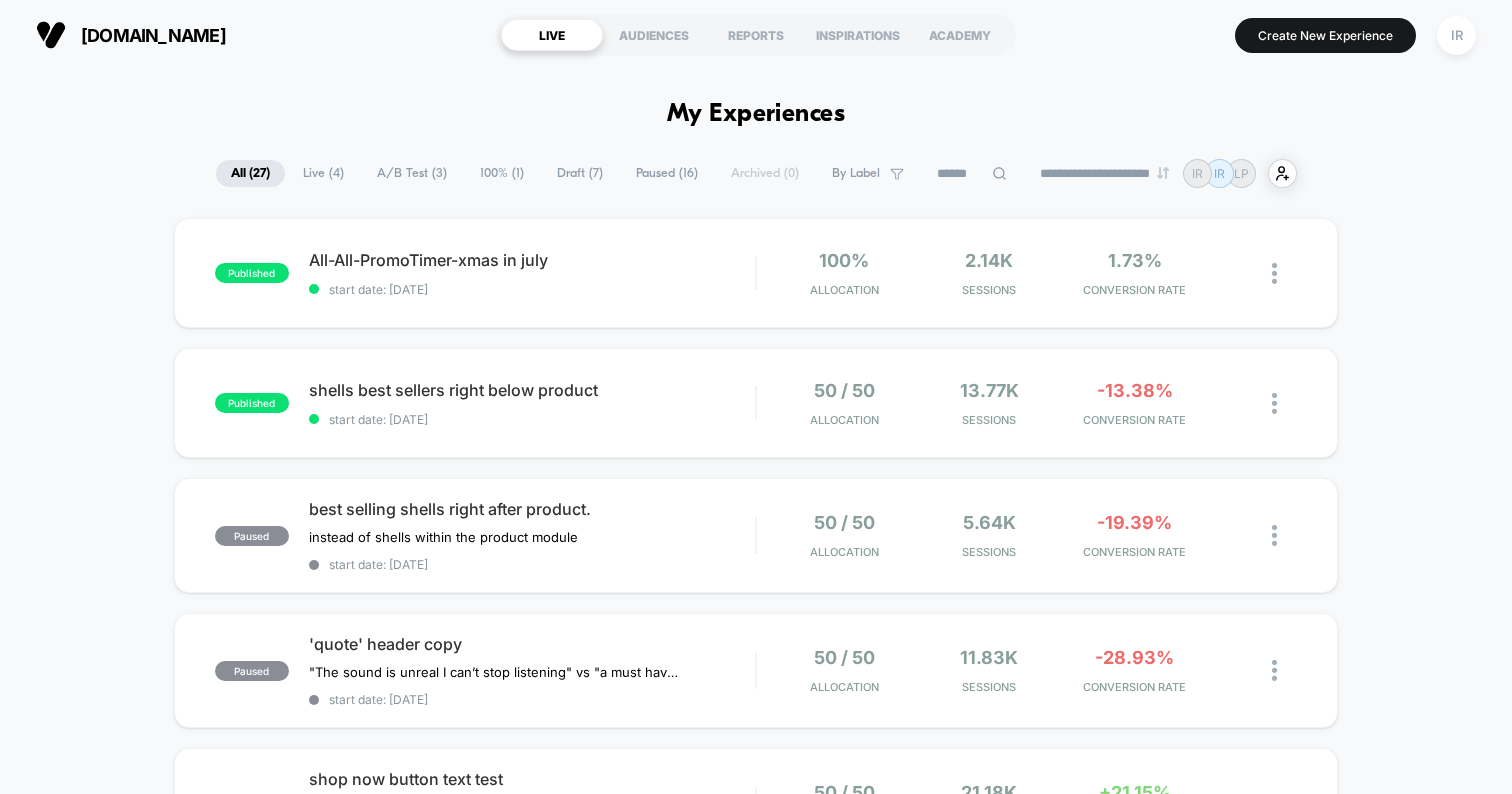 scroll, scrollTop: 0, scrollLeft: 0, axis: both 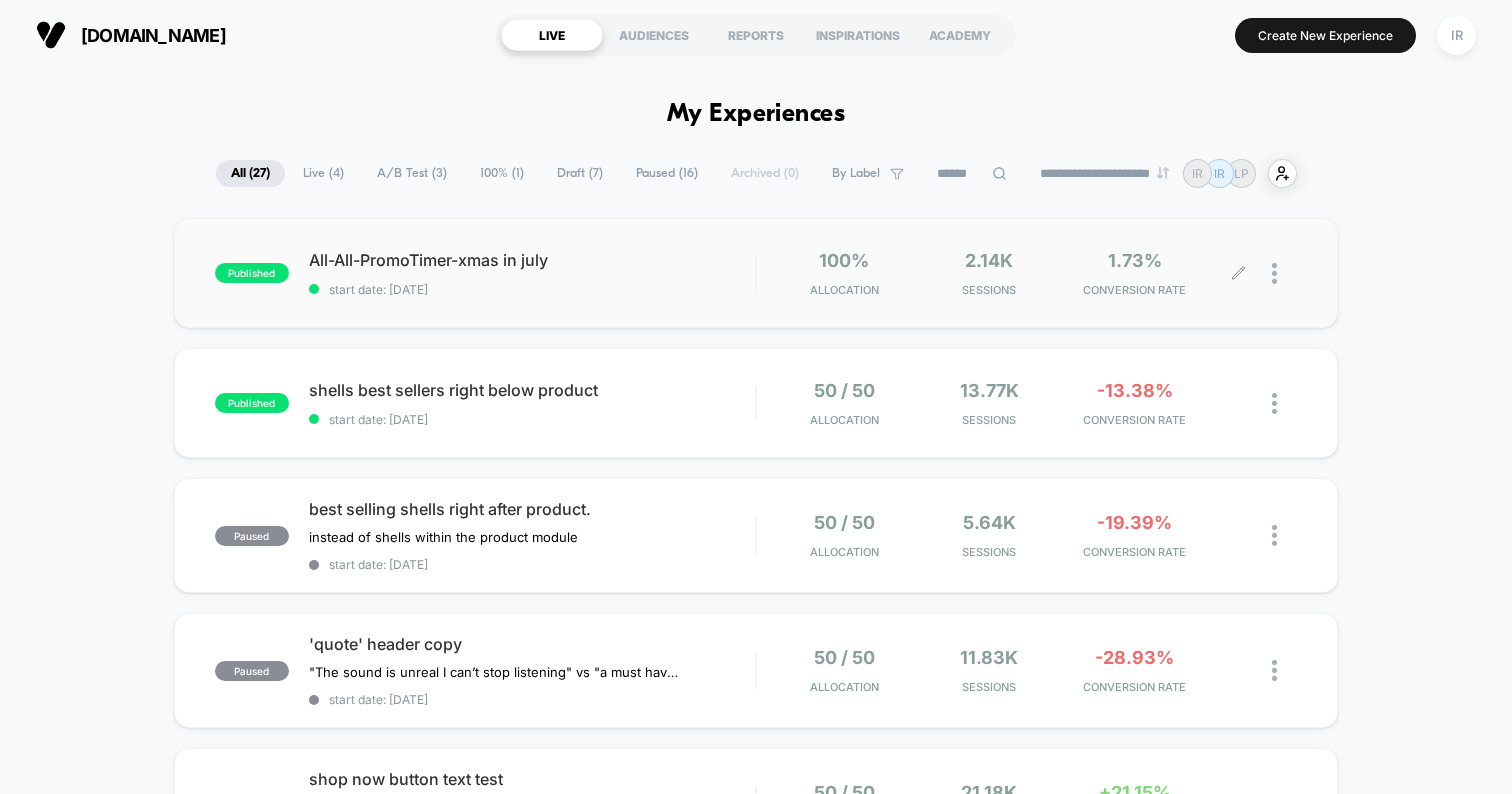click at bounding box center [1284, 273] 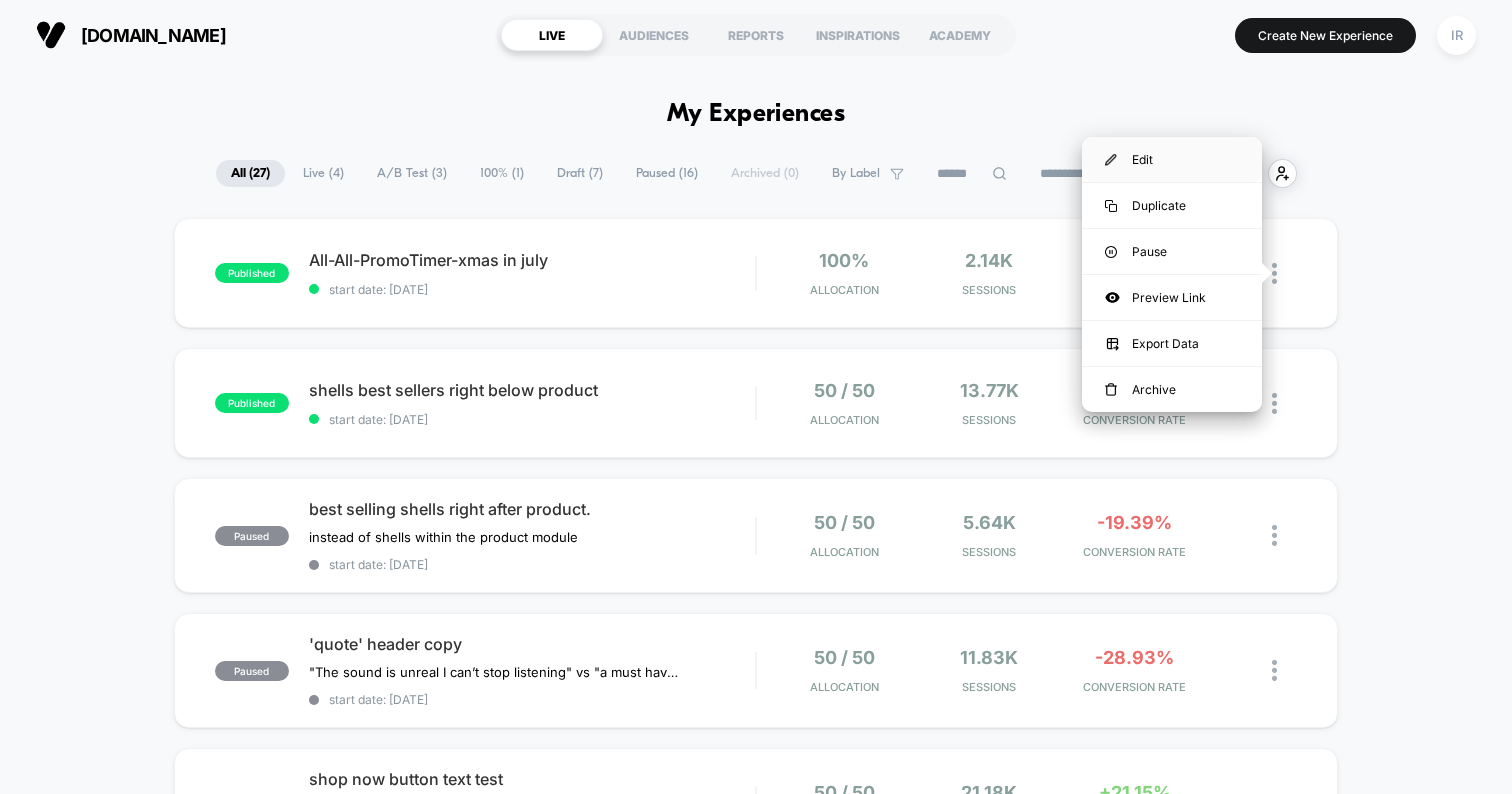 click on "Edit" at bounding box center (1172, 159) 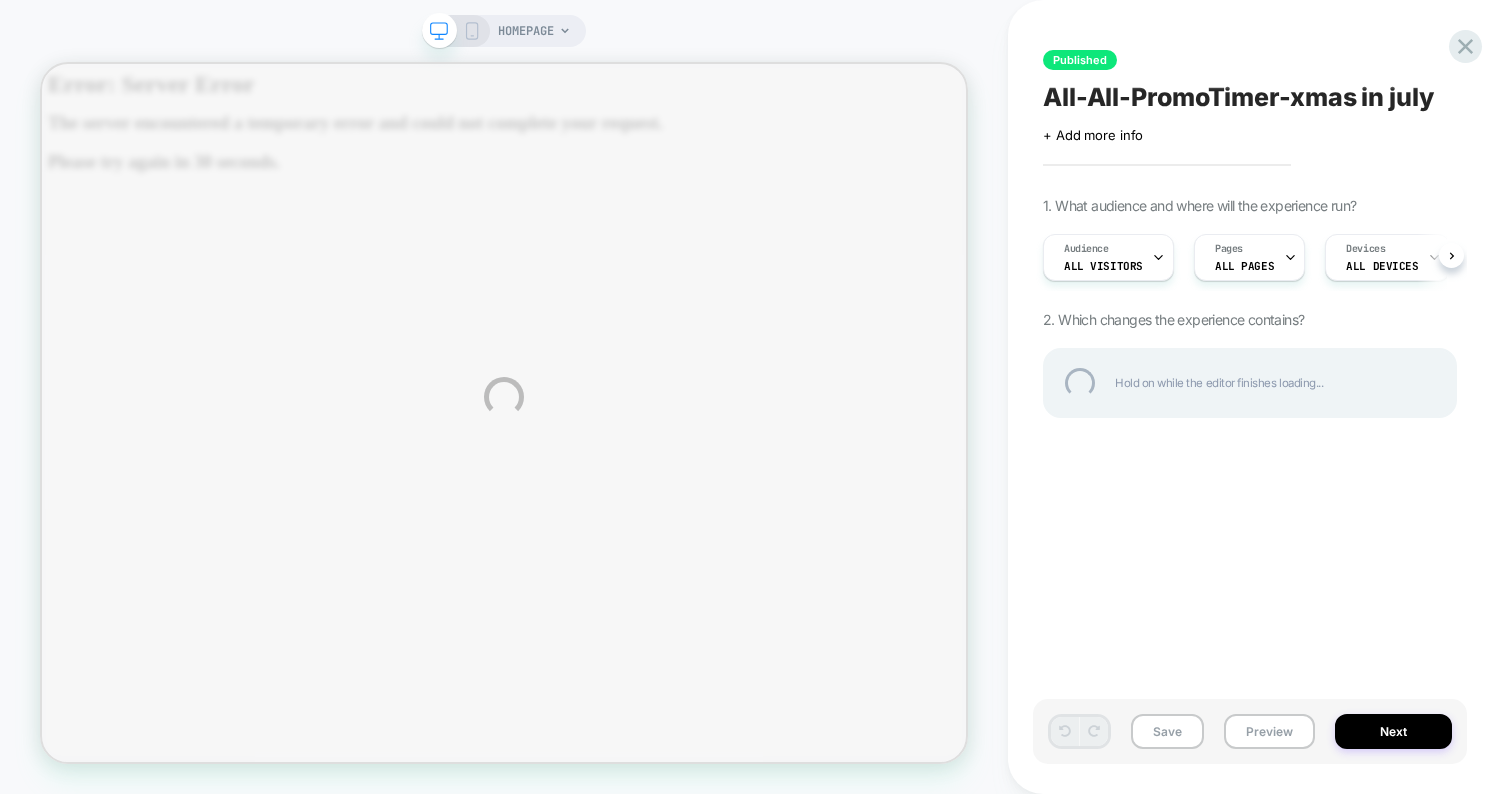 scroll, scrollTop: 0, scrollLeft: 0, axis: both 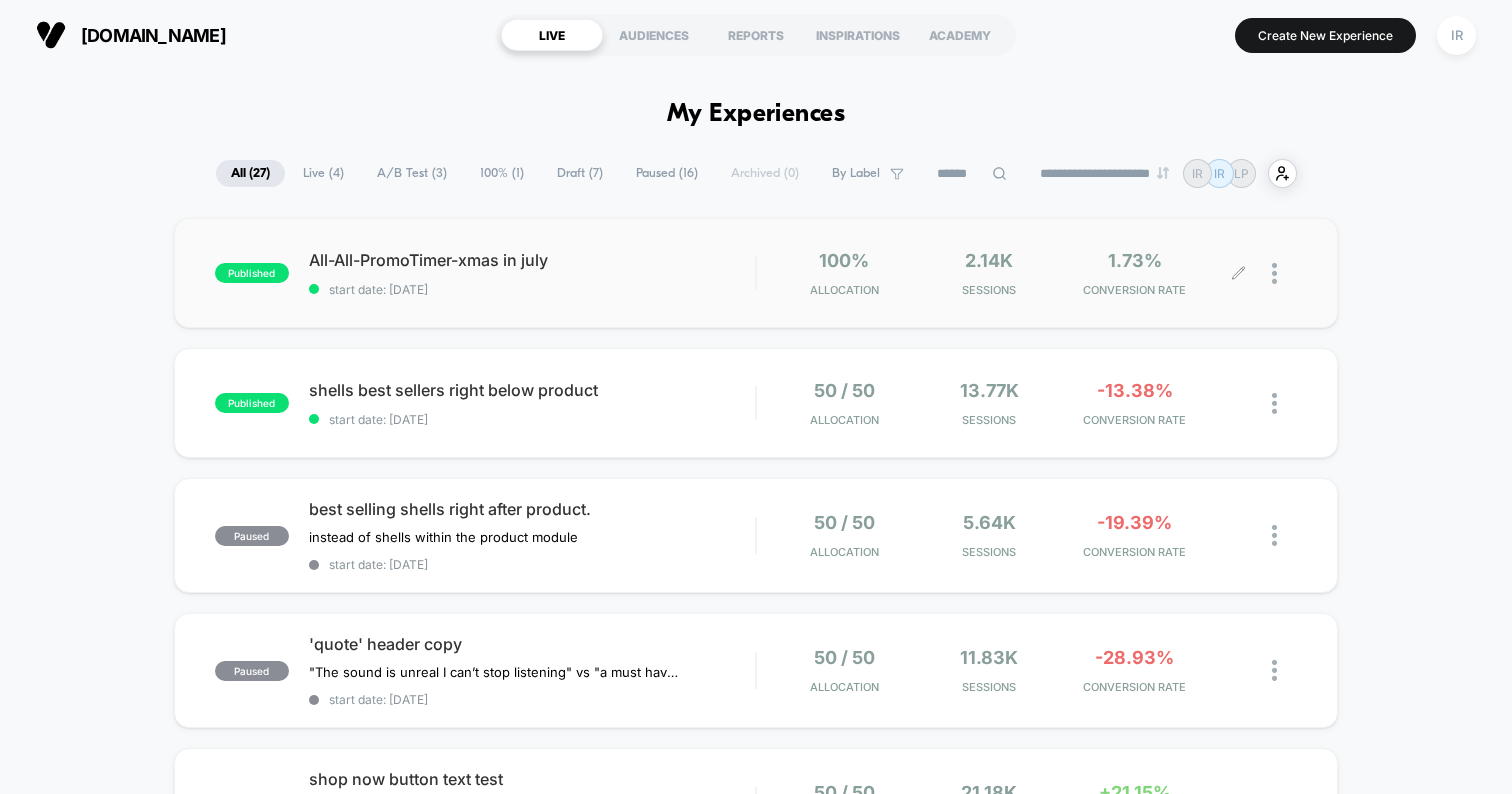 click at bounding box center (1284, 273) 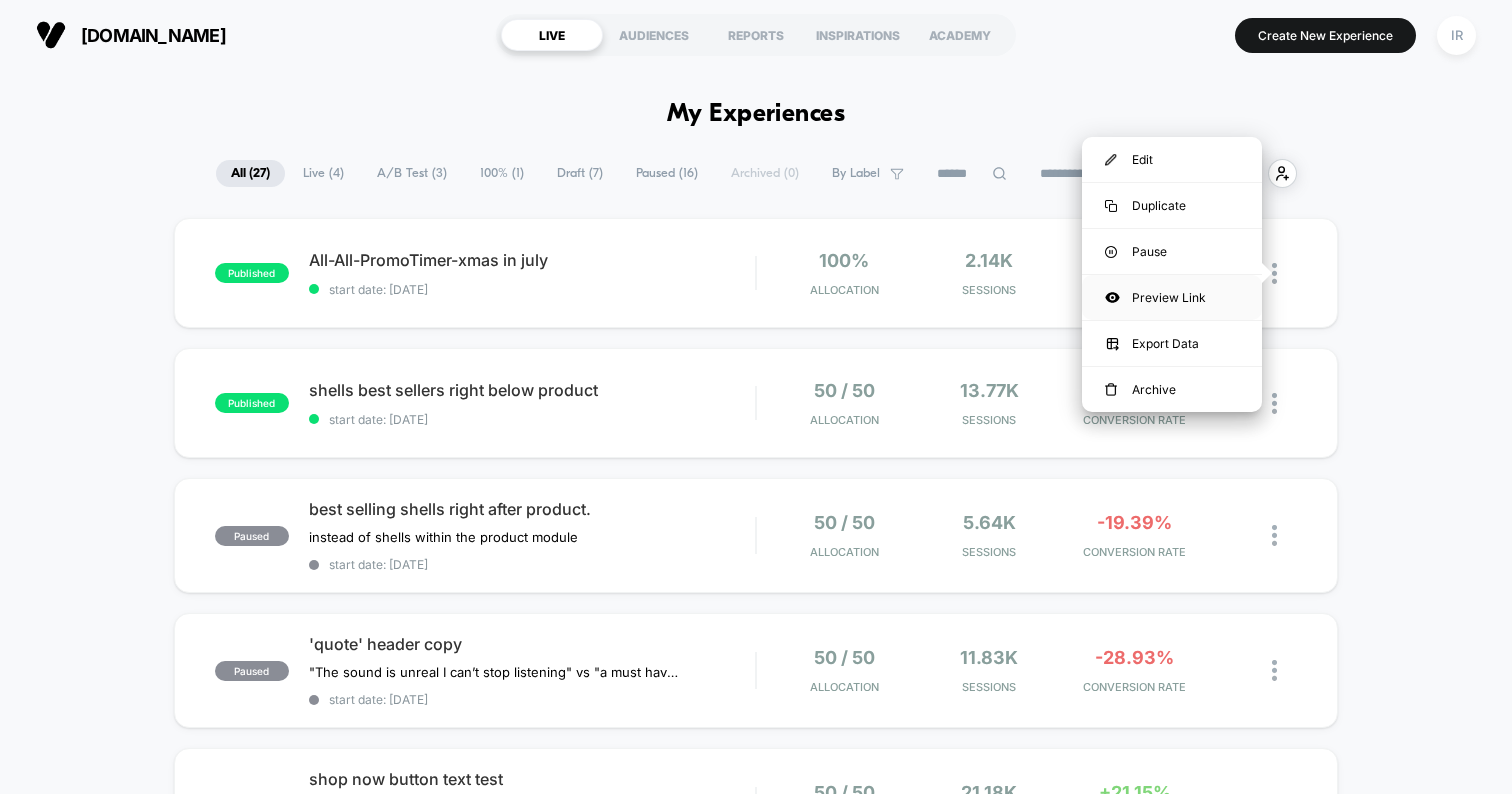 click on "Preview Link" at bounding box center (1172, 297) 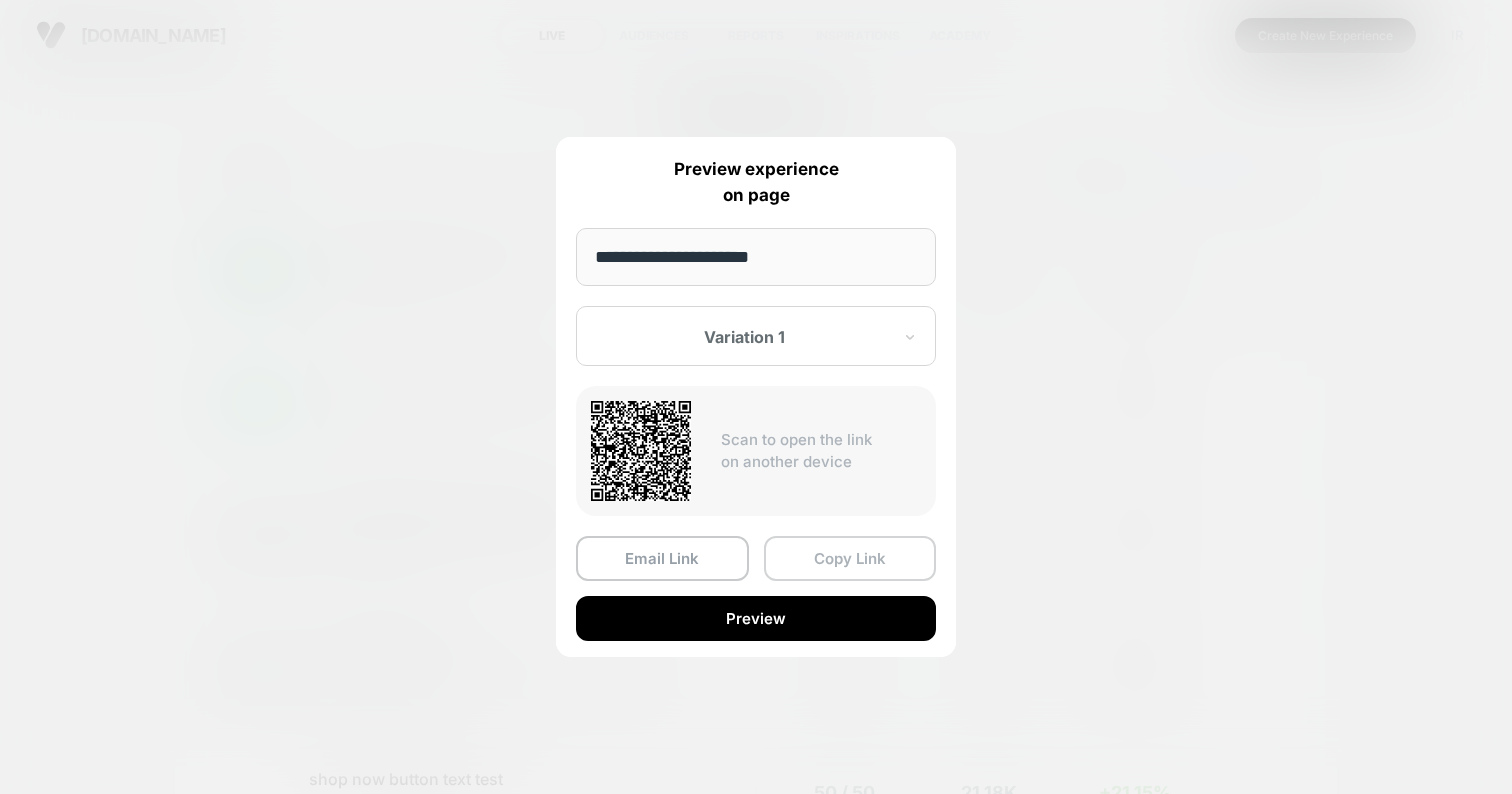 click on "Copy Link" at bounding box center [850, 558] 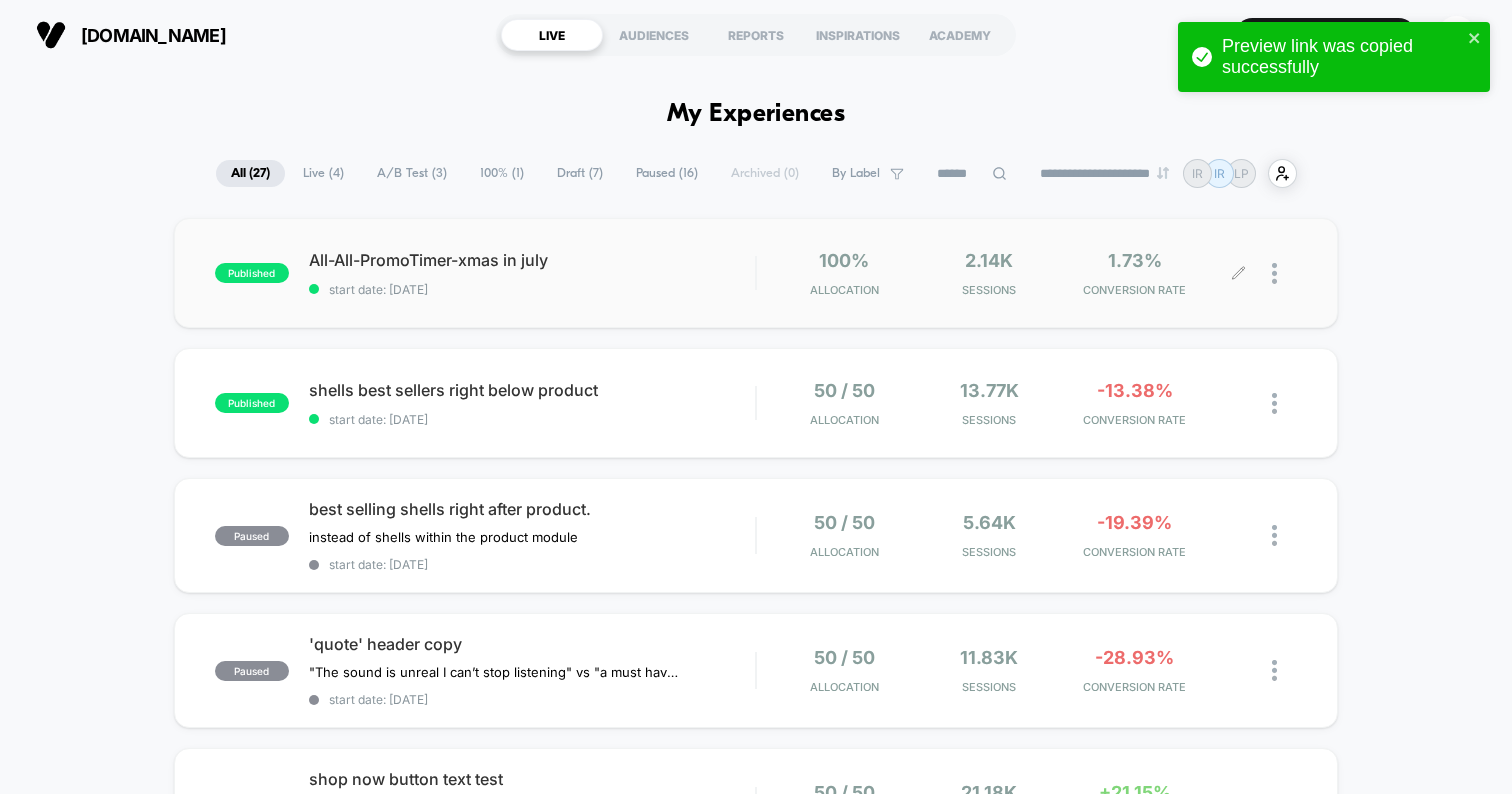 click at bounding box center (1284, 273) 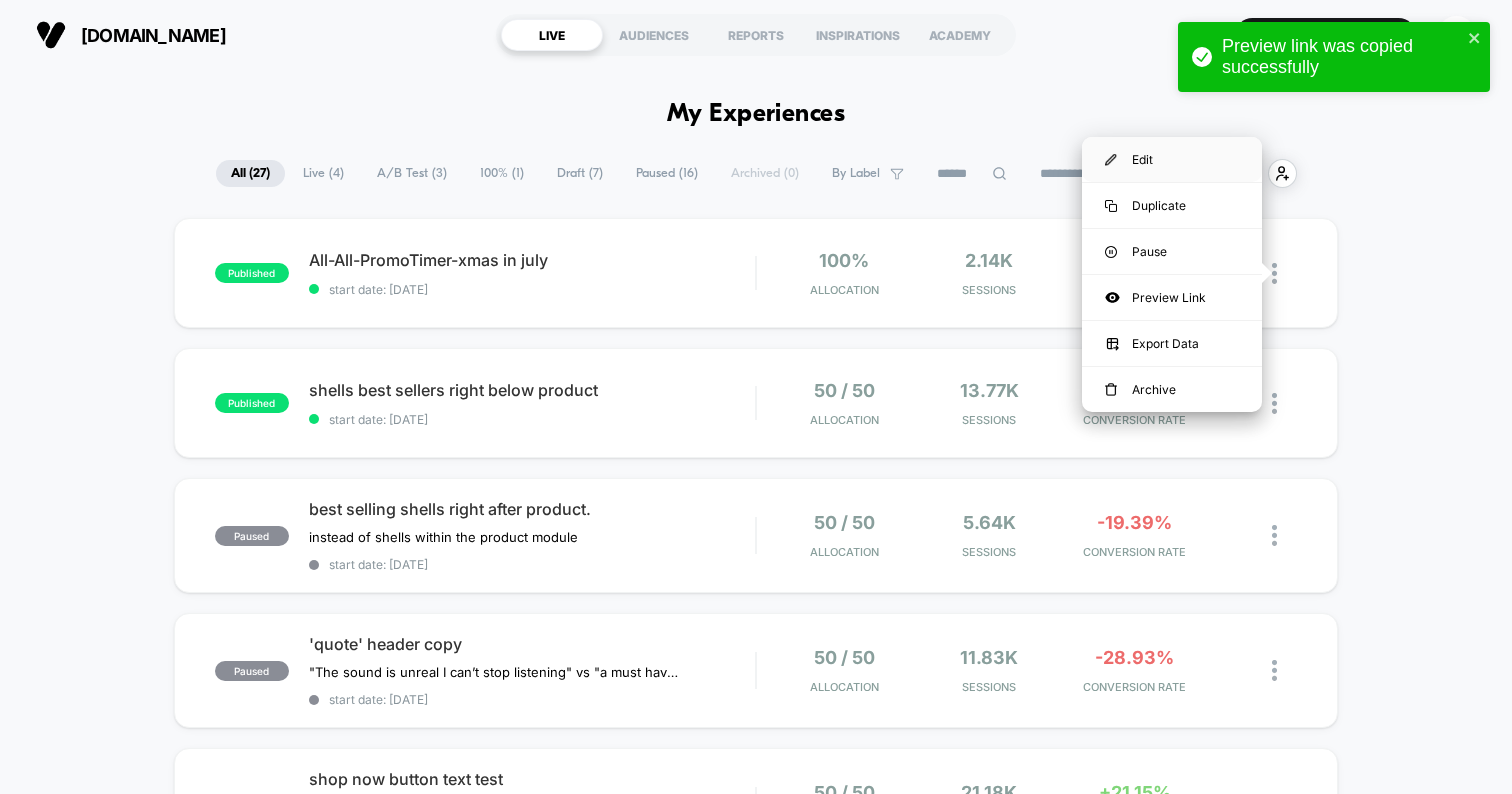 click on "Edit" at bounding box center [1172, 159] 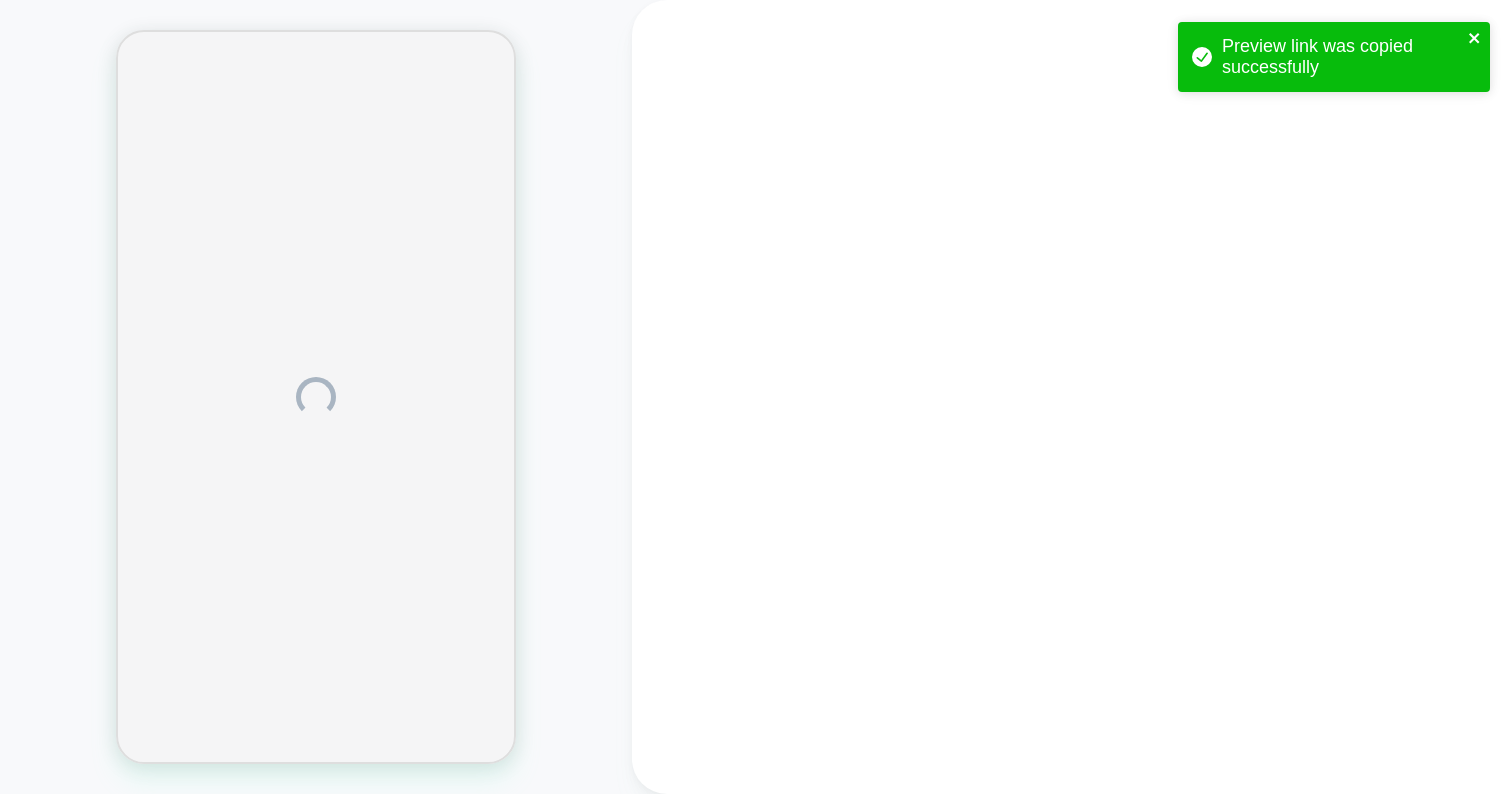 click 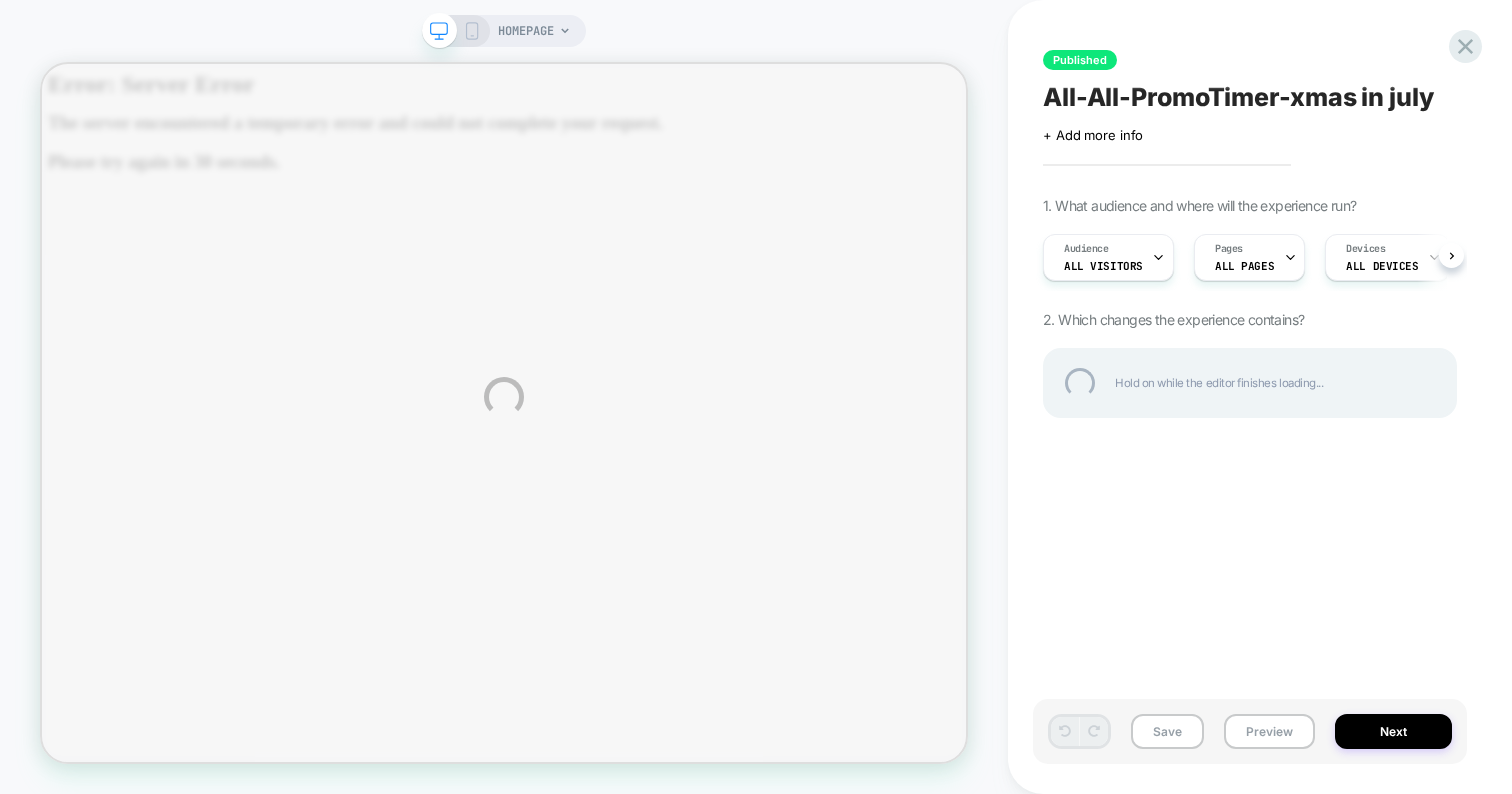scroll, scrollTop: 0, scrollLeft: 0, axis: both 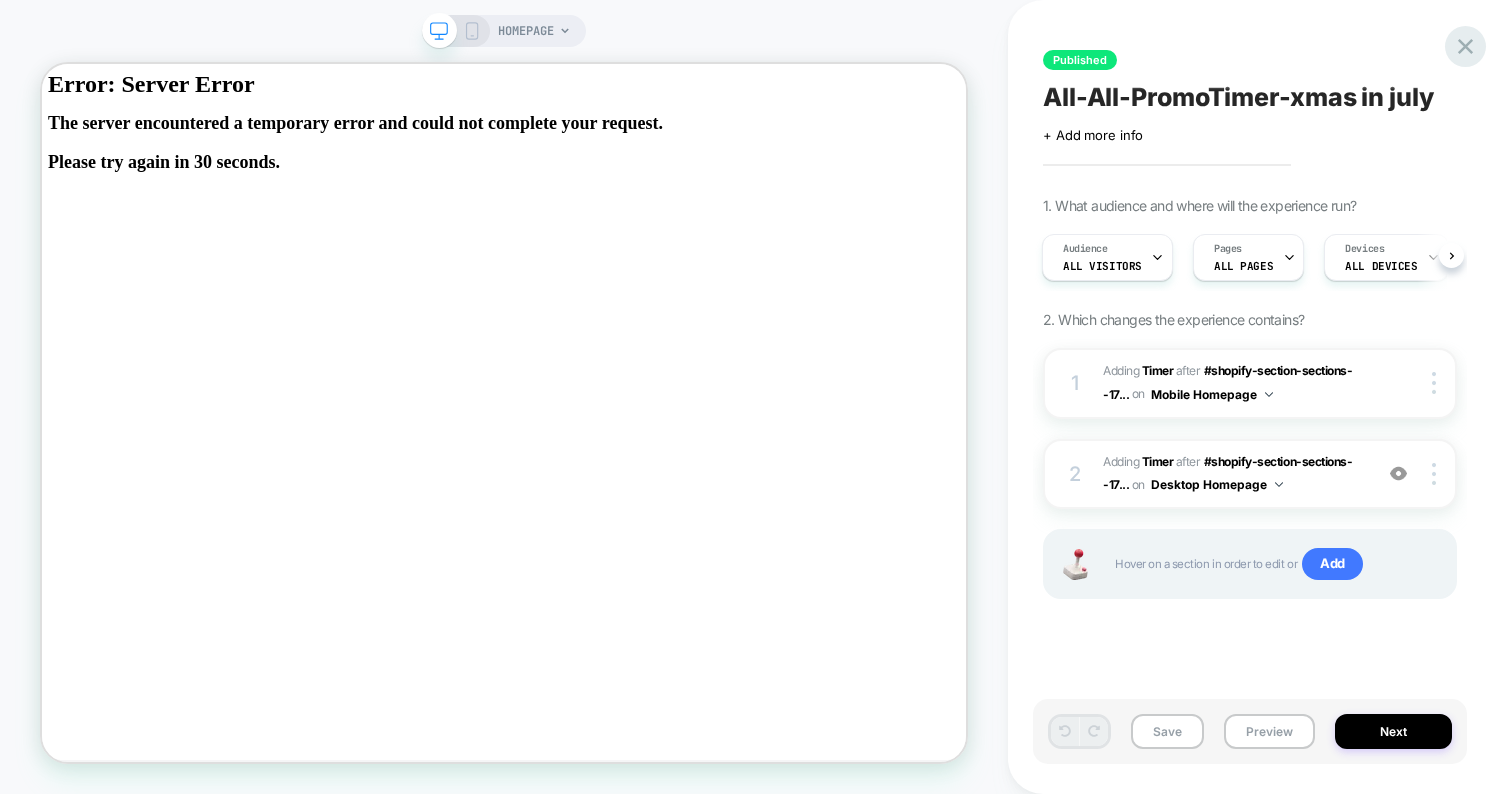 click at bounding box center (1465, 46) 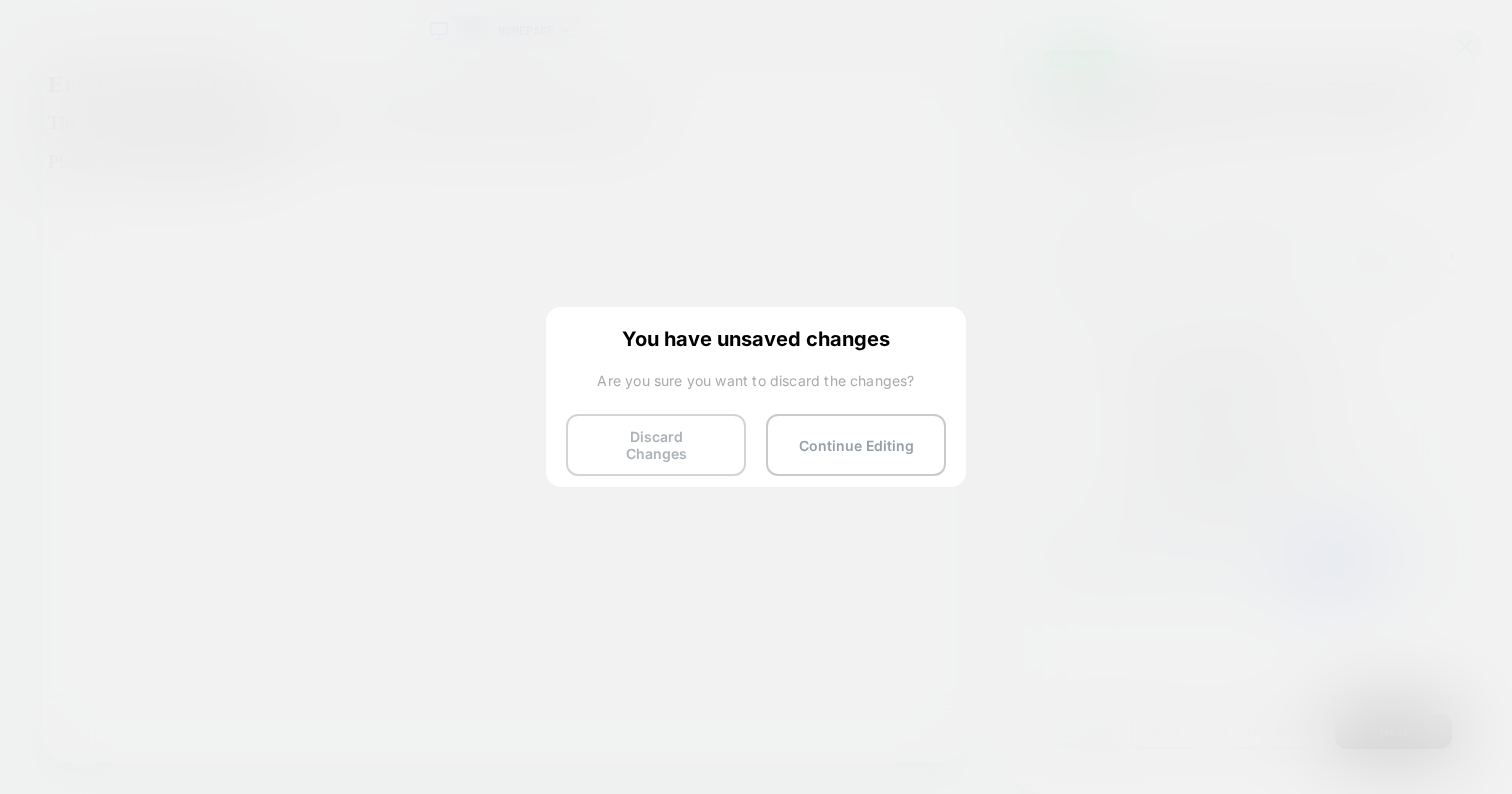 click on "Discard Changes" at bounding box center (656, 445) 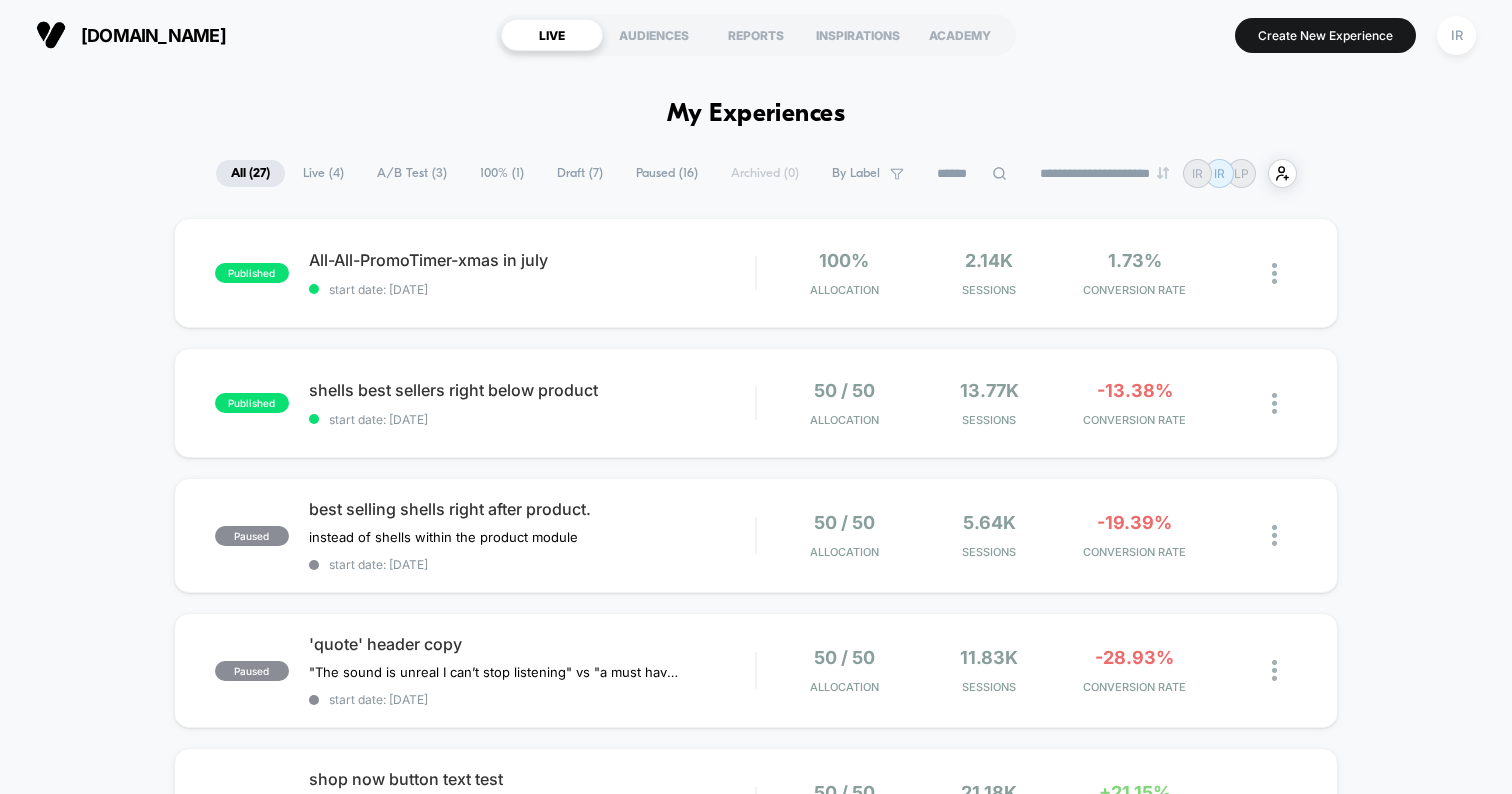scroll, scrollTop: 0, scrollLeft: 0, axis: both 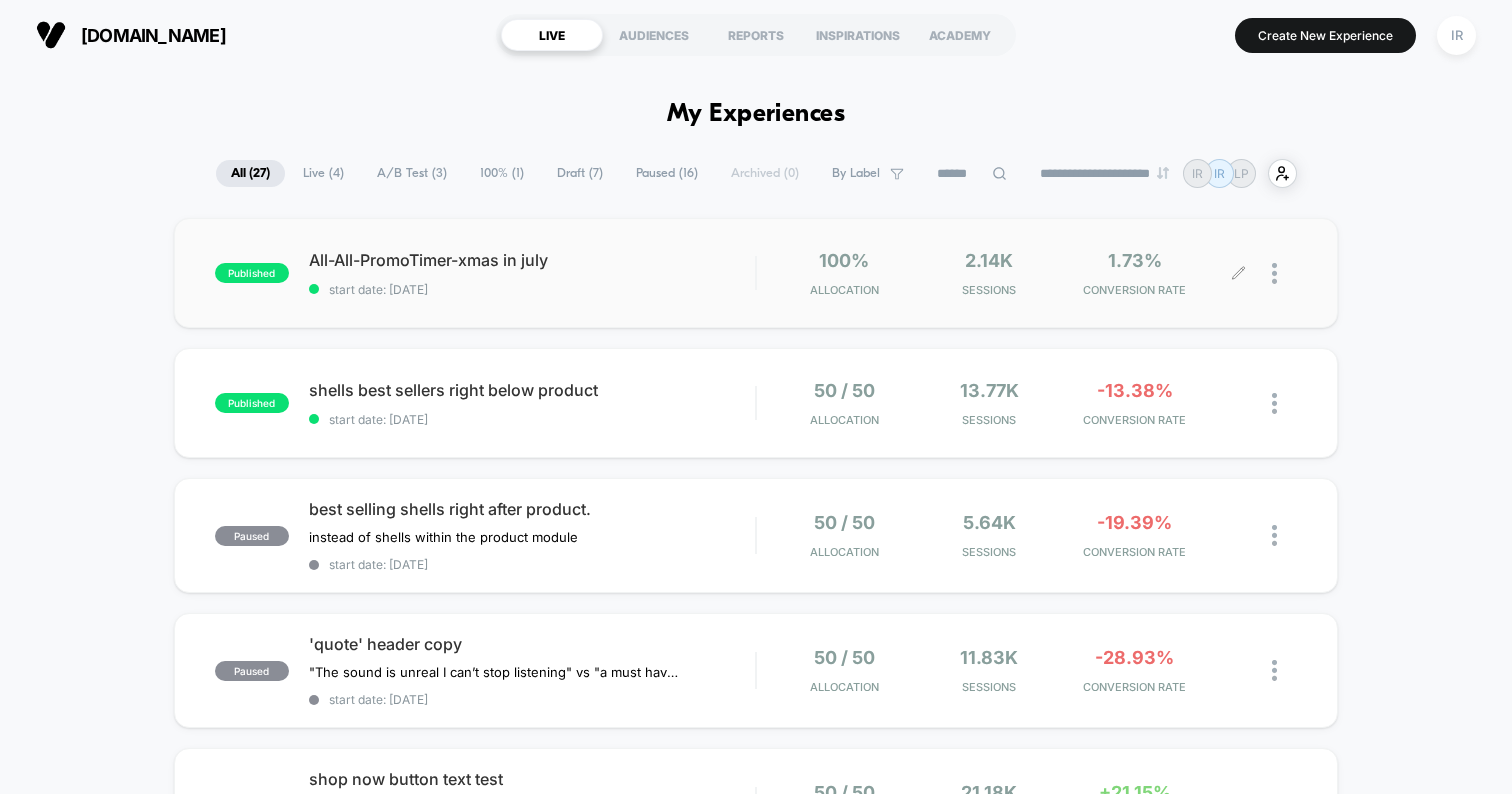 click at bounding box center (1284, 273) 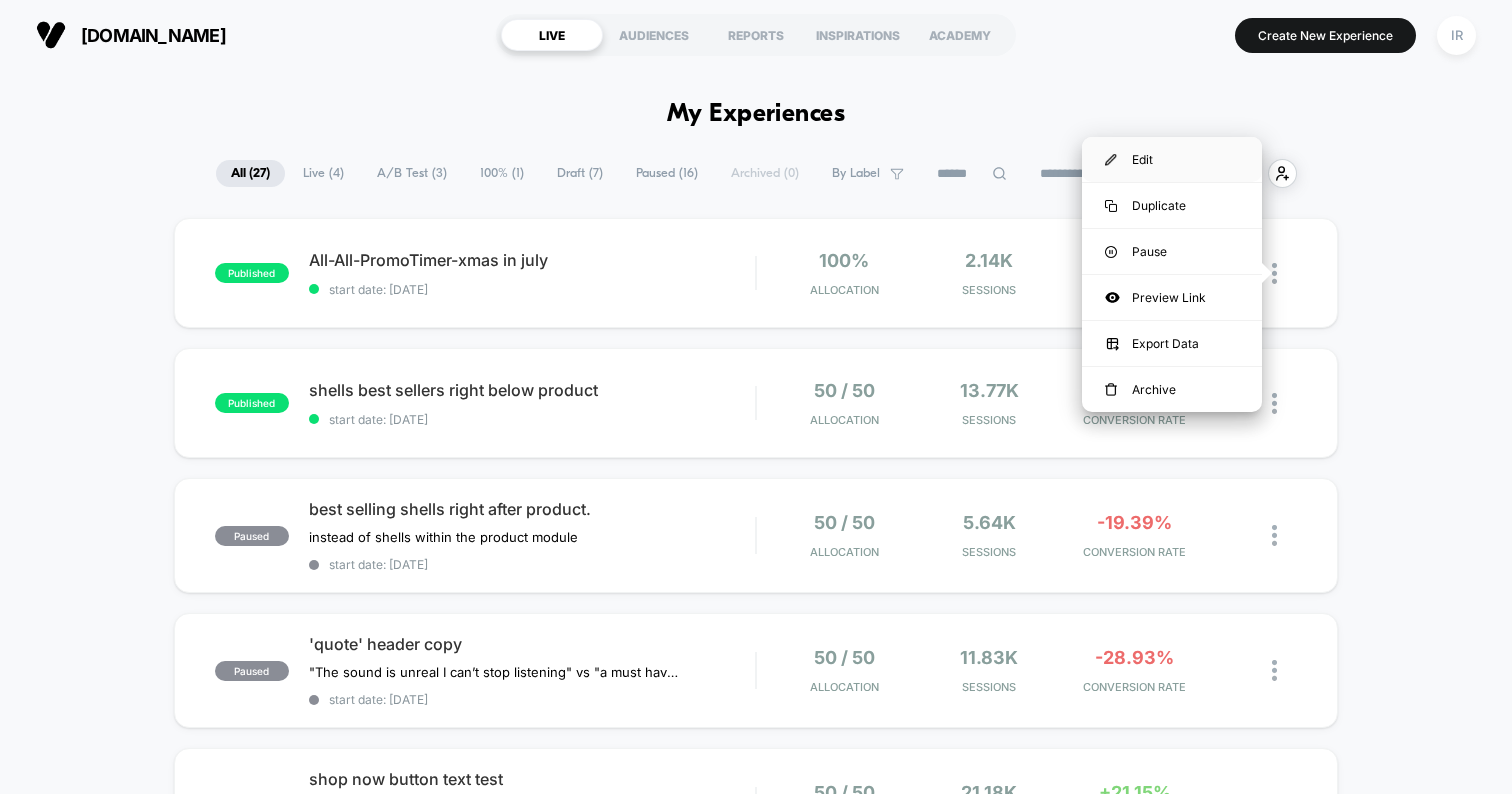 click on "Edit" at bounding box center (1172, 159) 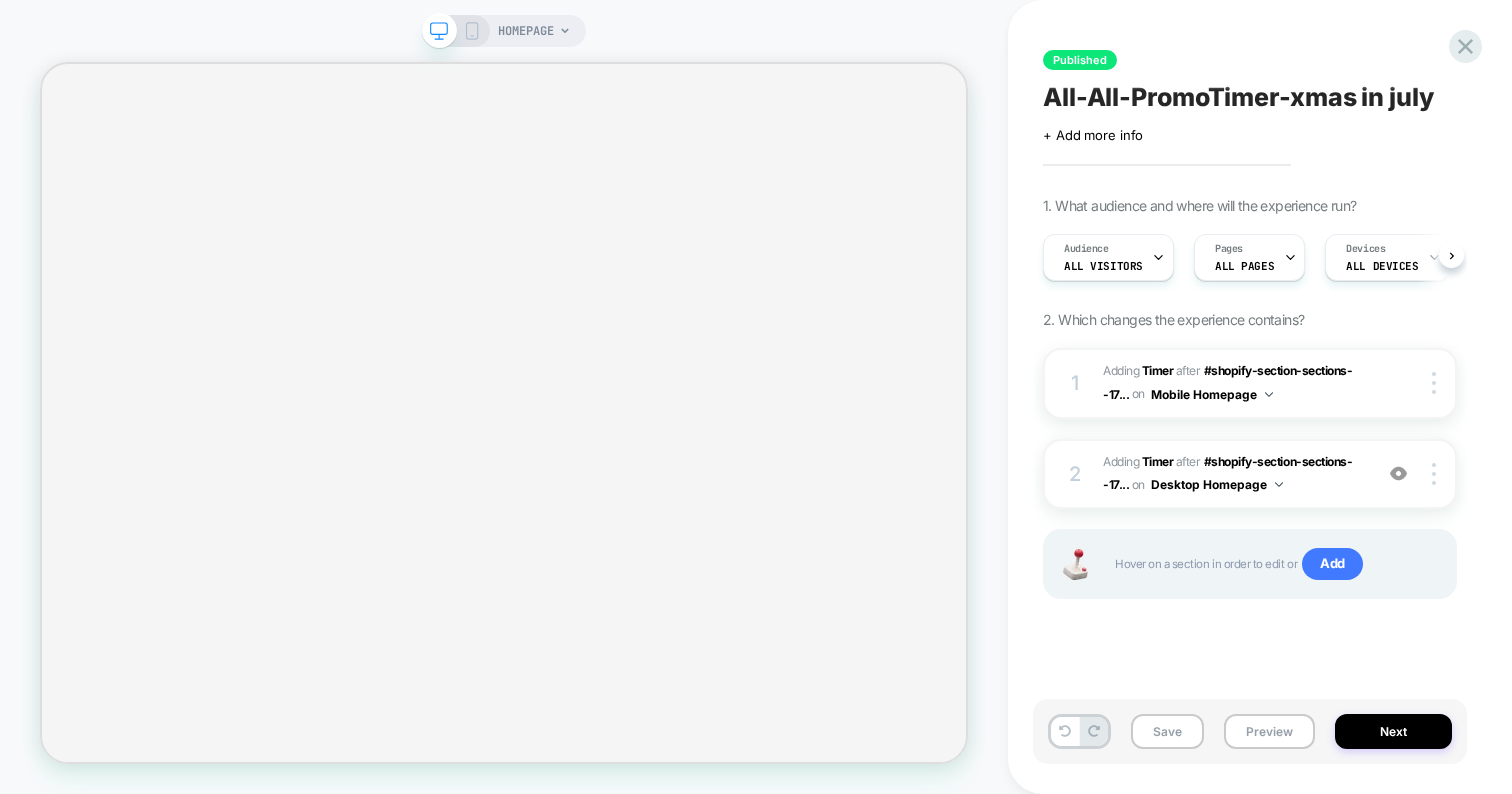 scroll, scrollTop: 0, scrollLeft: 1, axis: horizontal 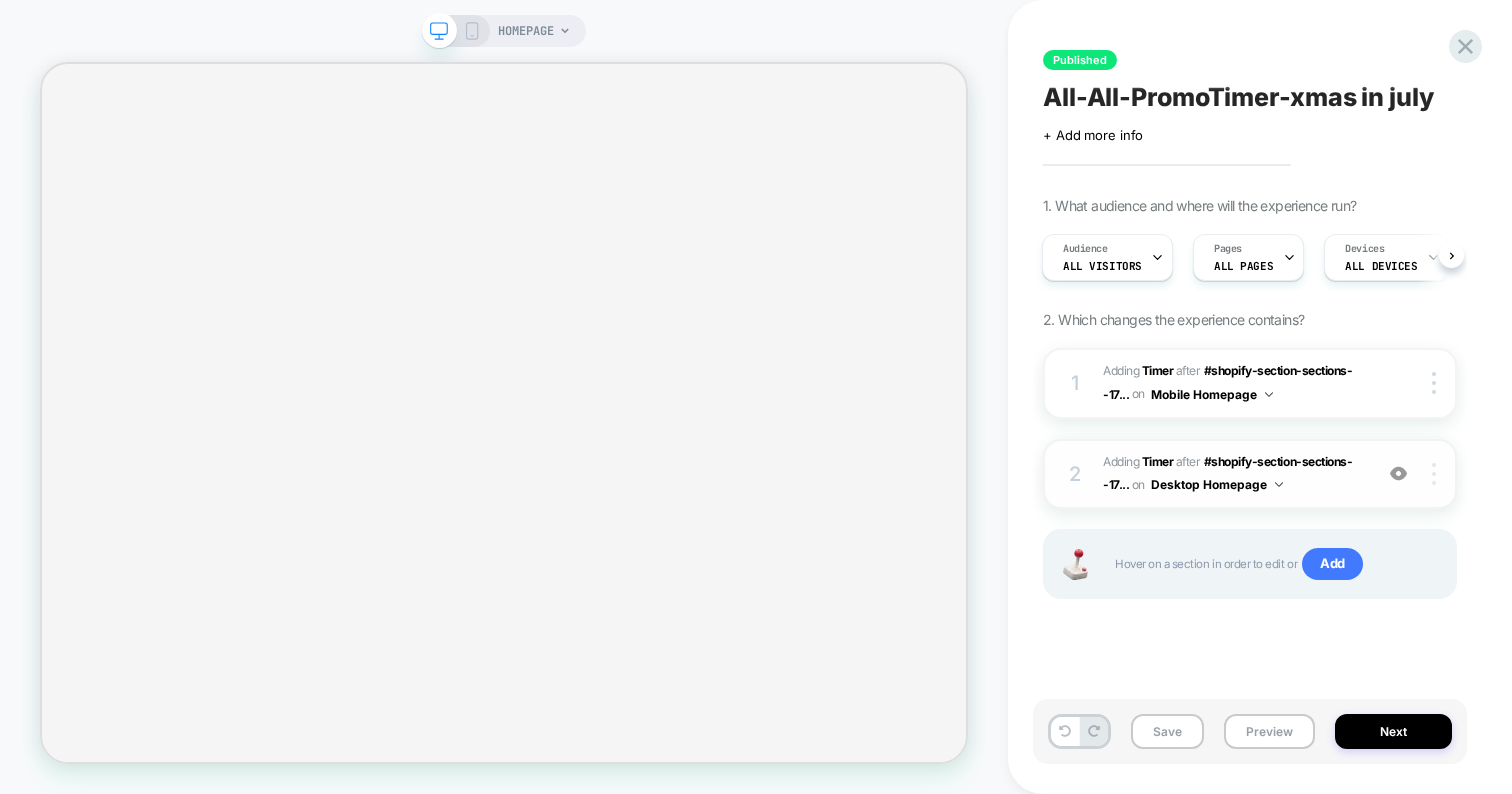 click at bounding box center [1437, 474] 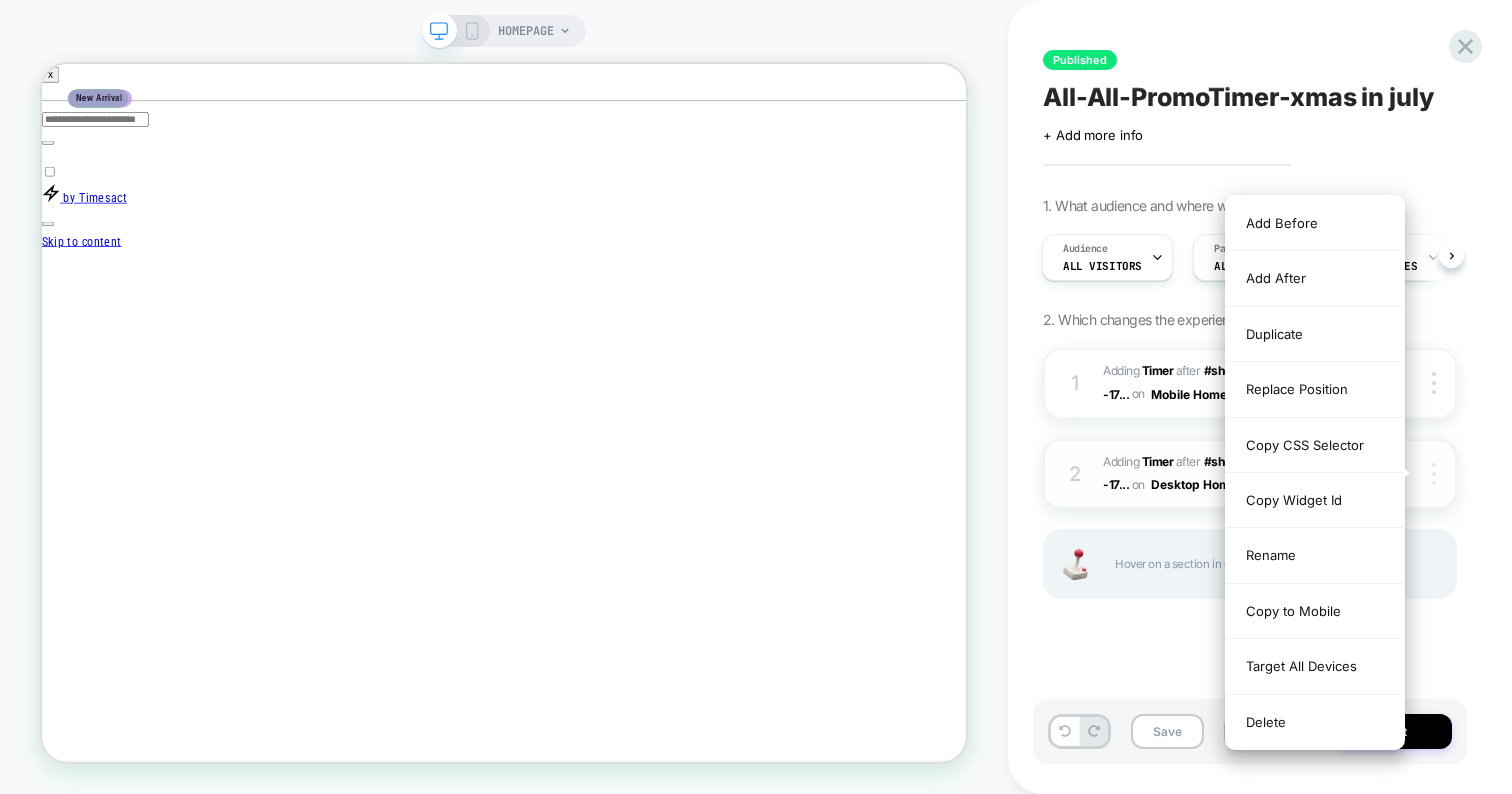 scroll, scrollTop: 0, scrollLeft: 0, axis: both 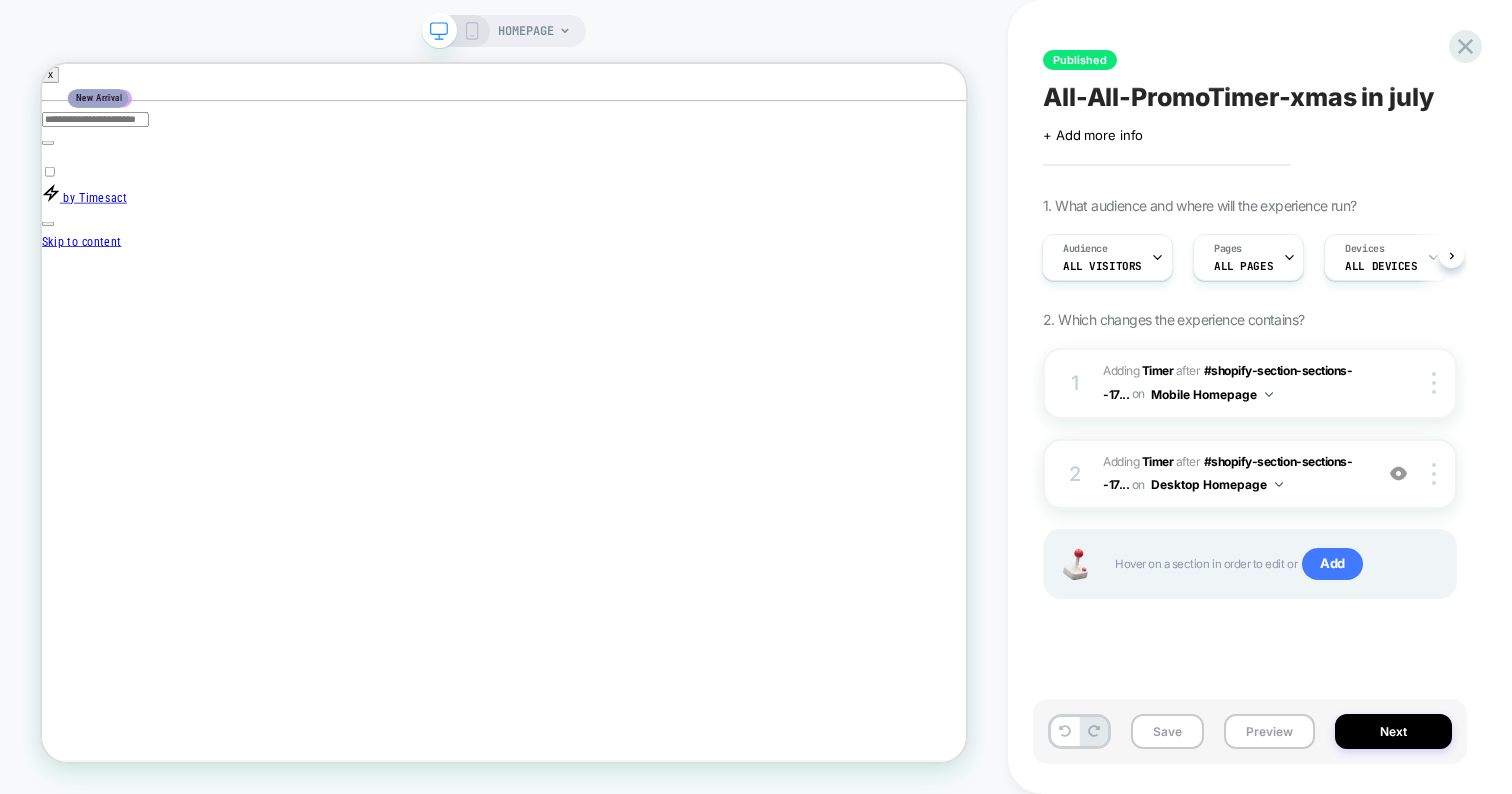 click on "2 #_loomi_addon_1753280568221 Adding   Timer   AFTER #shopify-section-sections--17... #shopify-section-sections--17011151372362__announcement-bar   on Desktop Homepage Add Before Add After Duplicate Replace Position Copy CSS Selector Copy Widget Id Rename Copy to   Mobile Target   All Devices Delete" at bounding box center (1250, 474) 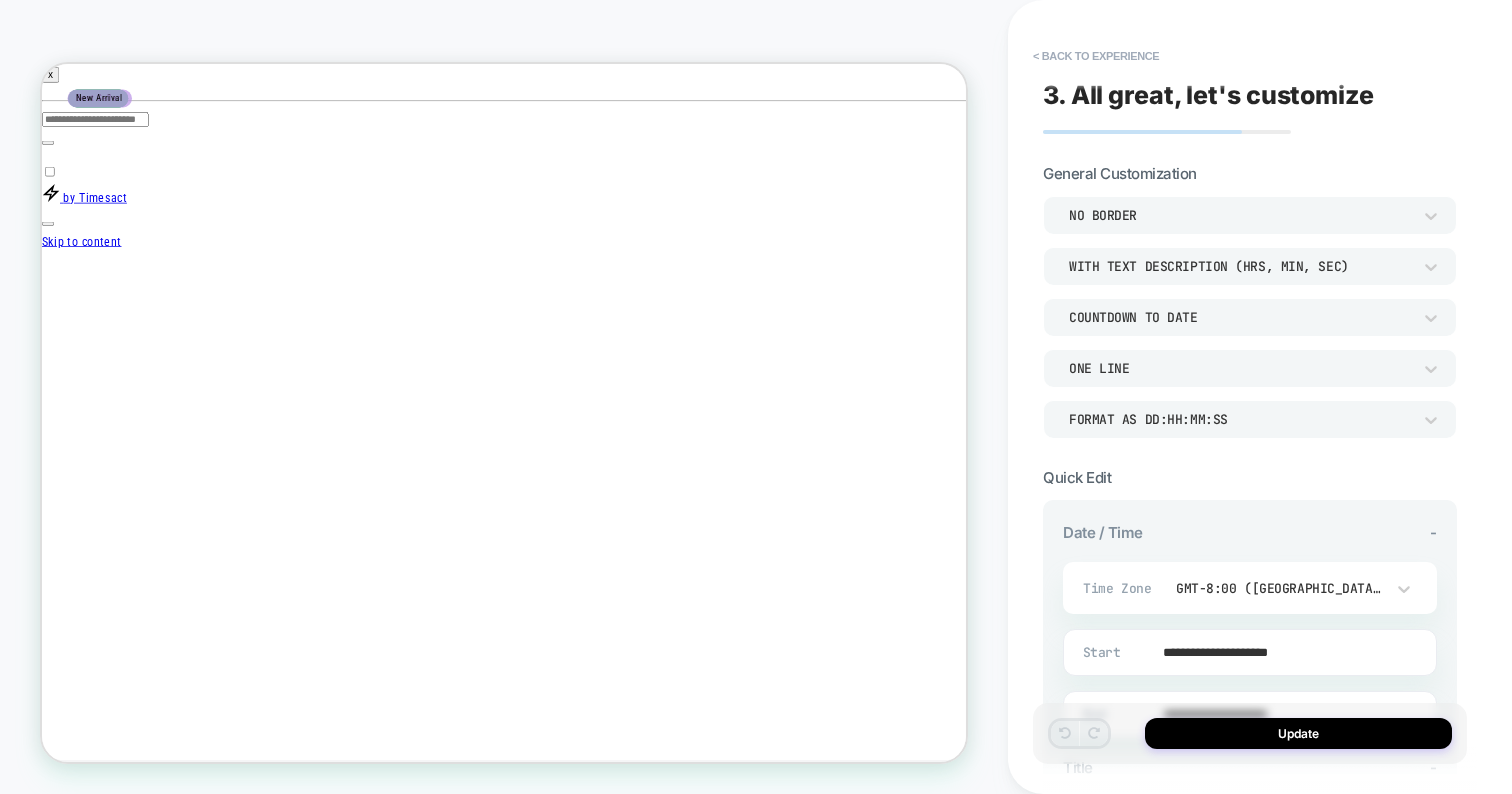 scroll, scrollTop: 0, scrollLeft: 1990, axis: horizontal 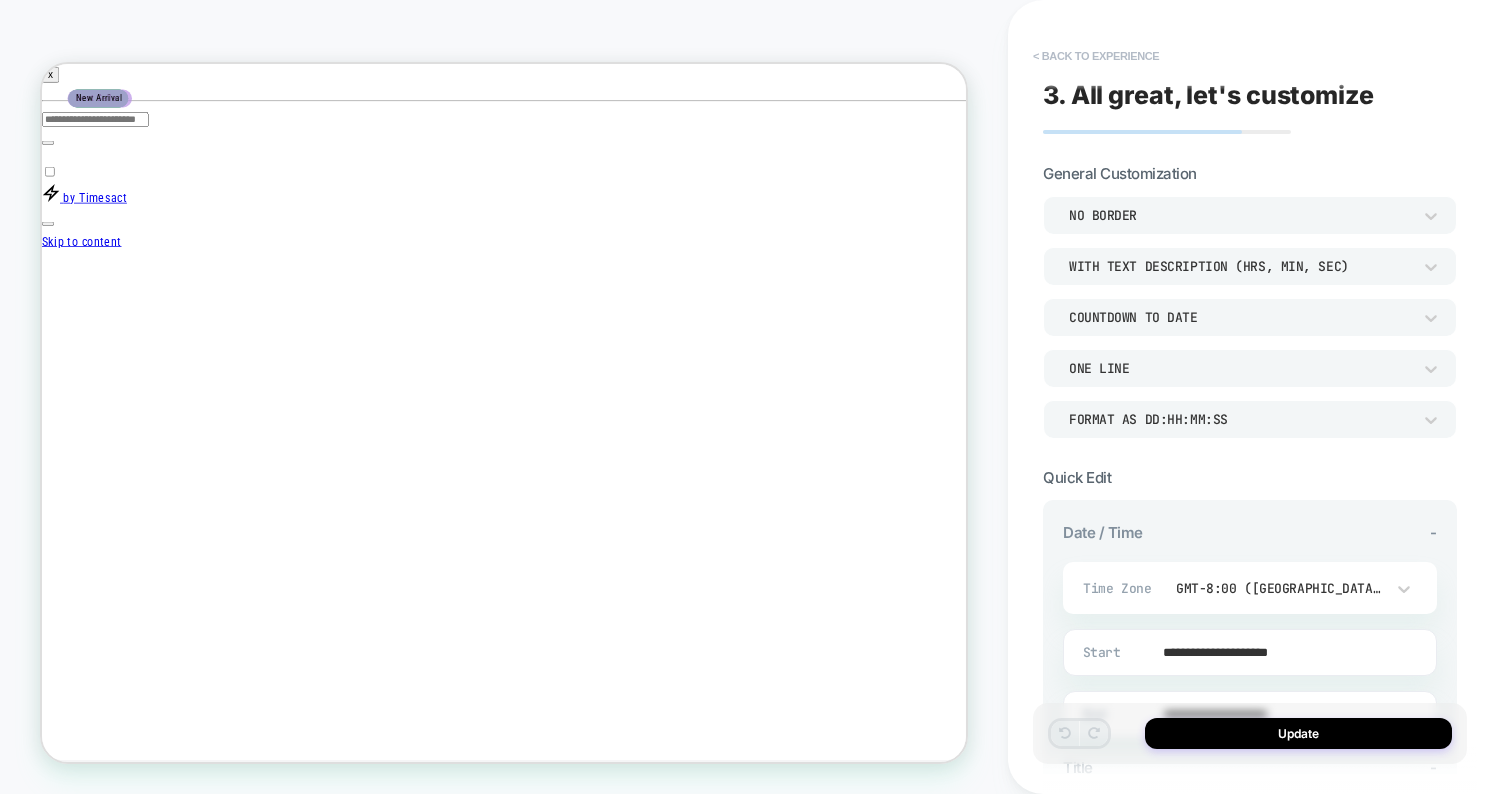 click on "< Back to experience" at bounding box center [1096, 56] 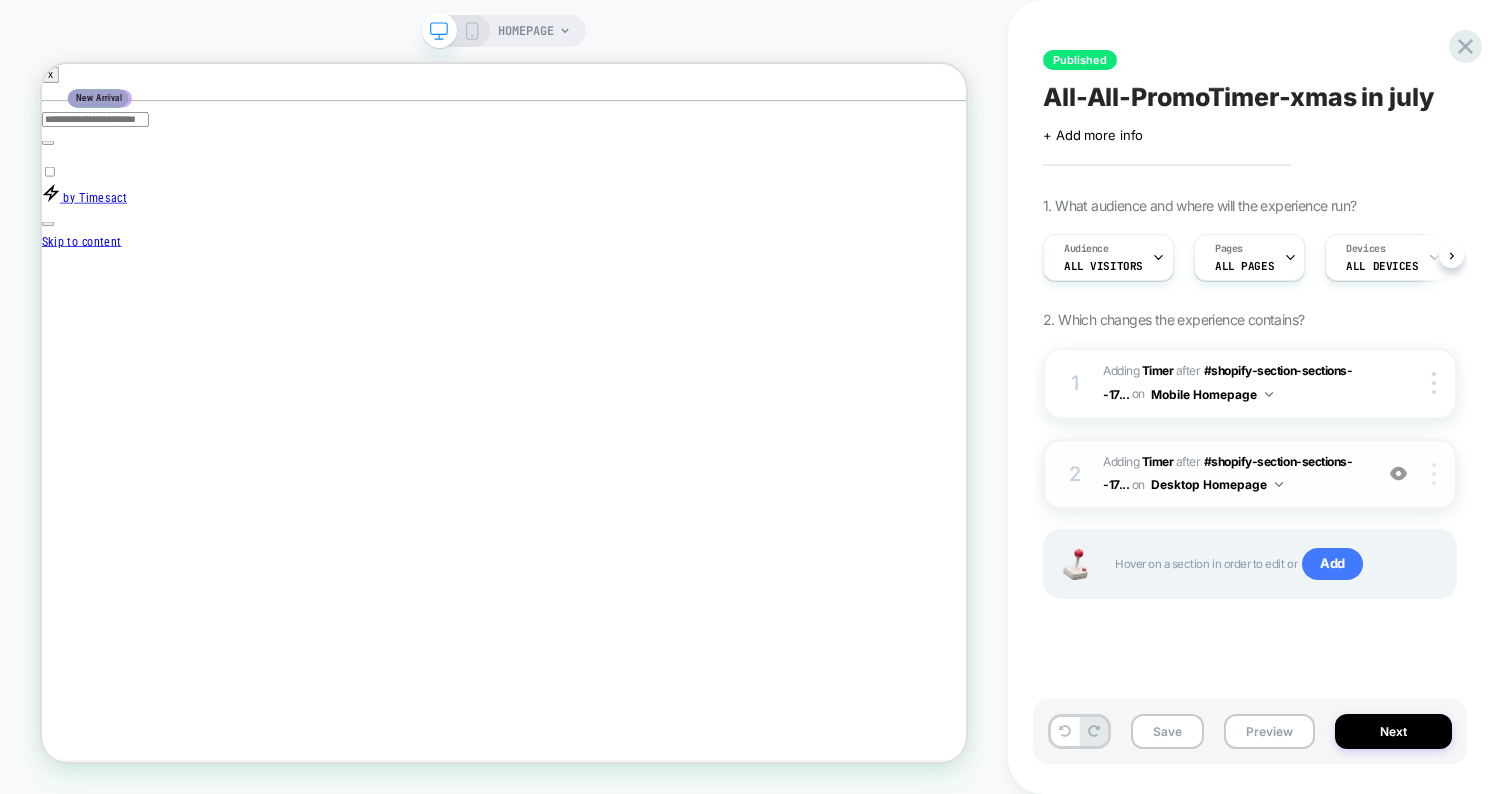 scroll, scrollTop: 0, scrollLeft: 1, axis: horizontal 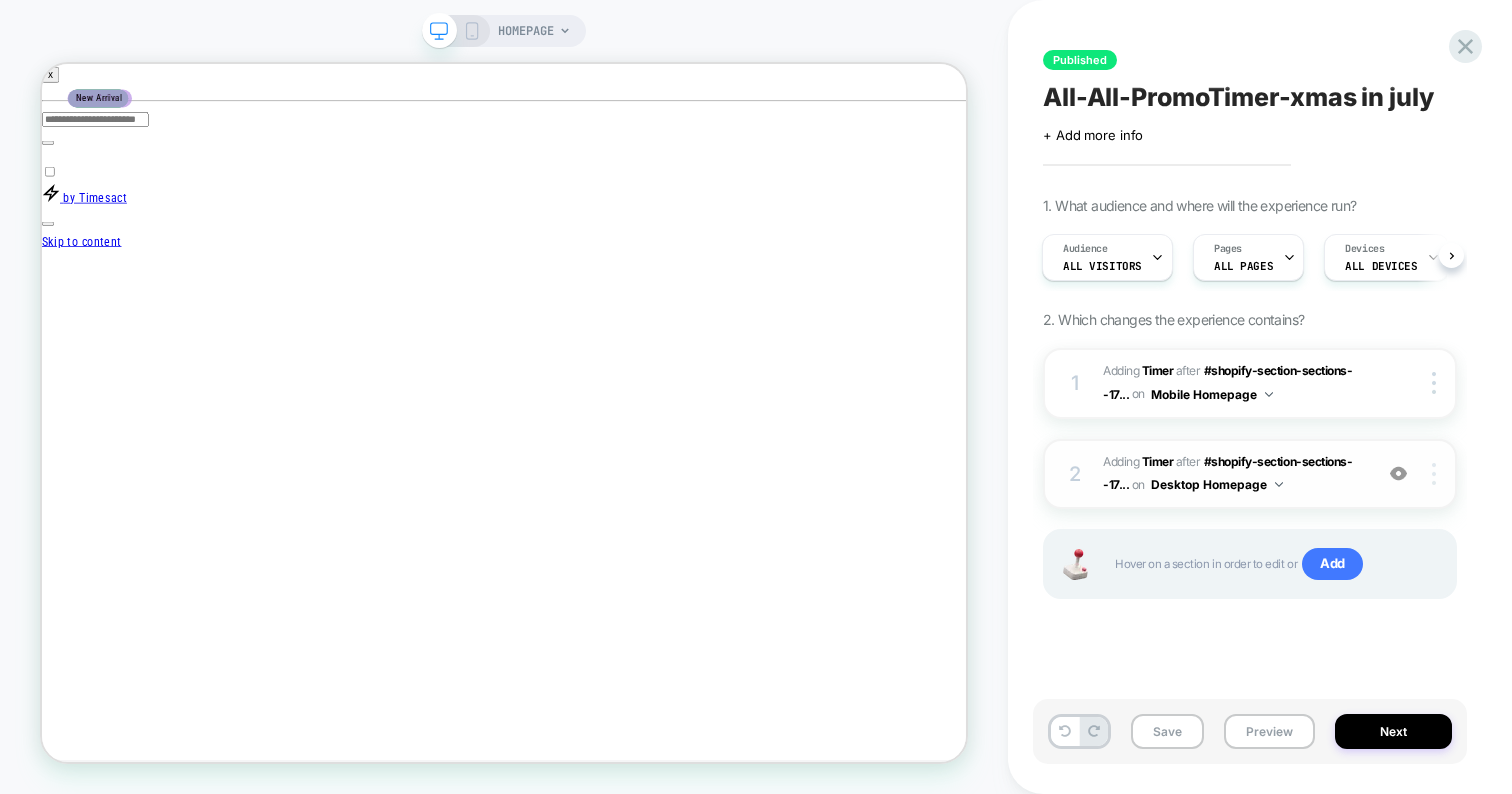 click at bounding box center [1434, 474] 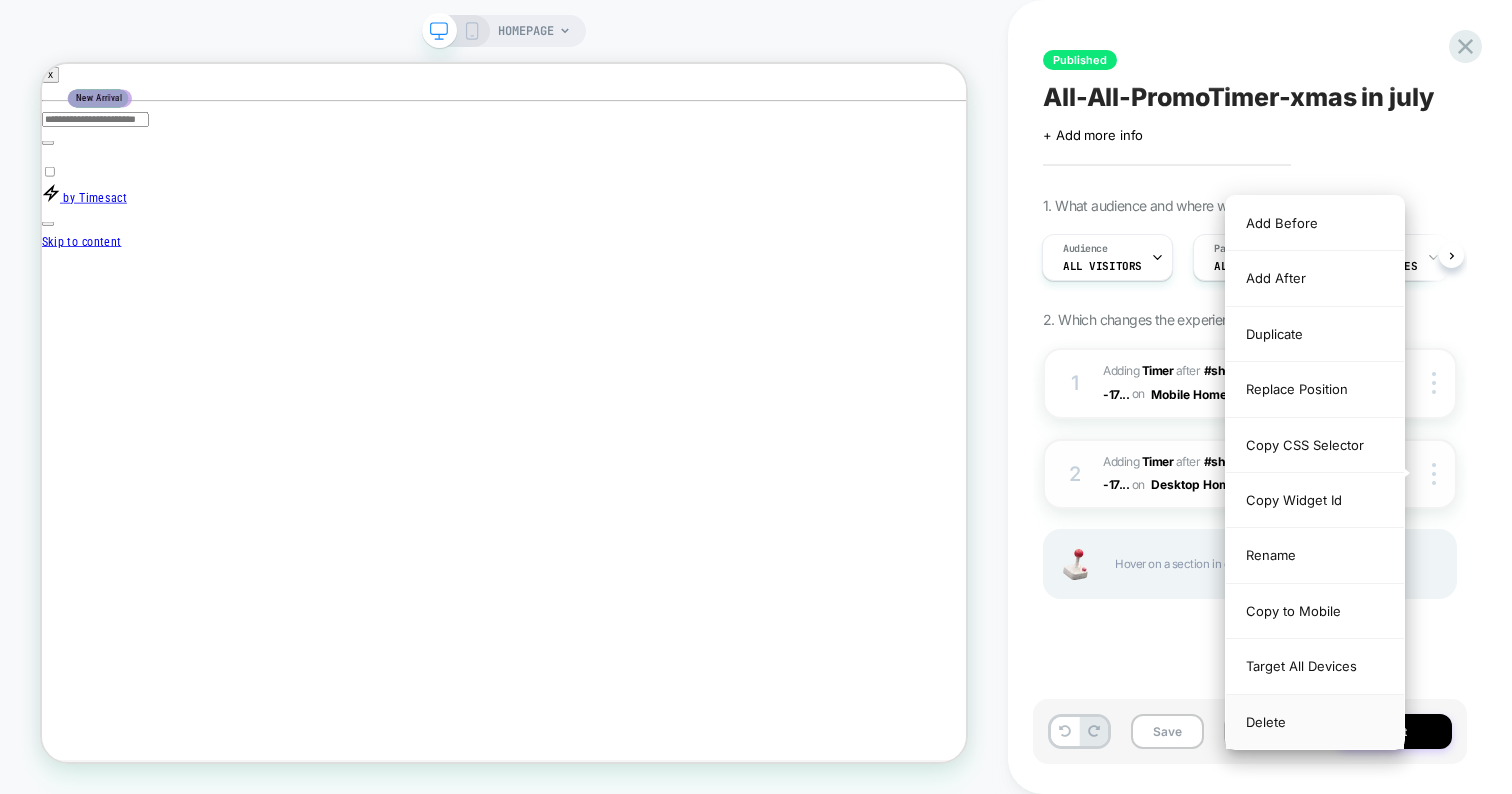 click on "Delete" at bounding box center (1315, 722) 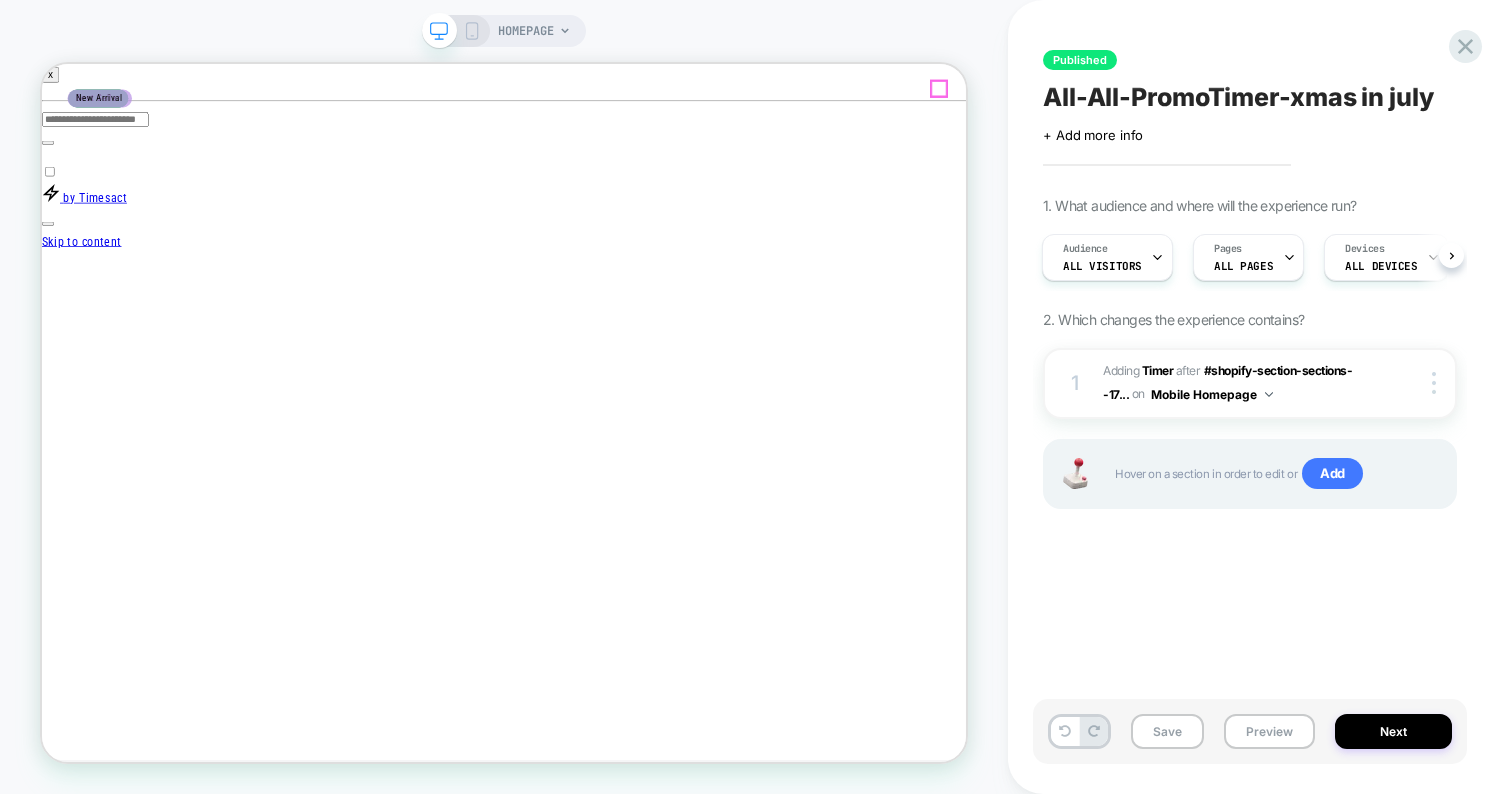 click 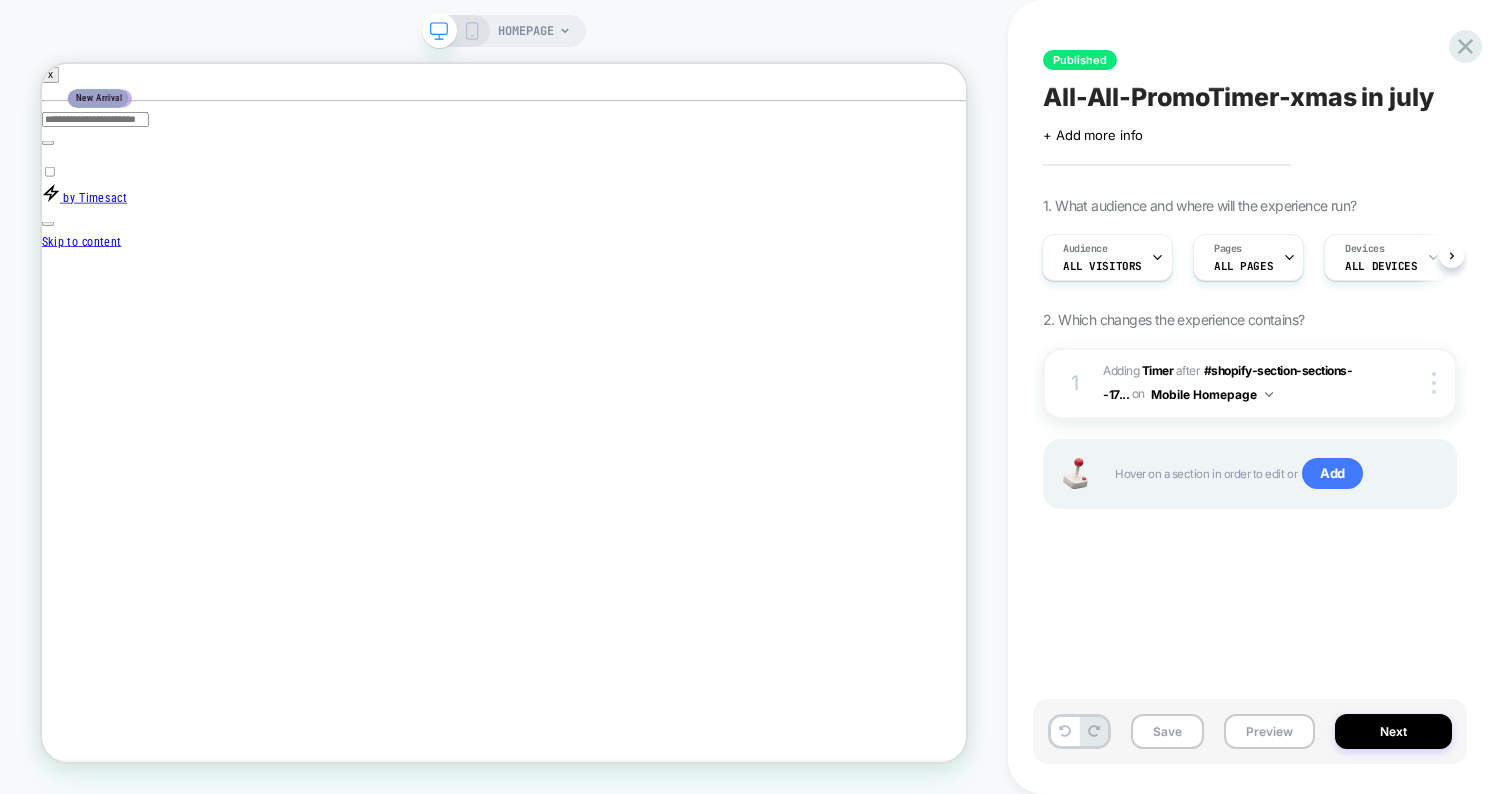 click 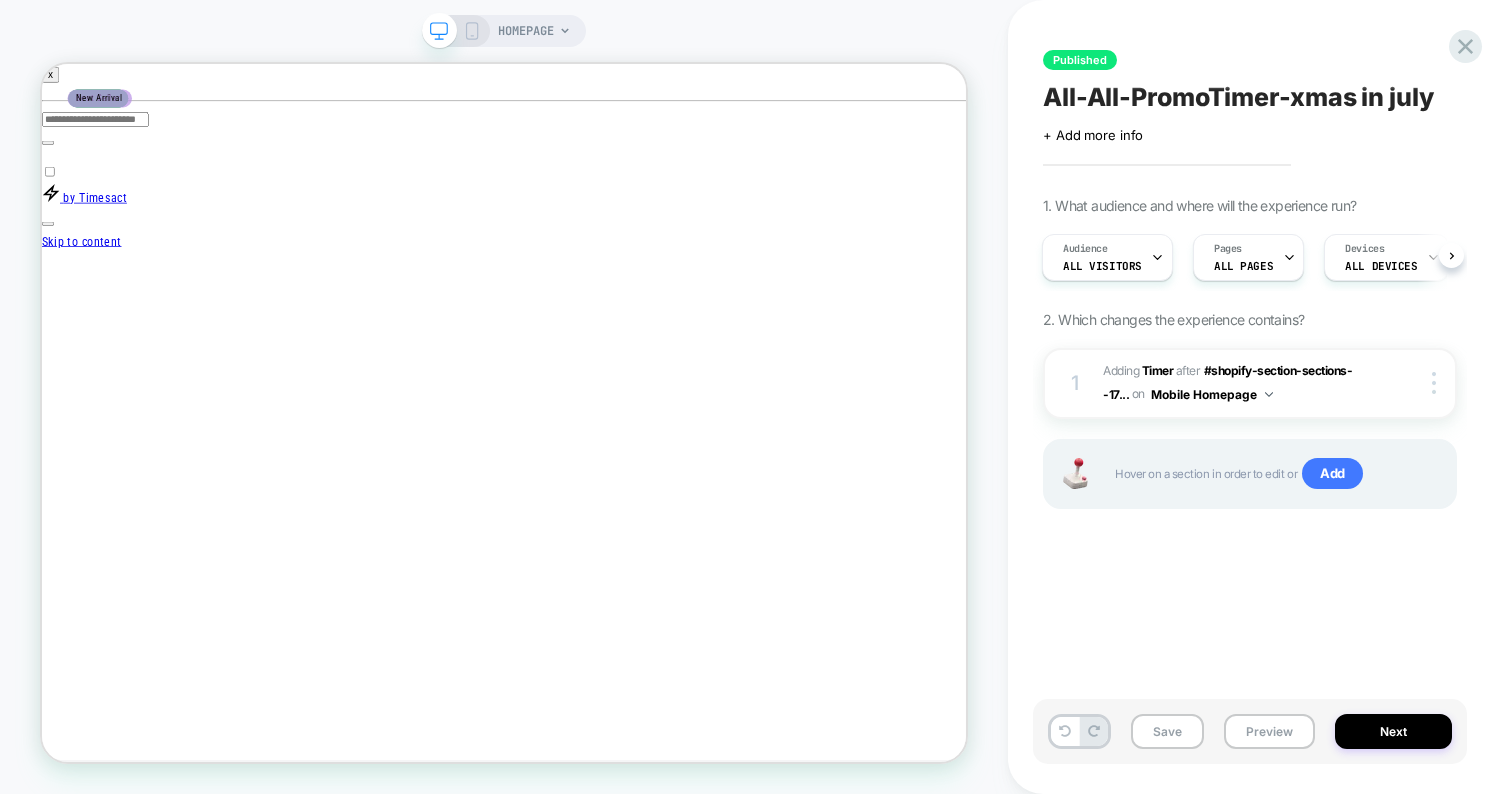 scroll, scrollTop: 0, scrollLeft: 0, axis: both 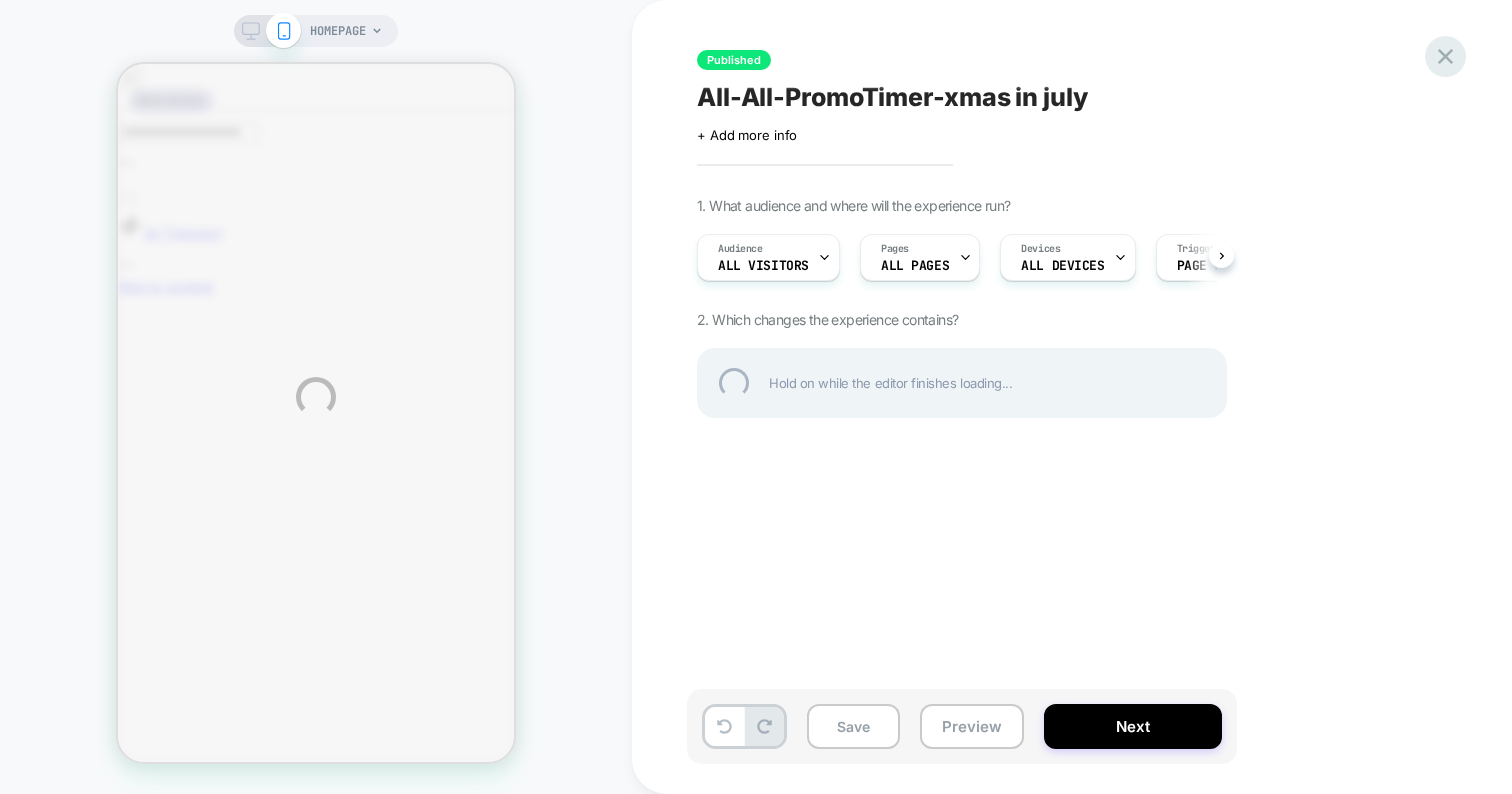 click at bounding box center [1445, 56] 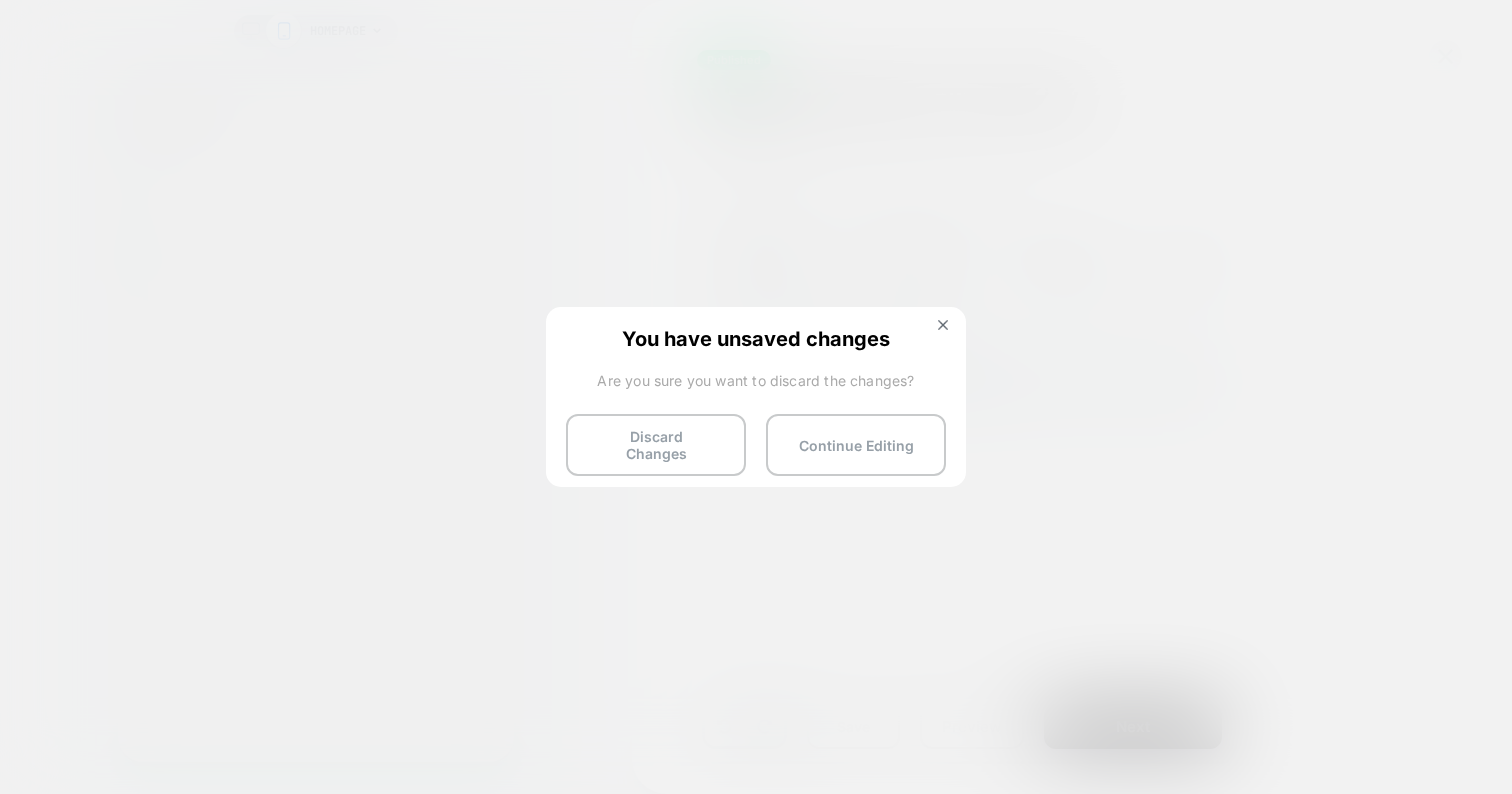 scroll, scrollTop: 0, scrollLeft: 0, axis: both 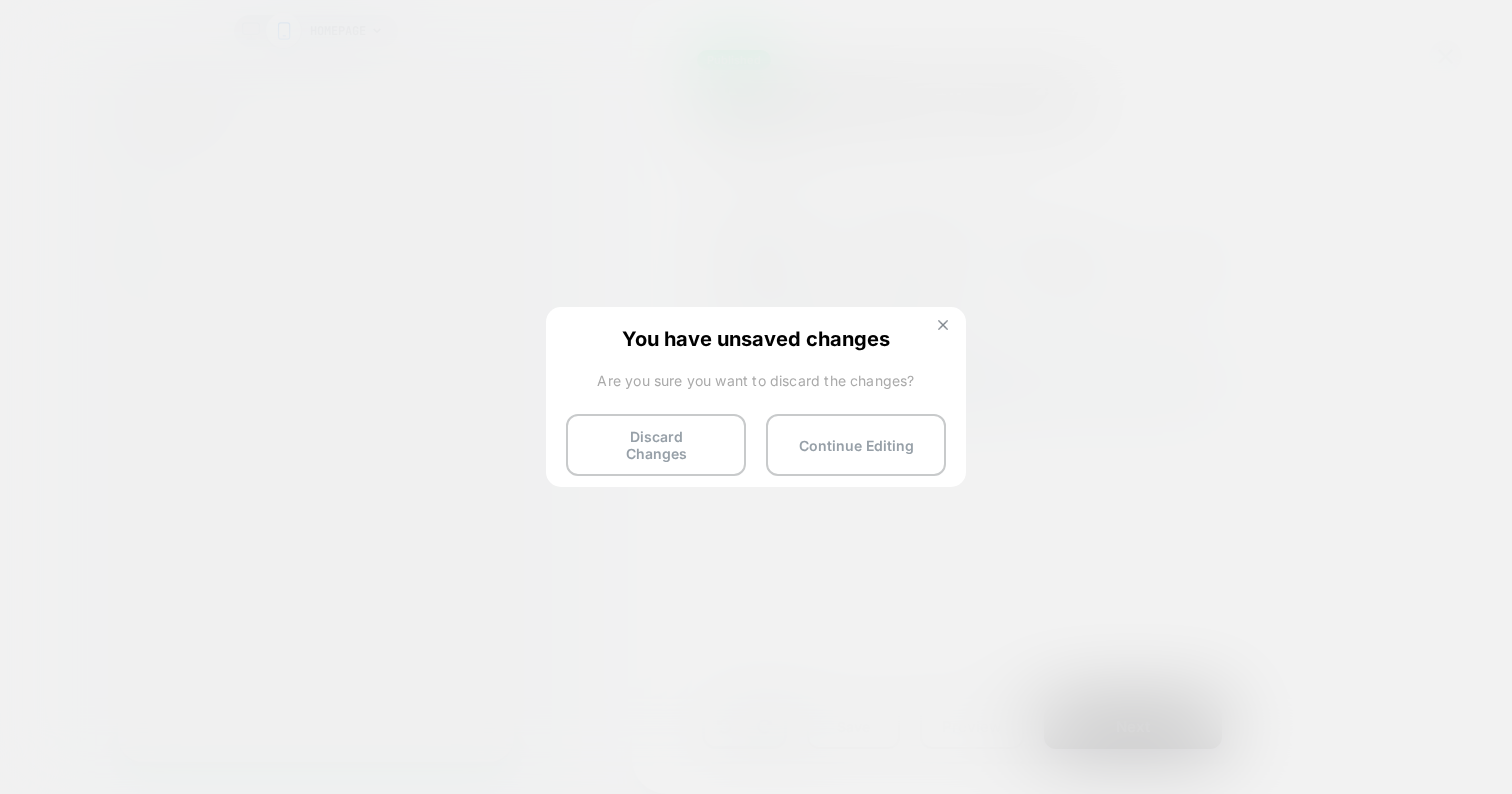 click at bounding box center [943, 325] 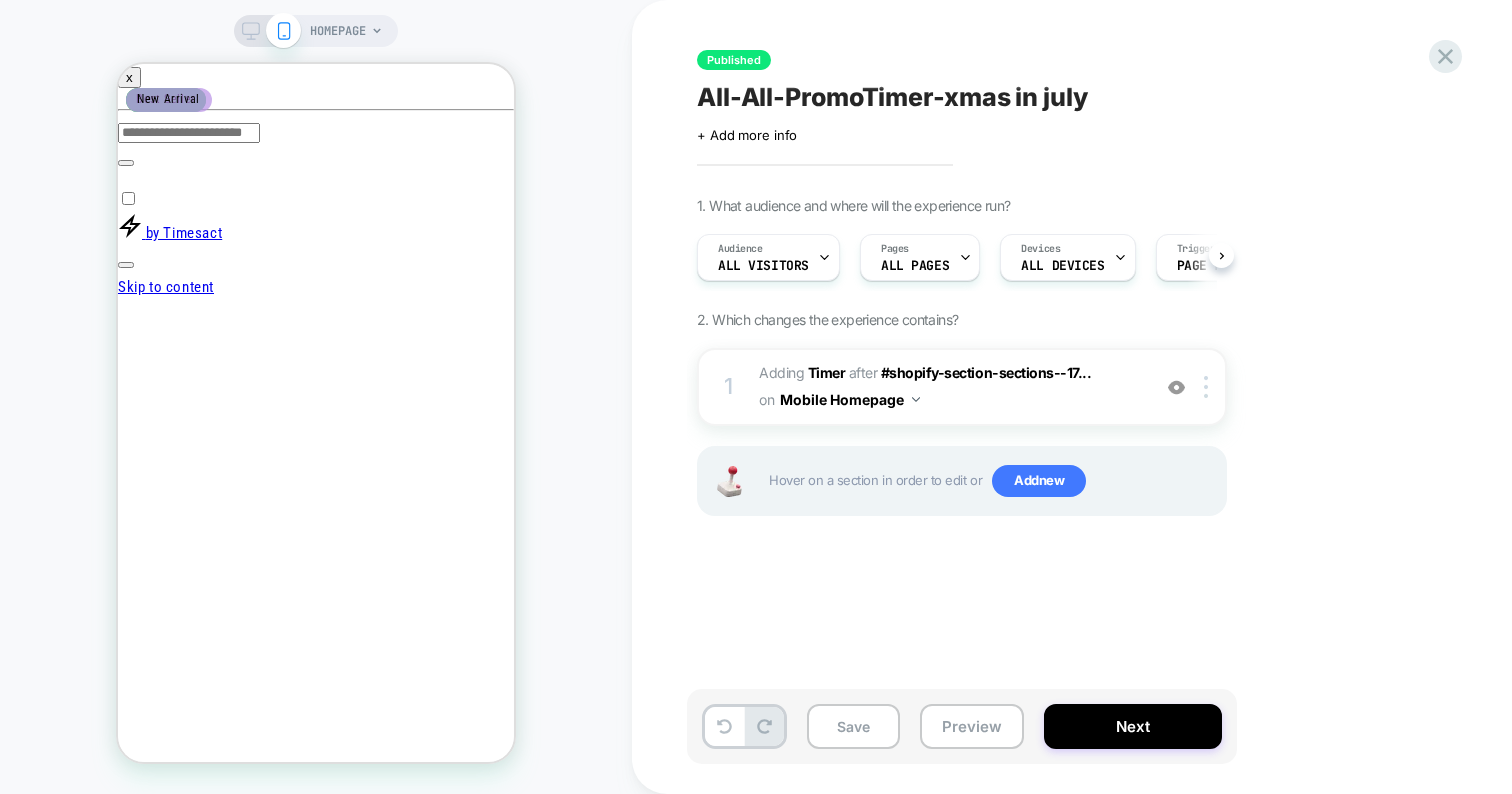 scroll, scrollTop: 0, scrollLeft: 1, axis: horizontal 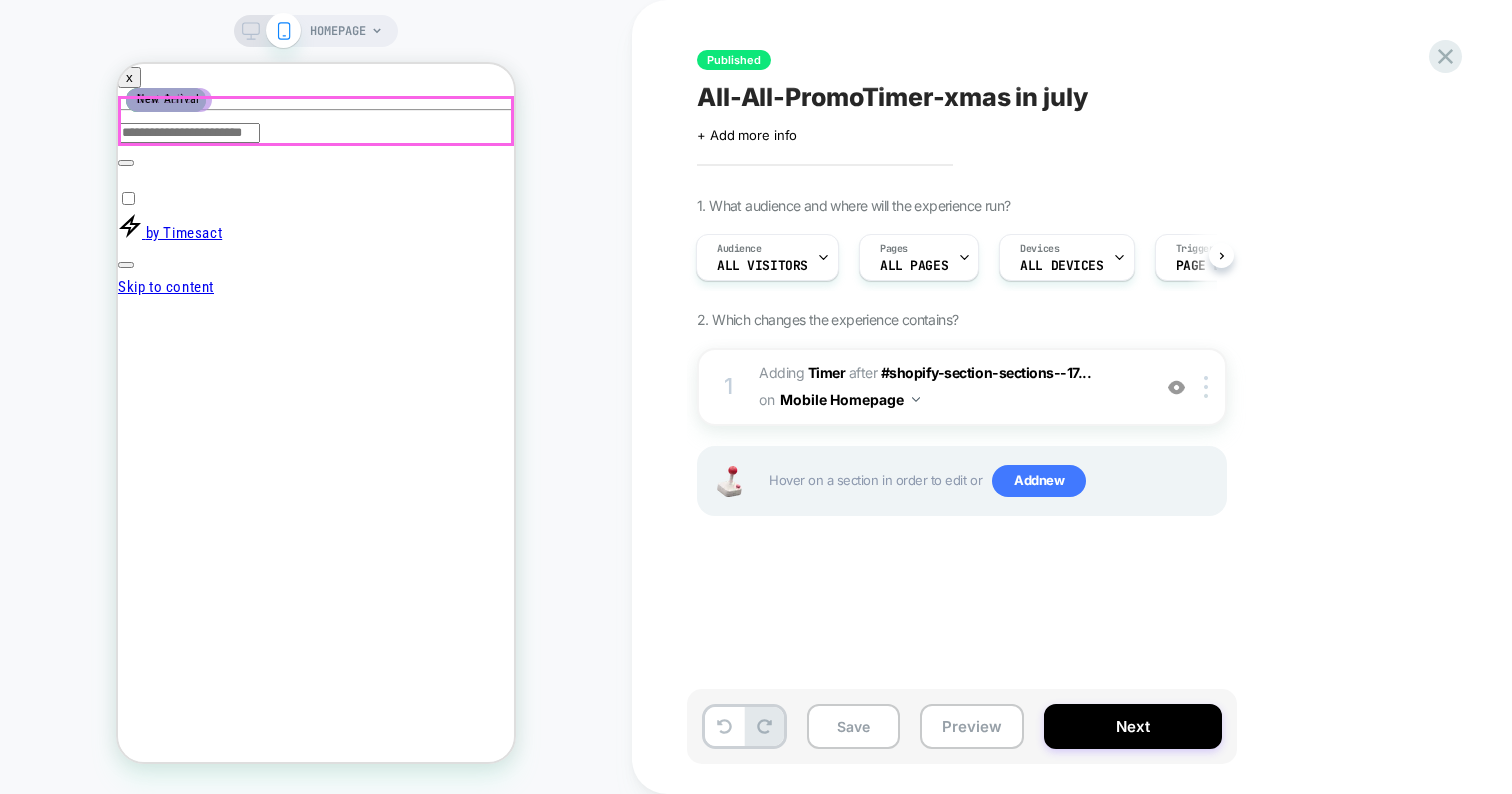 click on ":" at bounding box center (451, 2065) 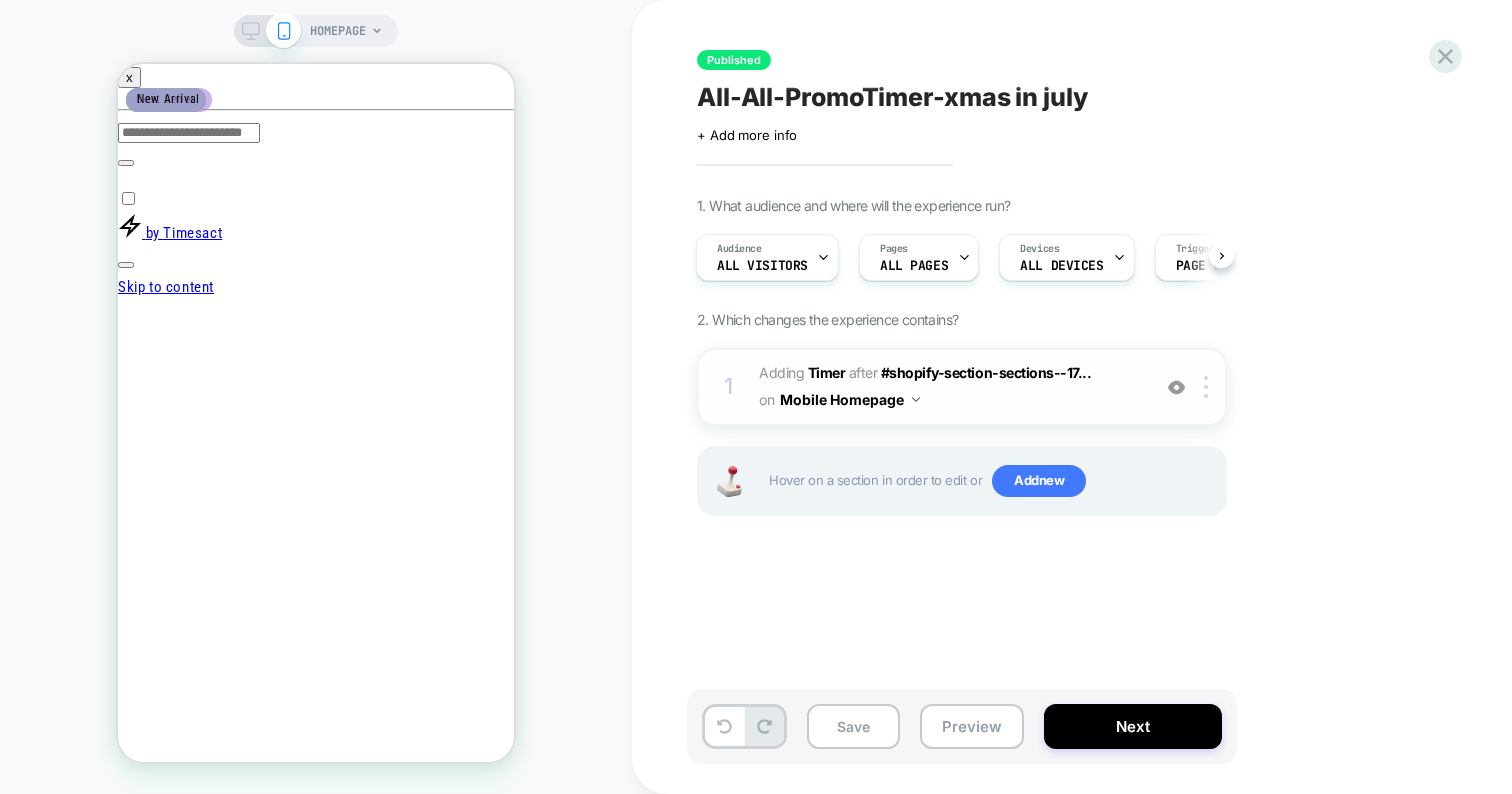 click on "#_loomi_addon_1753280357206 Adding   Timer   AFTER #shopify-section-sections--17... #shopify-section-sections--17011151372362__announcement-bar   on Mobile Homepage" at bounding box center [949, 387] 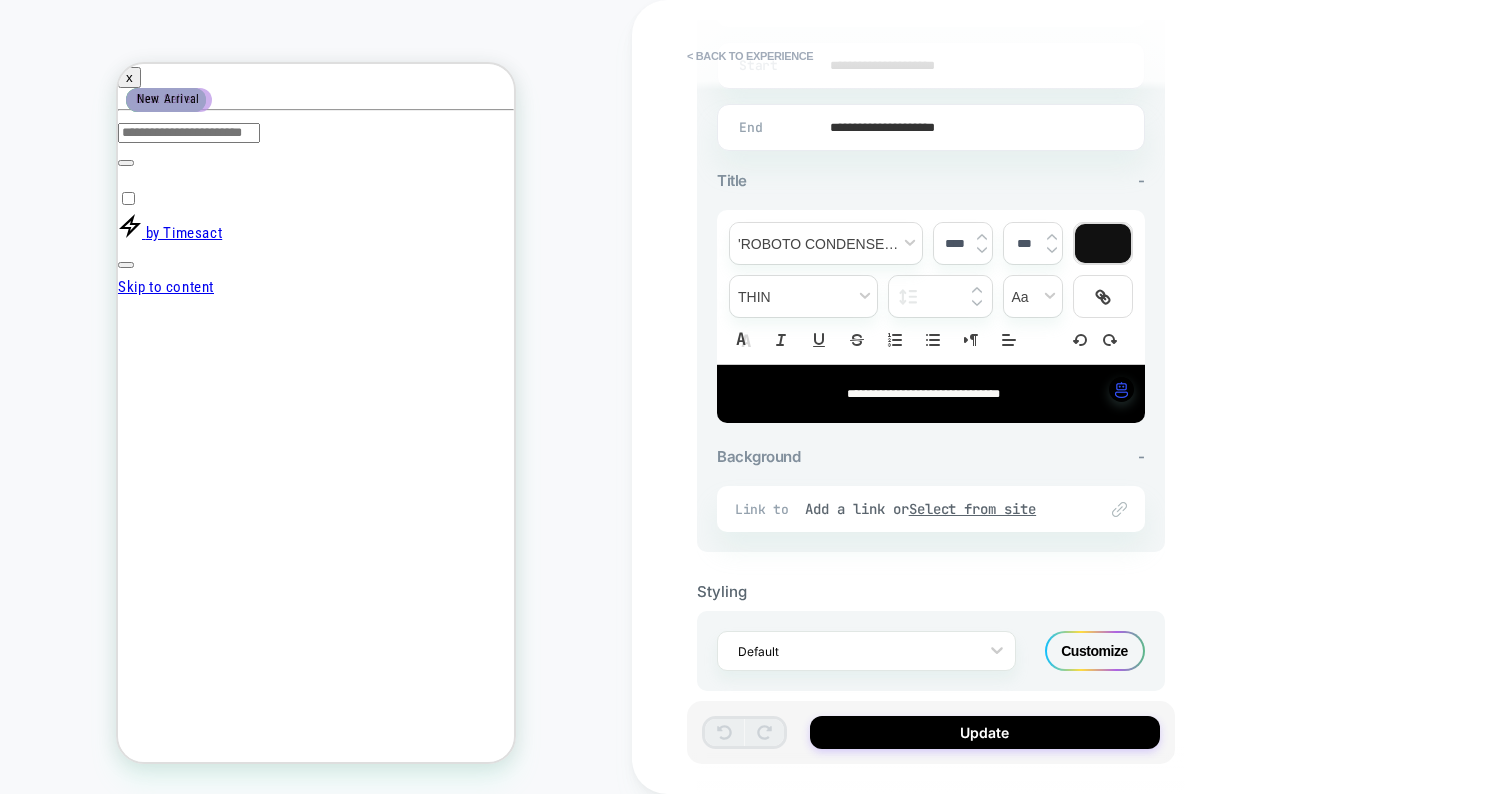 scroll, scrollTop: 609, scrollLeft: 0, axis: vertical 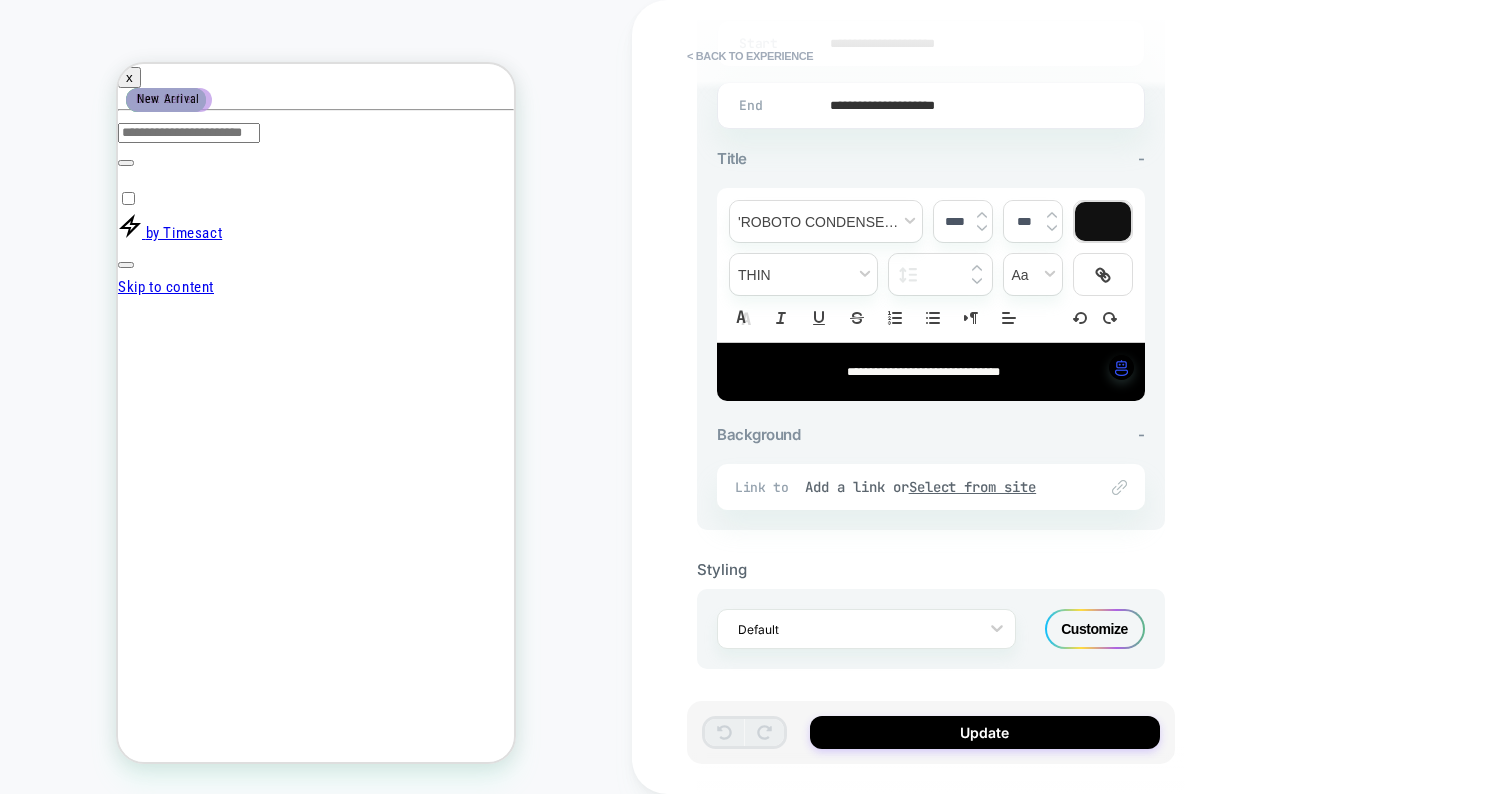click on "Customize" at bounding box center [1095, 629] 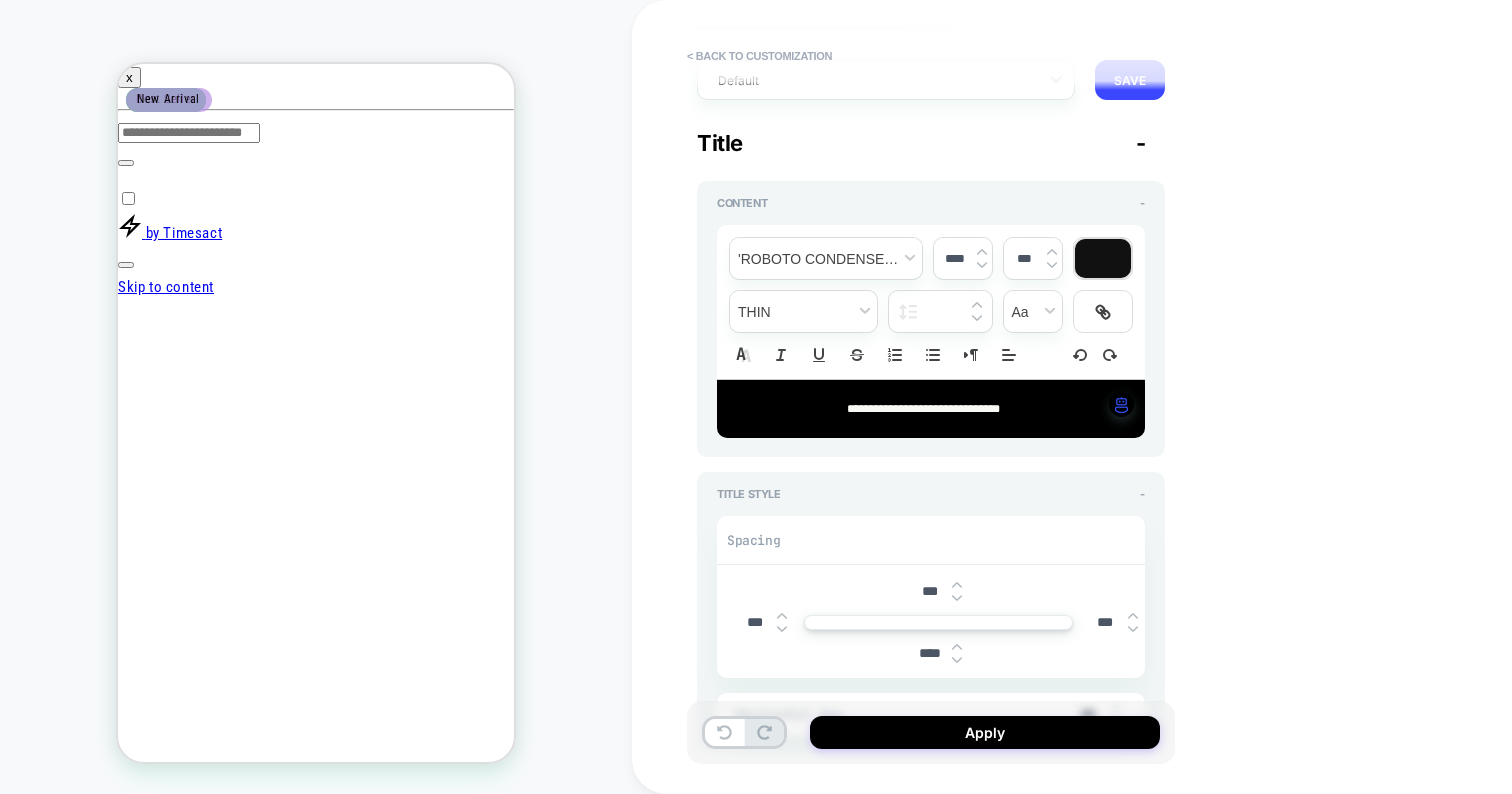 scroll, scrollTop: 193, scrollLeft: 0, axis: vertical 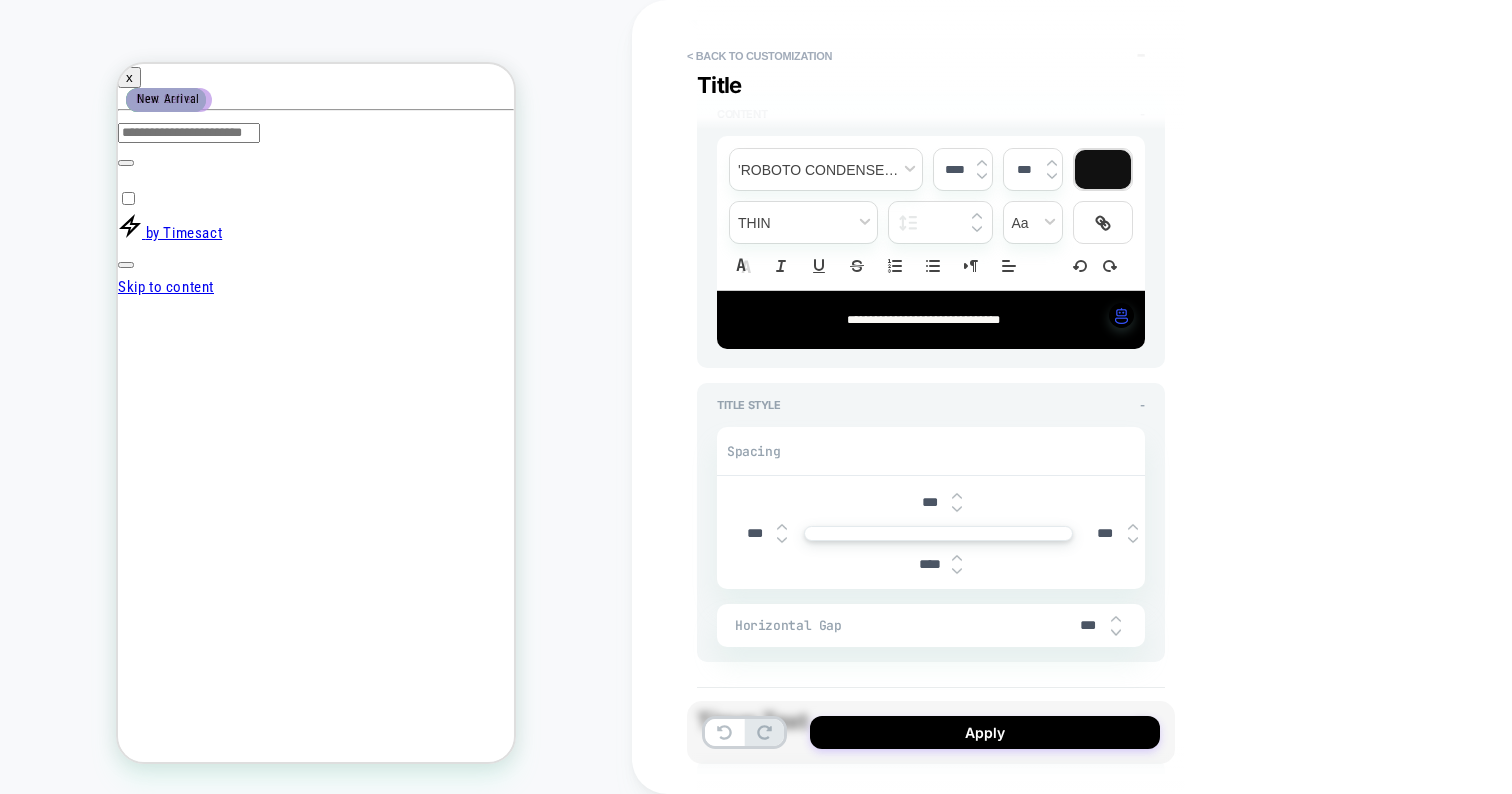 drag, startPoint x: 929, startPoint y: 565, endPoint x: 885, endPoint y: 565, distance: 44 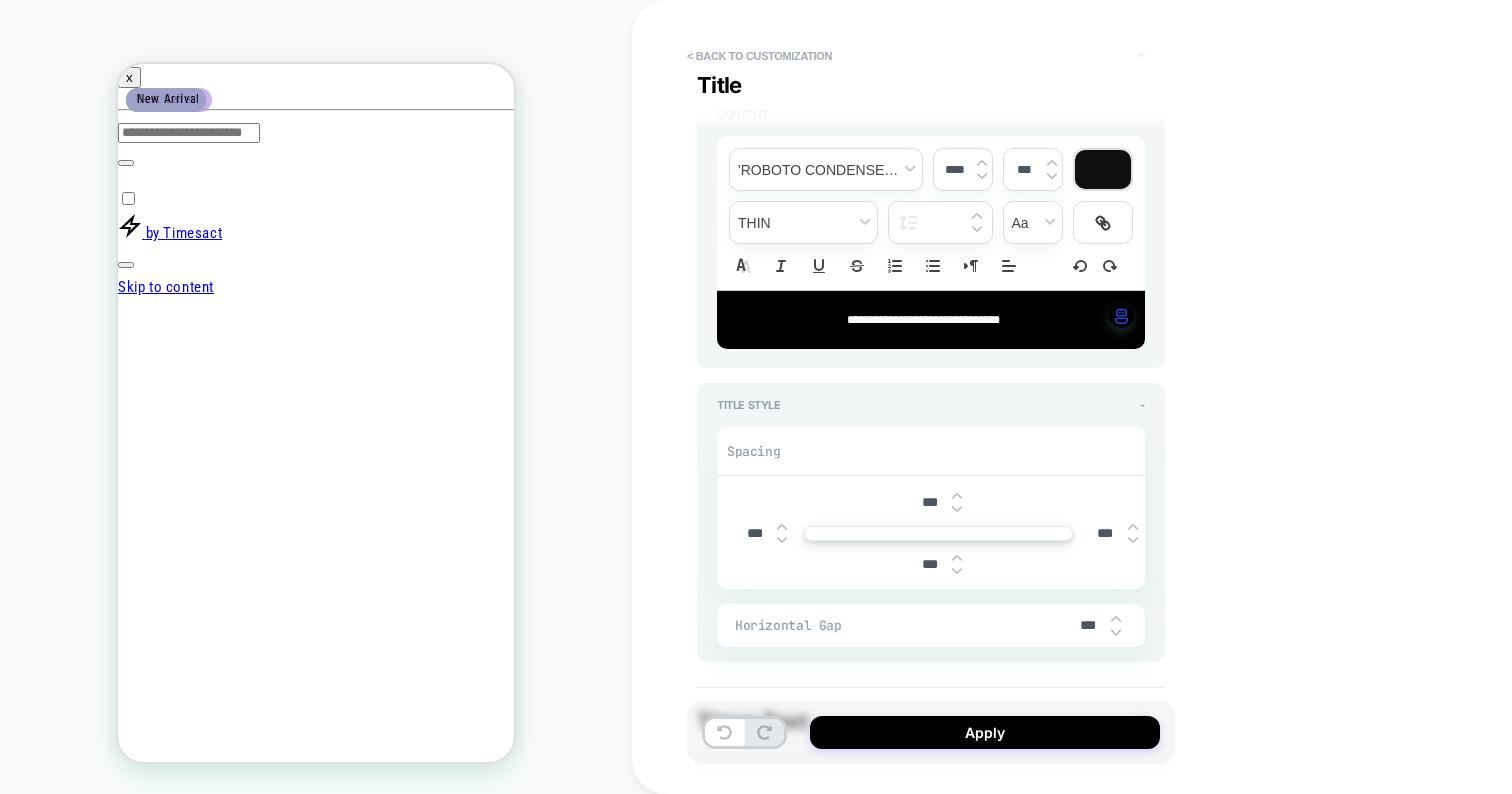 type on "*" 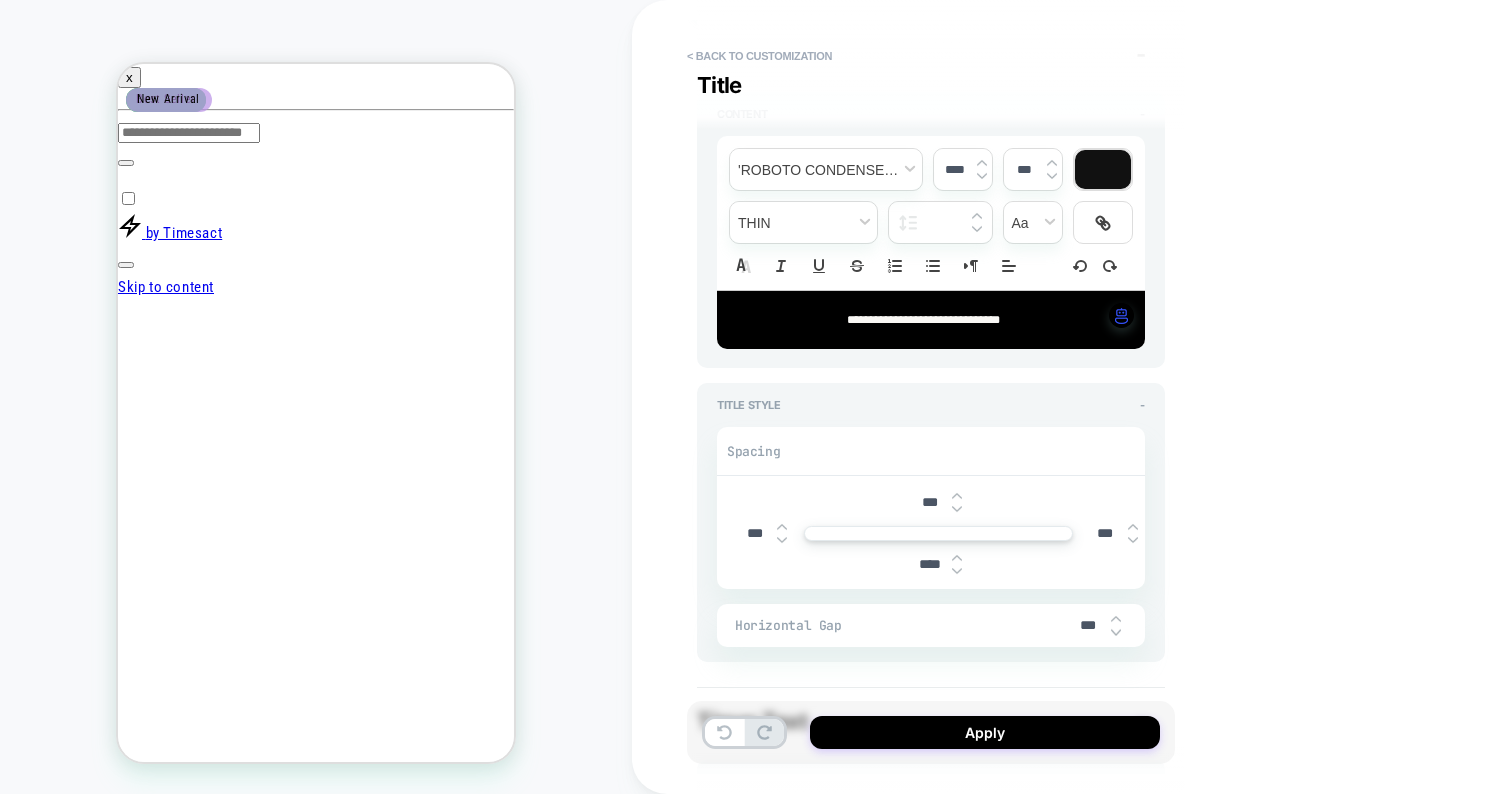 type on "*" 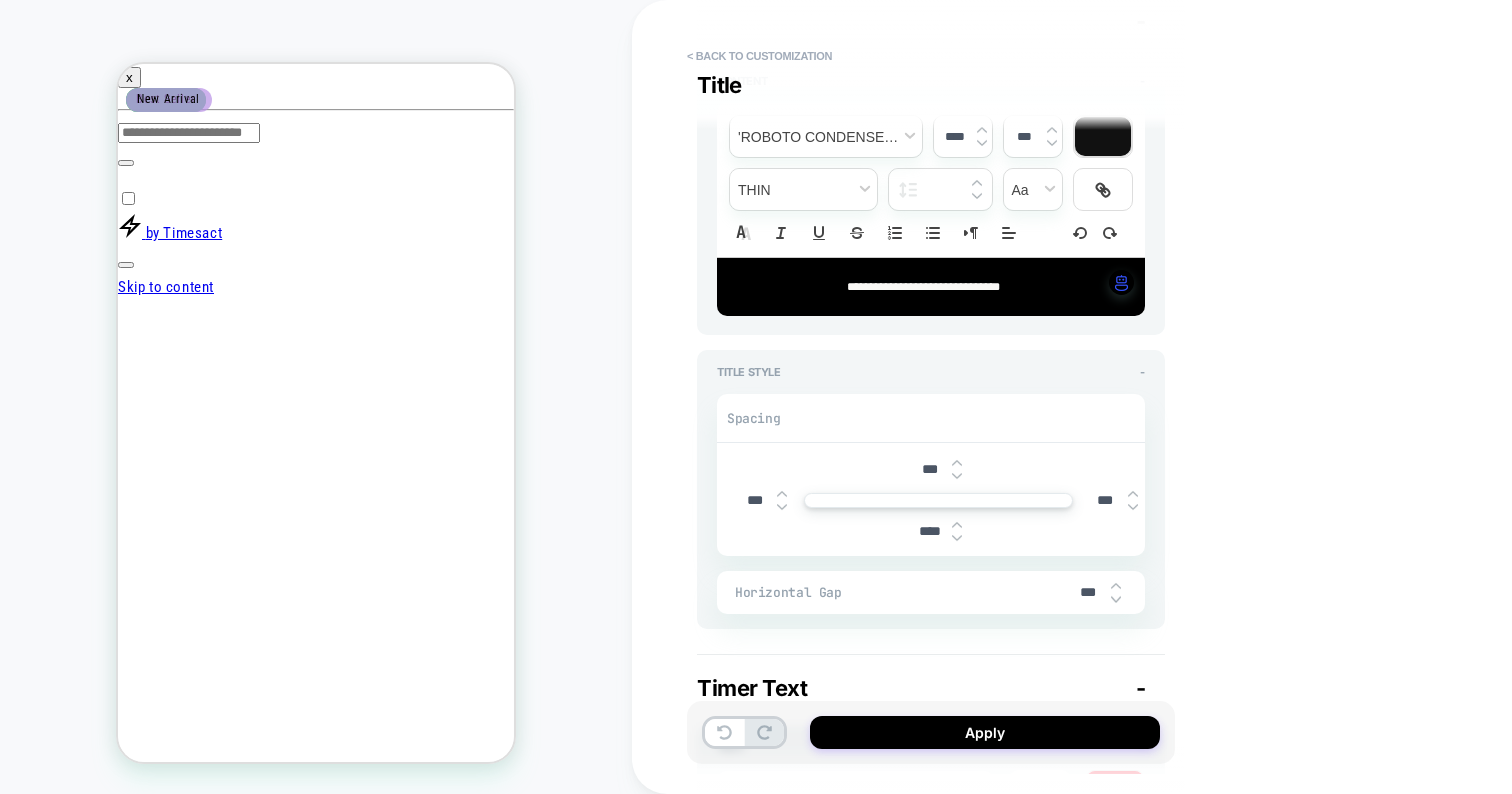 scroll, scrollTop: 228, scrollLeft: 0, axis: vertical 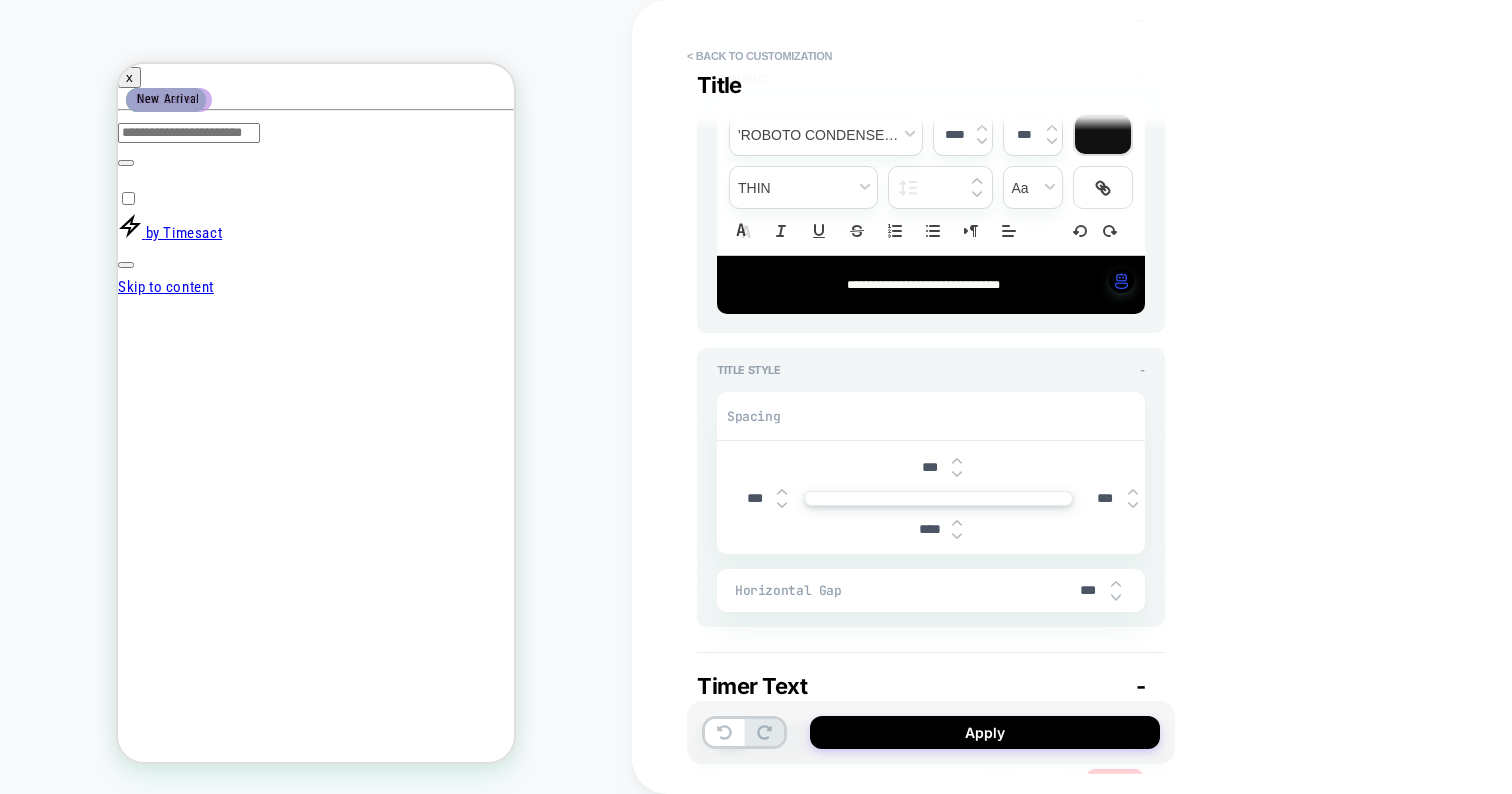 click at bounding box center [1116, 597] 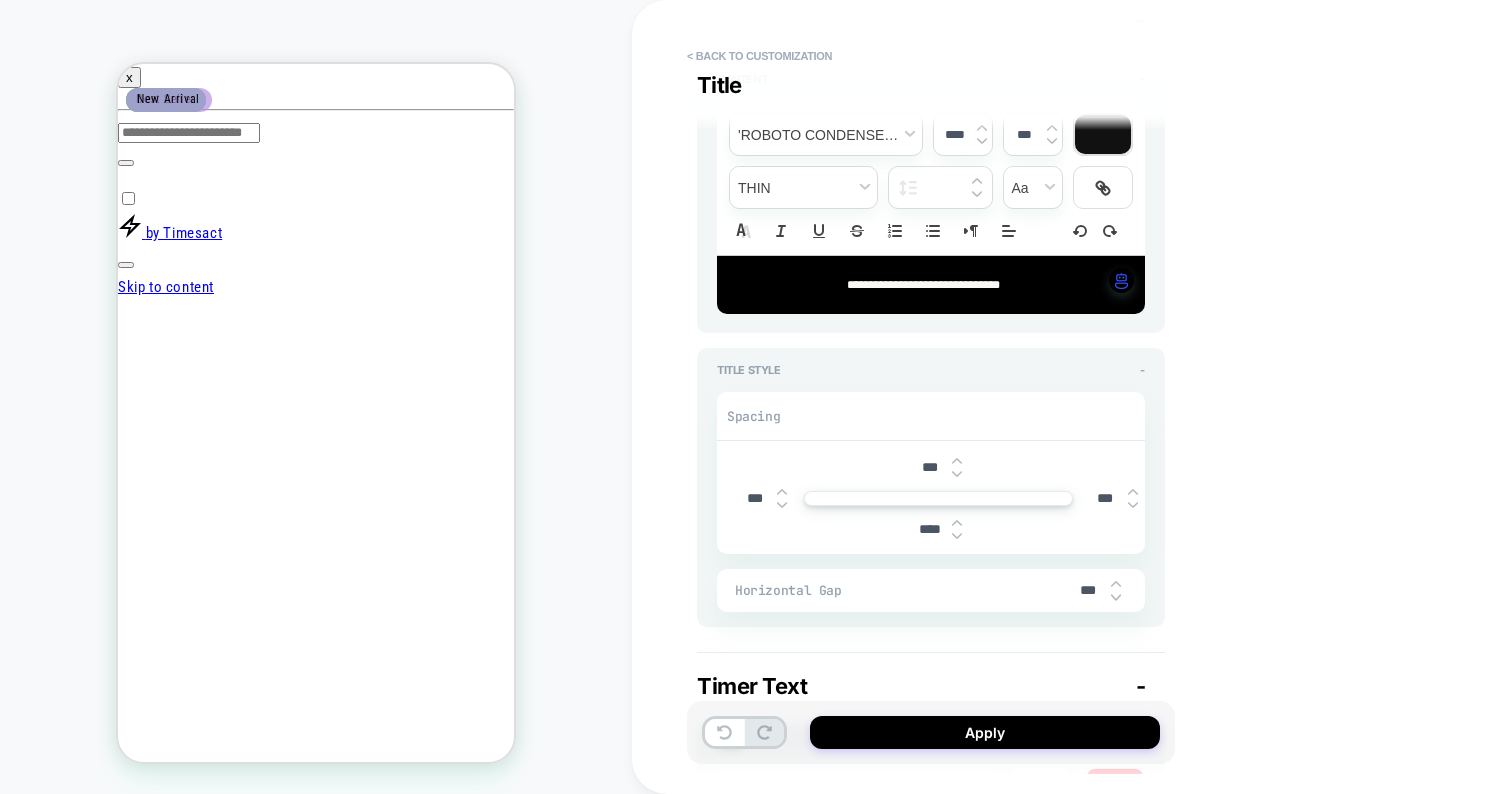 type on "*" 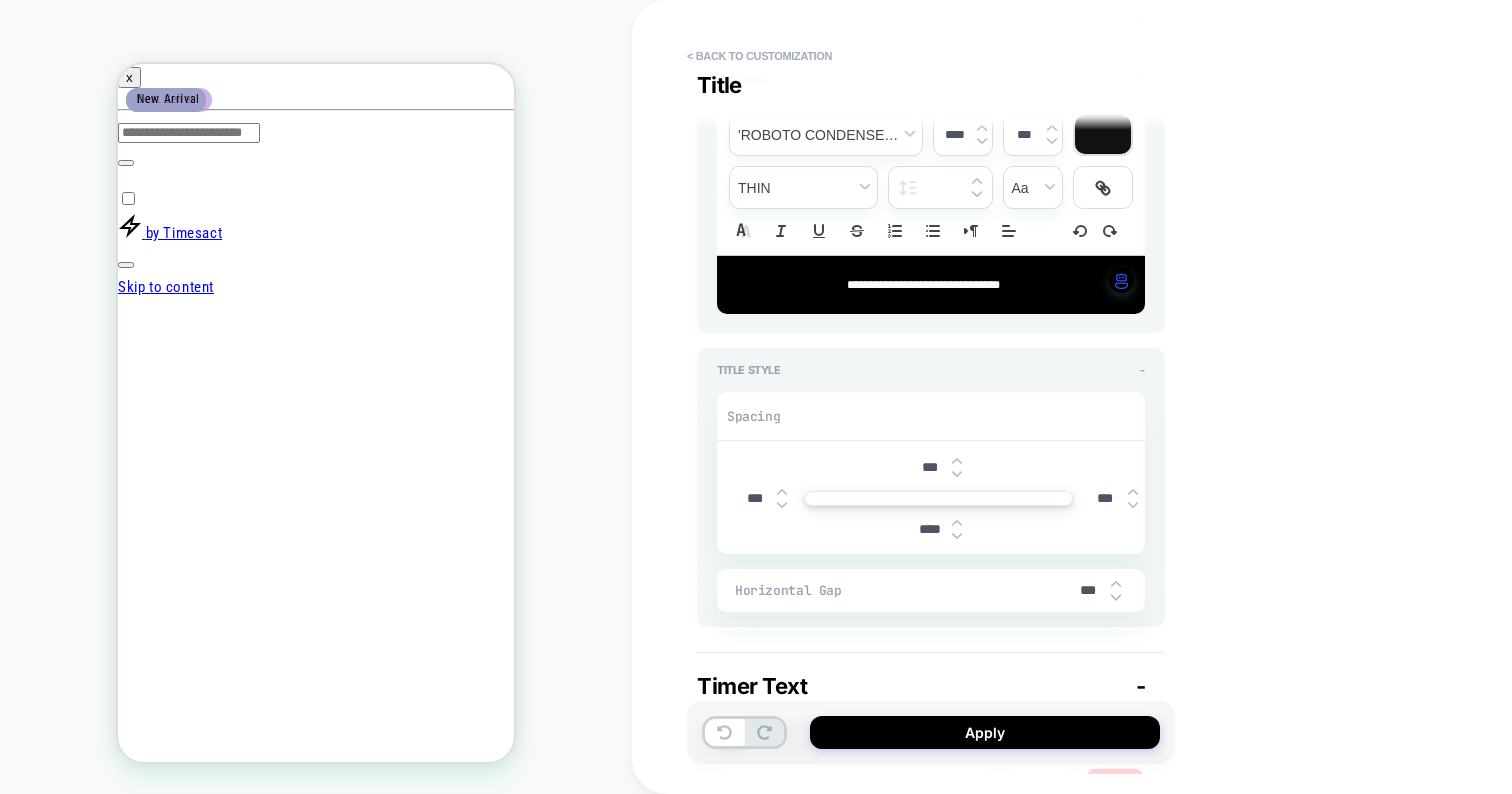 click at bounding box center (1116, 597) 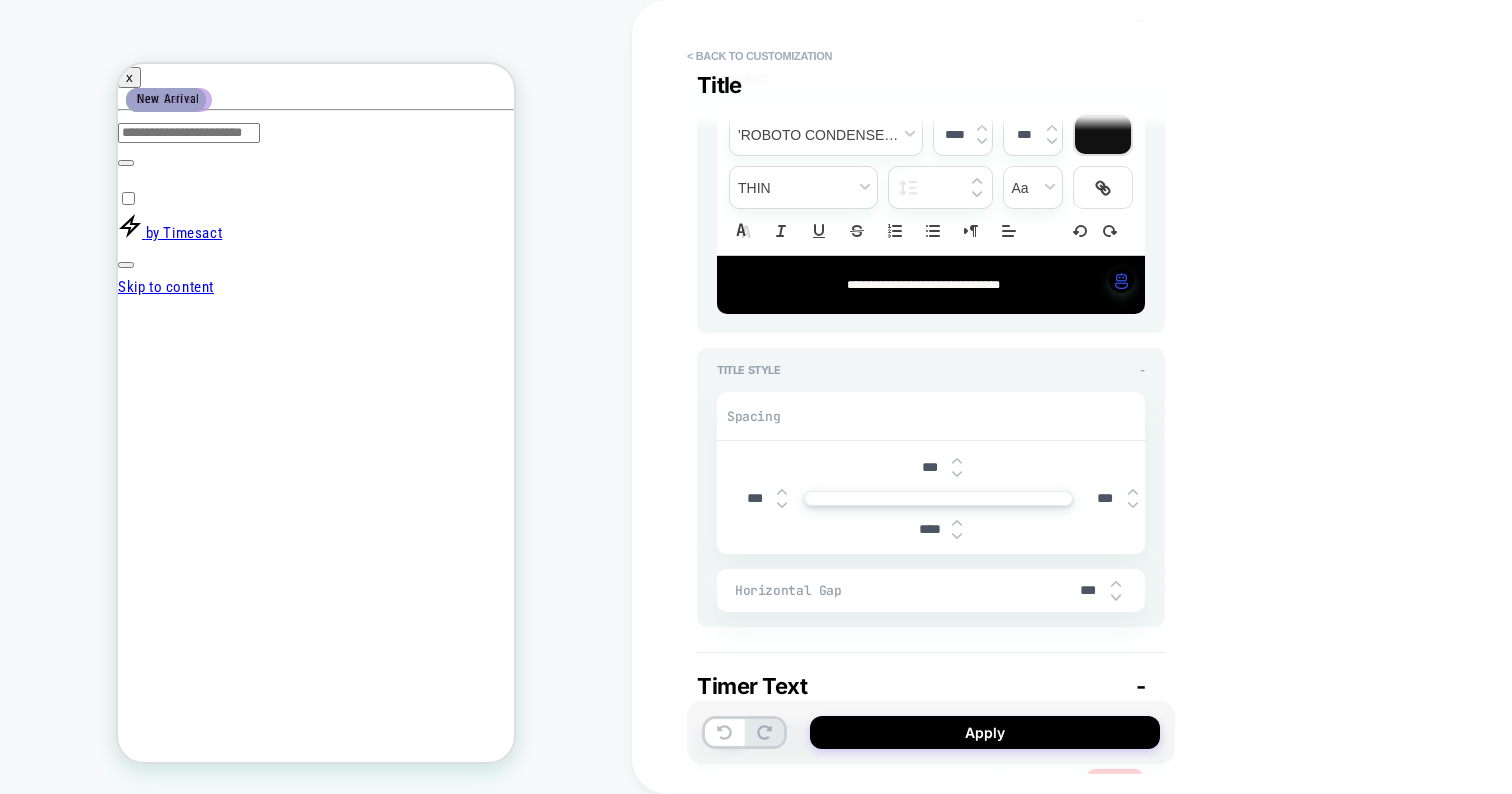 type on "*" 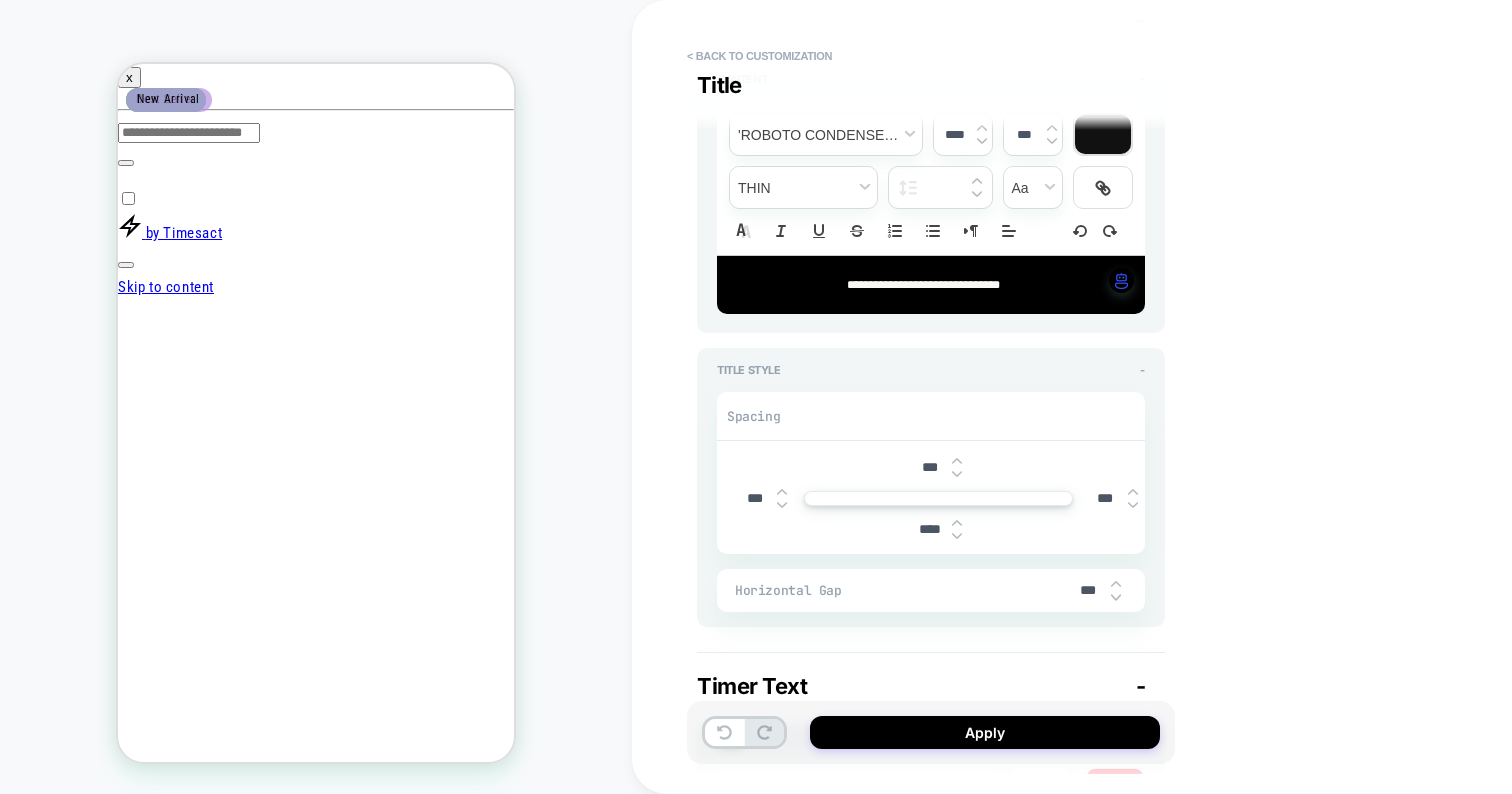 type on "*" 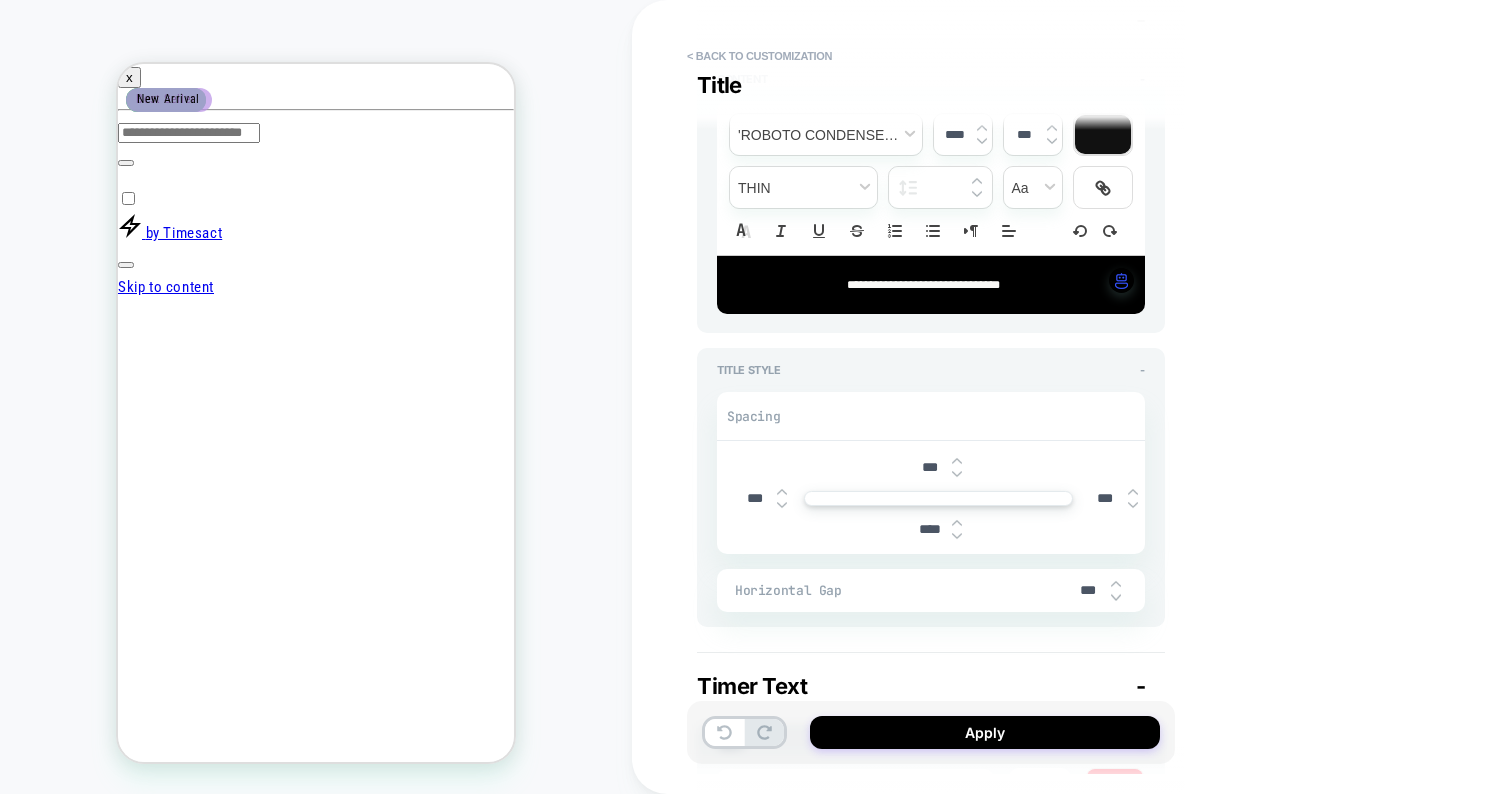 type on "***" 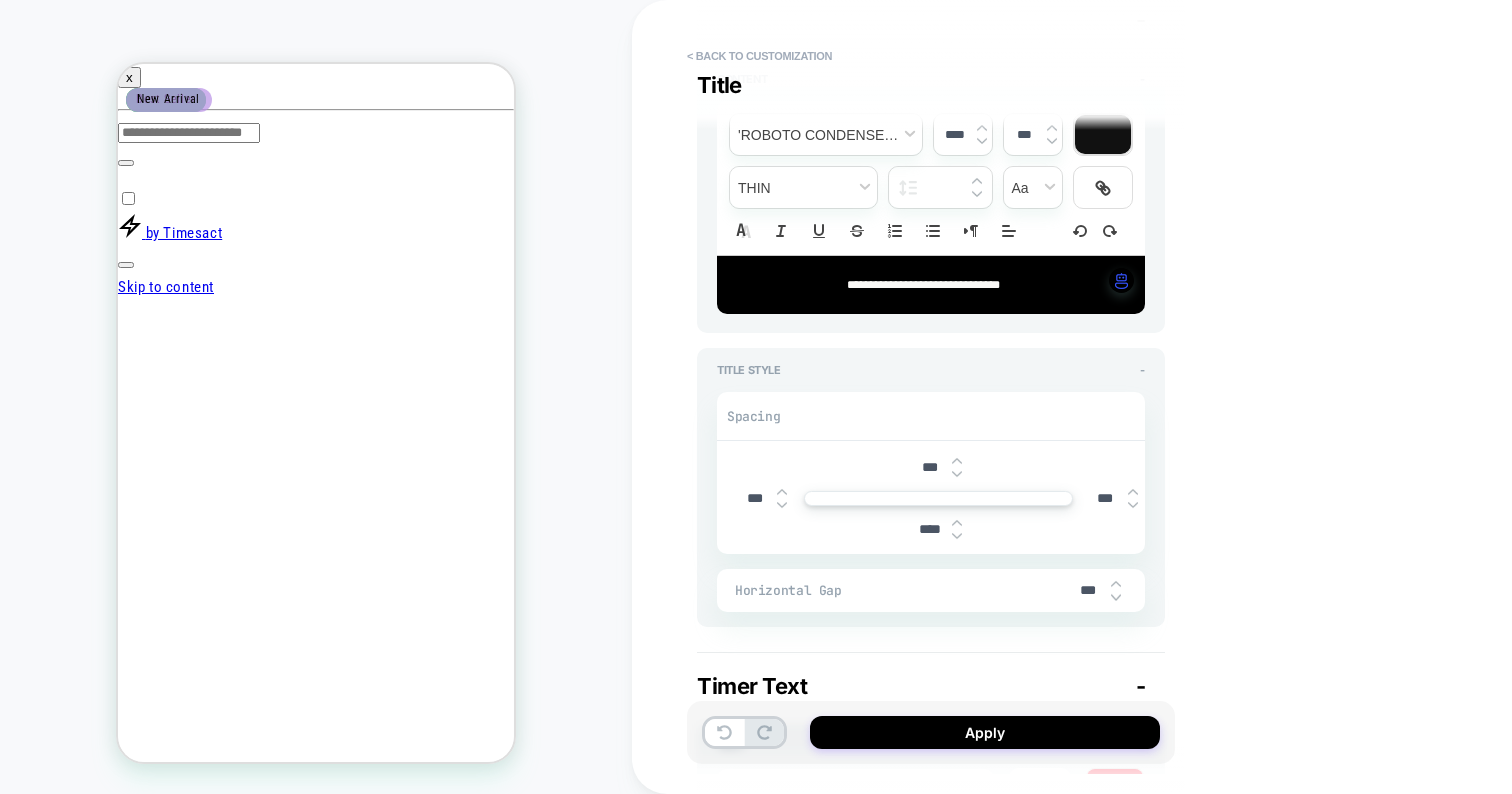 click at bounding box center [1116, 597] 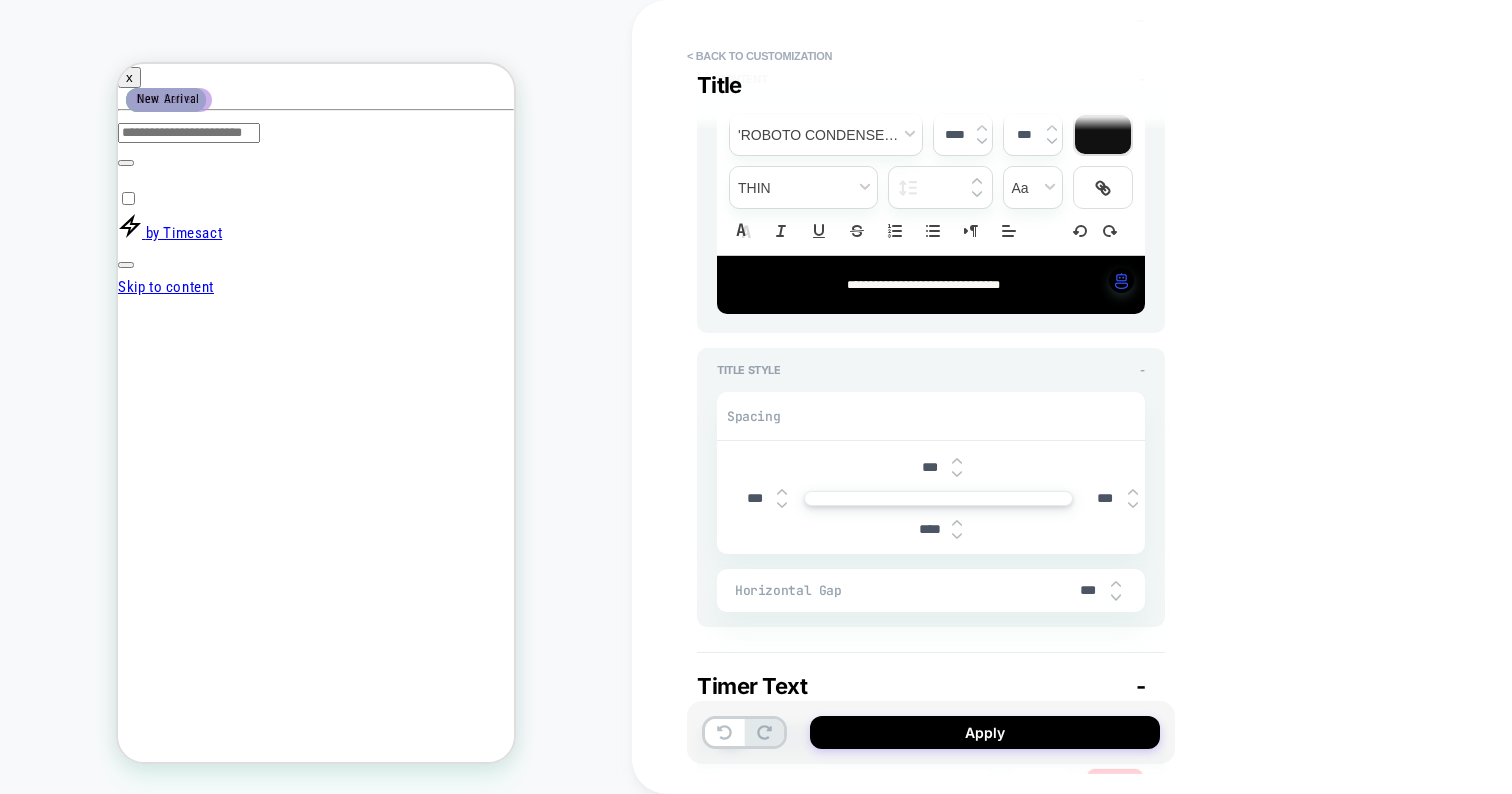type on "***" 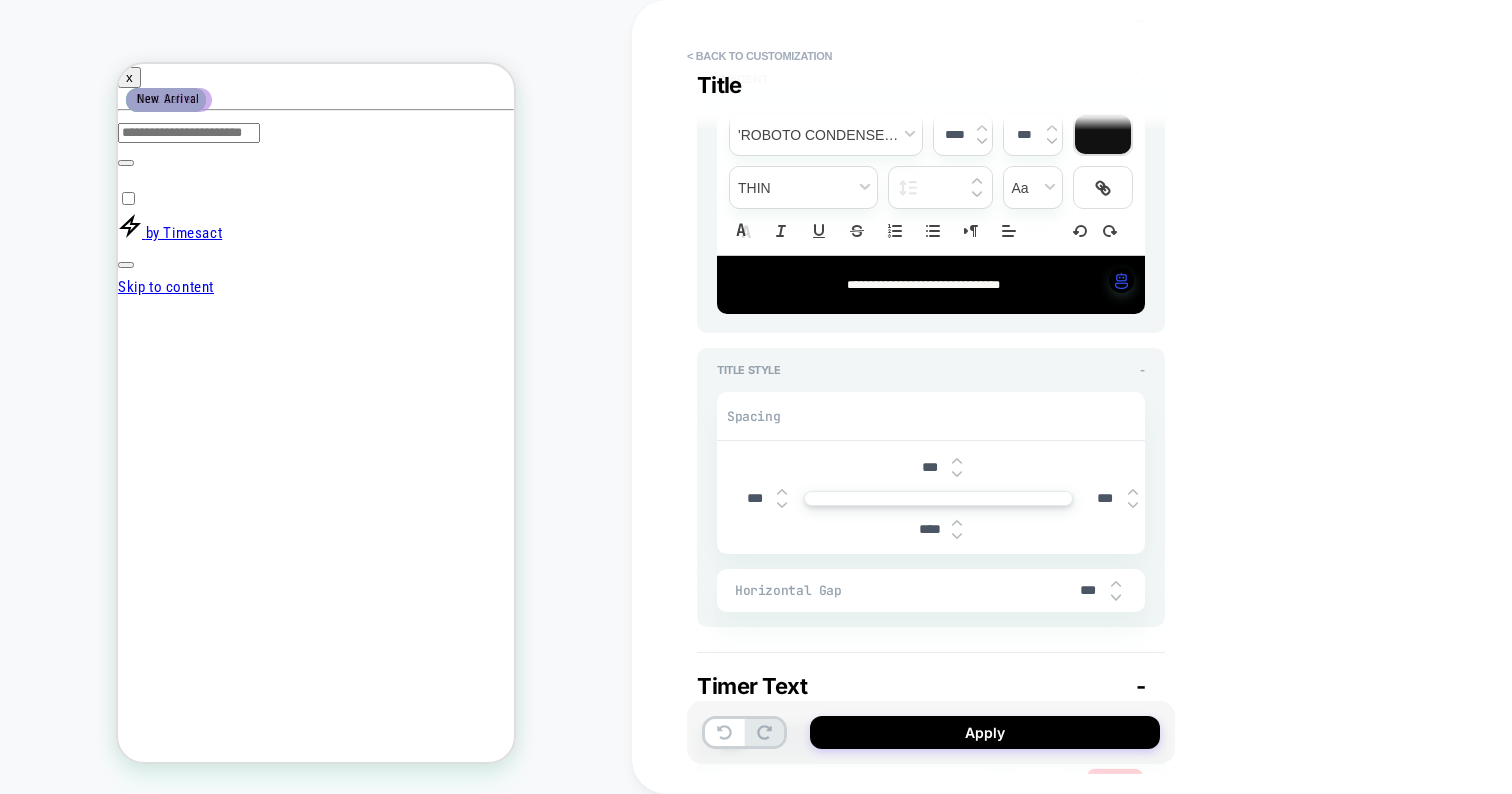 type on "***" 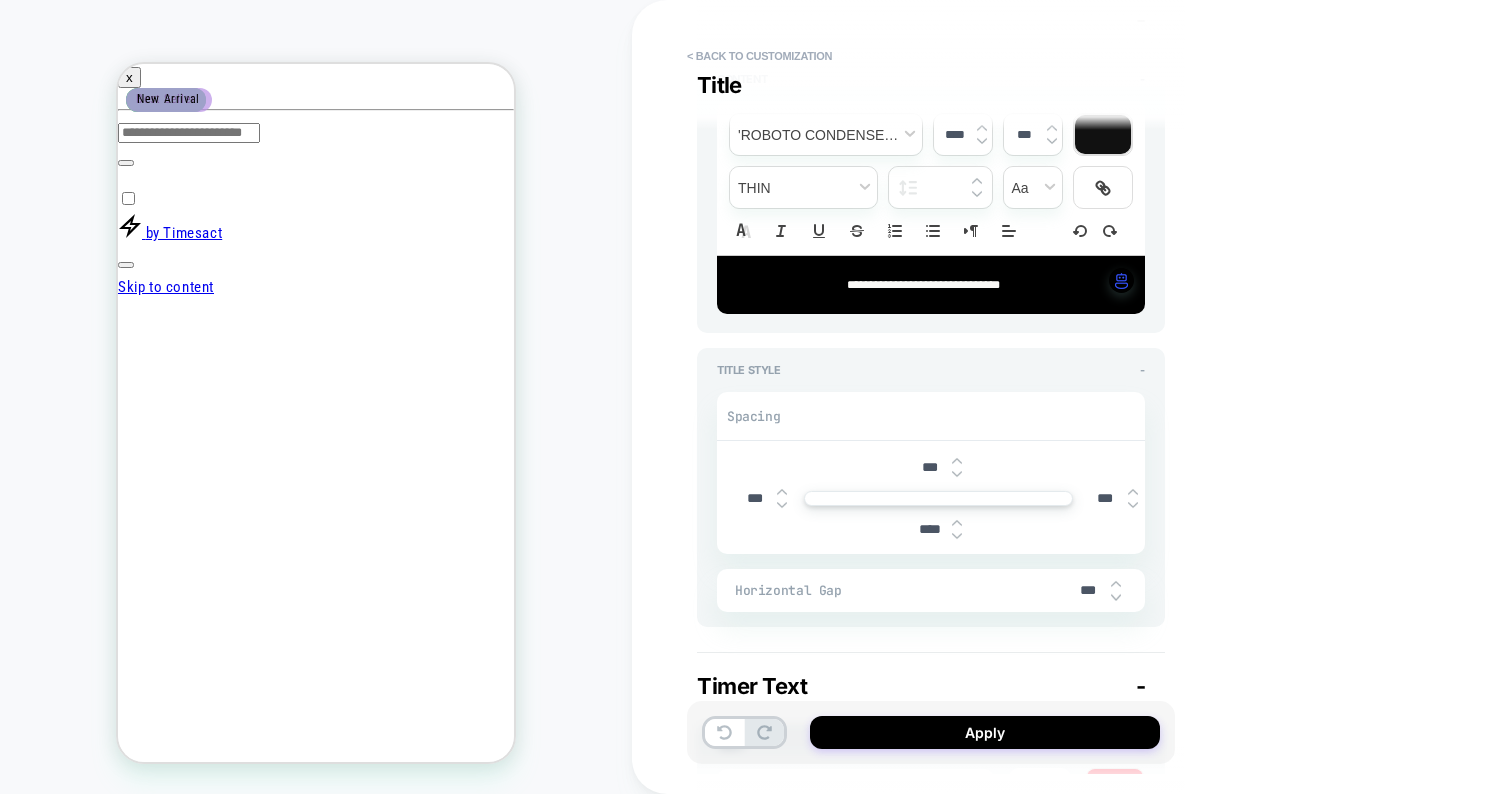 type on "***" 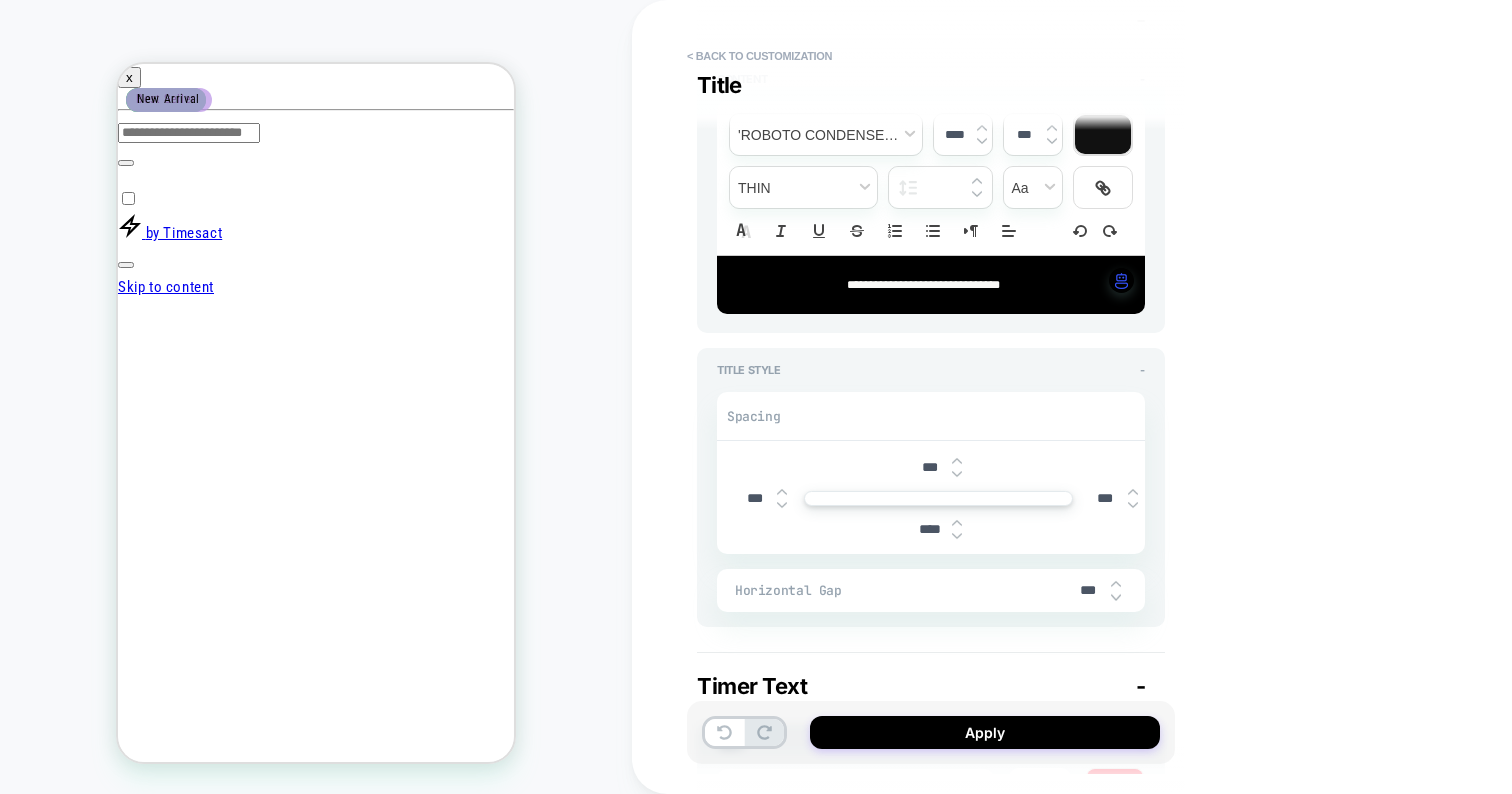 click at bounding box center (1116, 597) 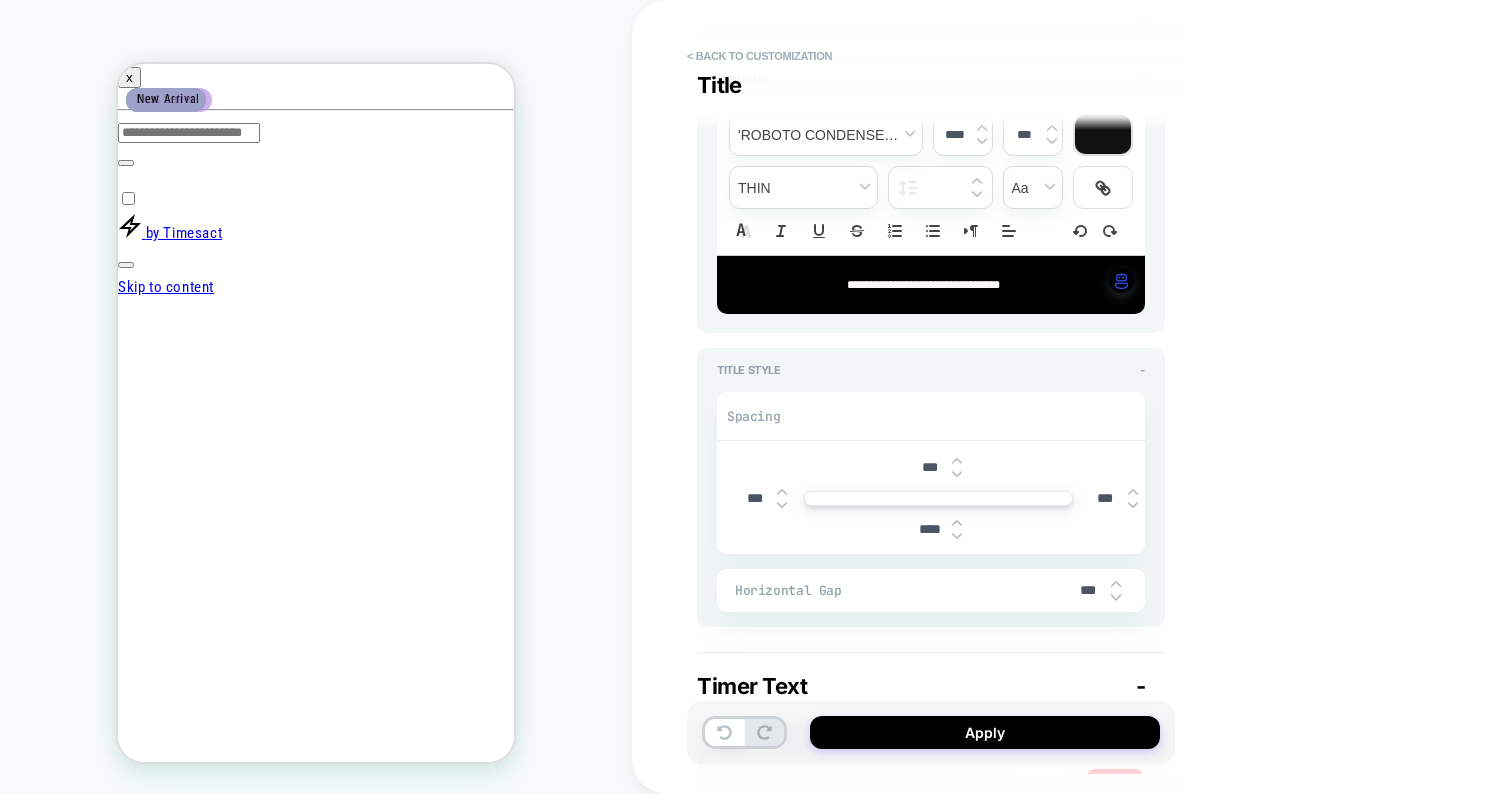 type on "*" 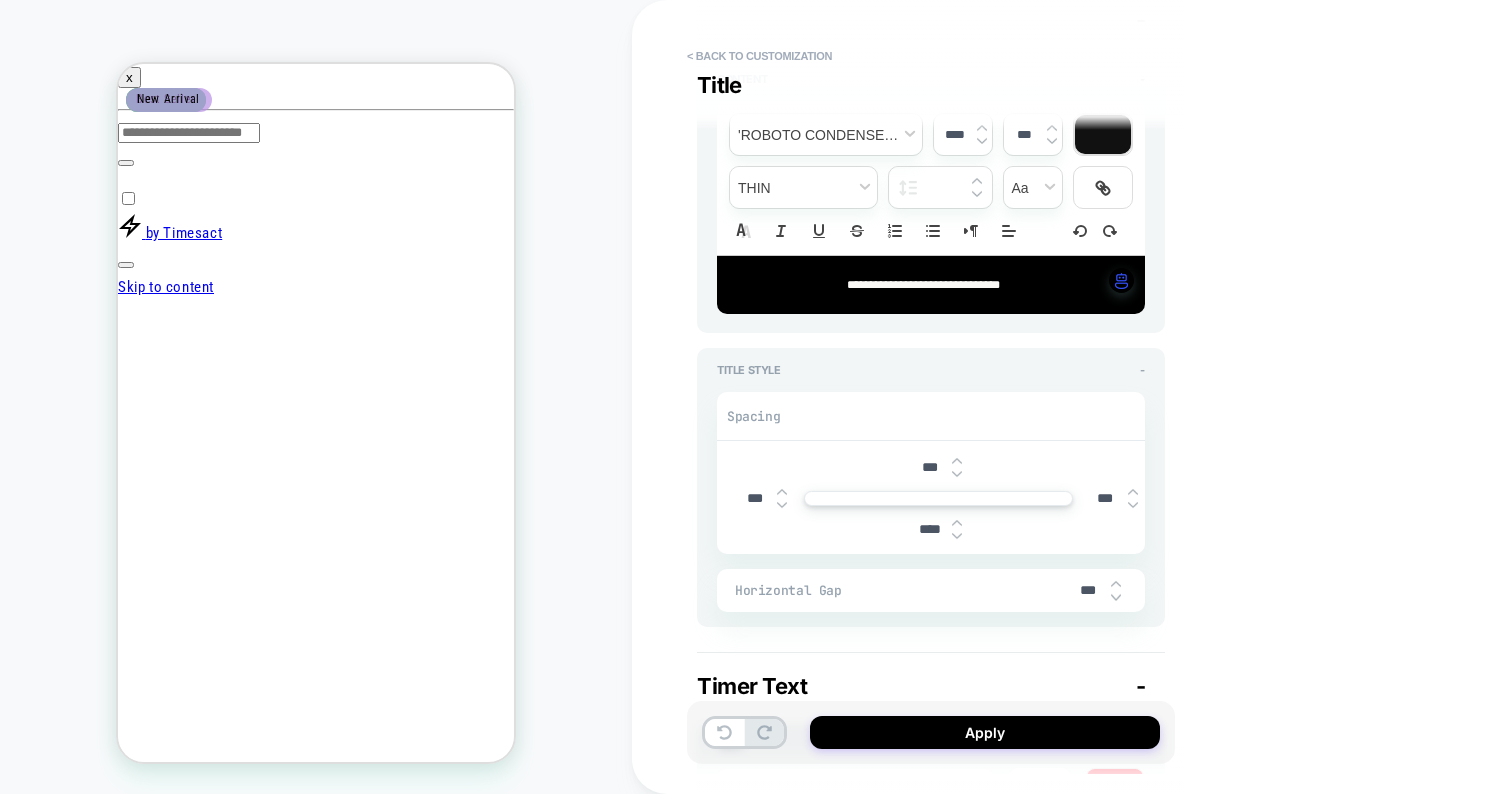 click at bounding box center [1116, 597] 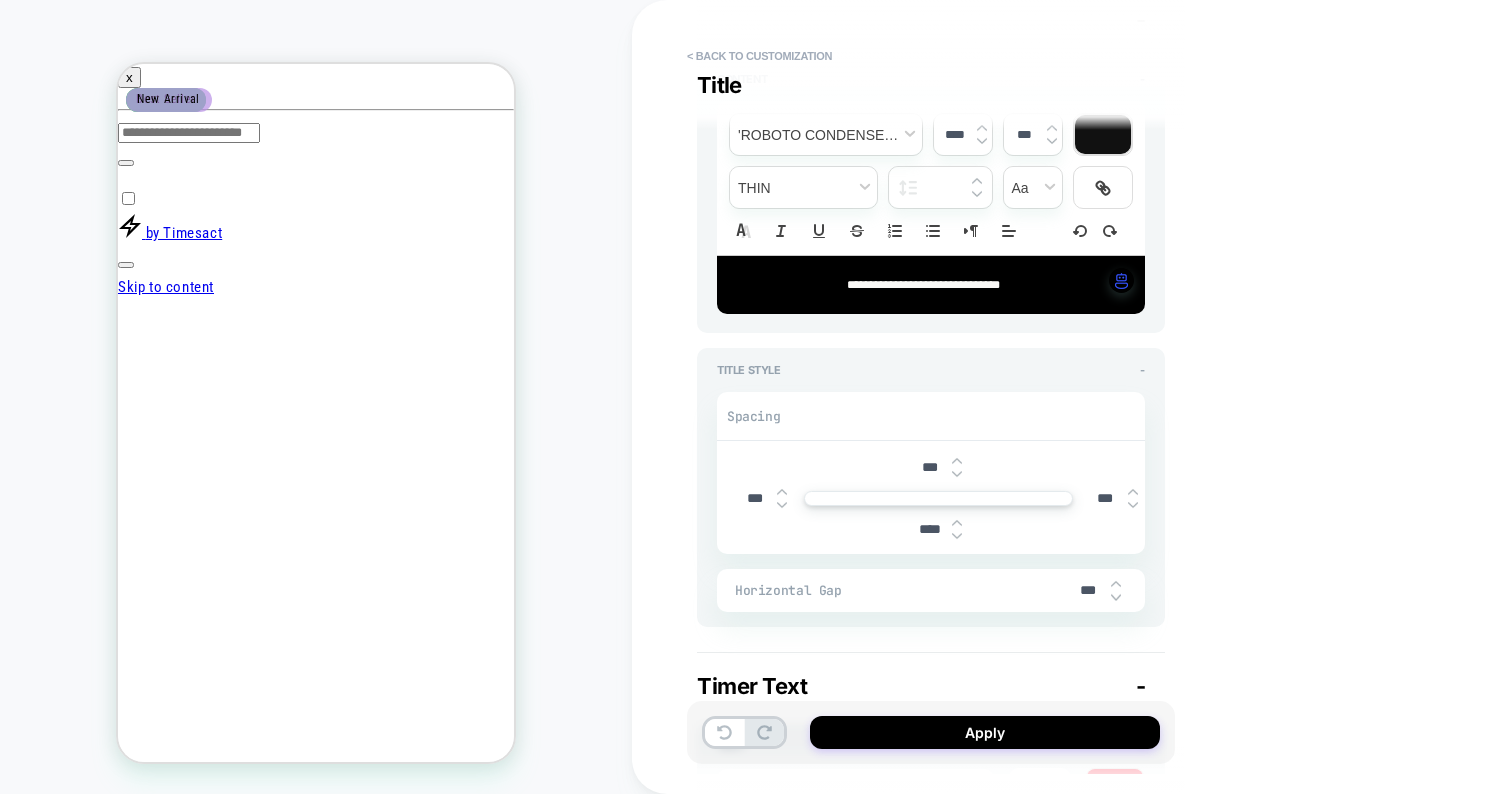 type on "*" 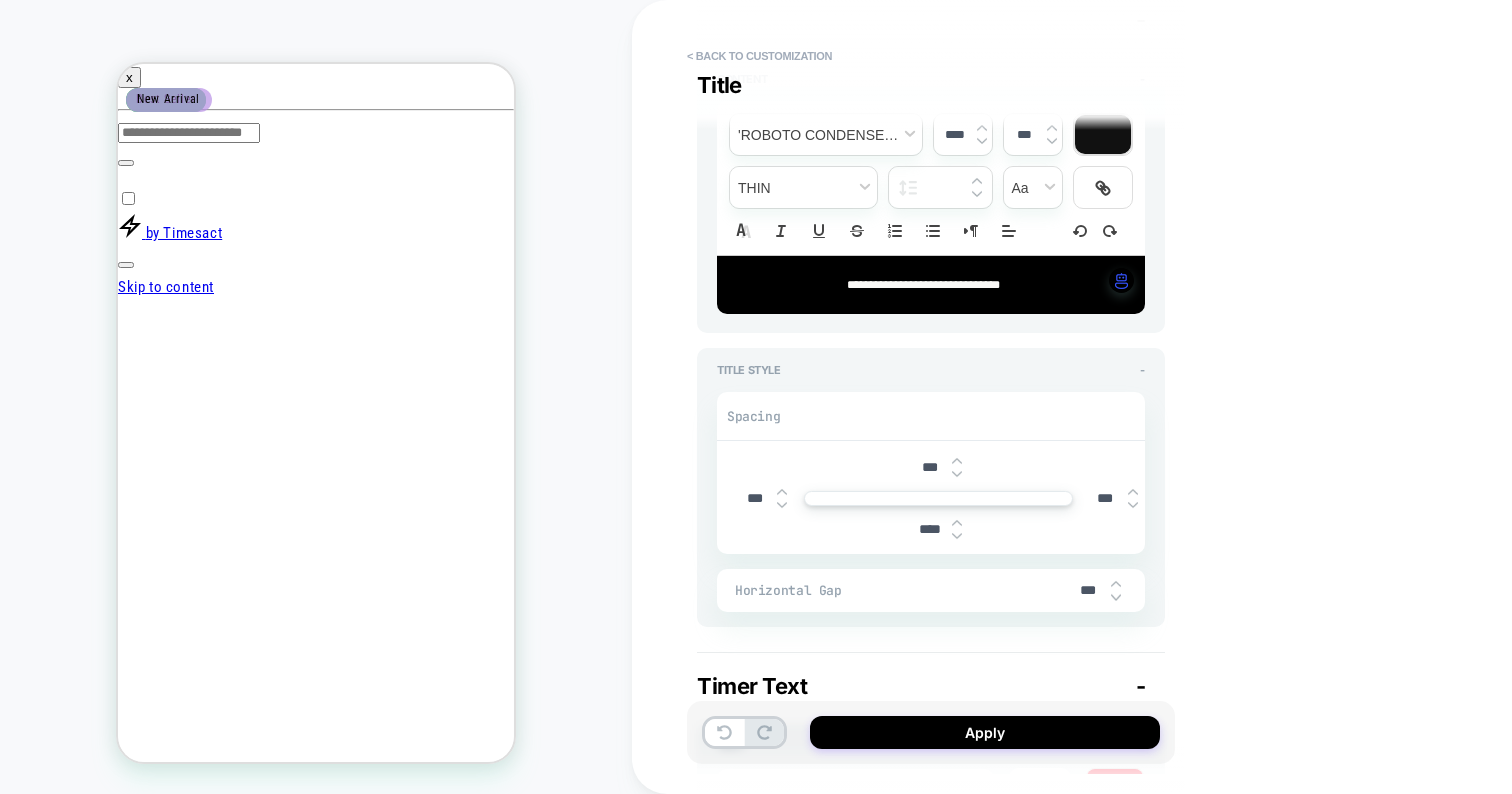 click at bounding box center (1116, 597) 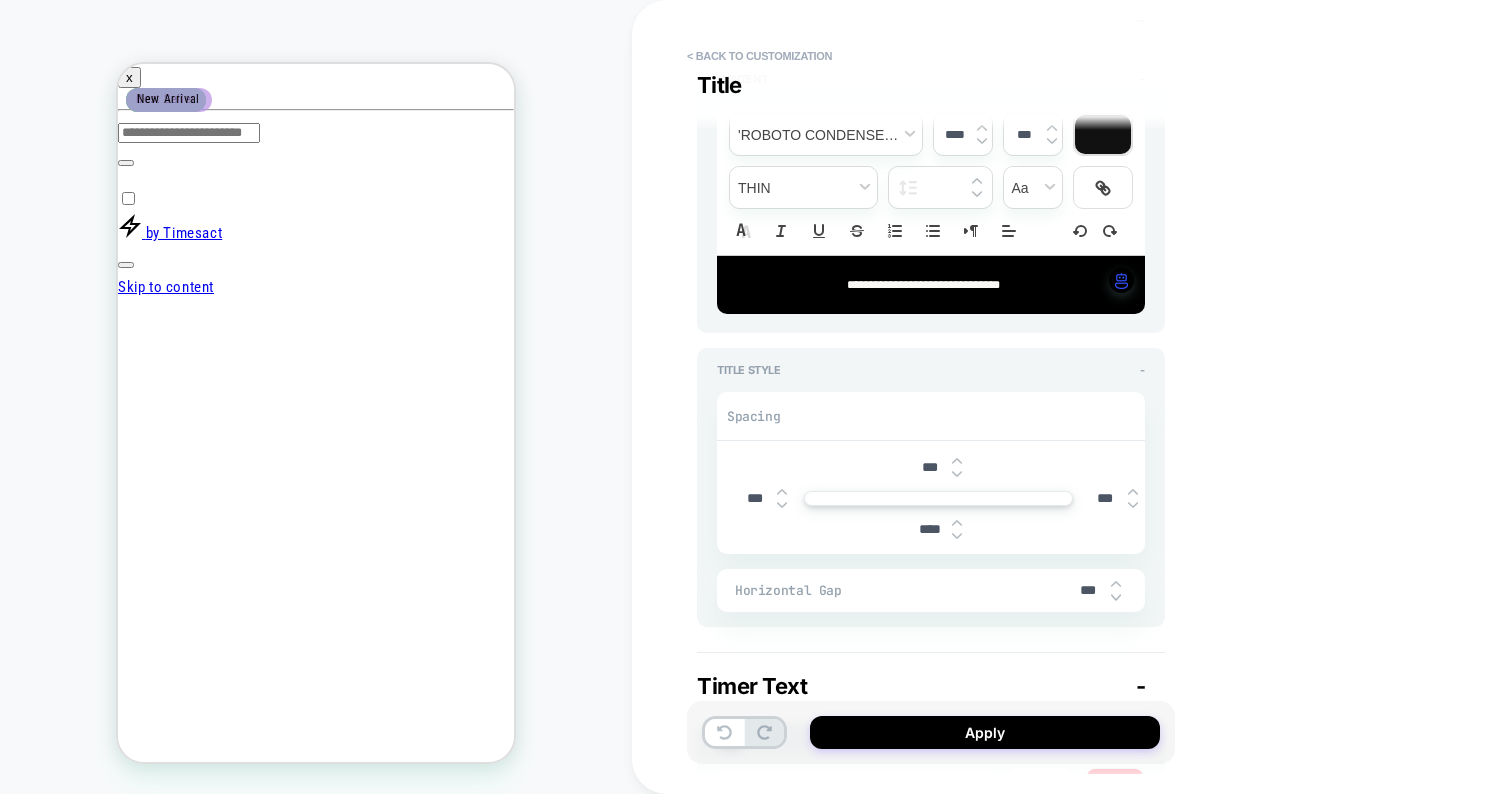type on "***" 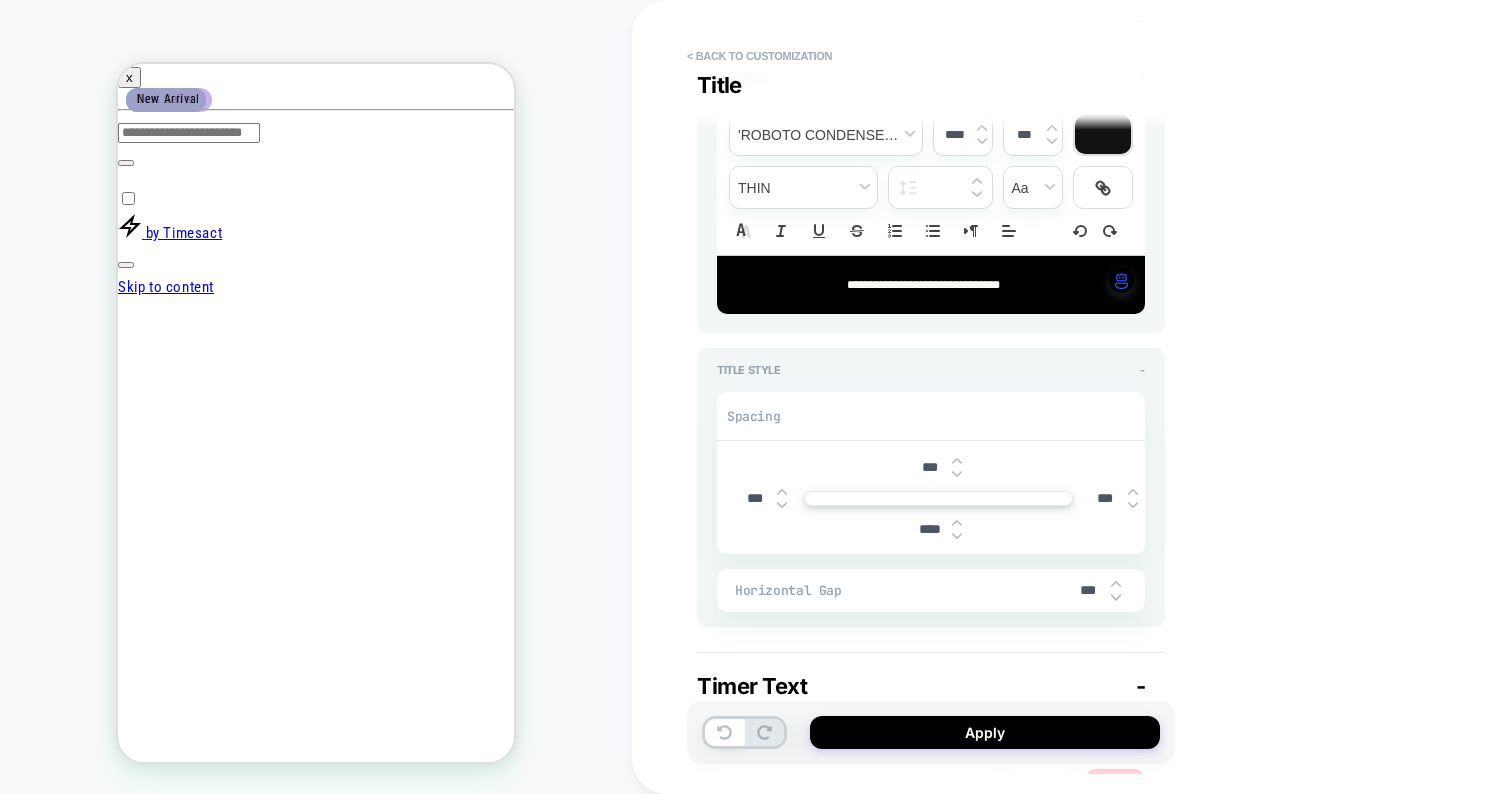 click at bounding box center [1116, 597] 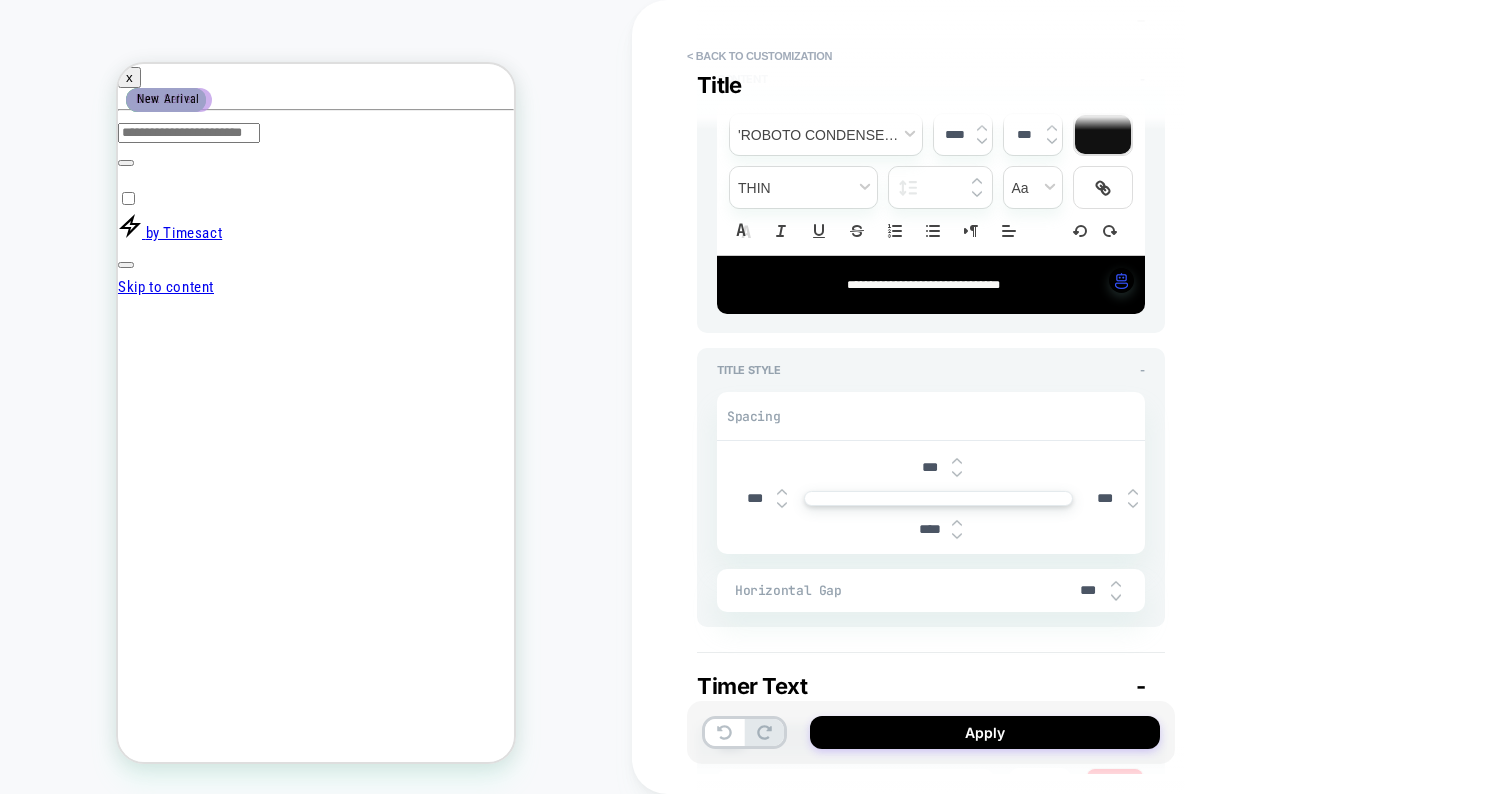 type on "*" 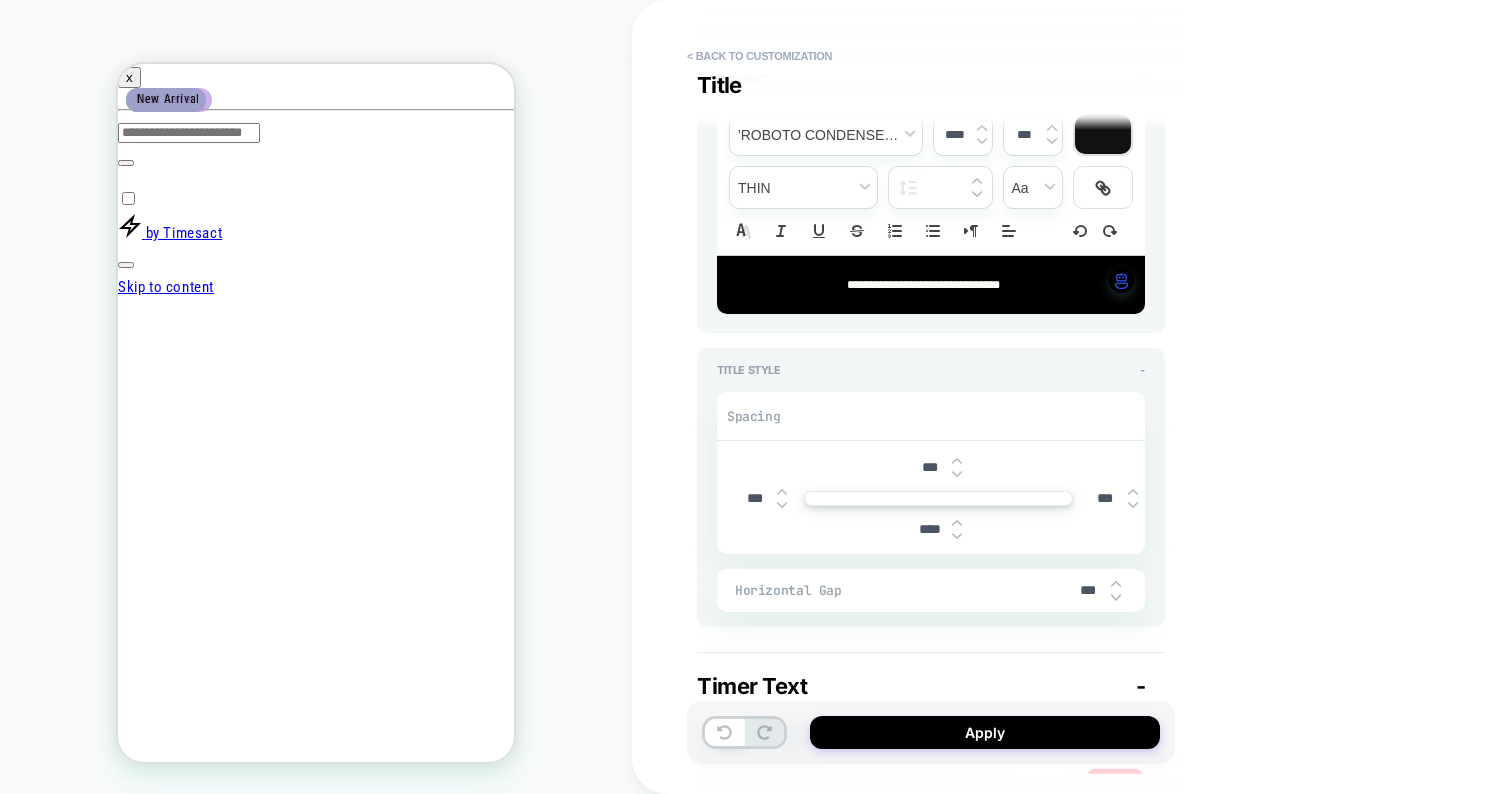type on "***" 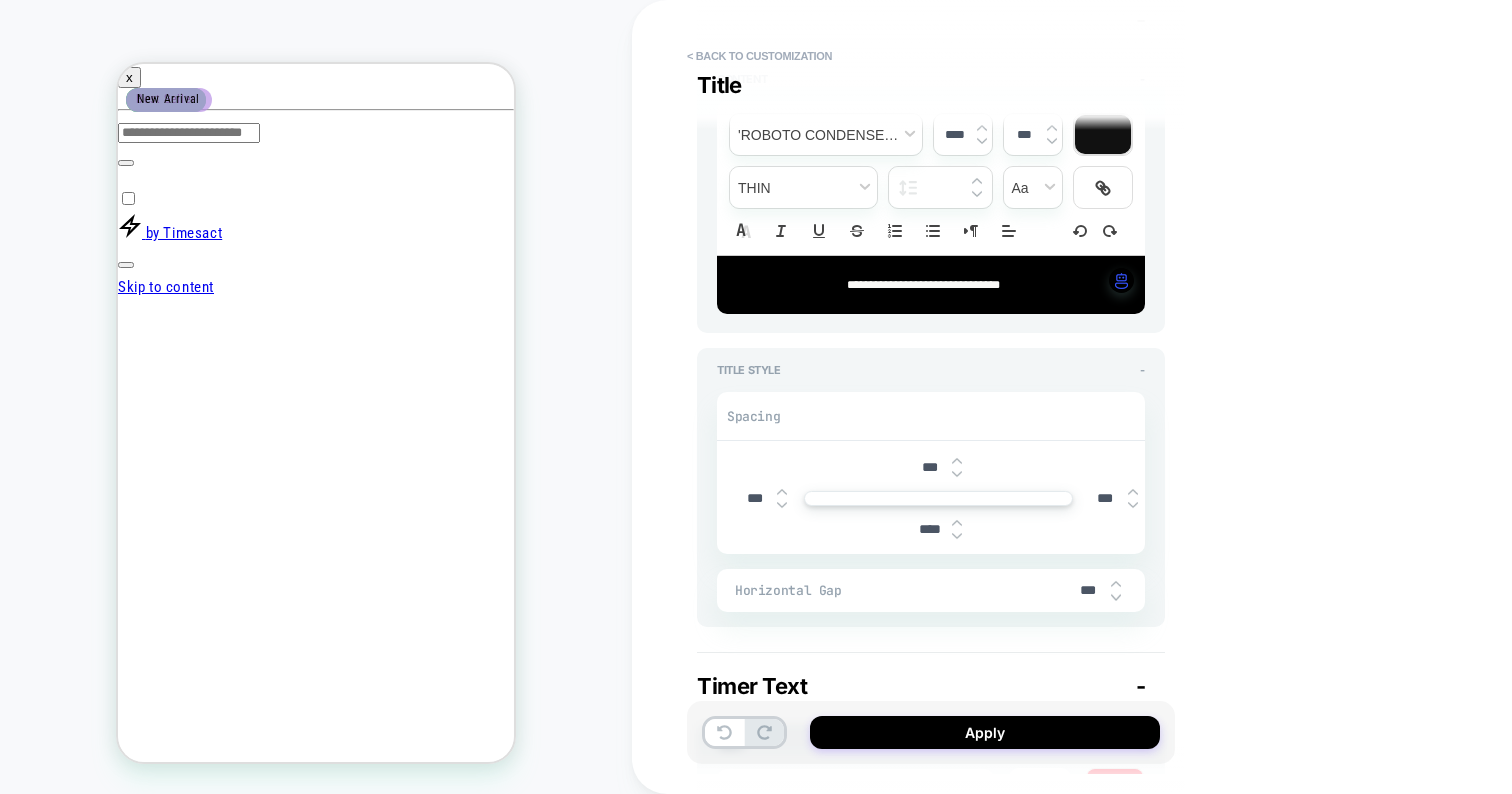 type on "*" 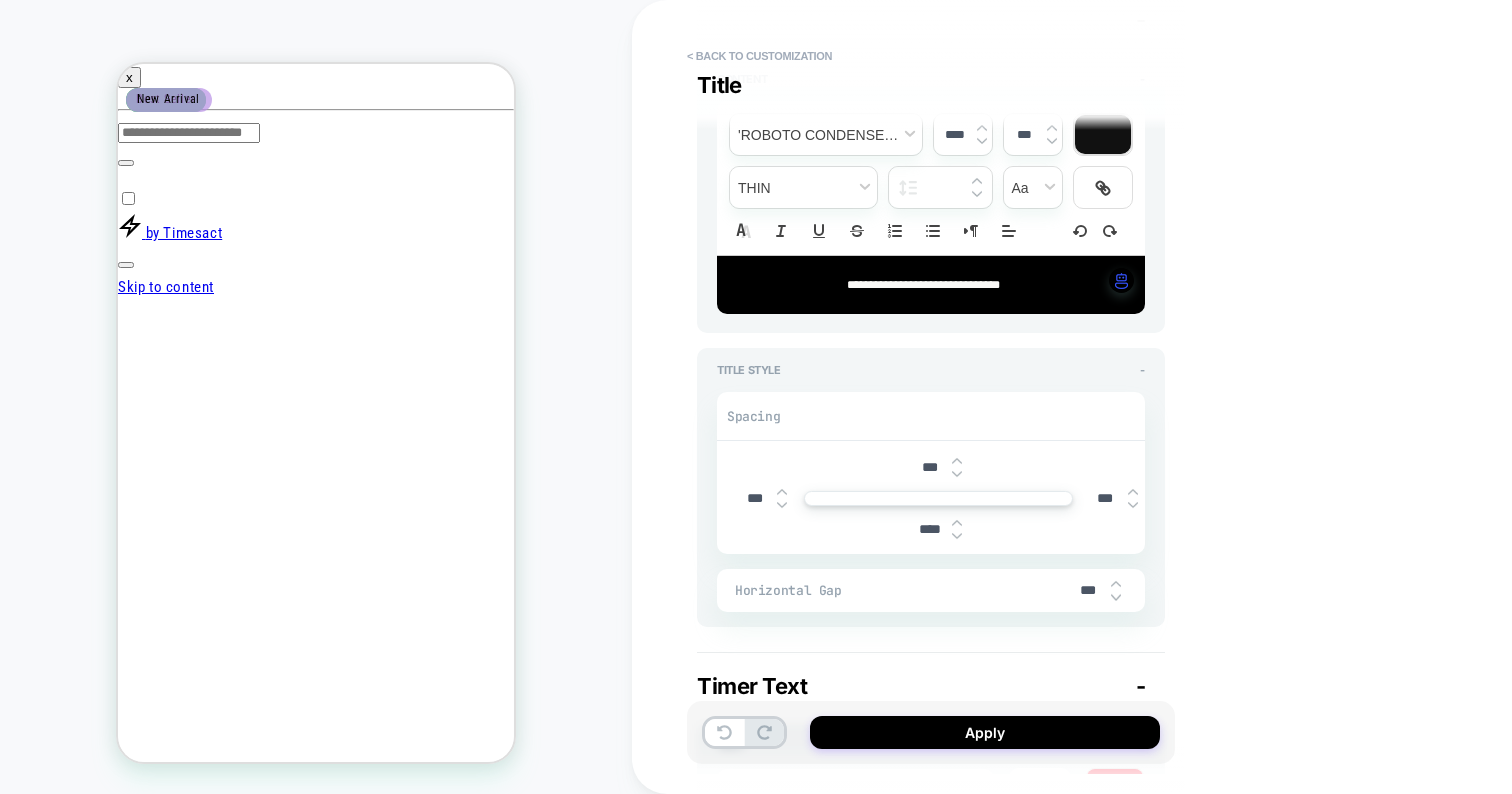 type on "***" 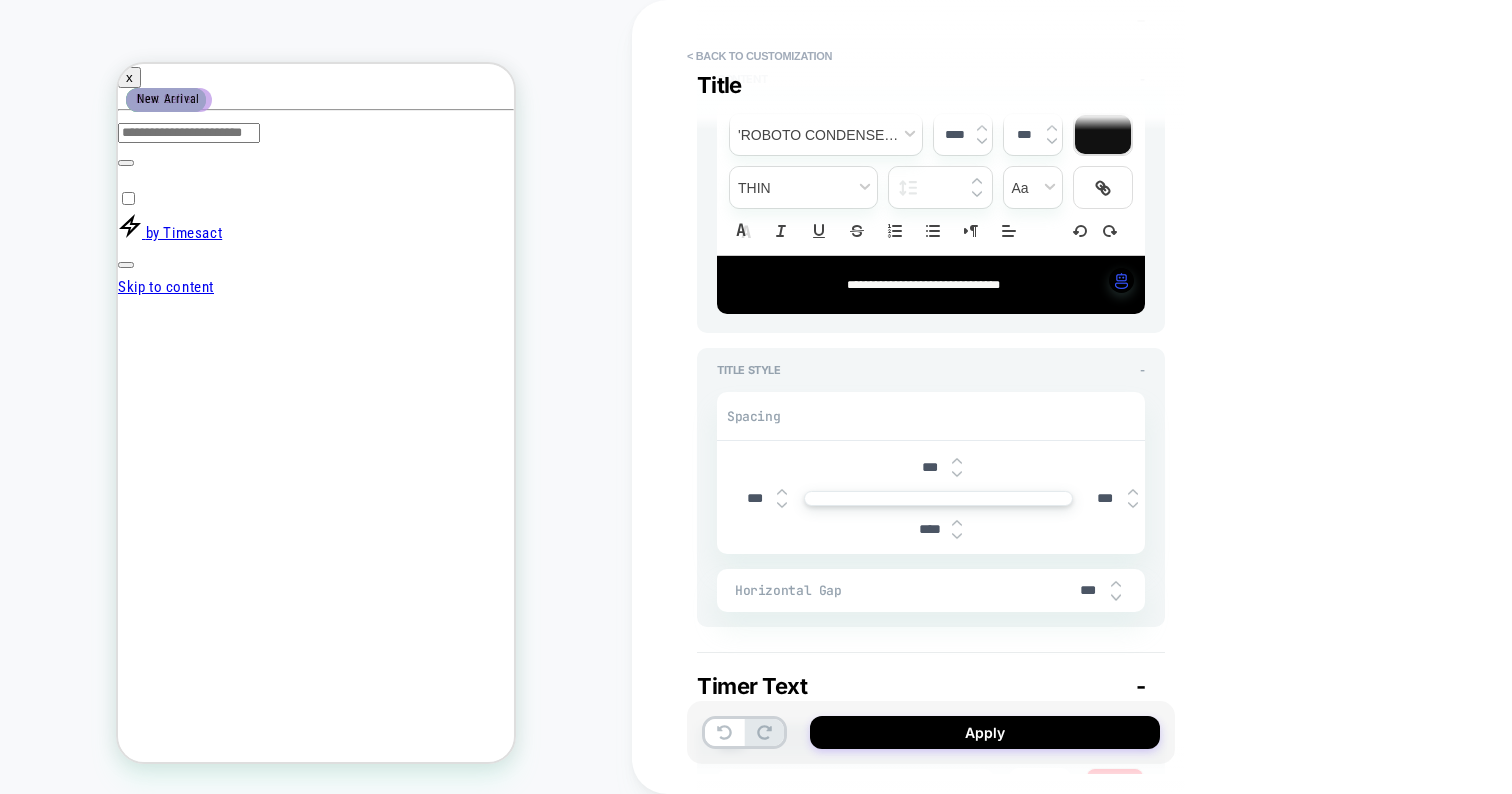 click at bounding box center [1116, 584] 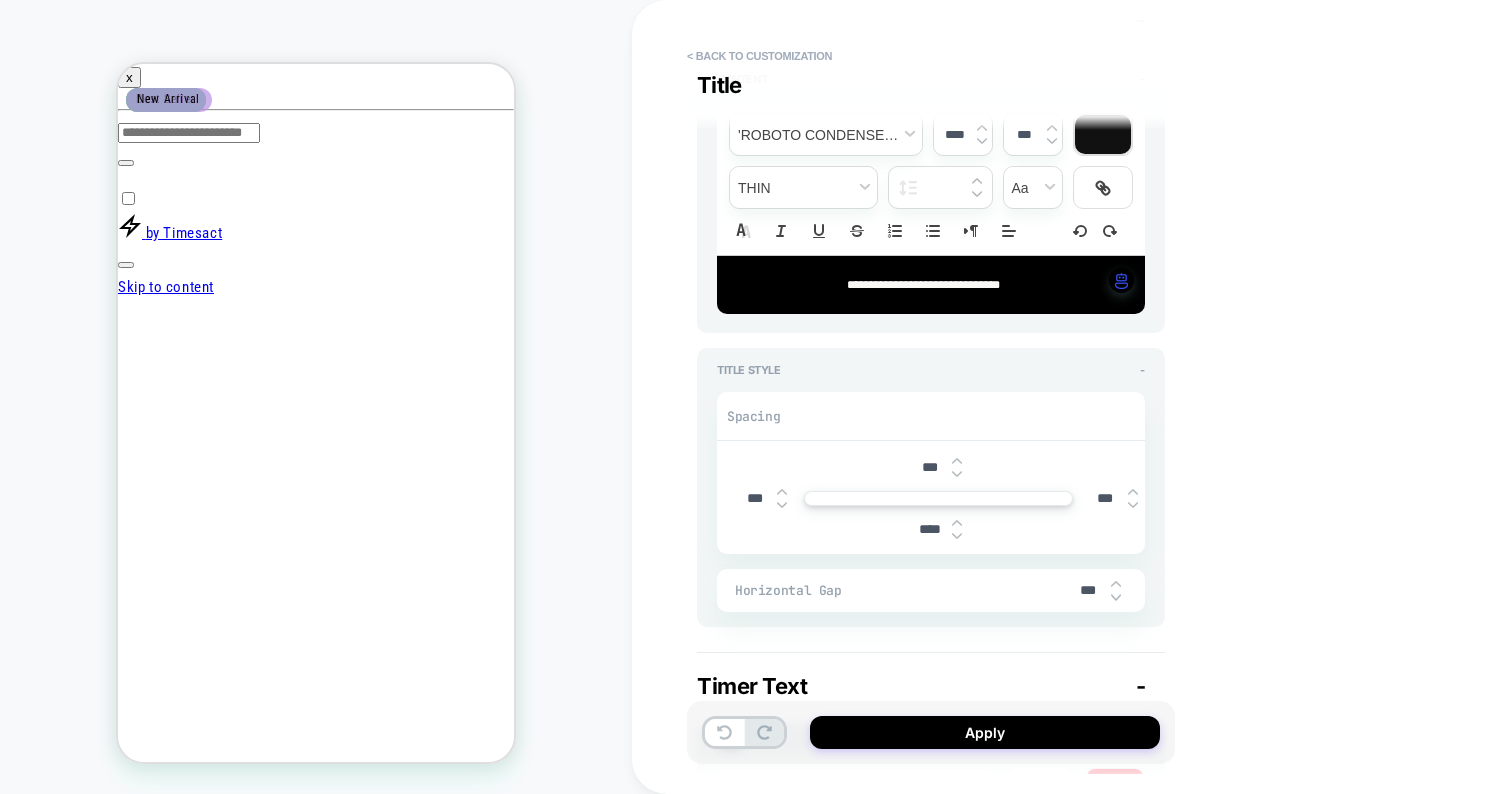 type on "*" 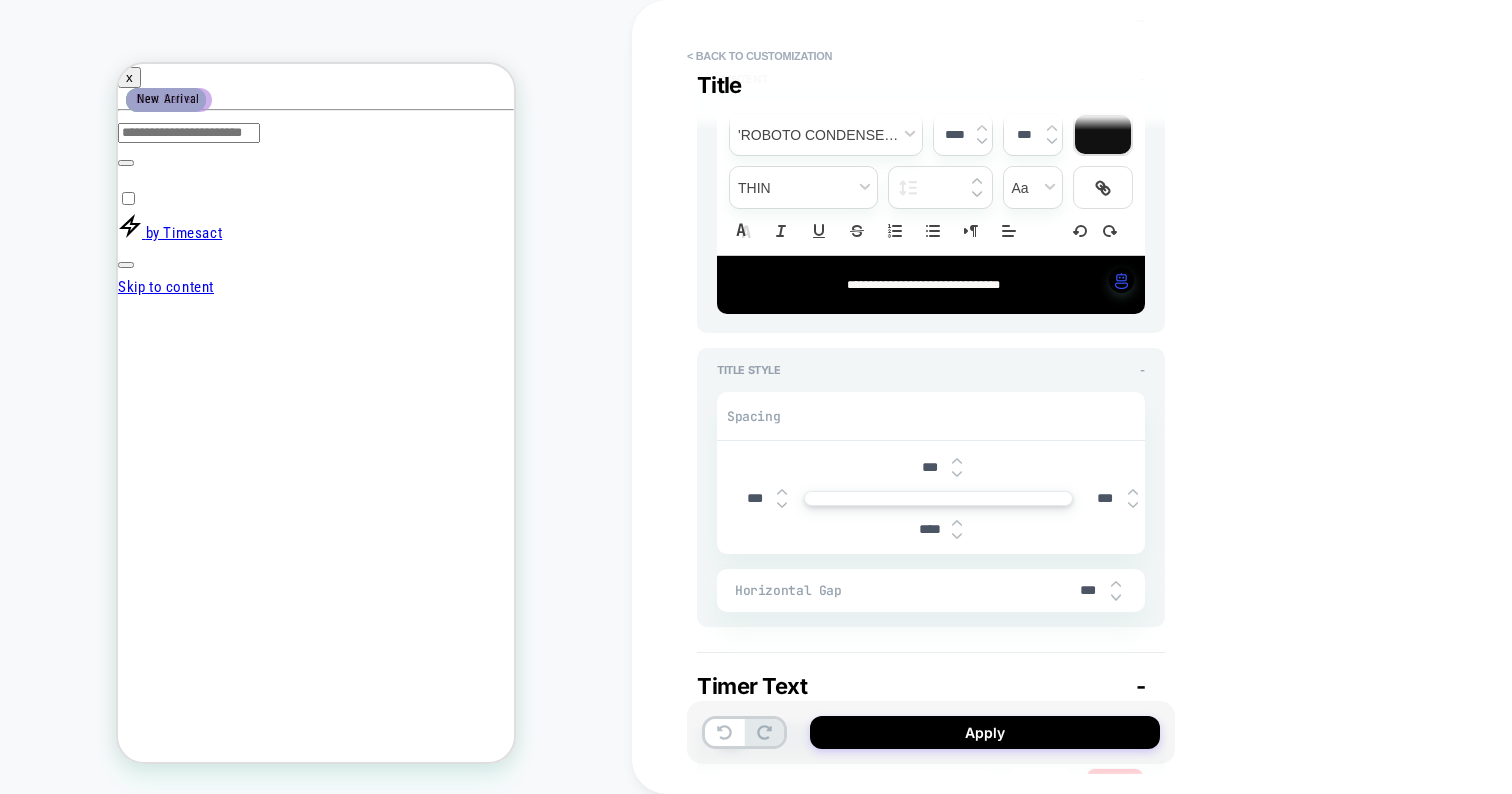 click at bounding box center (1116, 584) 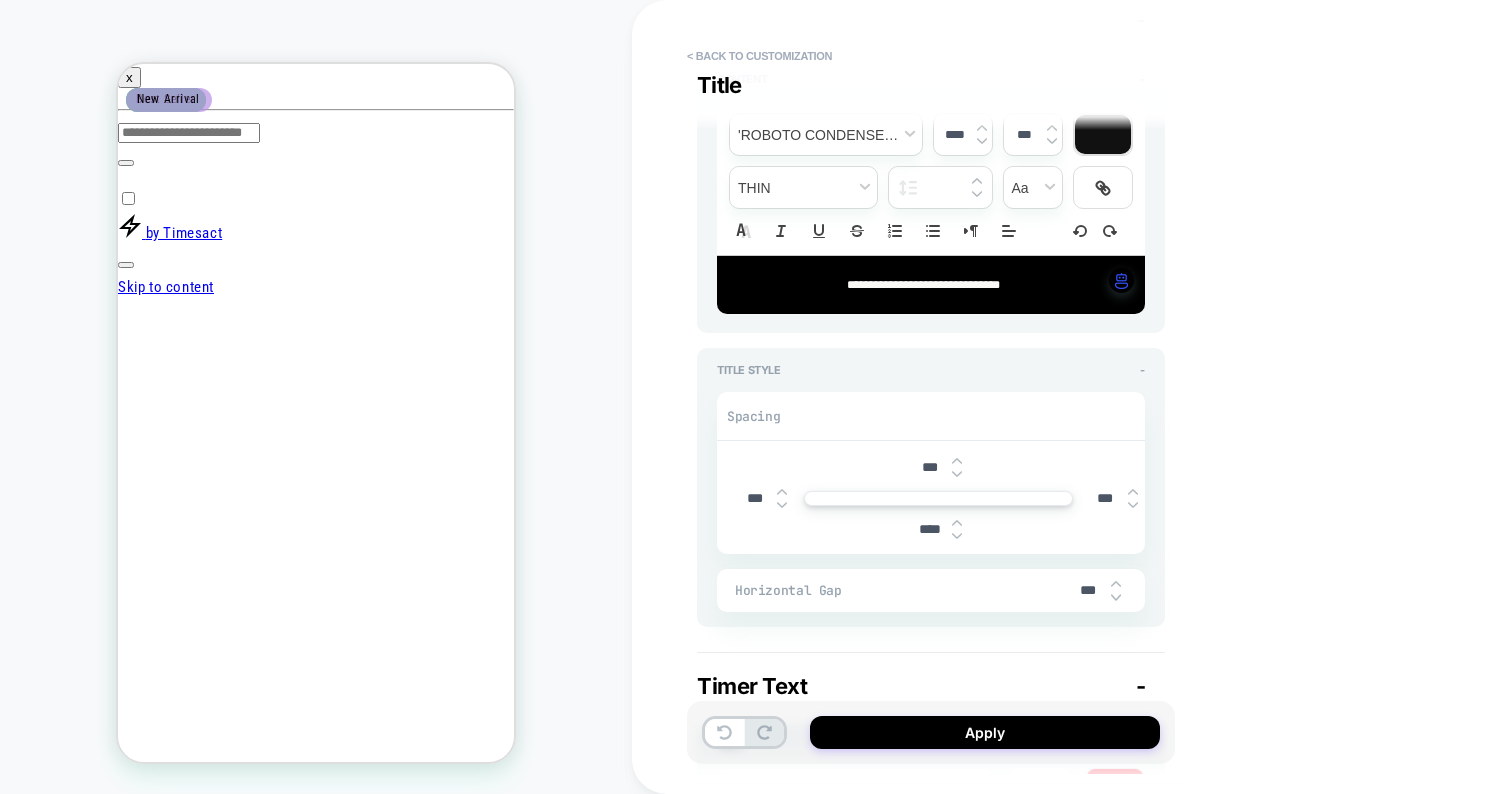 type on "*" 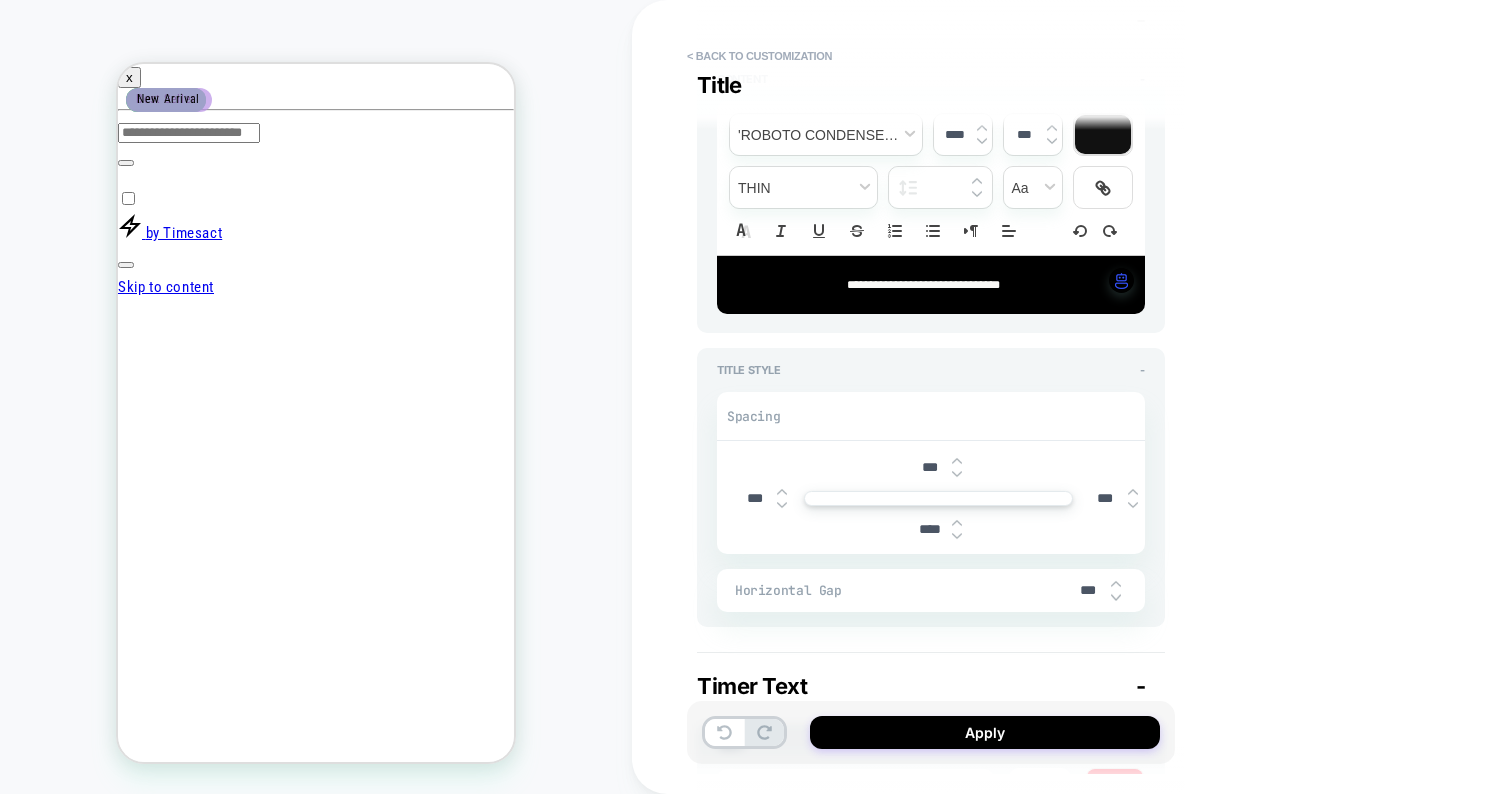 type on "*" 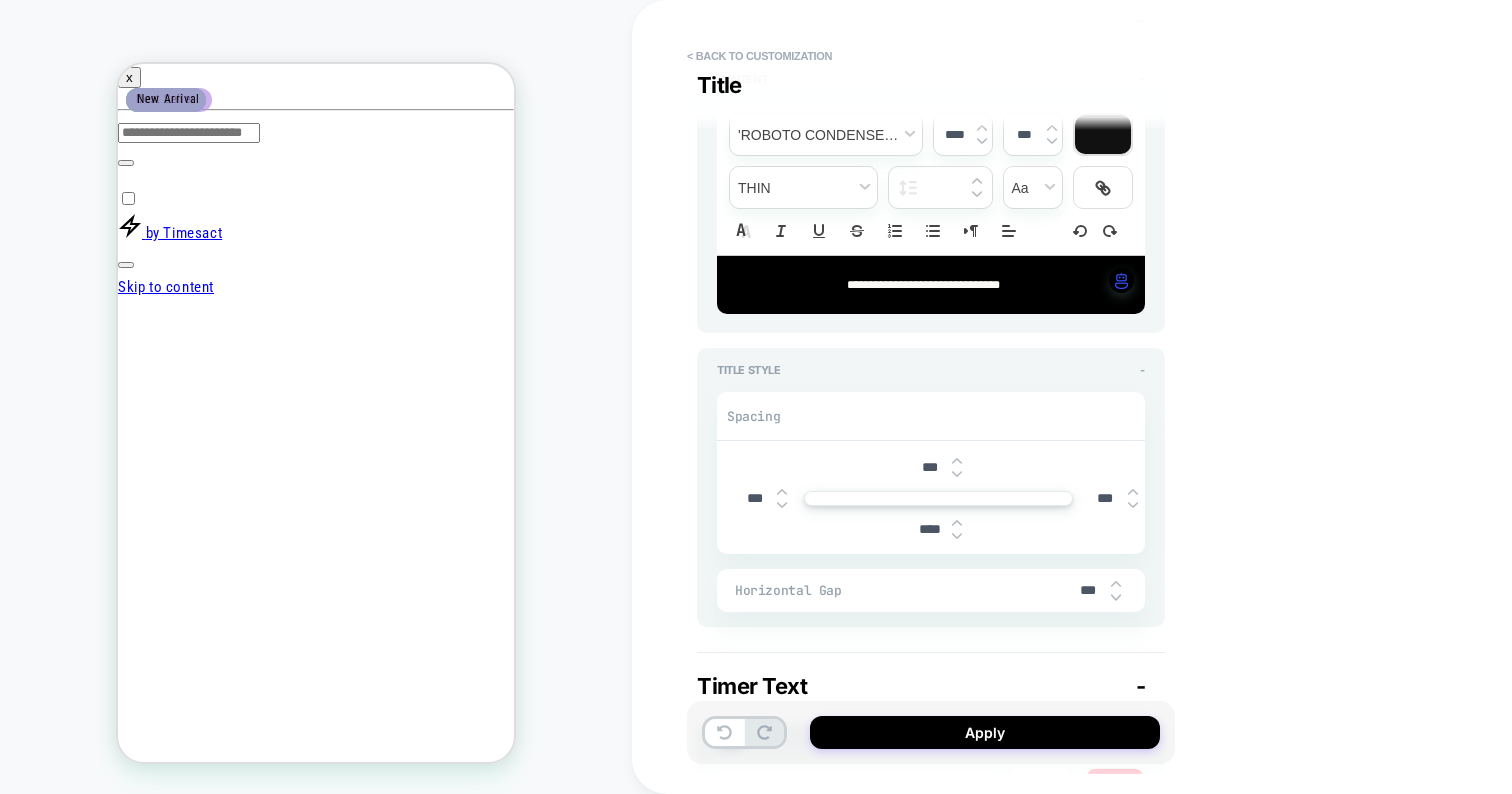type on "***" 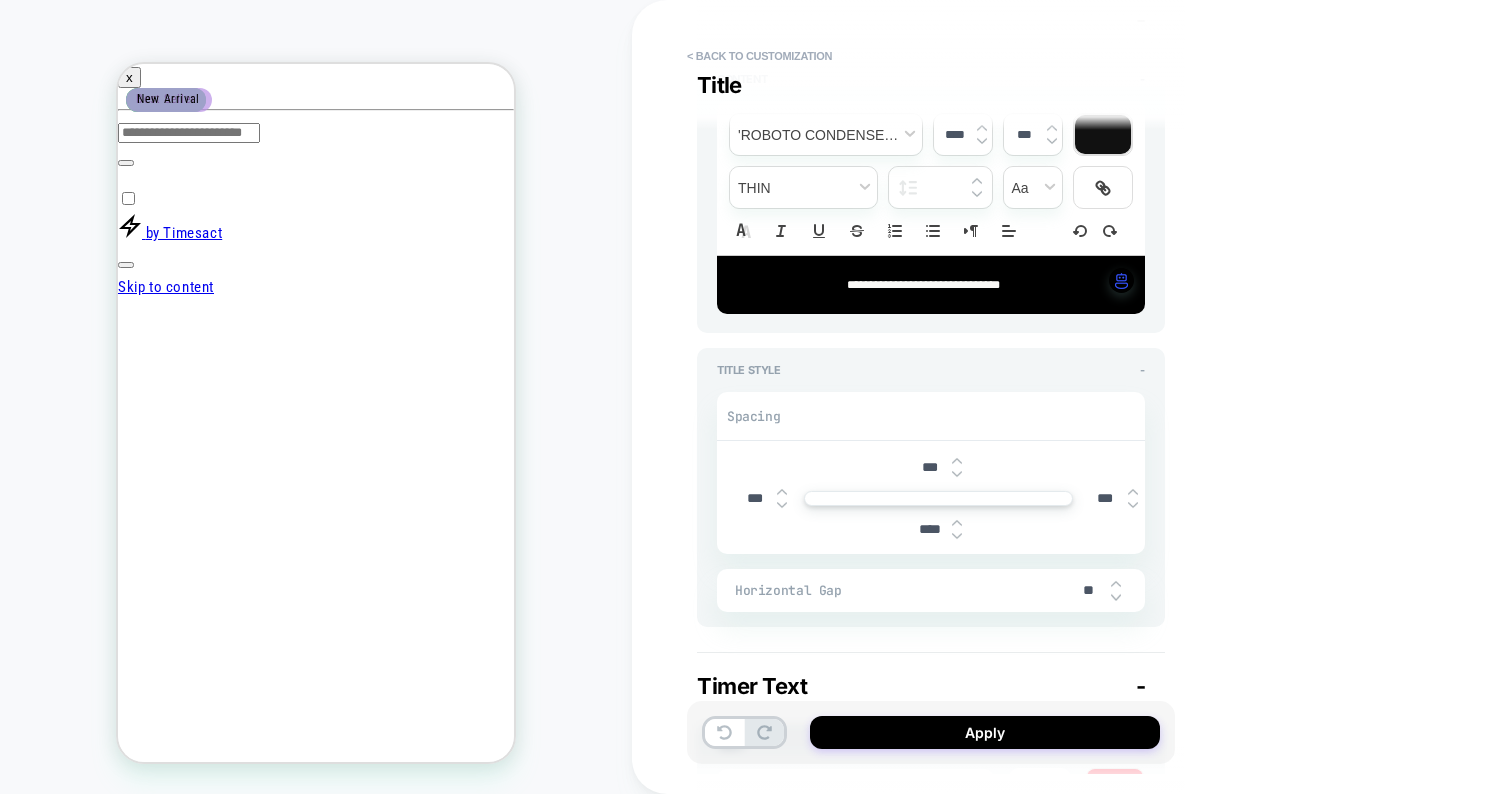 type on "*" 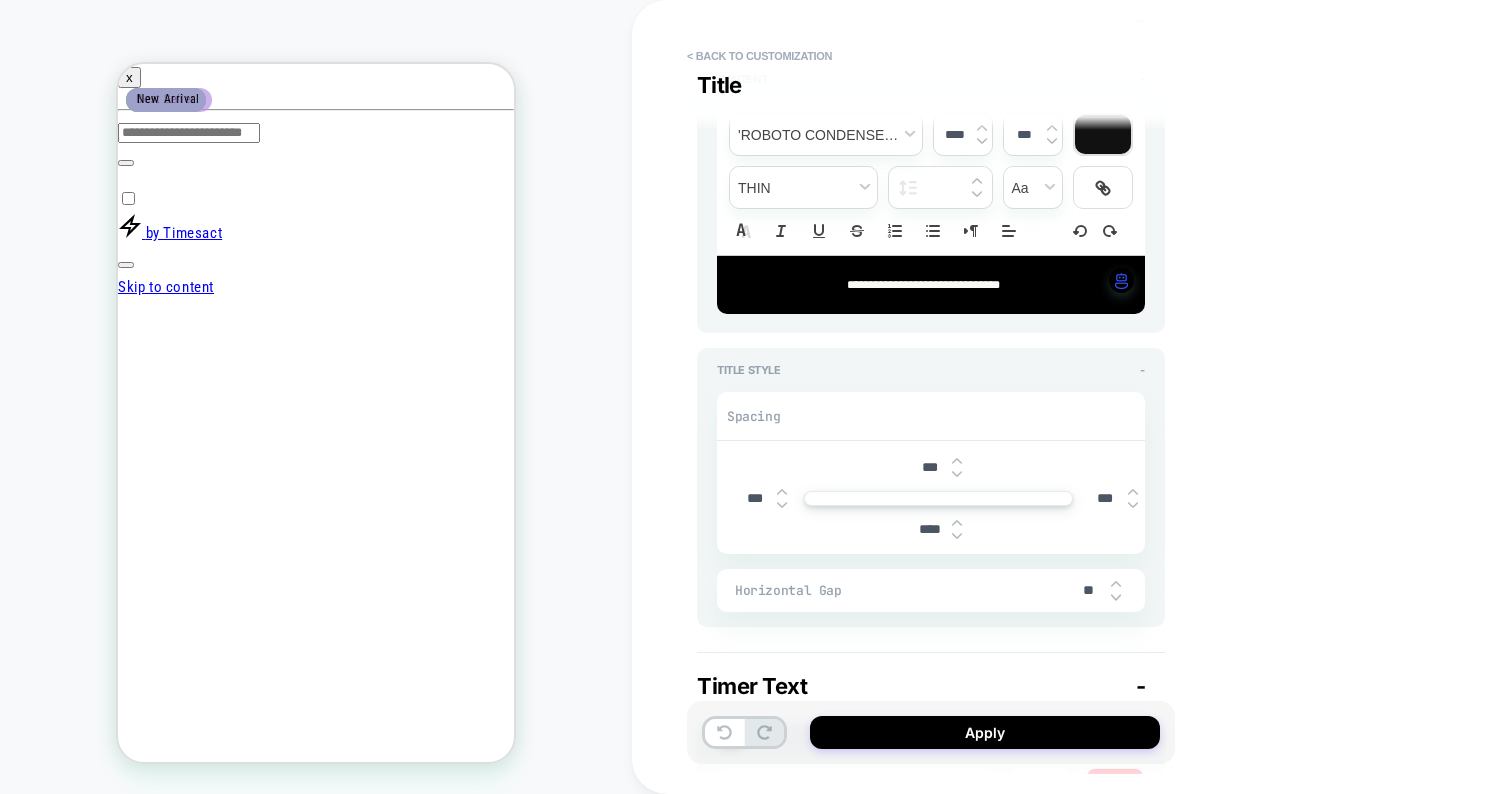 type on "***" 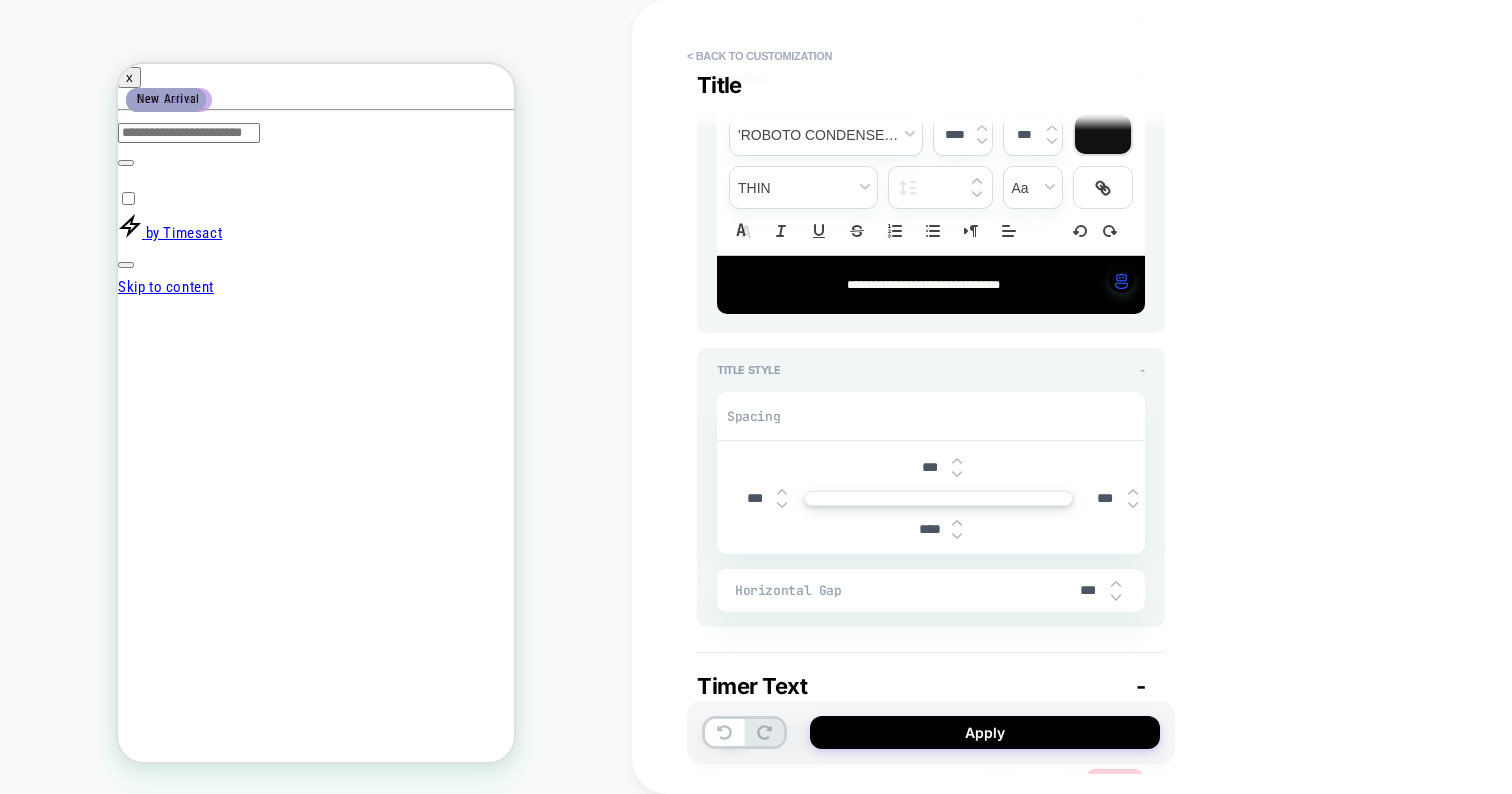 type on "*" 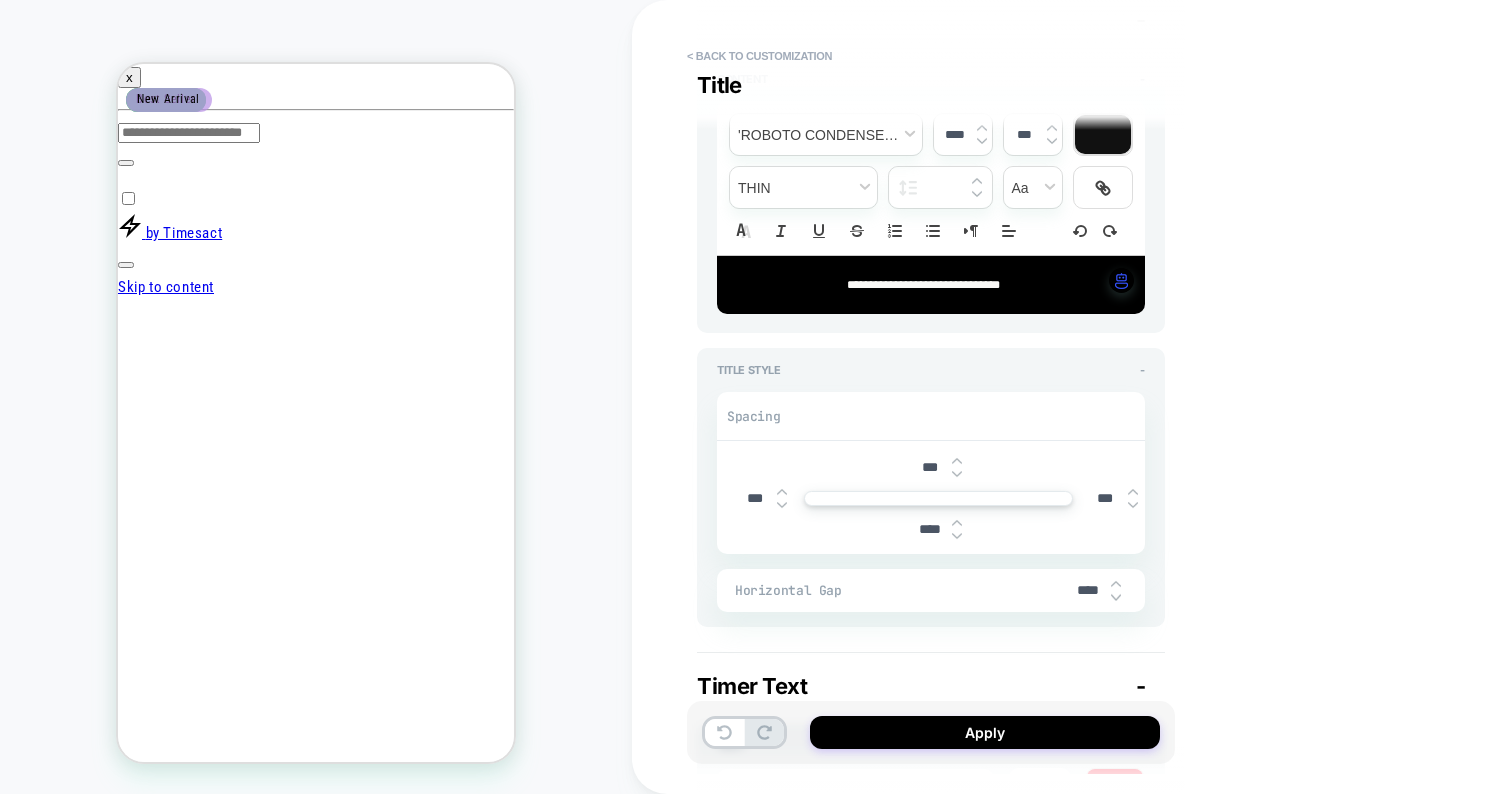 type on "*" 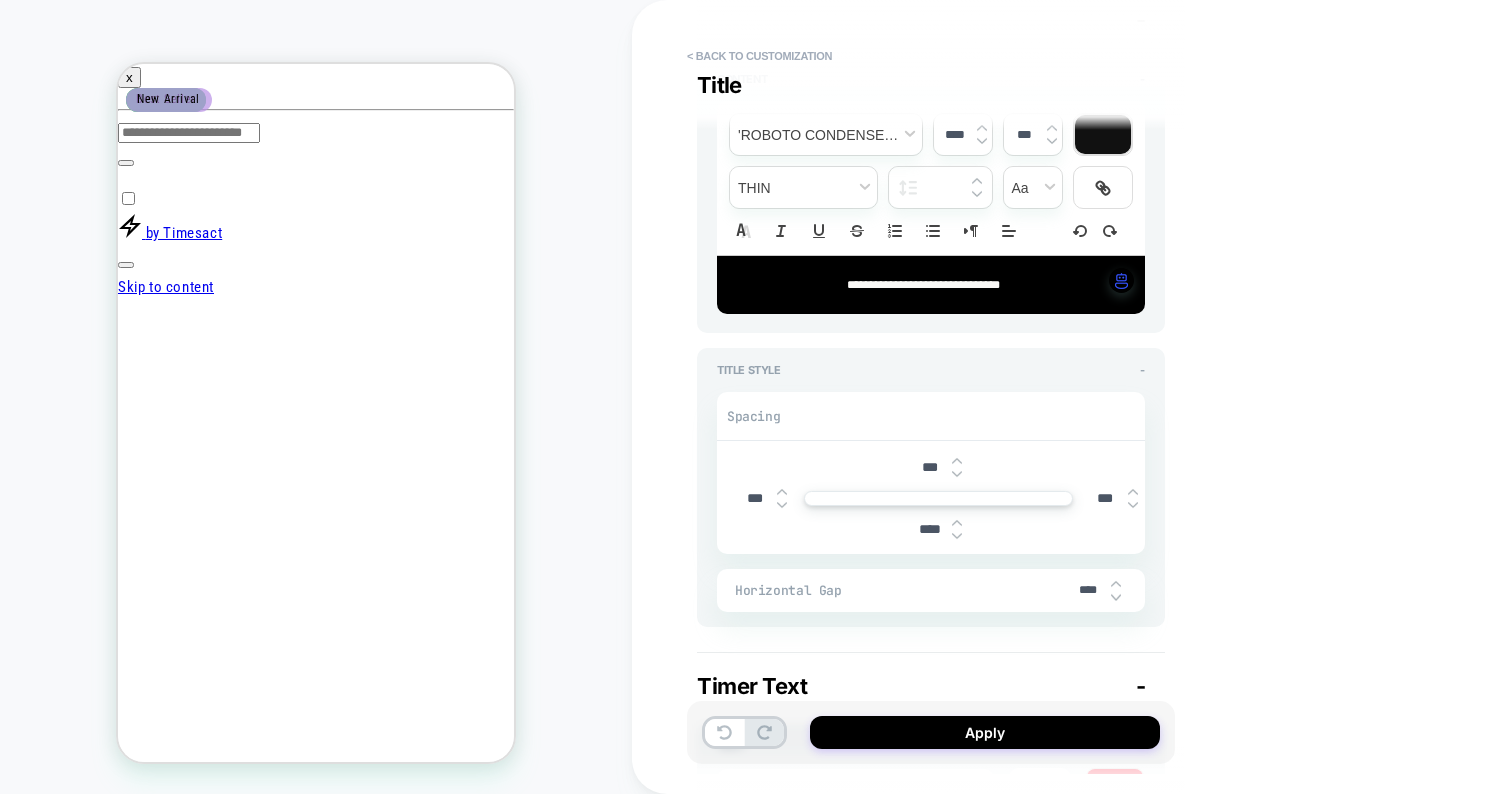 type on "****" 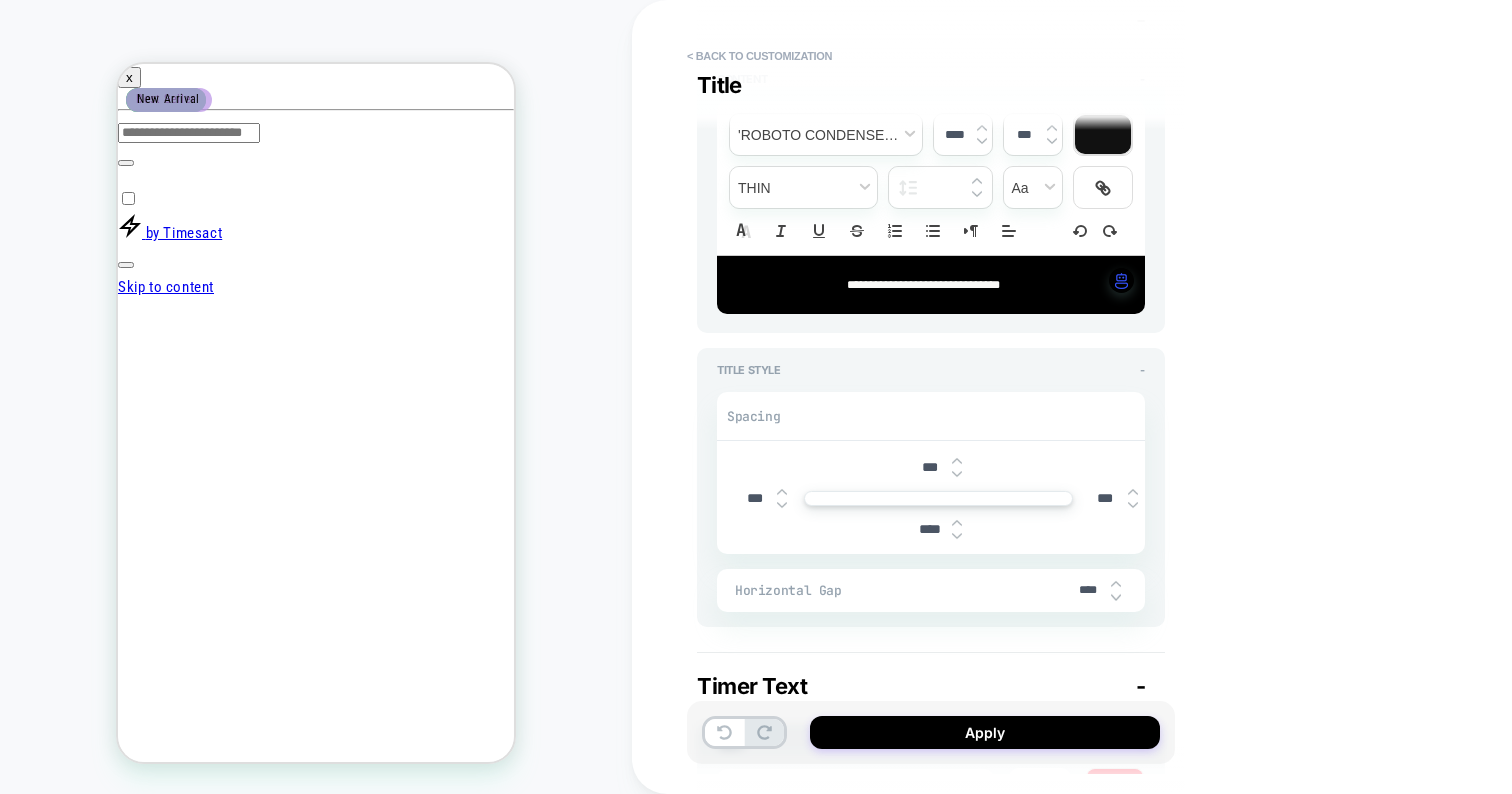 drag, startPoint x: 1097, startPoint y: 593, endPoint x: 1073, endPoint y: 593, distance: 24 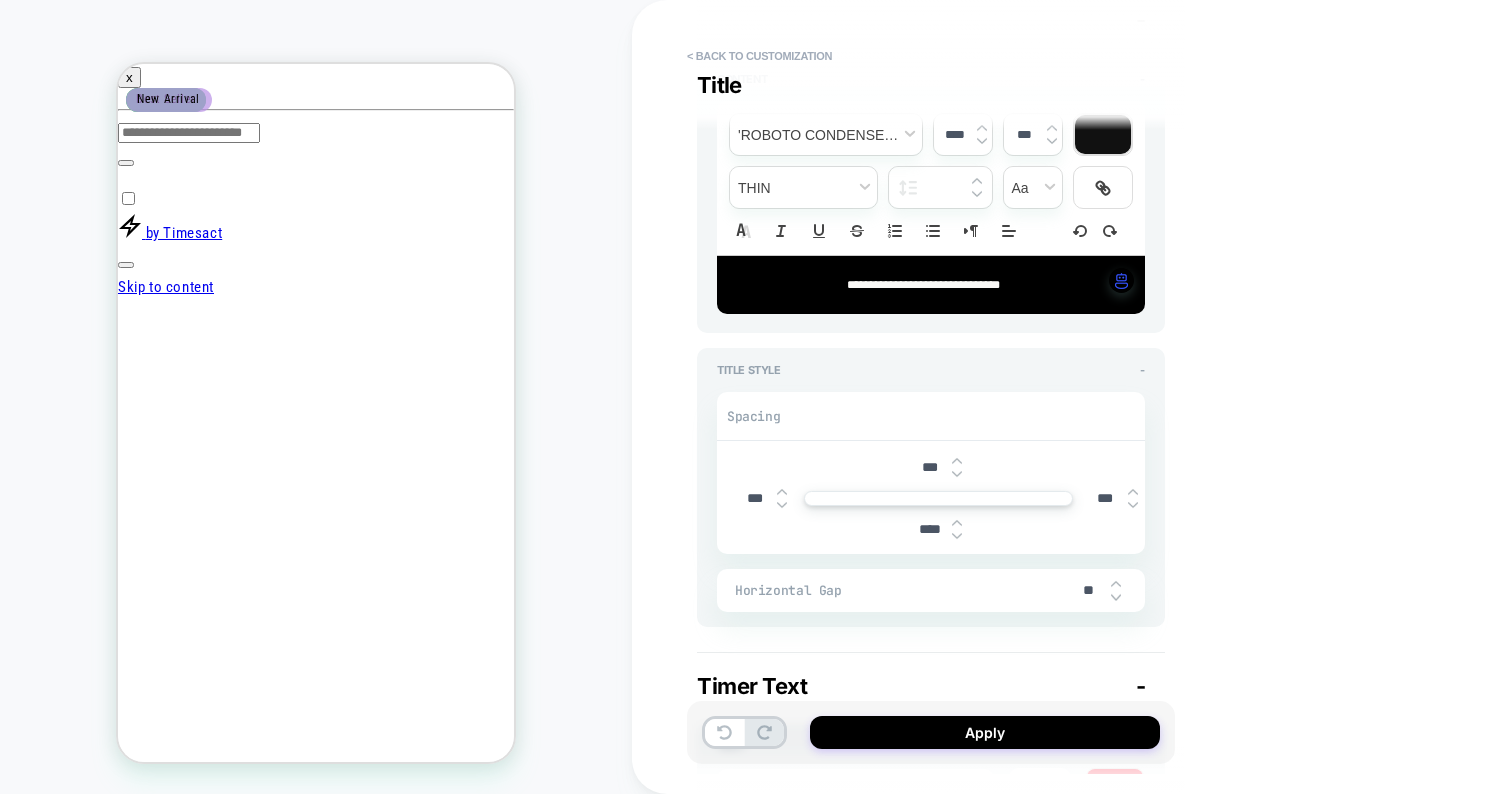 type on "***" 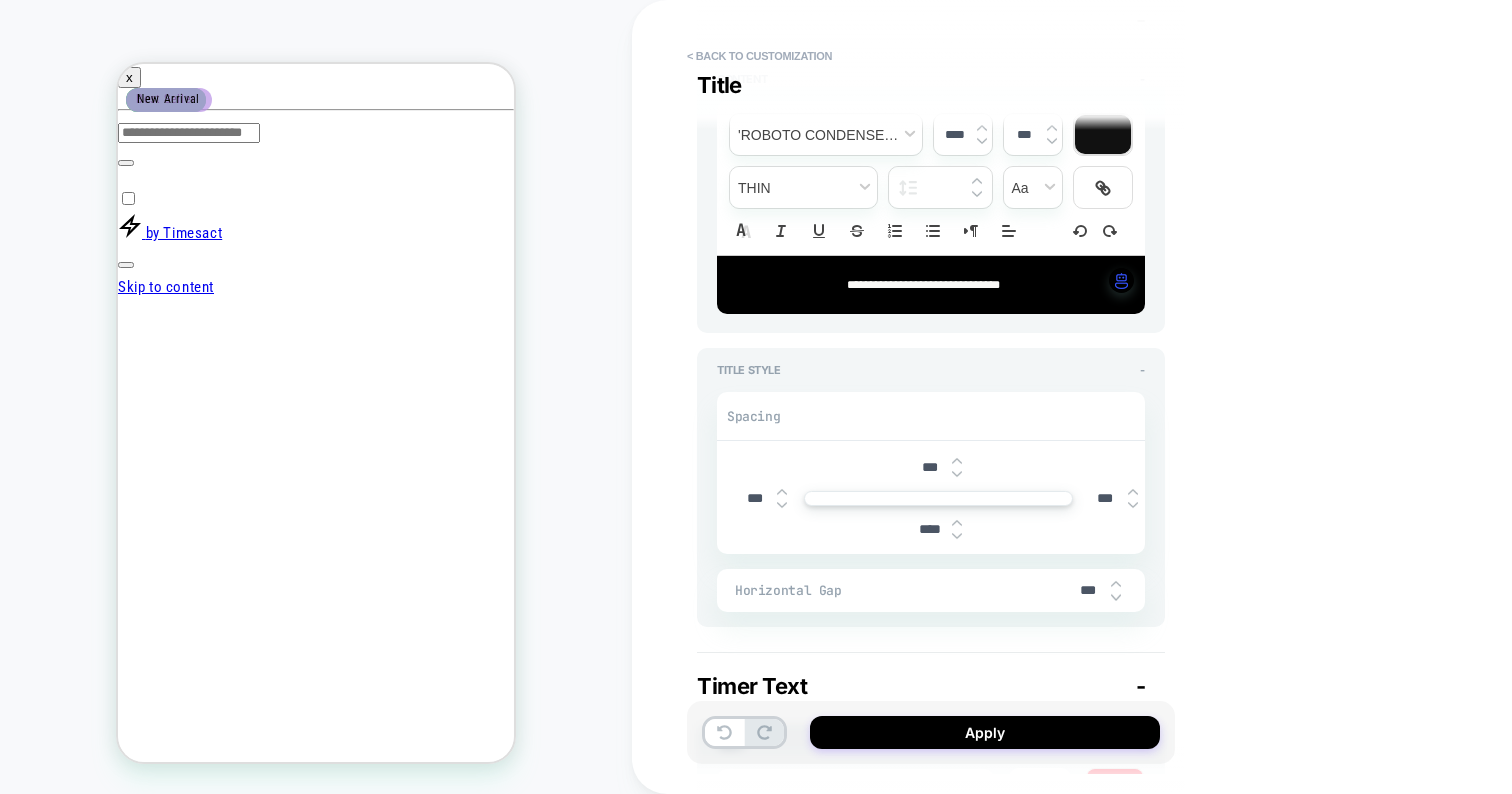 type on "*" 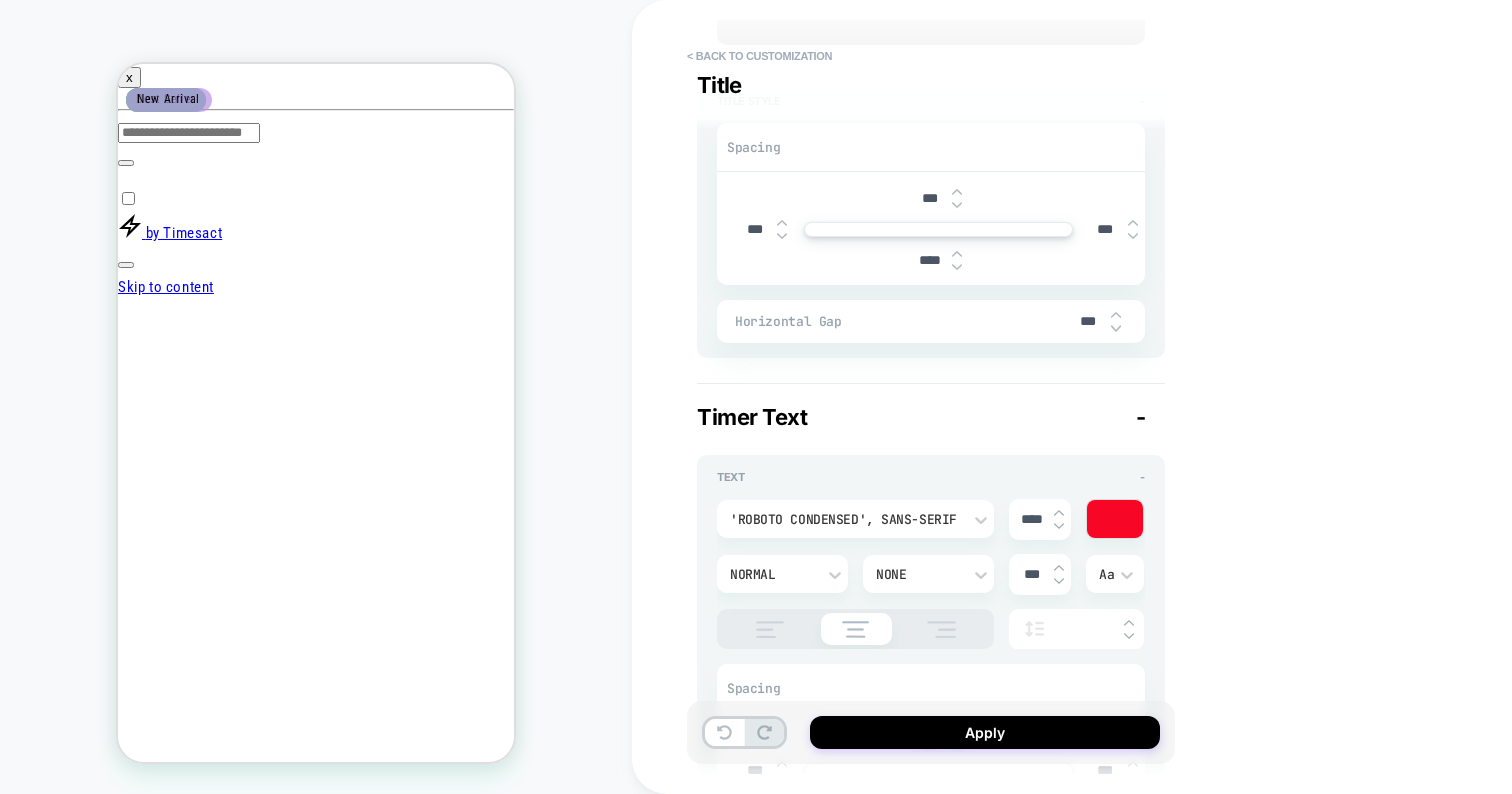 scroll, scrollTop: 653, scrollLeft: 0, axis: vertical 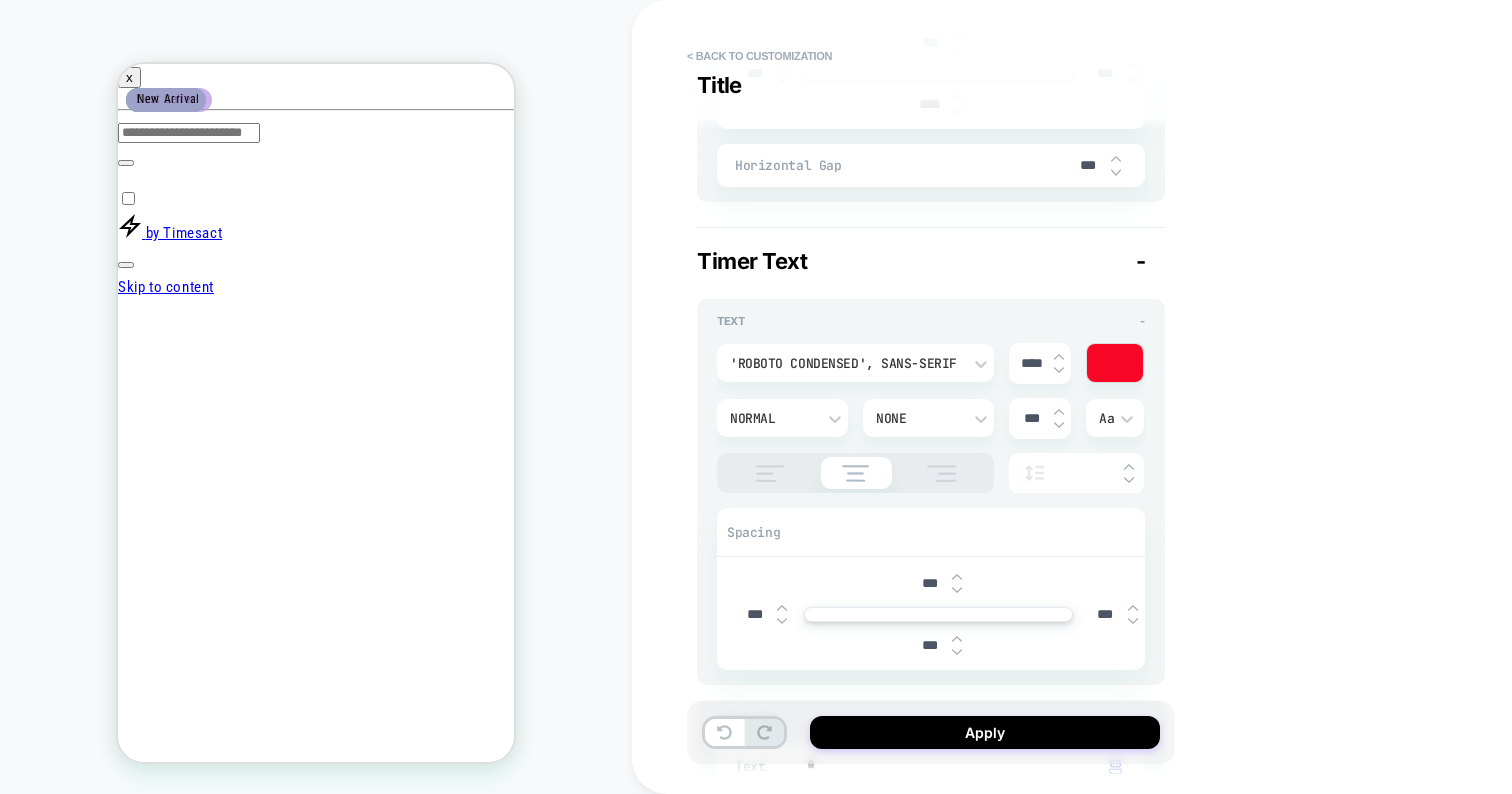 click at bounding box center [1059, 357] 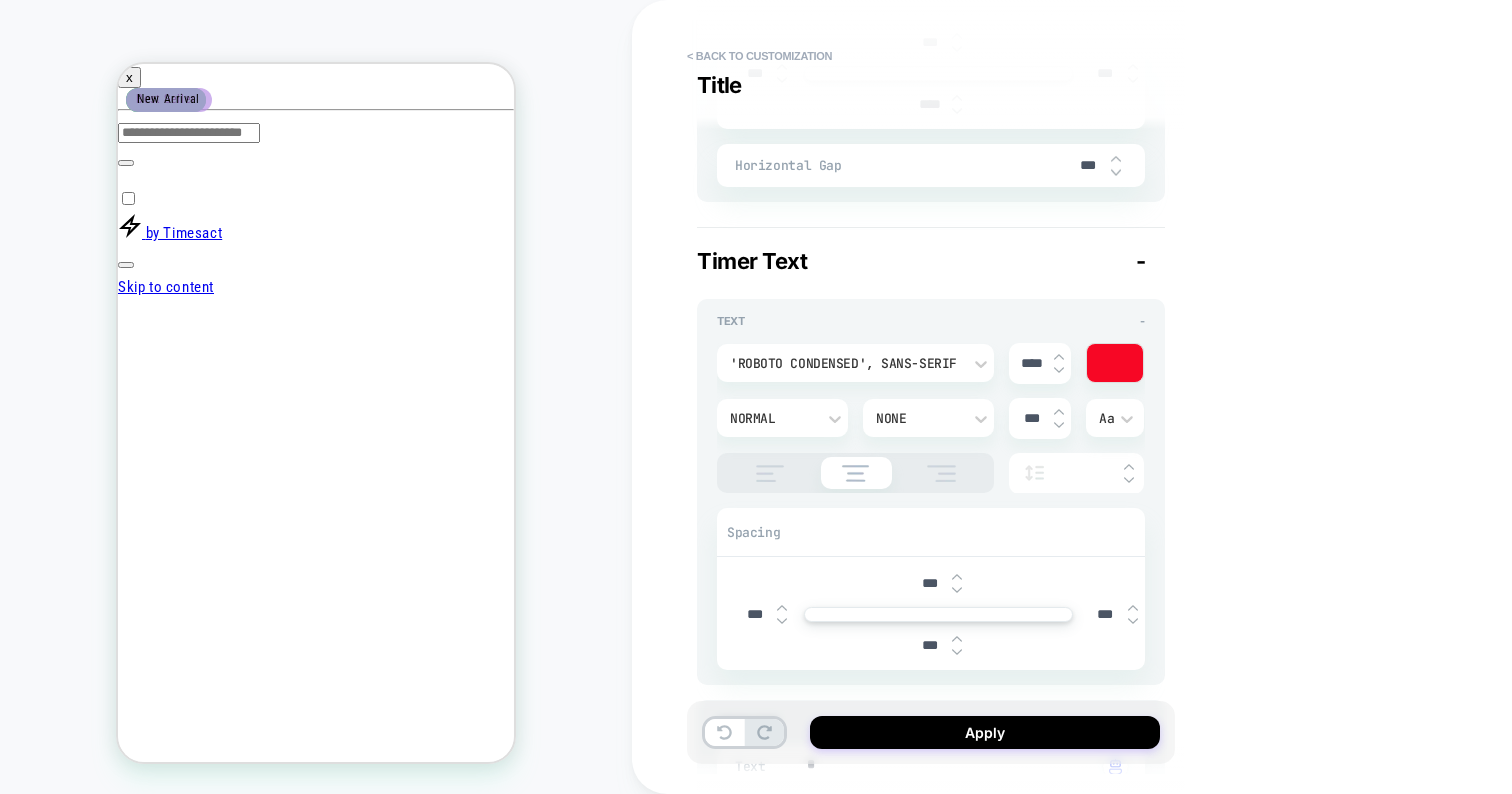 type on "*" 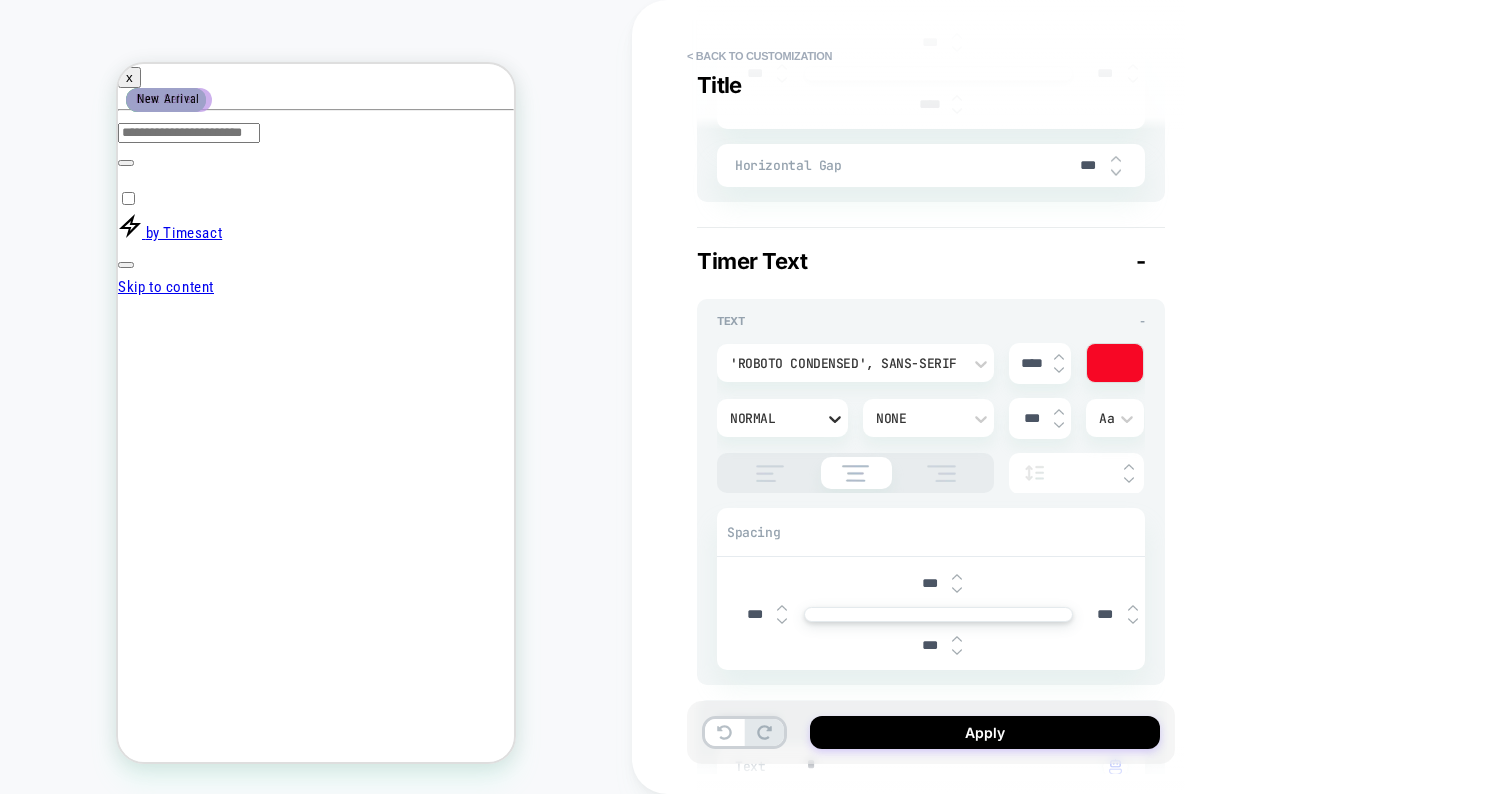 click 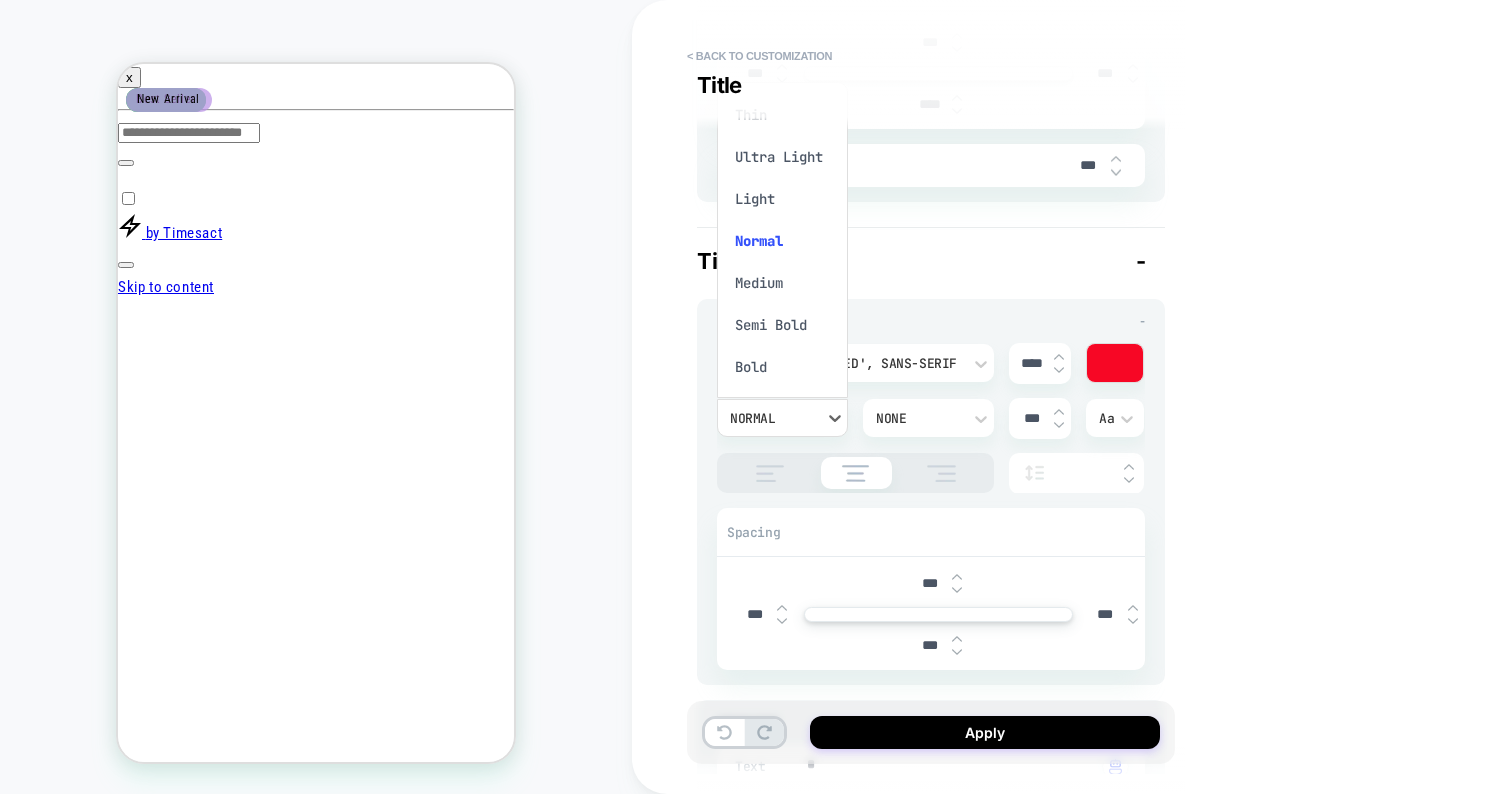 scroll, scrollTop: 16, scrollLeft: 0, axis: vertical 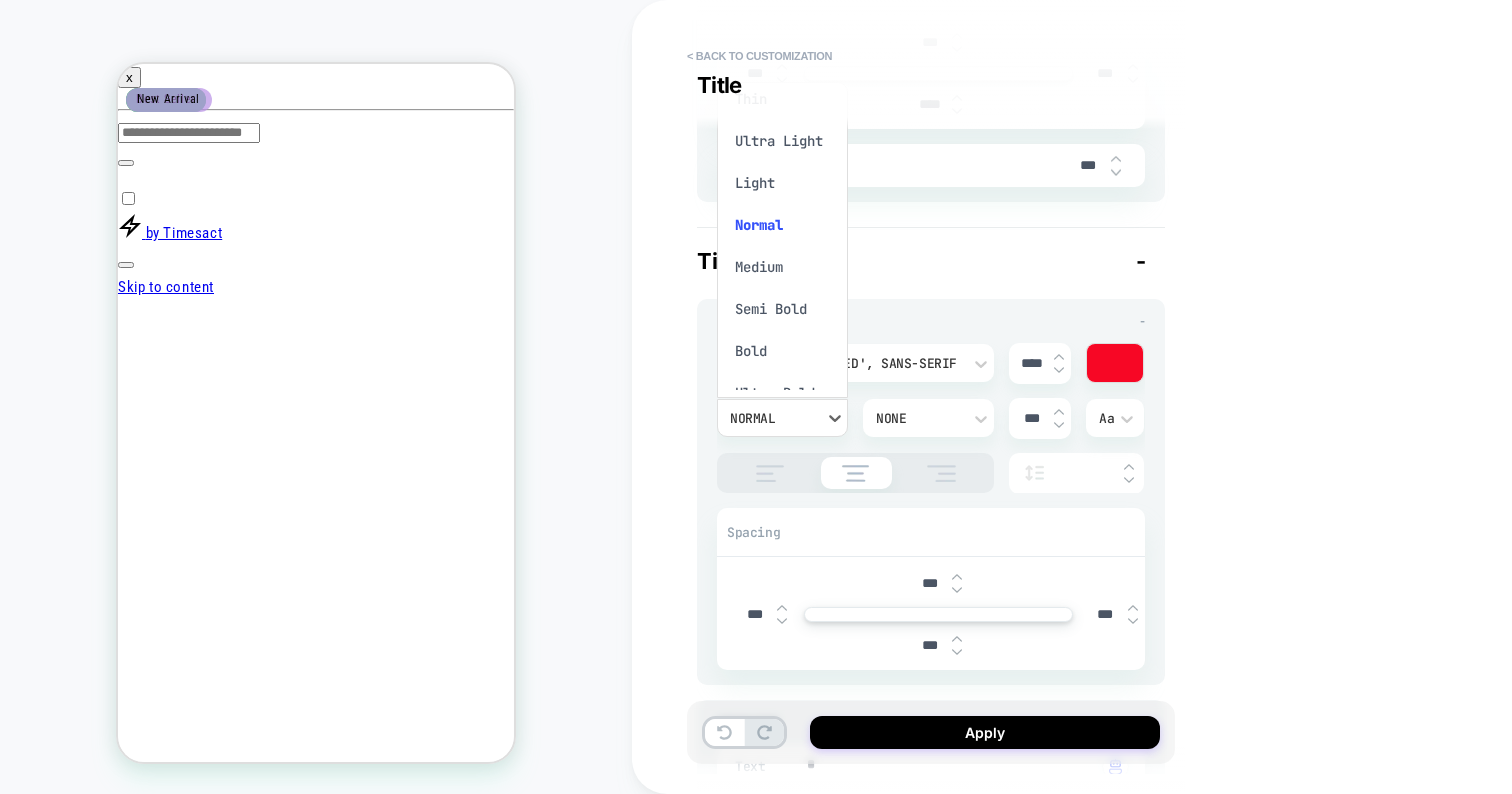 click on "Medium" at bounding box center [782, 267] 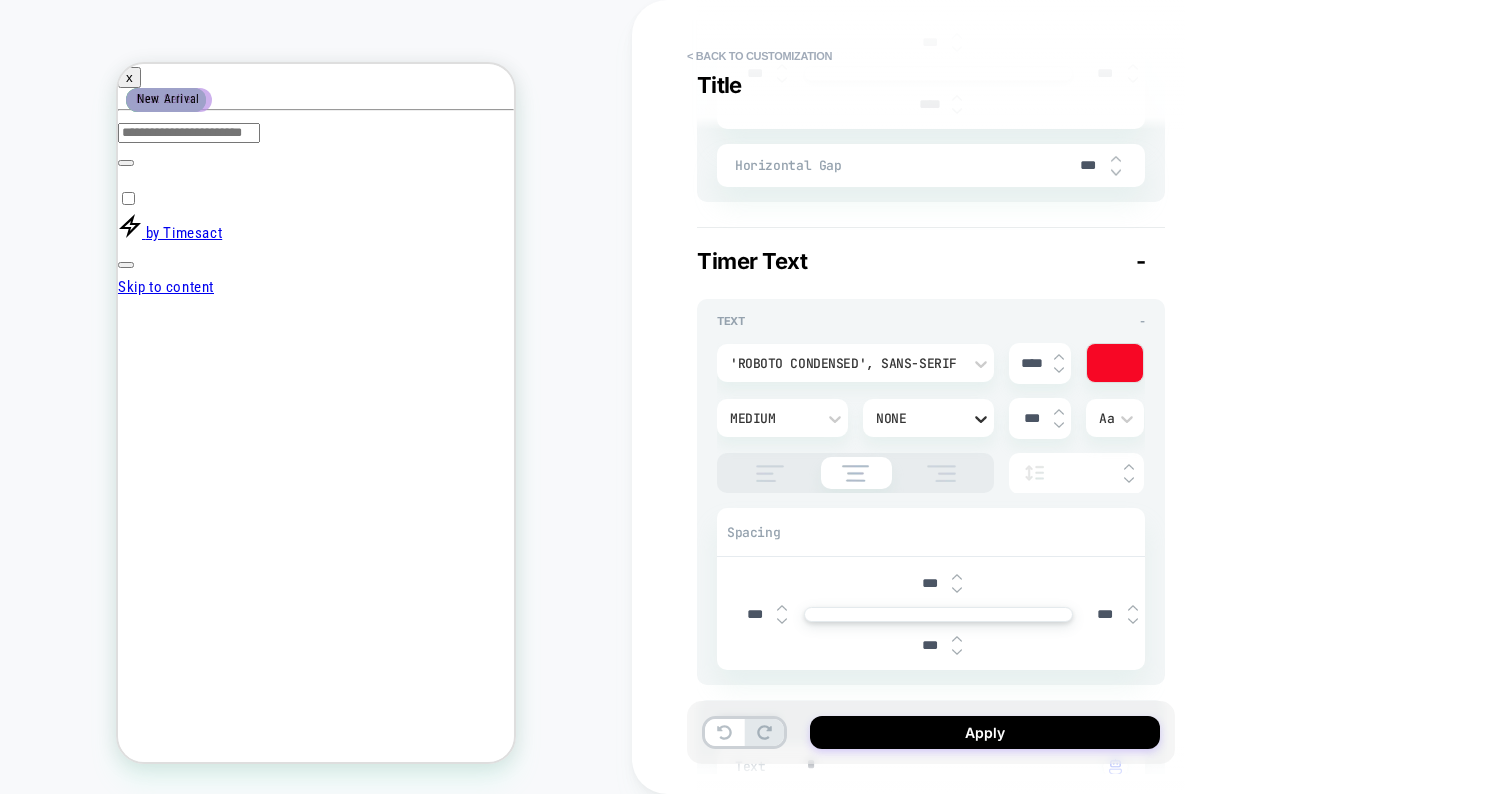 click 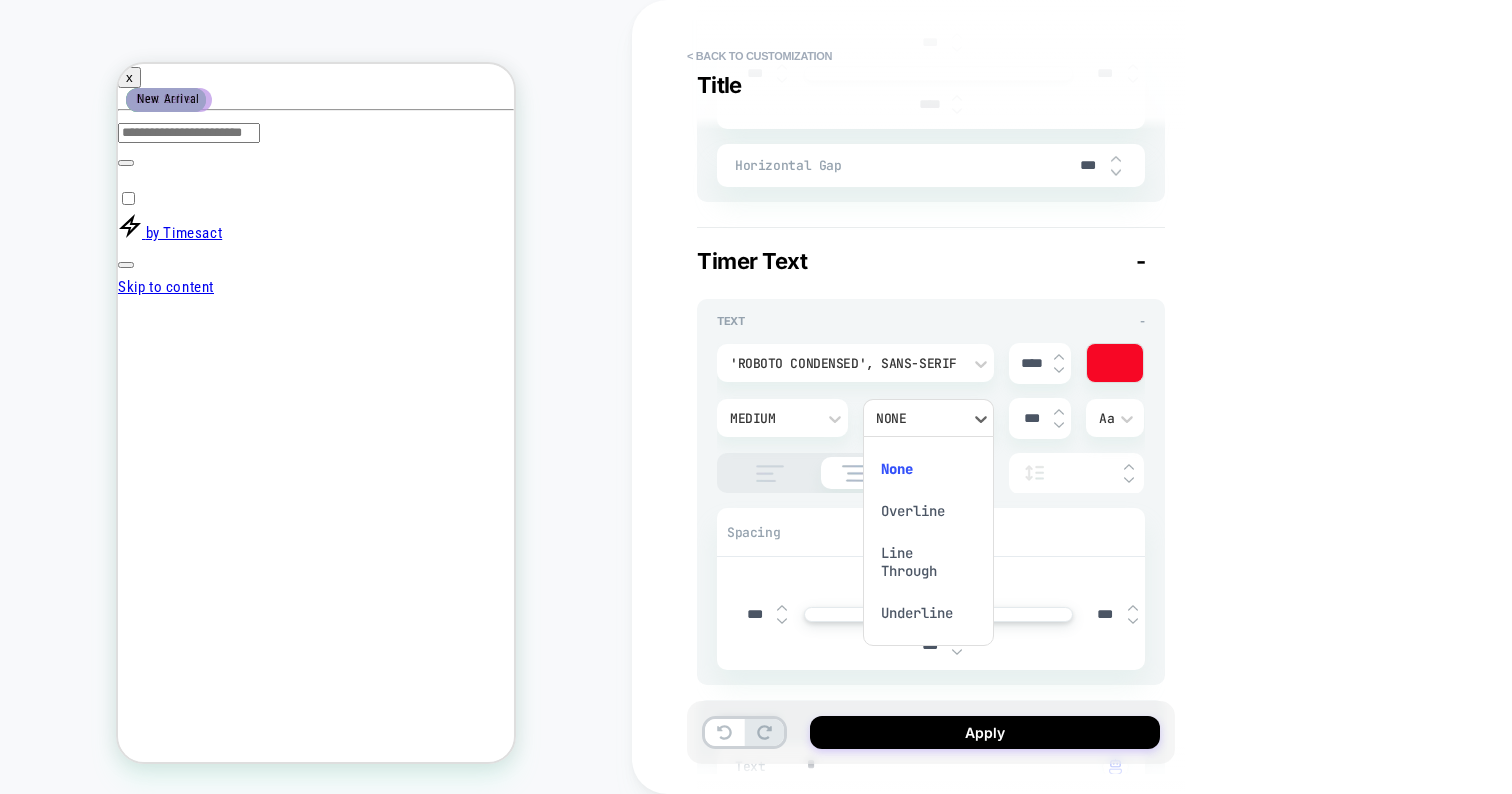 click at bounding box center (756, 397) 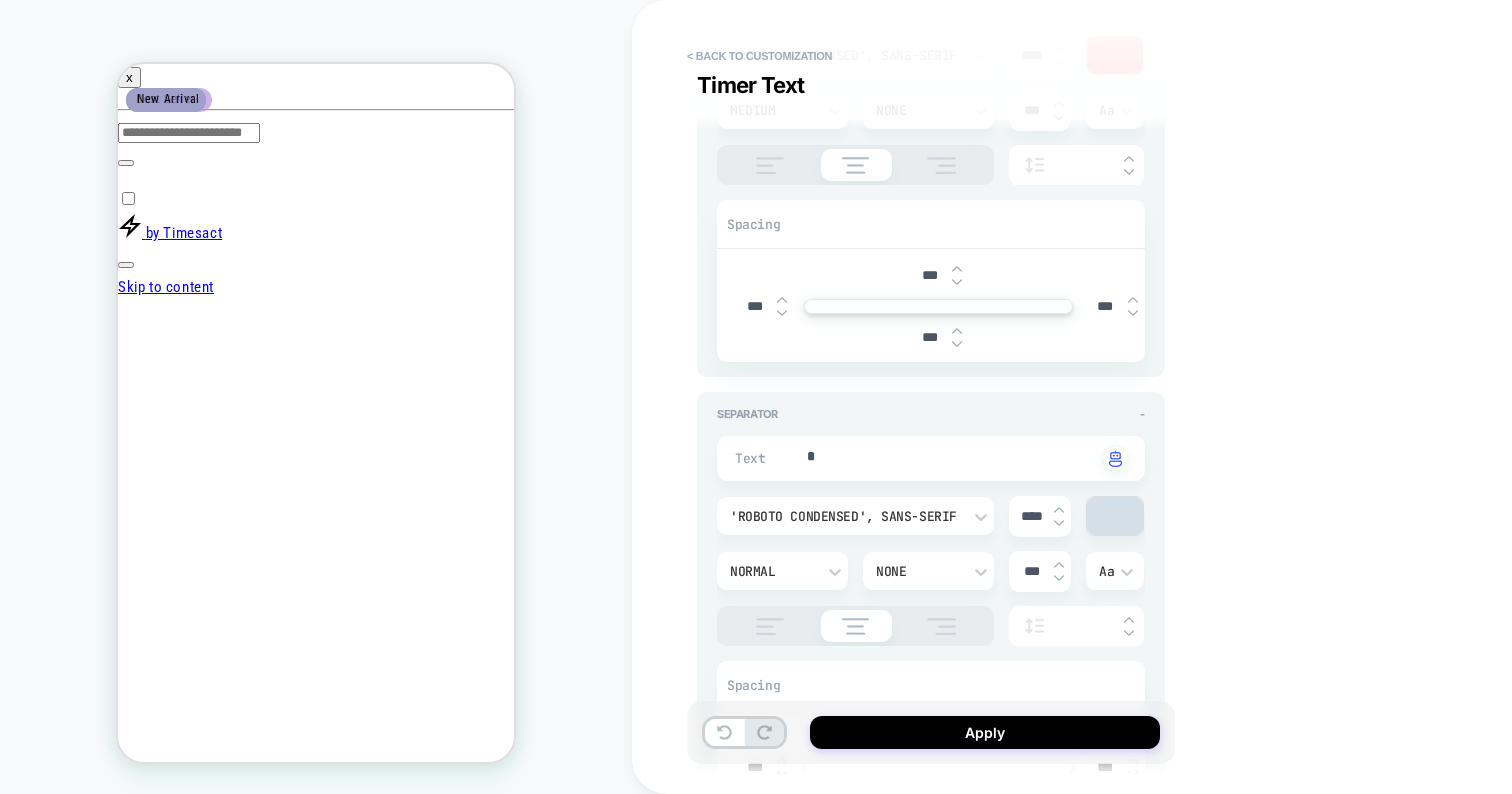 scroll, scrollTop: 1153, scrollLeft: 0, axis: vertical 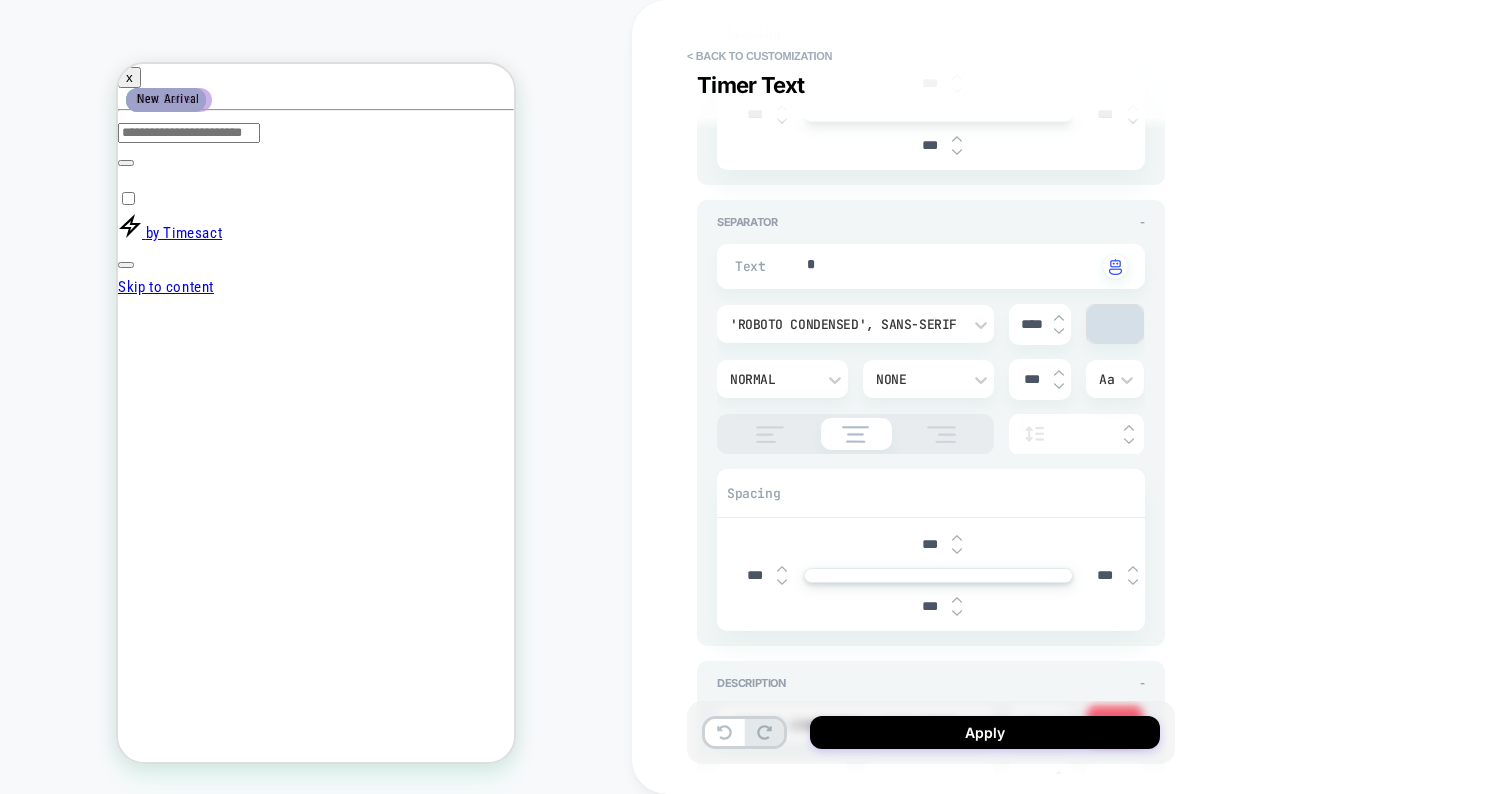 click on "Normal" at bounding box center (772, 379) 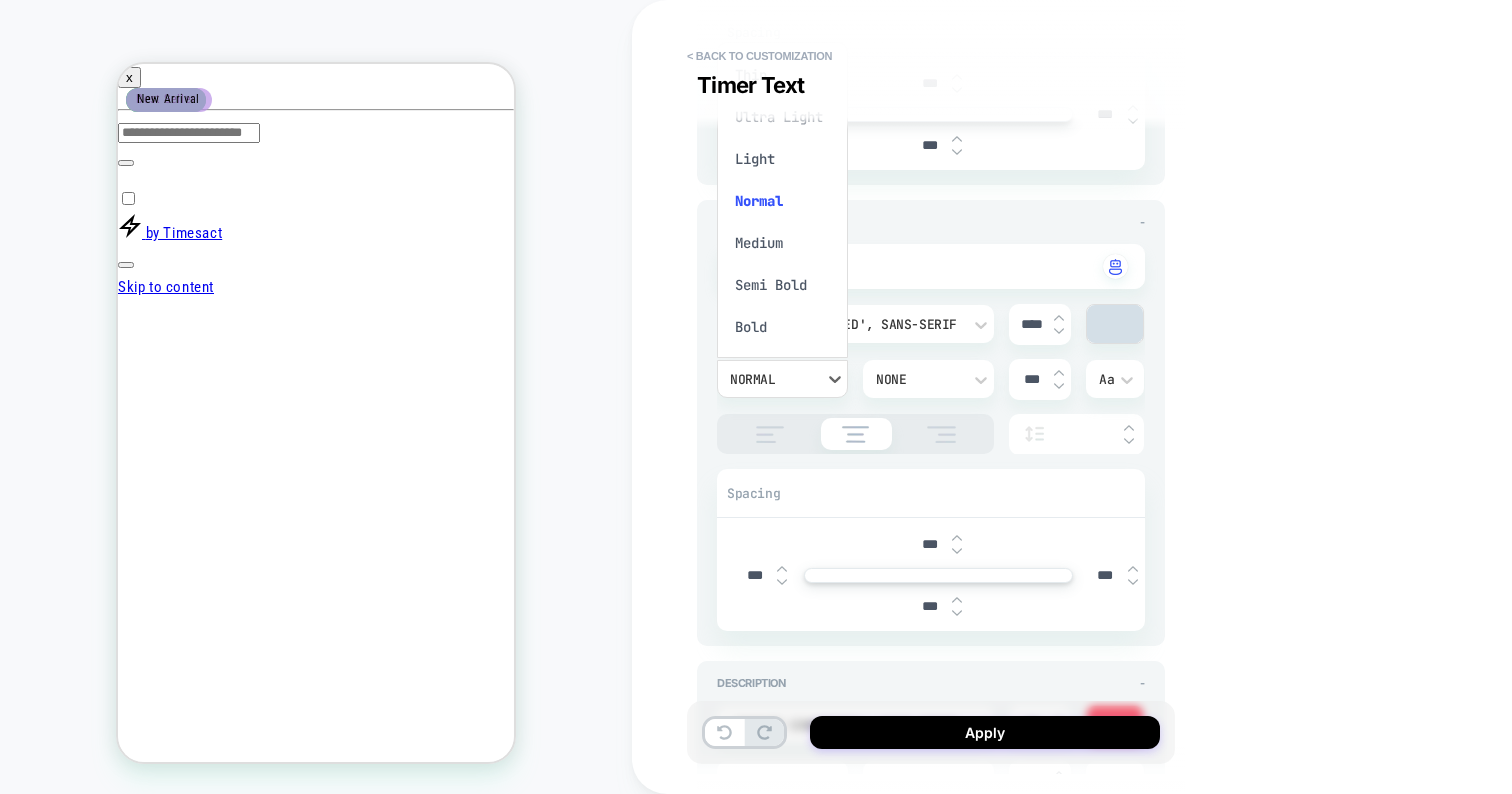 click at bounding box center [756, 397] 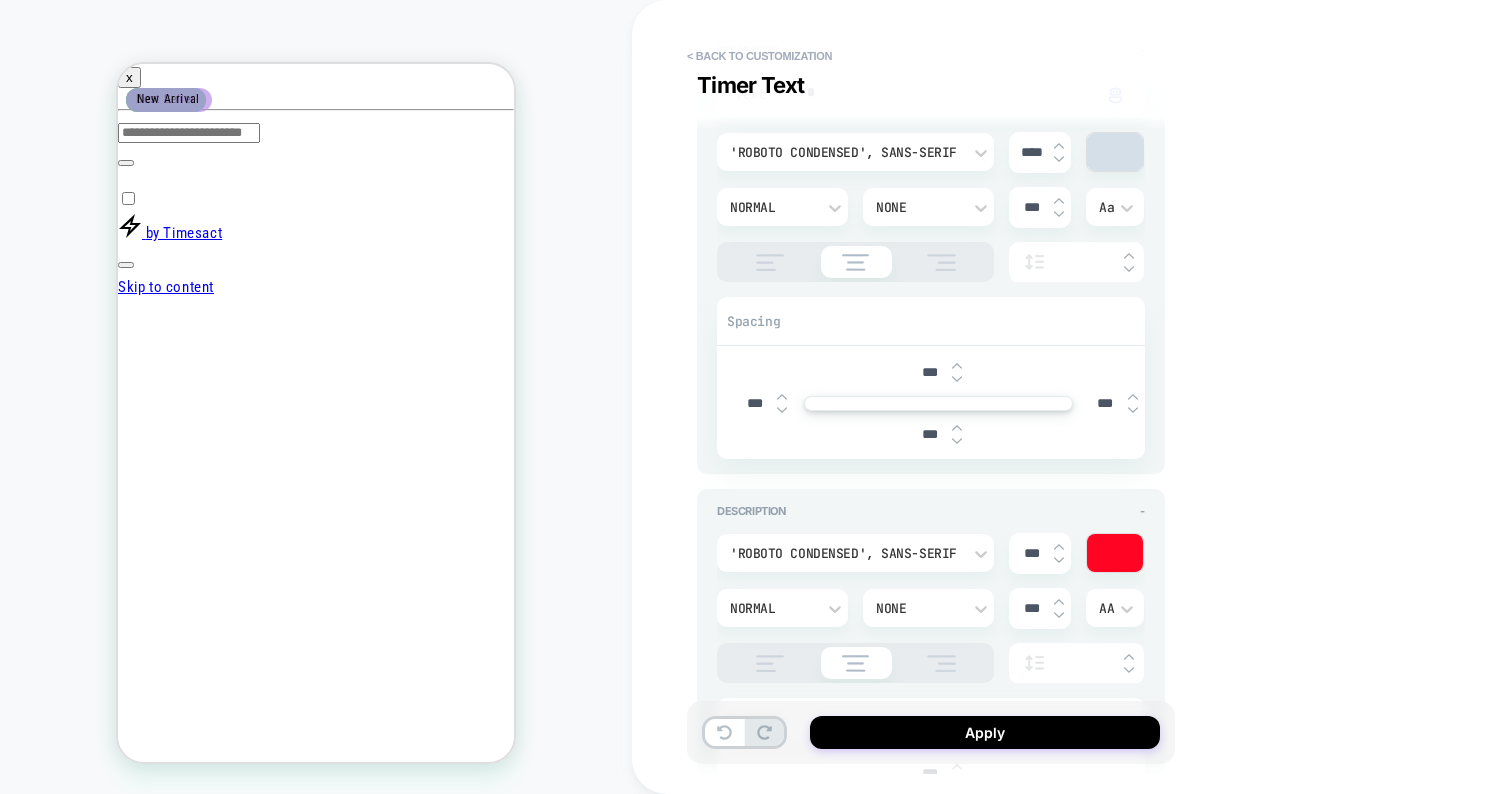 scroll, scrollTop: 1172, scrollLeft: 0, axis: vertical 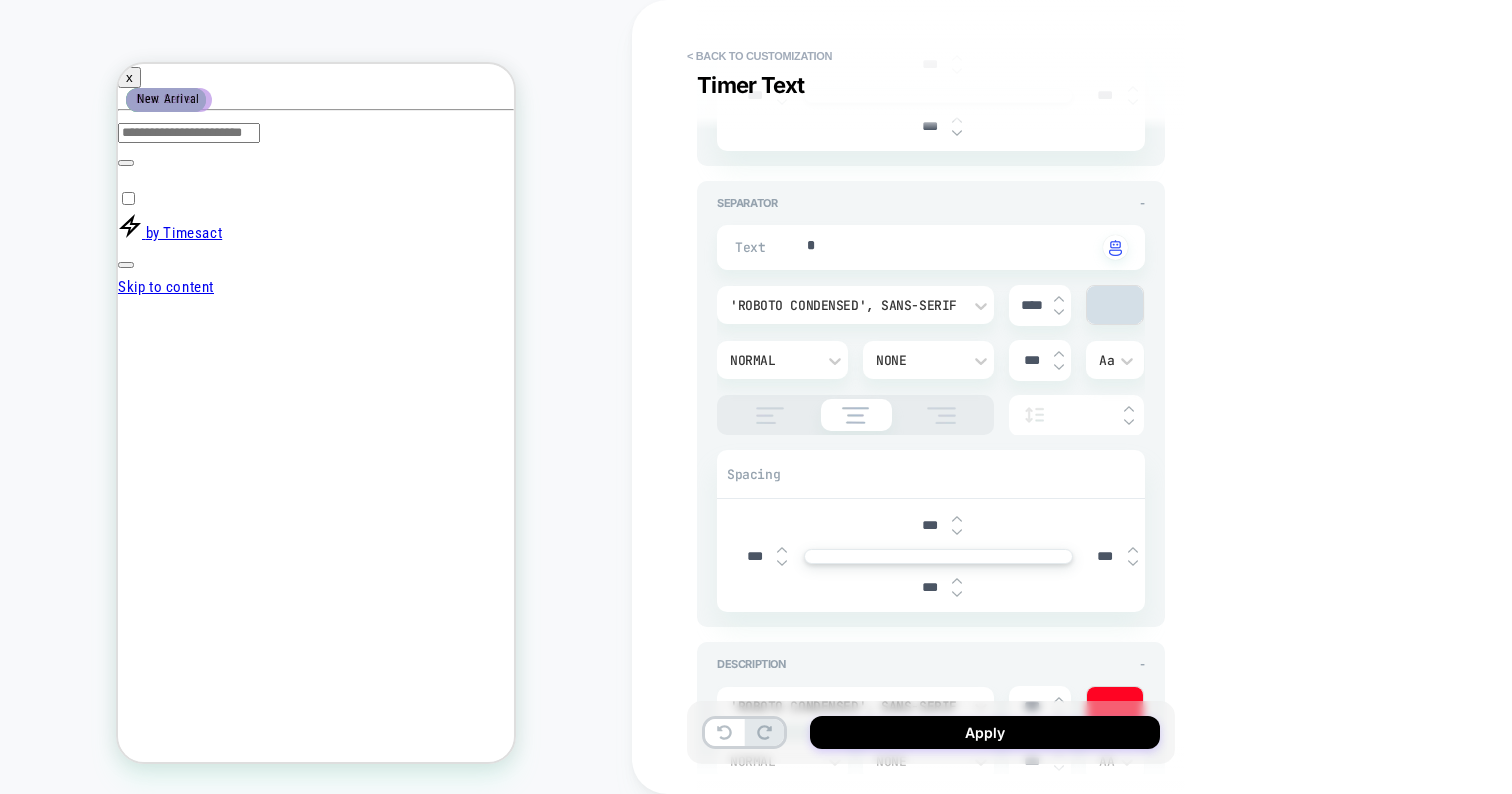 click at bounding box center (1115, 305) 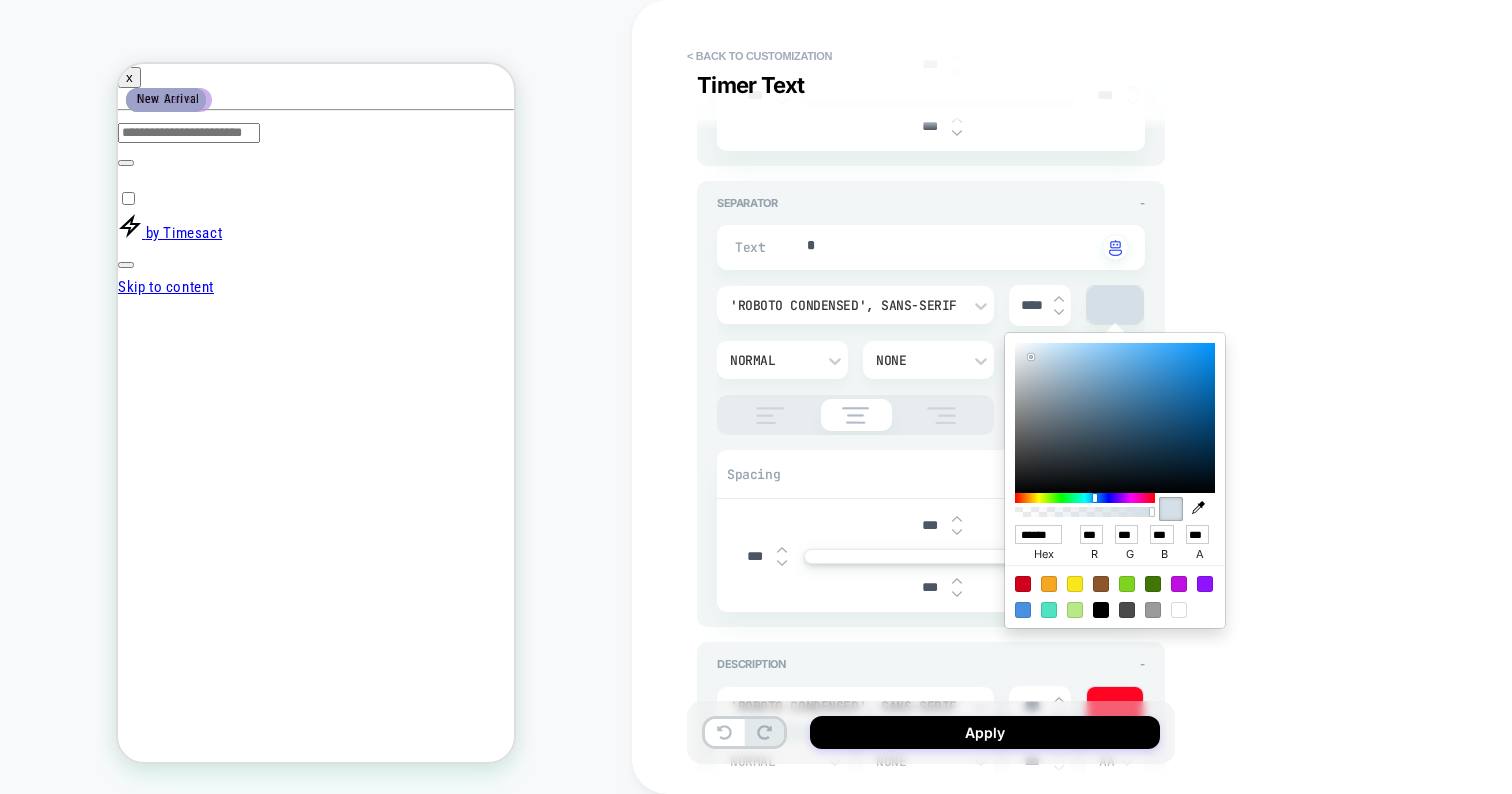 click at bounding box center (1023, 584) 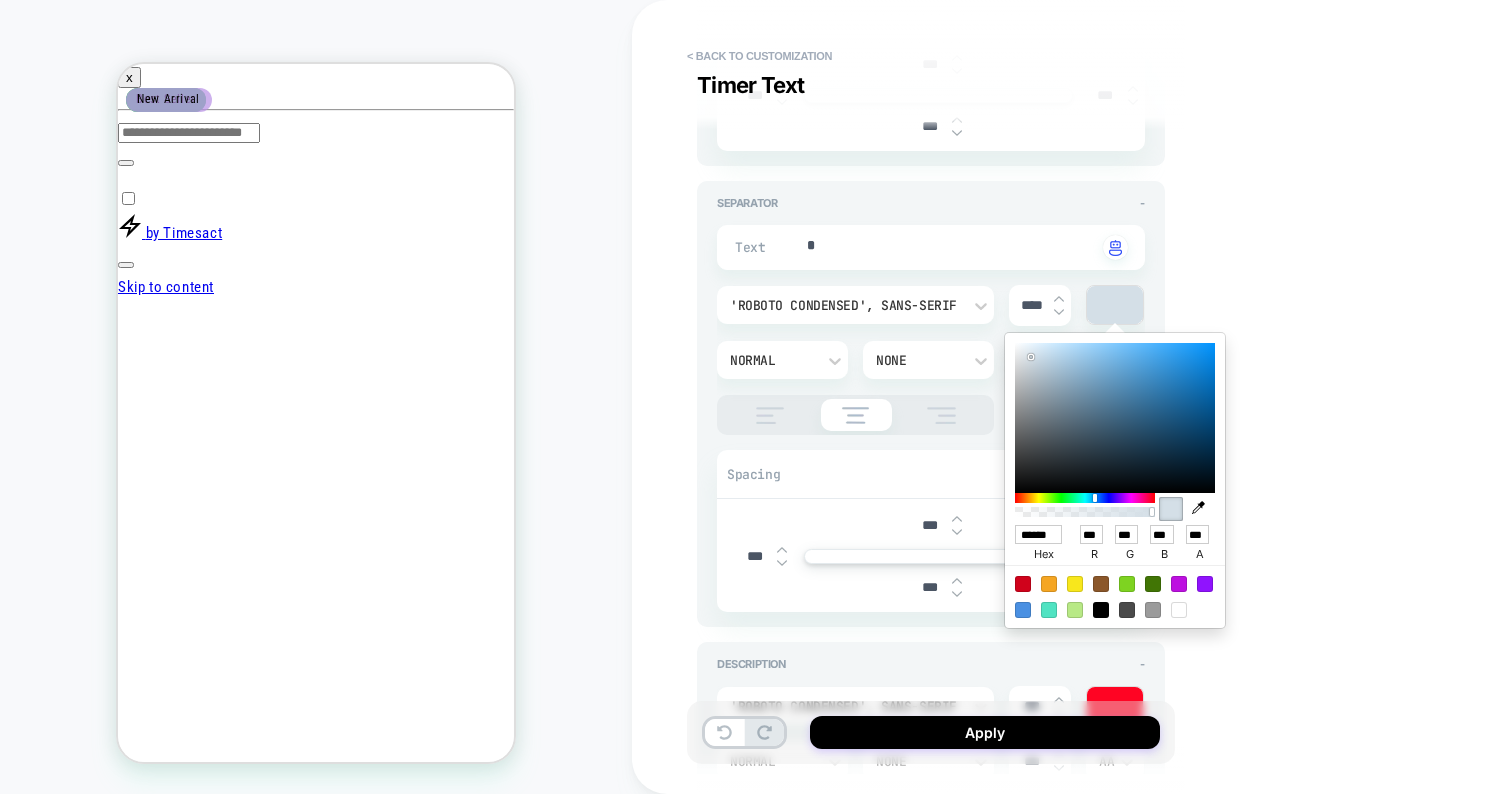 type on "***" 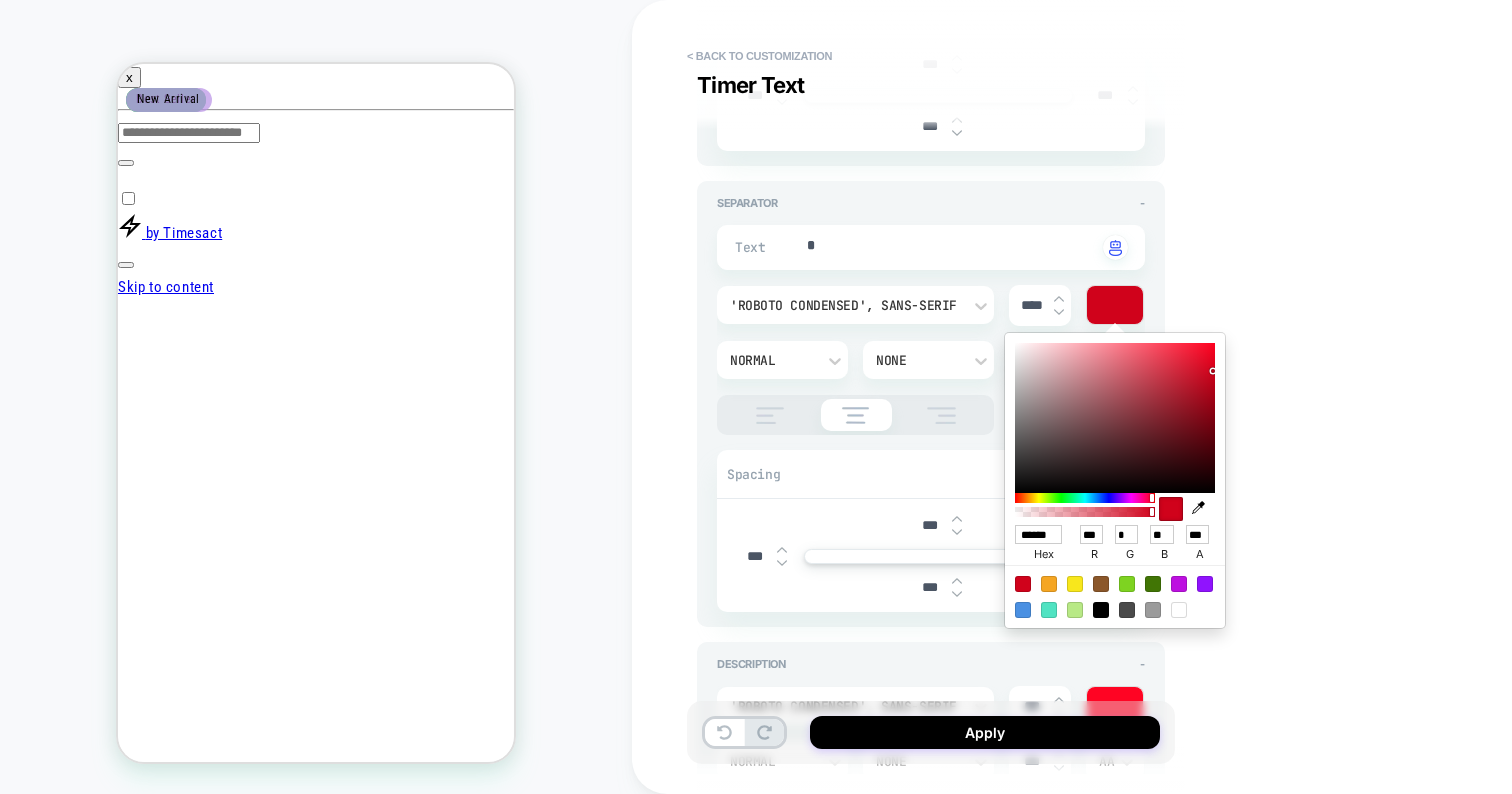 click on "**********" at bounding box center [1072, 397] 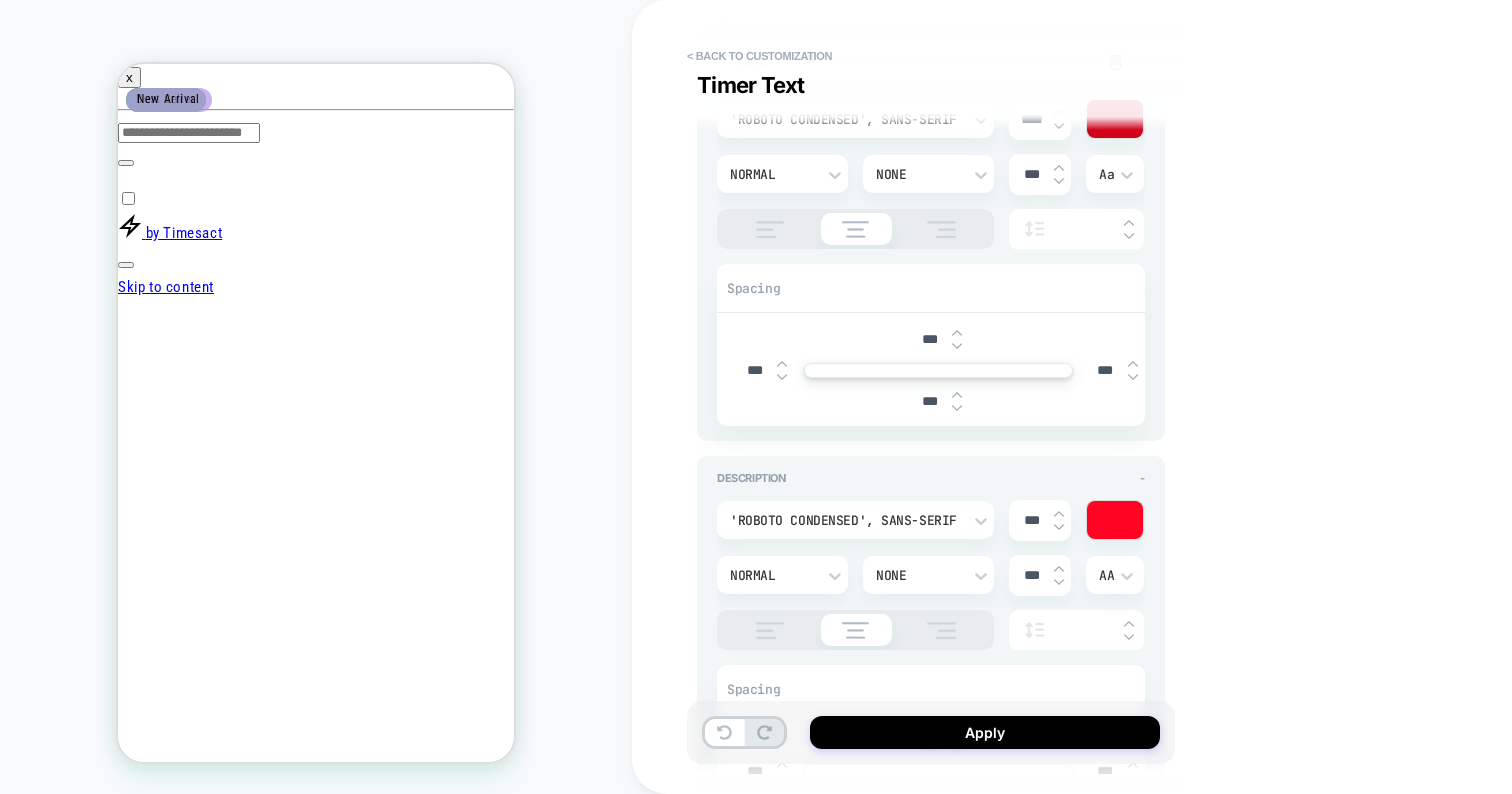 scroll, scrollTop: 1430, scrollLeft: 0, axis: vertical 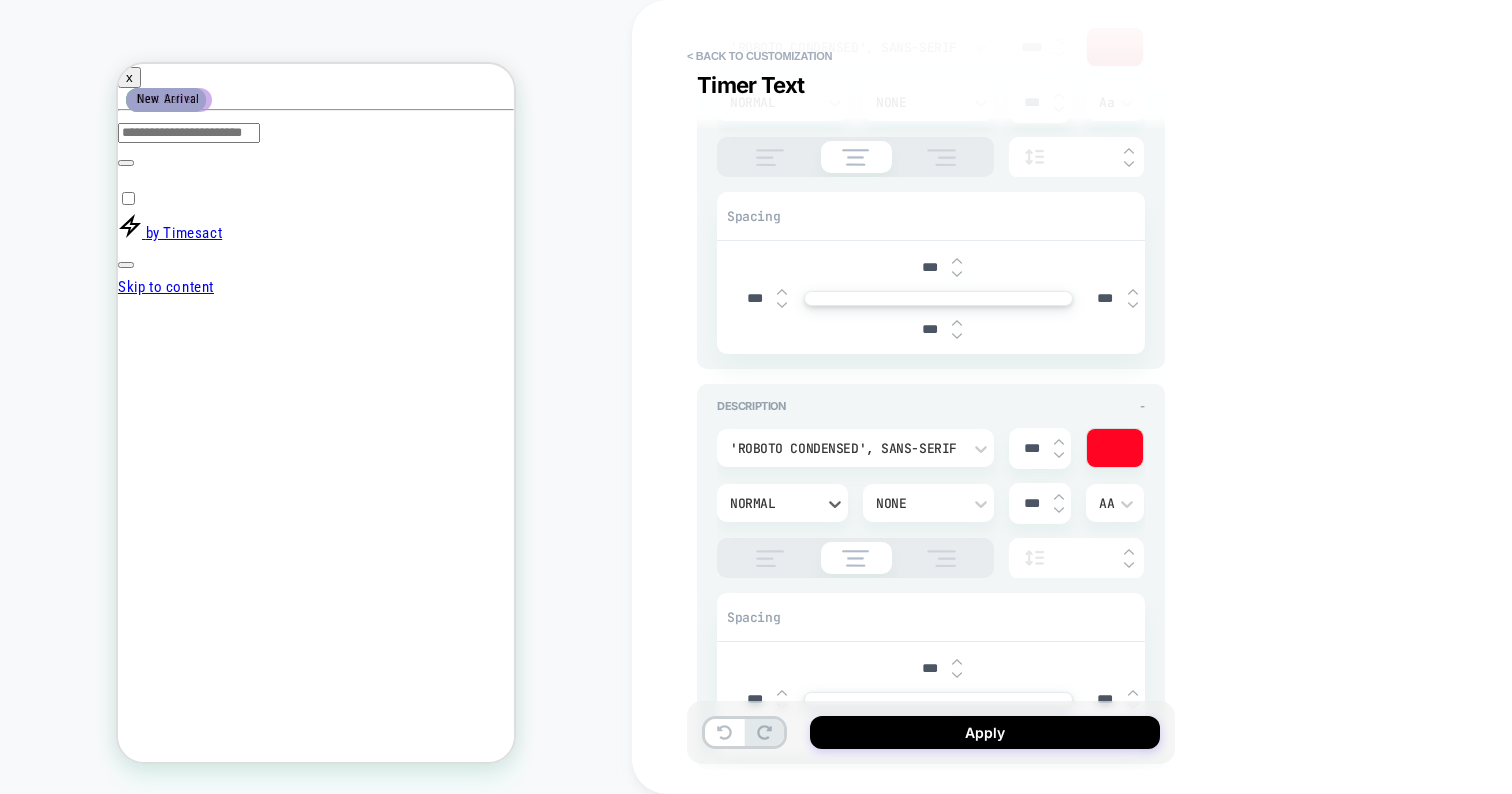 click on "Normal" at bounding box center [772, 503] 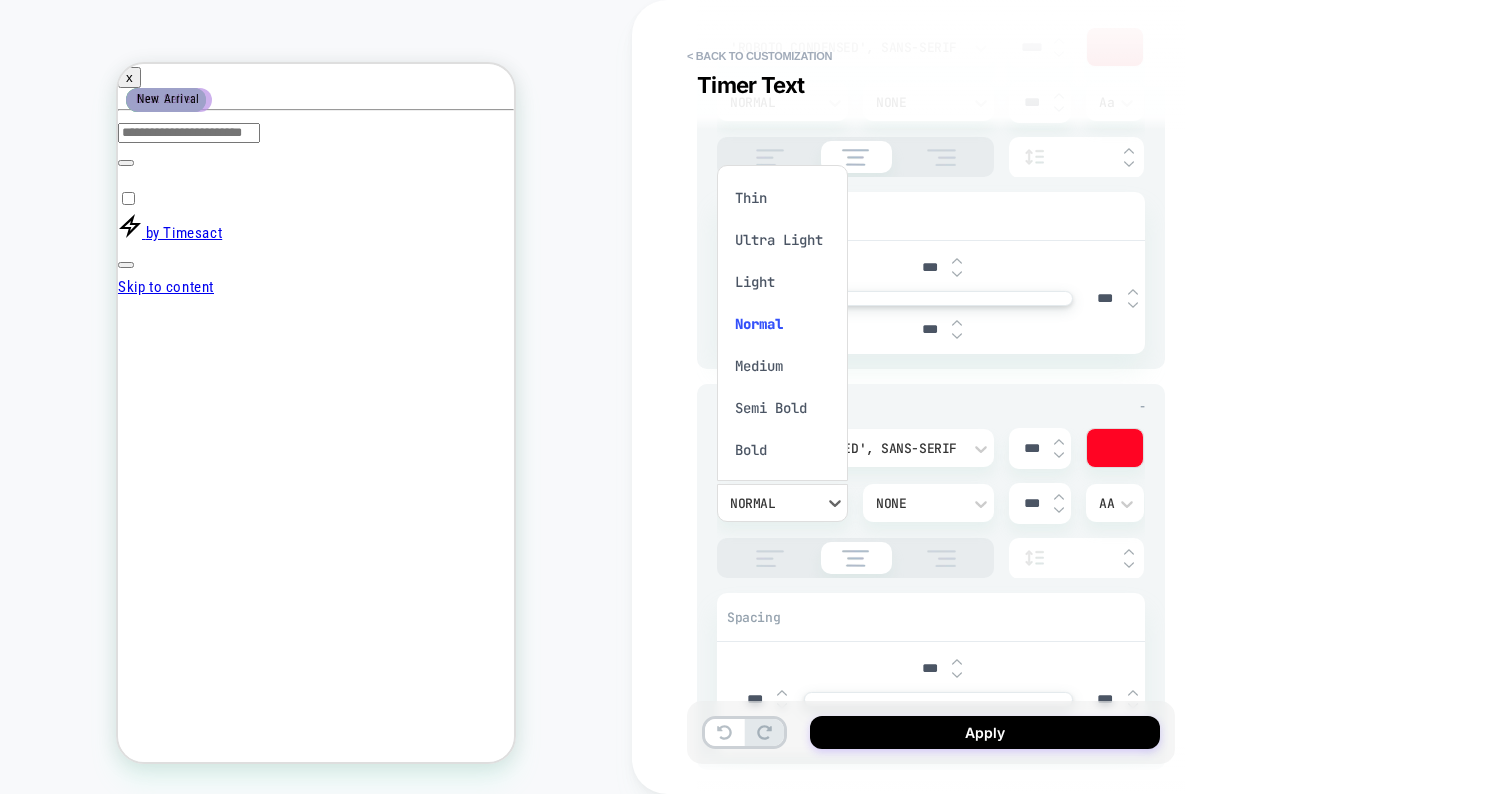 scroll, scrollTop: 16, scrollLeft: 0, axis: vertical 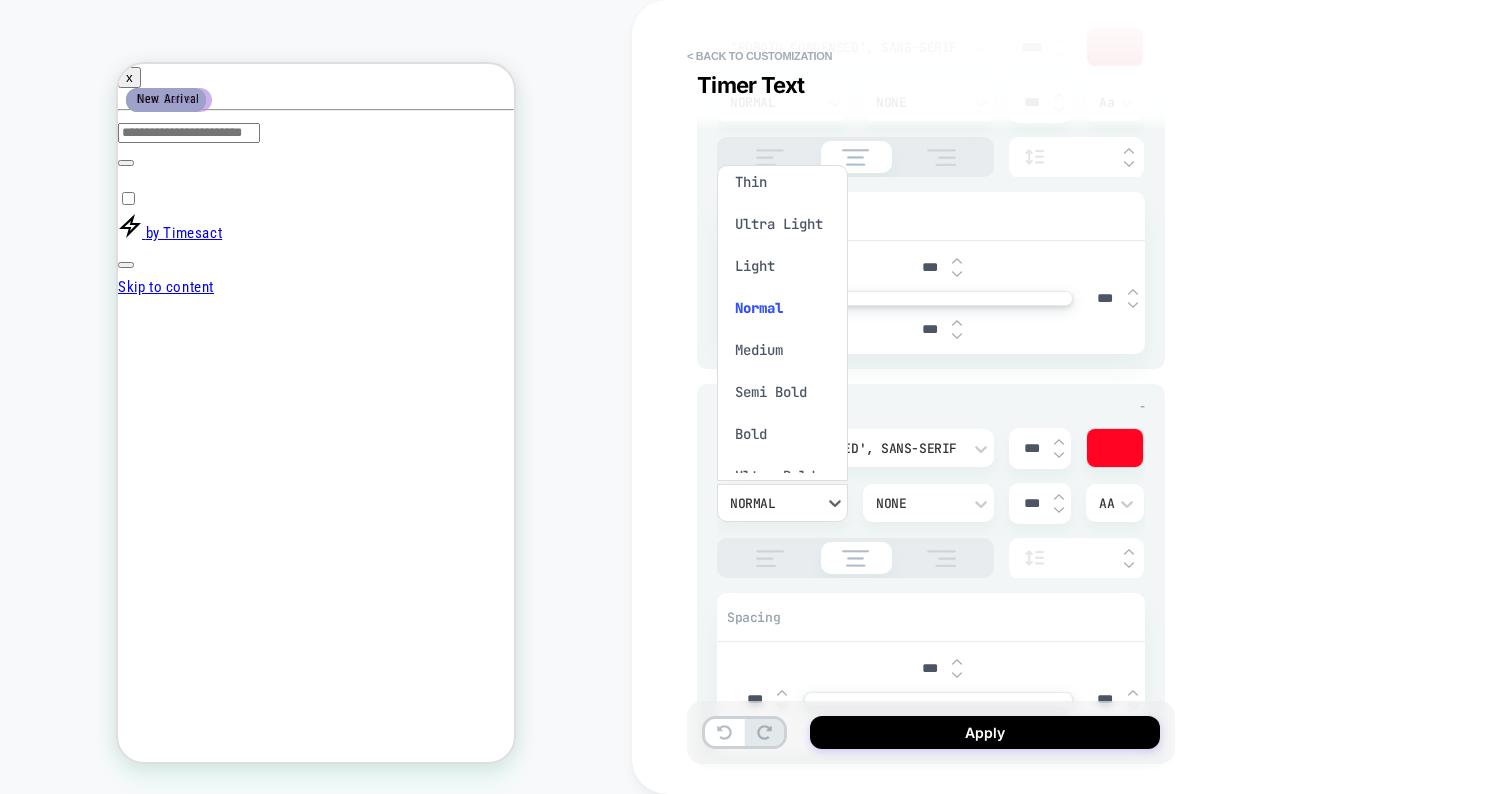click on "Medium" at bounding box center [782, 350] 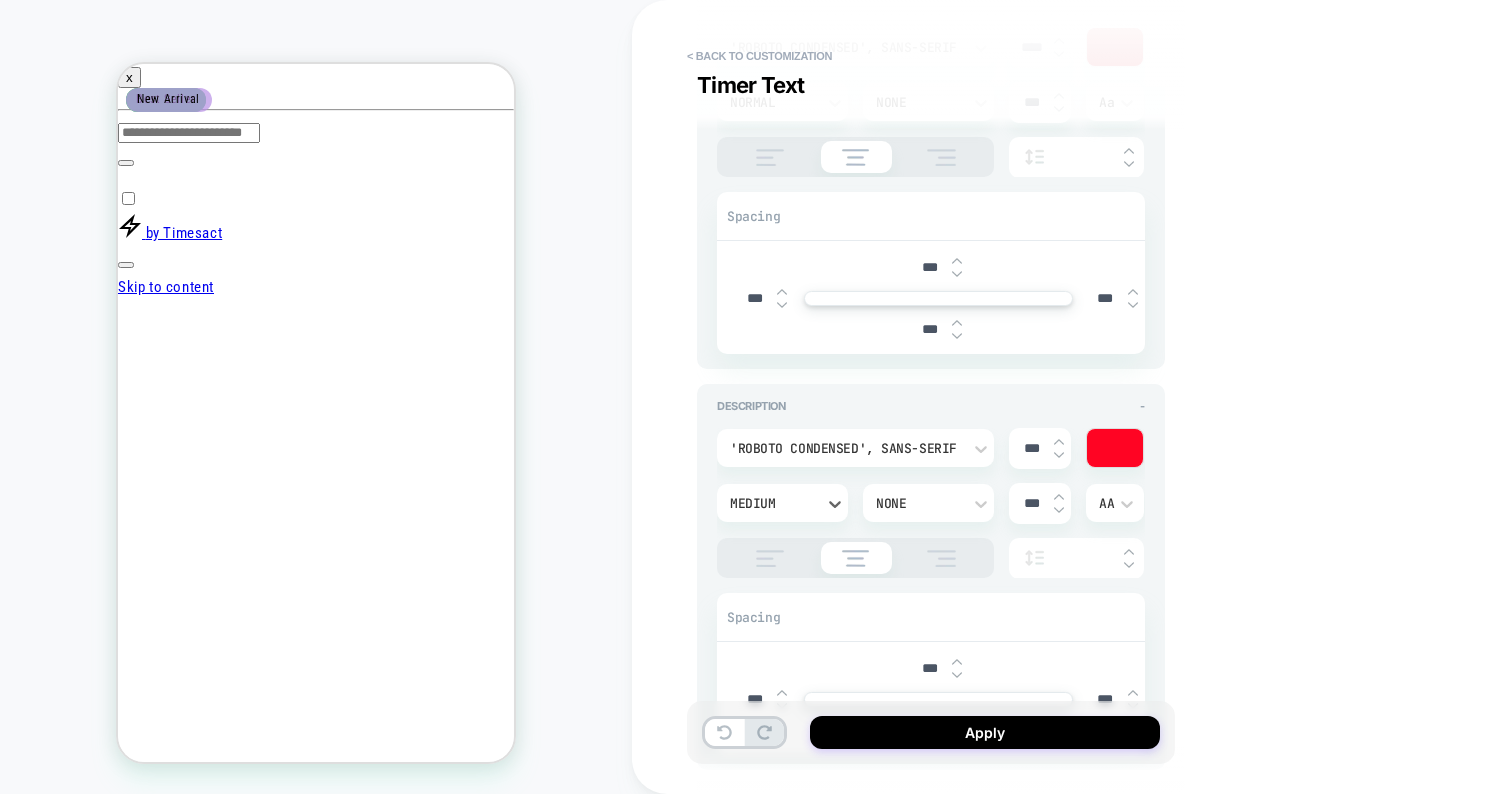 click at bounding box center (1059, 442) 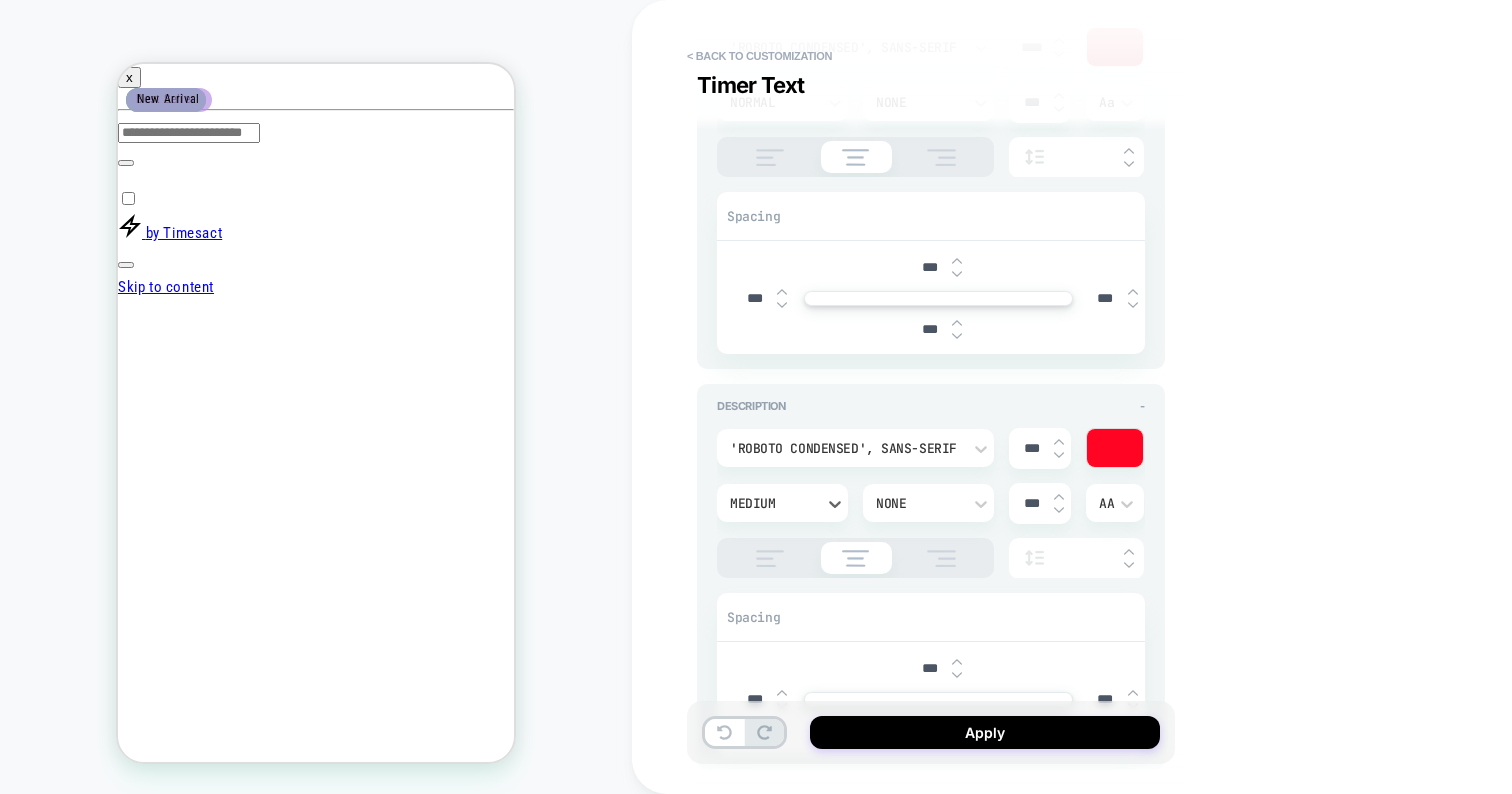 type on "*" 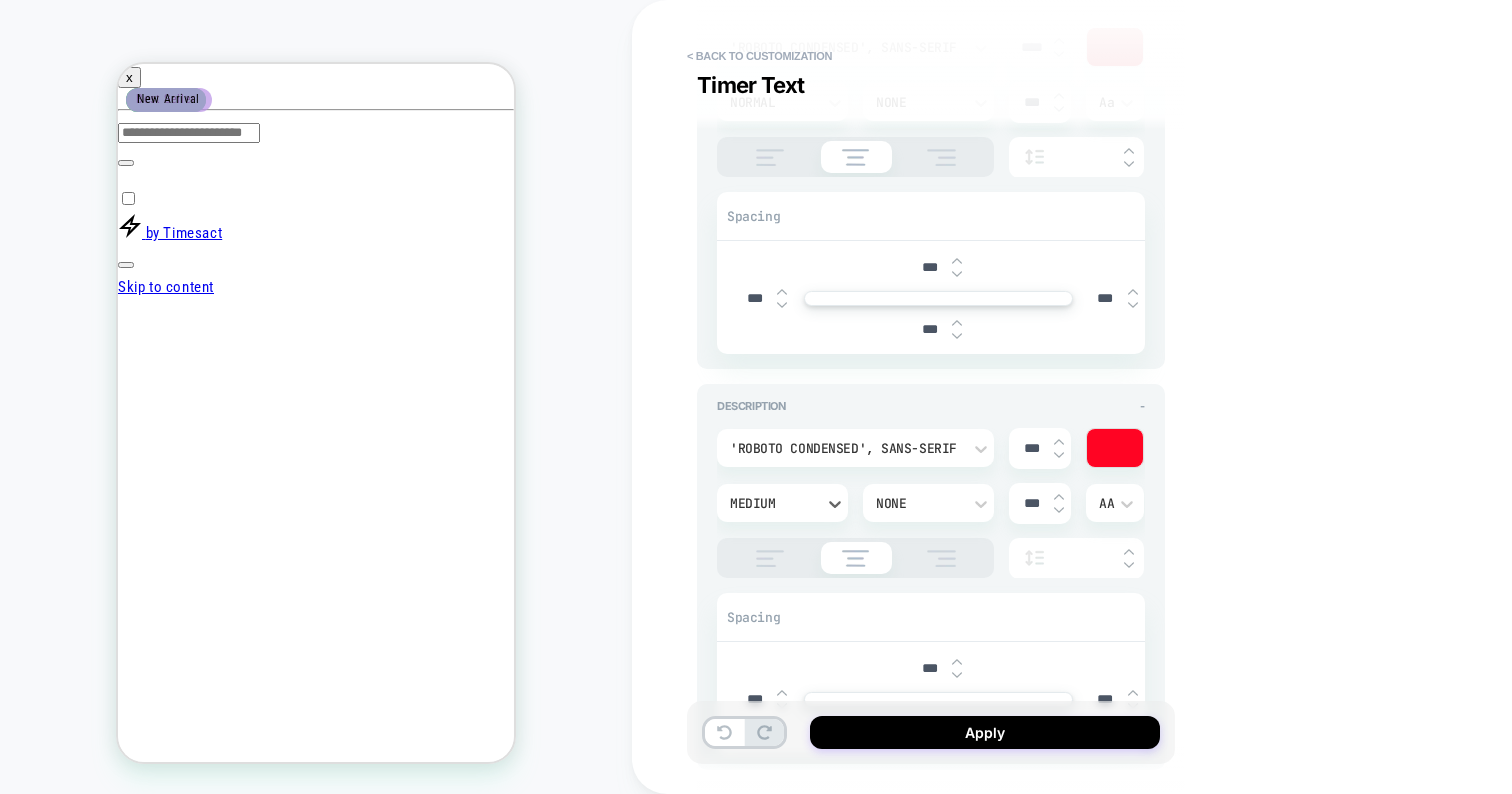 type on "***" 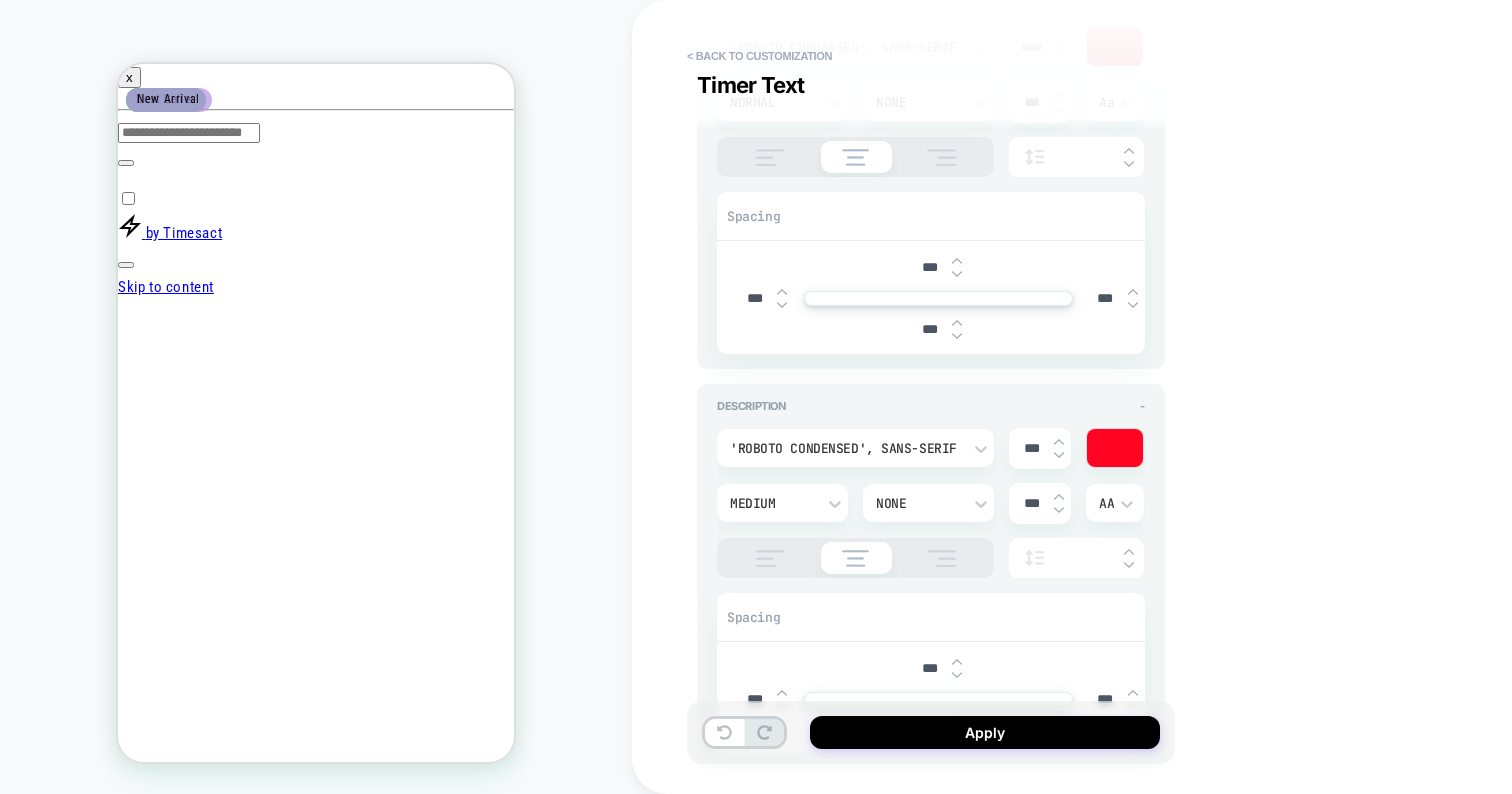 click at bounding box center (1059, 442) 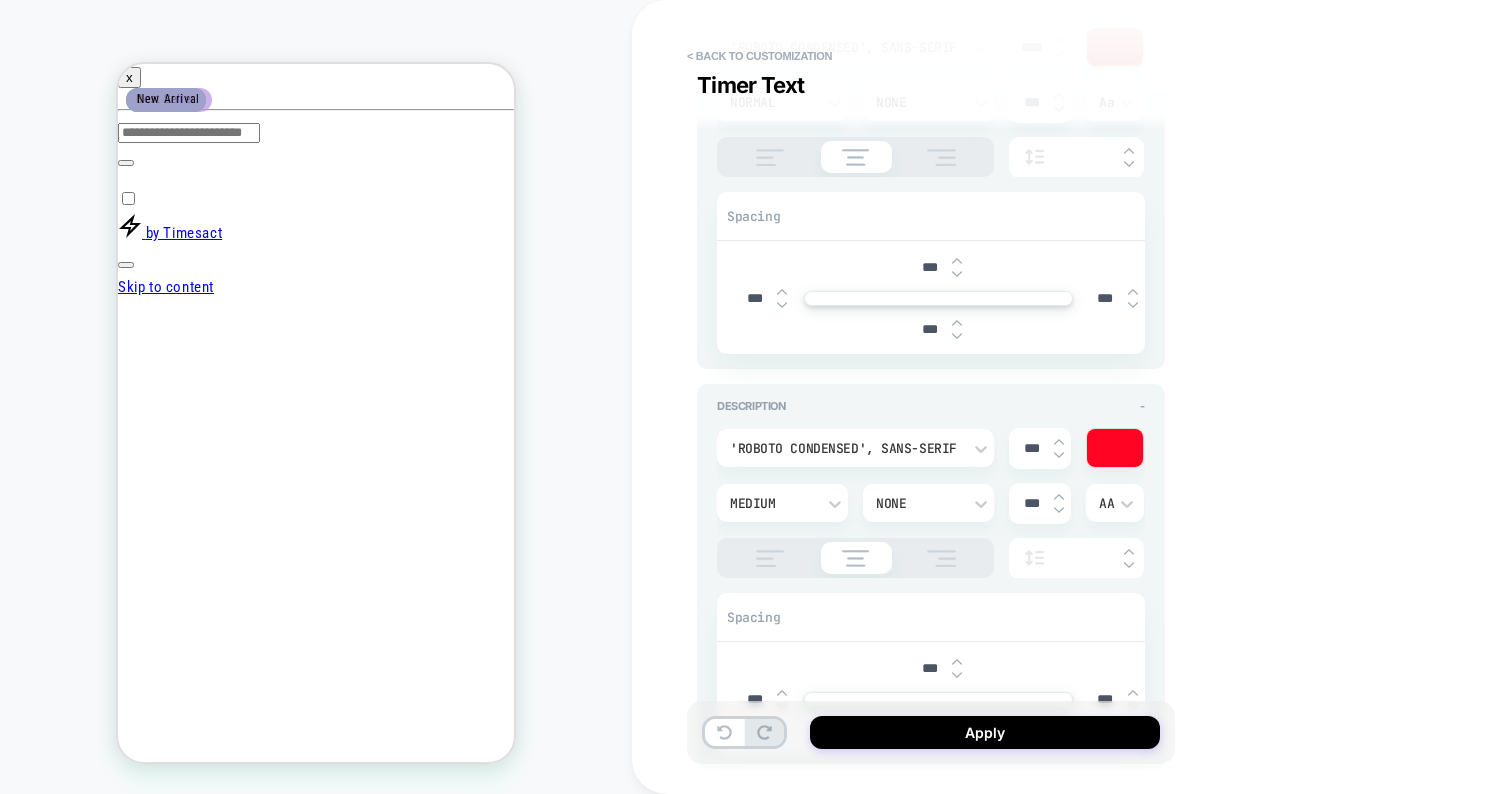 type on "*" 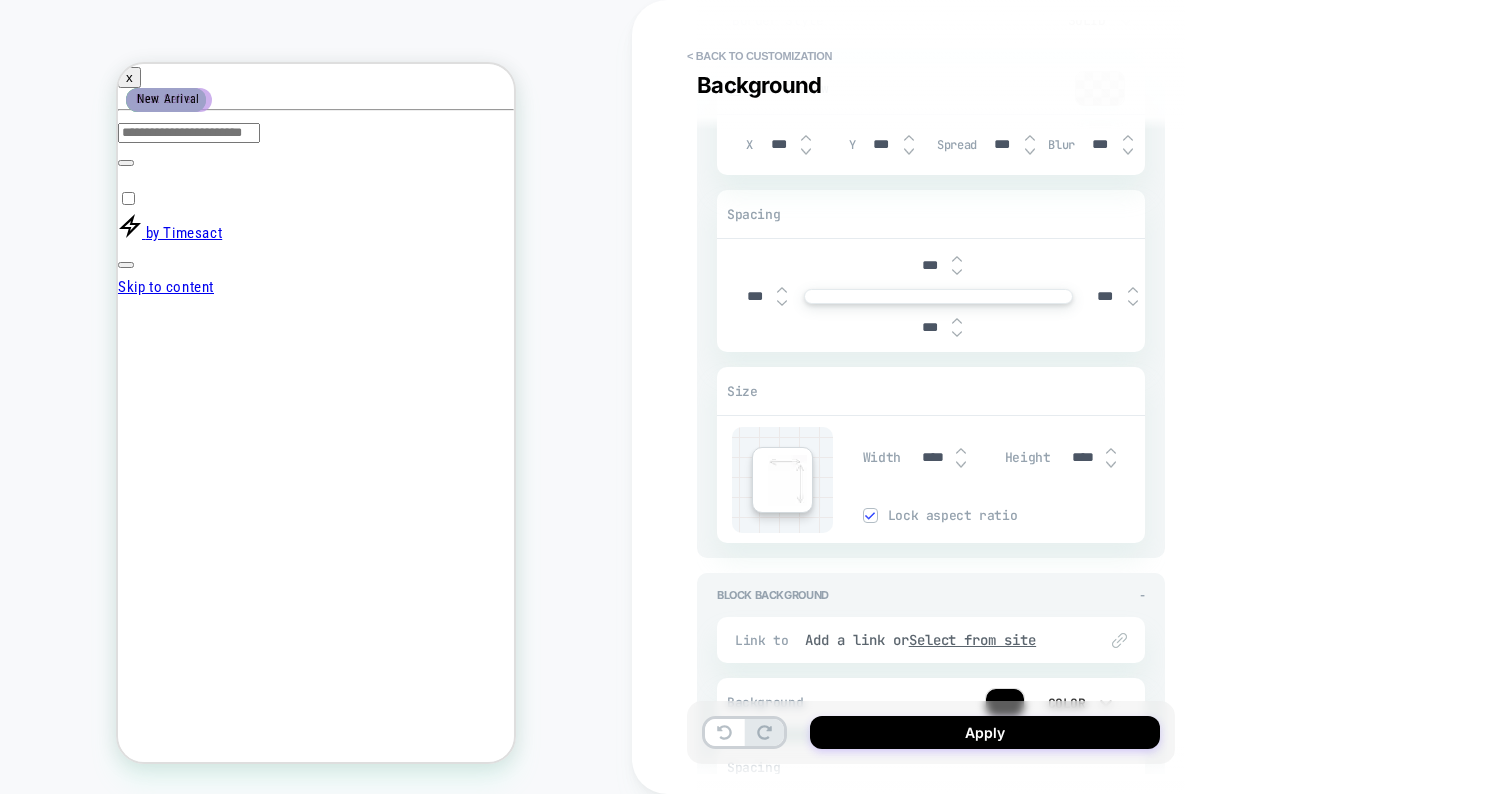 scroll, scrollTop: 2718, scrollLeft: 0, axis: vertical 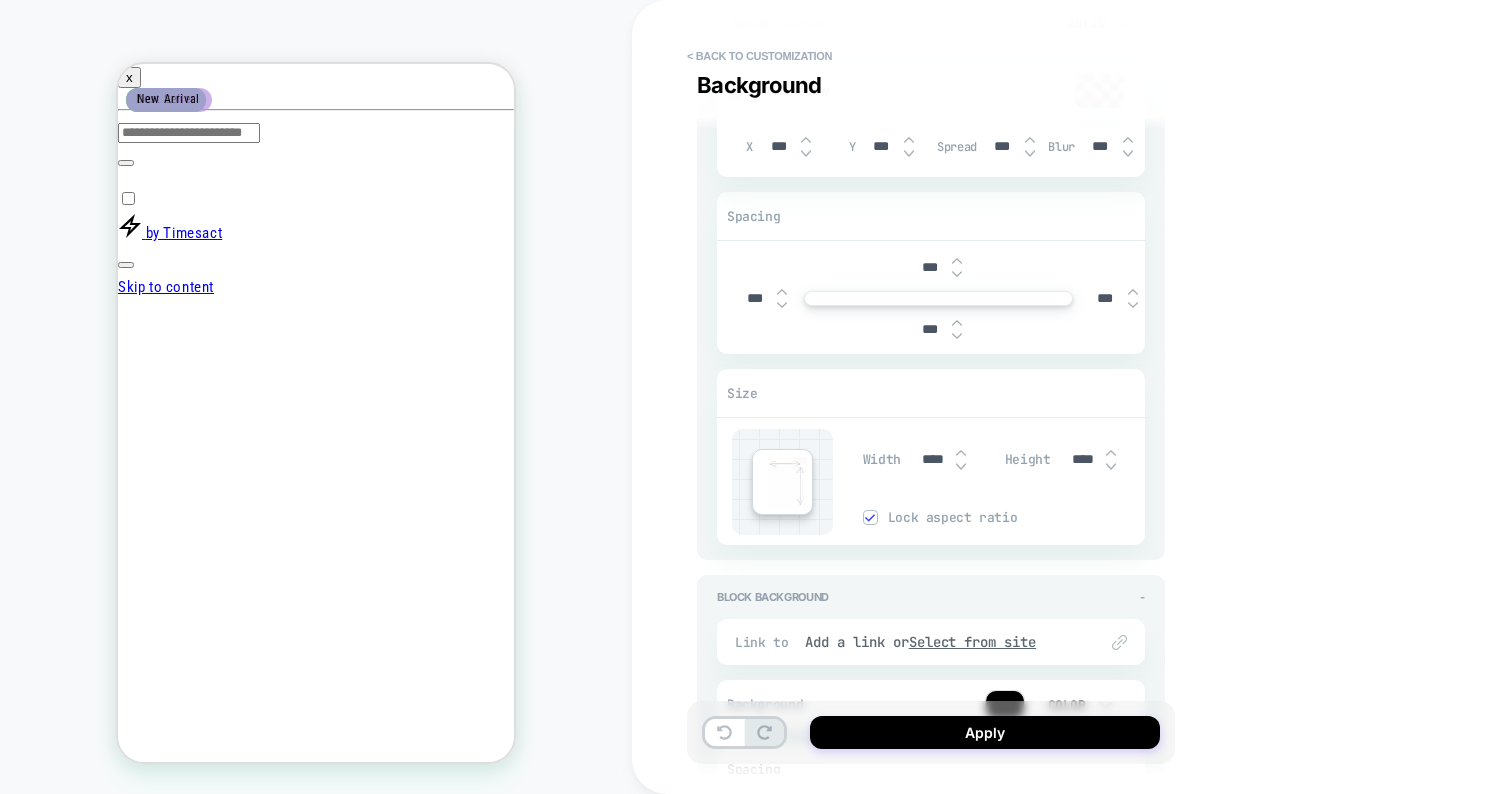 click at bounding box center [961, 466] 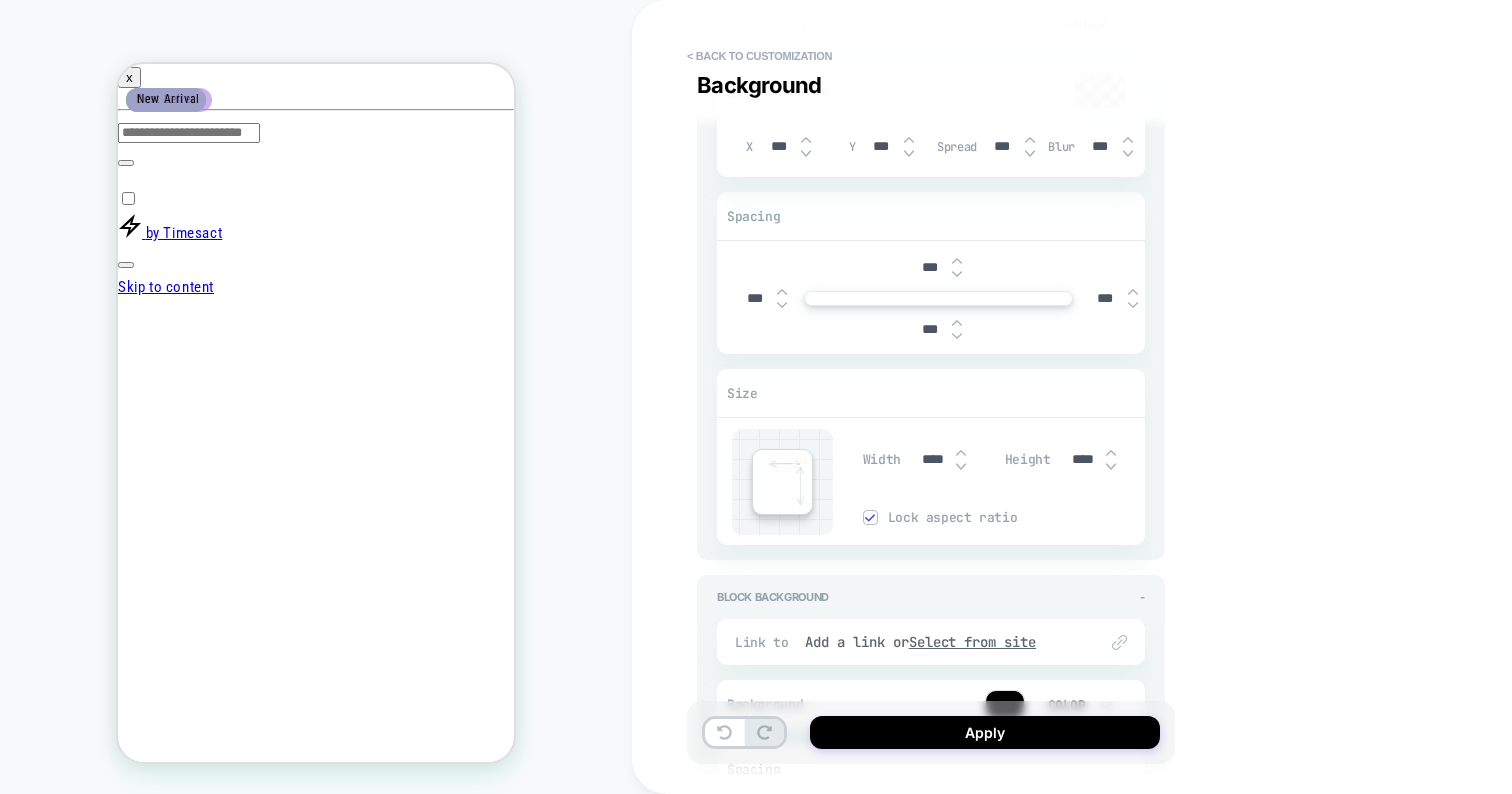 type on "*" 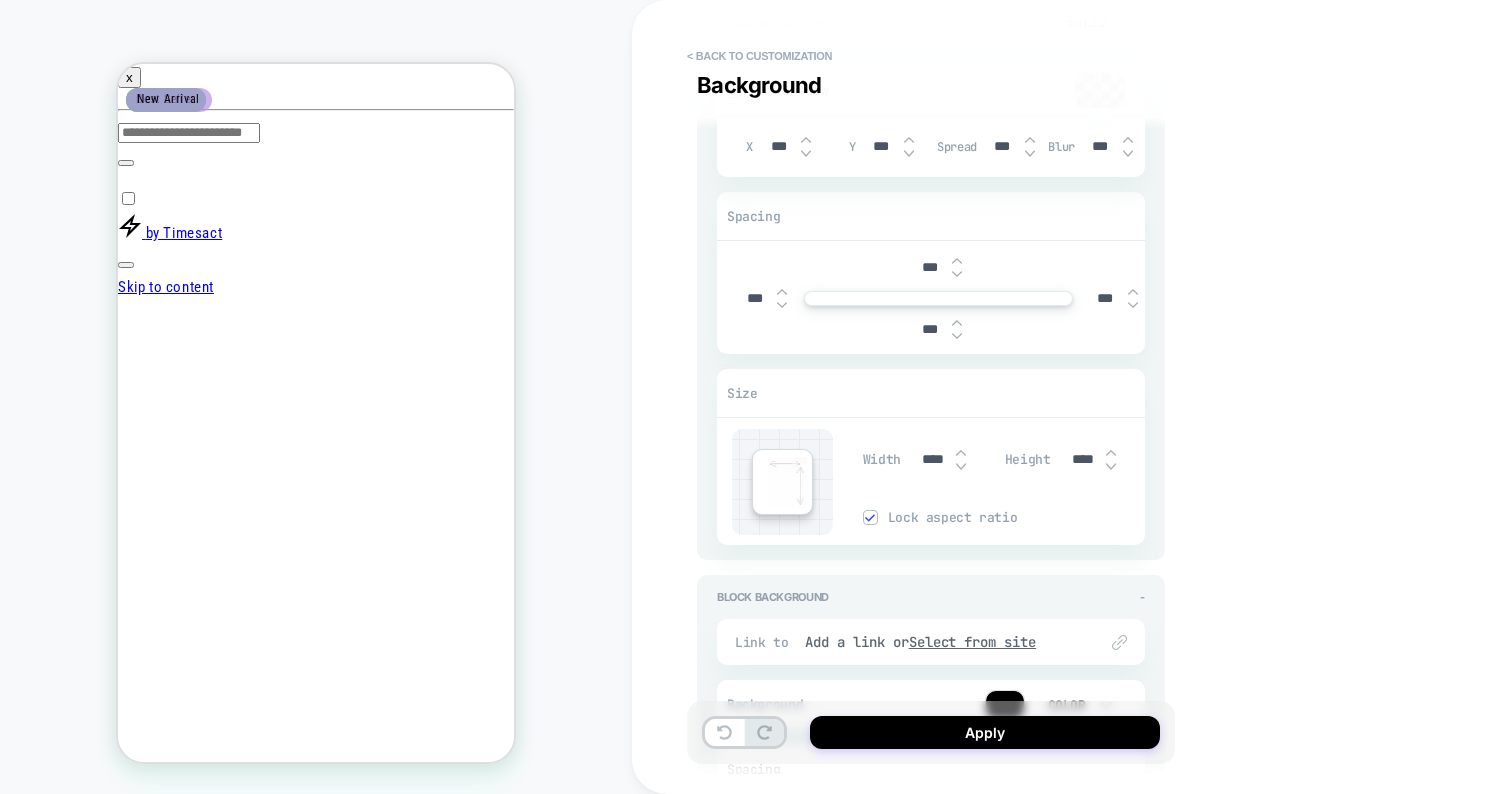 click at bounding box center (961, 466) 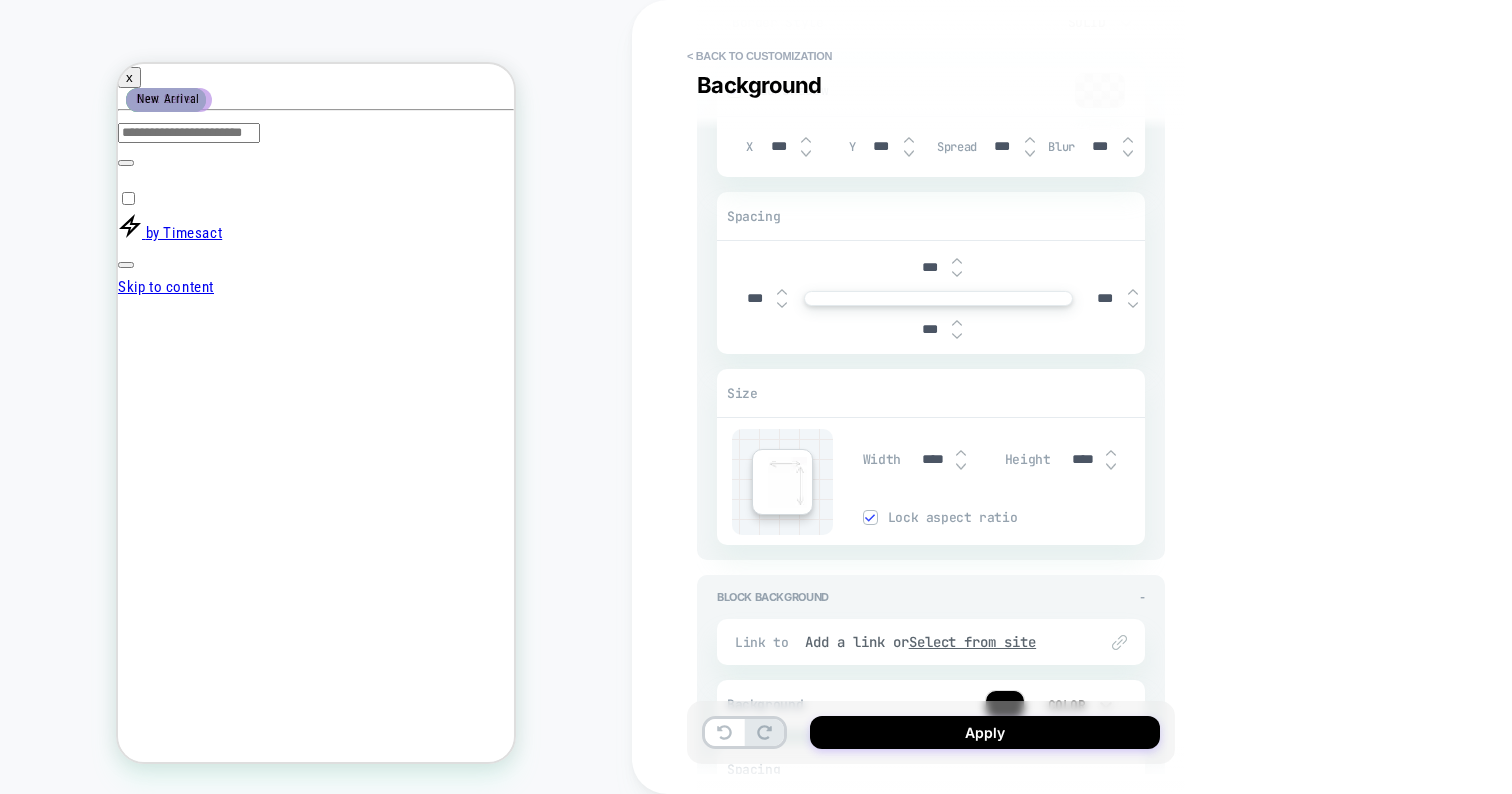 type on "*" 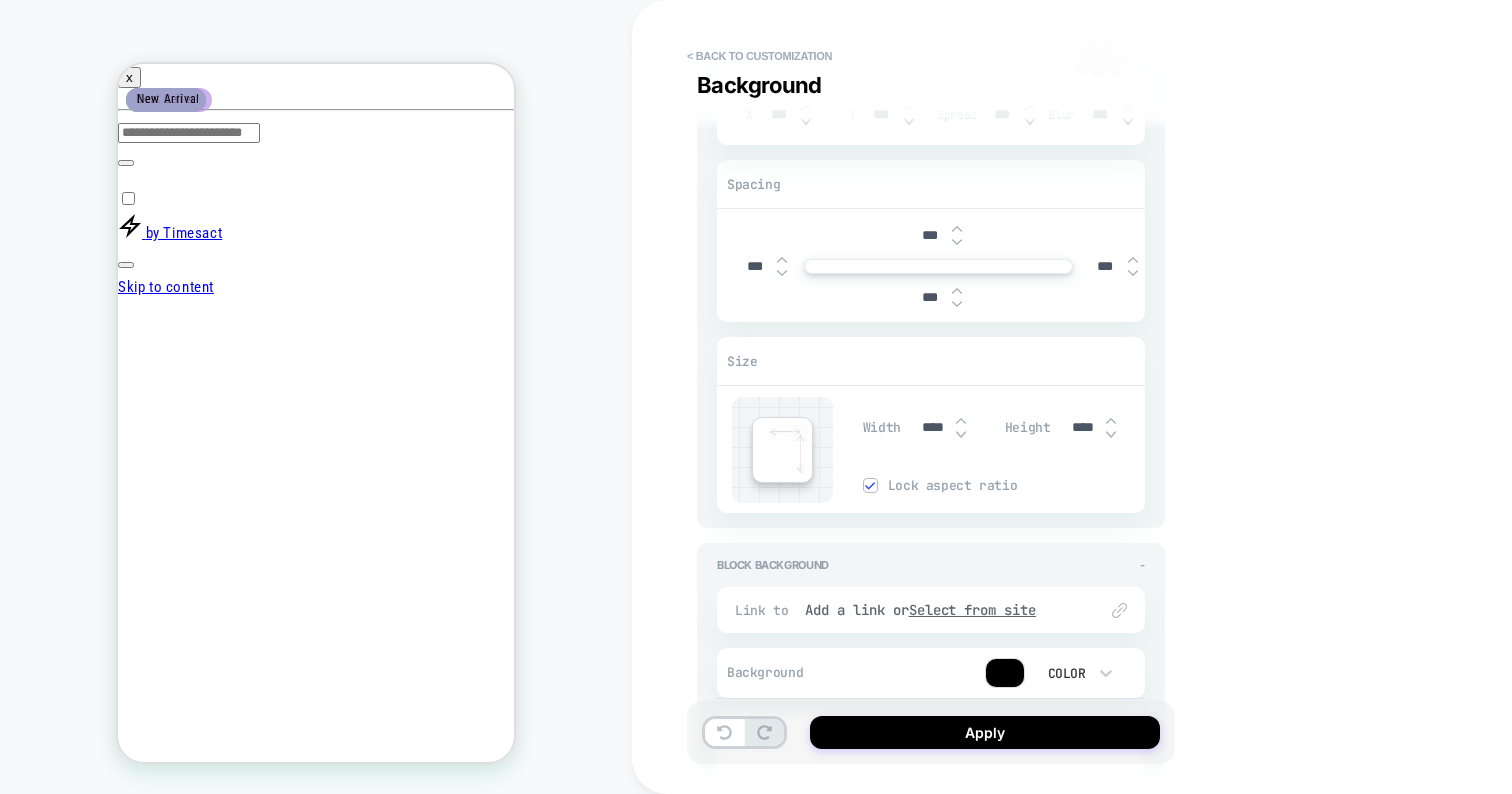 scroll, scrollTop: 2797, scrollLeft: 0, axis: vertical 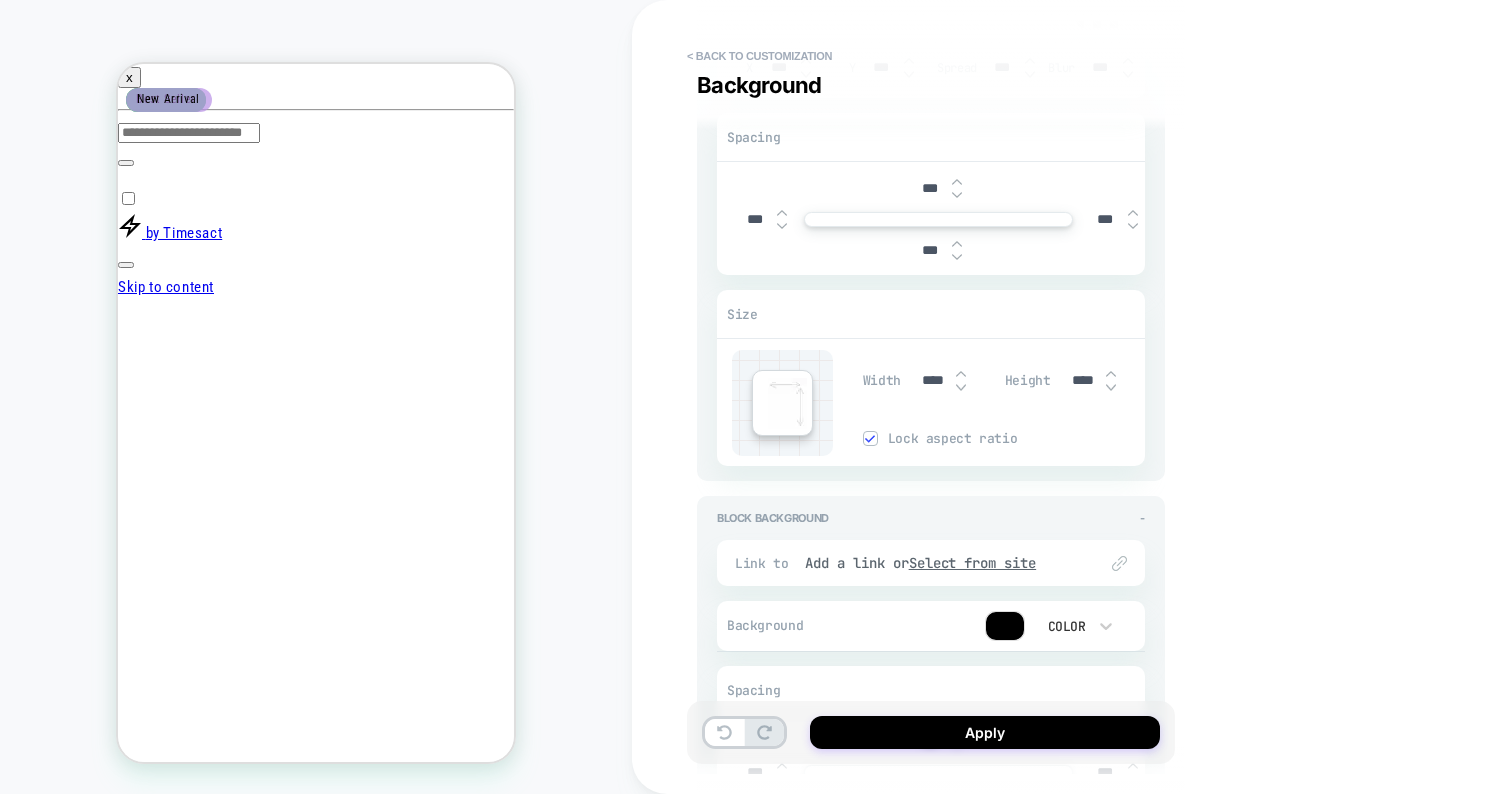 click at bounding box center (961, 374) 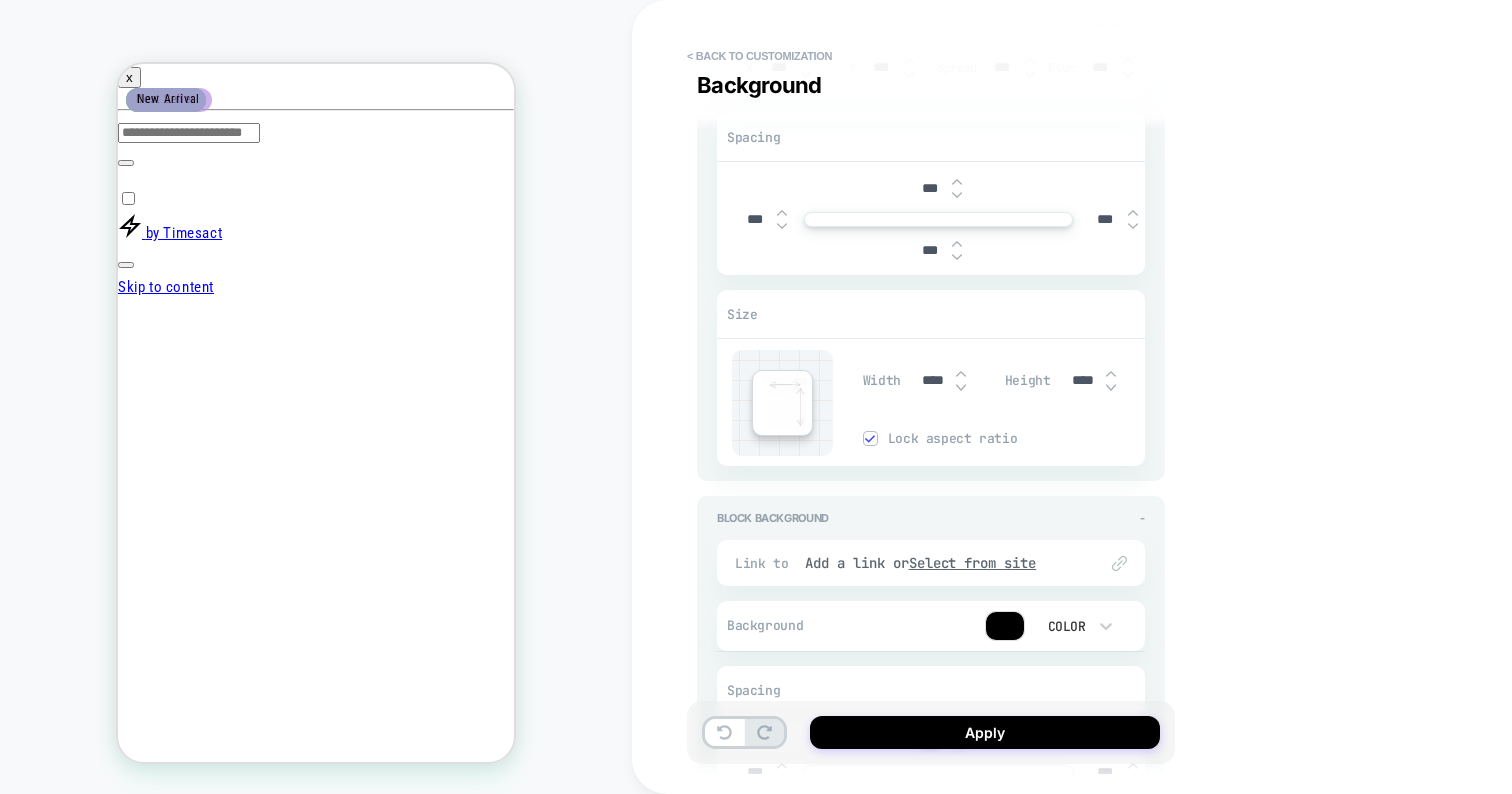 type on "*" 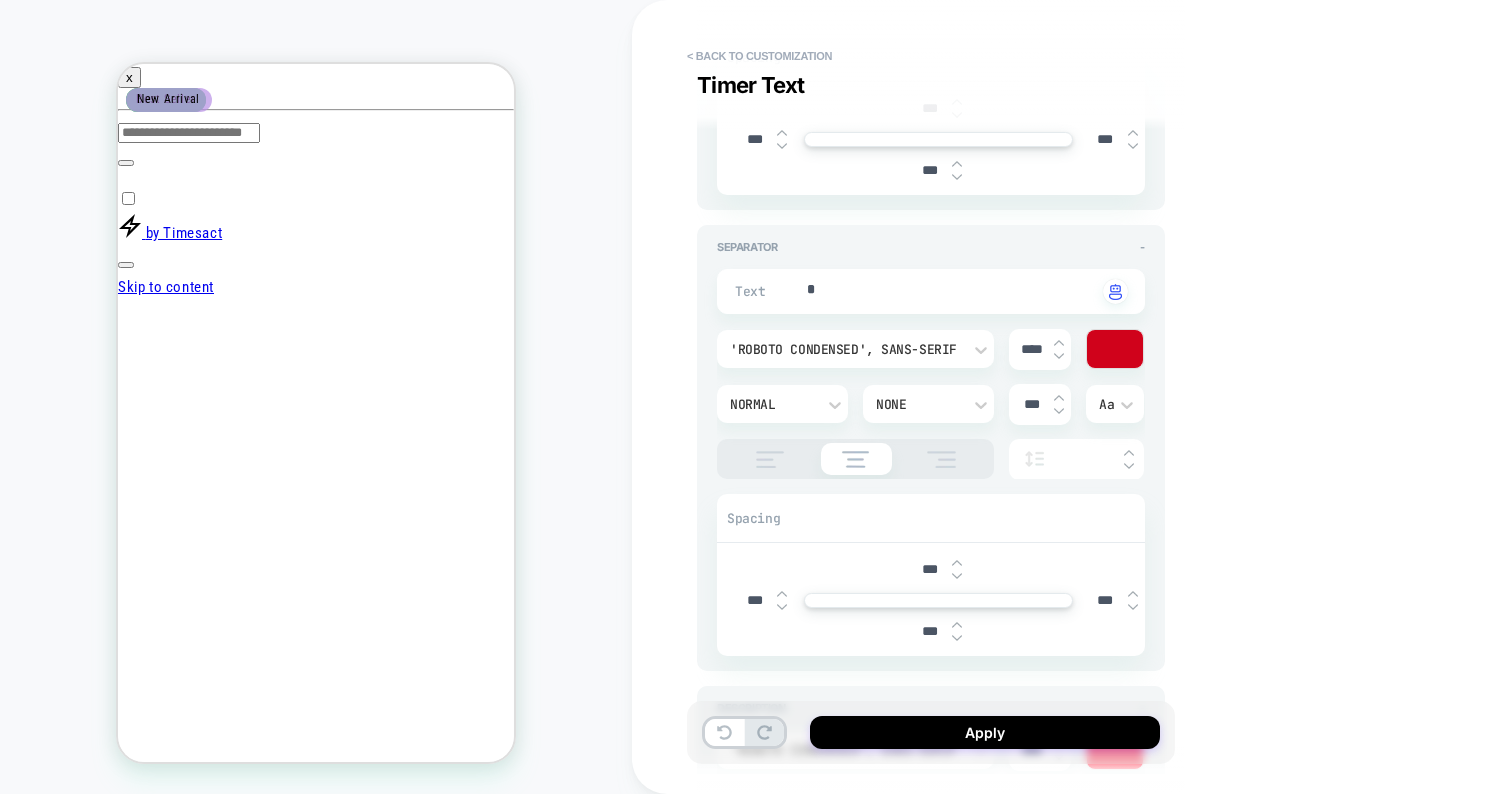 scroll, scrollTop: 1105, scrollLeft: 0, axis: vertical 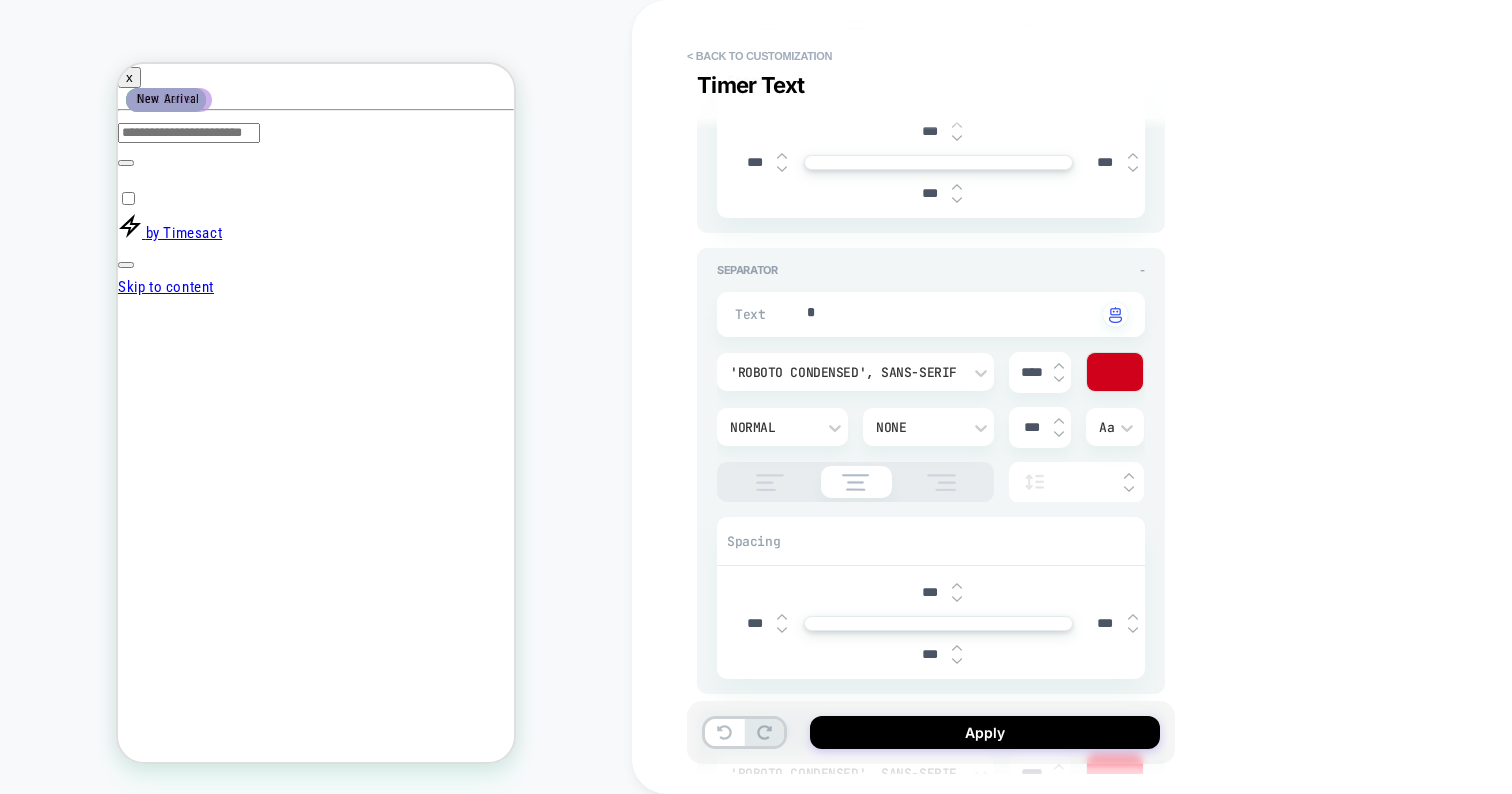 click at bounding box center (1059, 434) 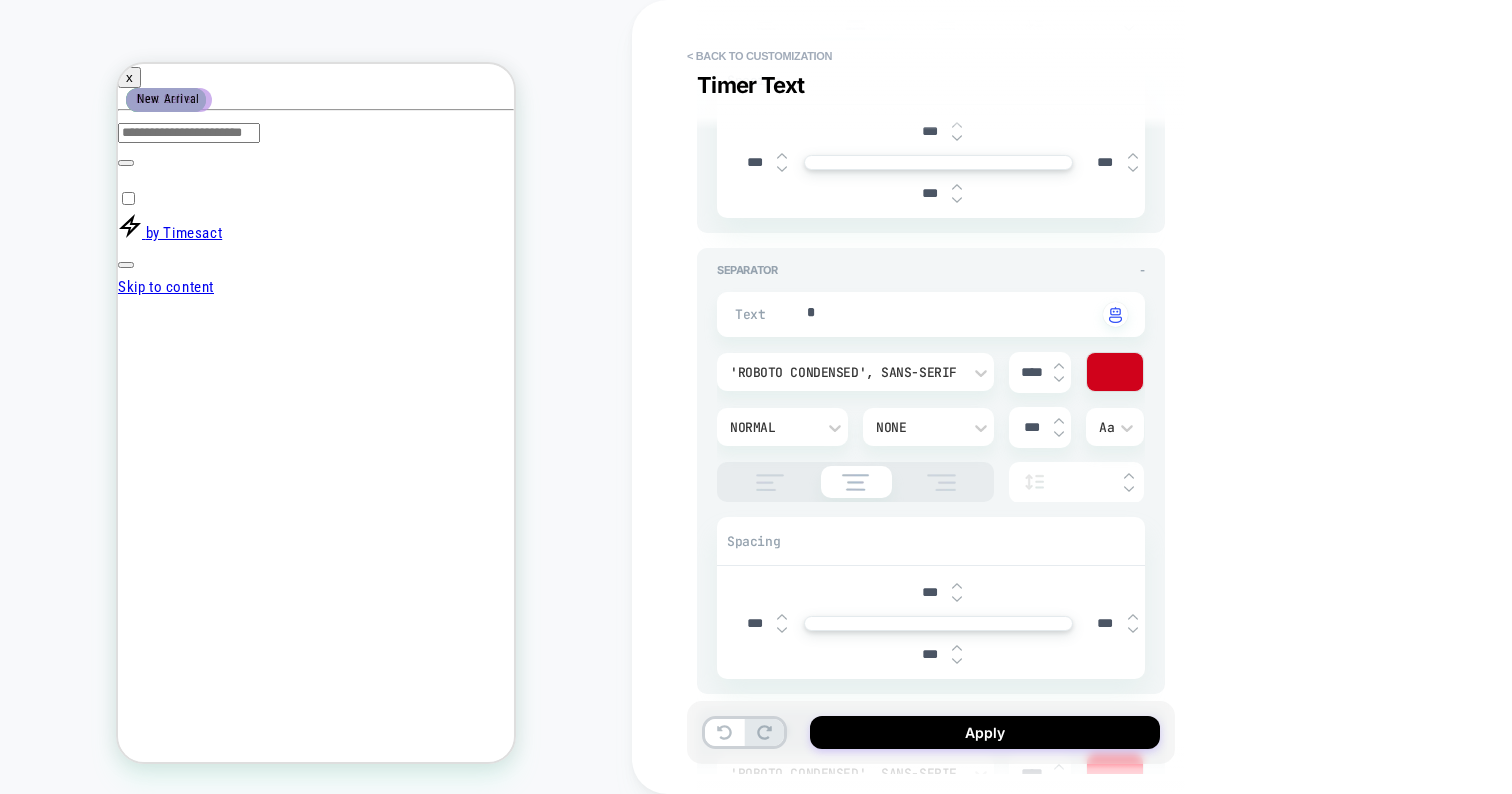 type on "*" 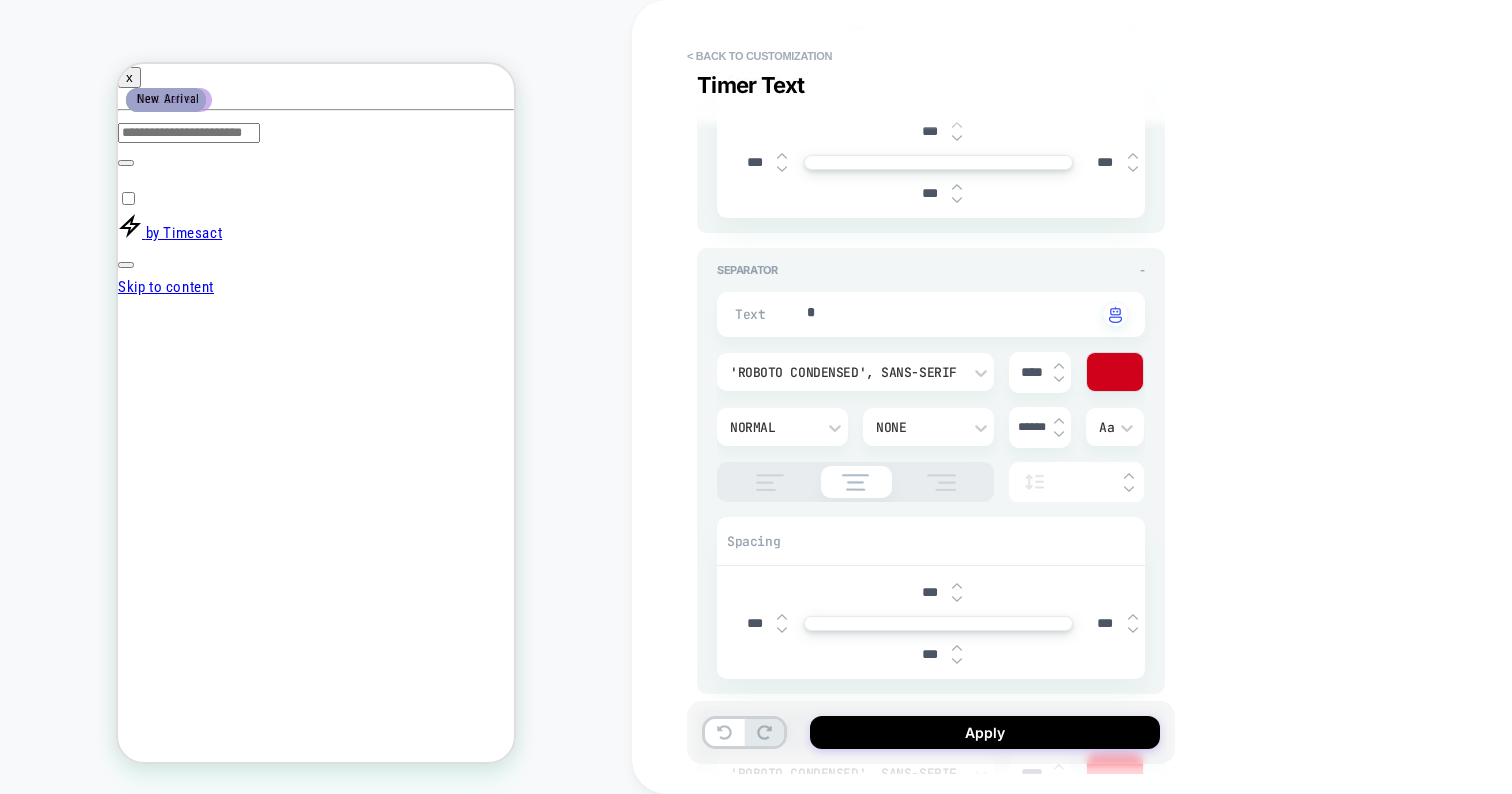 click at bounding box center (1059, 434) 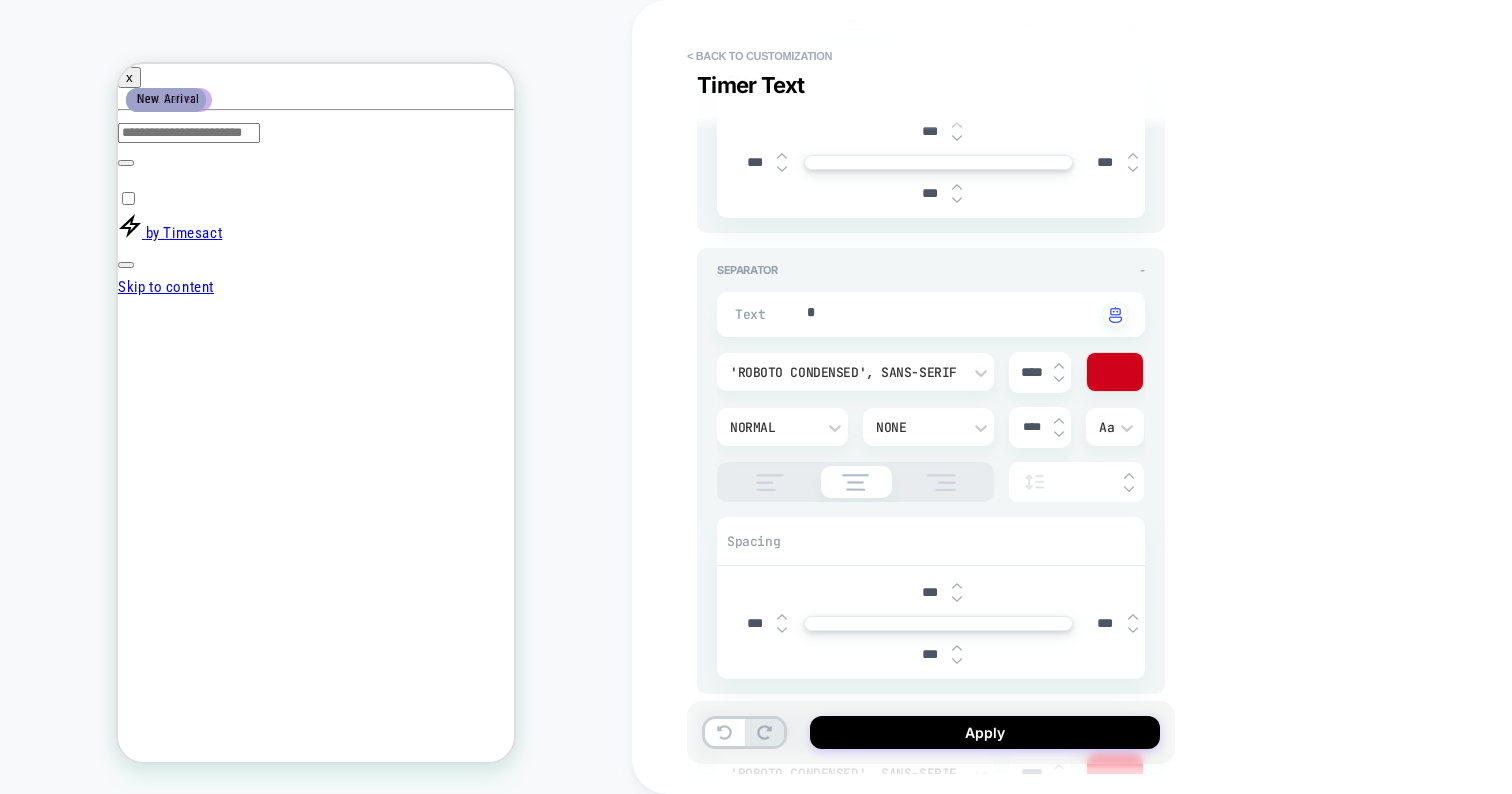 click at bounding box center [1059, 434] 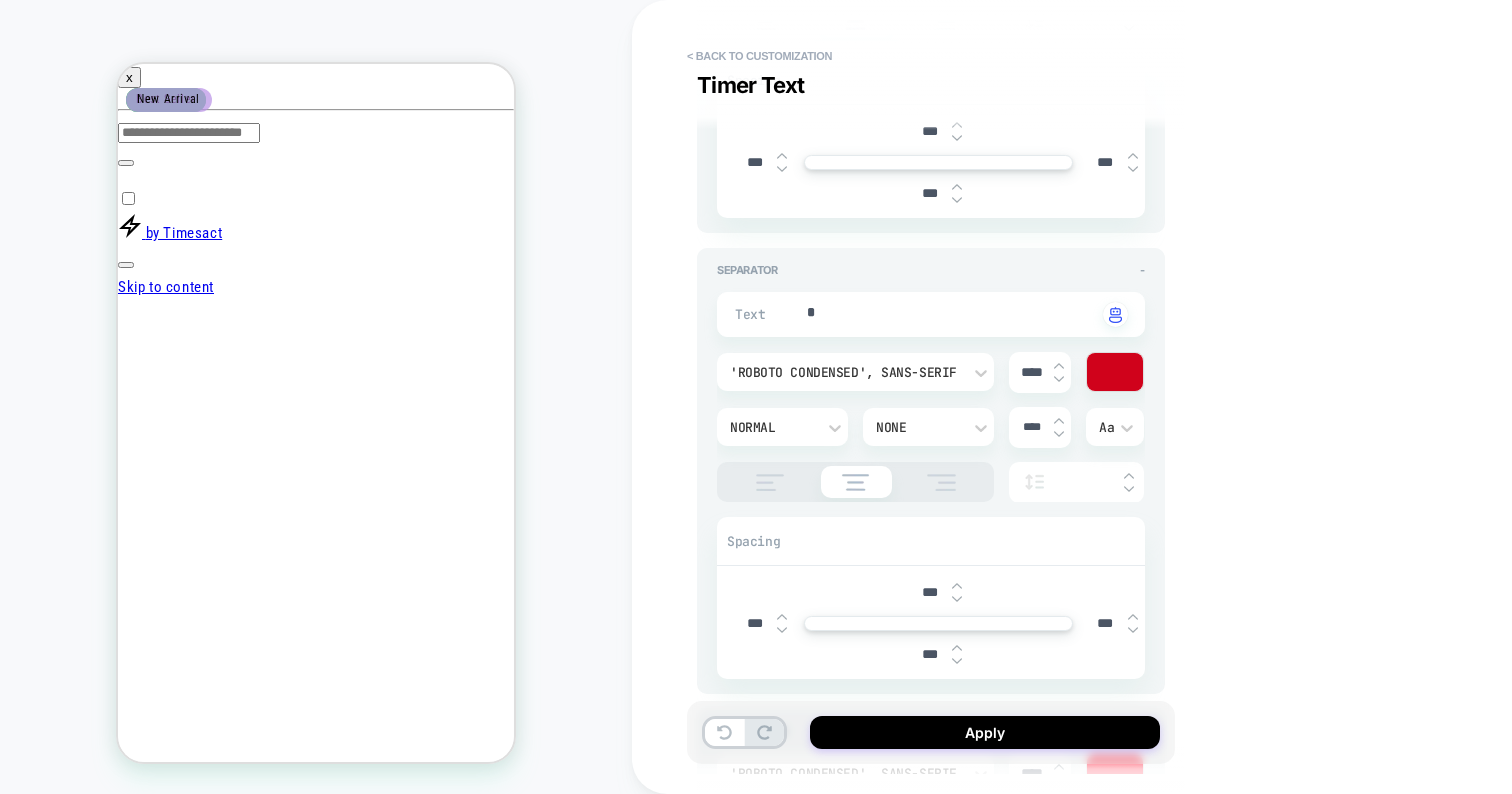 type on "*" 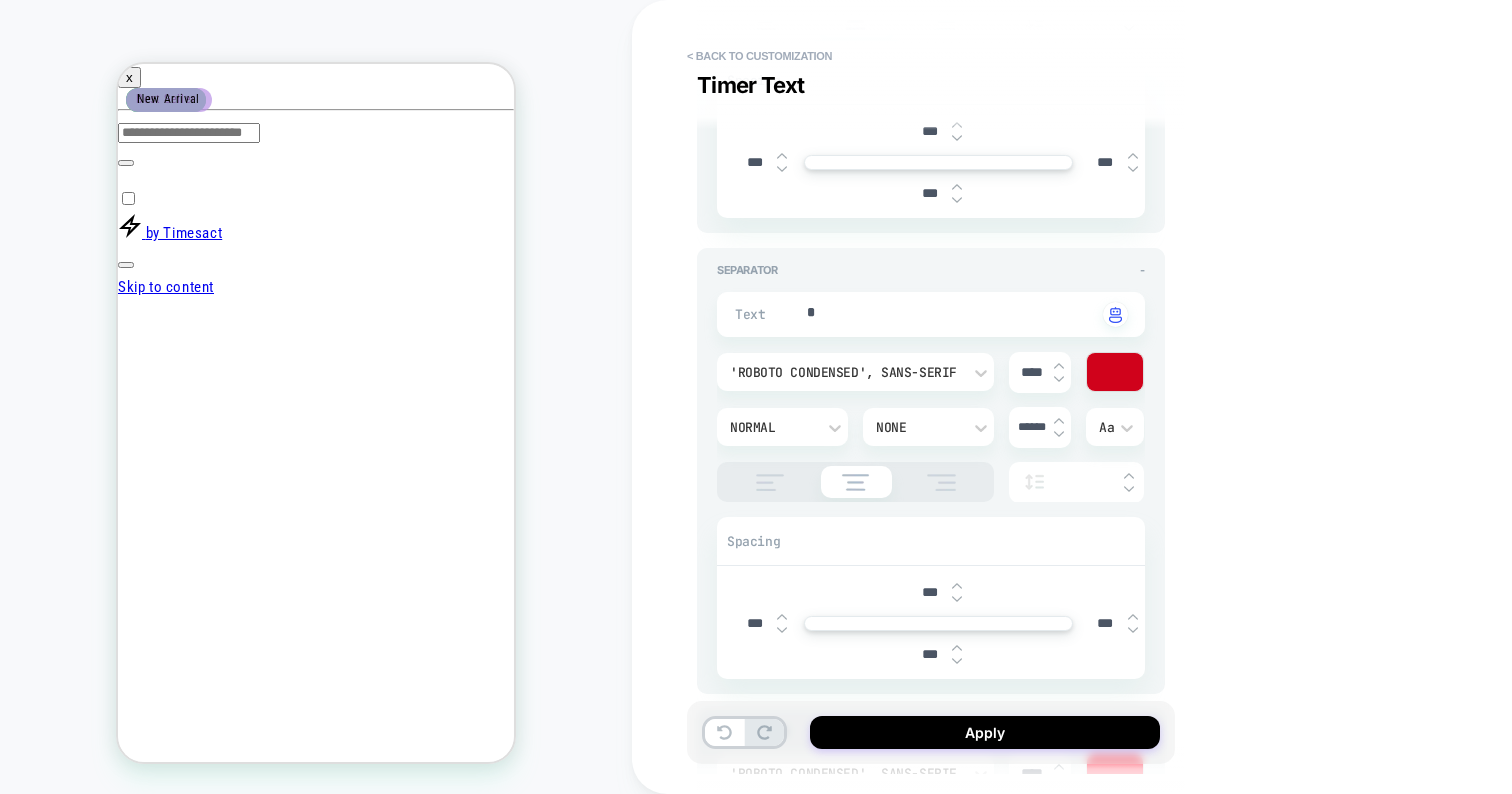click at bounding box center [1059, 434] 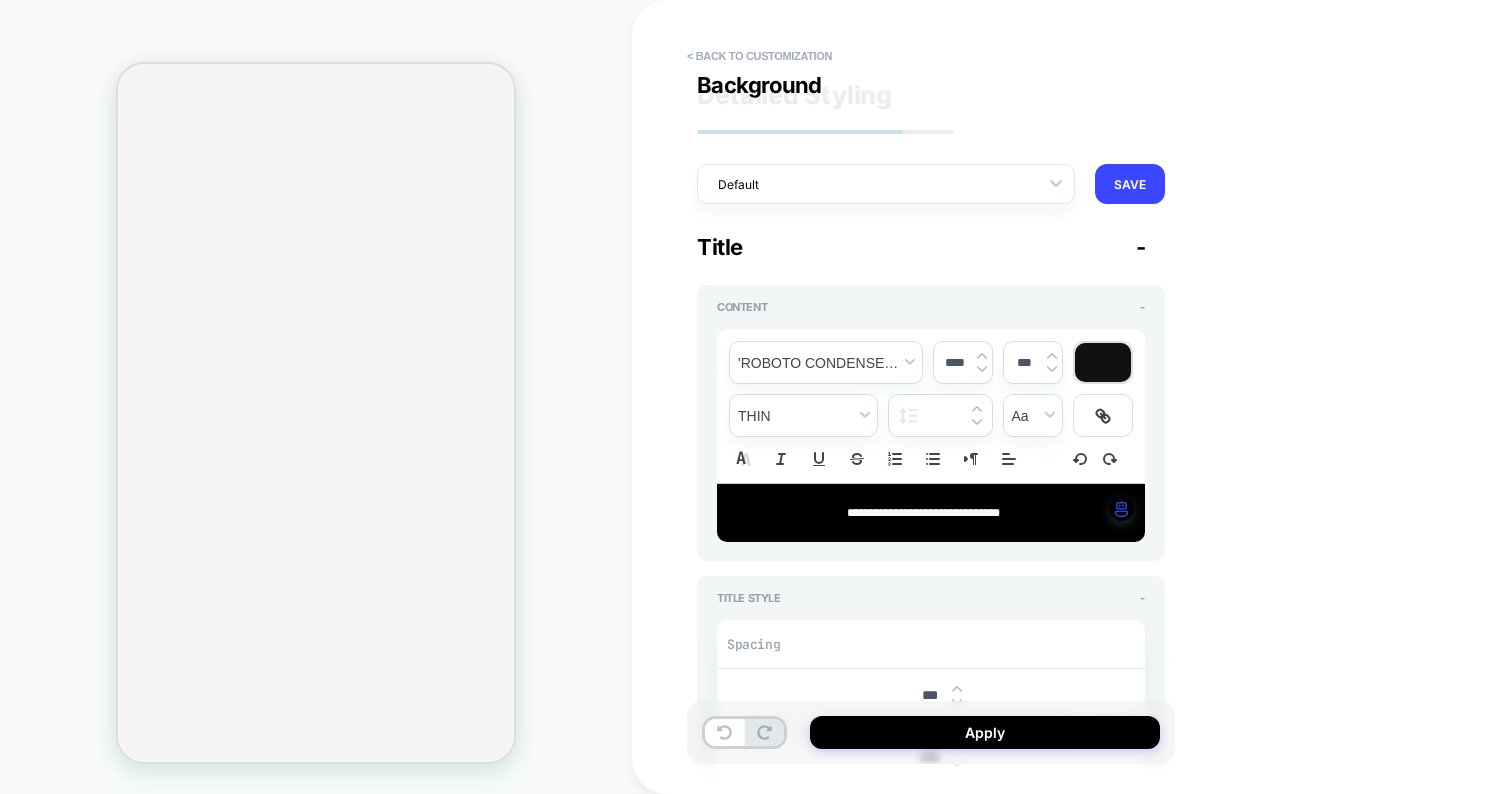scroll, scrollTop: 0, scrollLeft: 0, axis: both 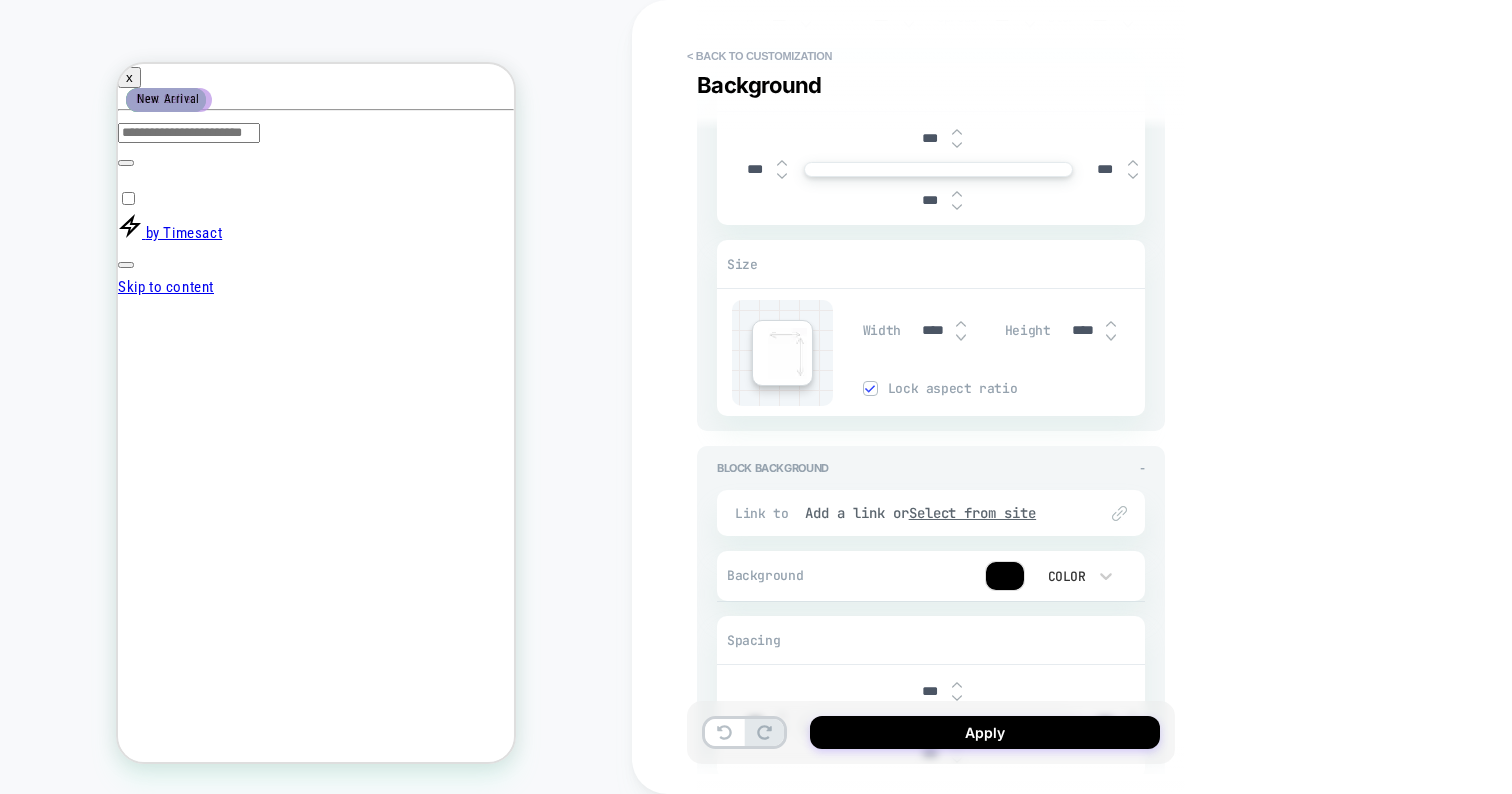 click at bounding box center (961, 337) 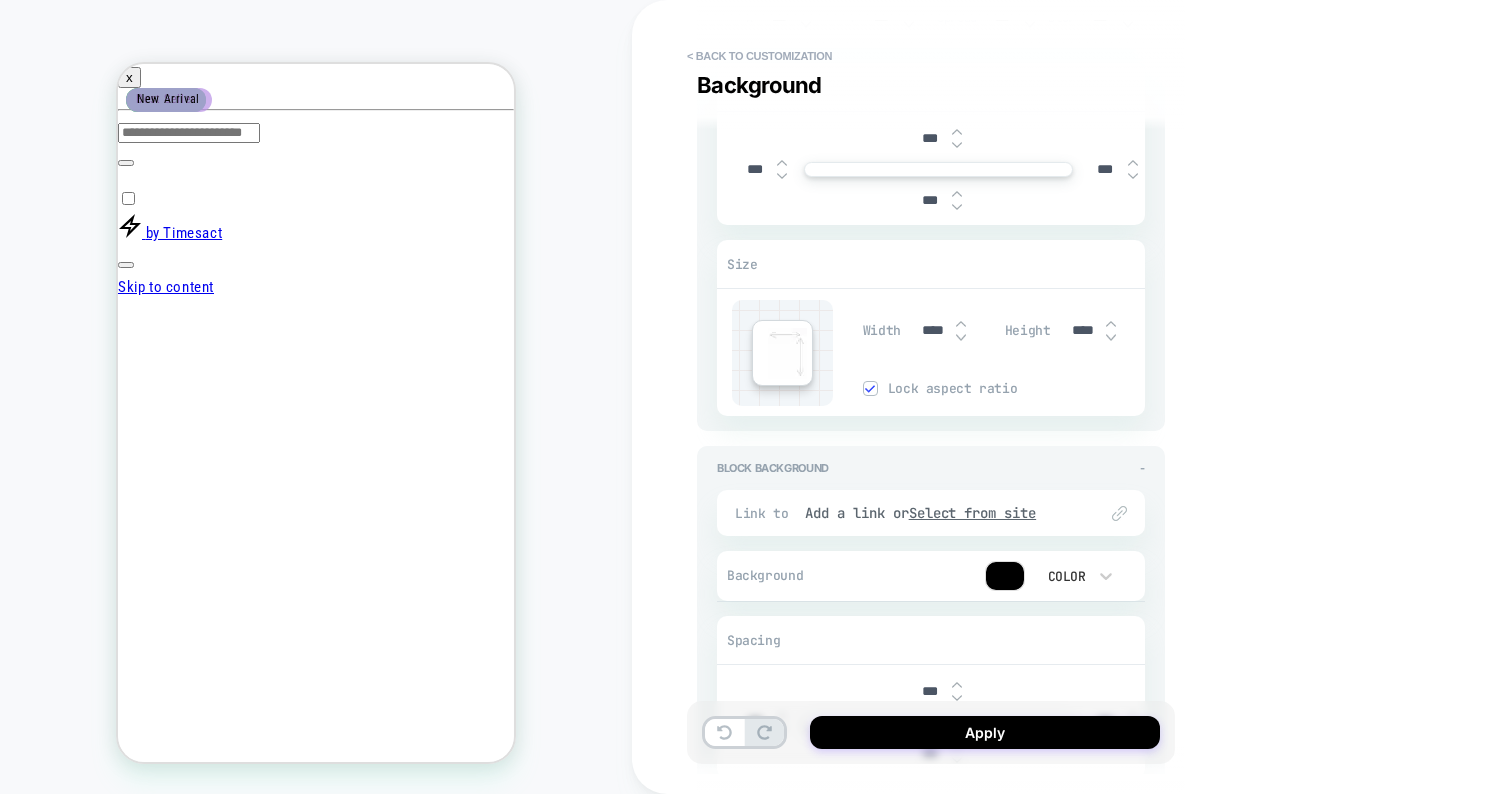click at bounding box center [961, 324] 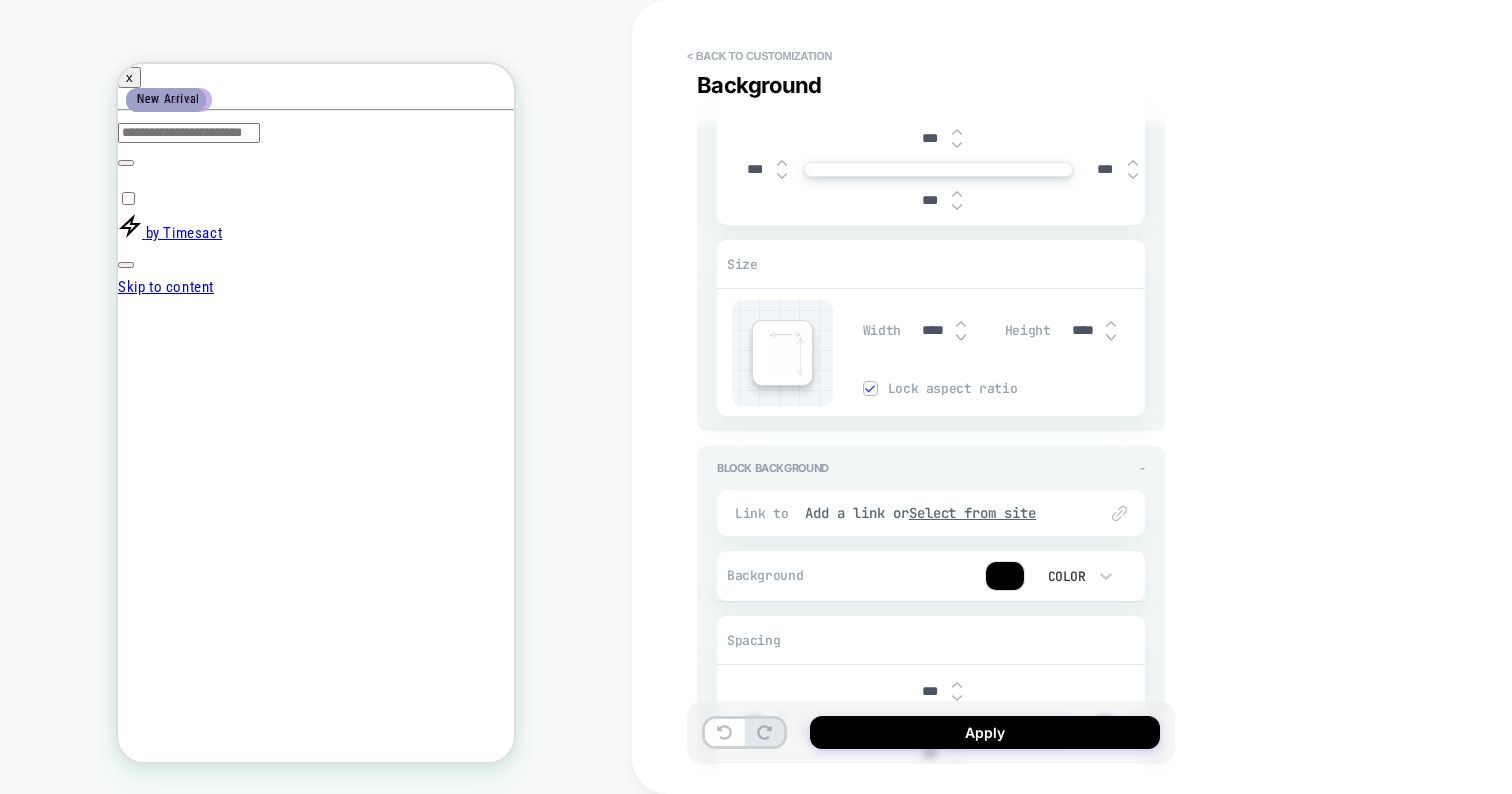 click at bounding box center (961, 324) 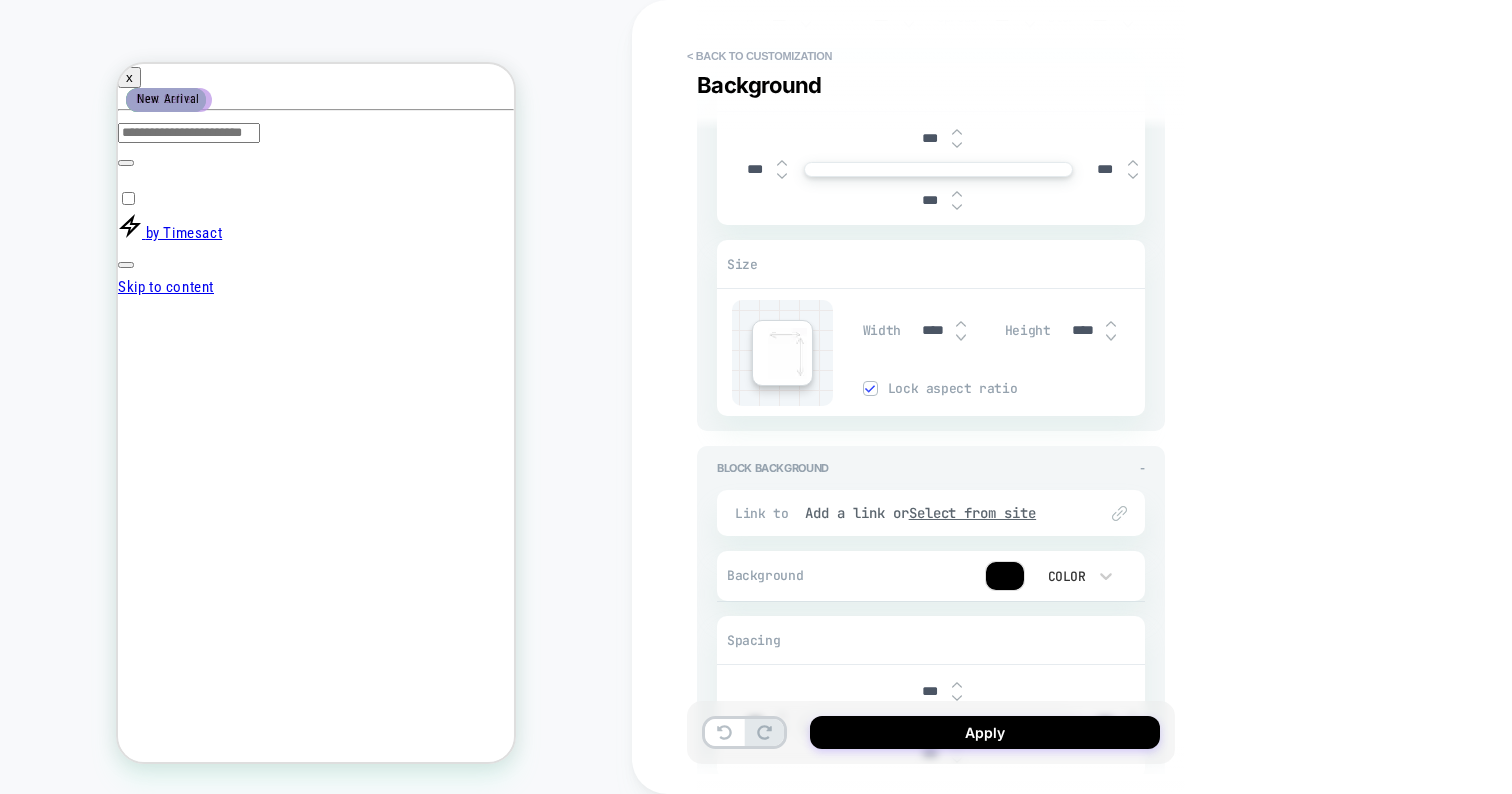 type on "****" 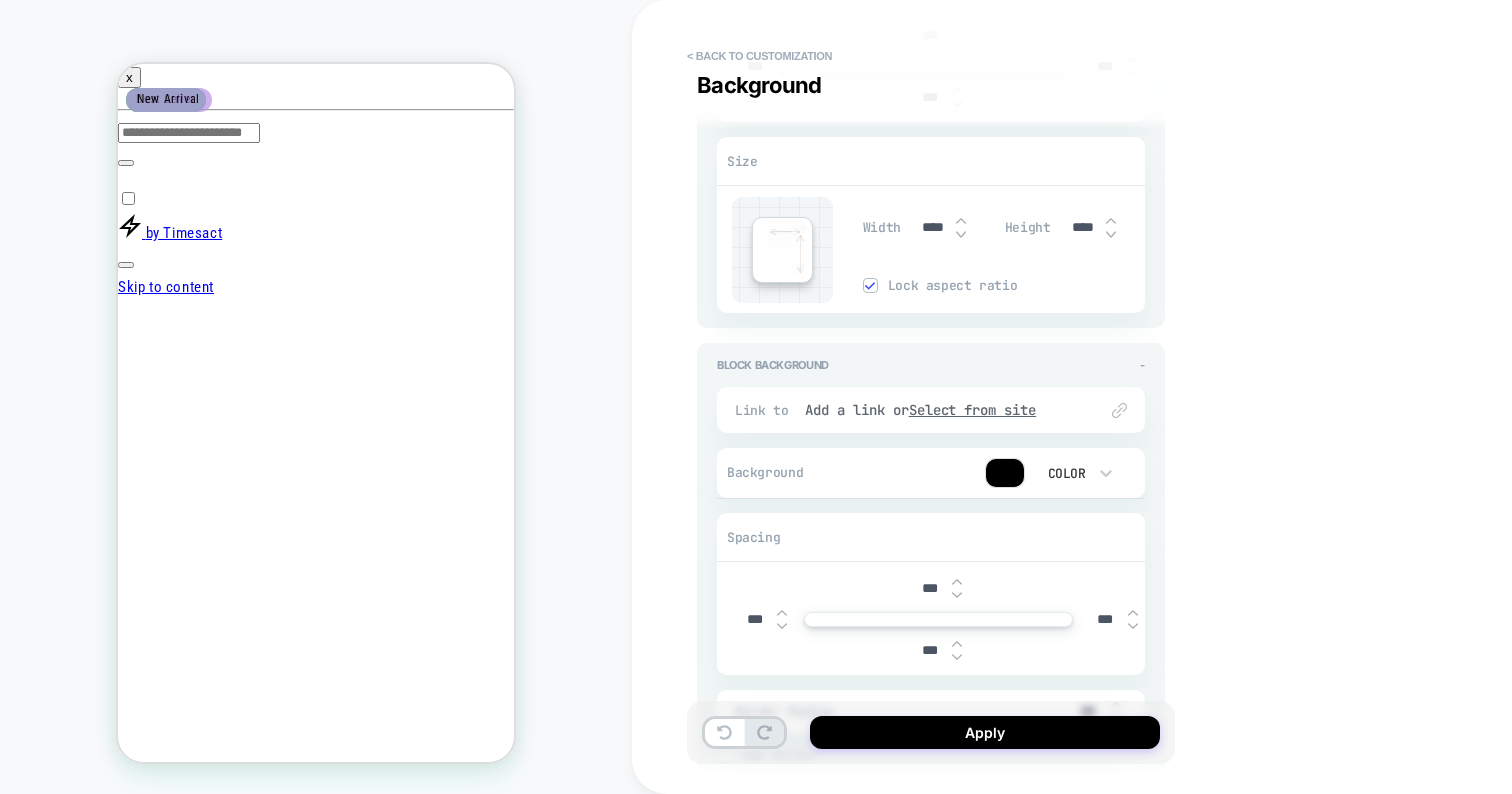 scroll, scrollTop: 3111, scrollLeft: 0, axis: vertical 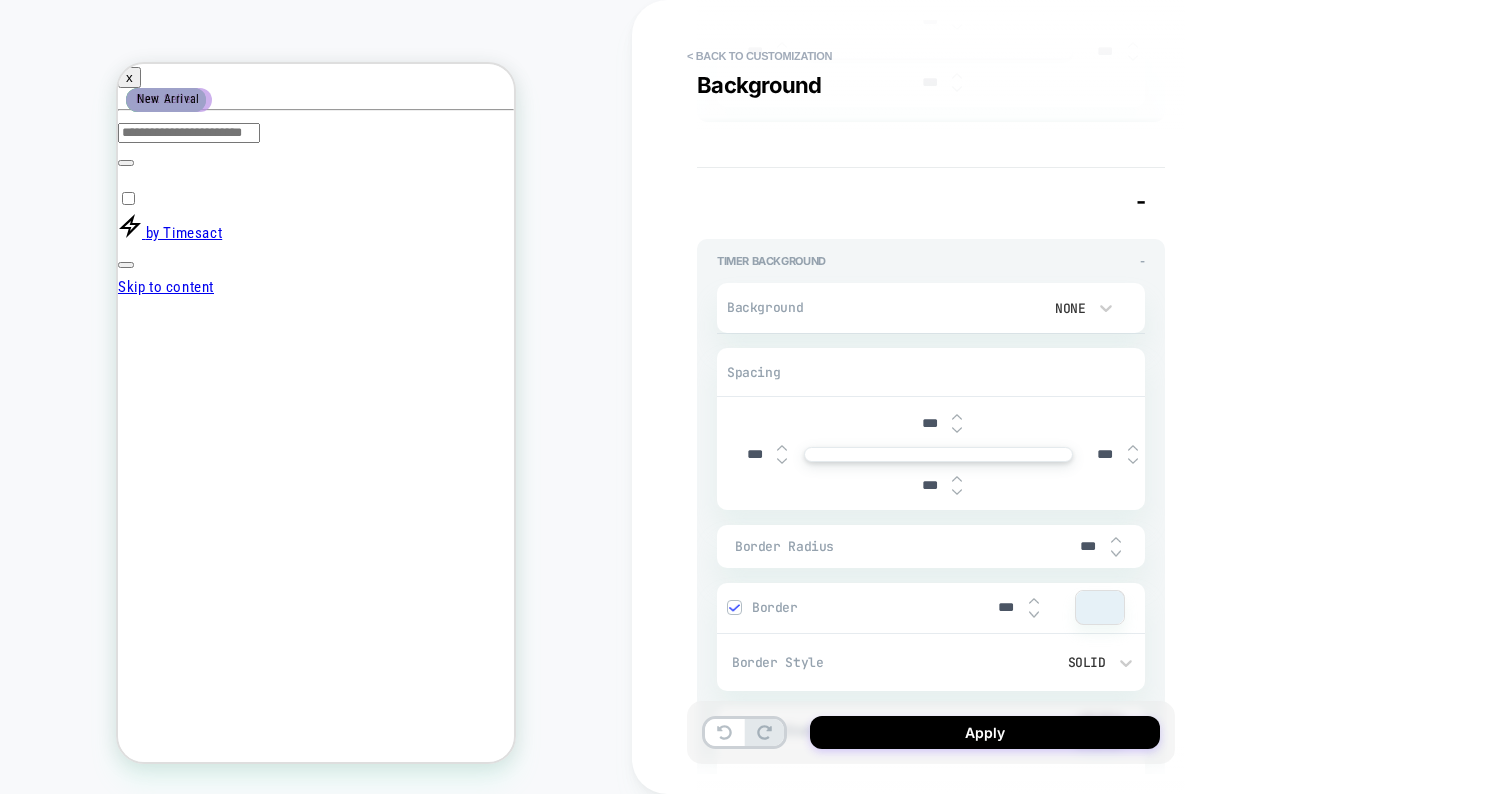 type on "*" 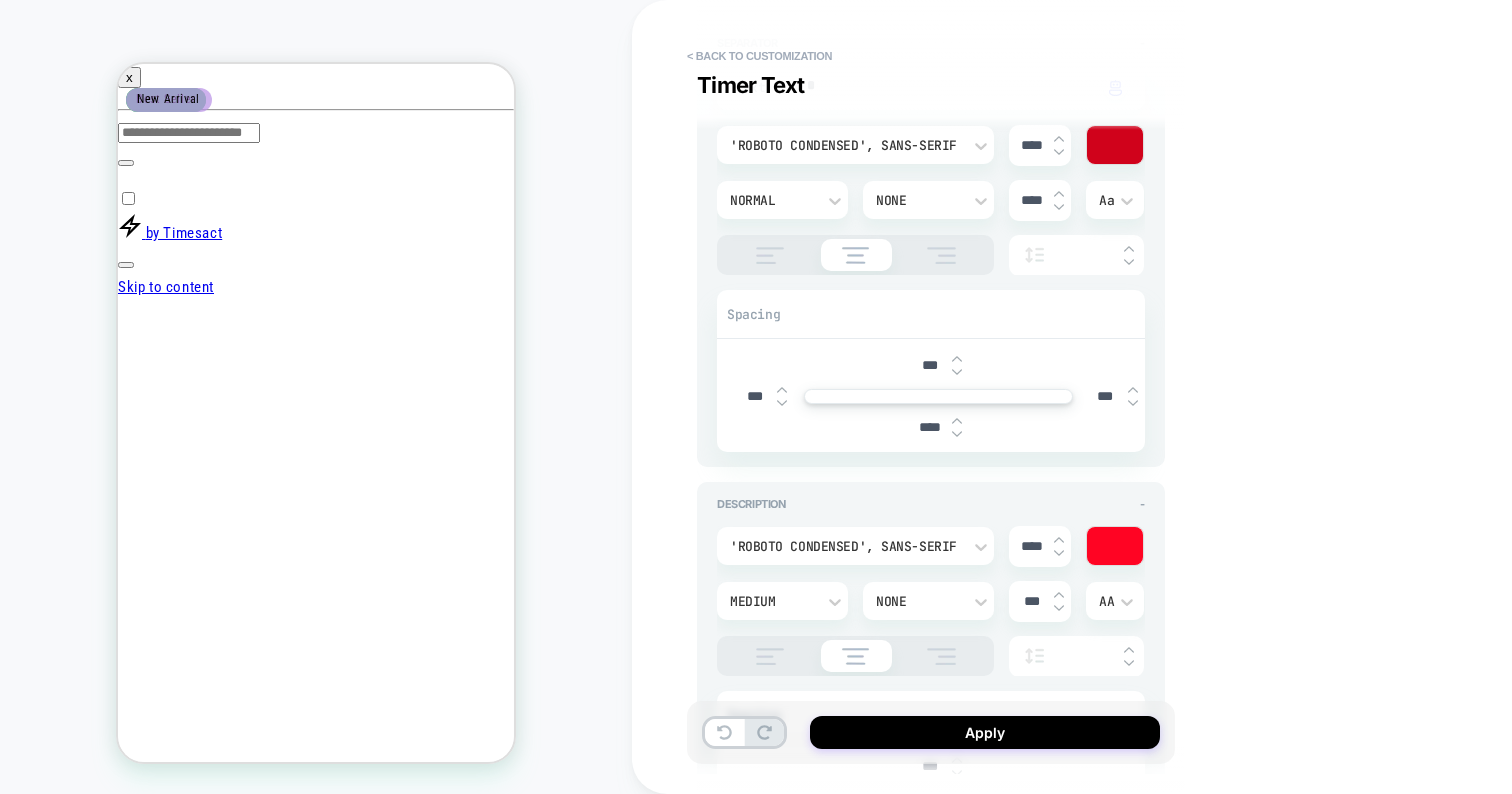 scroll, scrollTop: 1330, scrollLeft: 0, axis: vertical 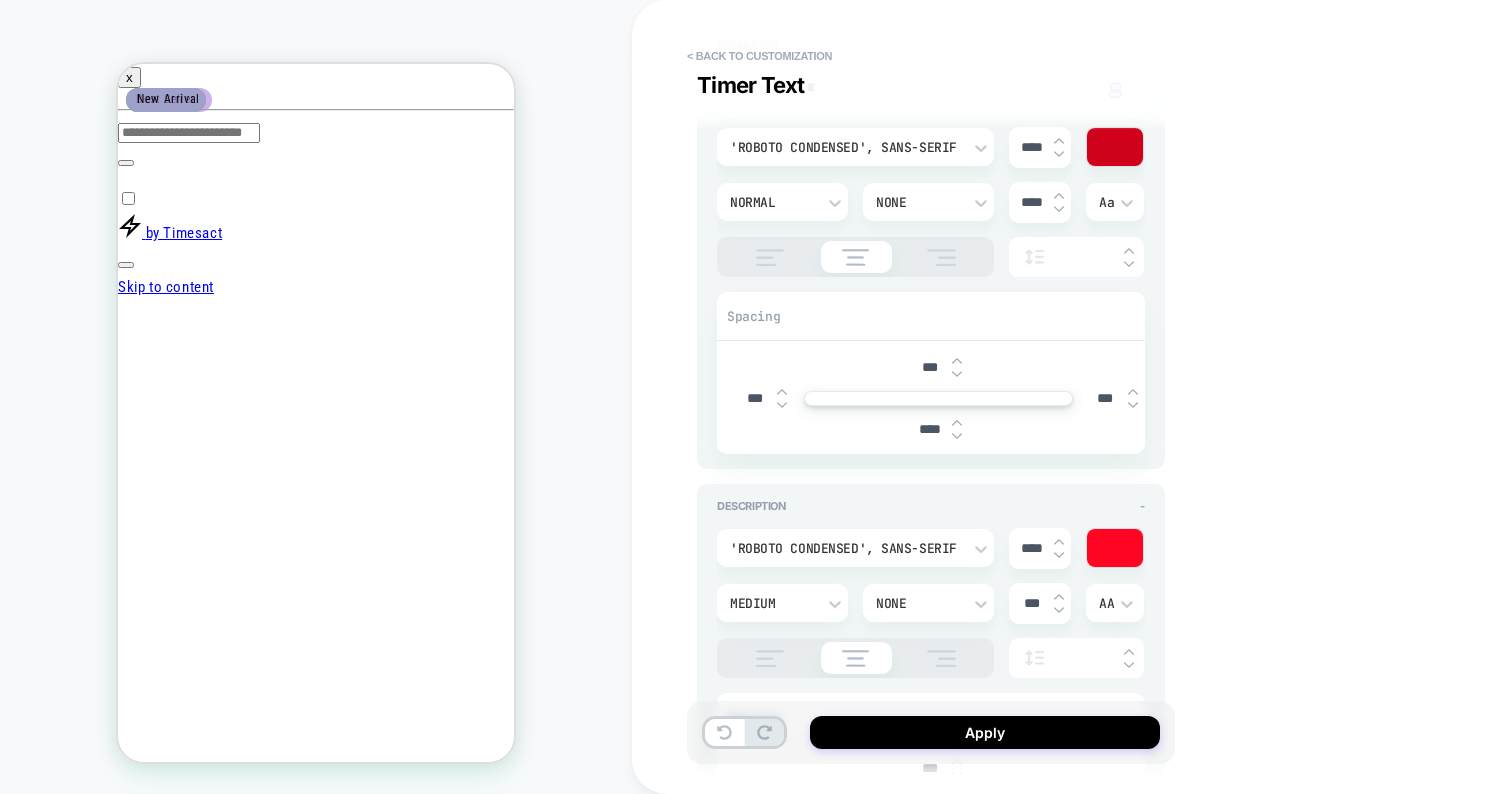 click at bounding box center [957, 423] 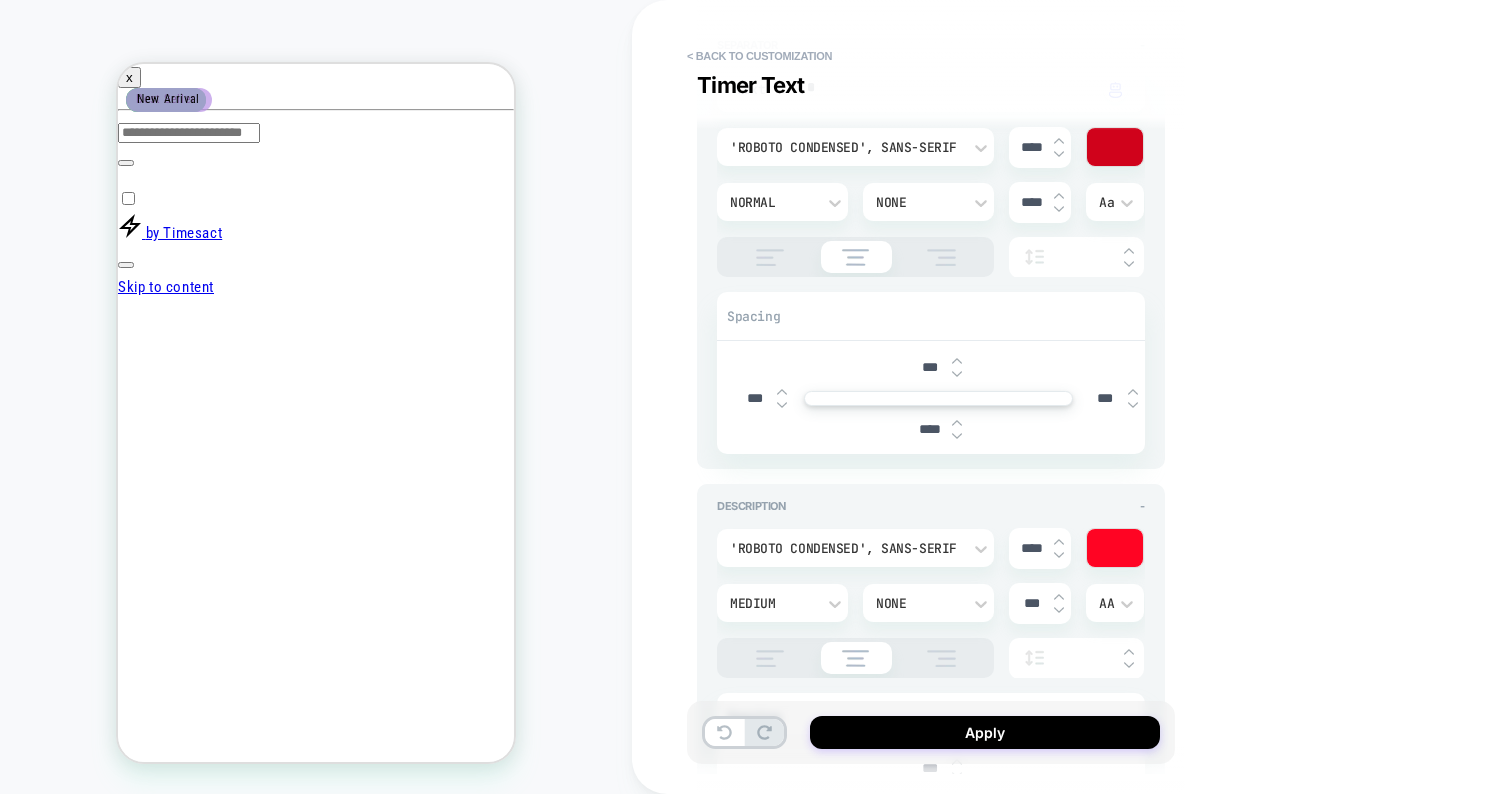 type on "*" 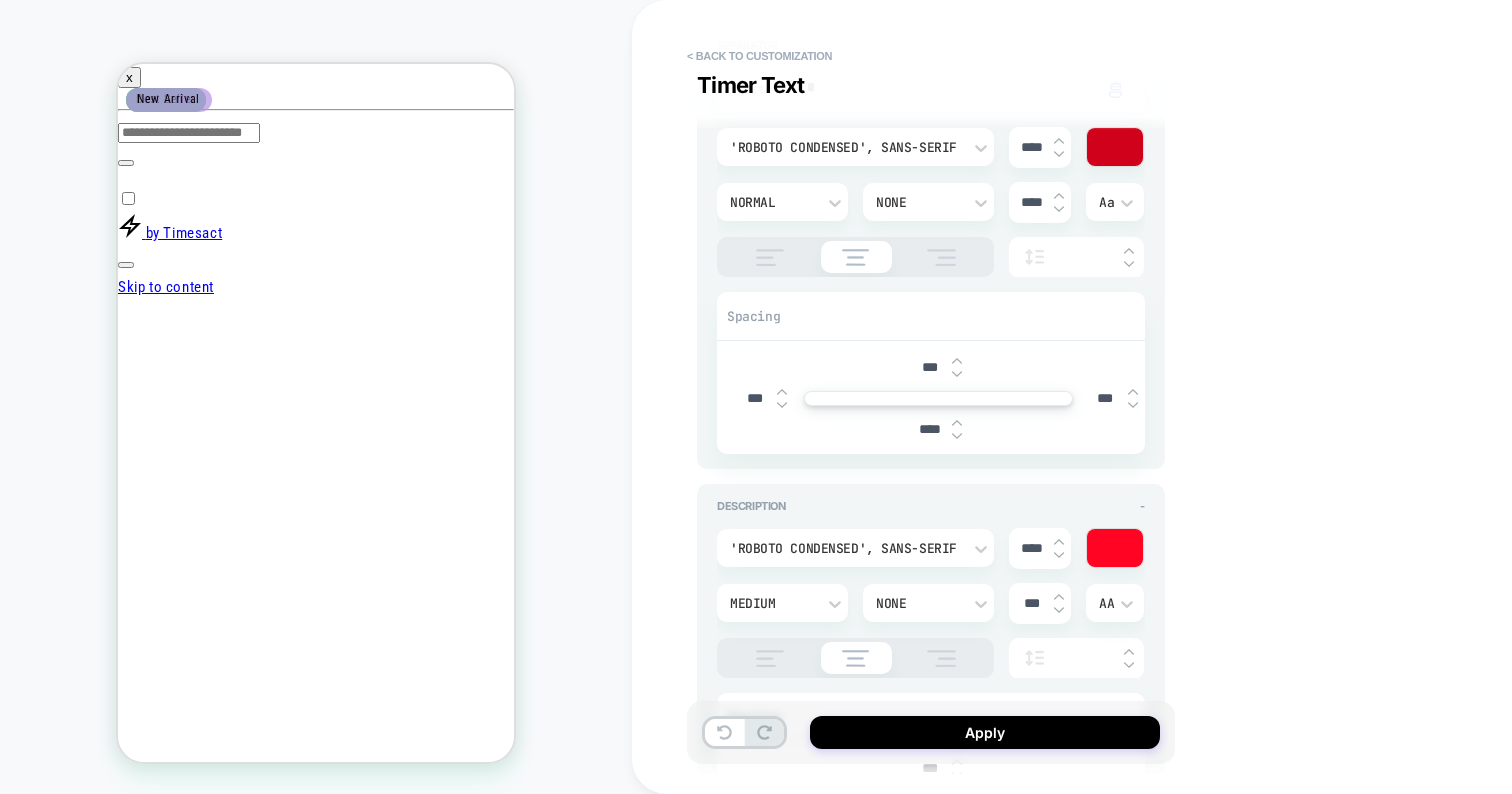 click at bounding box center [957, 423] 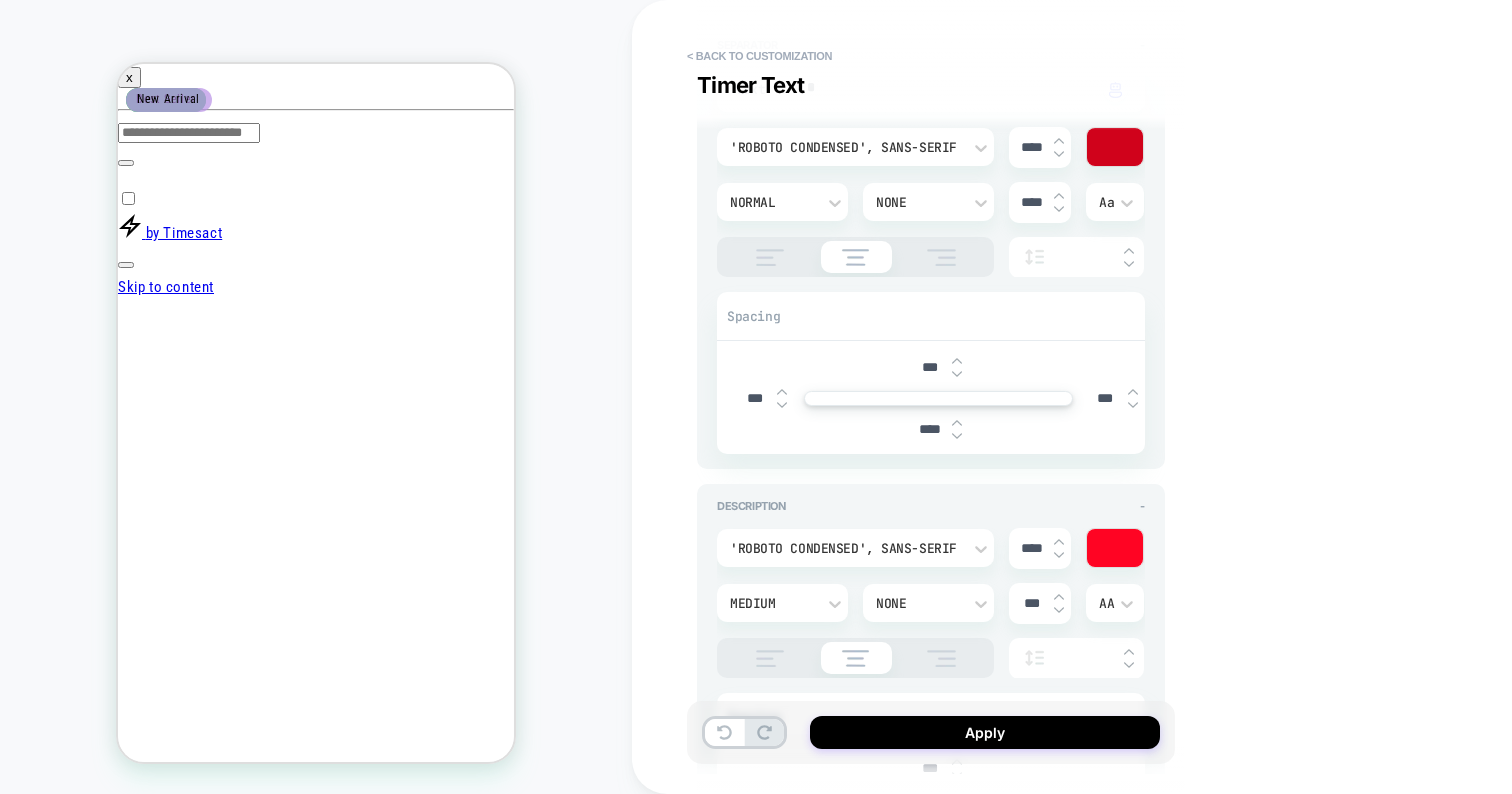 type on "****" 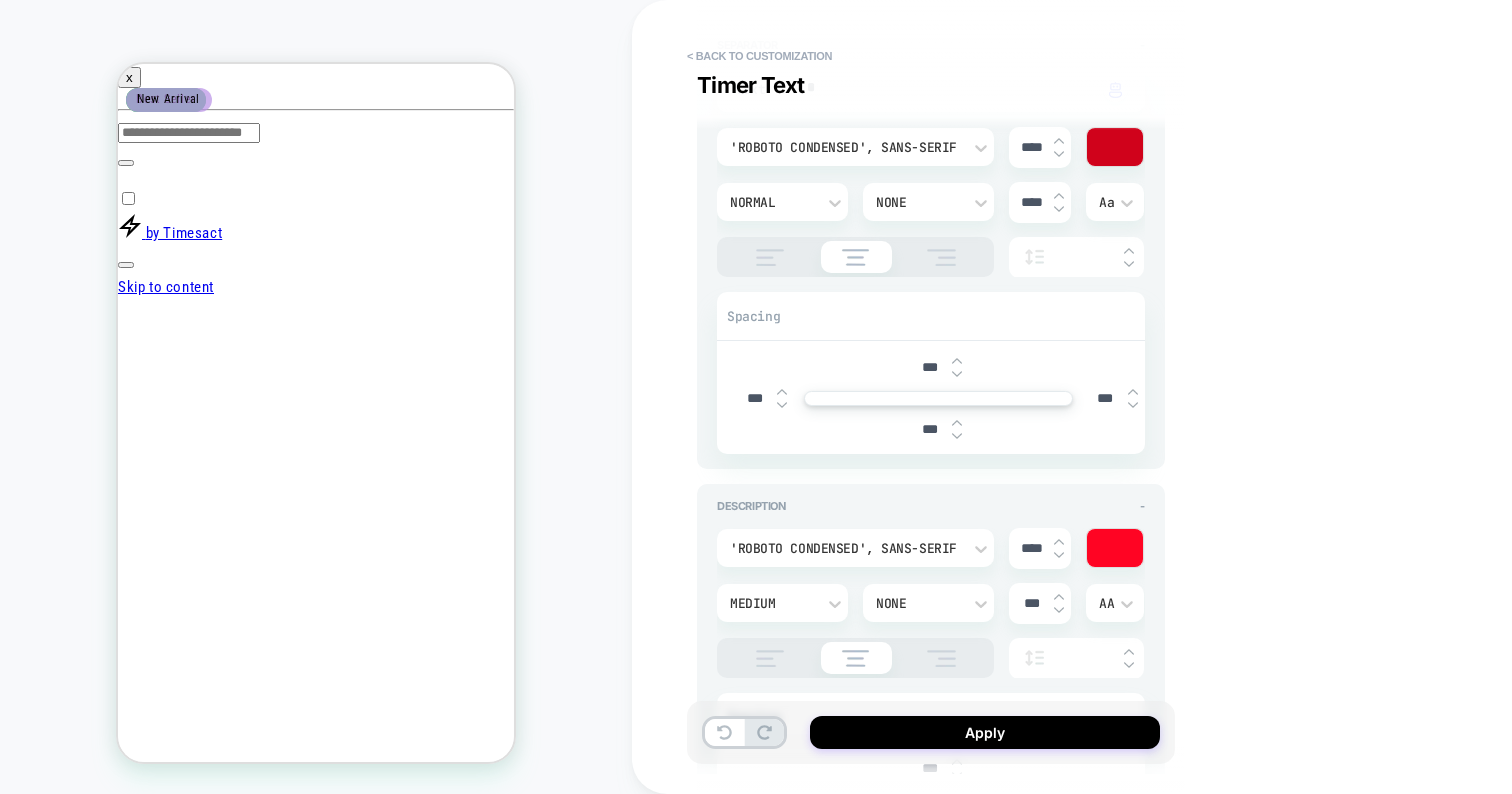 type on "*" 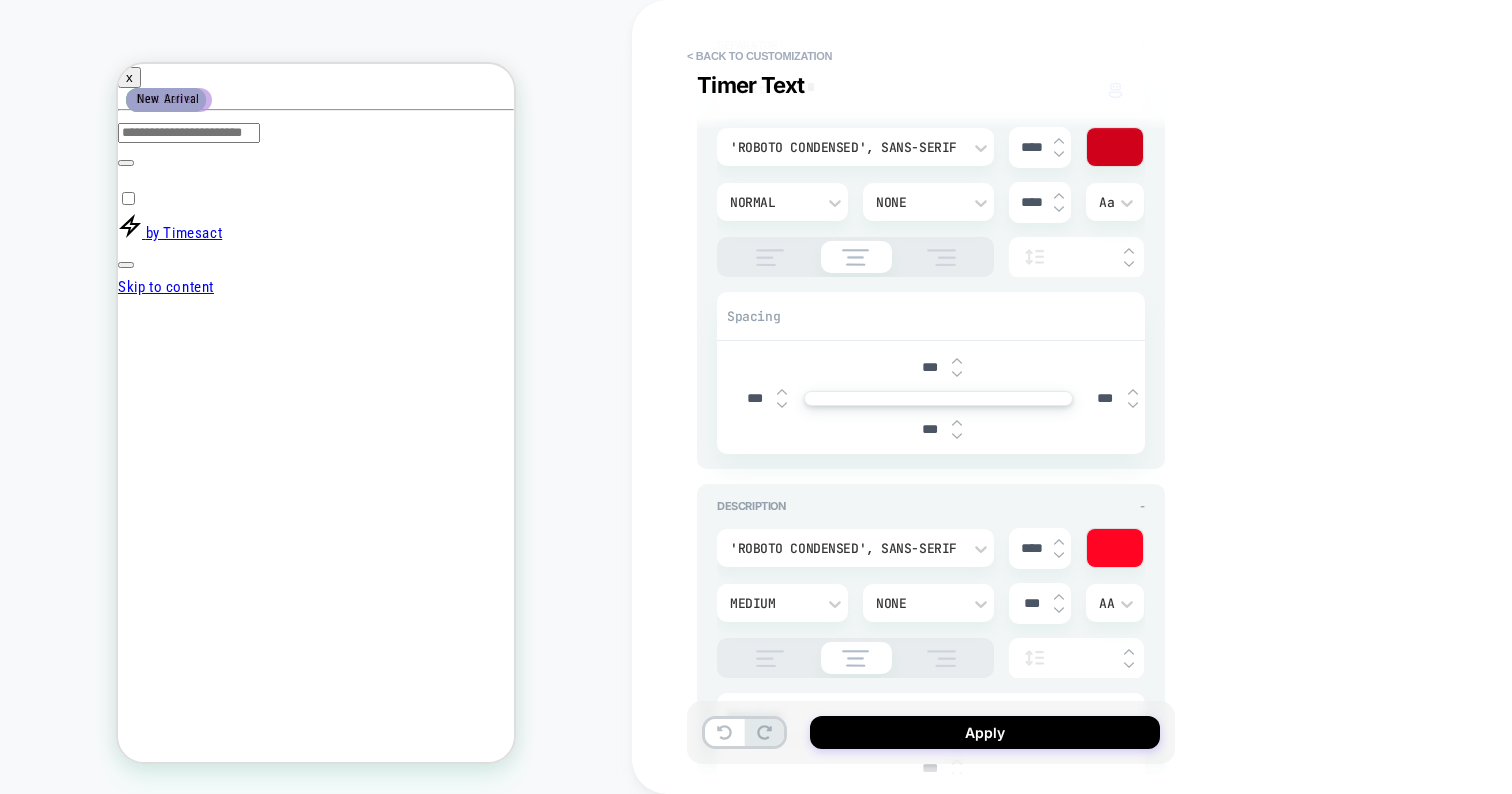 click at bounding box center (957, 436) 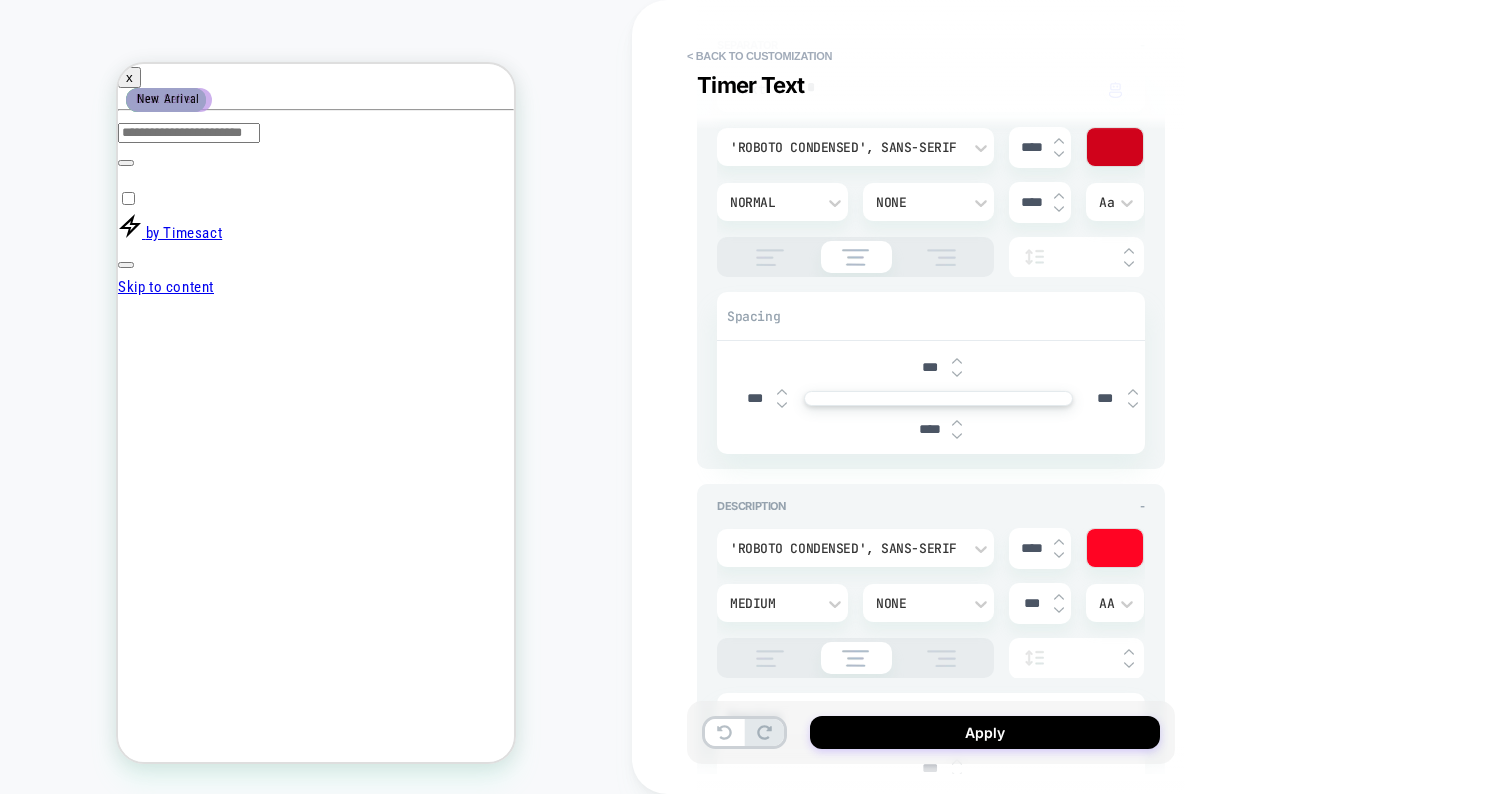 type on "*" 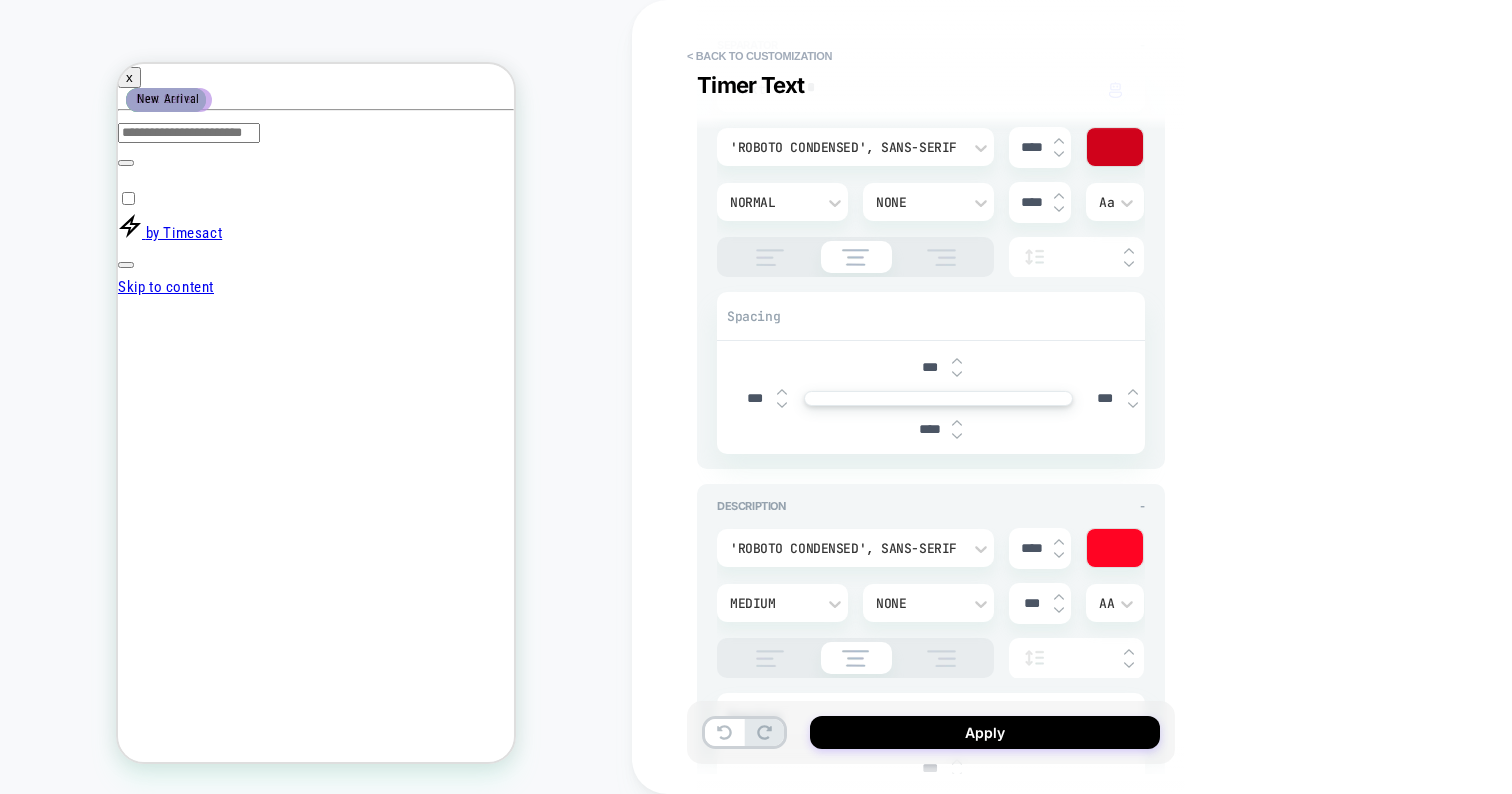 click at bounding box center (957, 436) 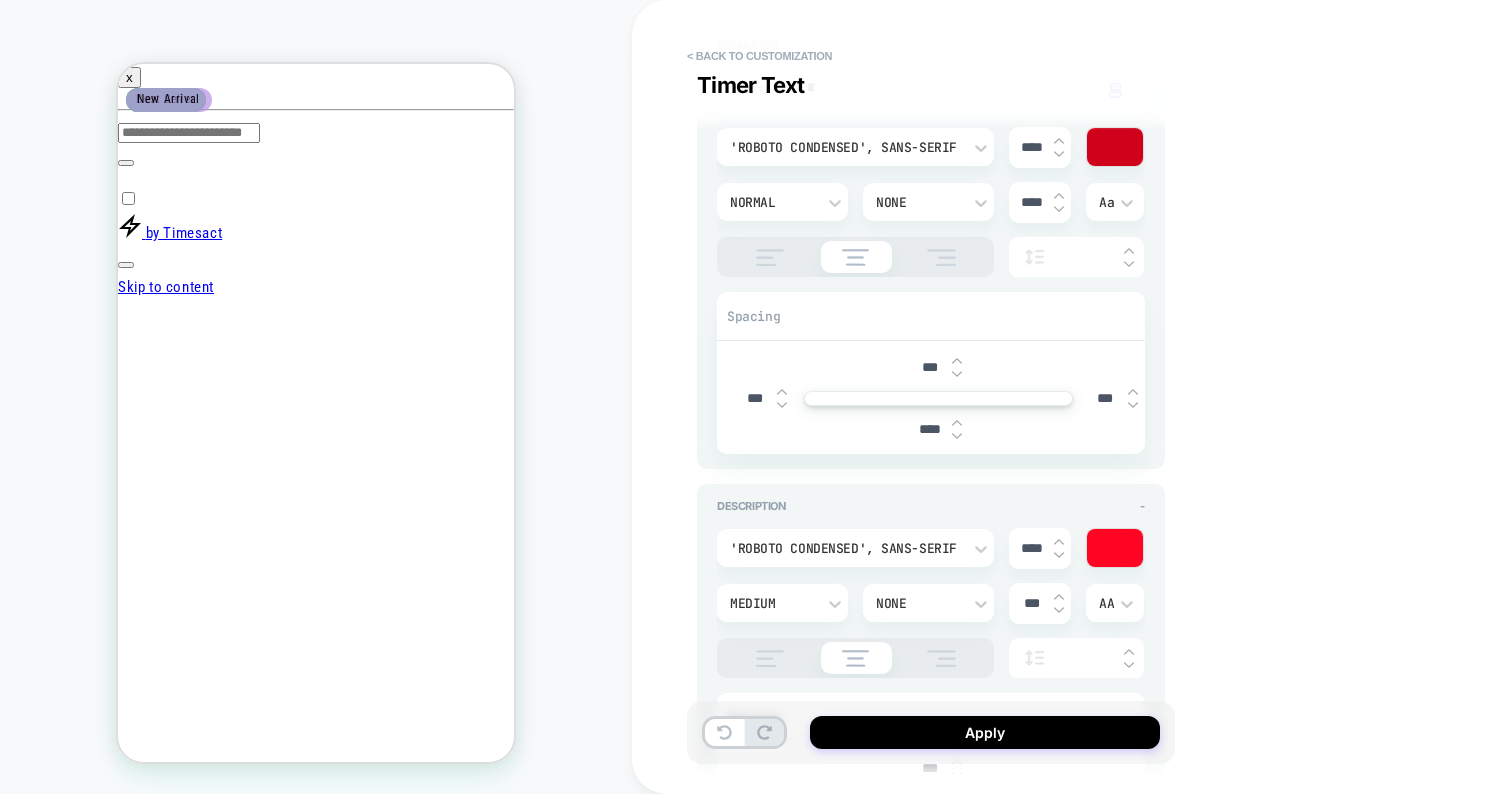 type on "****" 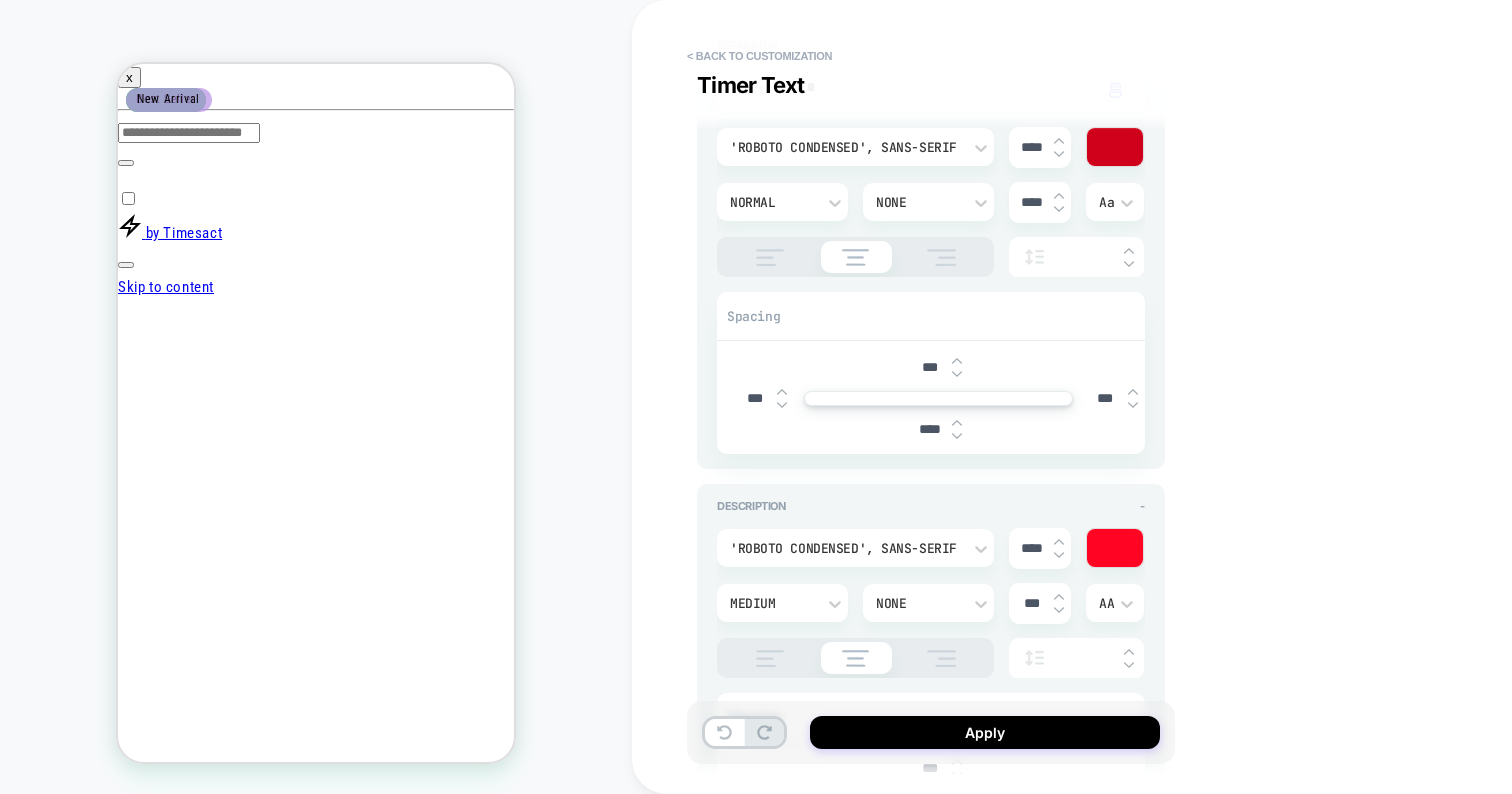 click at bounding box center [957, 436] 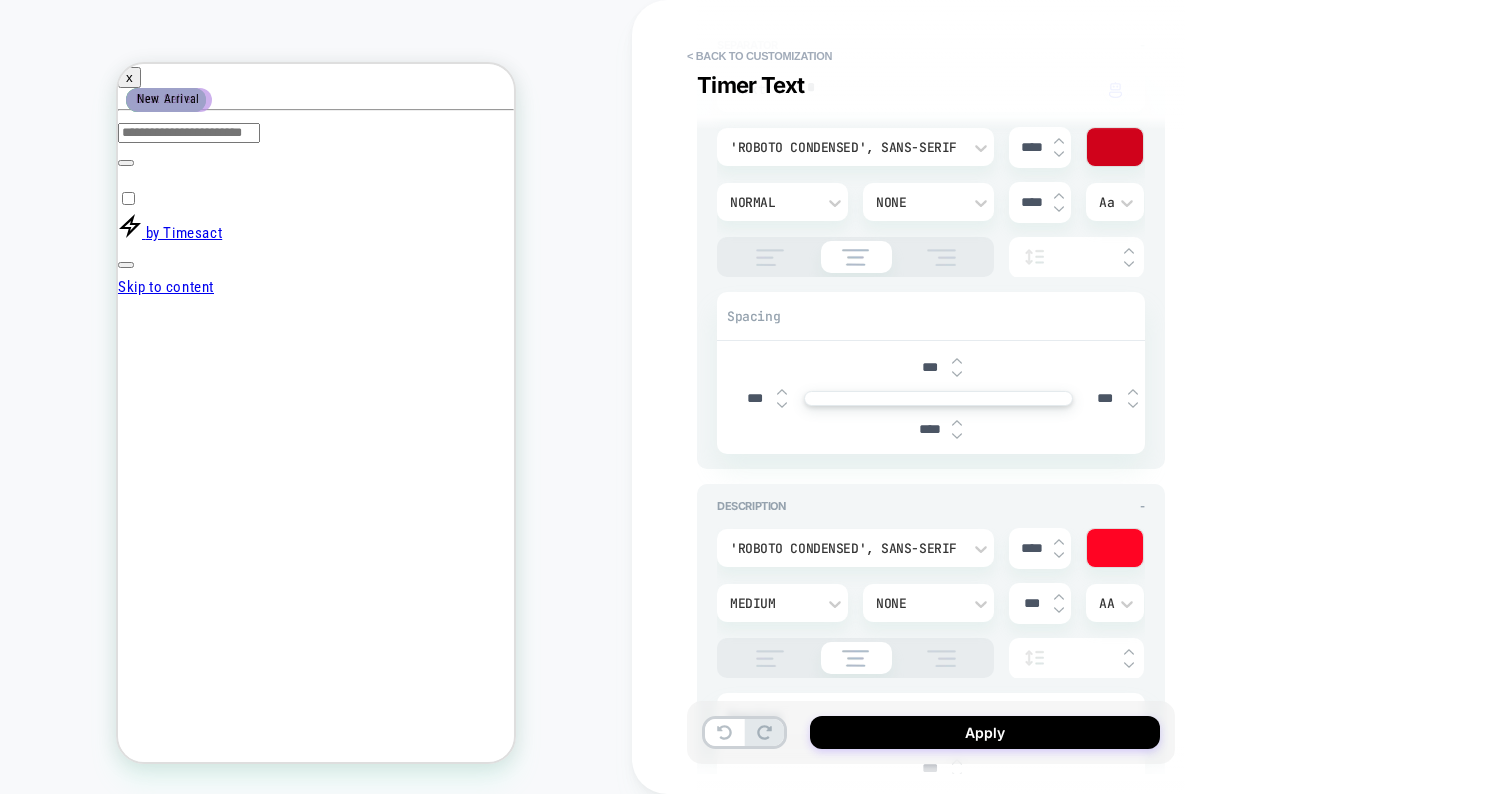 type on "*" 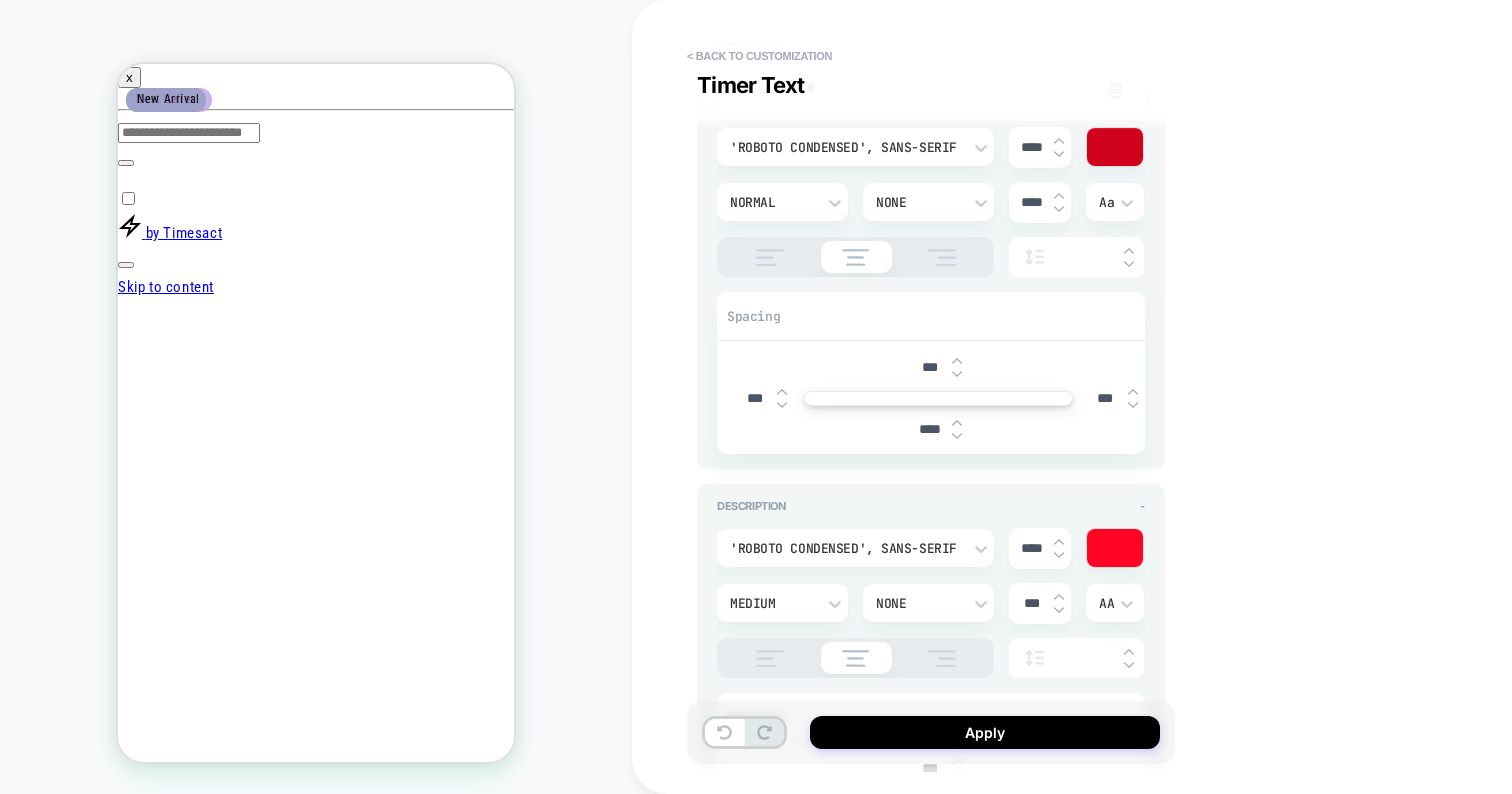 type on "****" 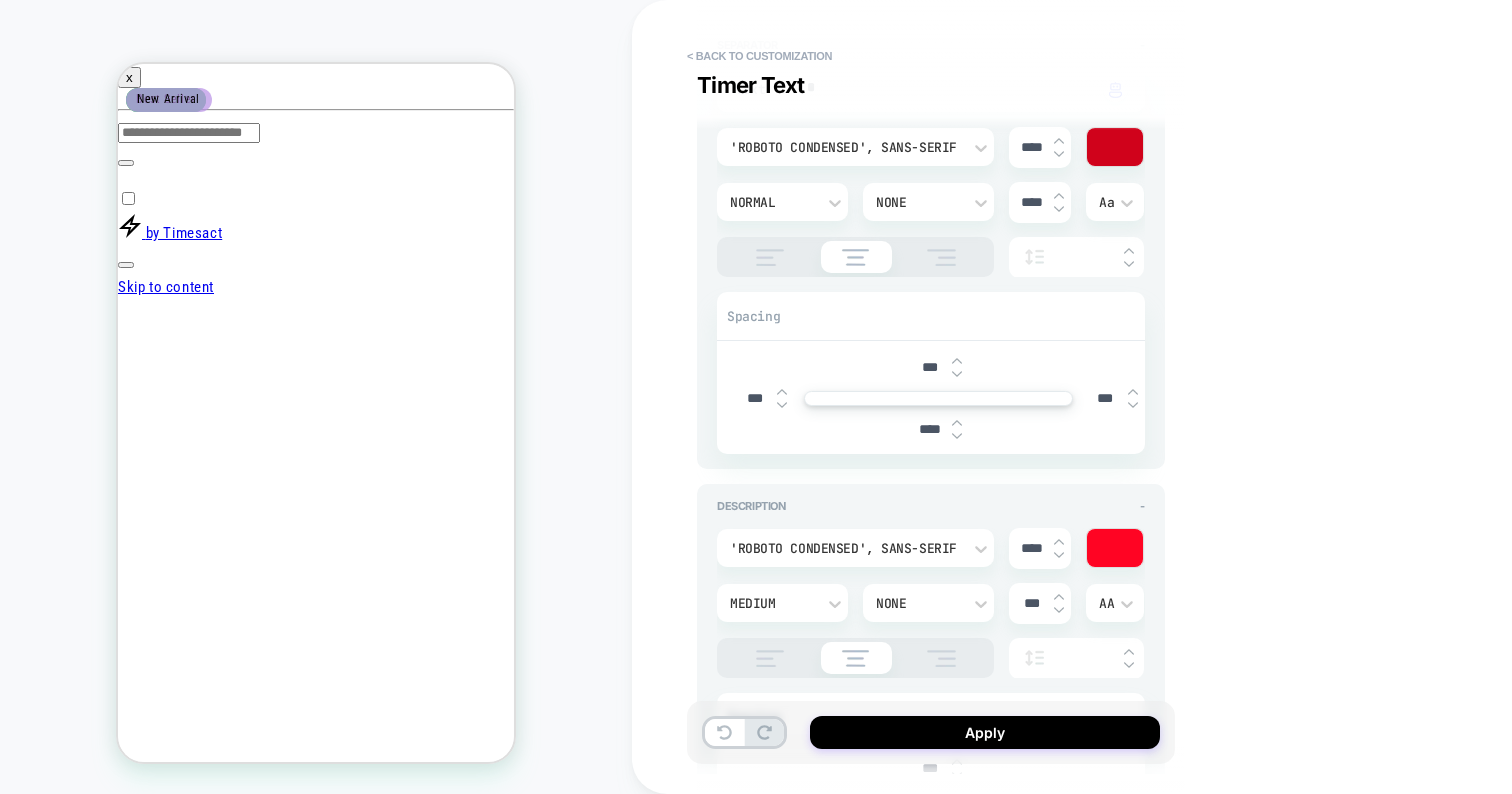 type on "*" 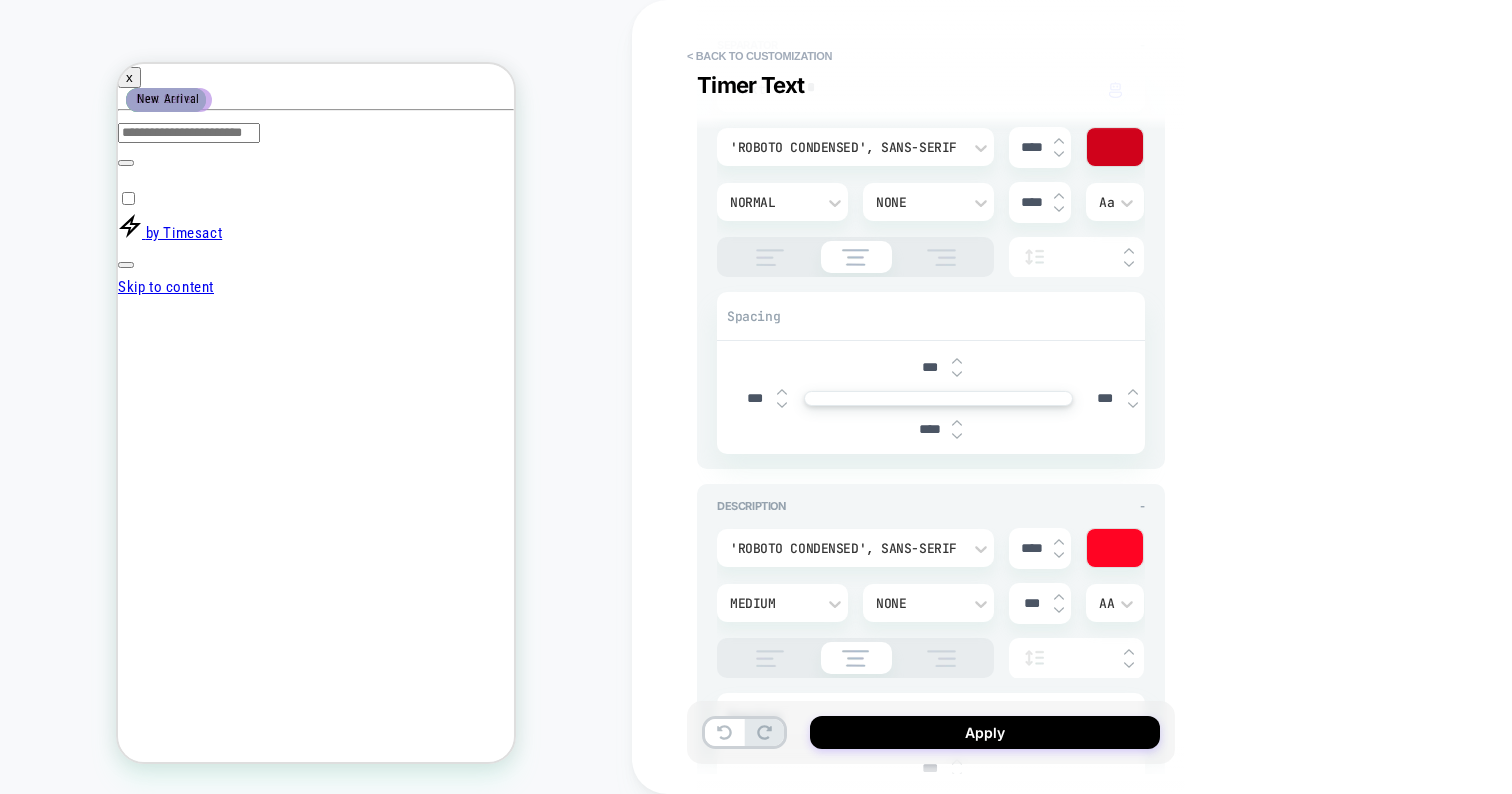 type on "******" 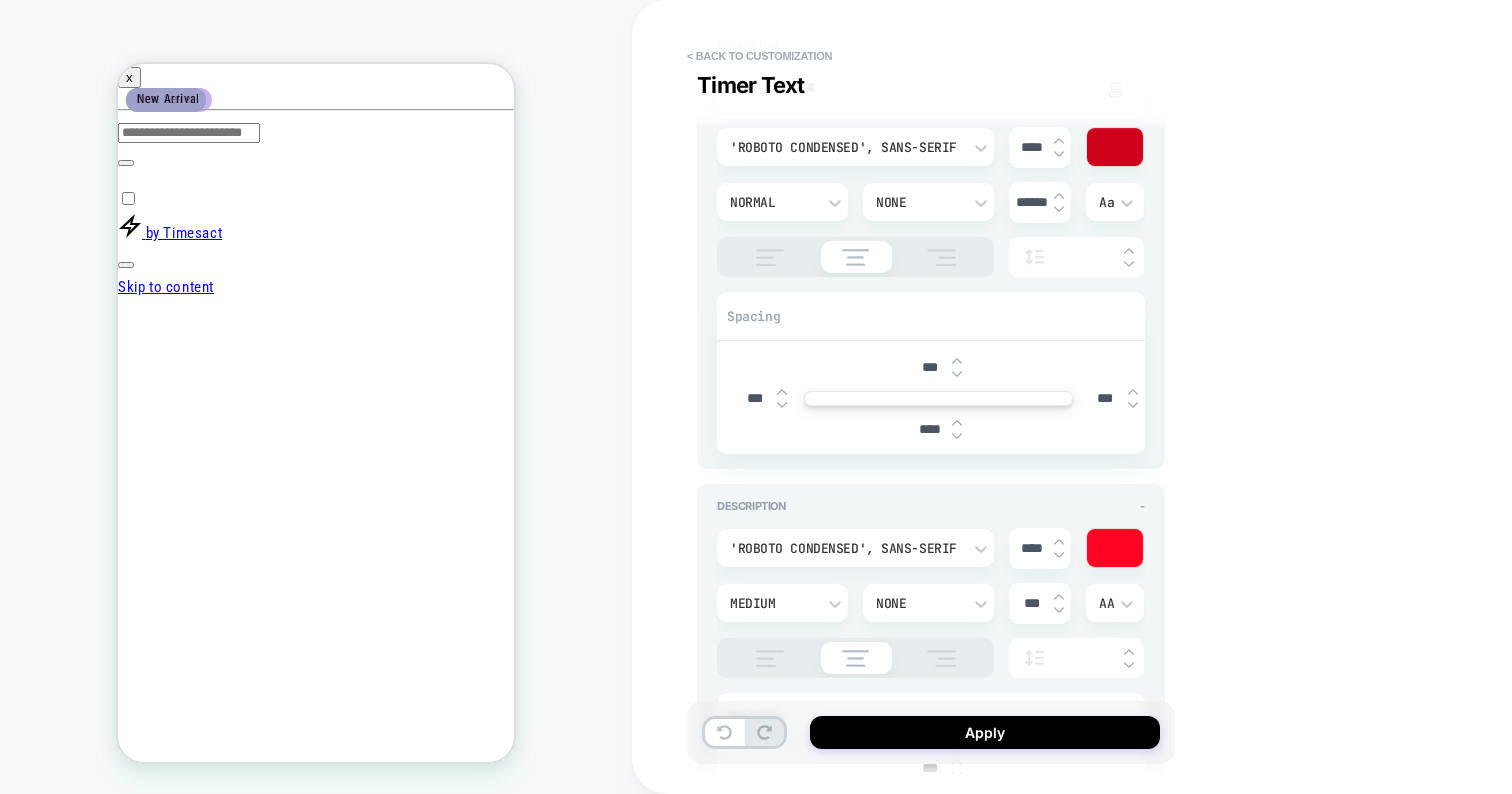 type on "*" 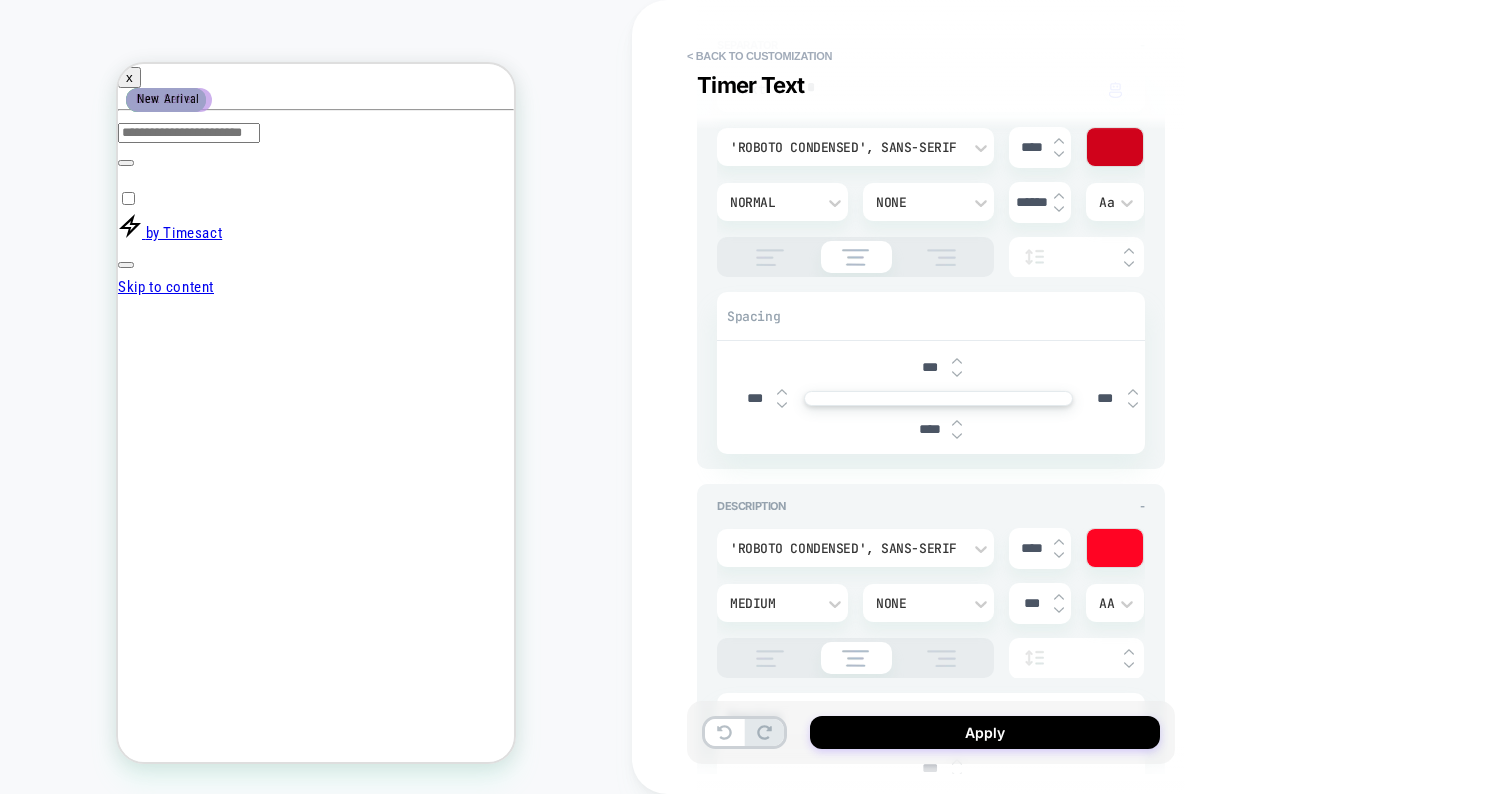 click at bounding box center (1059, 209) 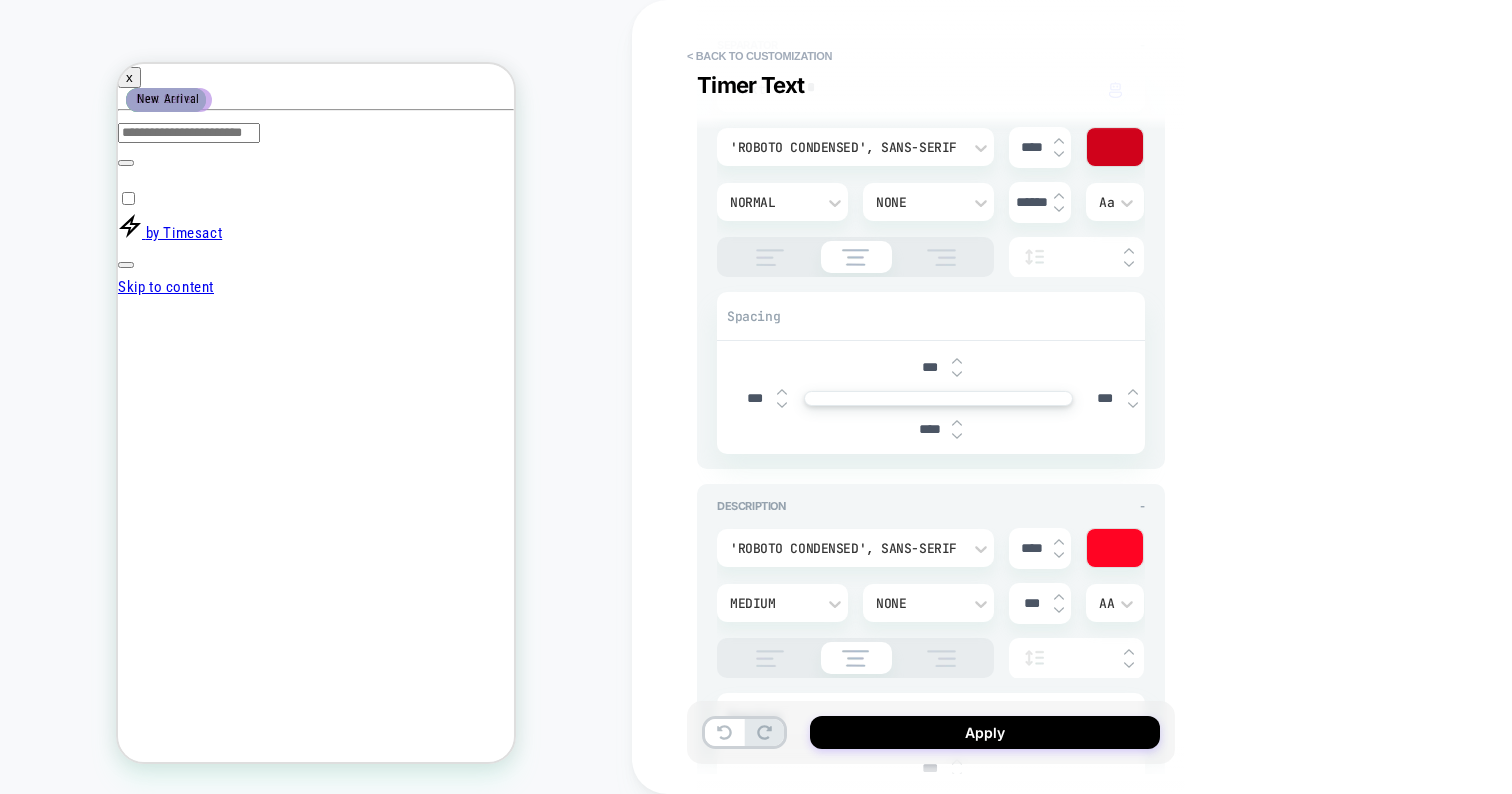 type on "******" 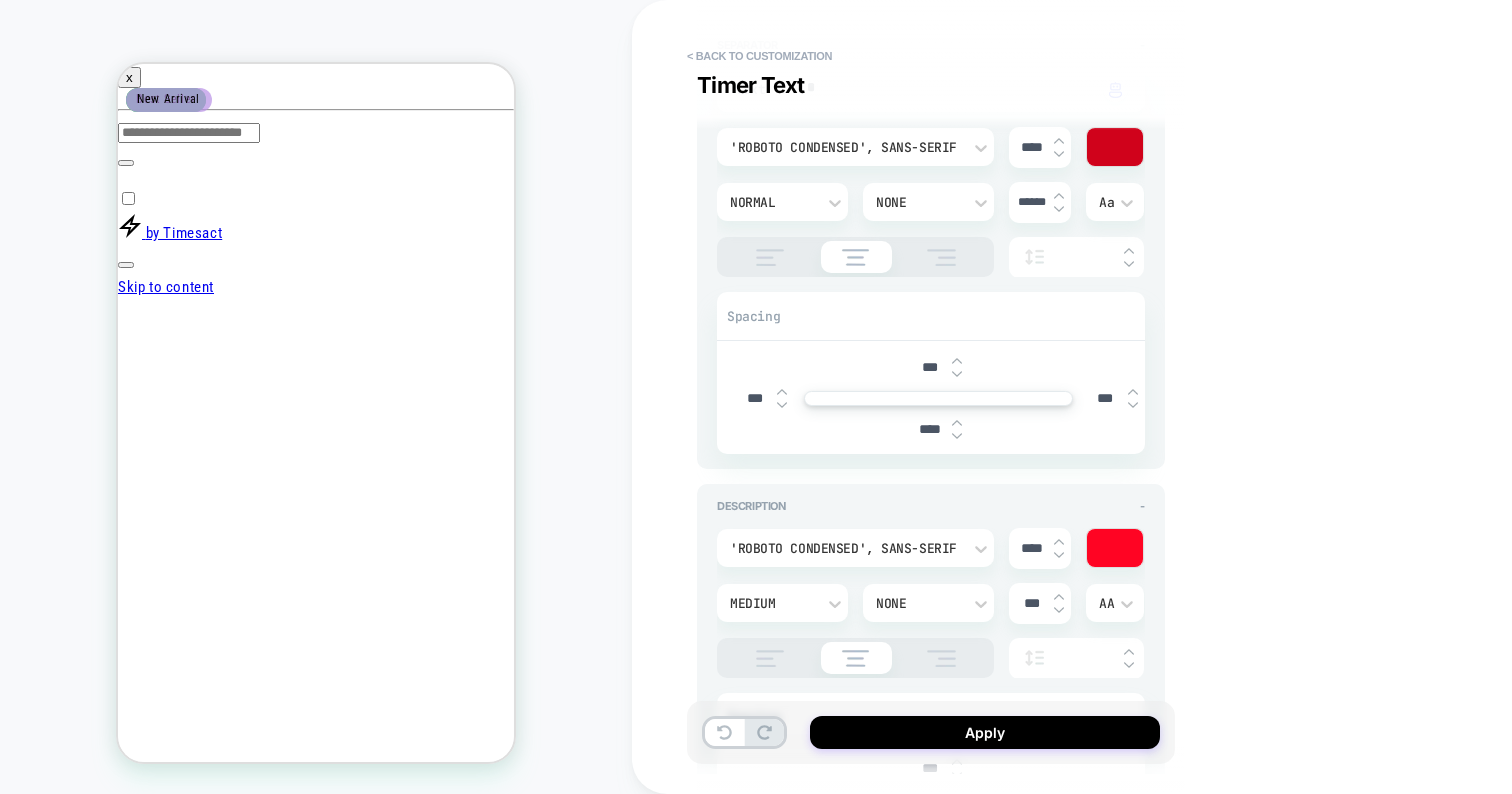 type on "*" 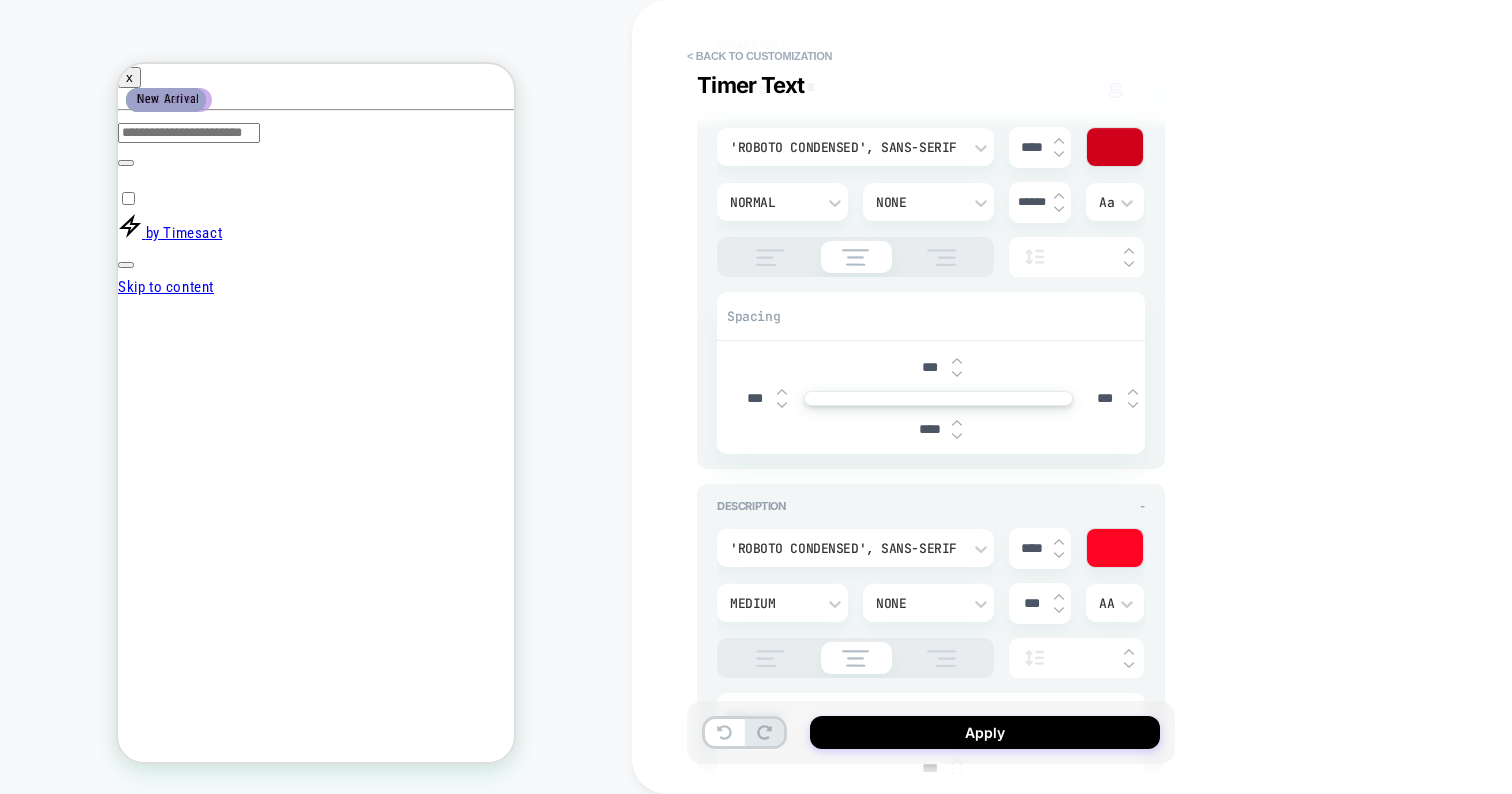 type on "*" 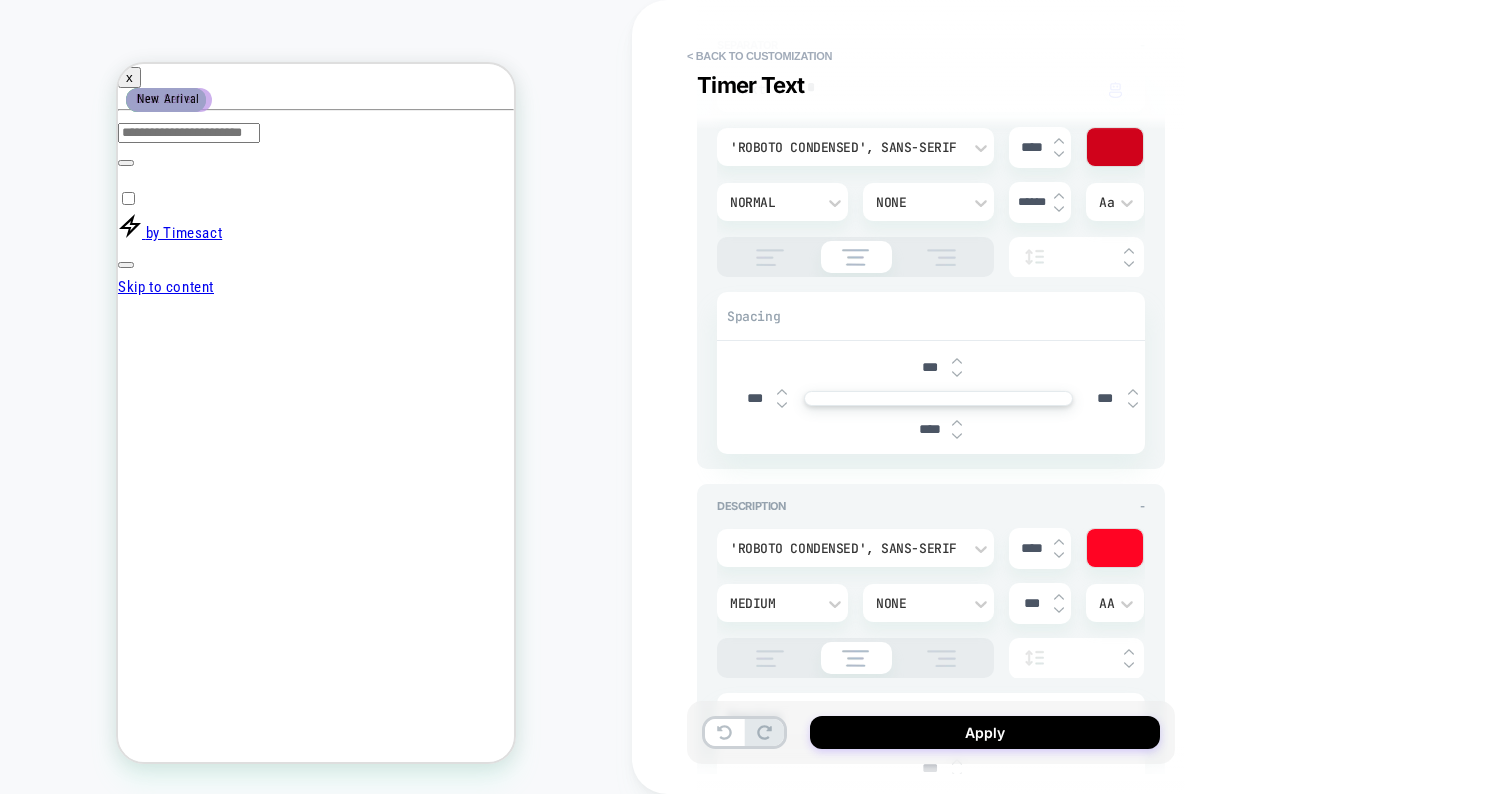 click at bounding box center (1059, 209) 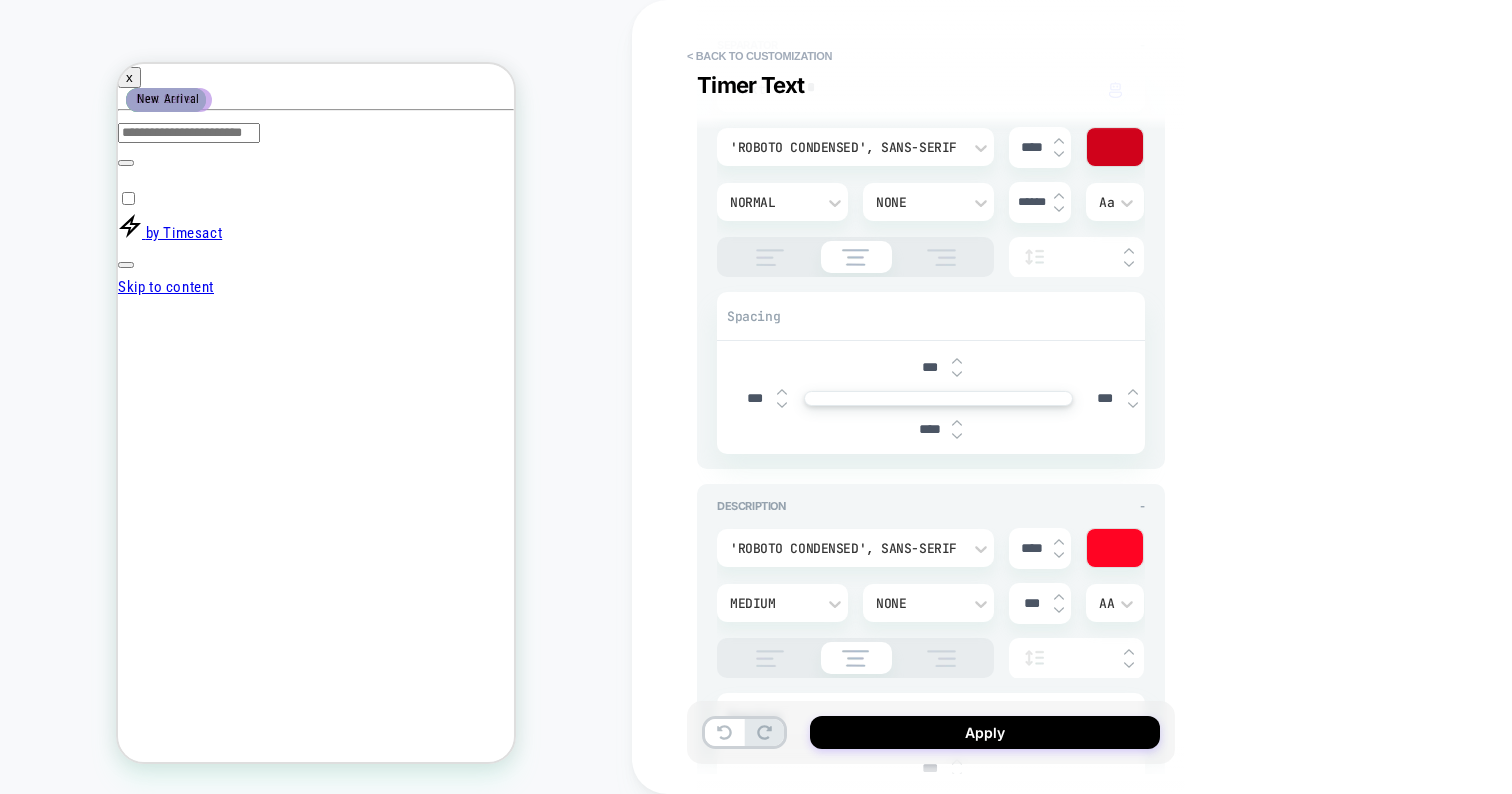 type on "*" 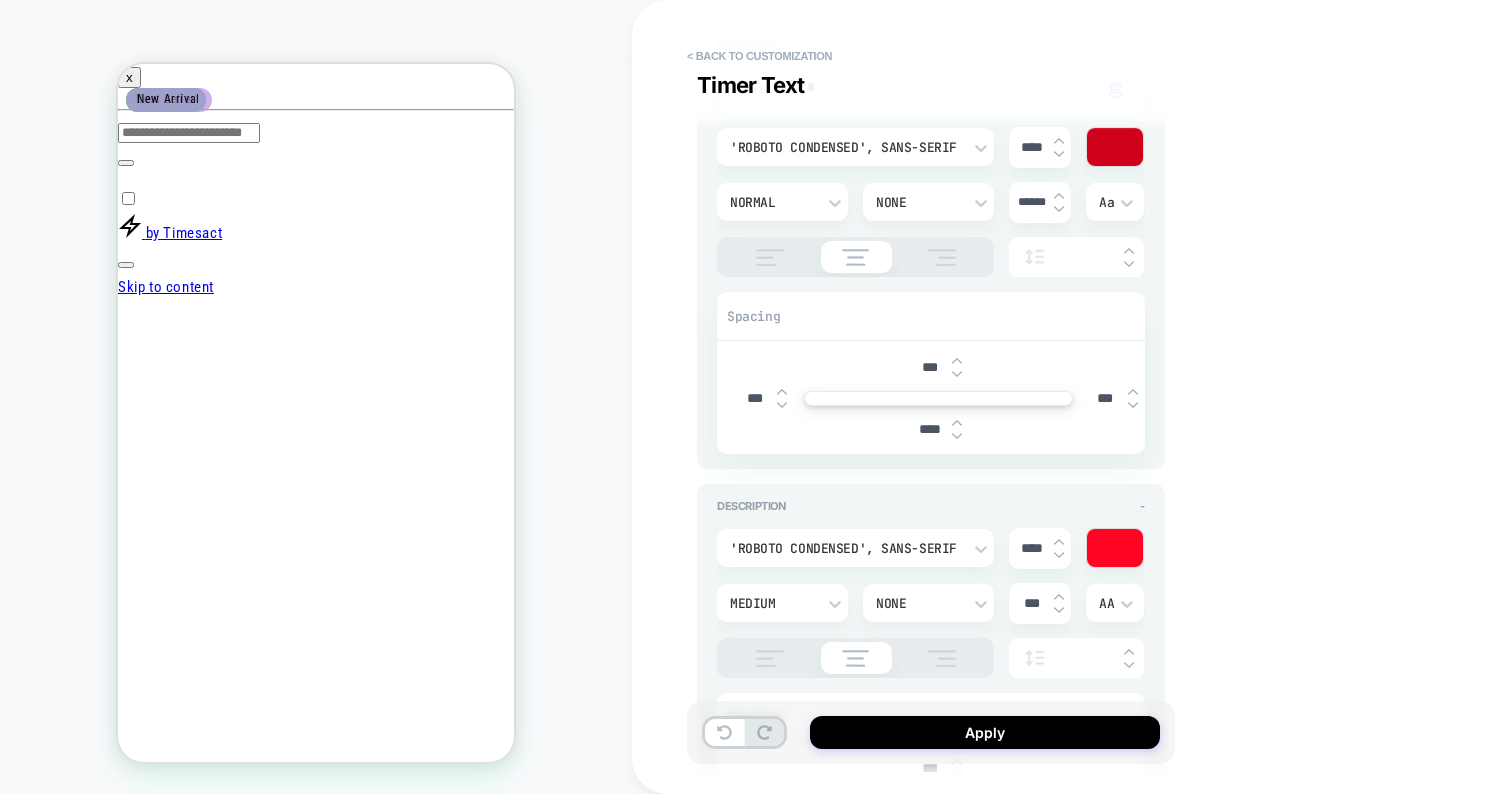 click at bounding box center (1059, 209) 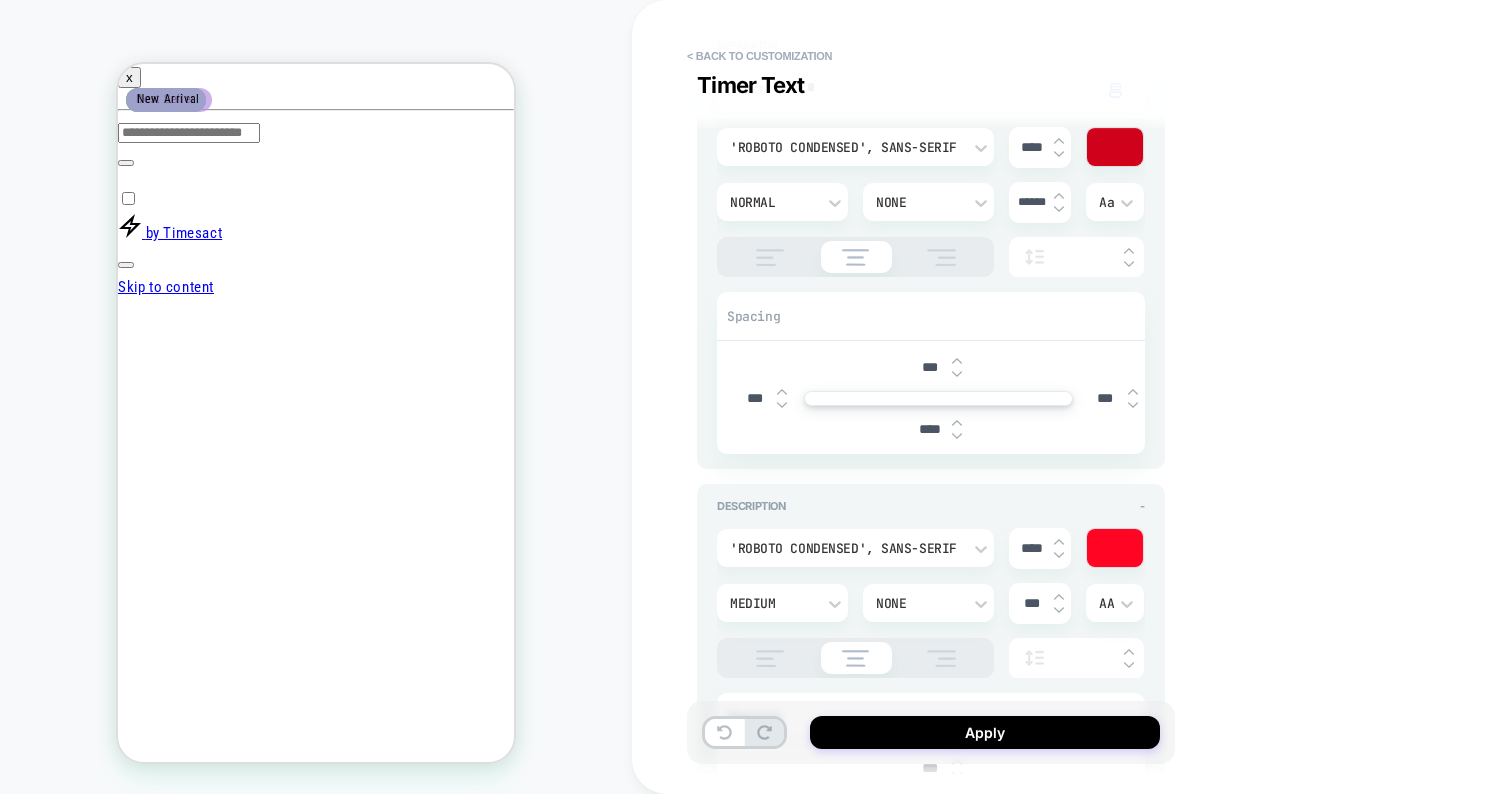 type on "*" 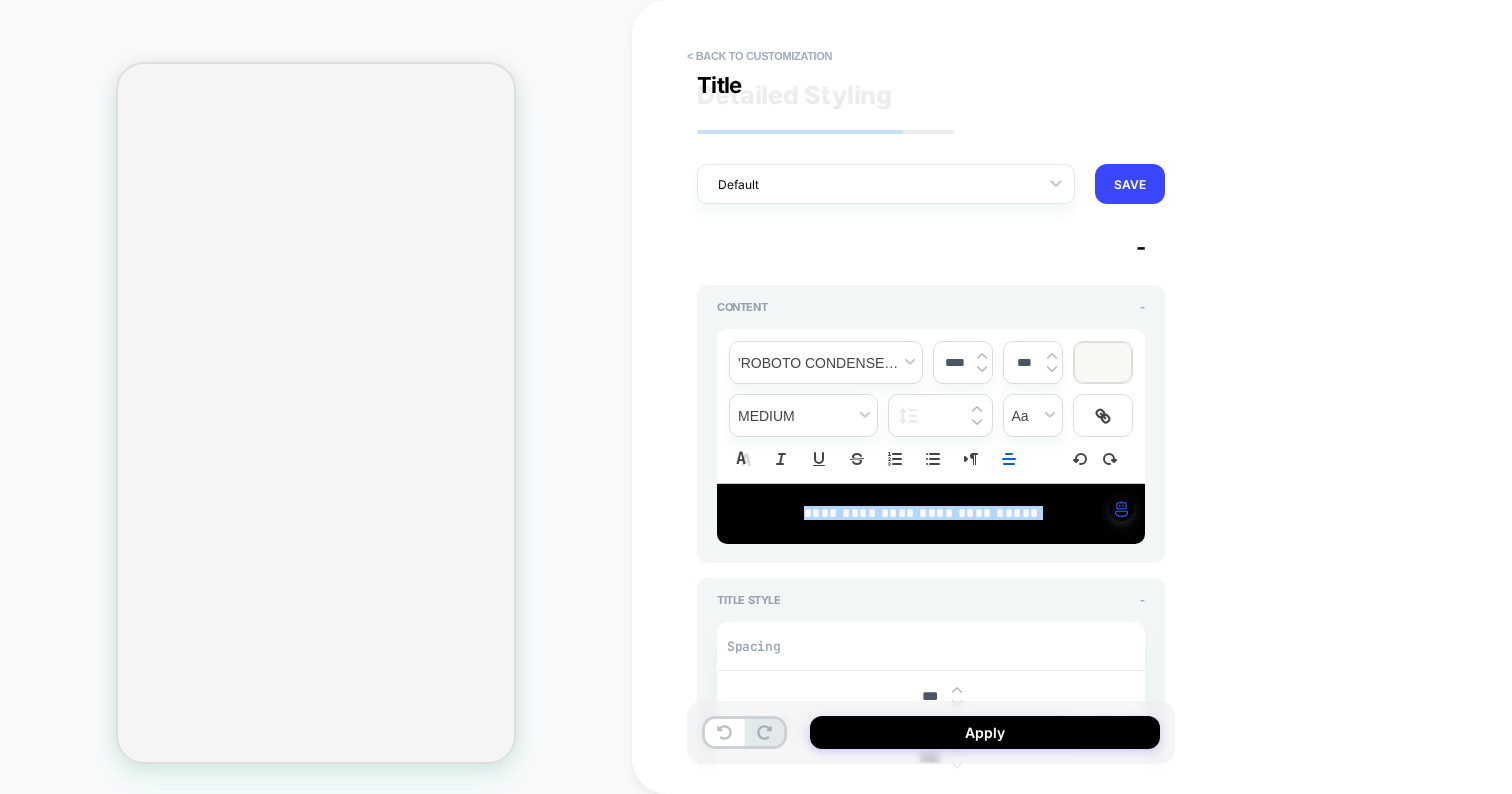scroll, scrollTop: 0, scrollLeft: 0, axis: both 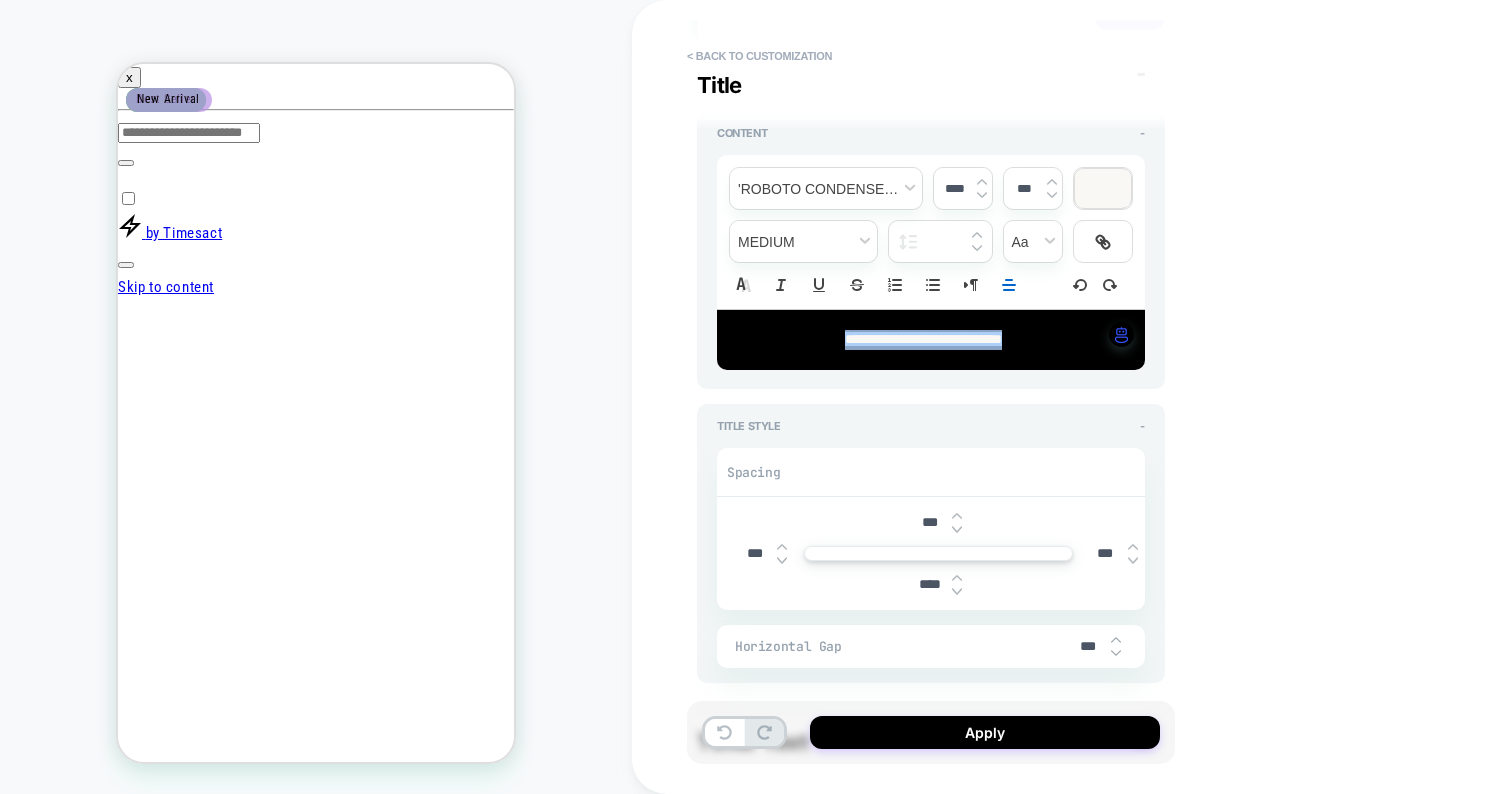 click on "**********" at bounding box center (923, 339) 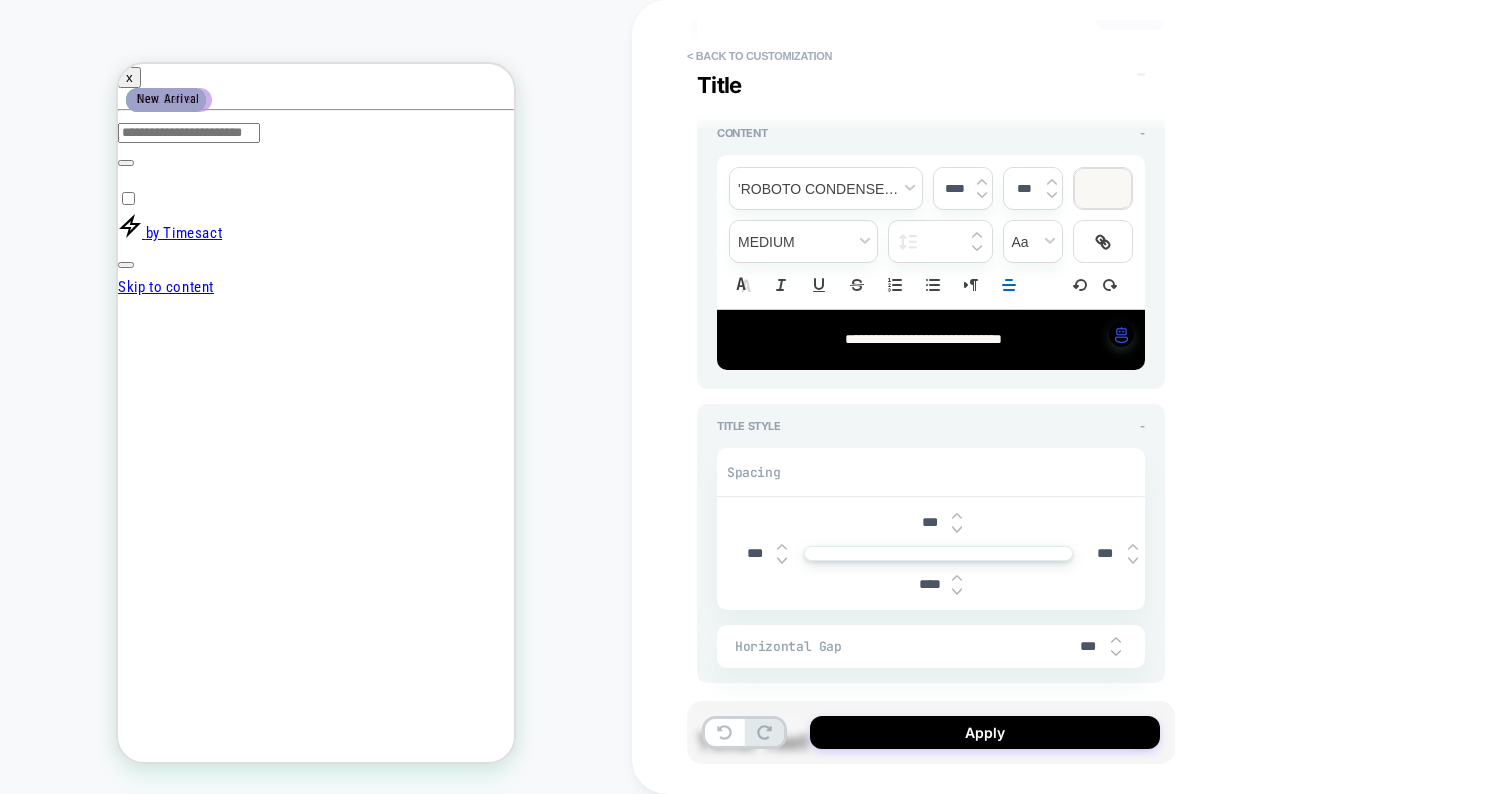 type on "*" 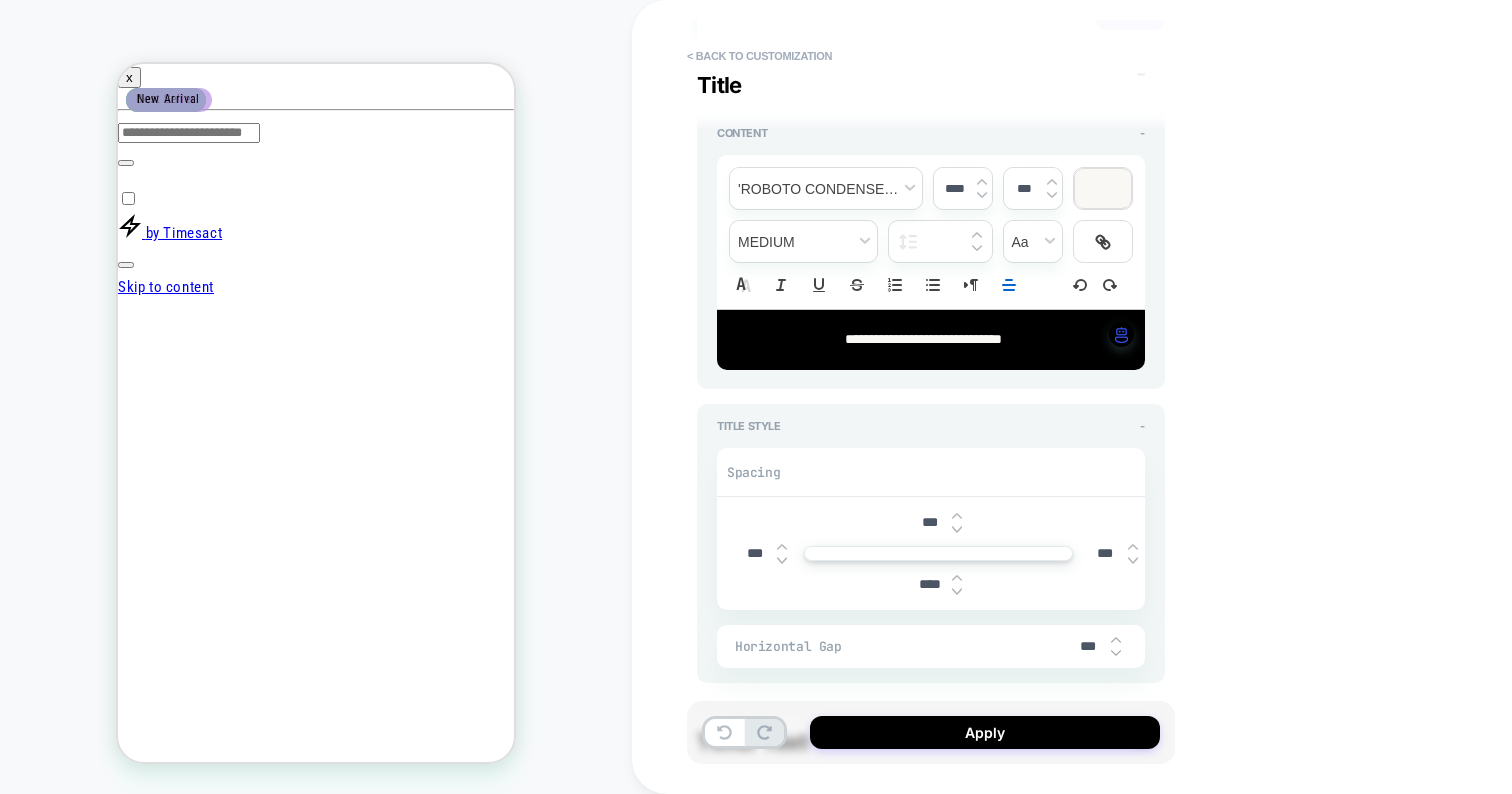 click on "**********" at bounding box center [923, 339] 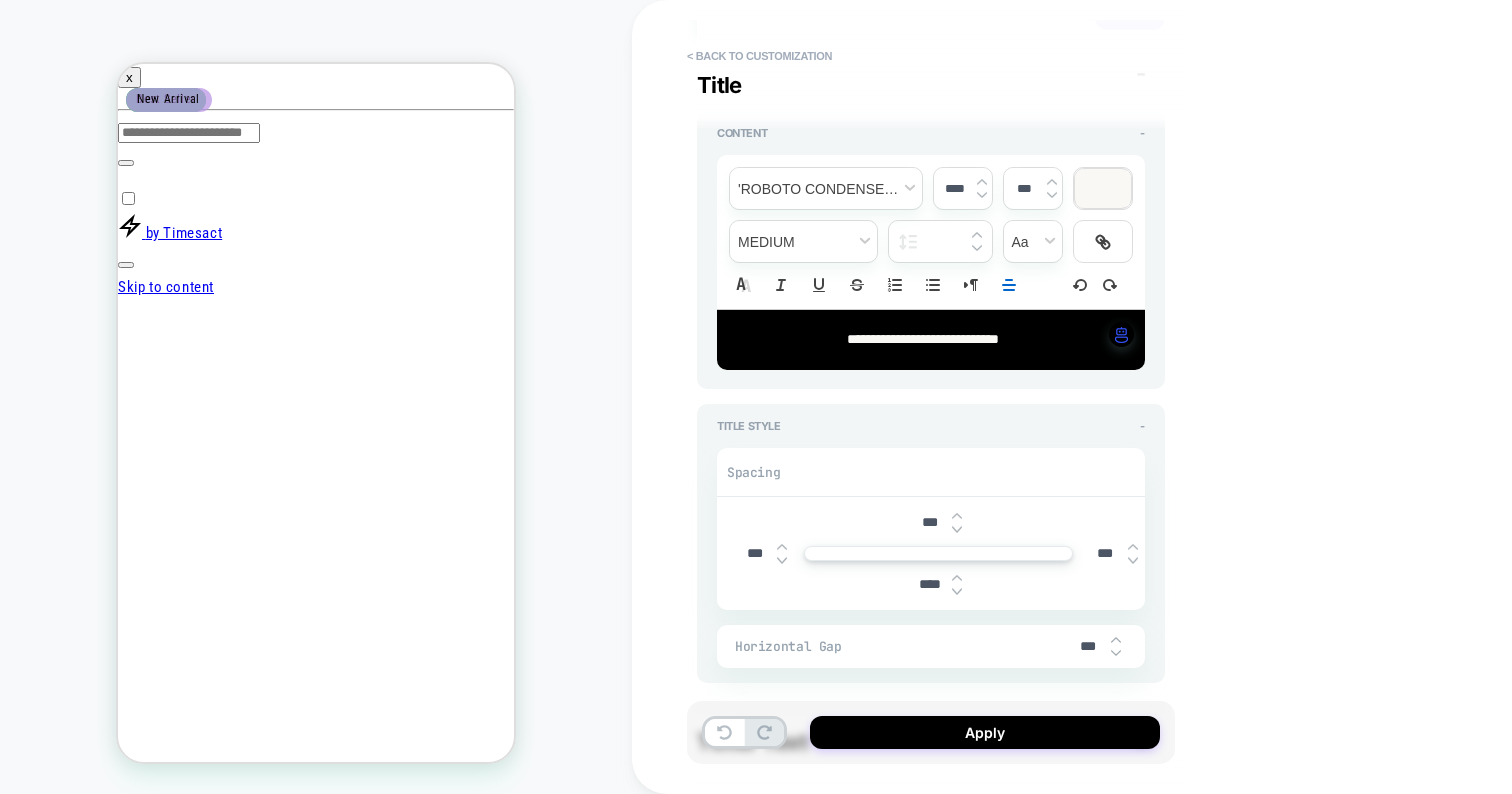click on "**********" at bounding box center (923, 339) 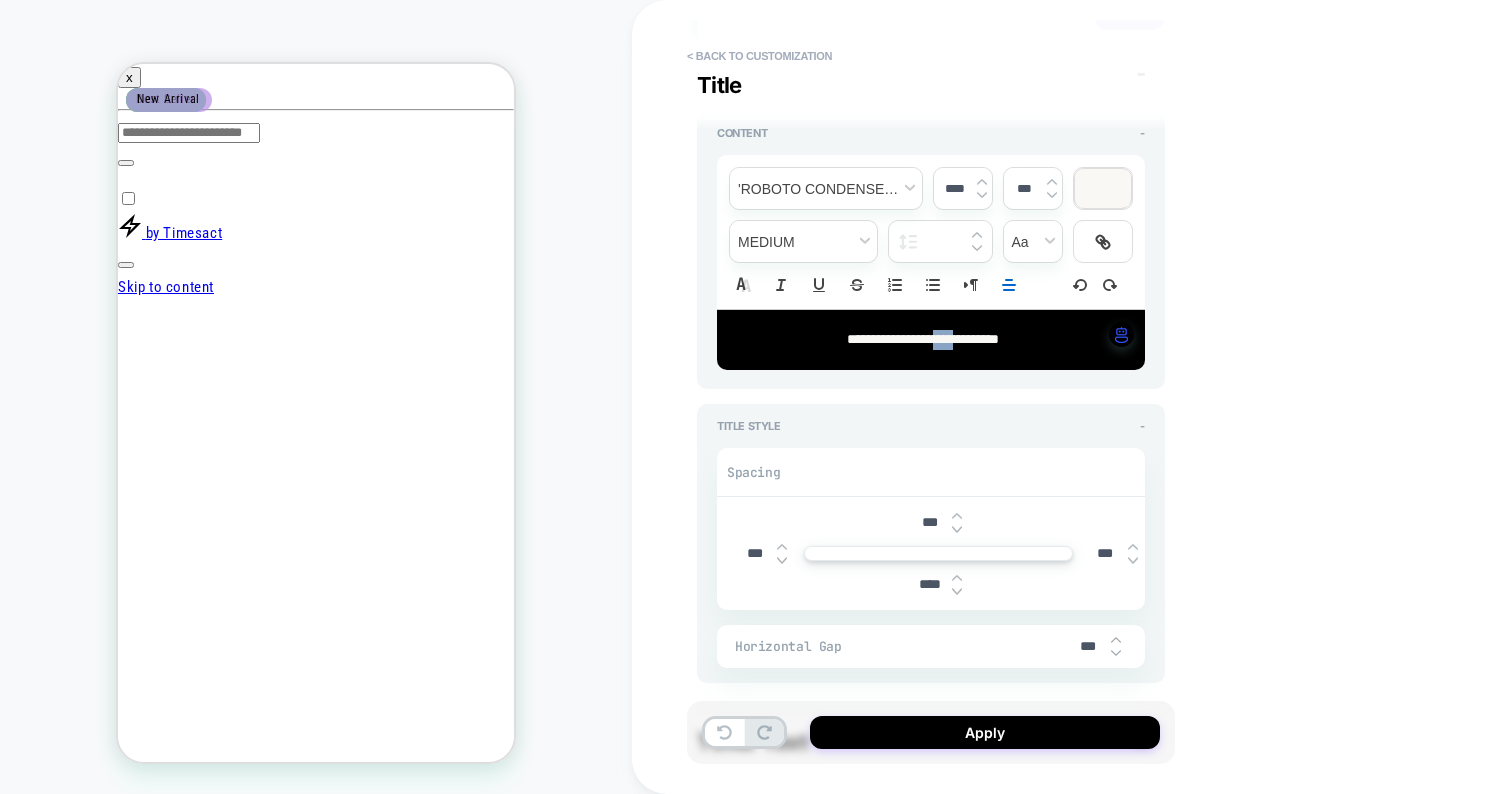 click on "**********" at bounding box center [923, 339] 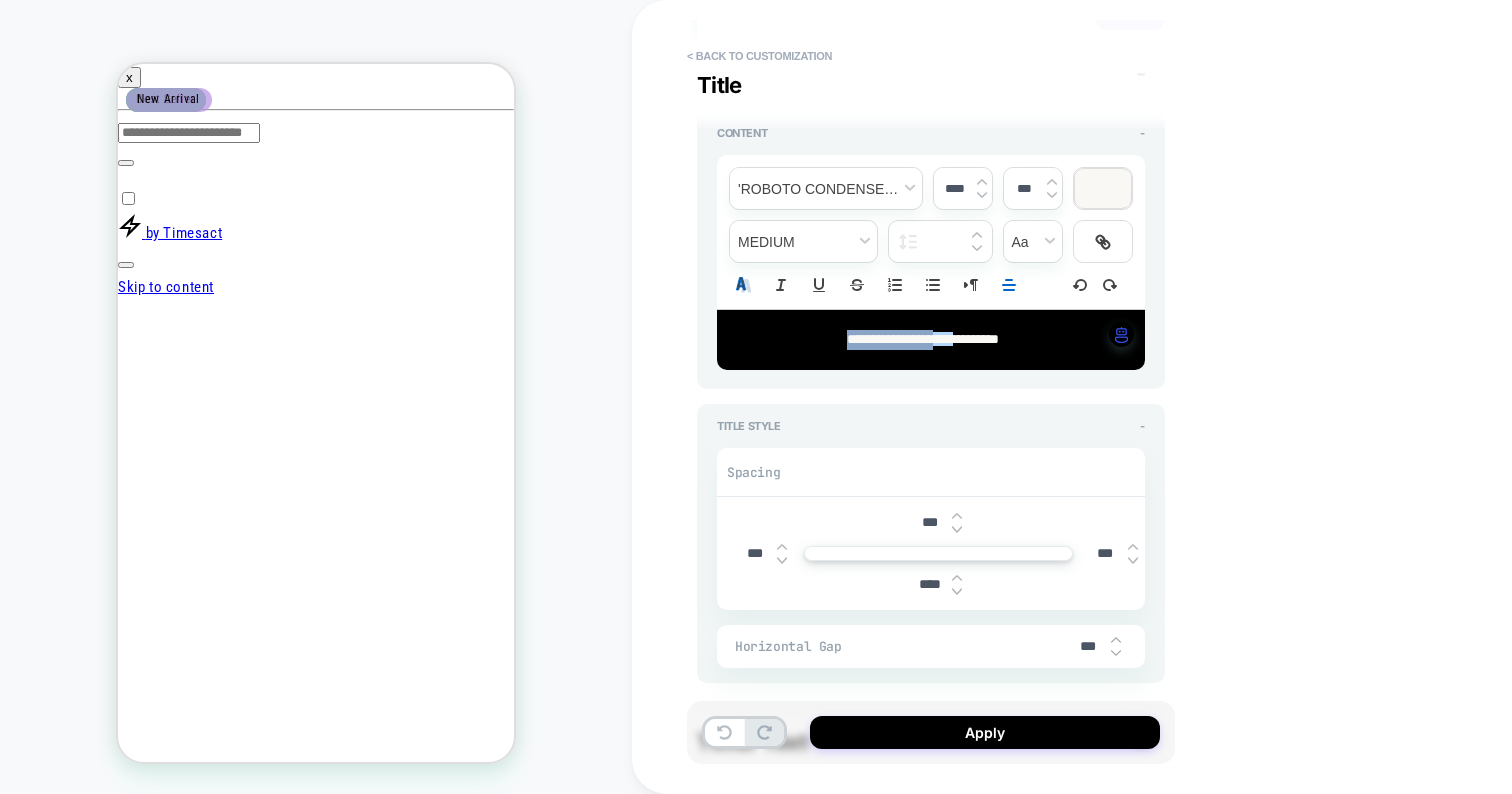 click 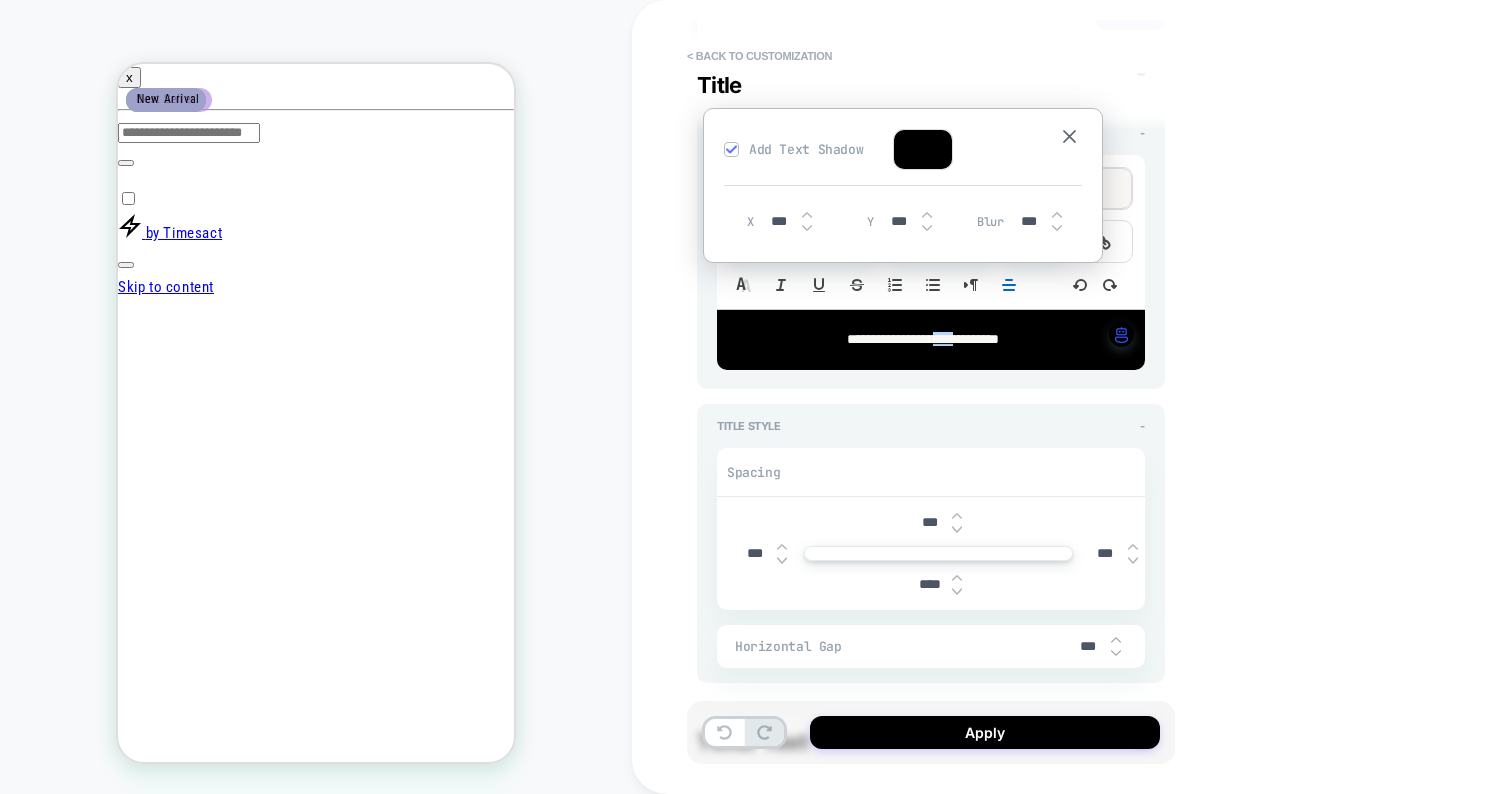 click on "**********" at bounding box center (941, 397) 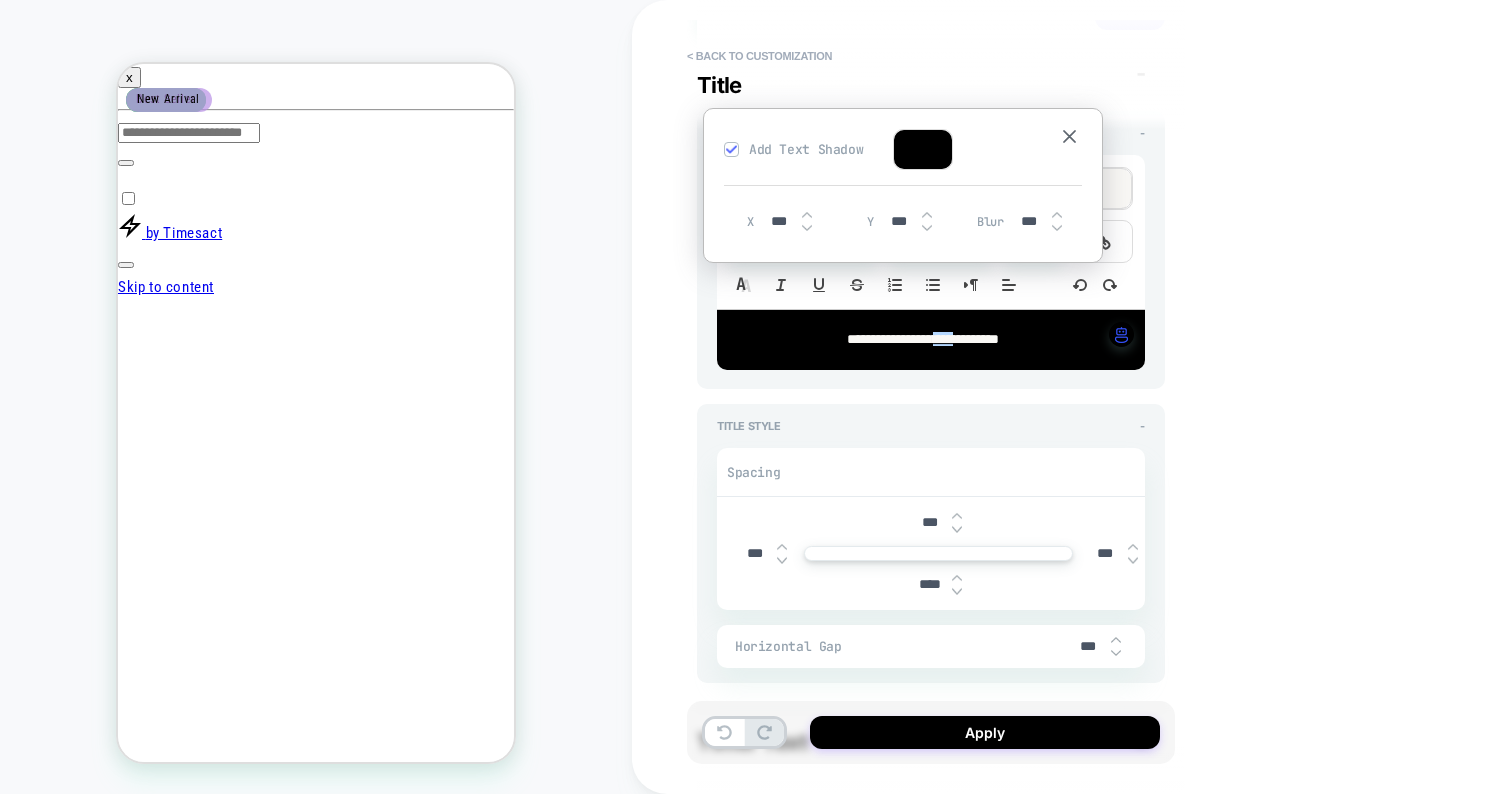 click on "**********" at bounding box center (1072, 397) 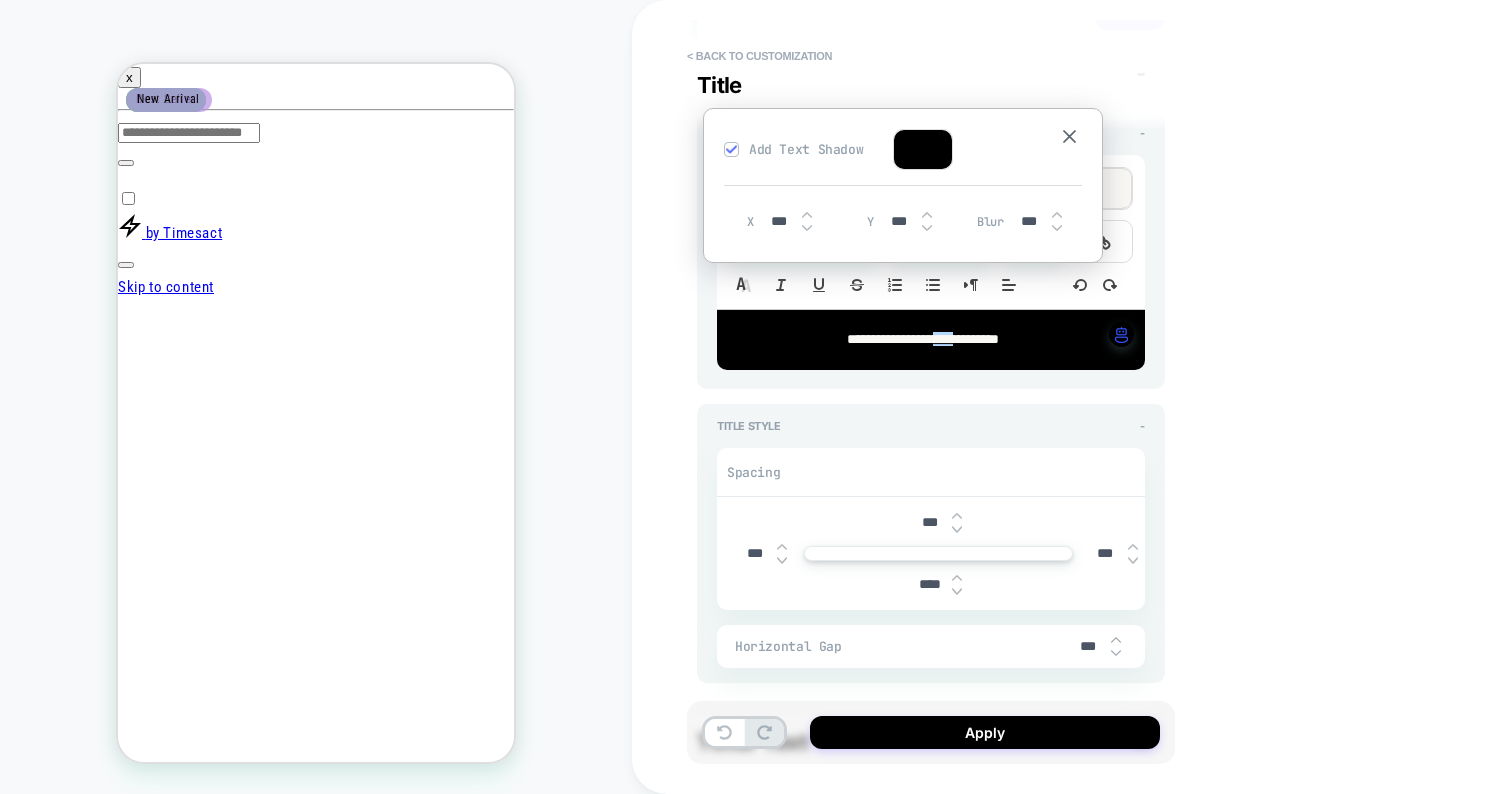 click on "**********" at bounding box center (1072, 397) 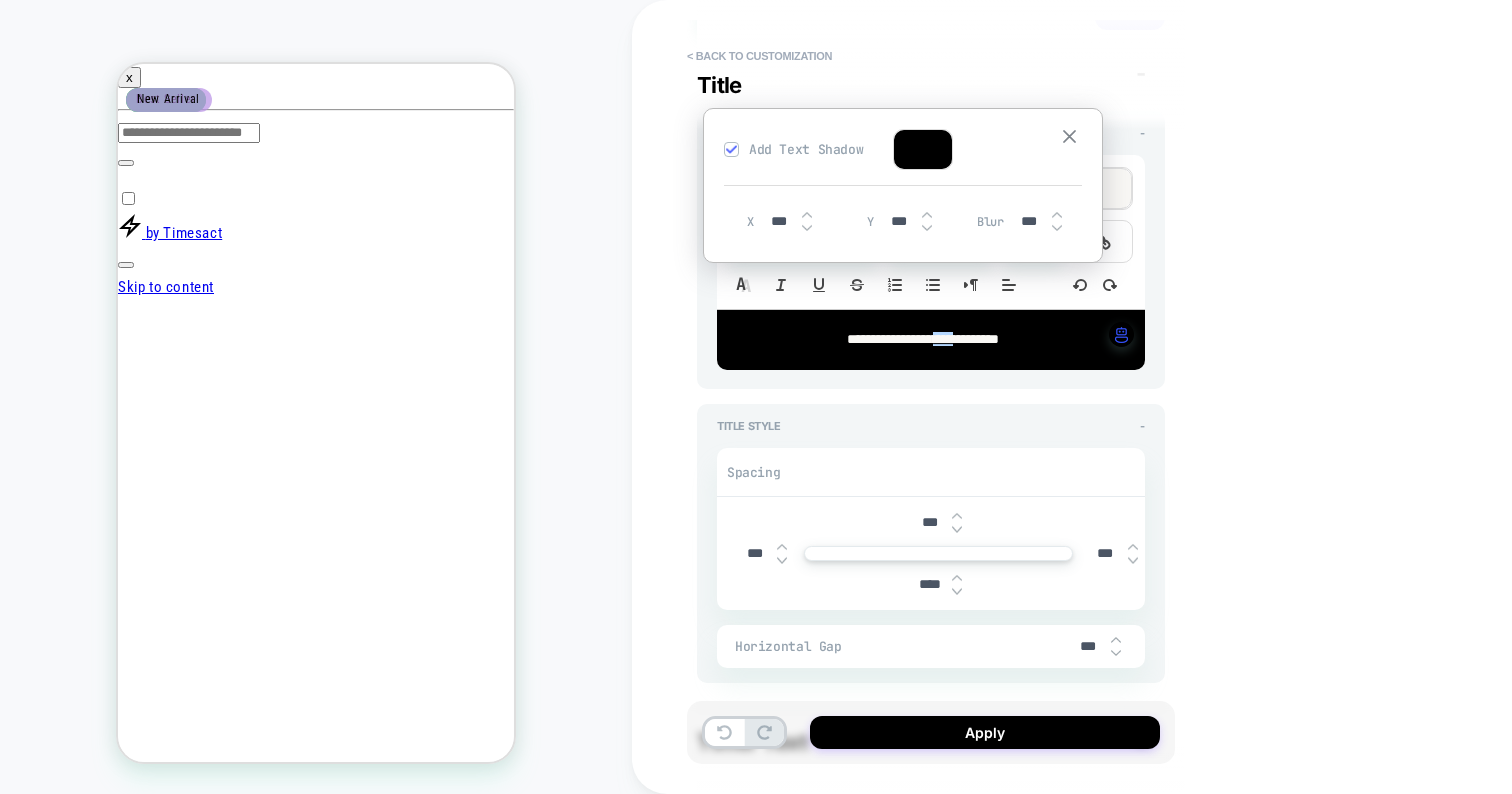 click at bounding box center (1069, 136) 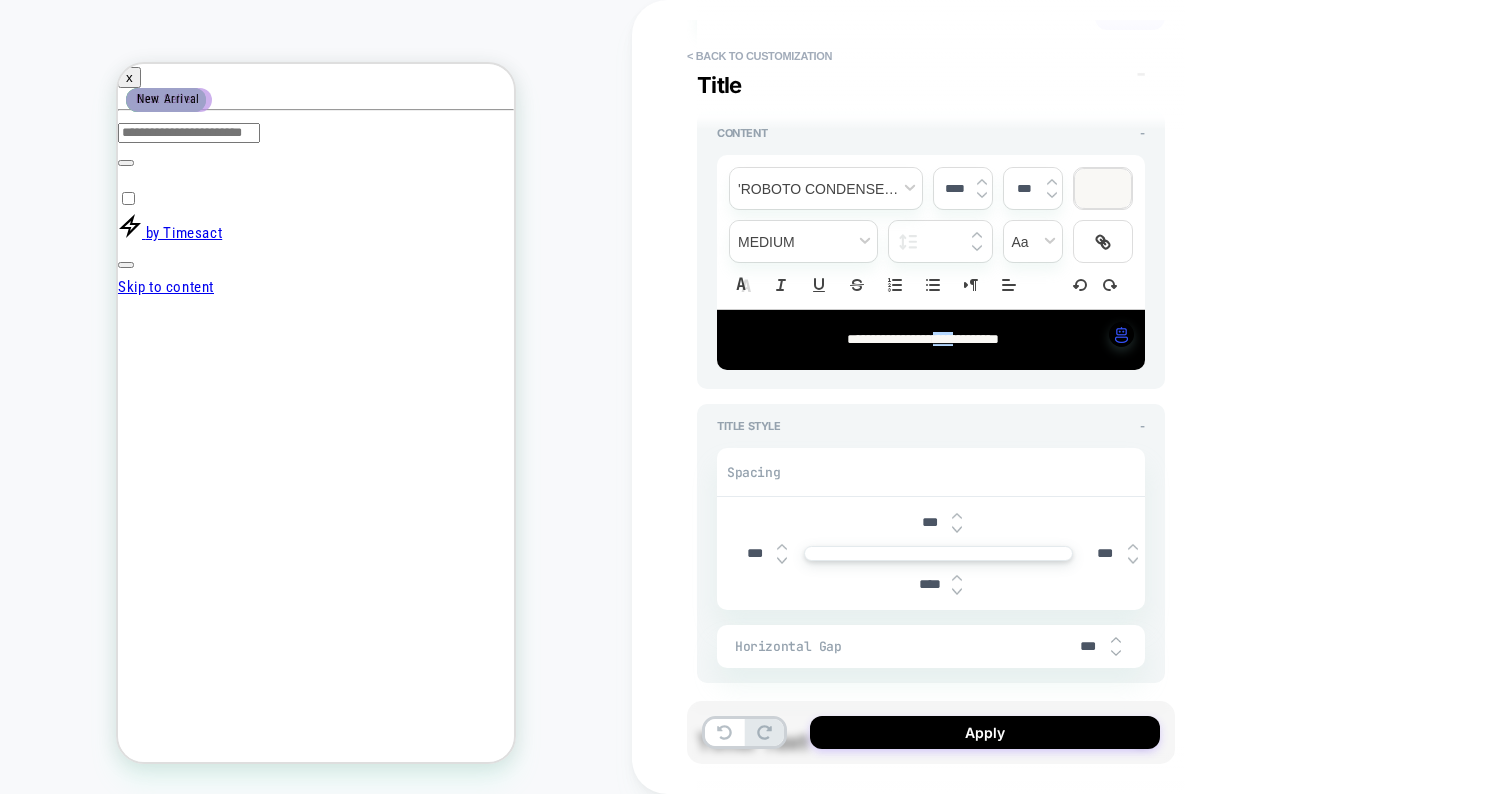 click on "**********" at bounding box center (931, 264) 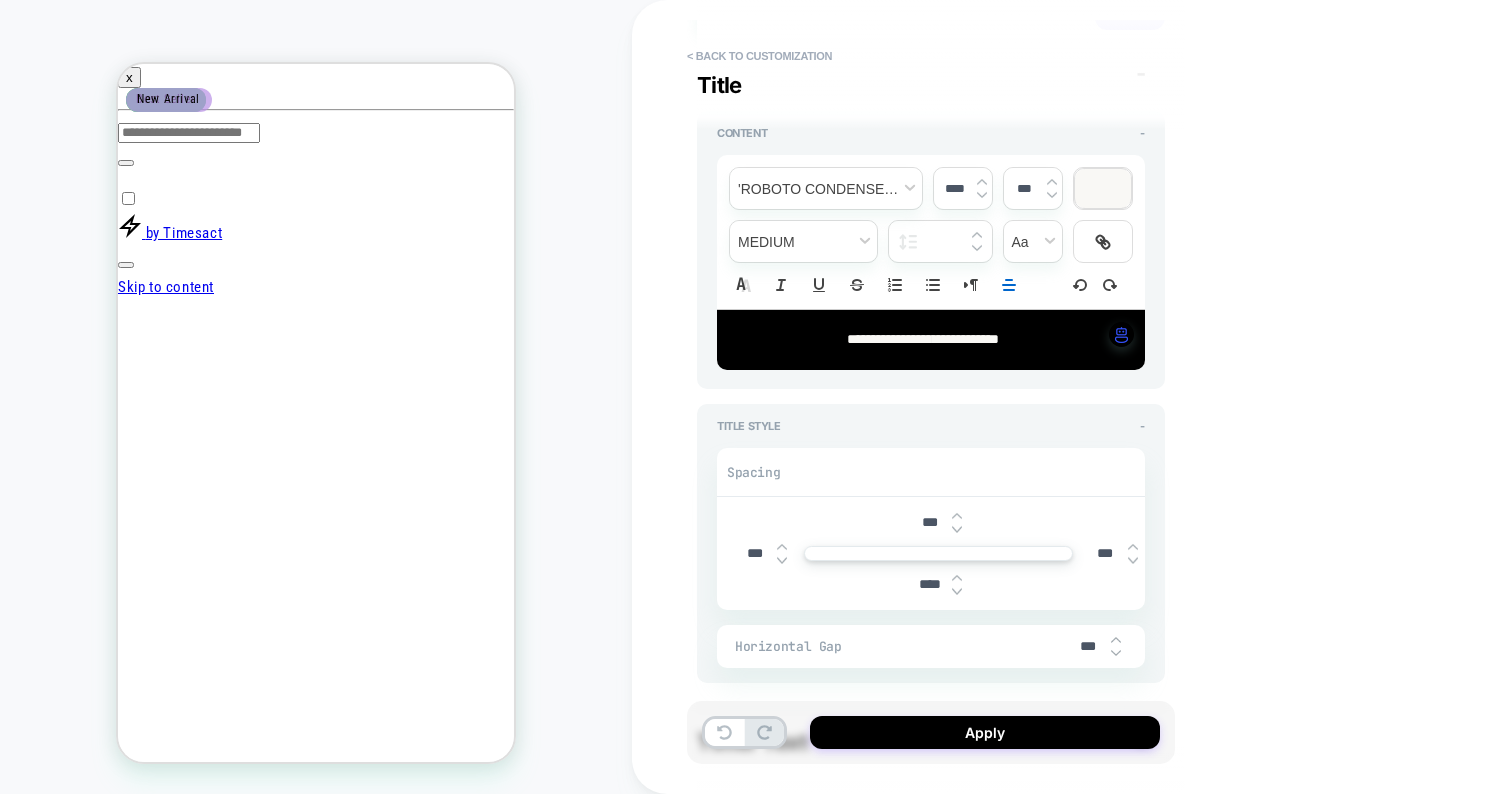 click on "****" at bounding box center [943, 339] 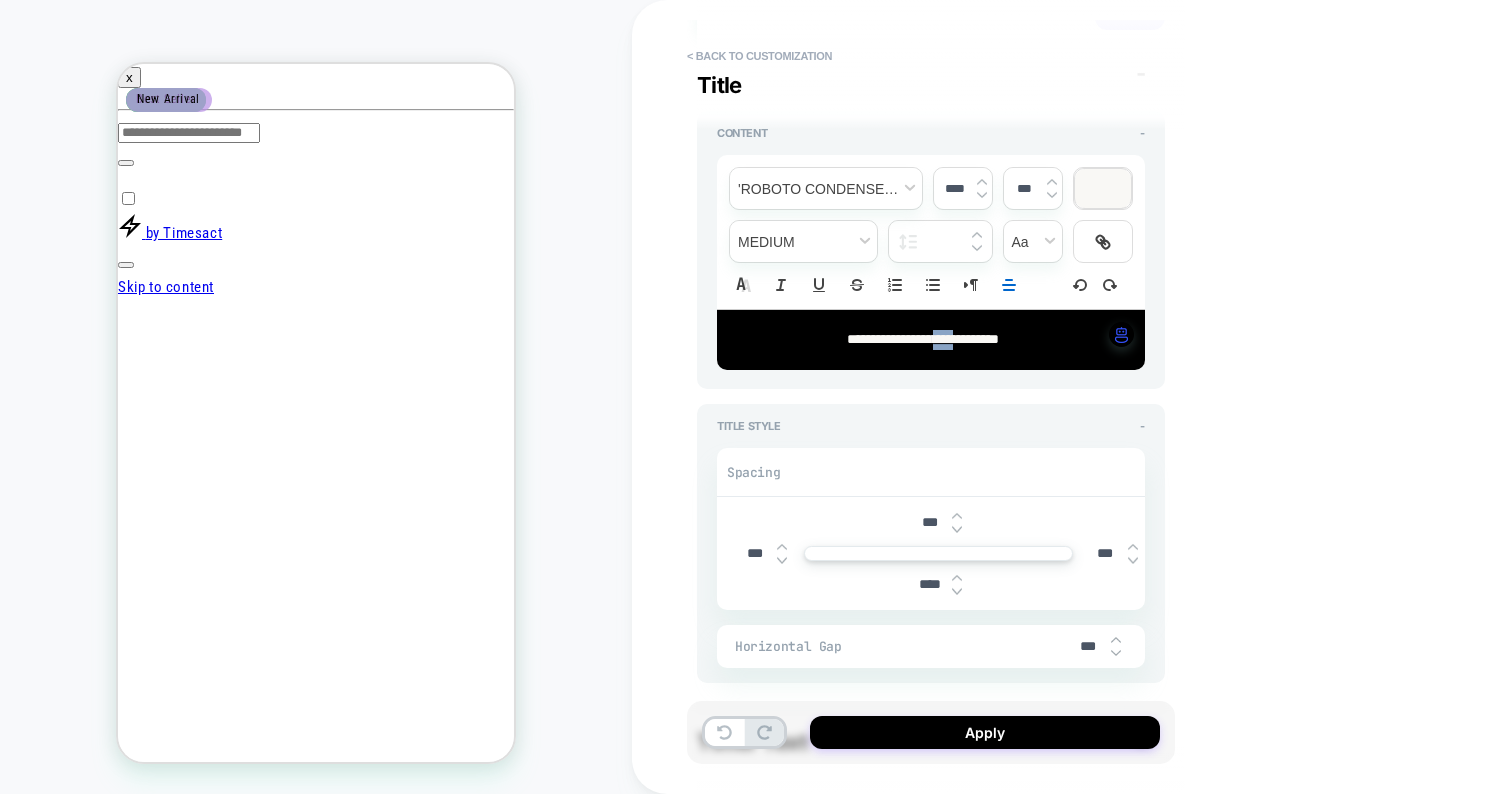 click on "****" at bounding box center (943, 339) 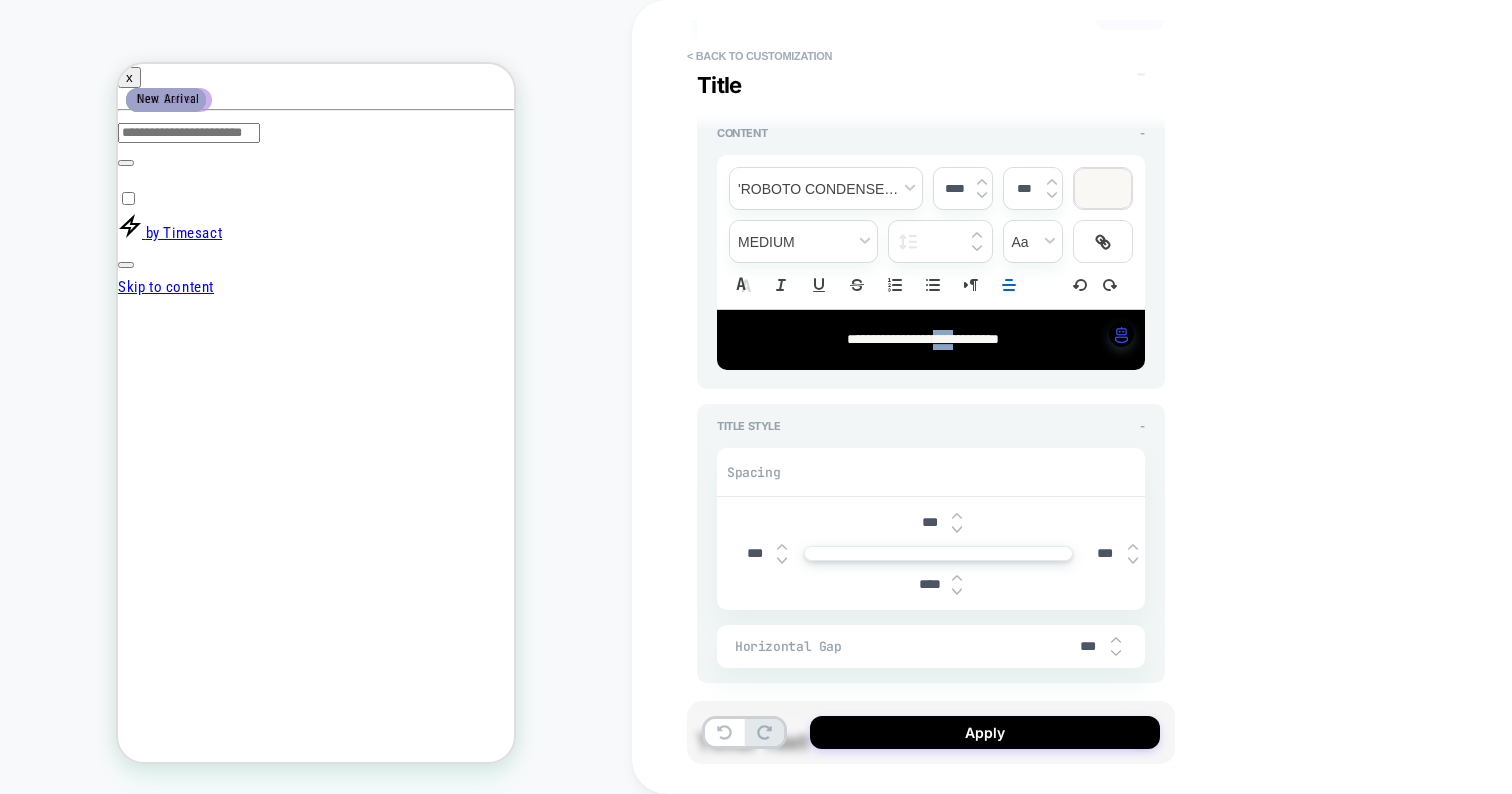 type on "*" 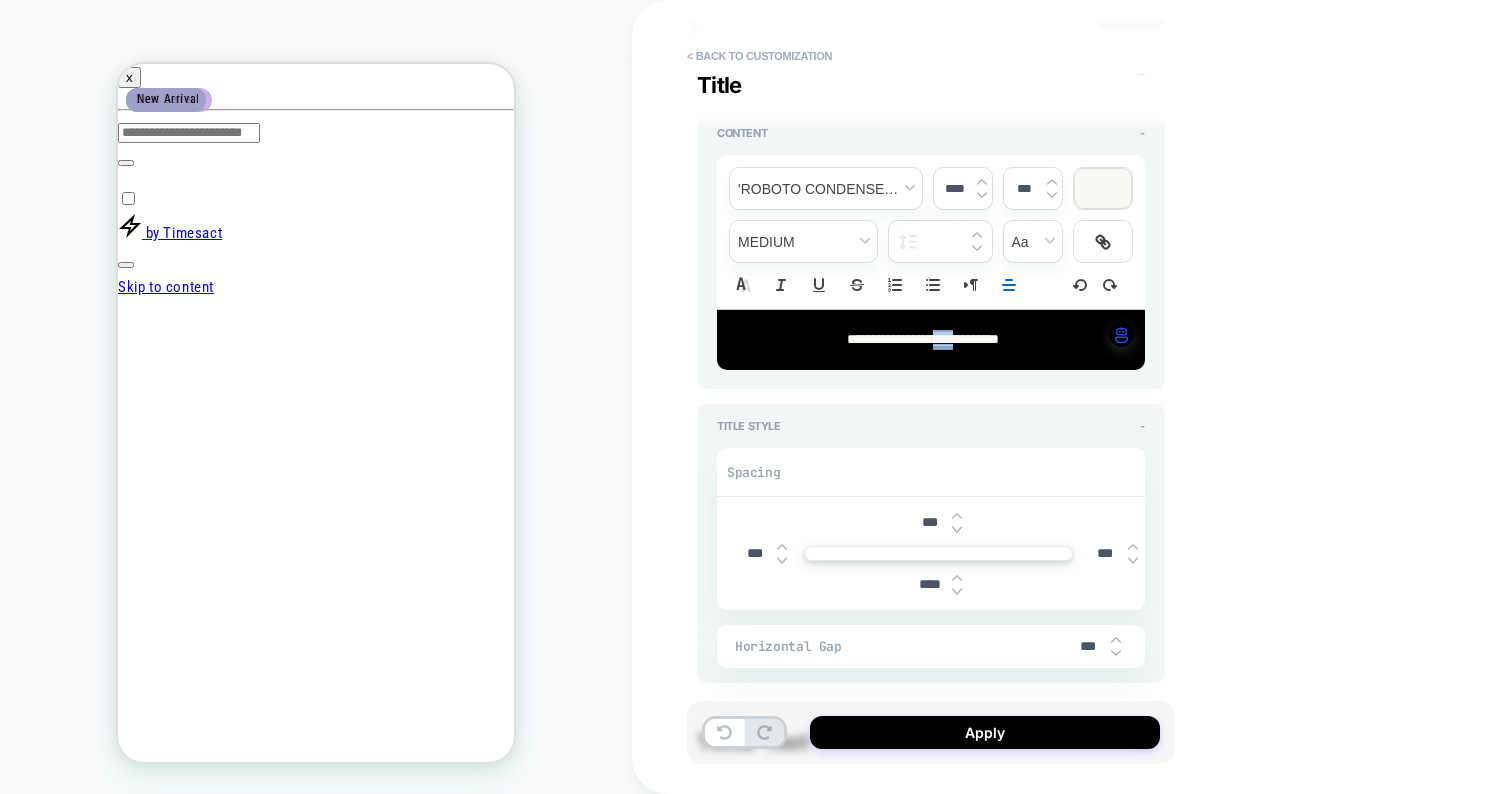 click on "**********" at bounding box center [931, 232] 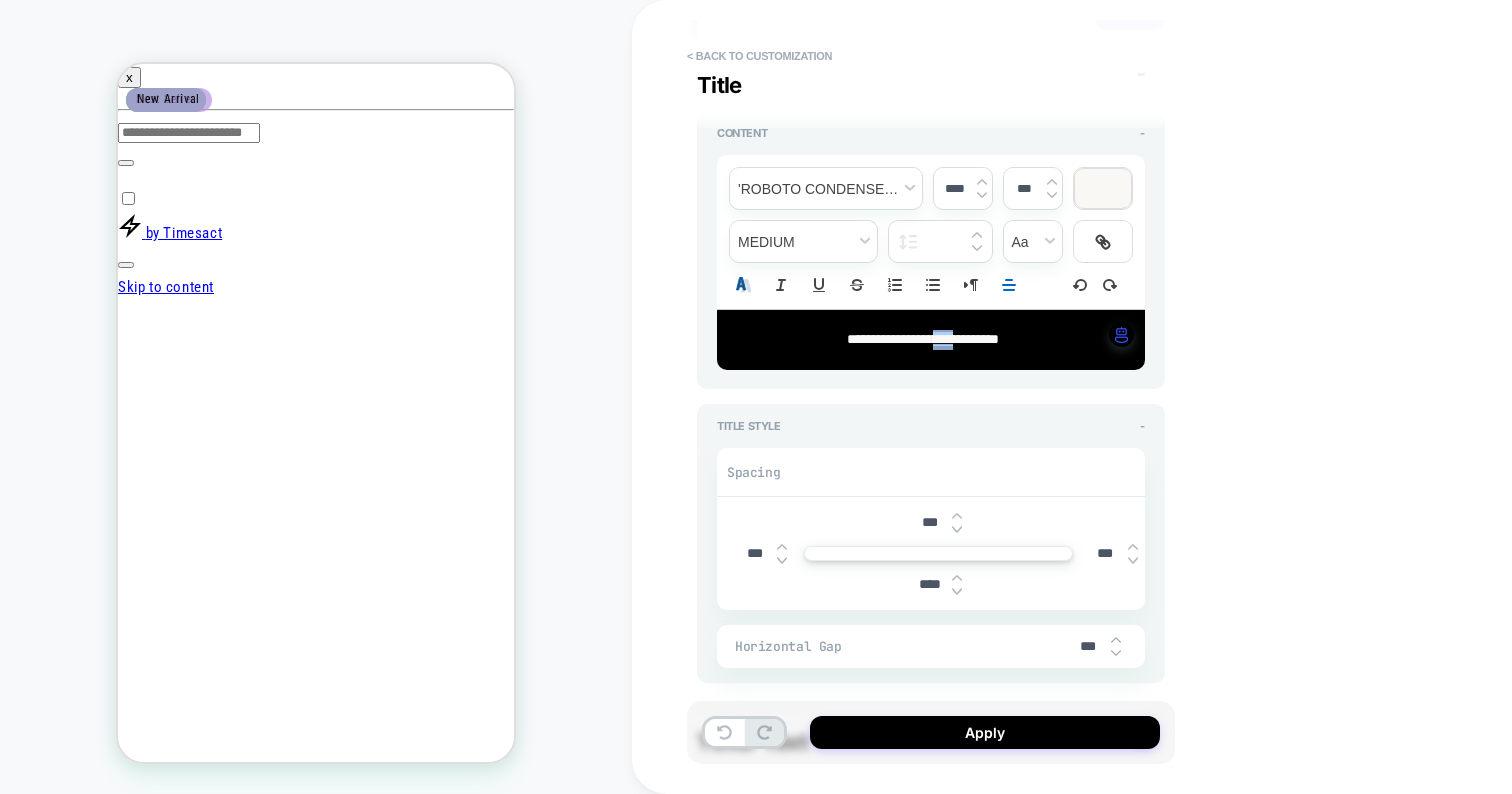click 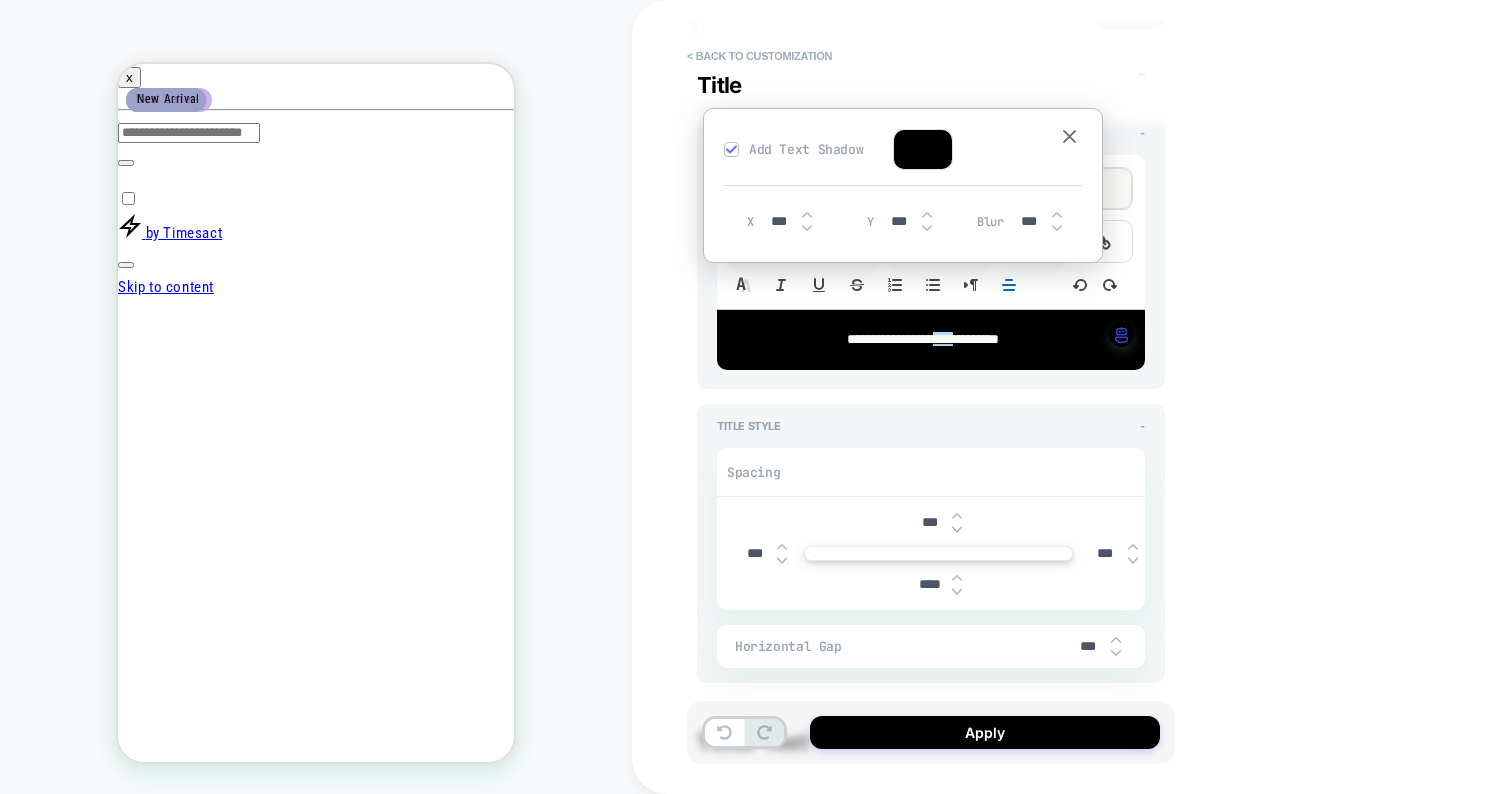 click at bounding box center (923, 149) 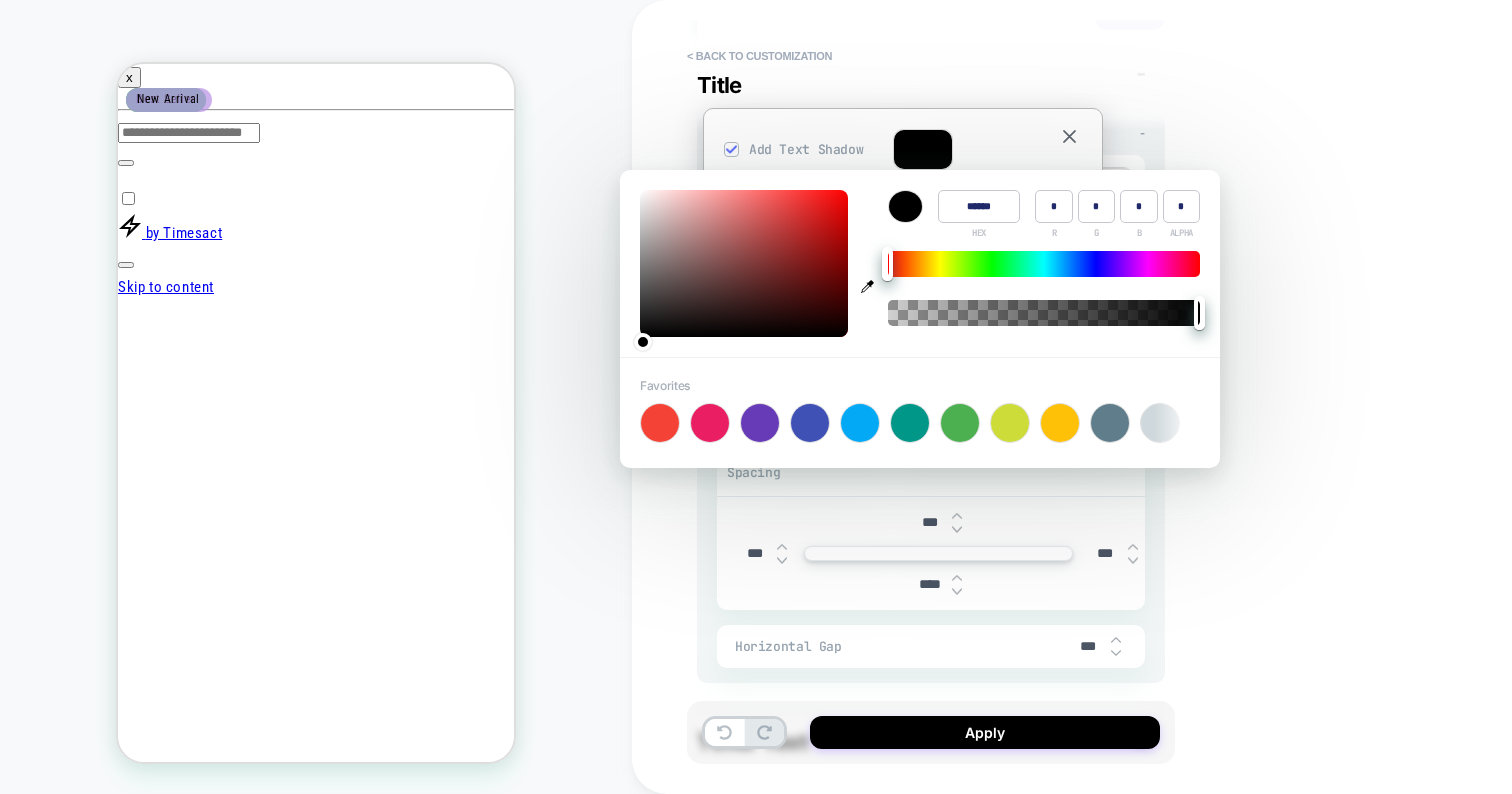 type on "******" 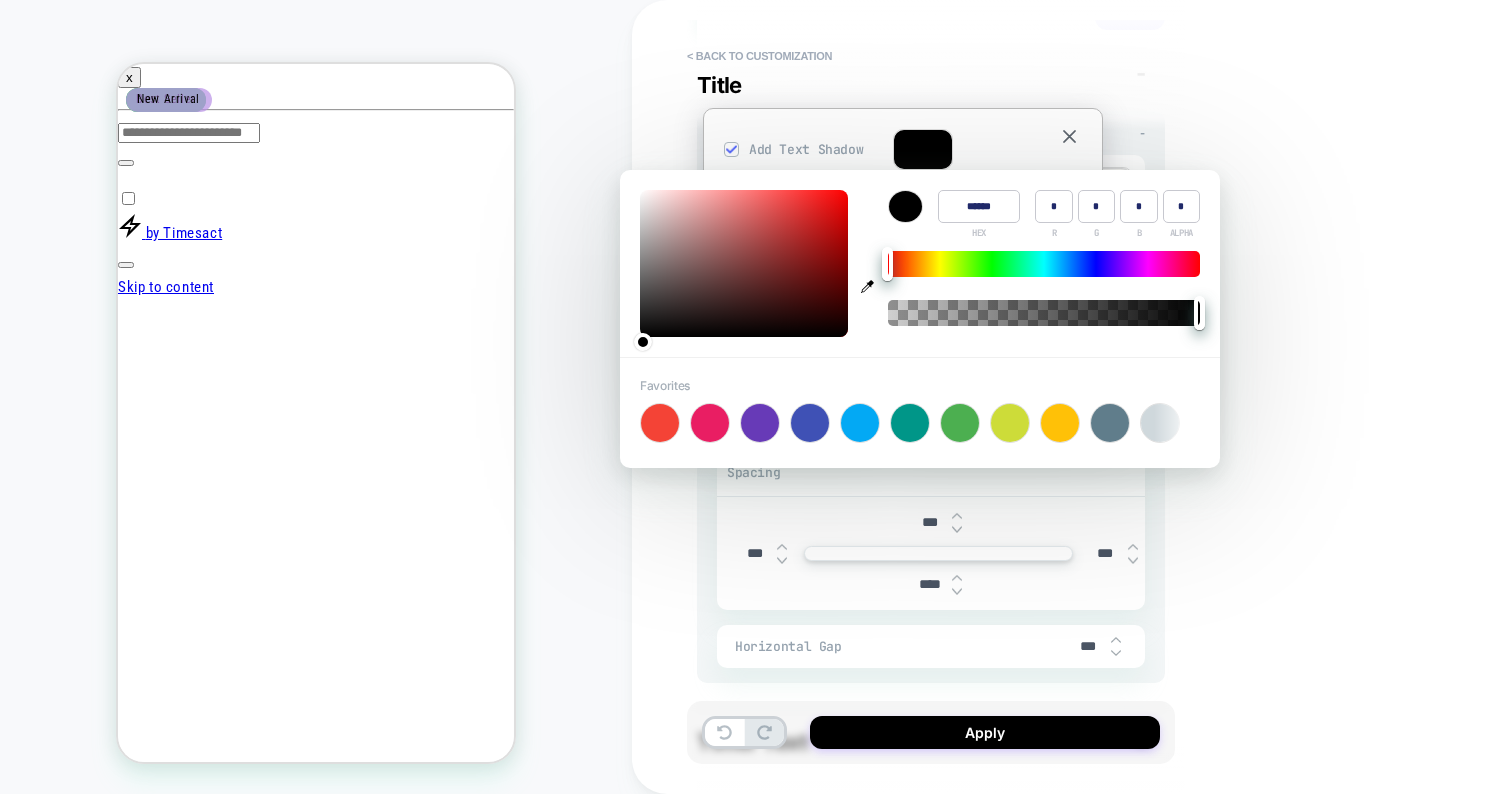 type on "***" 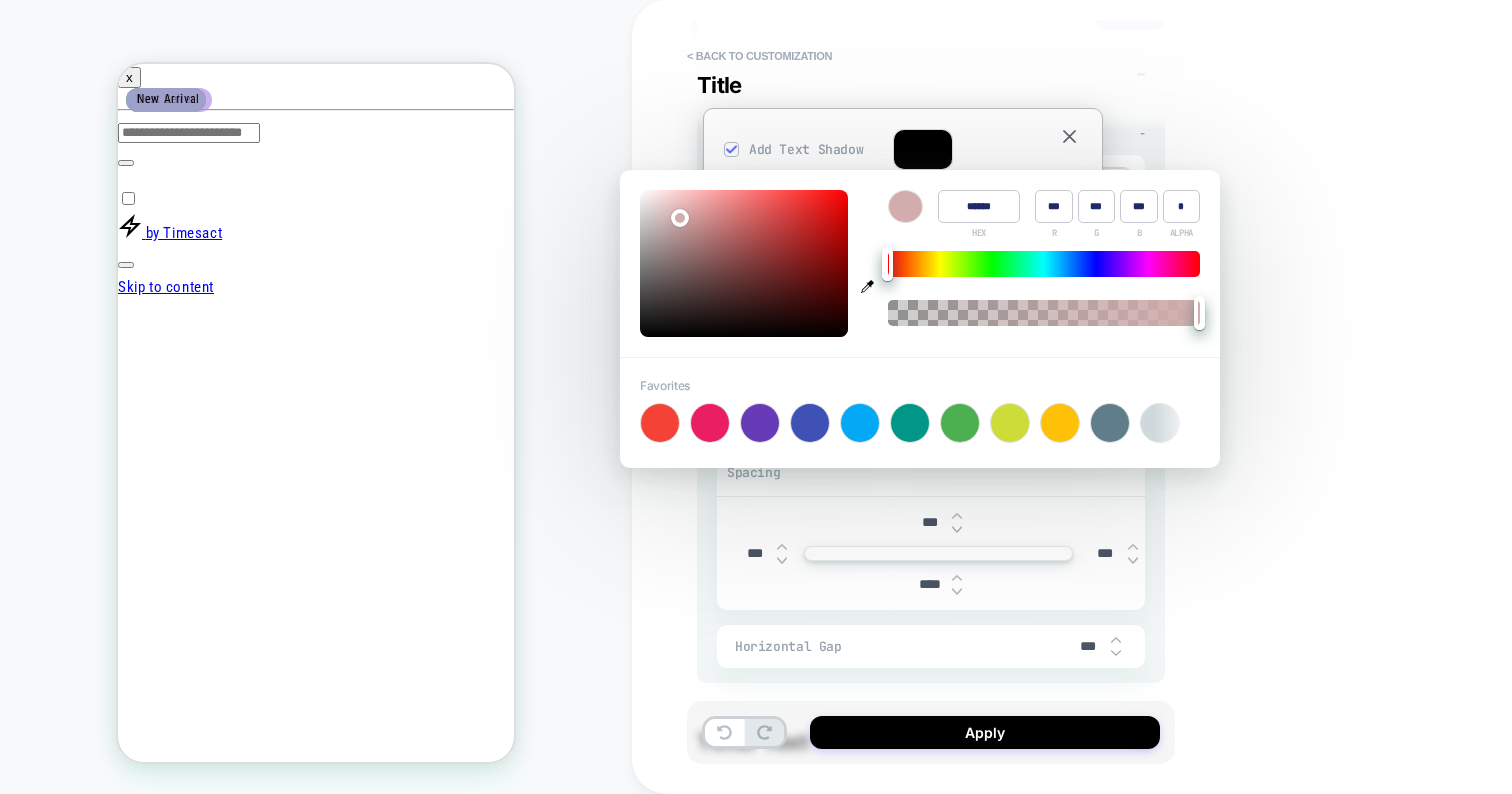 type on "******" 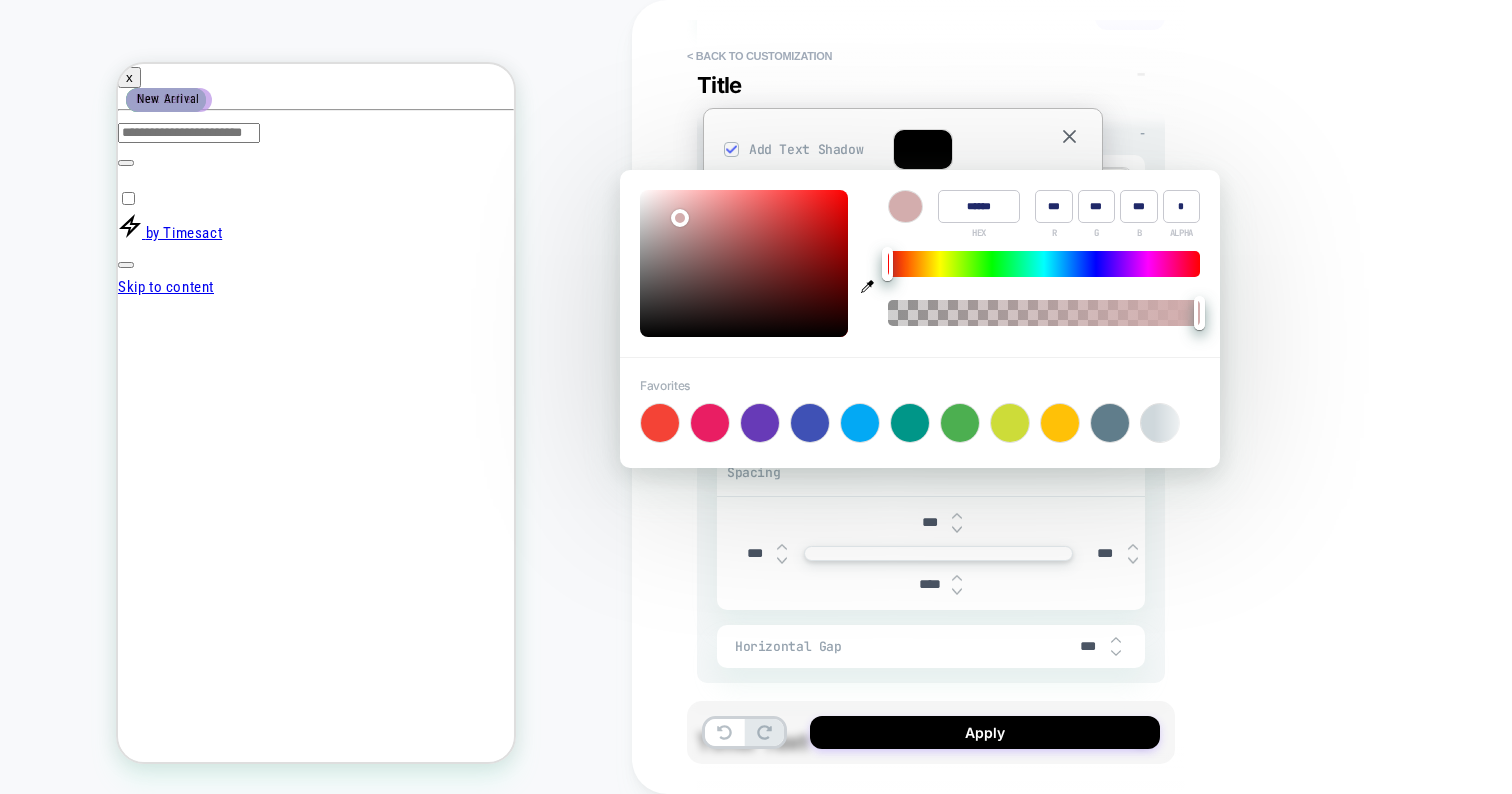 type on "***" 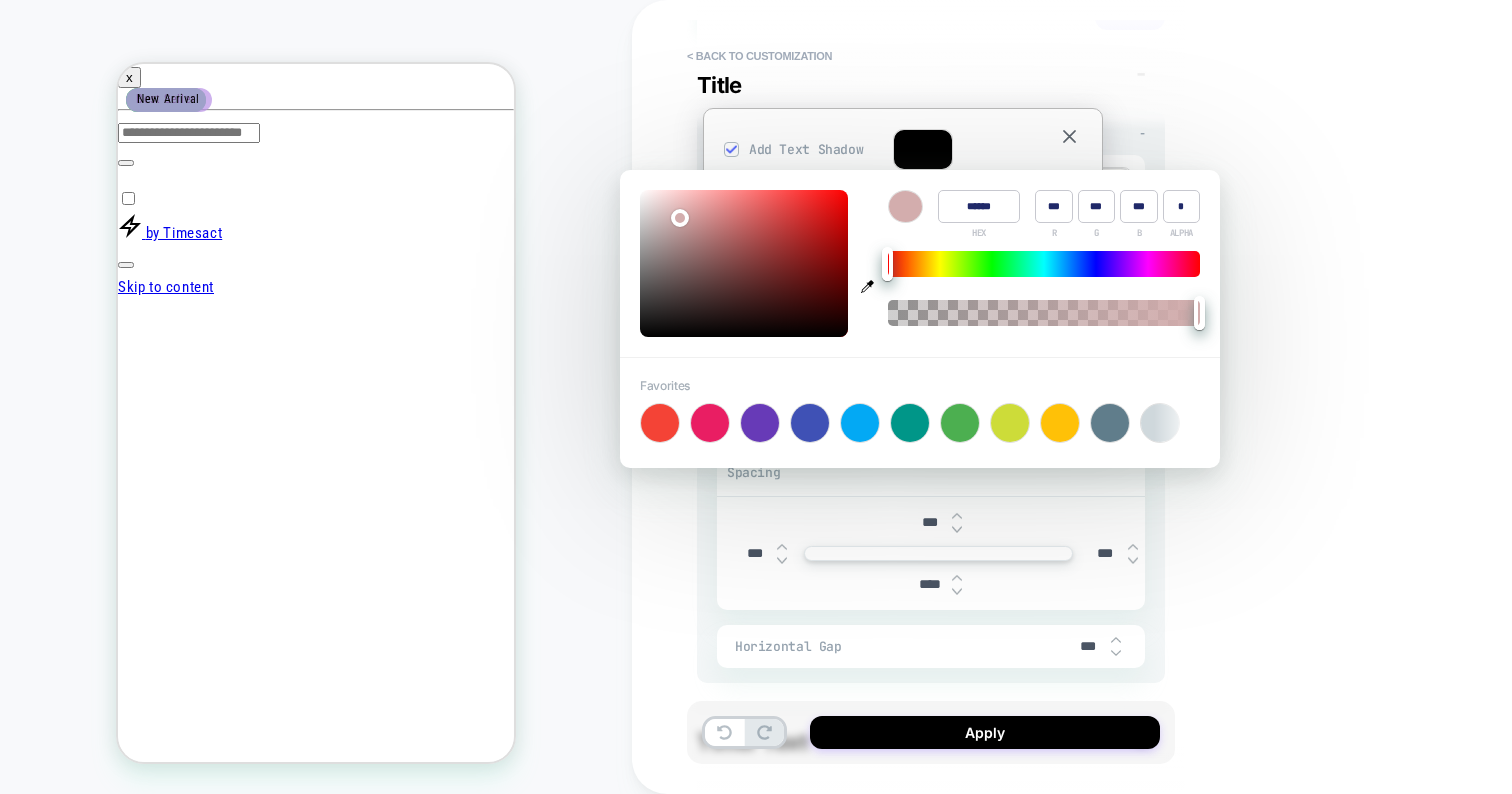 type on "***" 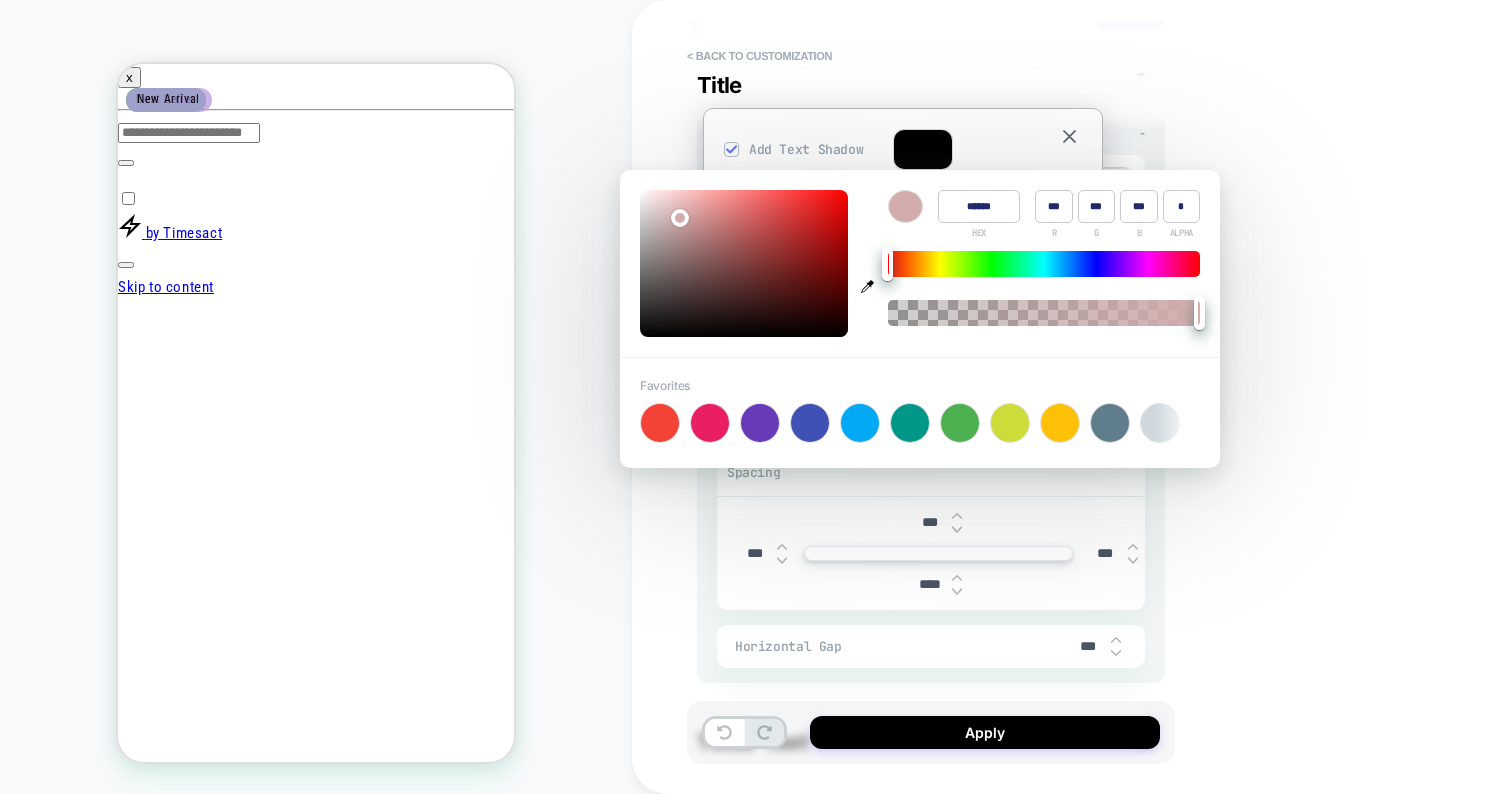 type on "******" 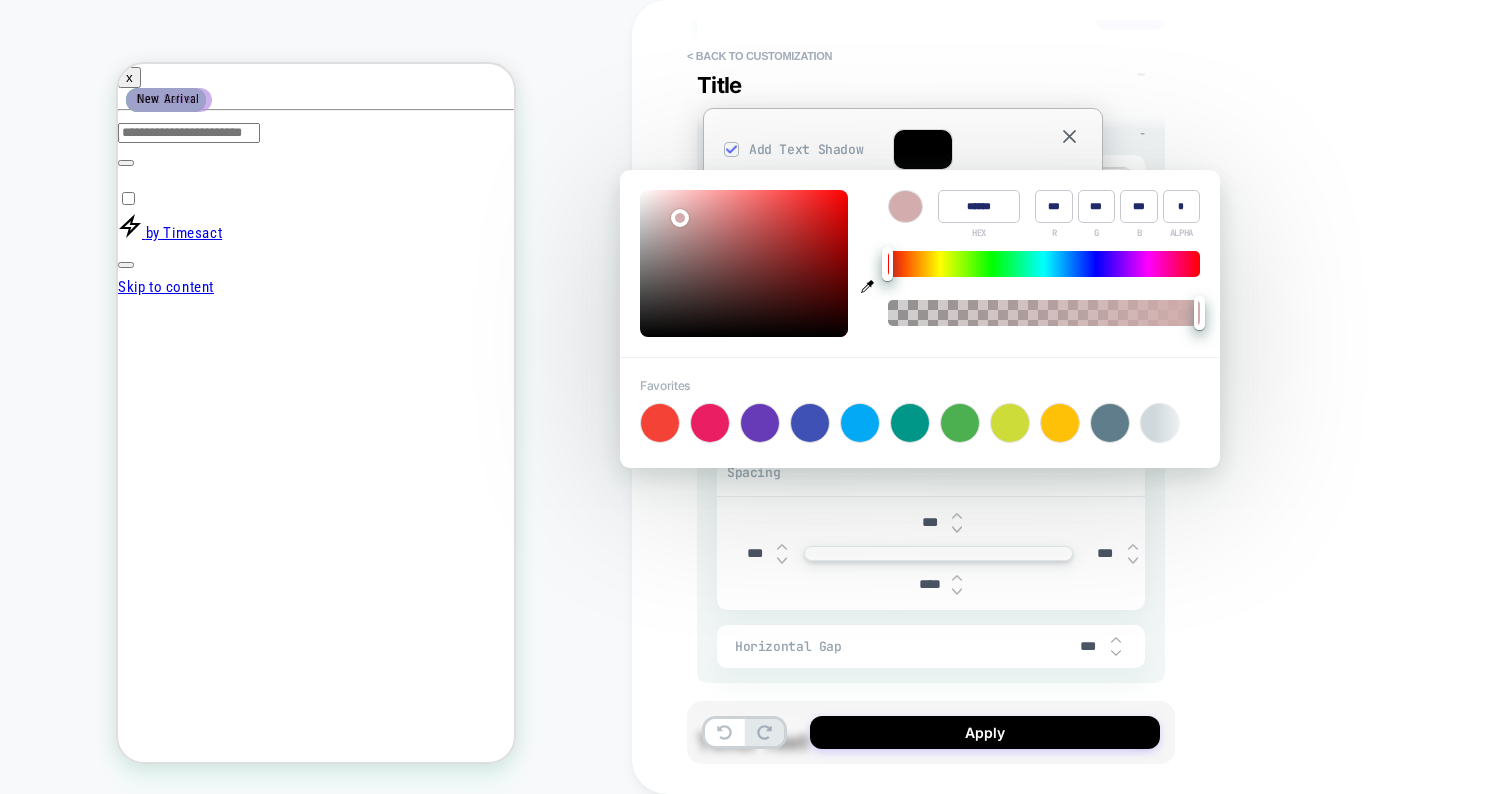type on "***" 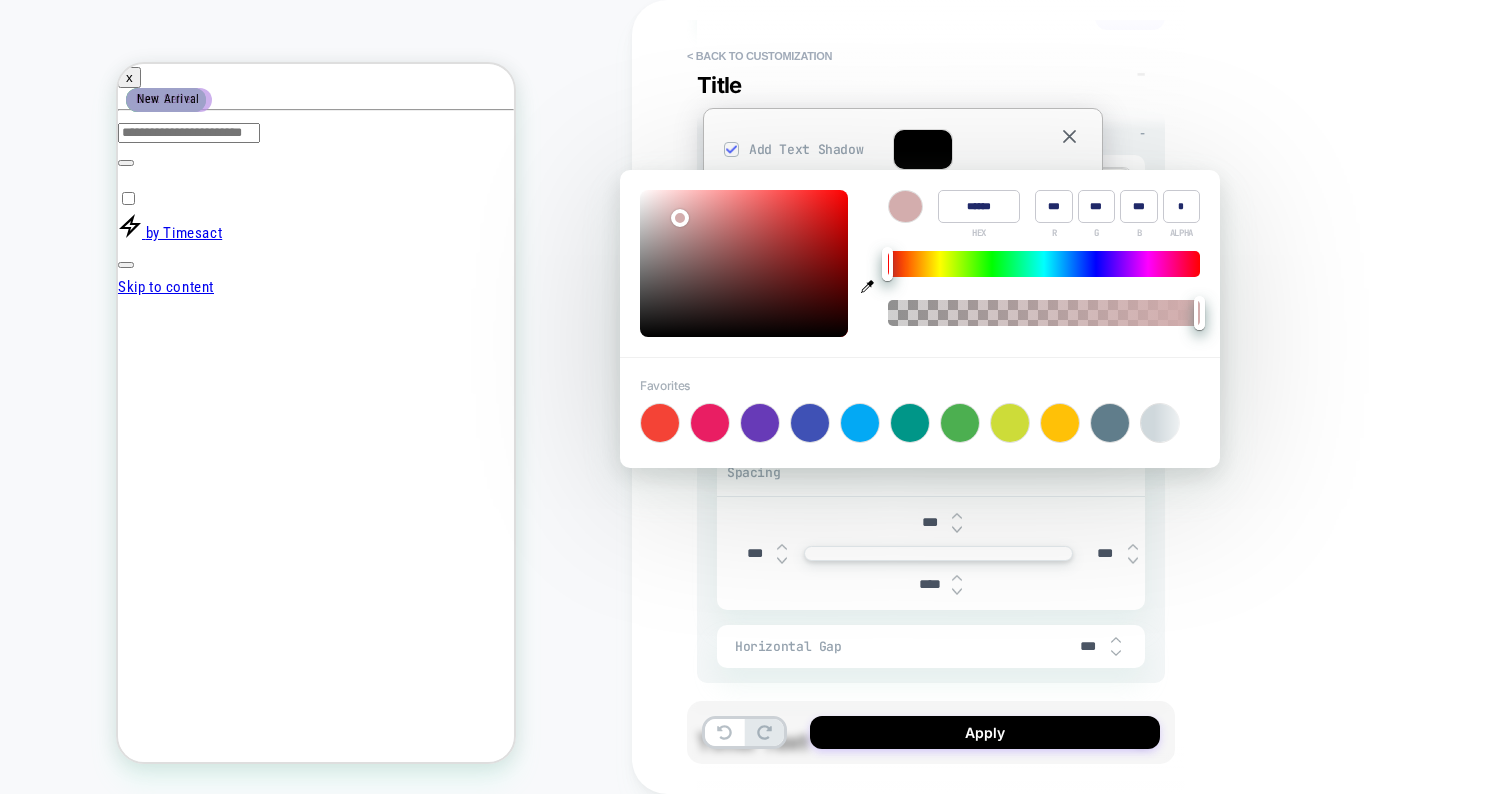 type on "******" 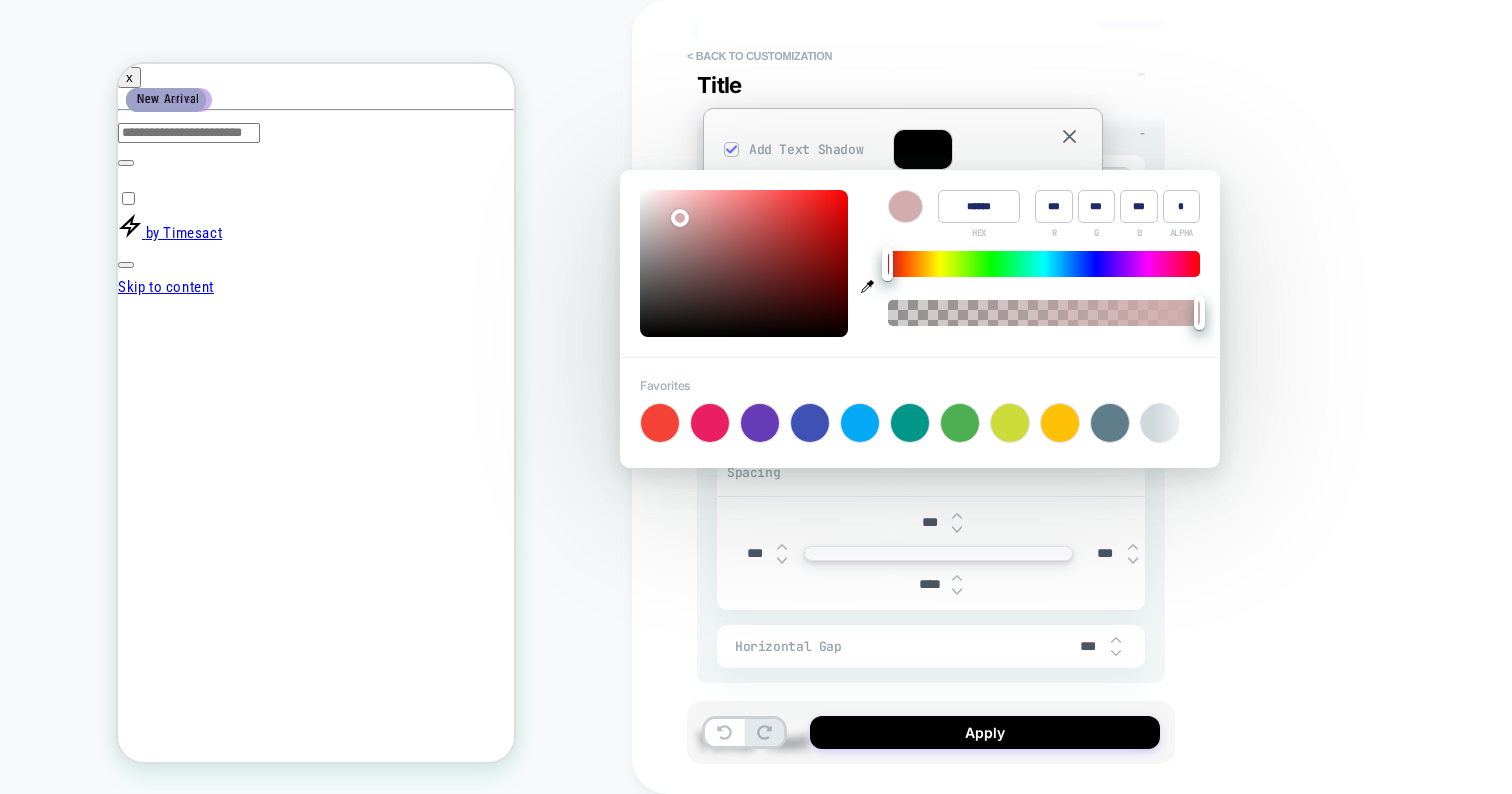type on "***" 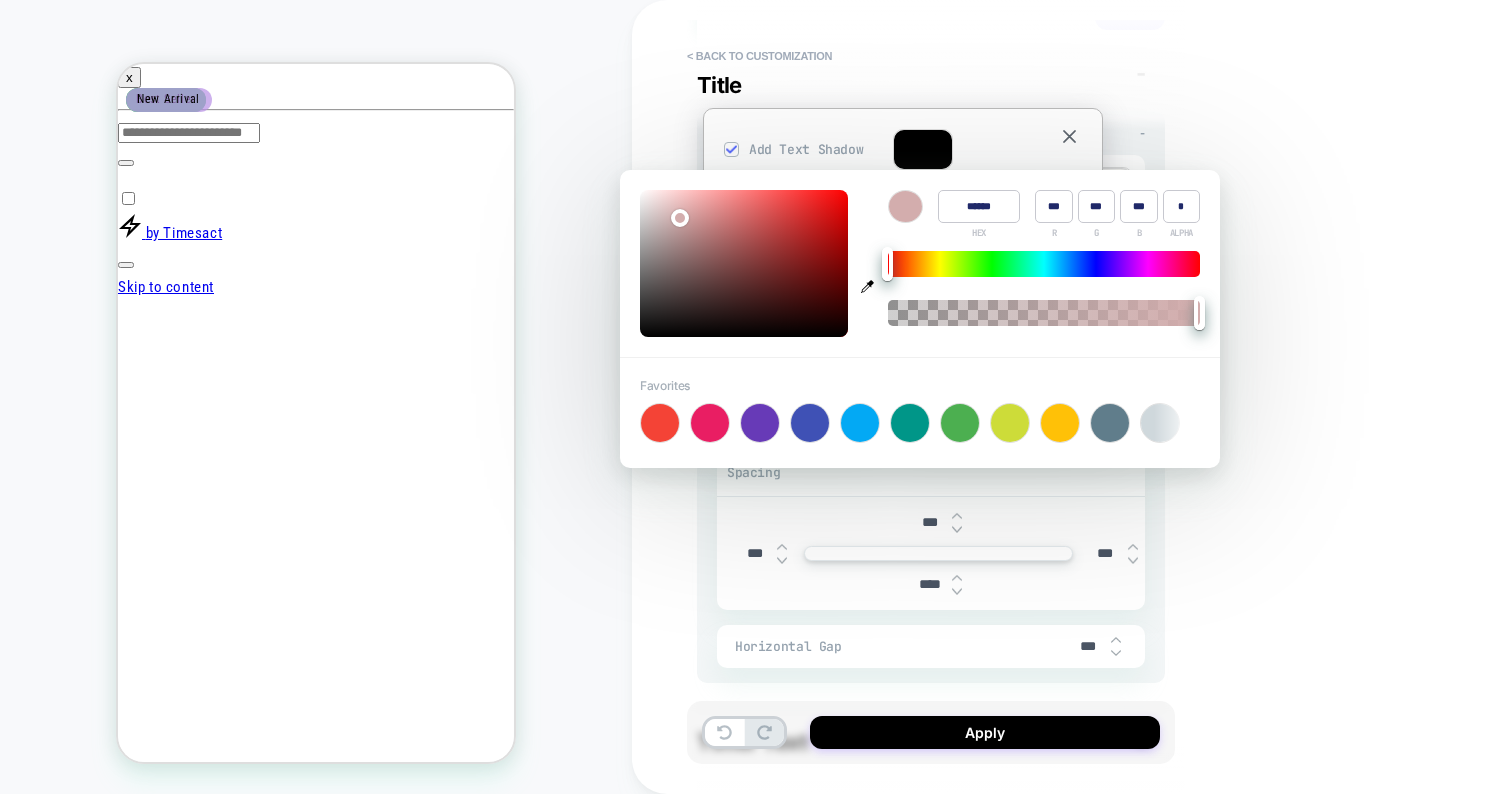 type on "***" 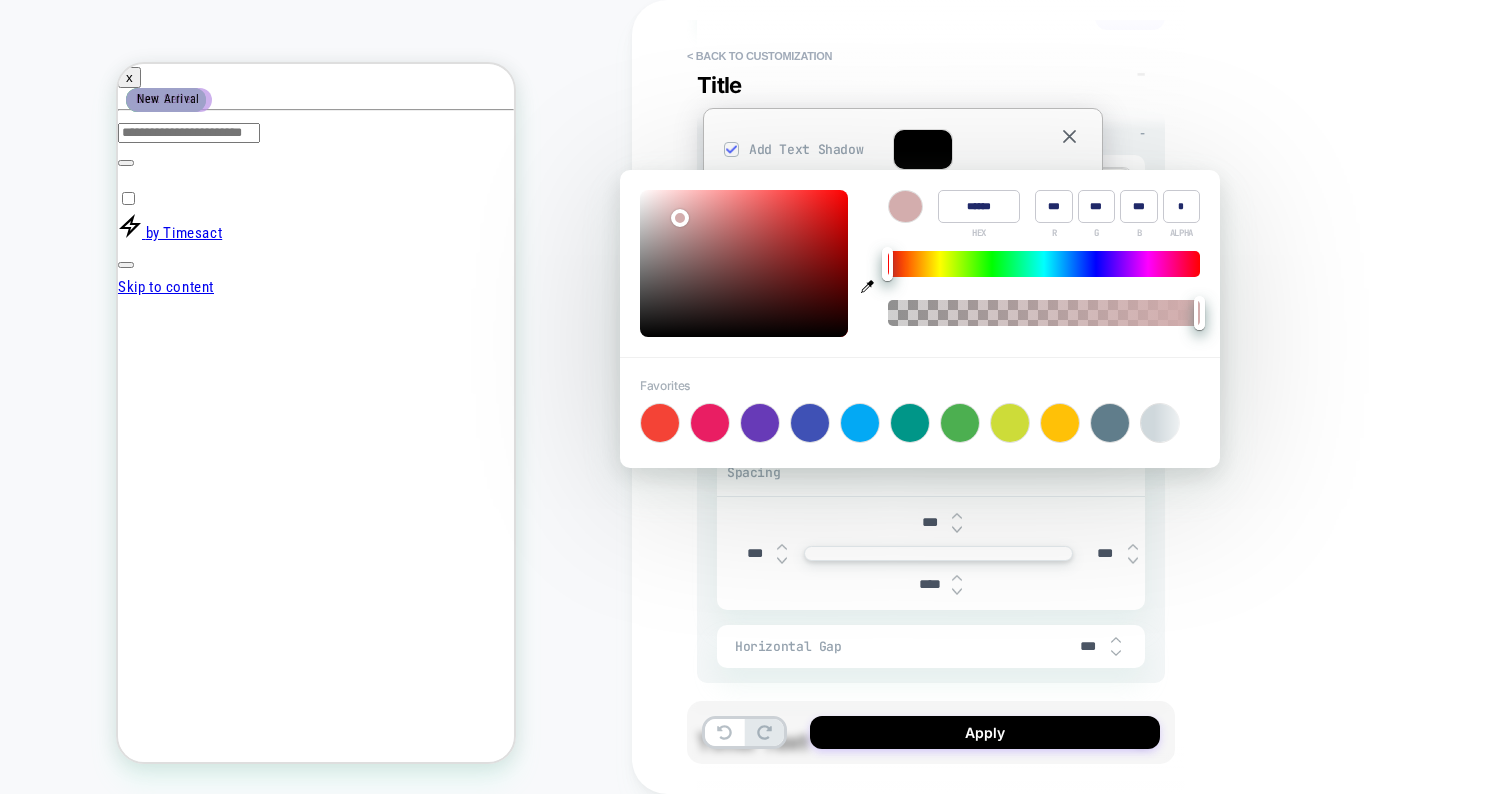type on "******" 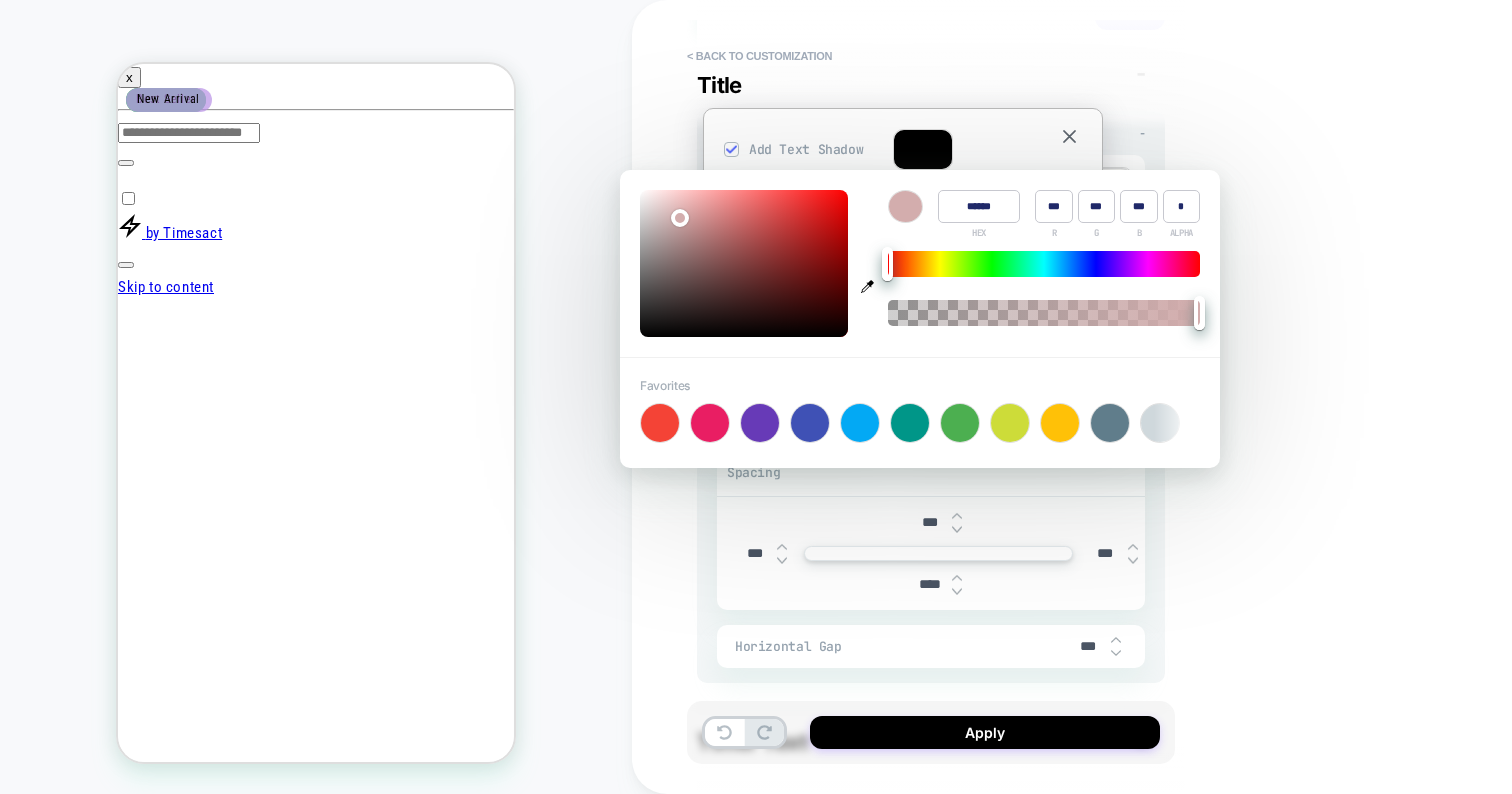 type on "***" 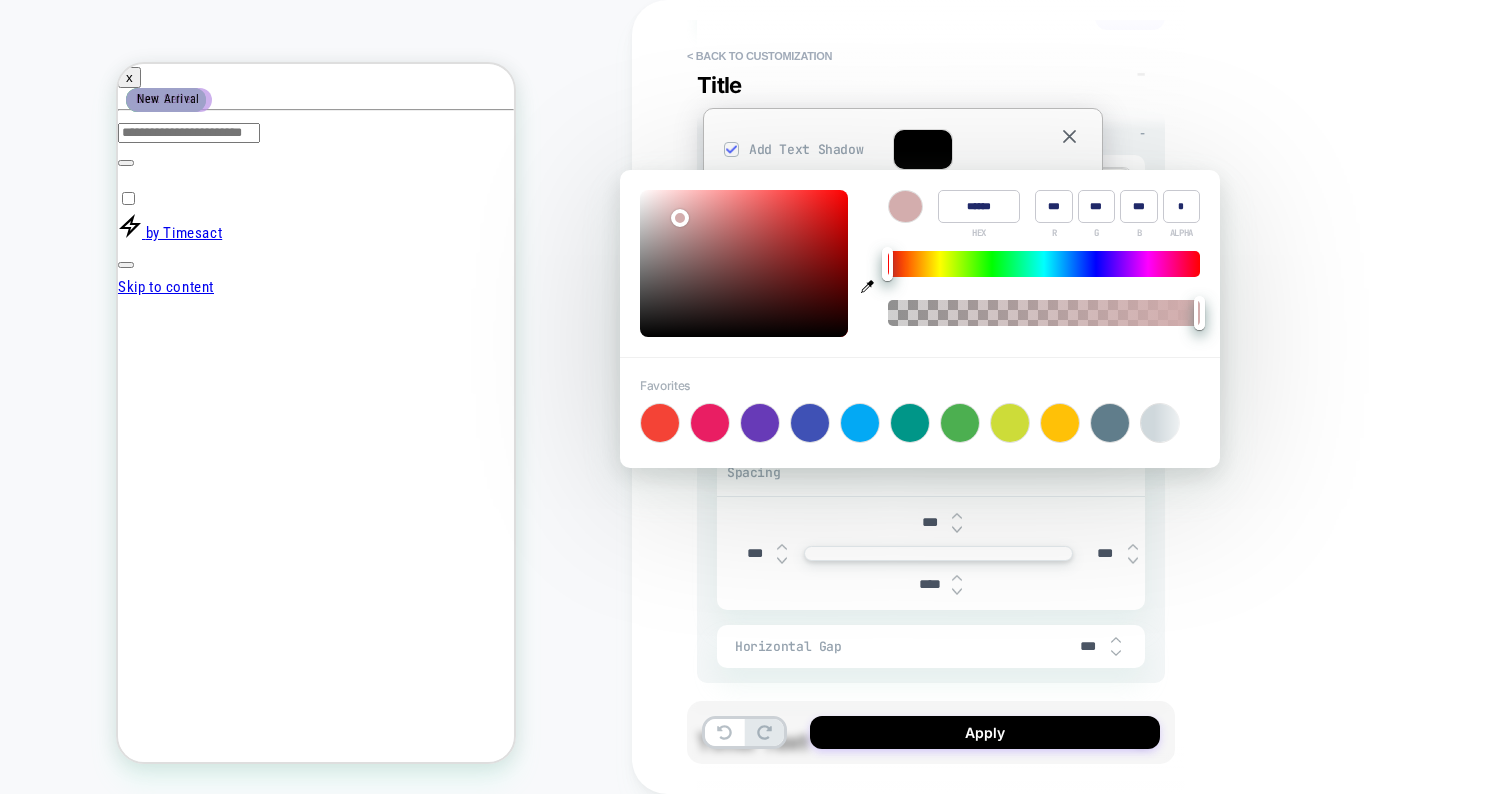 type on "******" 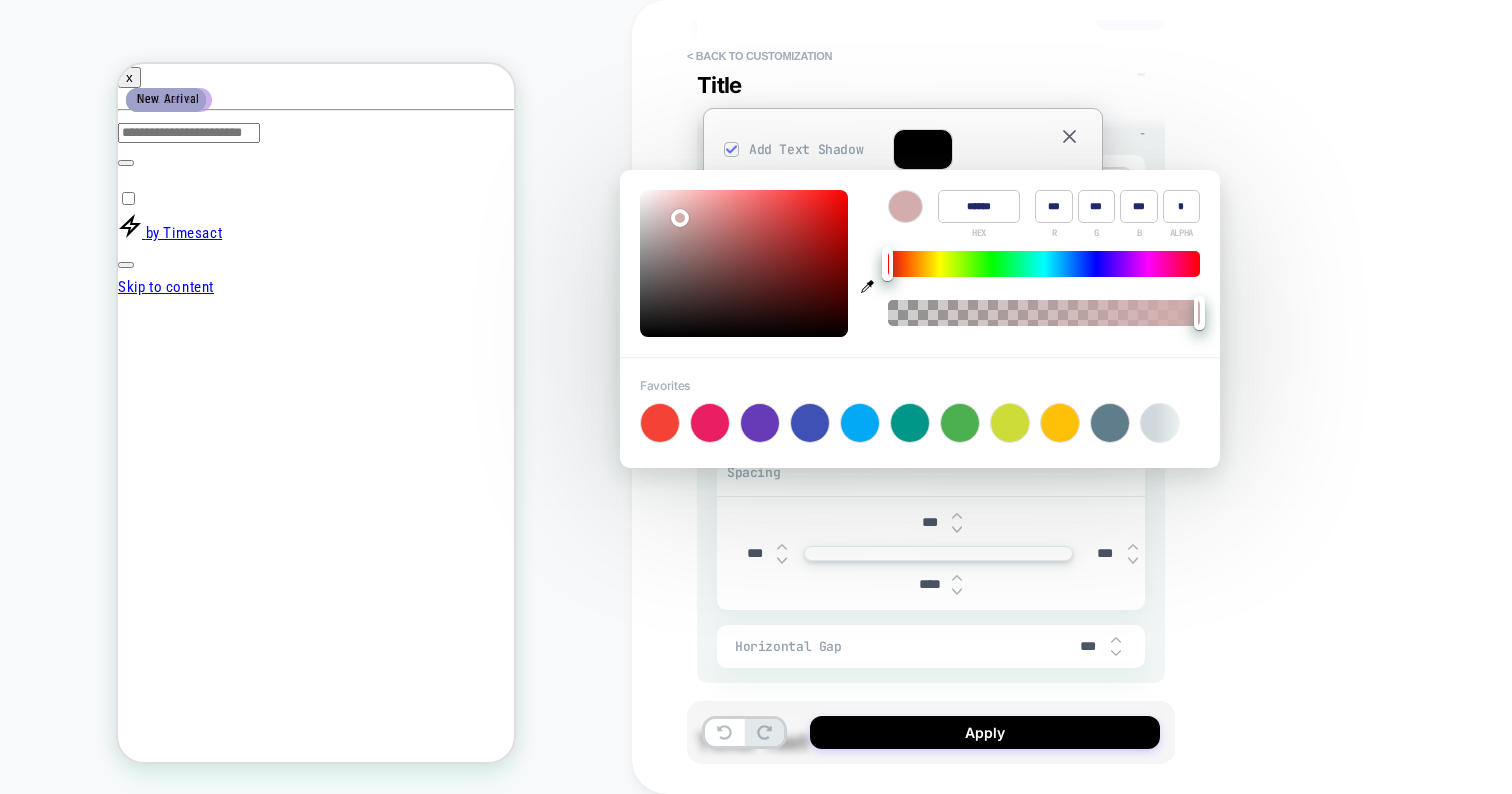 type on "***" 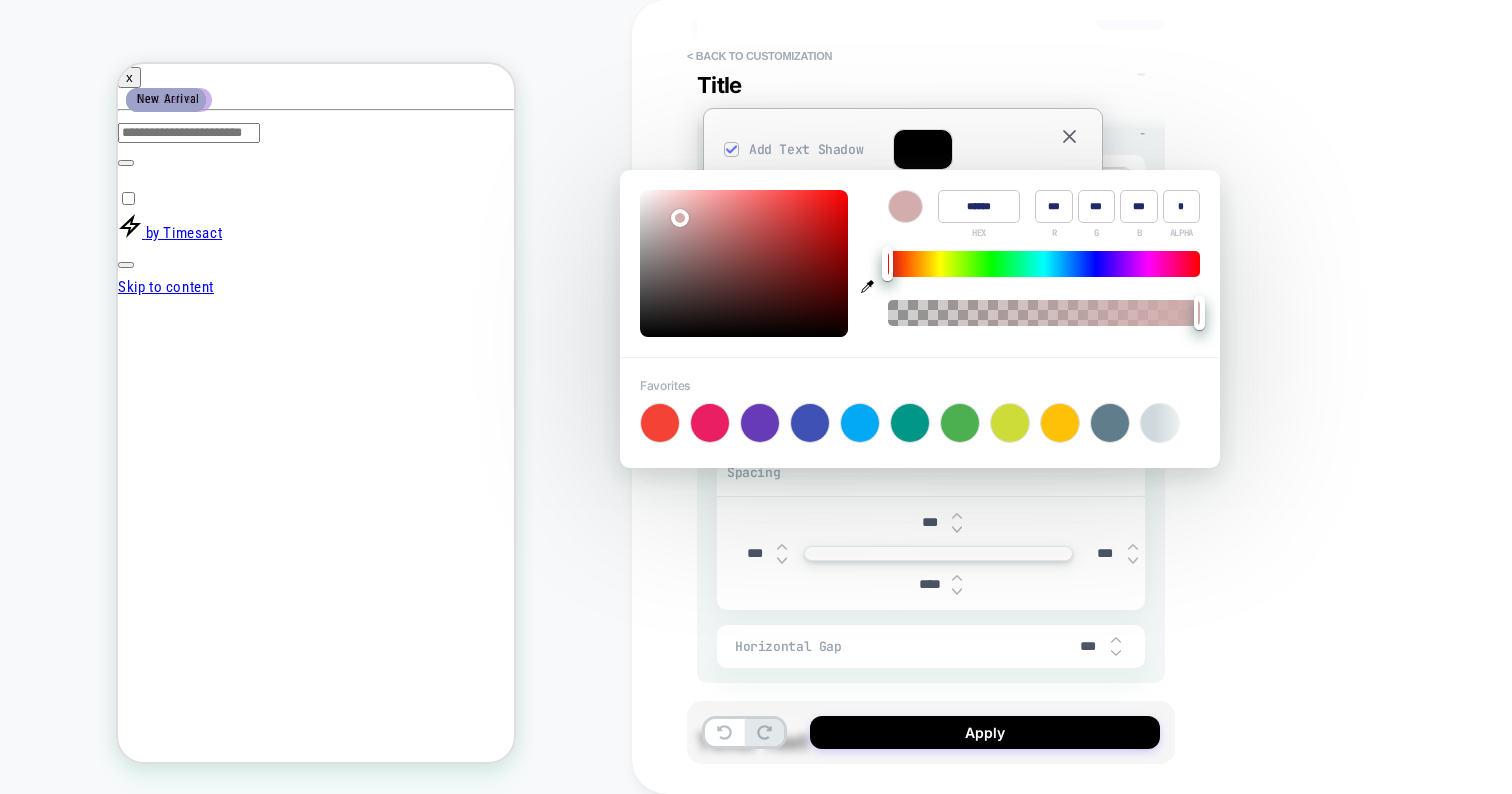 type on "******" 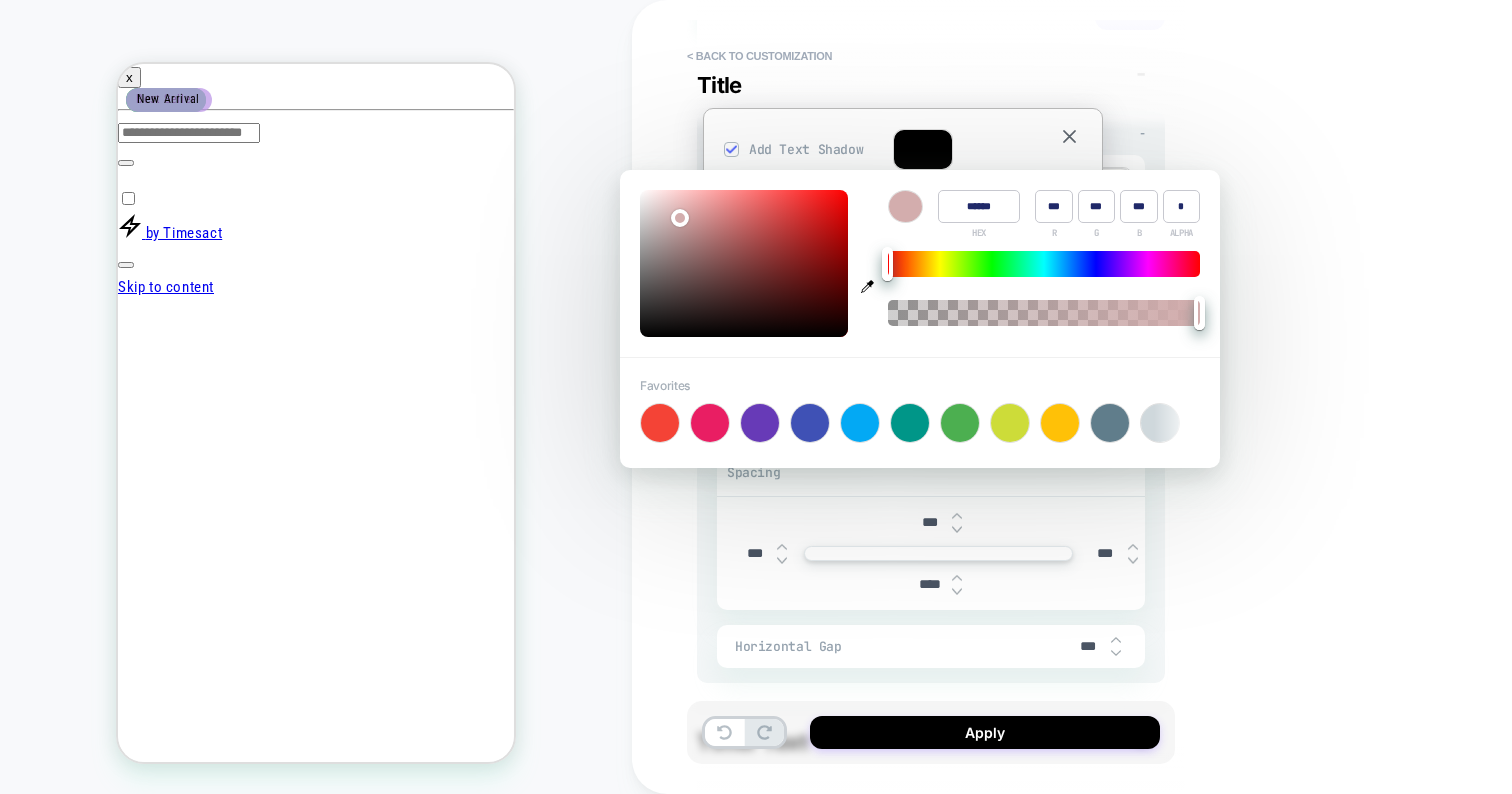 type on "***" 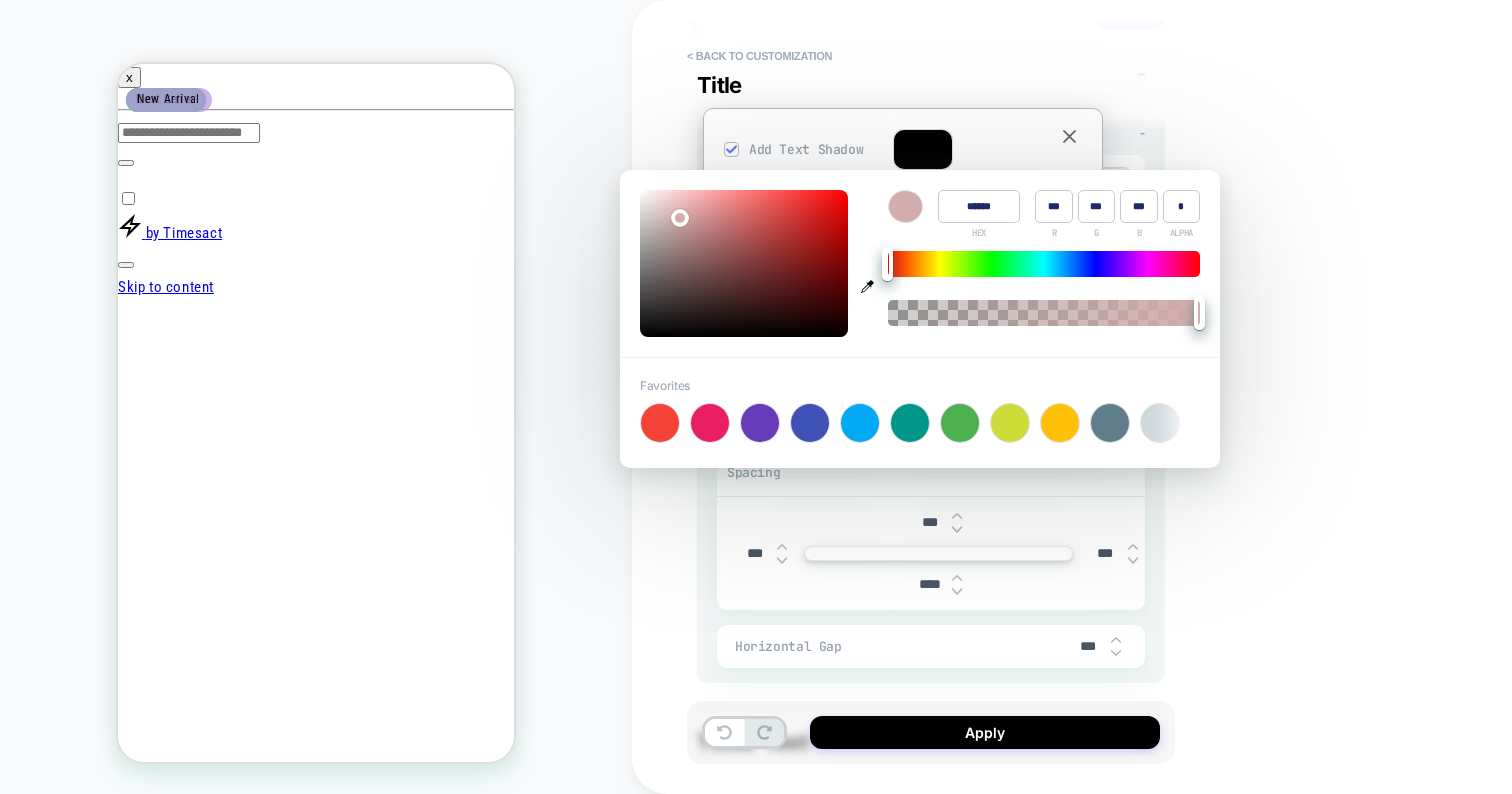 type on "******" 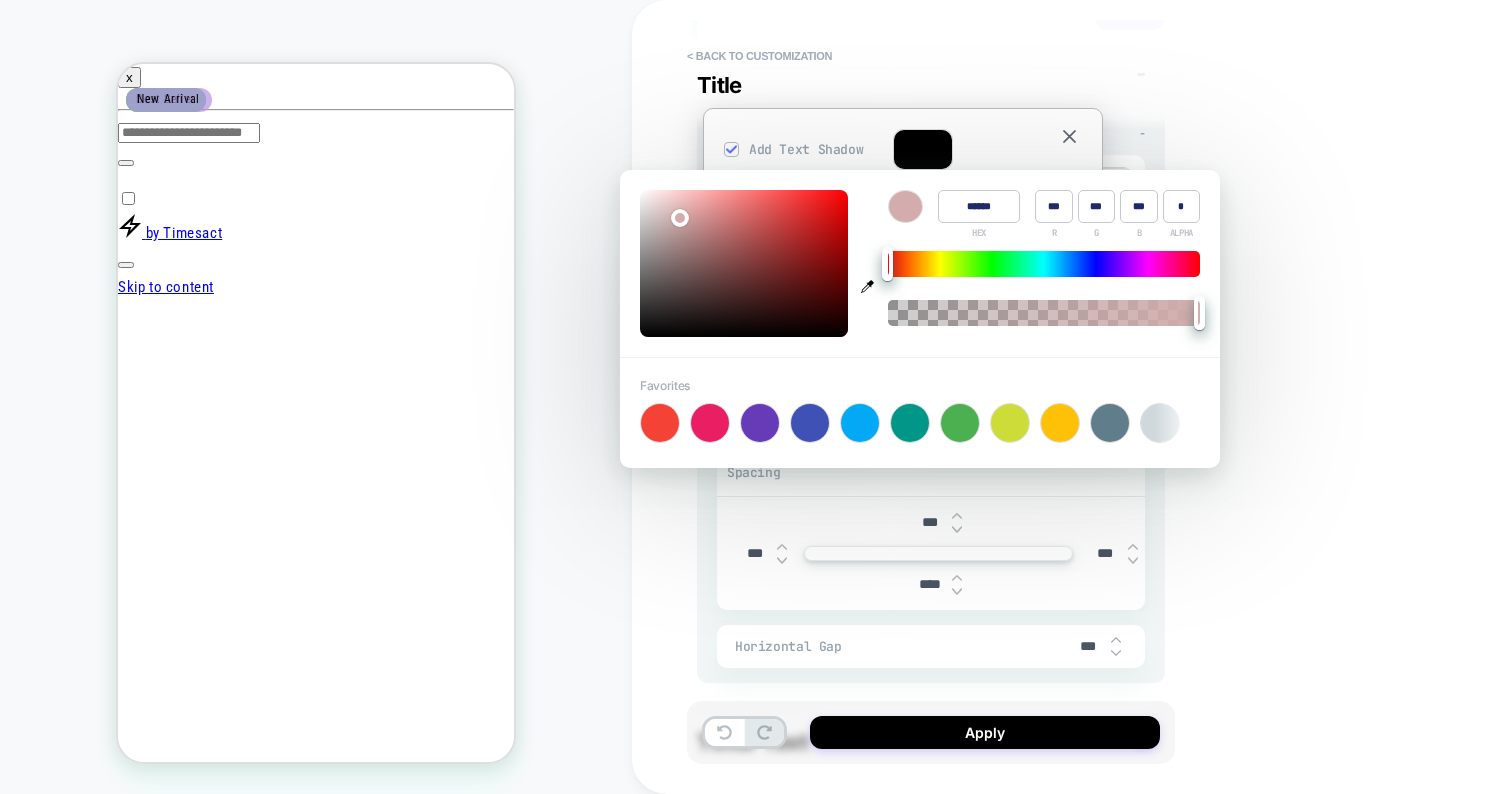 type on "***" 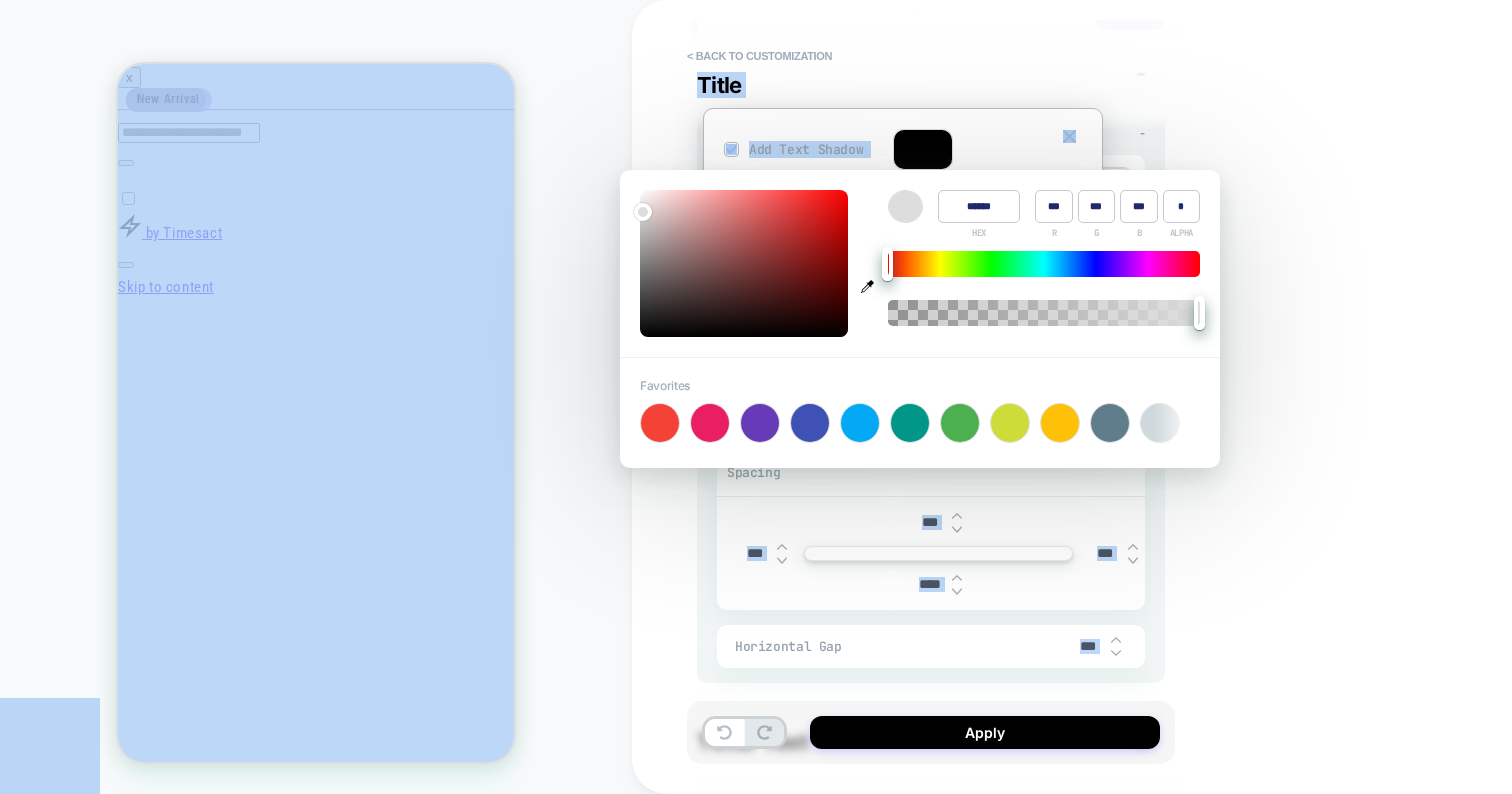 drag, startPoint x: 679, startPoint y: 214, endPoint x: 608, endPoint y: 208, distance: 71.25307 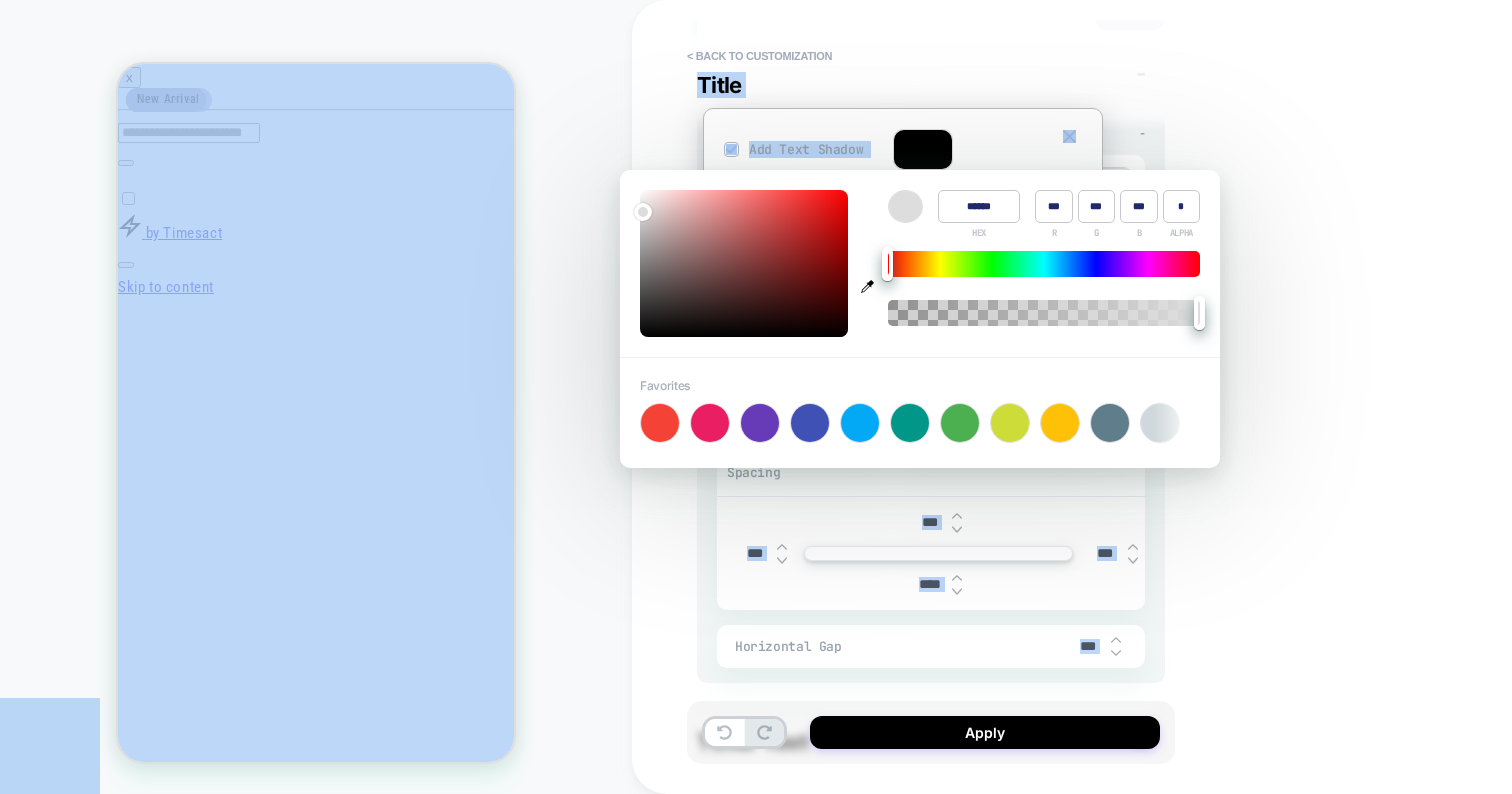 click on "**********" at bounding box center [756, 397] 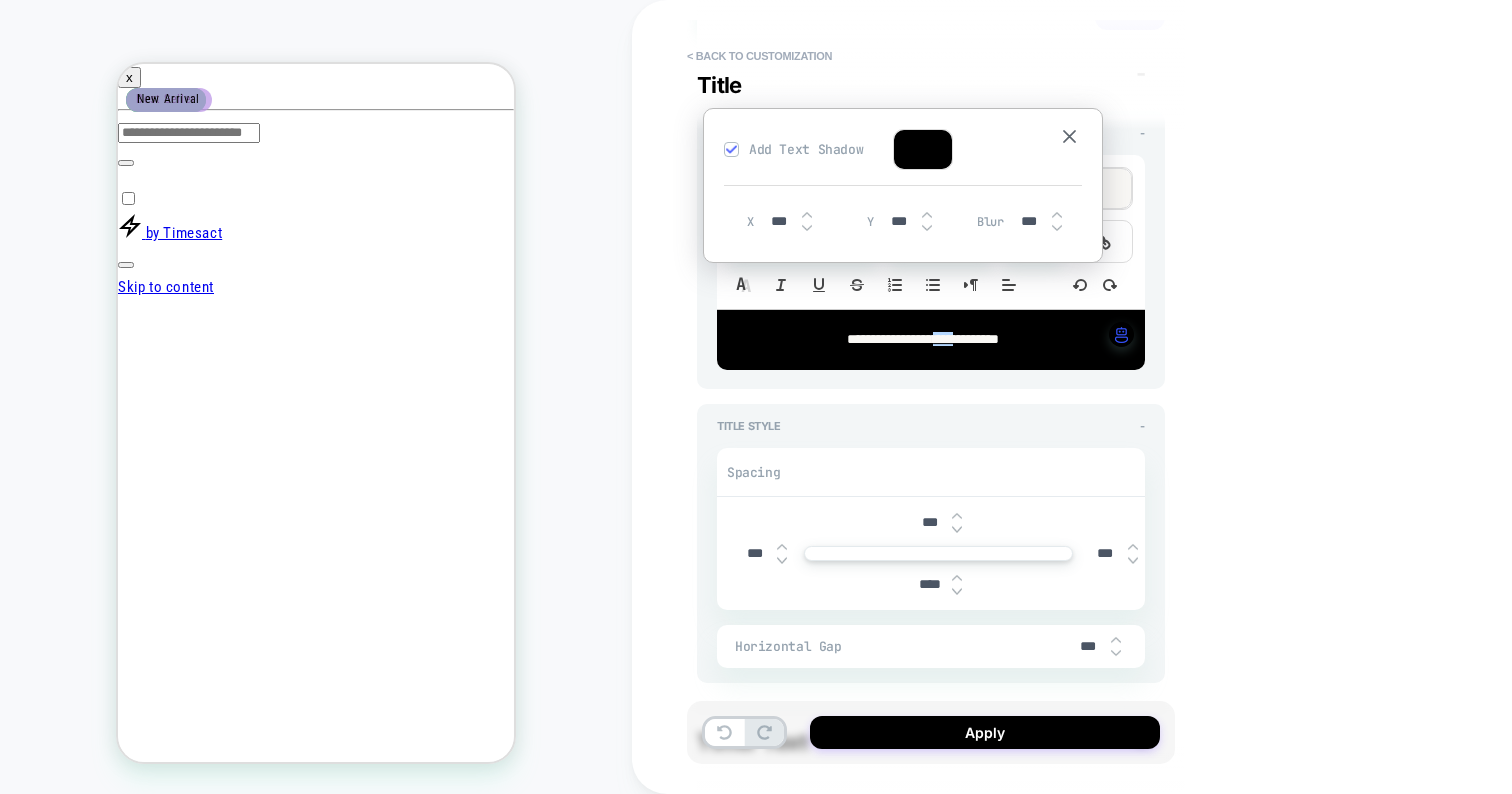 click on "**********" at bounding box center (1072, 397) 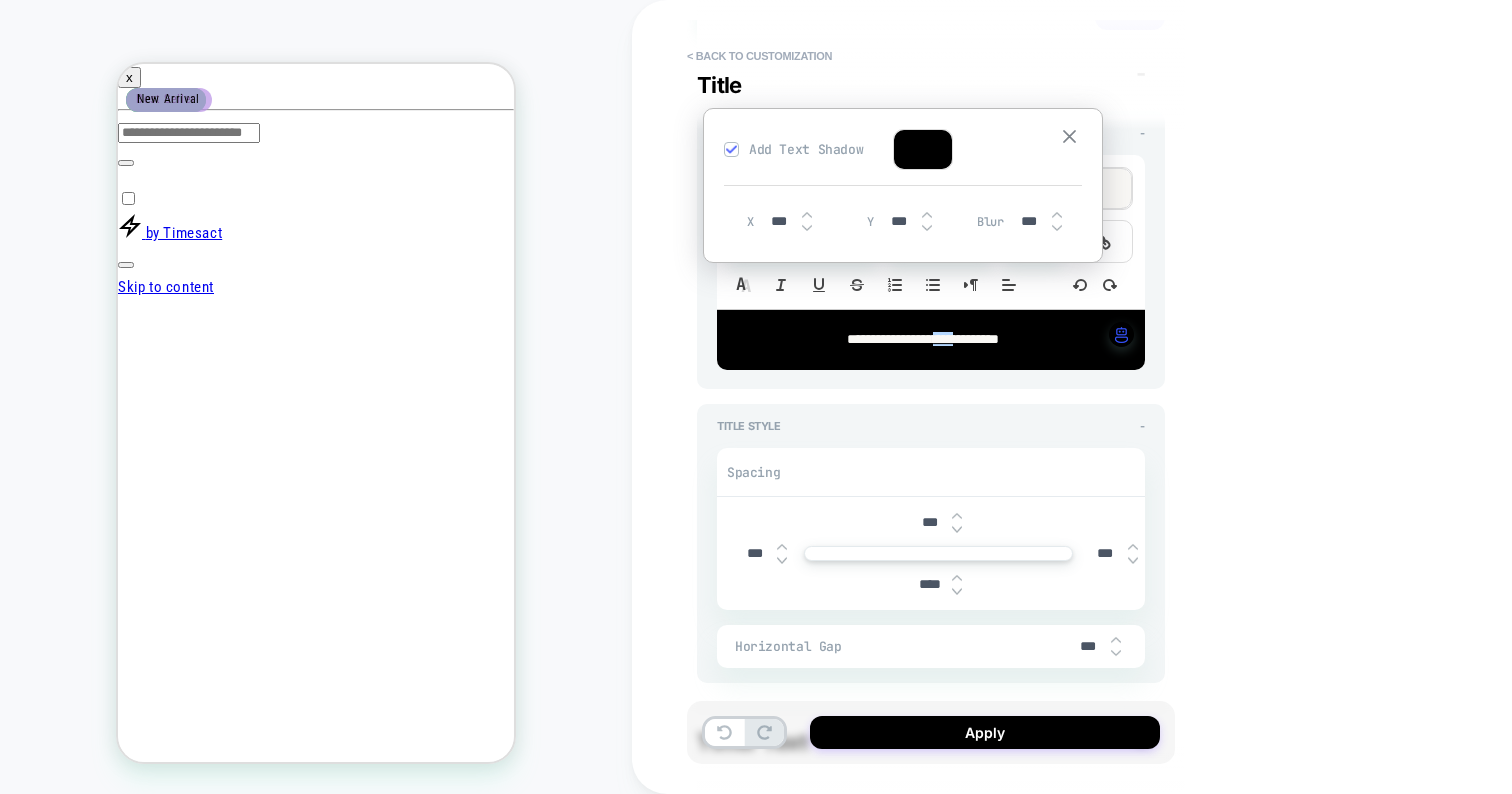 click at bounding box center (1069, 137) 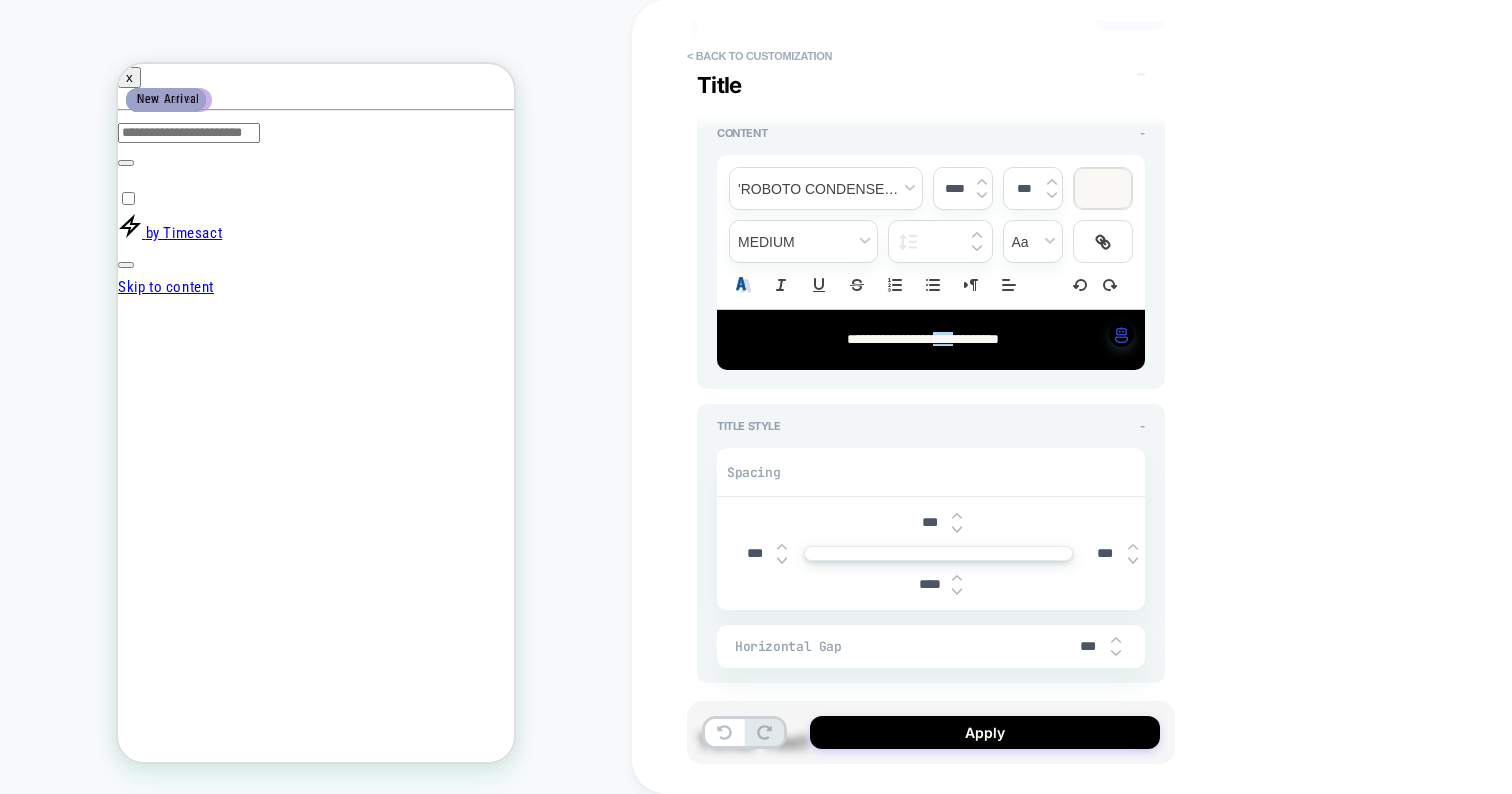 click on "Group 2" at bounding box center (743, 285) 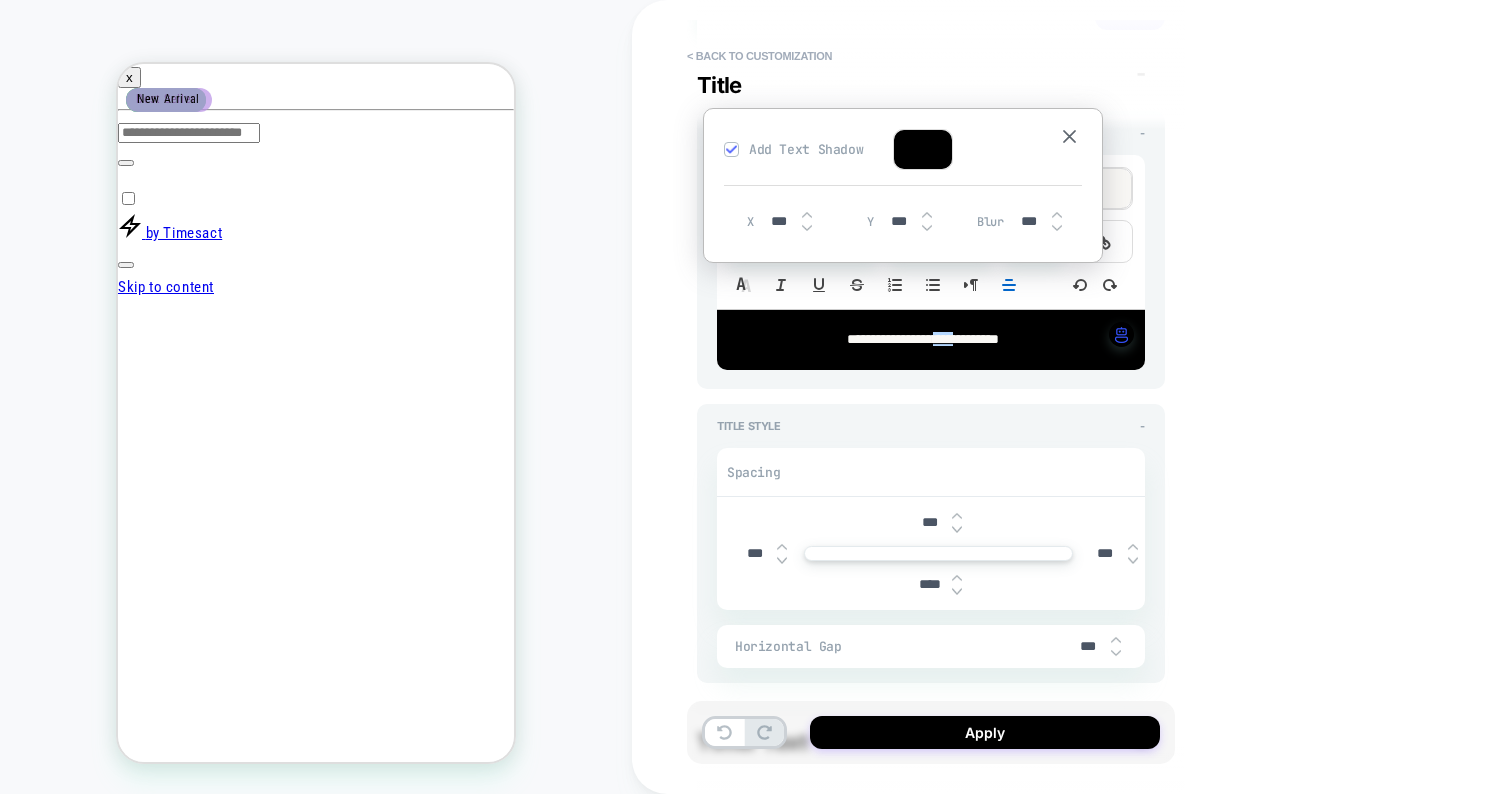 click at bounding box center [923, 149] 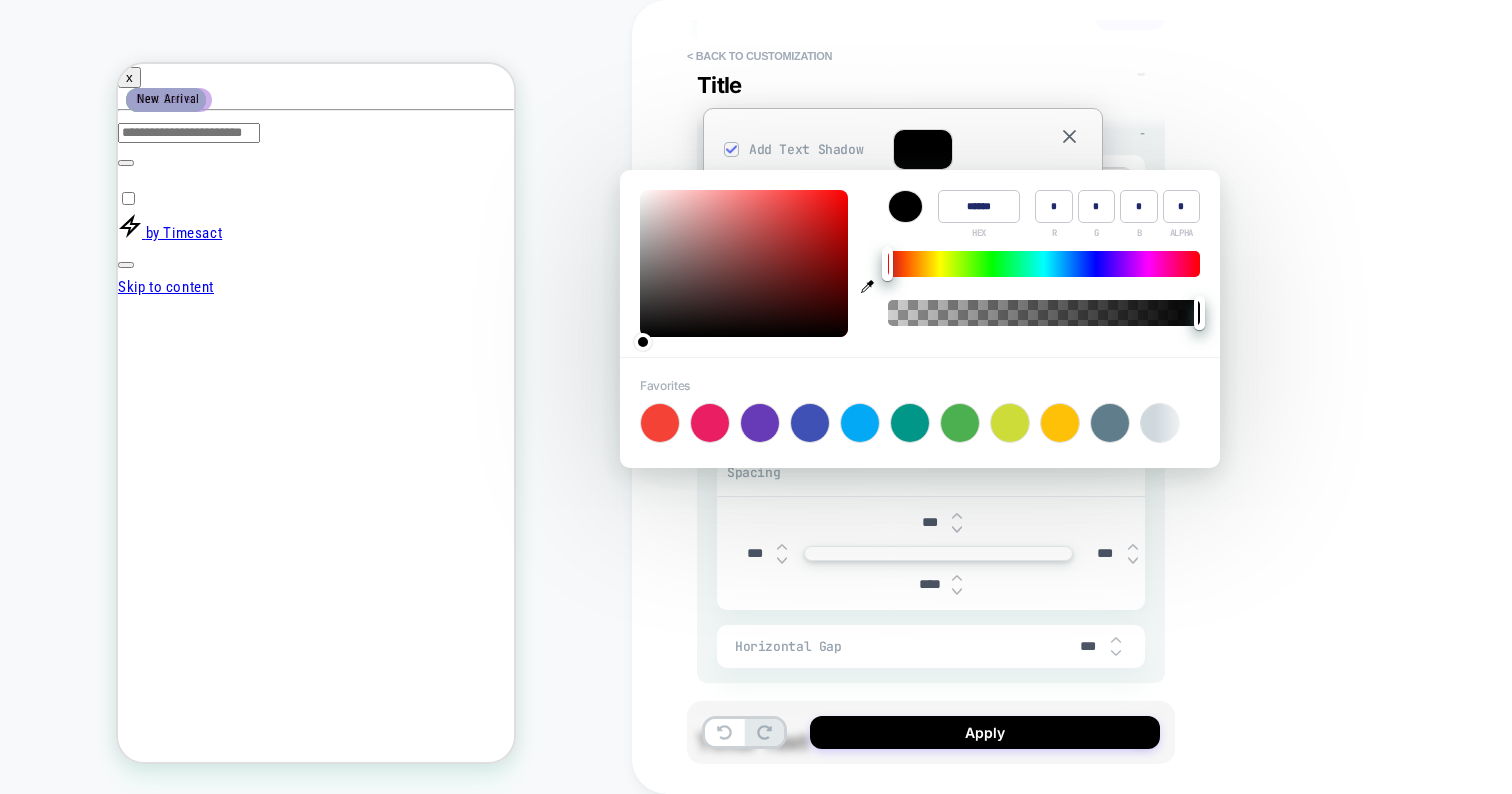 type on "******" 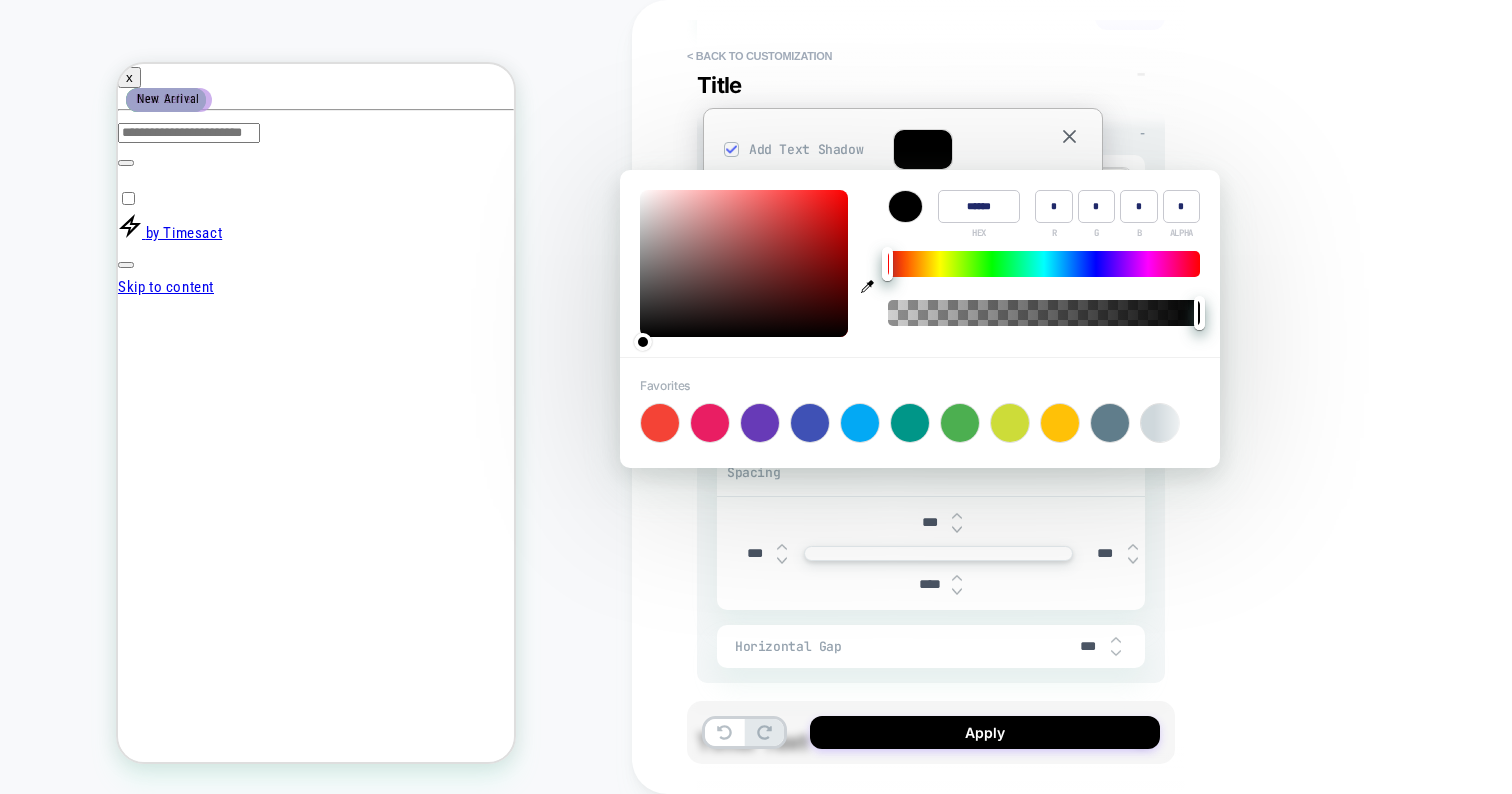 type on "***" 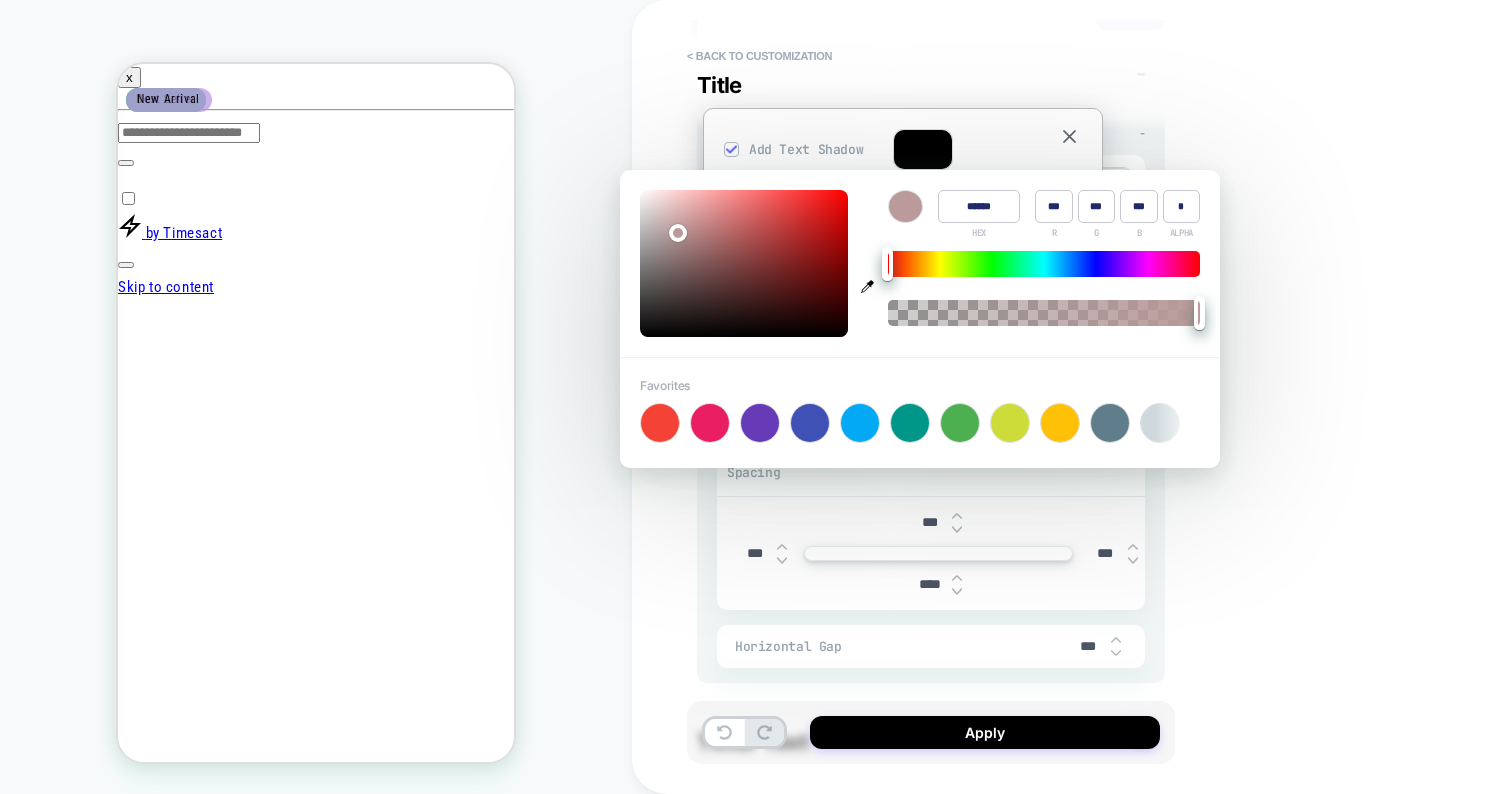 type on "******" 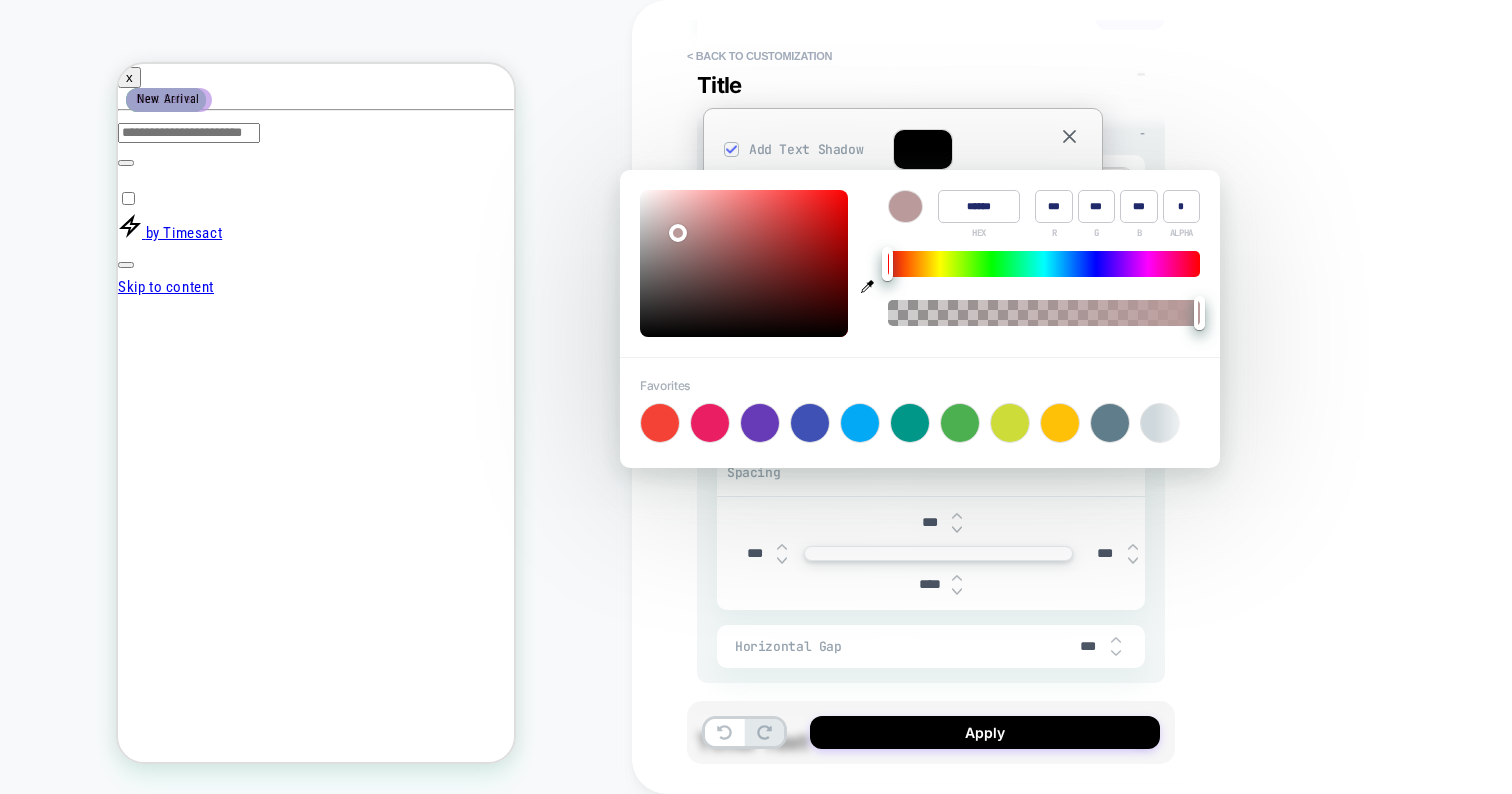 type on "***" 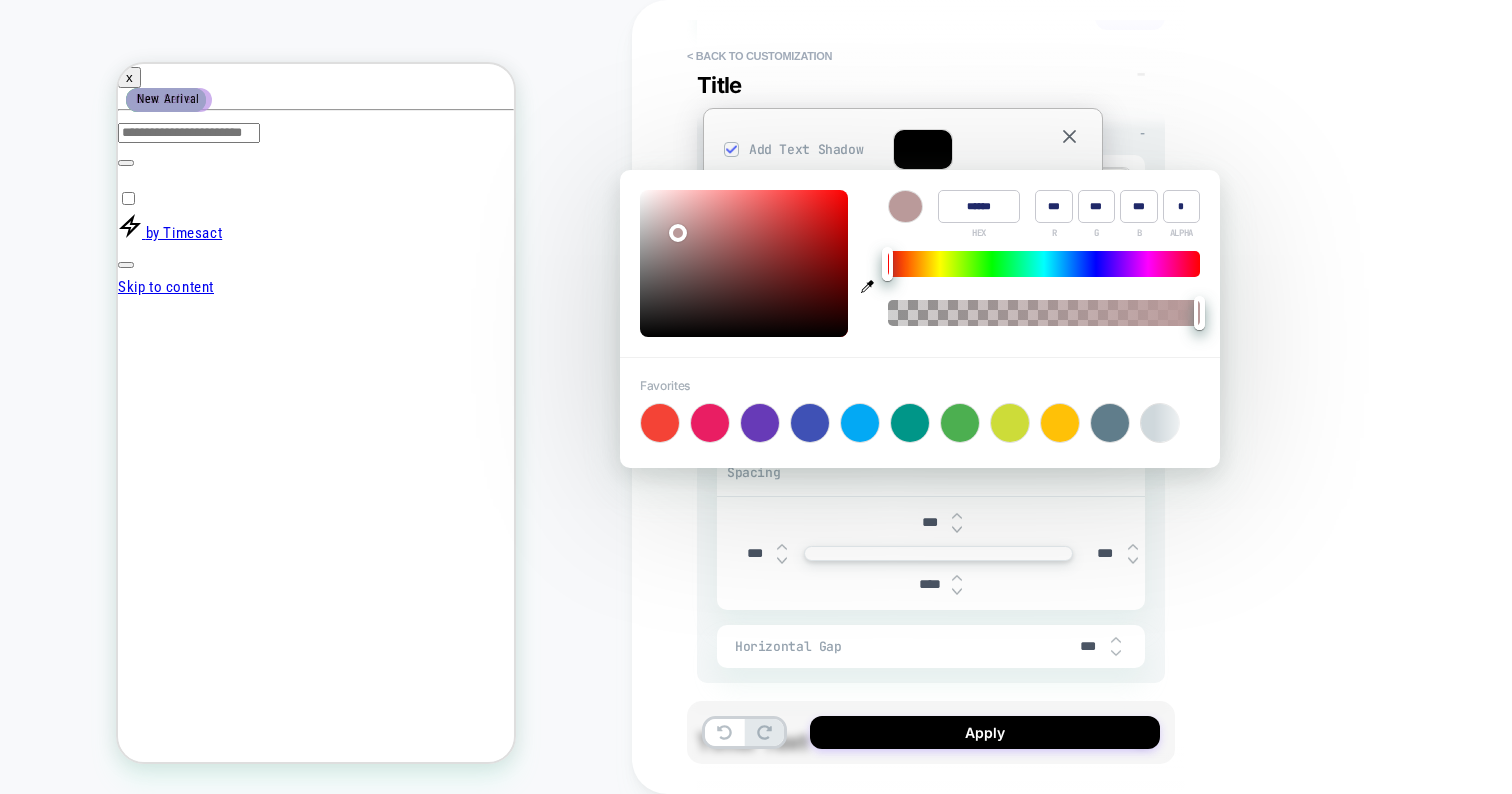 type on "******" 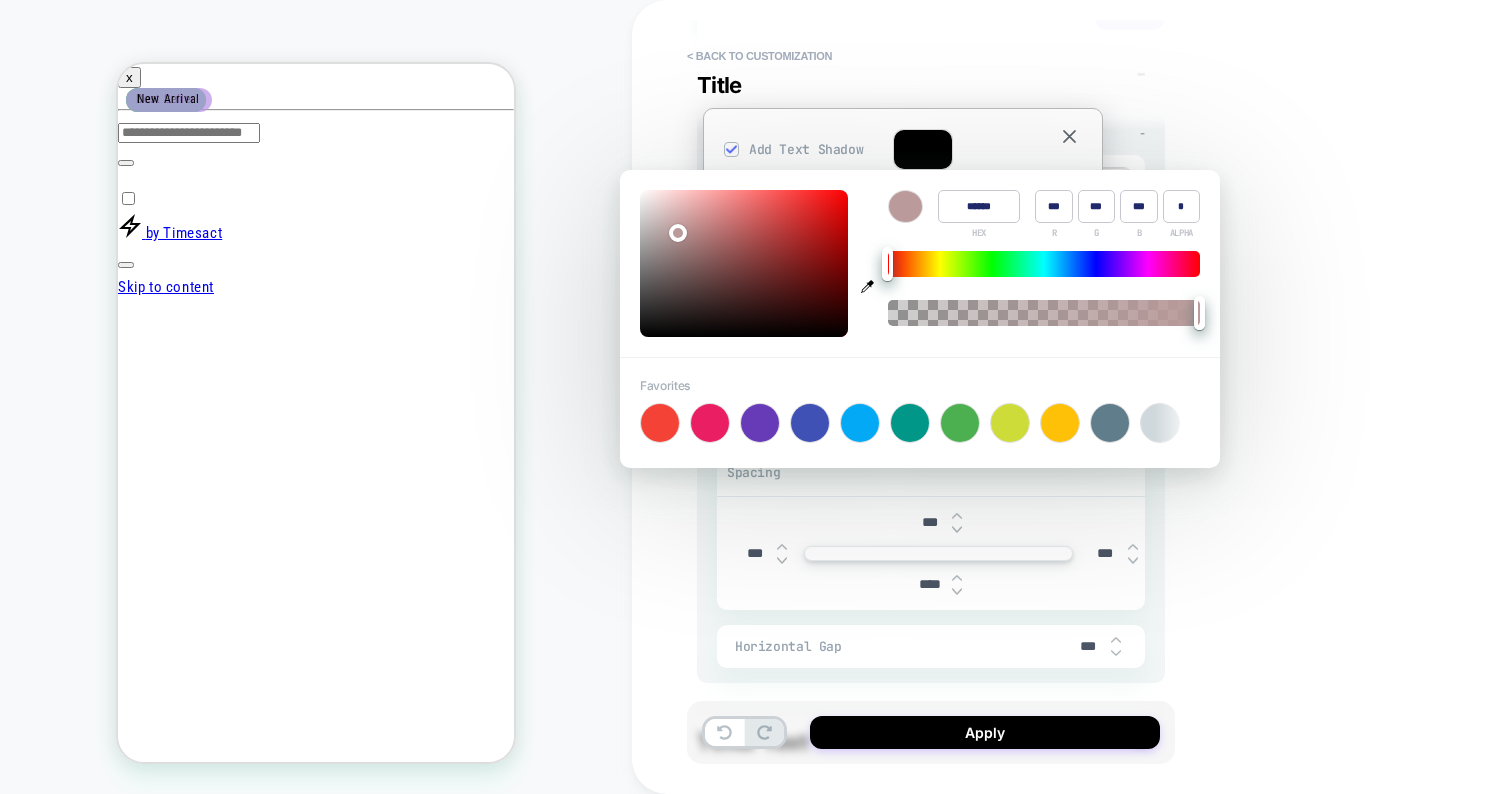 type on "***" 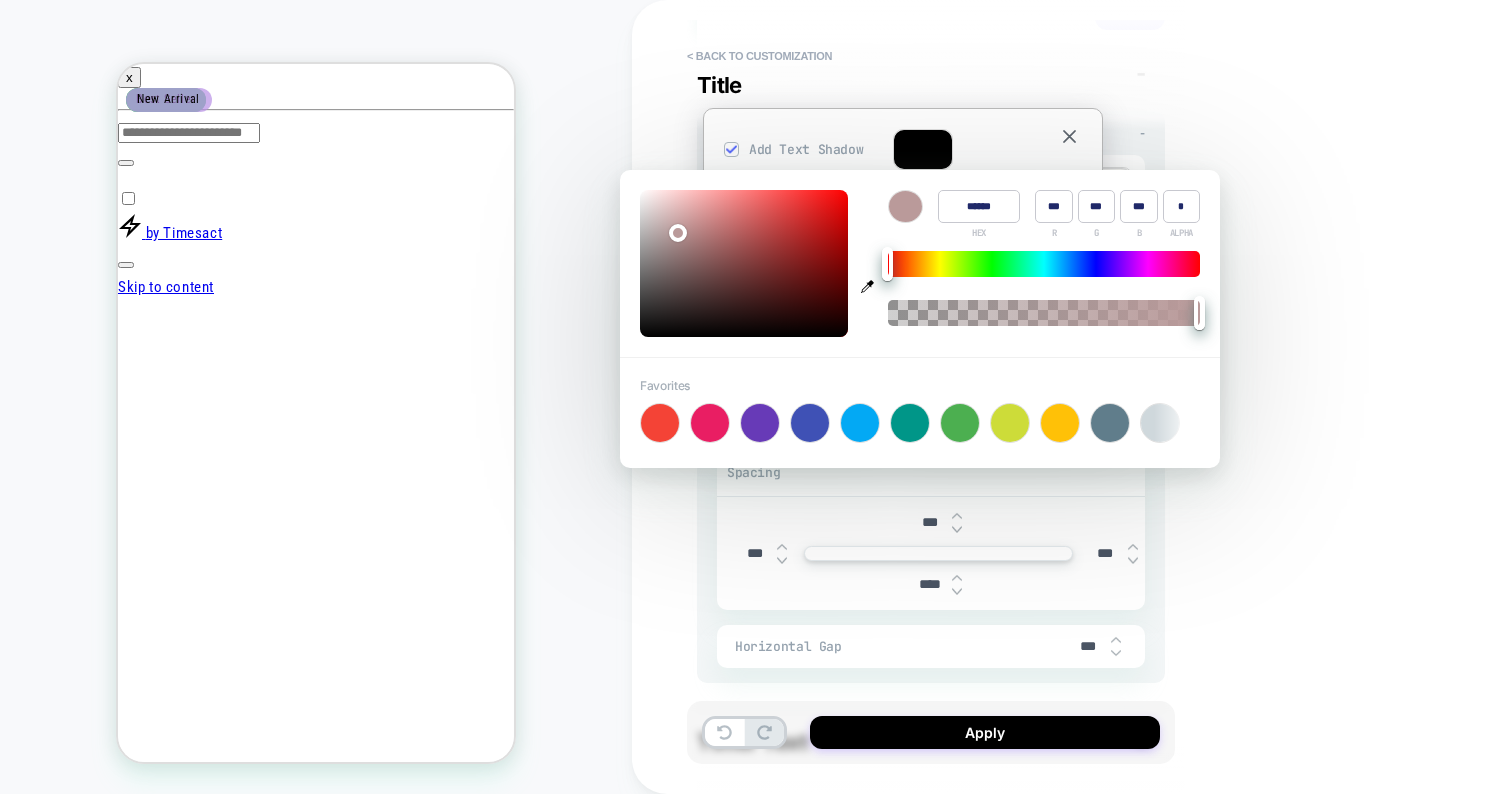 type on "******" 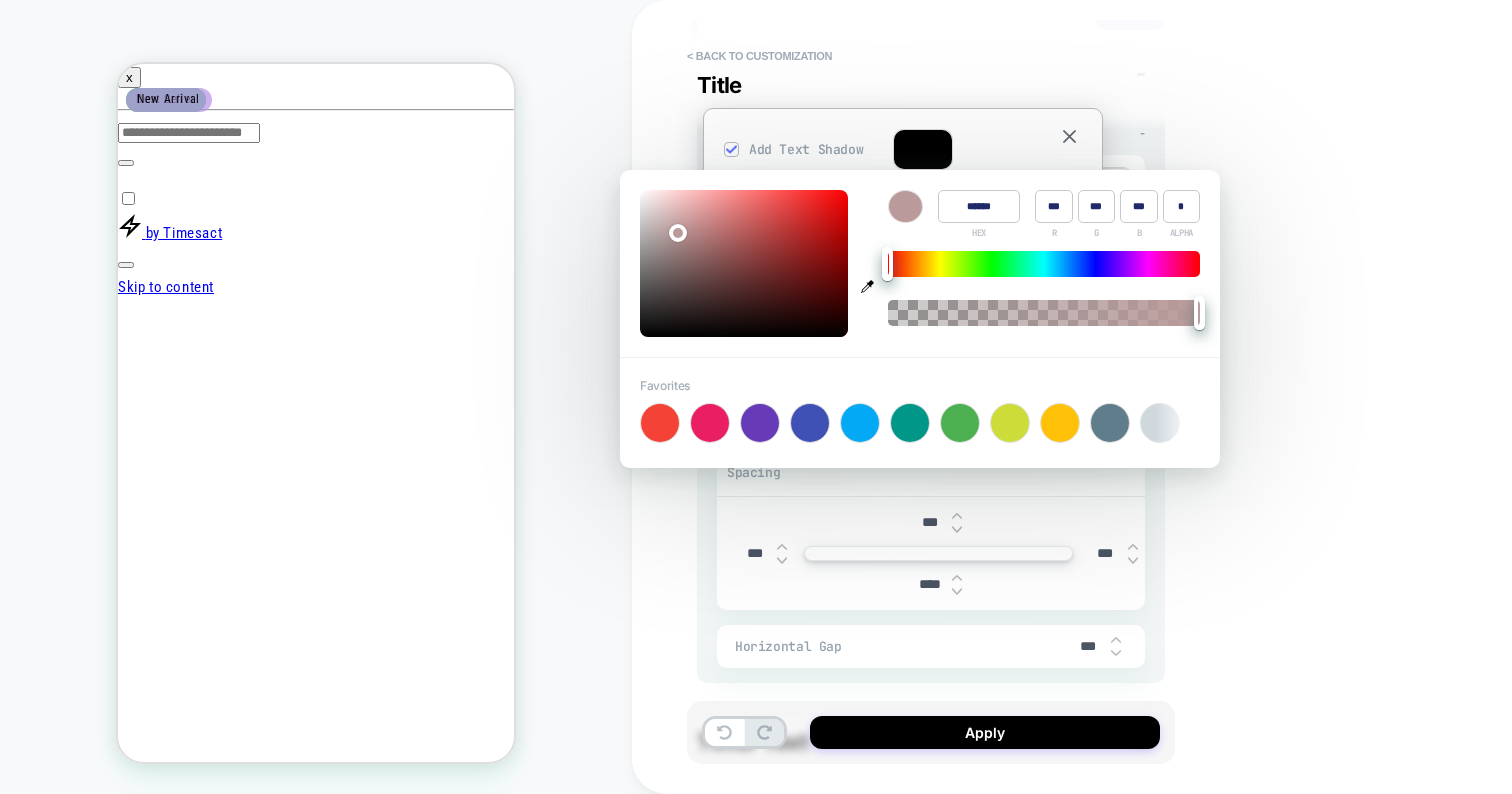 type on "***" 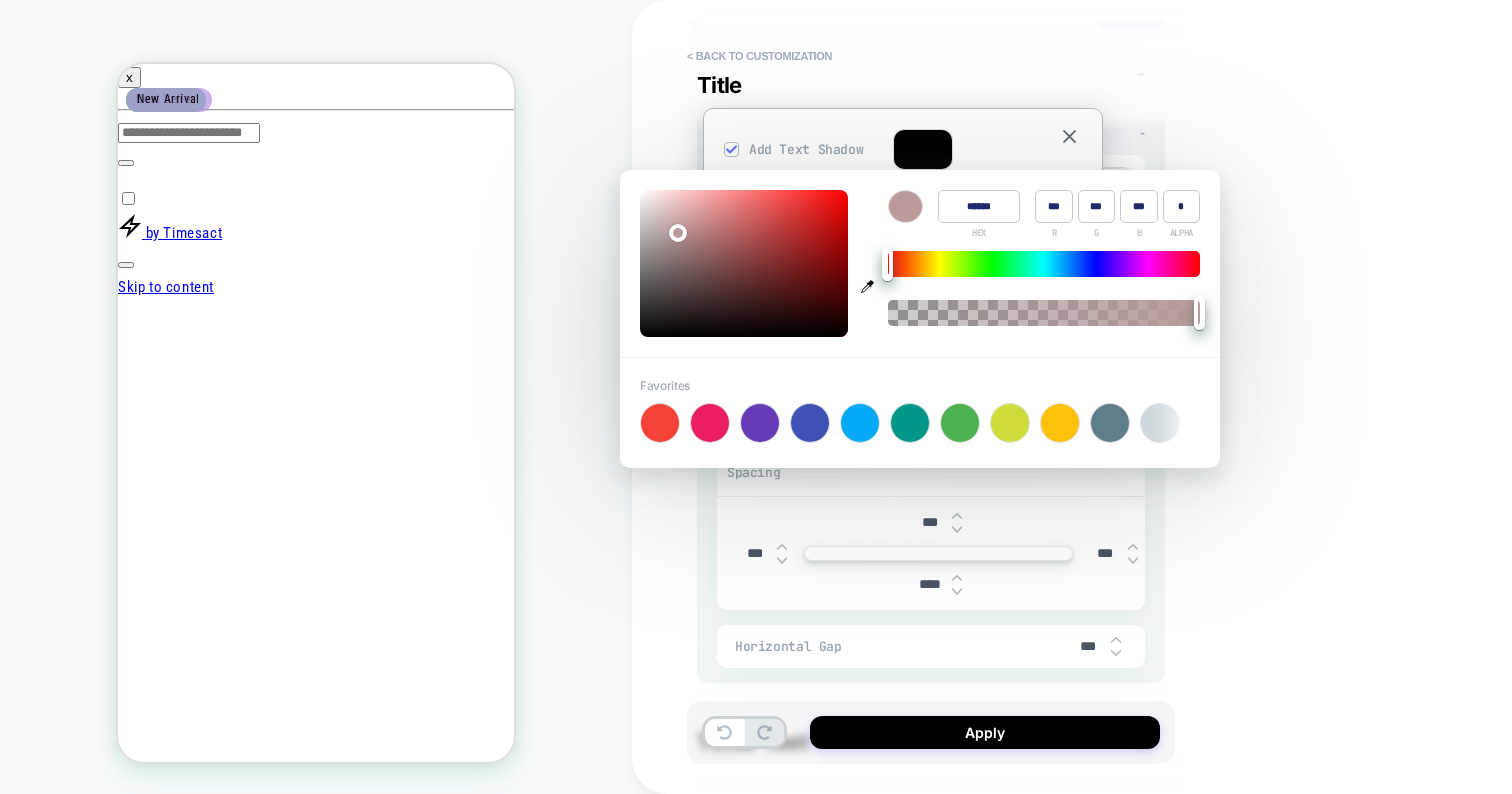 type on "******" 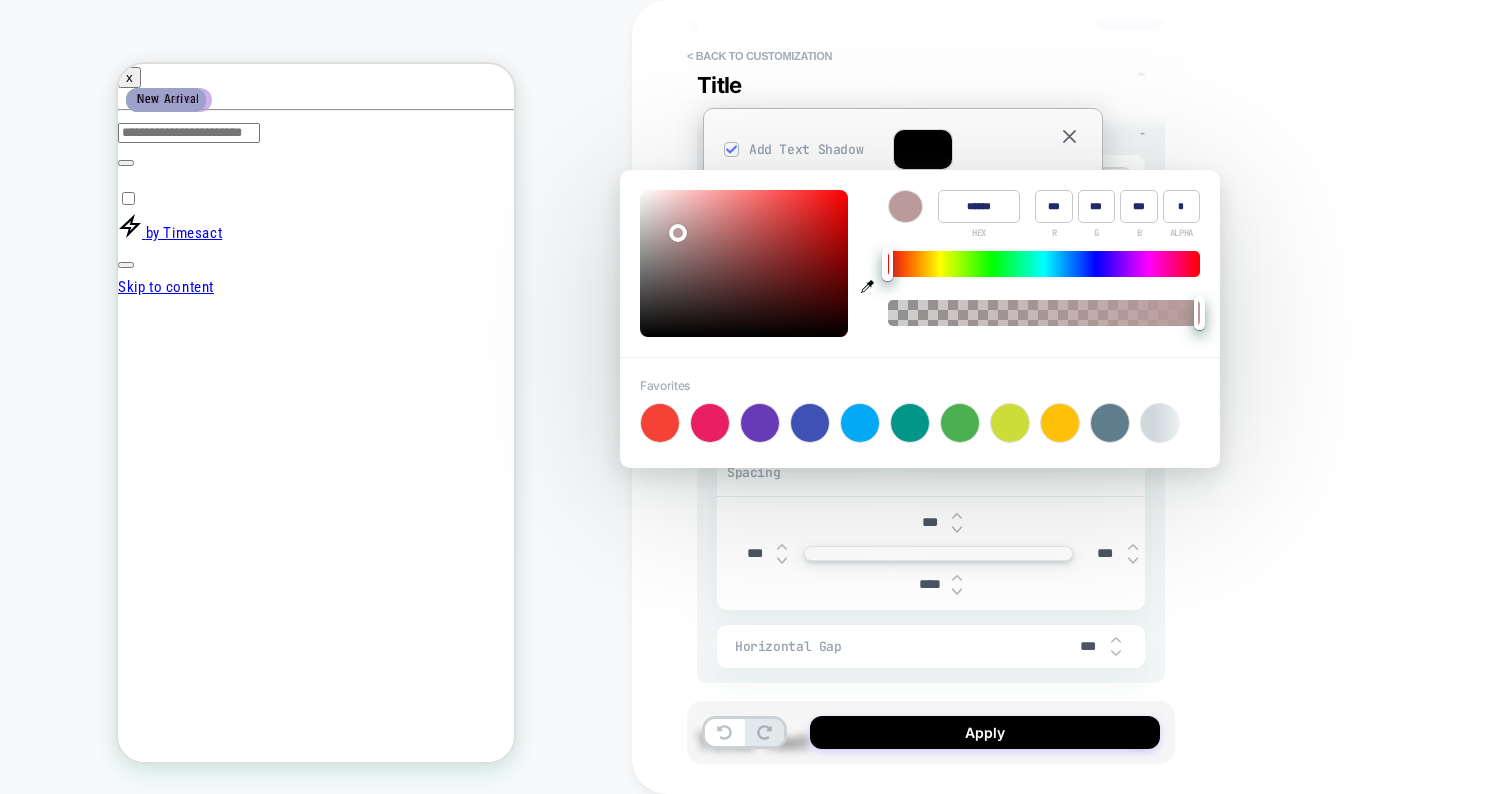 type on "***" 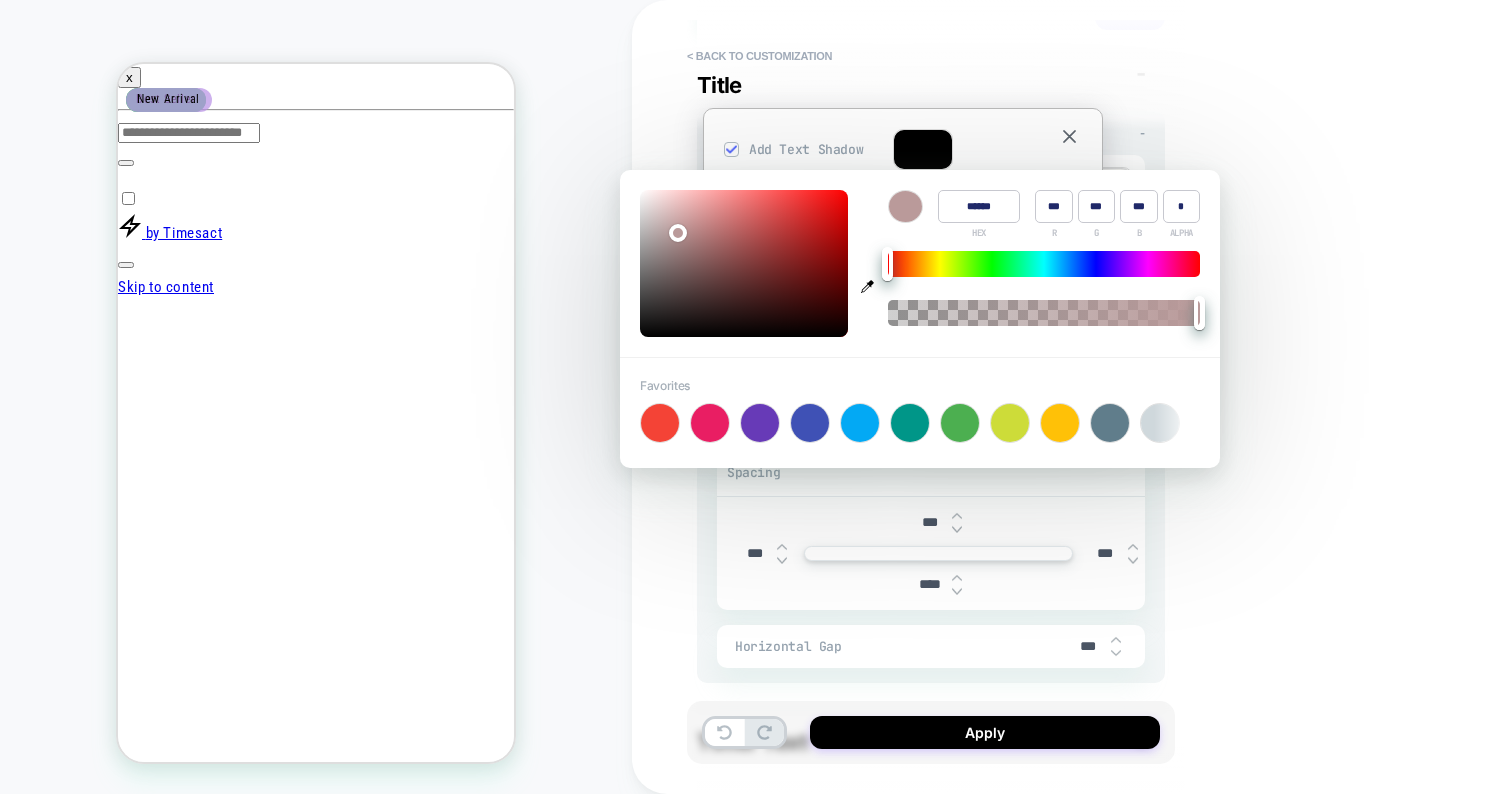 type on "***" 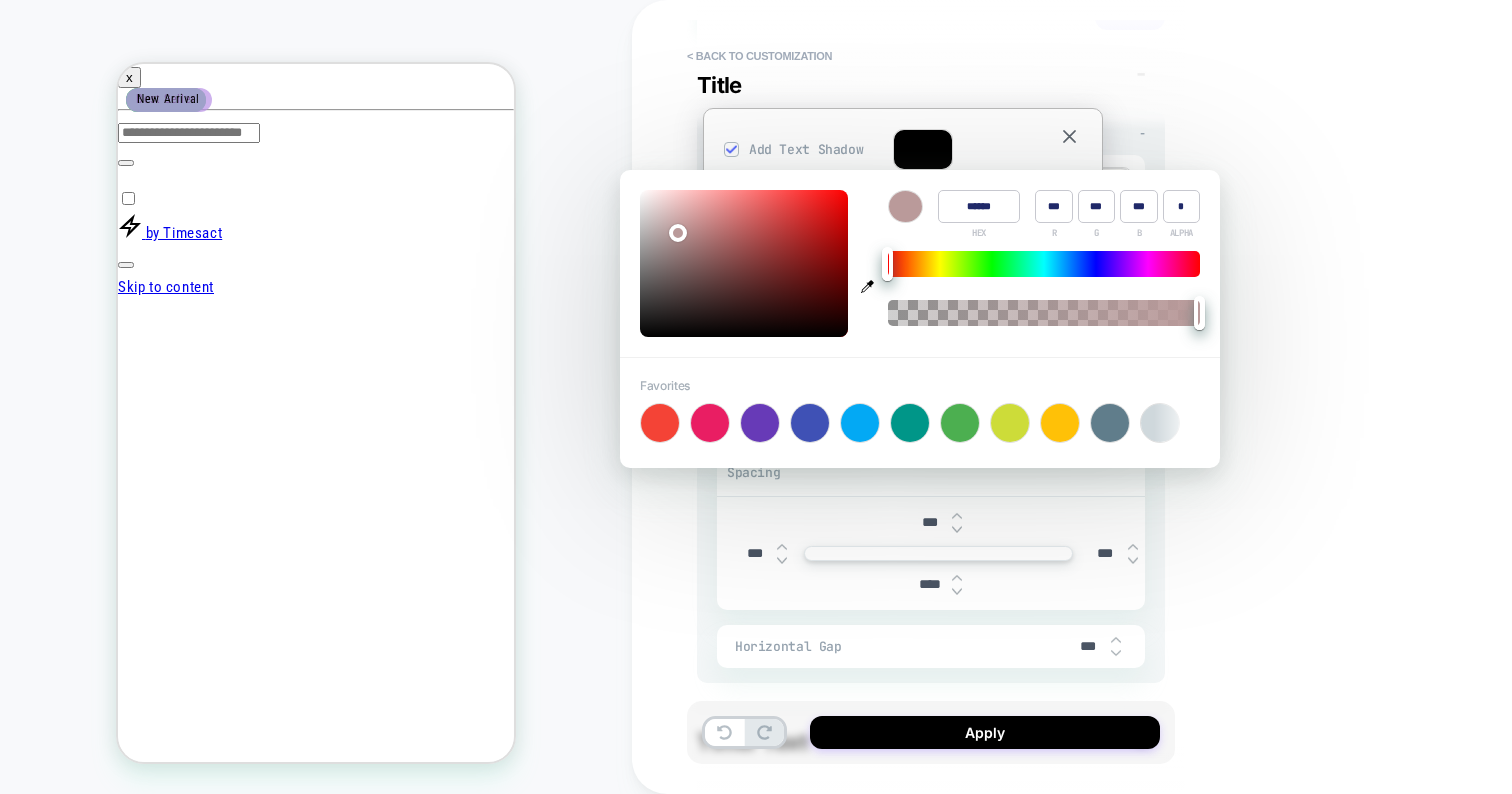 type on "***" 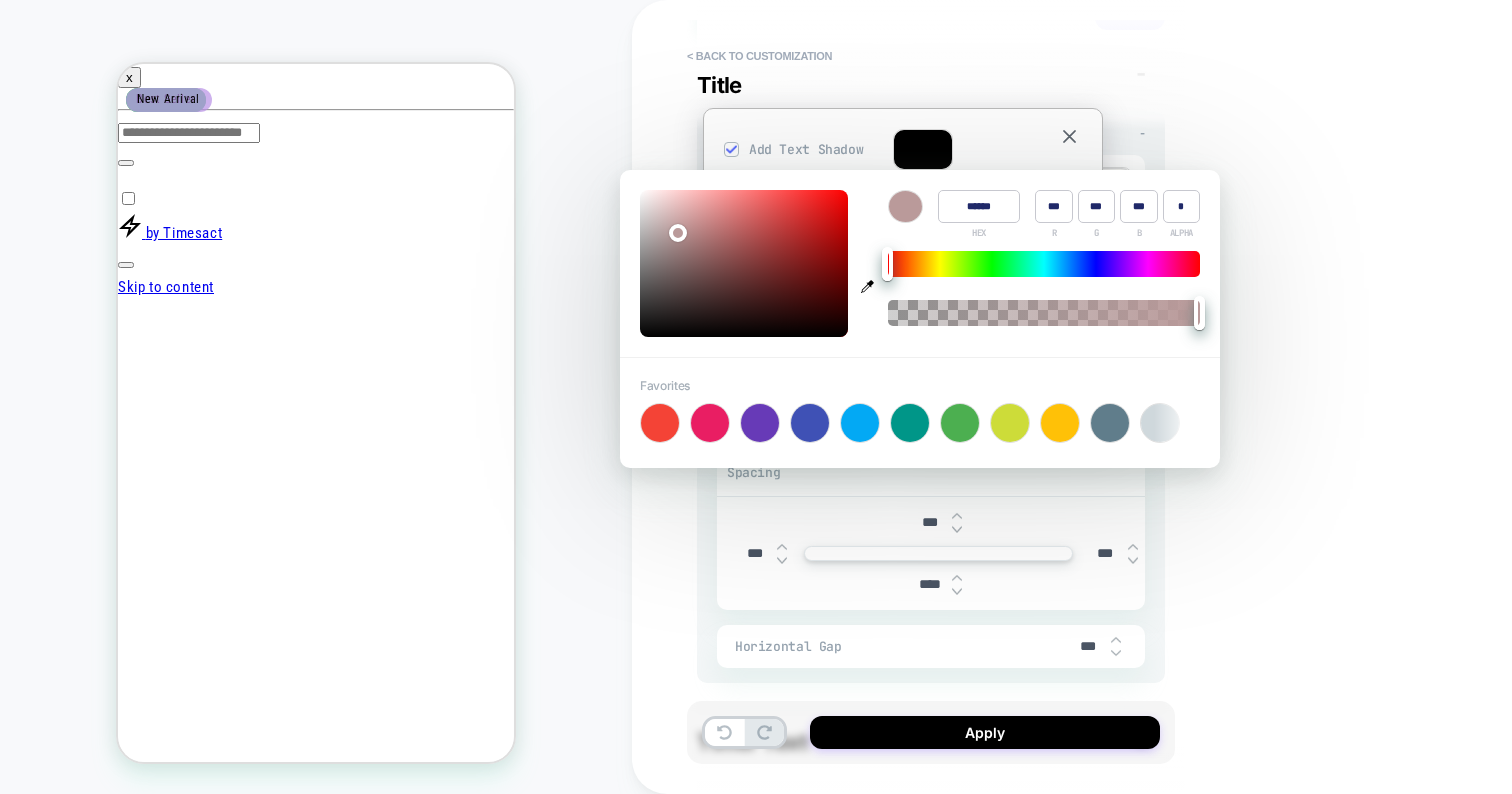 type on "******" 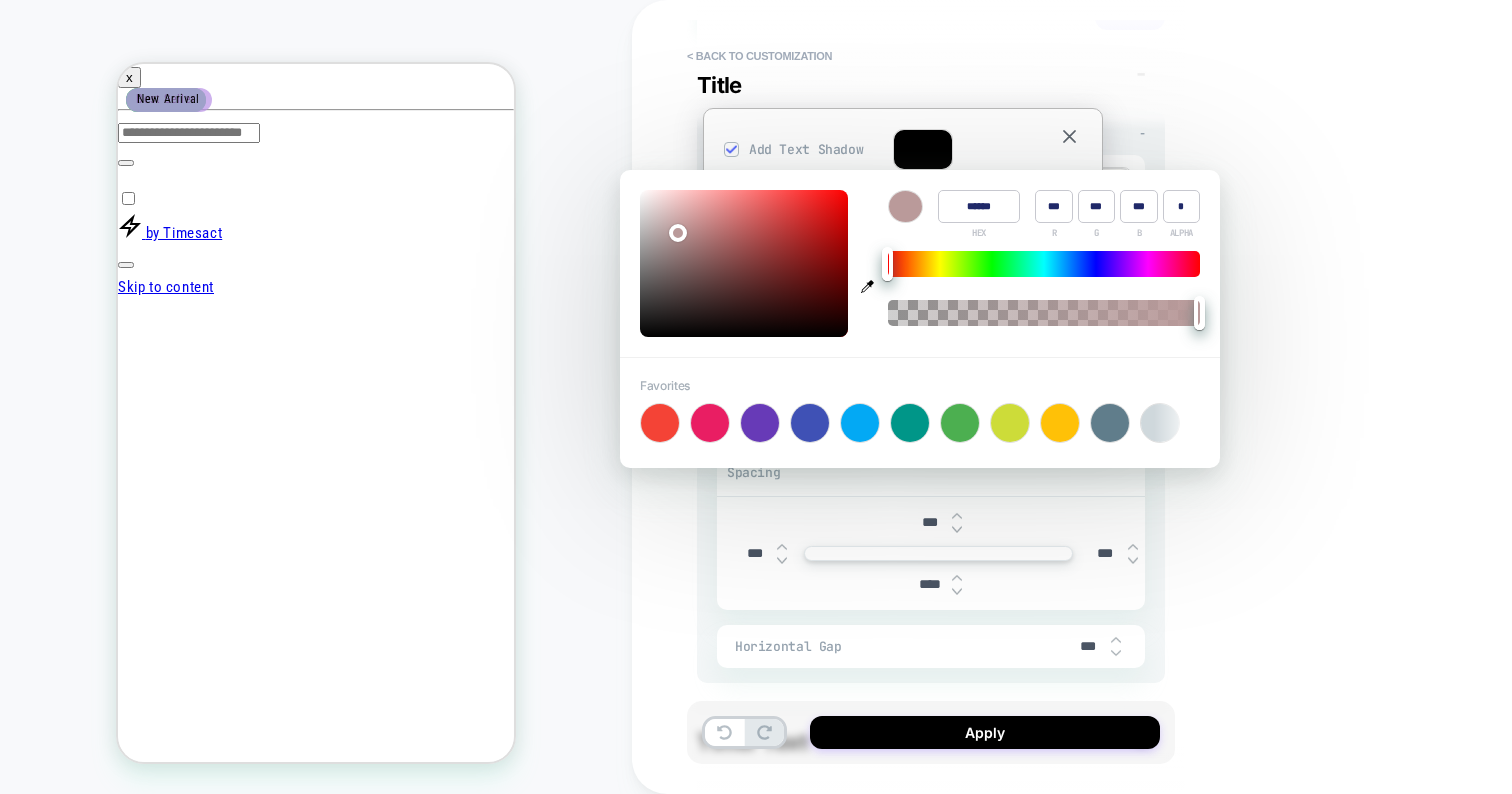 type on "***" 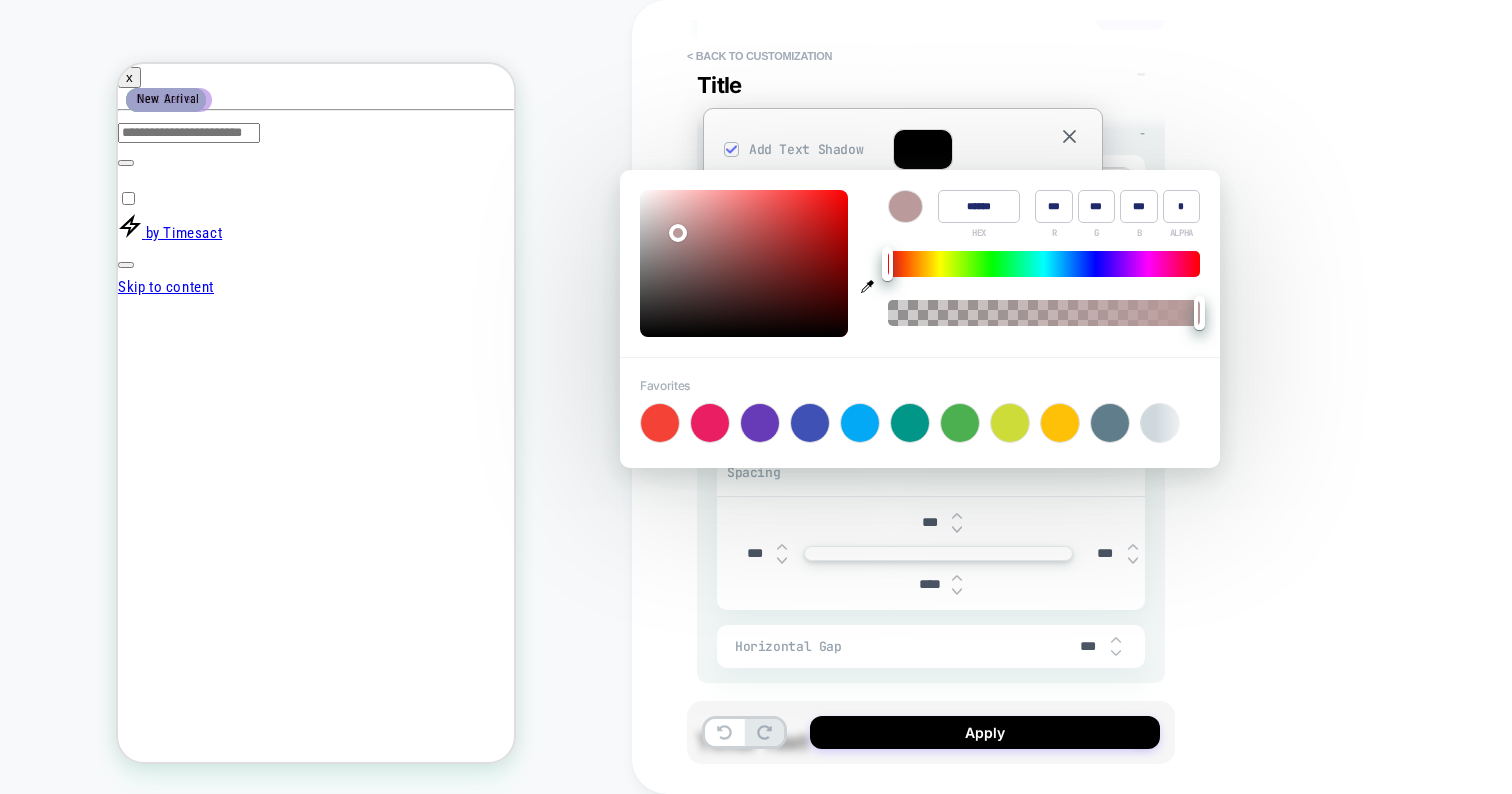 type on "***" 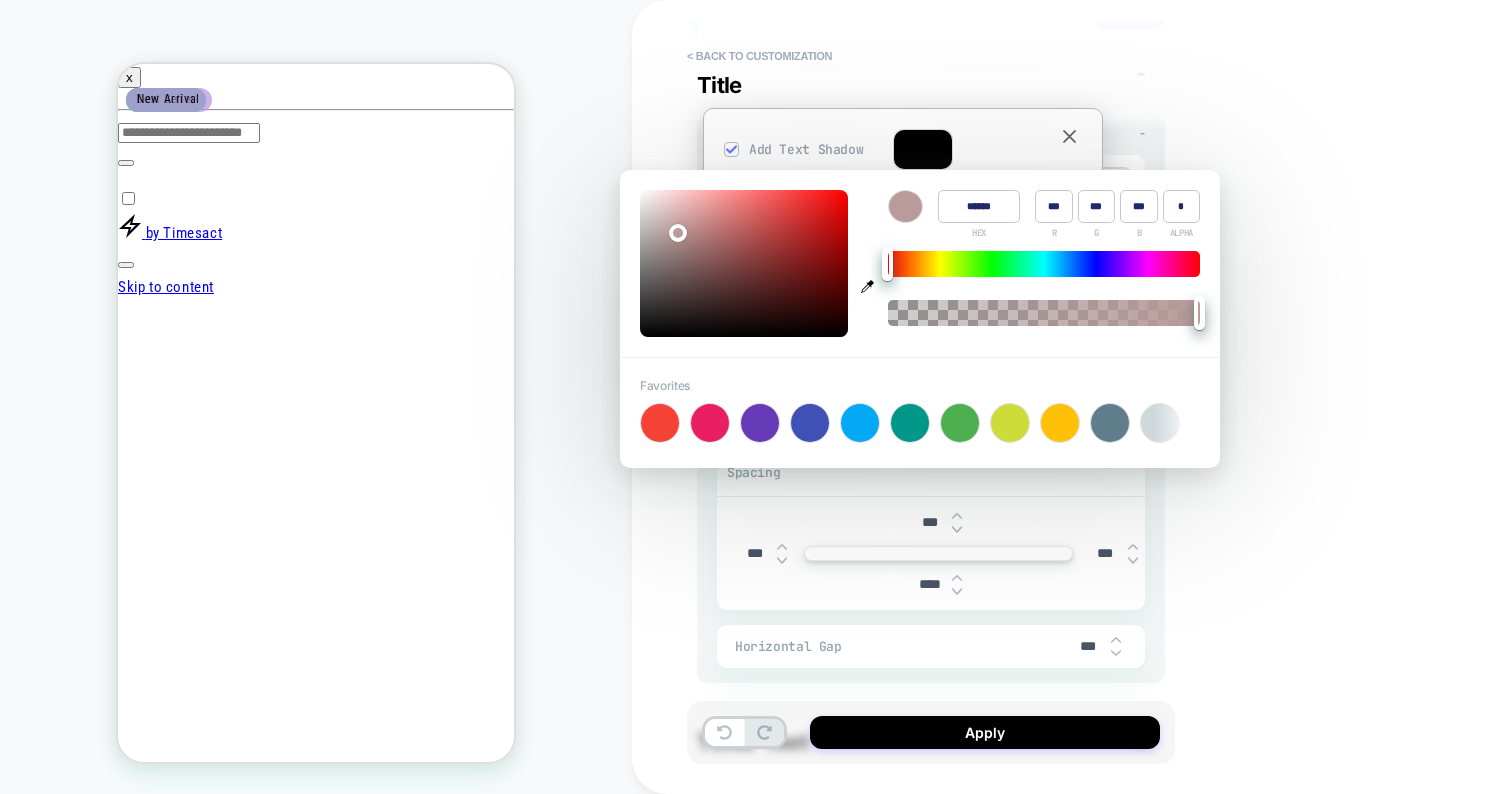 type on "***" 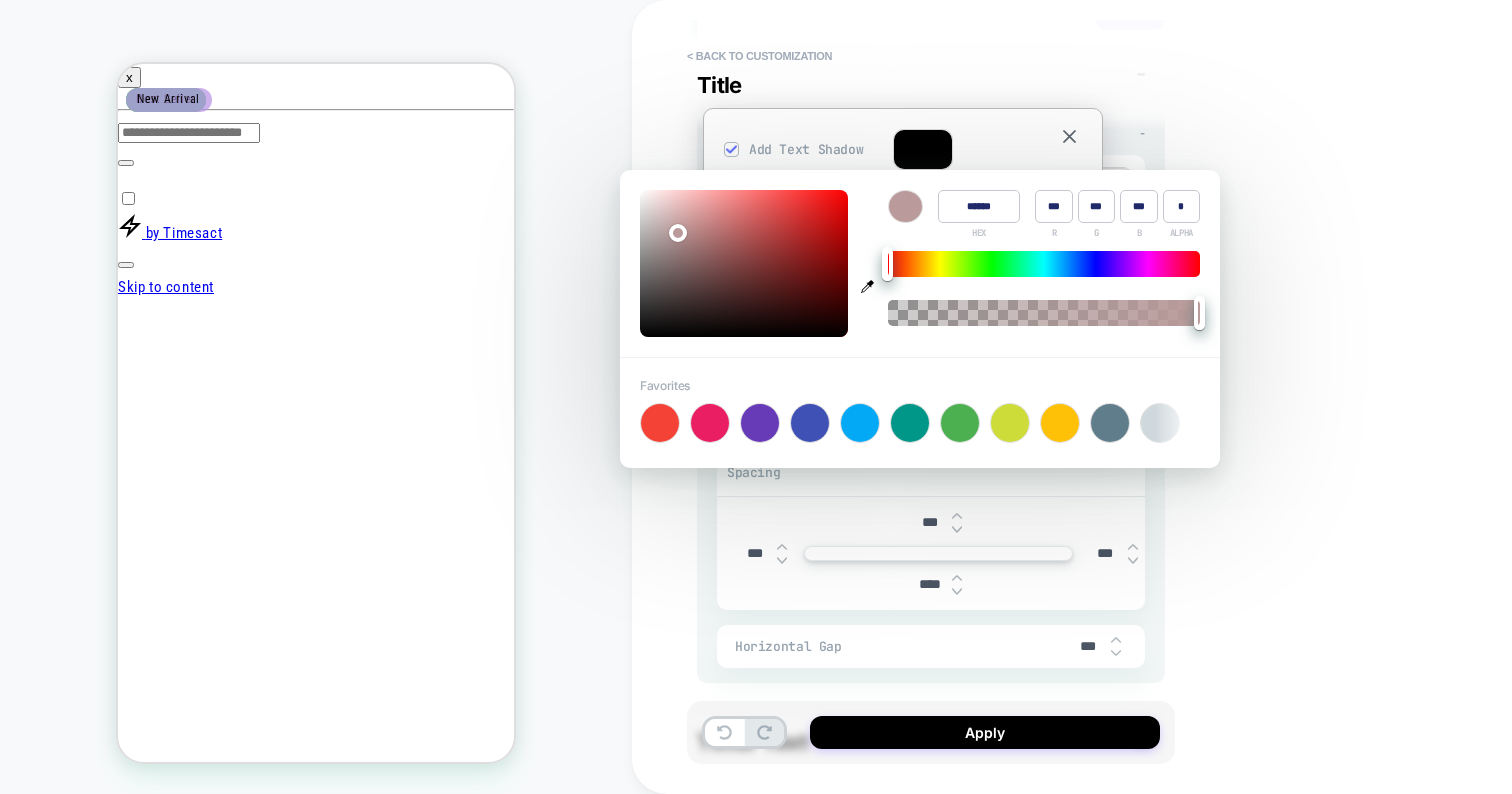 type on "******" 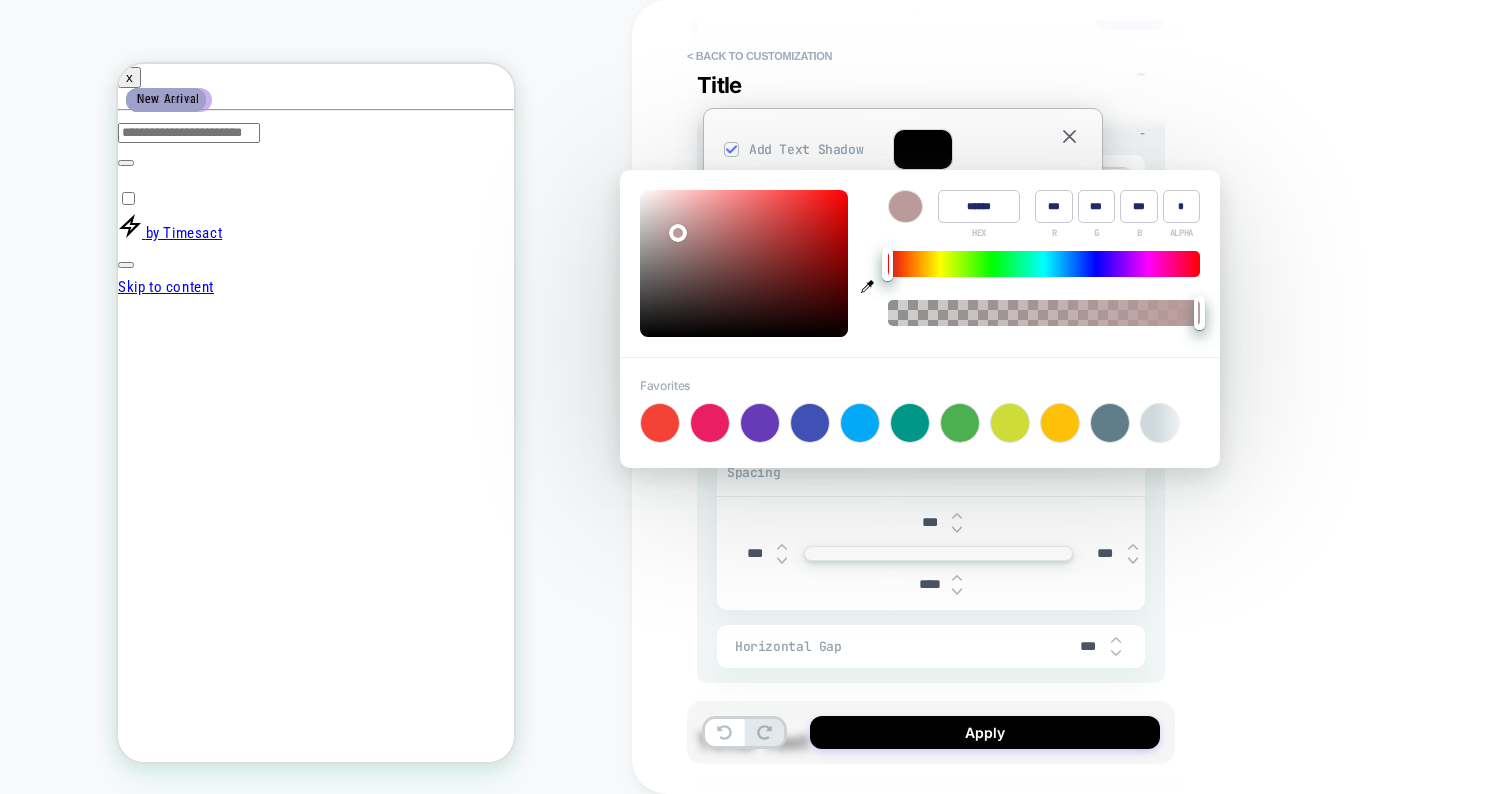 type on "***" 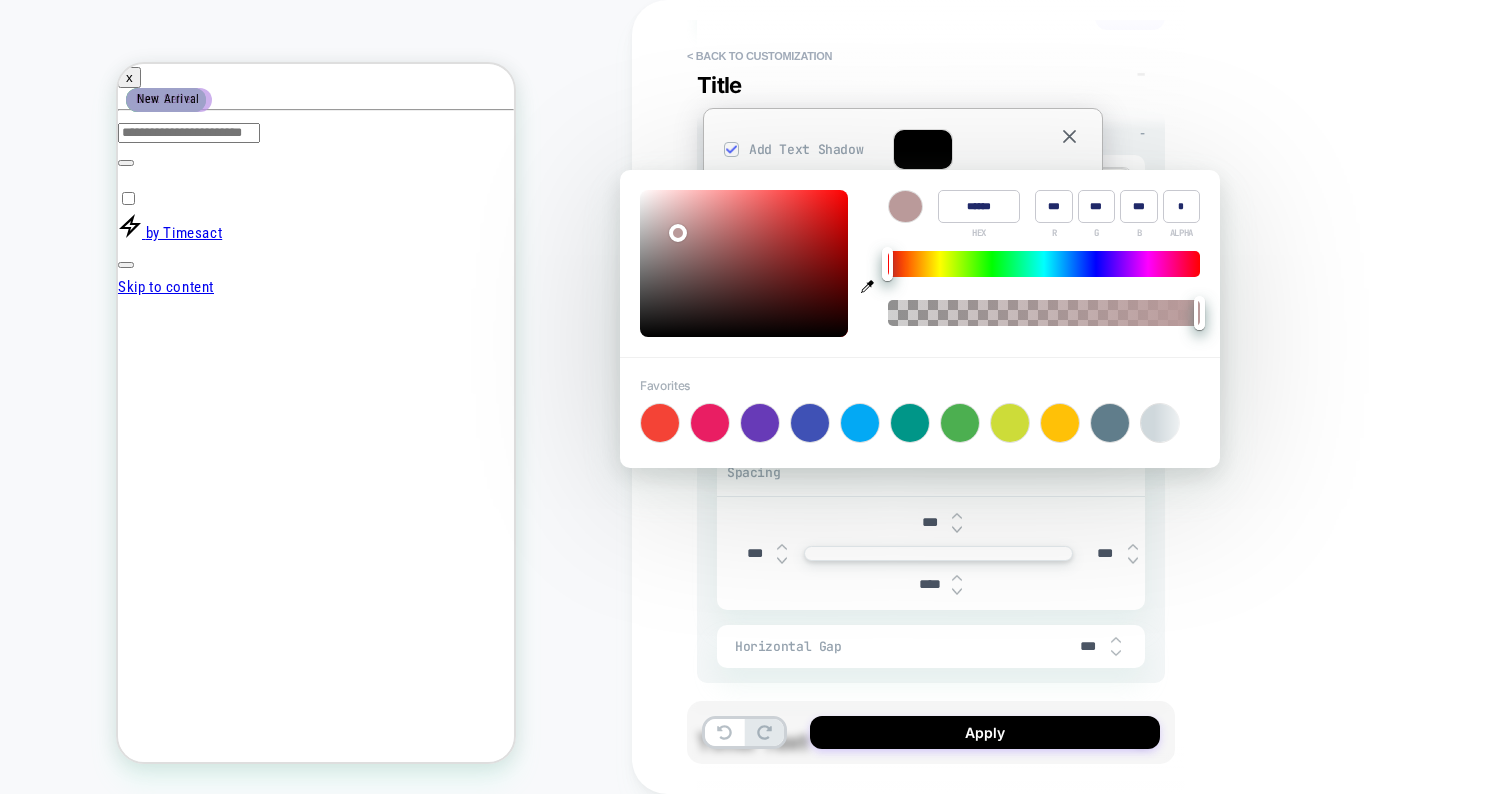 type on "******" 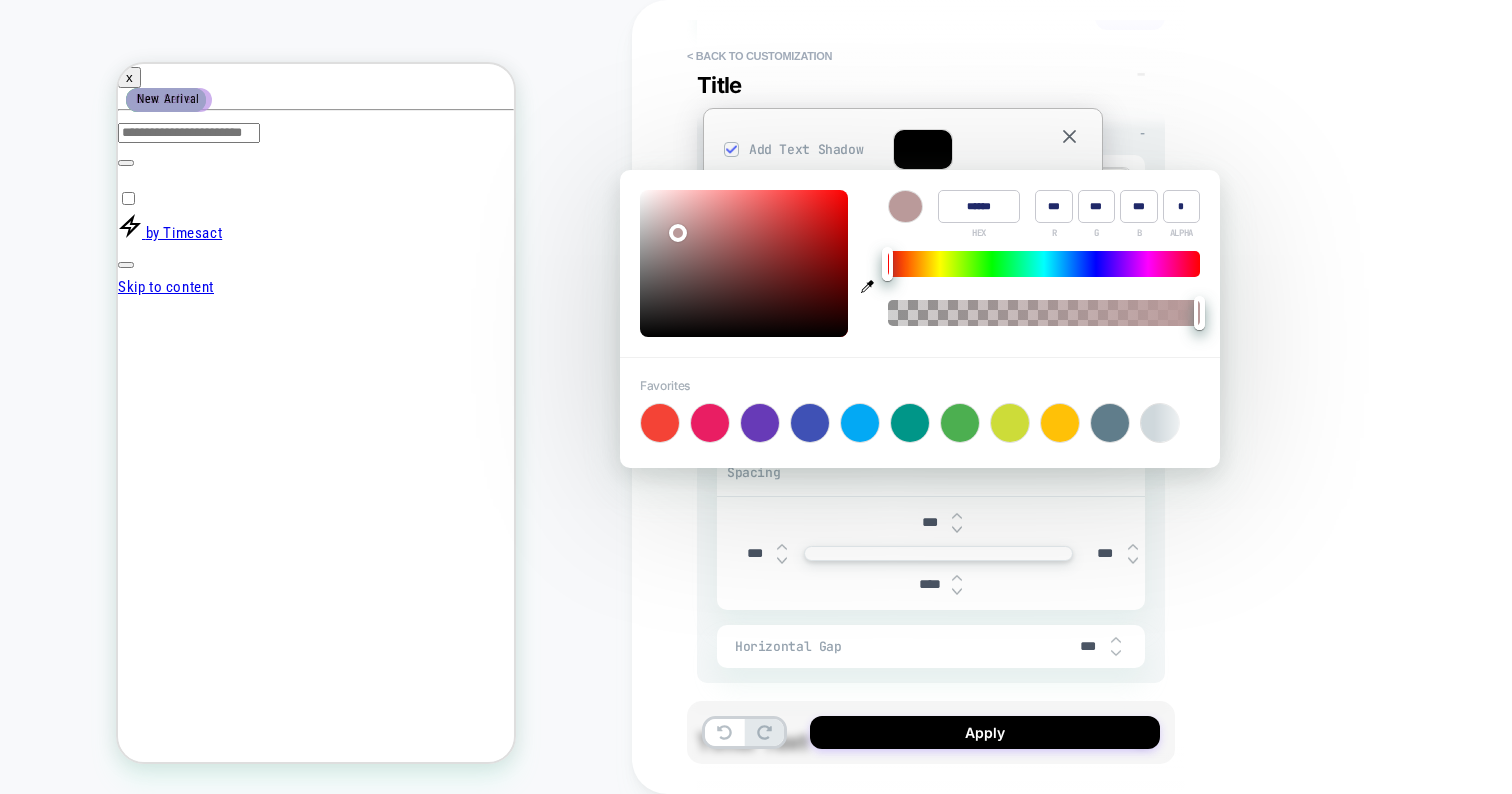 type on "***" 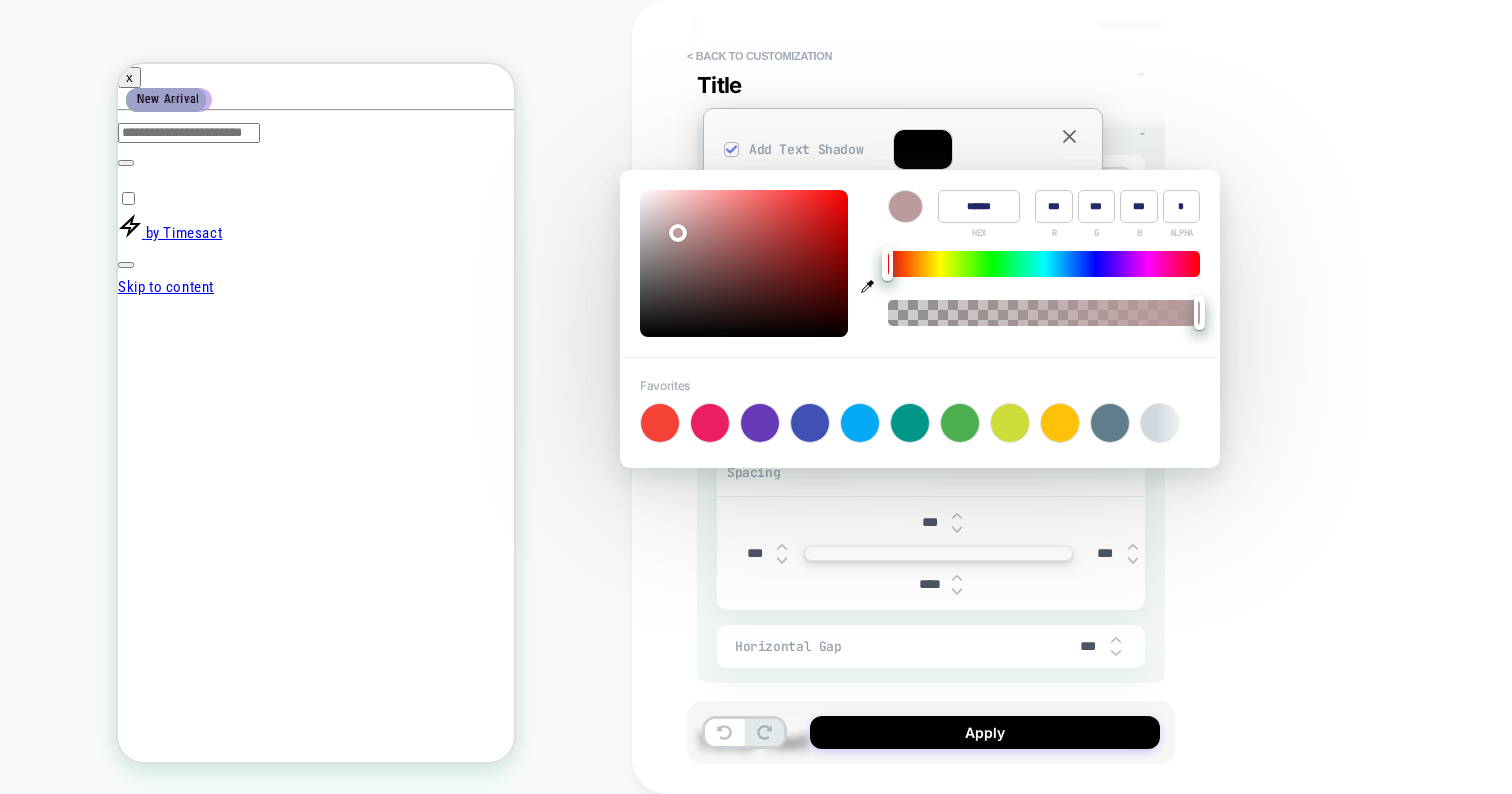 type on "******" 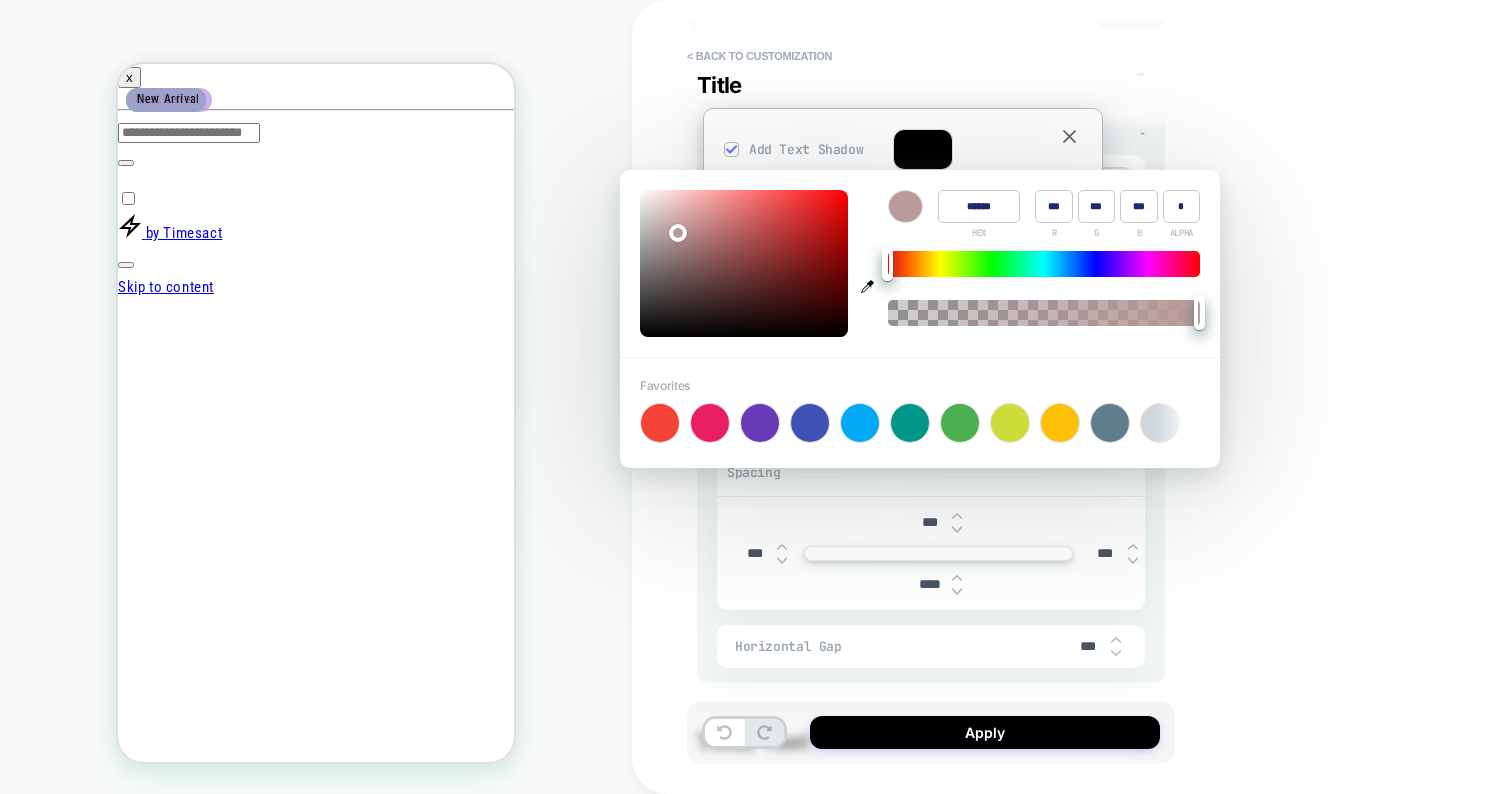 type on "***" 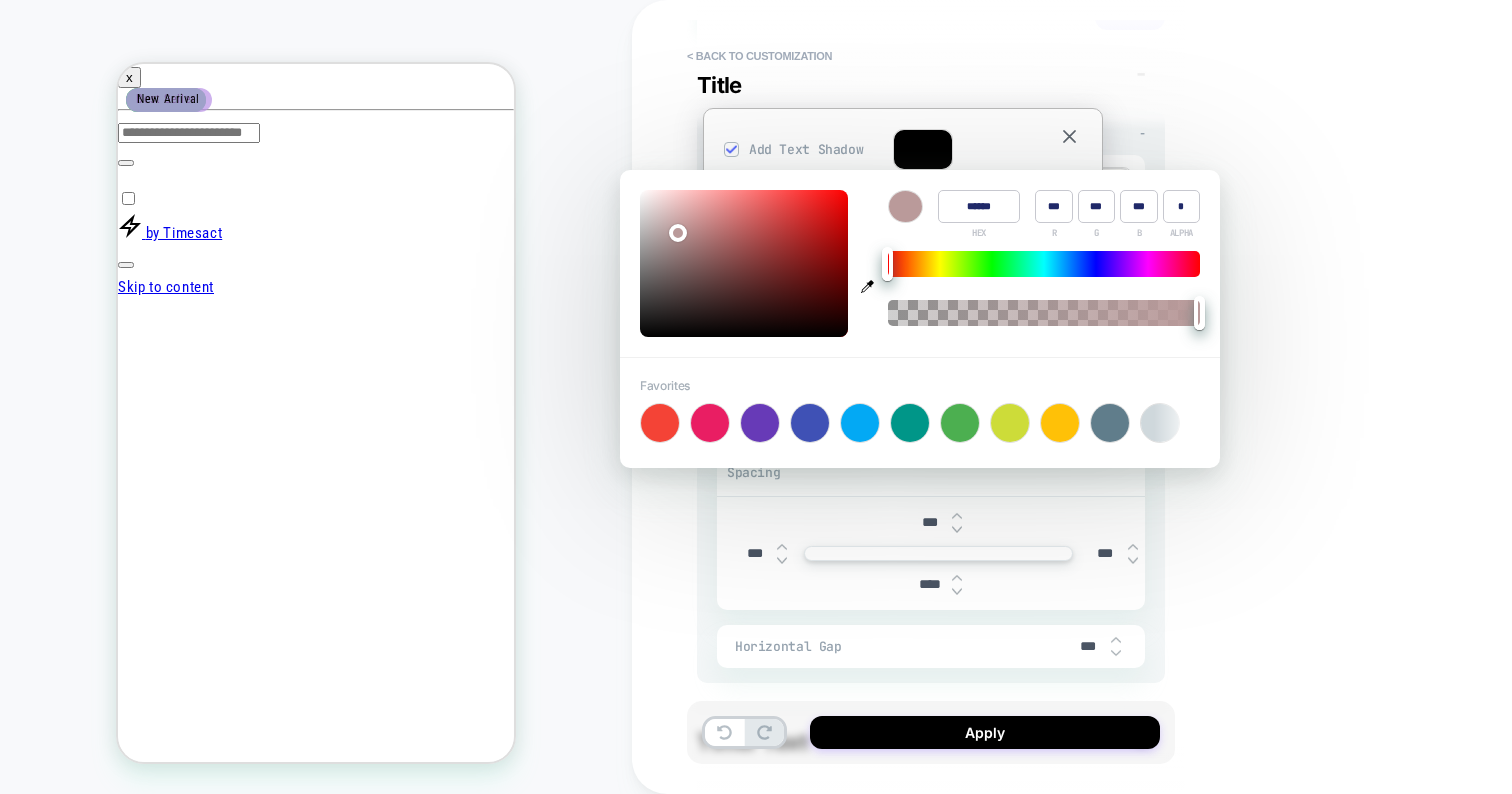 type on "***" 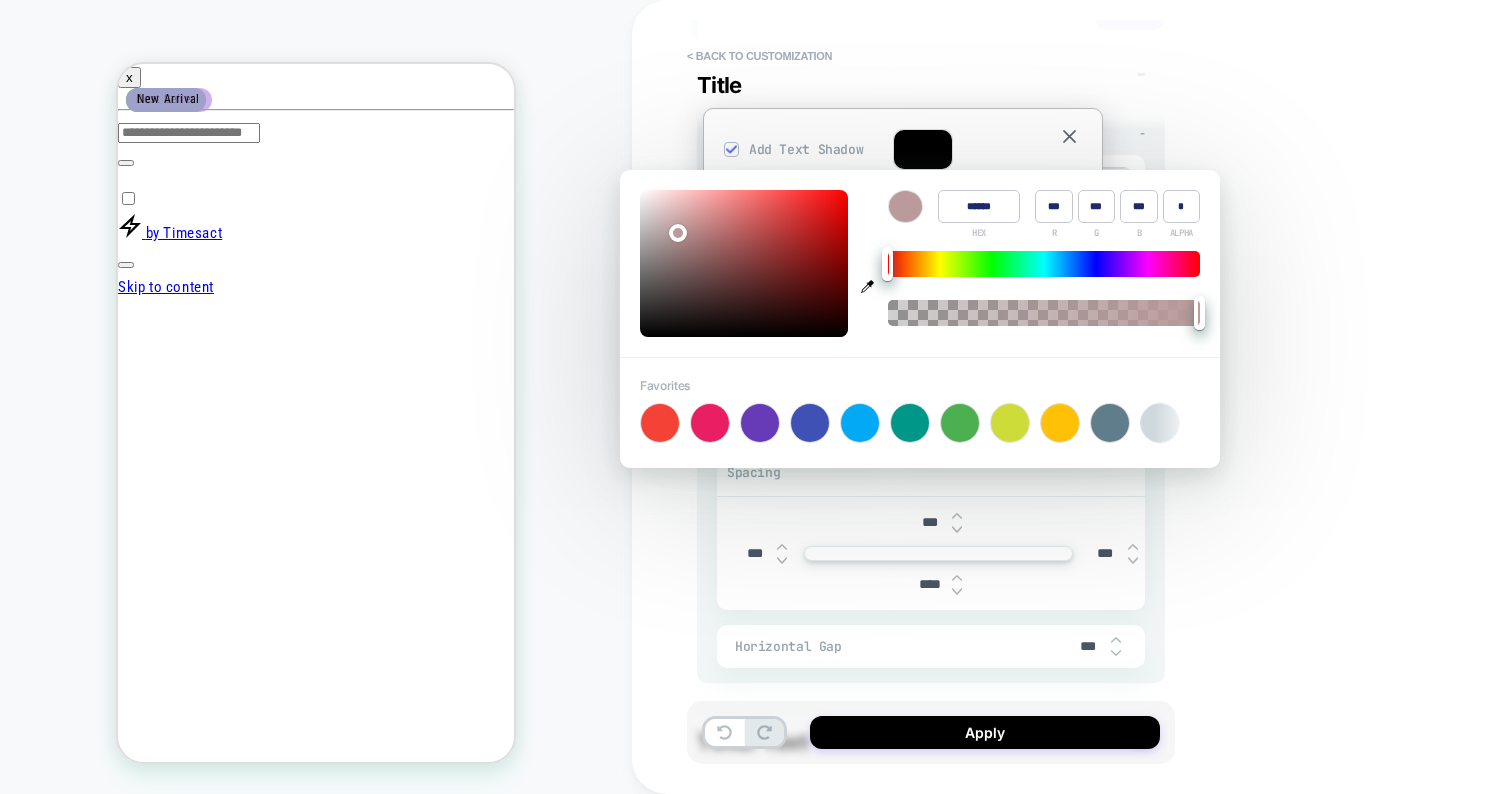 type on "******" 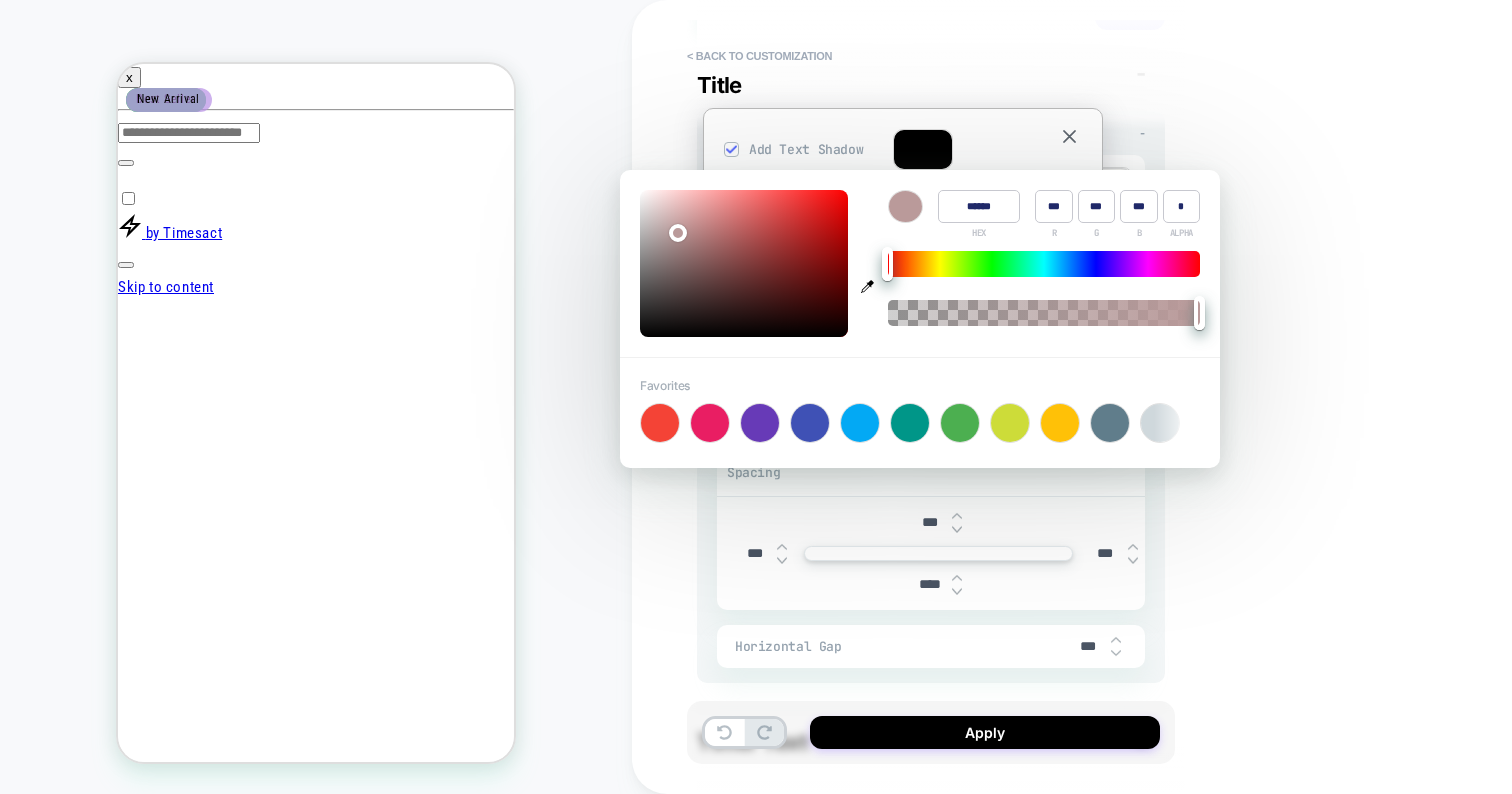 type on "***" 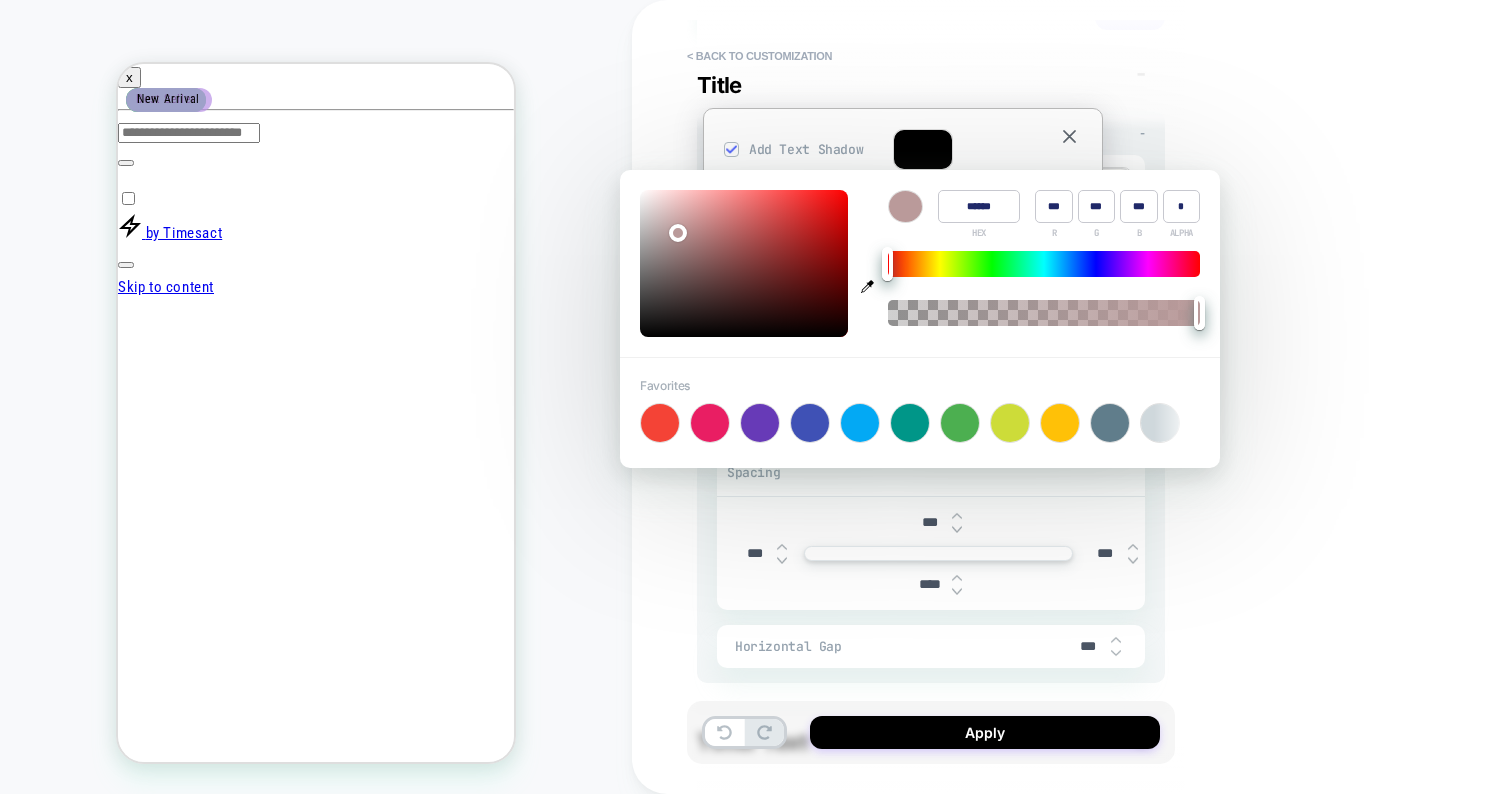 type on "******" 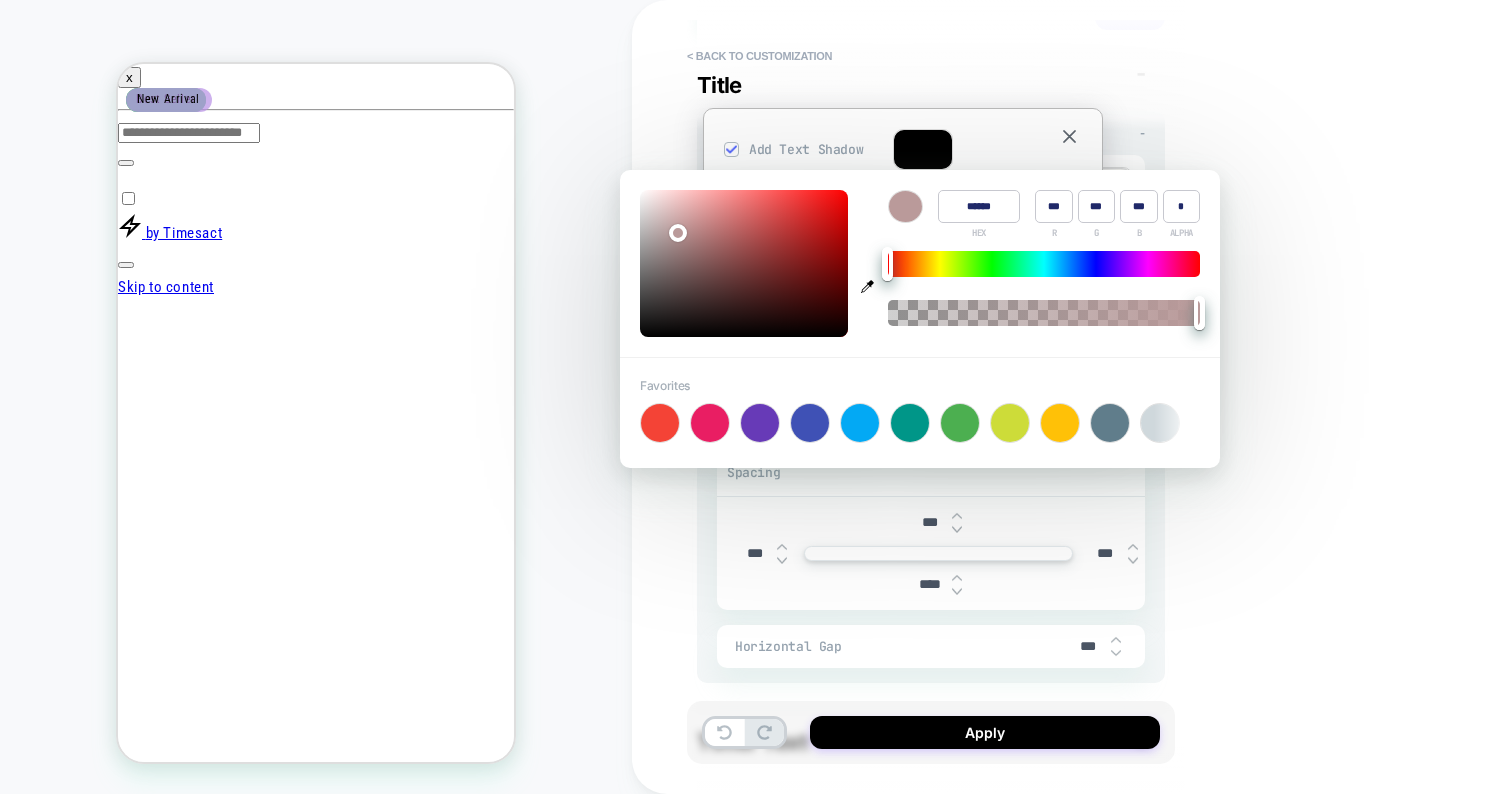 type on "***" 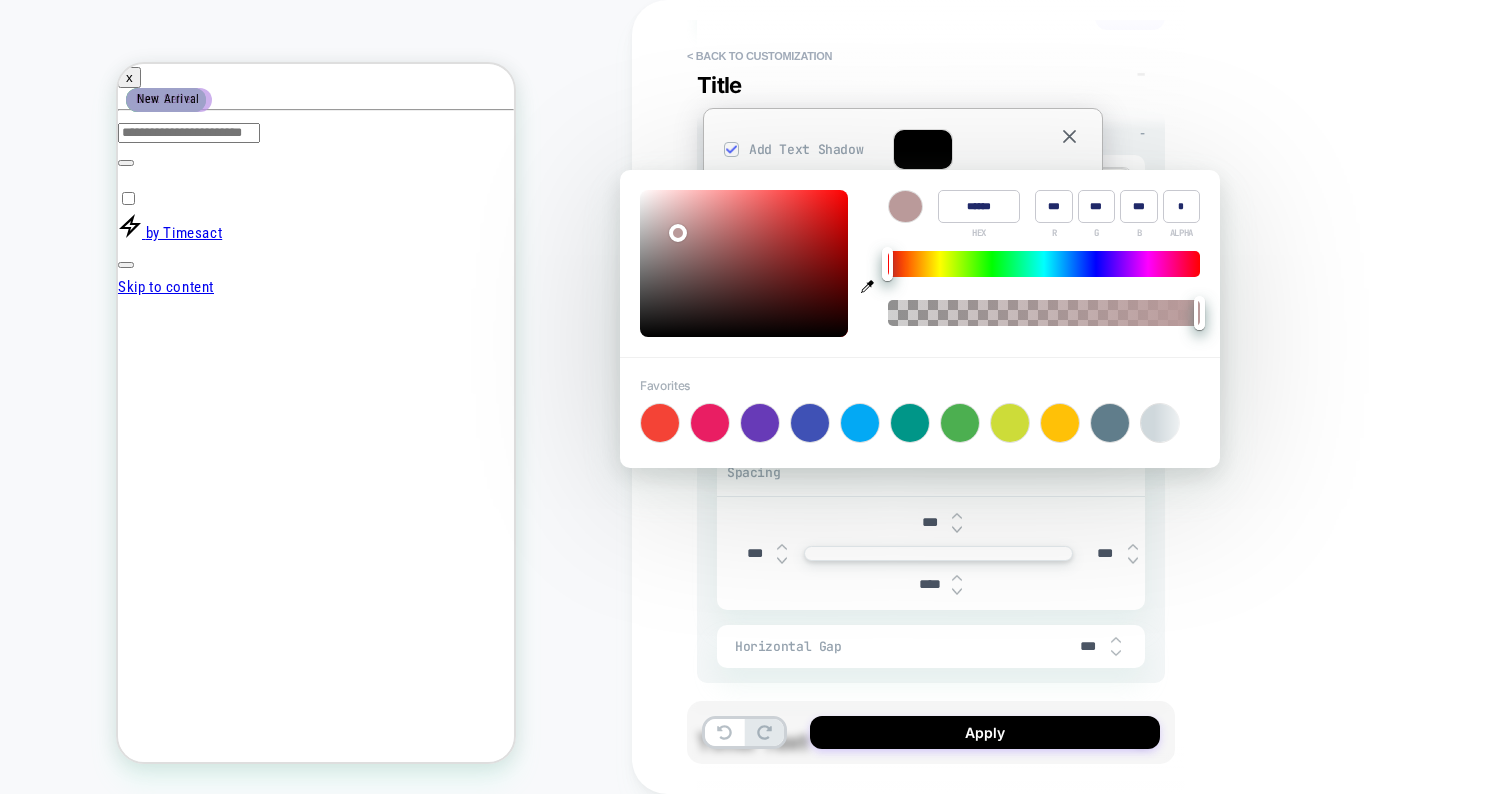 type on "******" 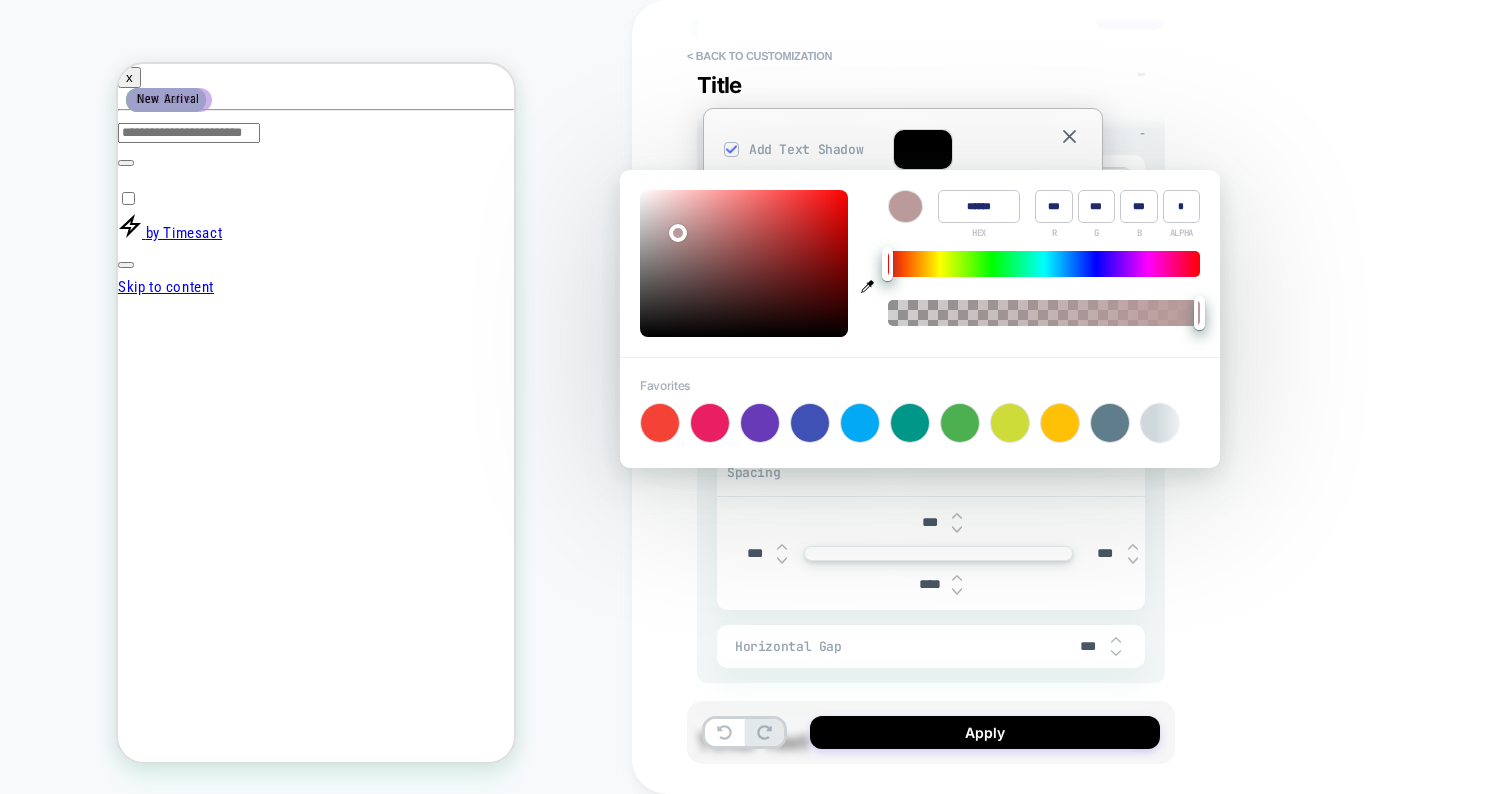 type on "***" 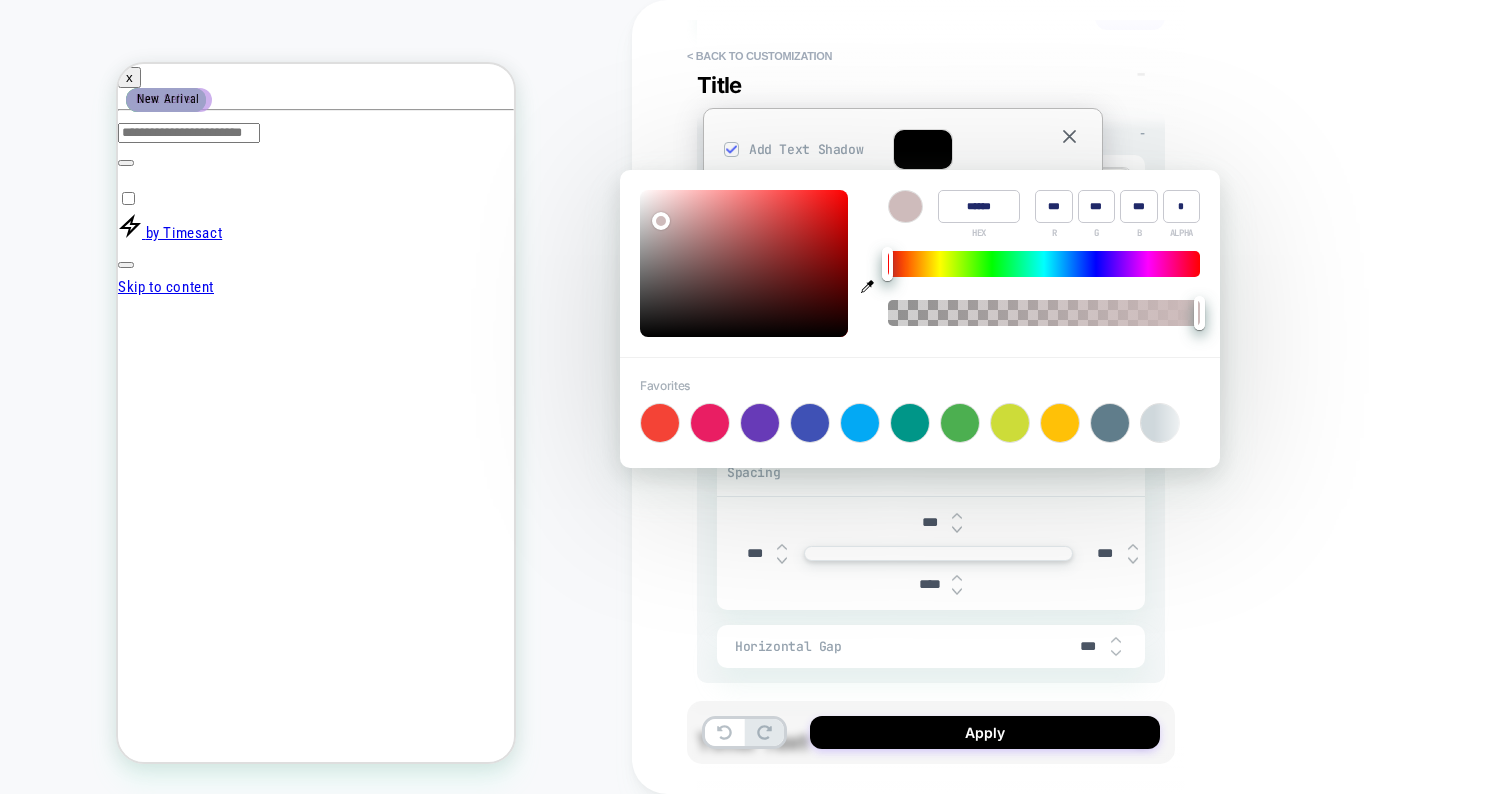 type on "******" 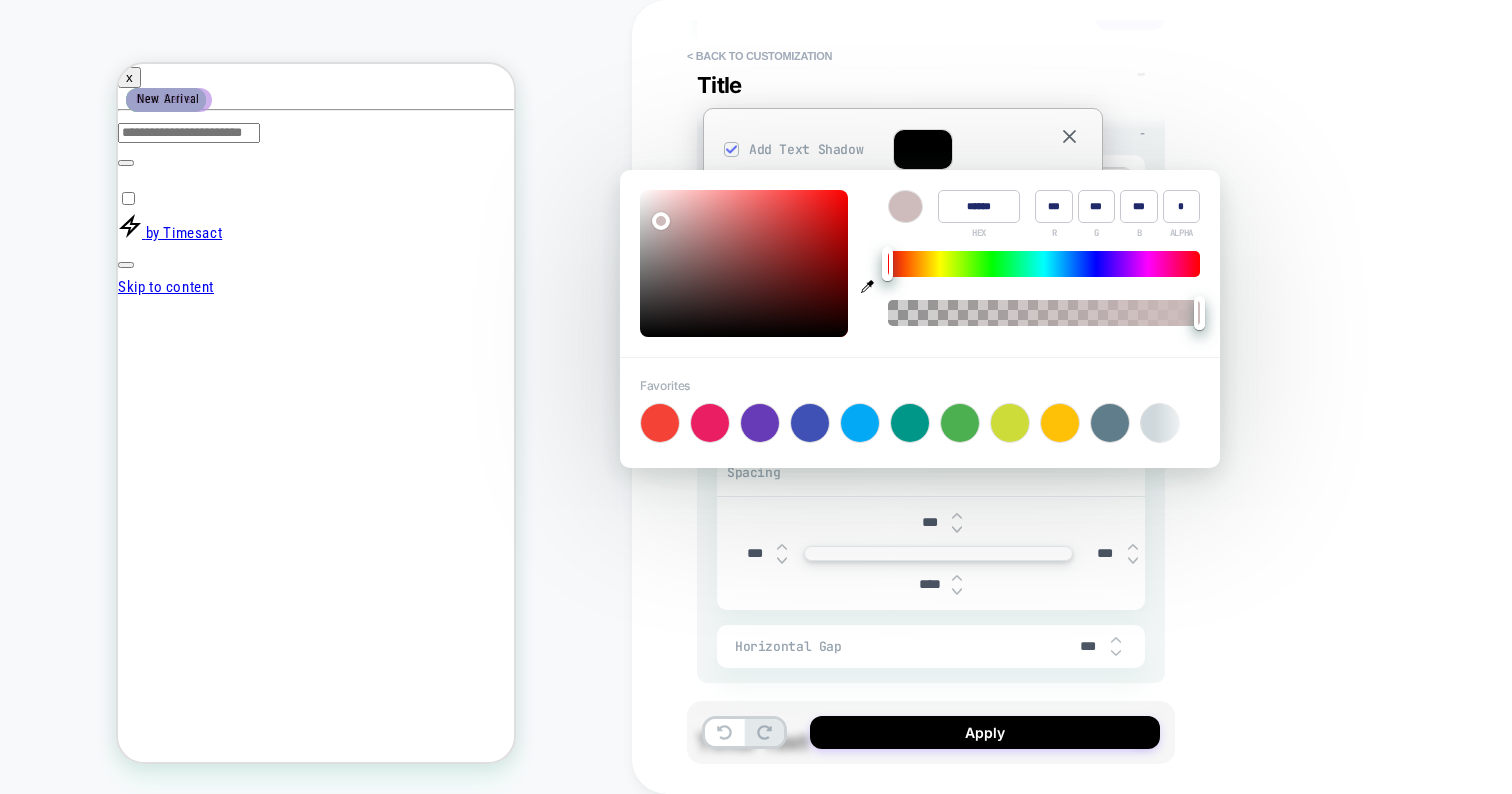 type on "***" 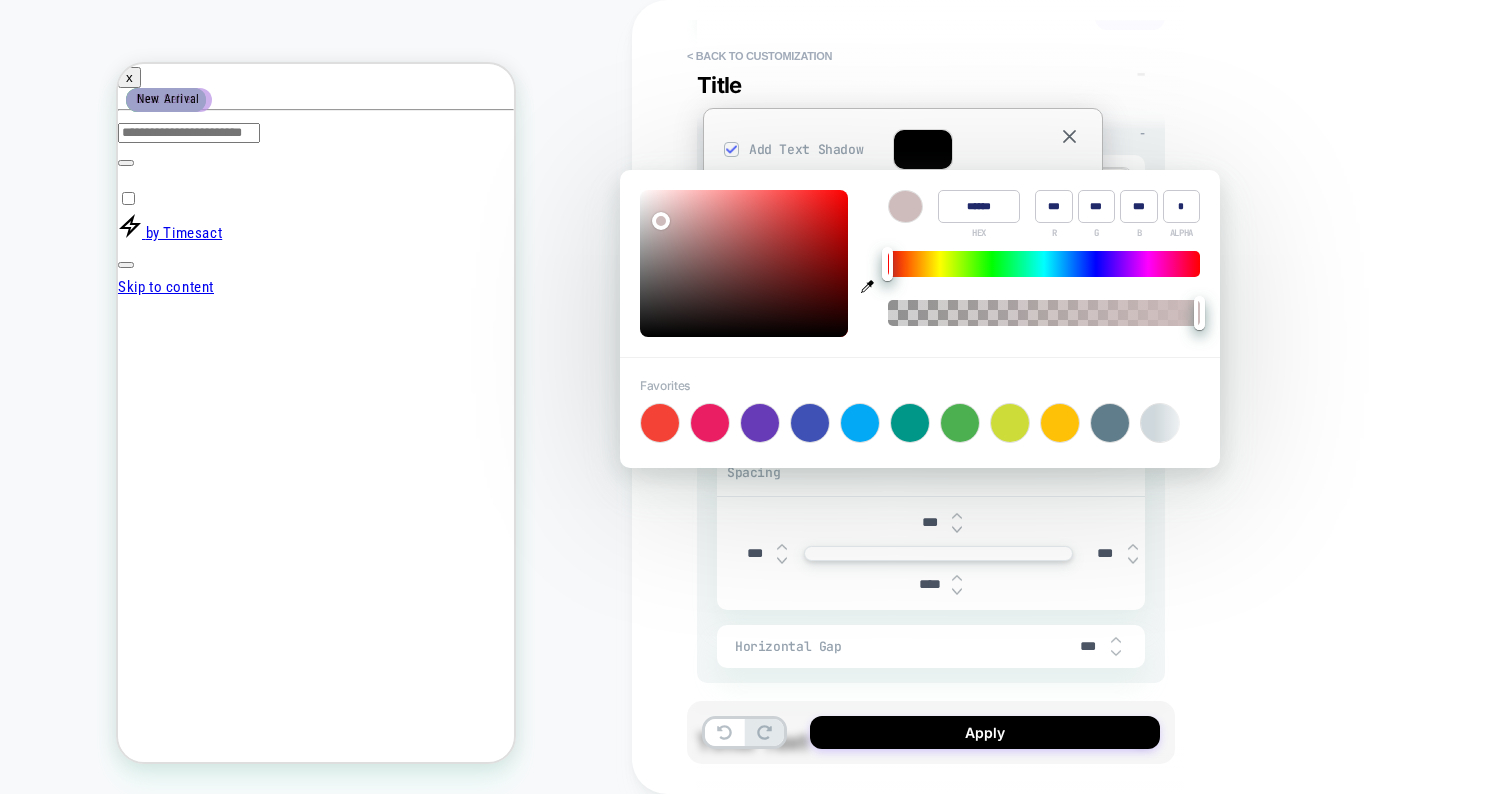 type on "***" 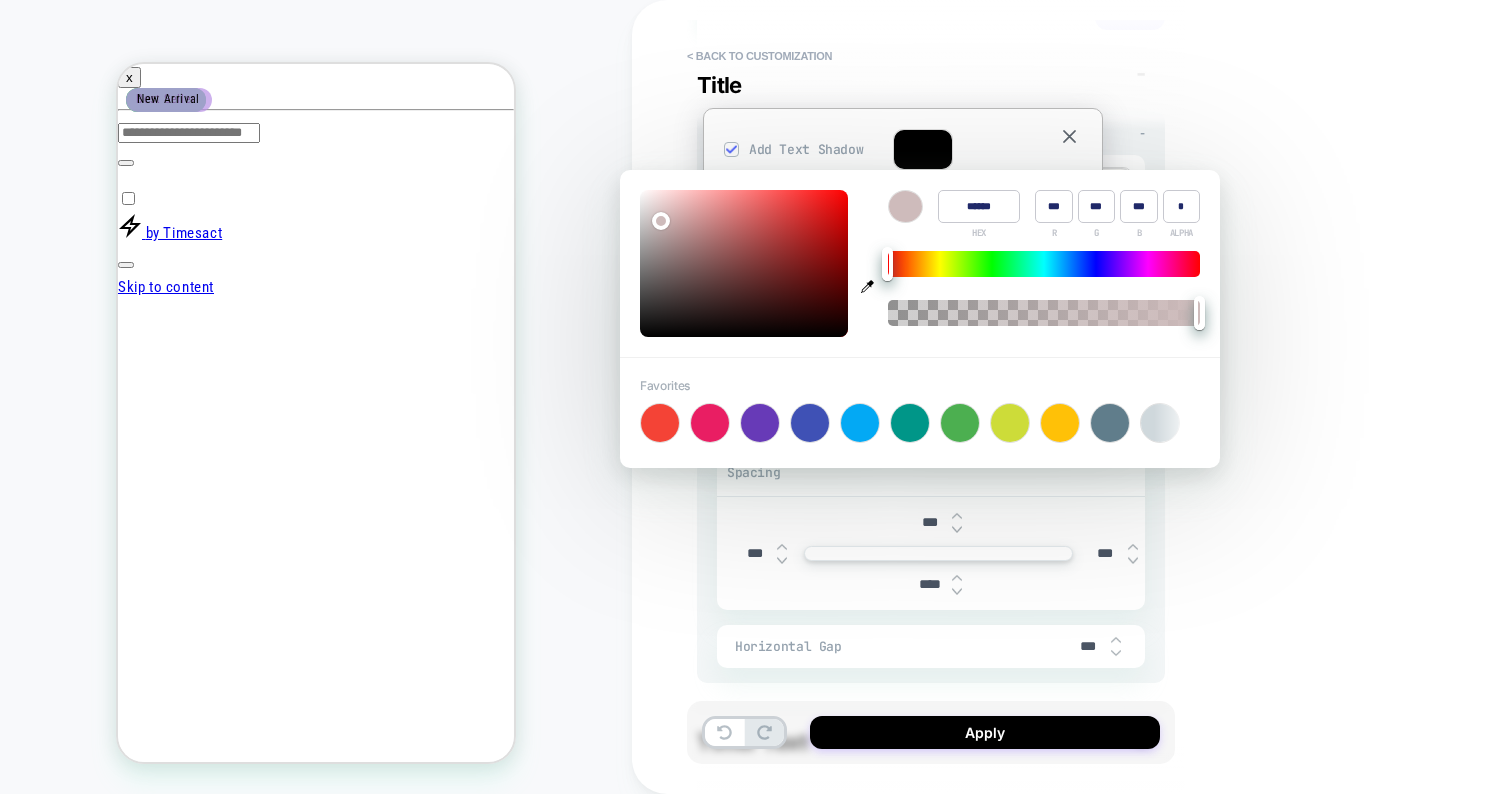 type on "***" 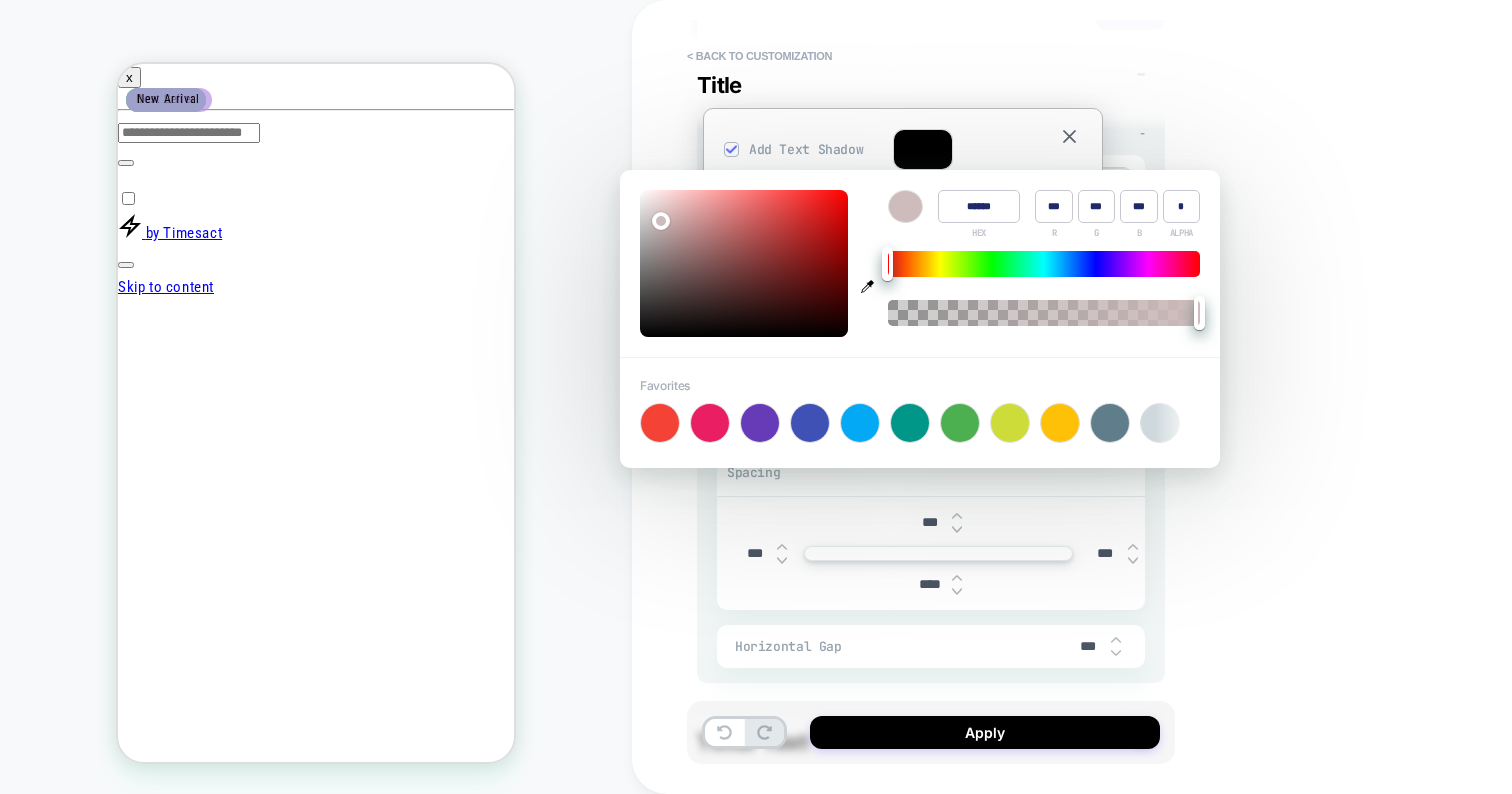 type on "******" 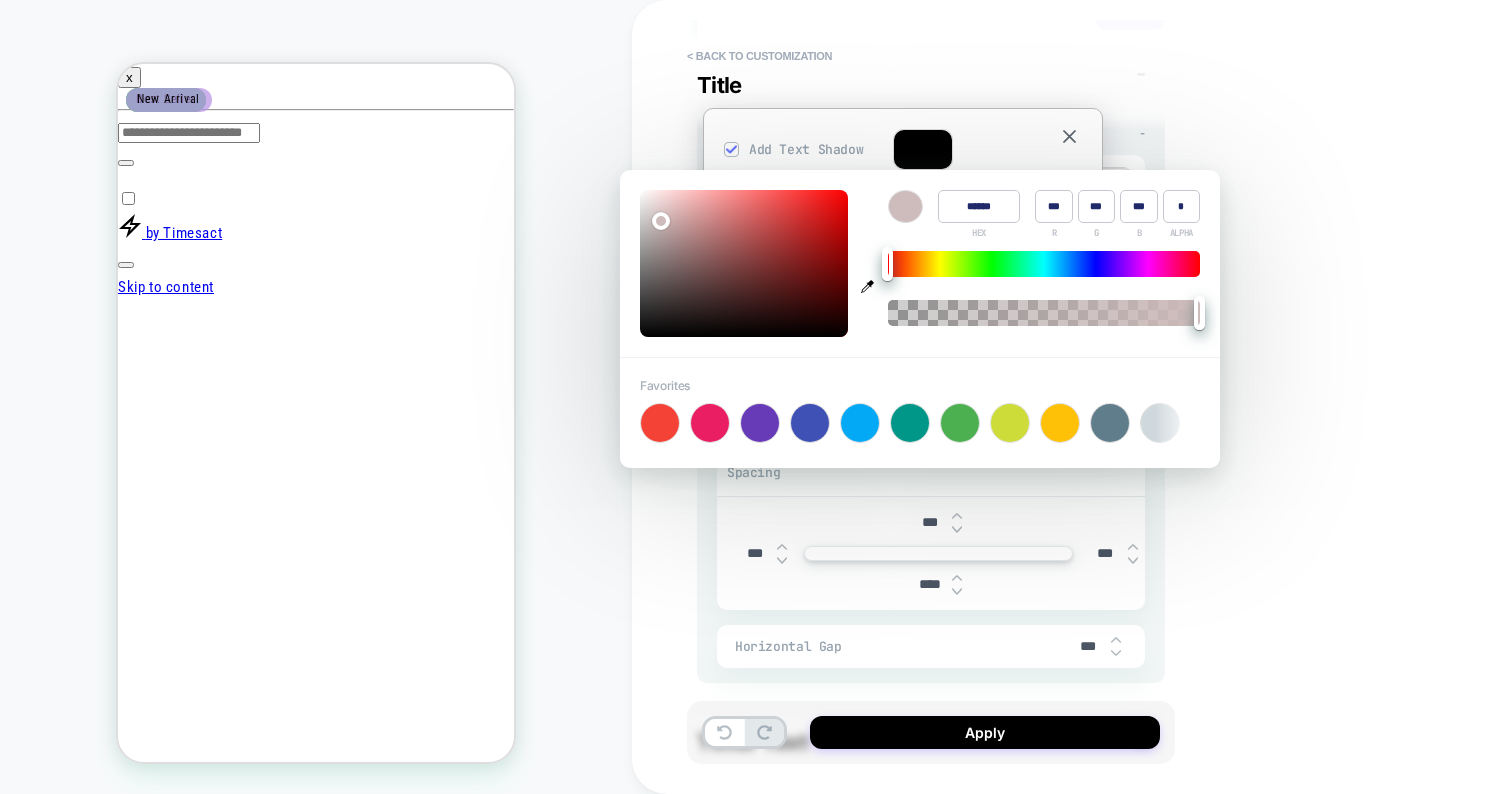 type on "***" 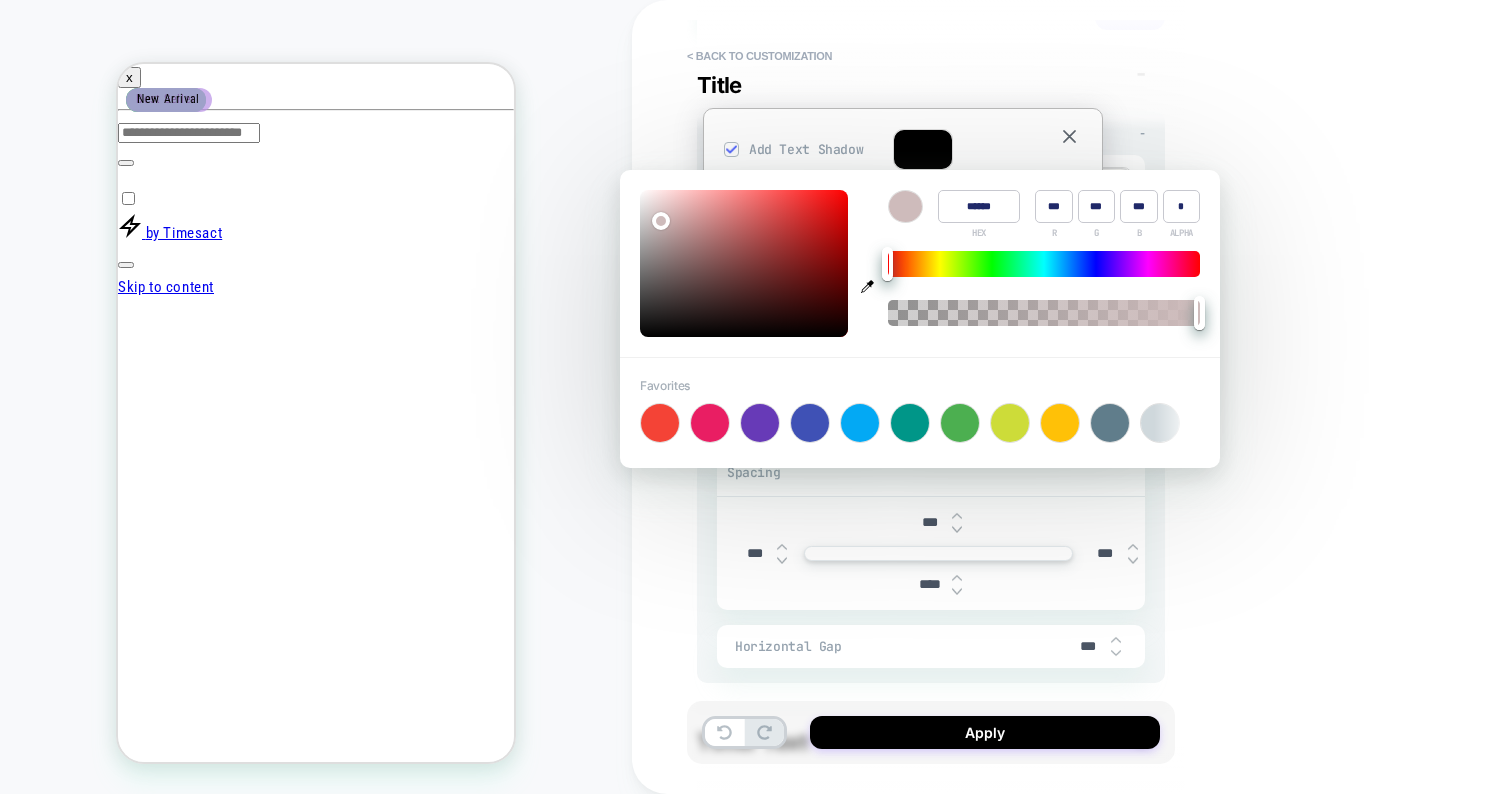 type on "******" 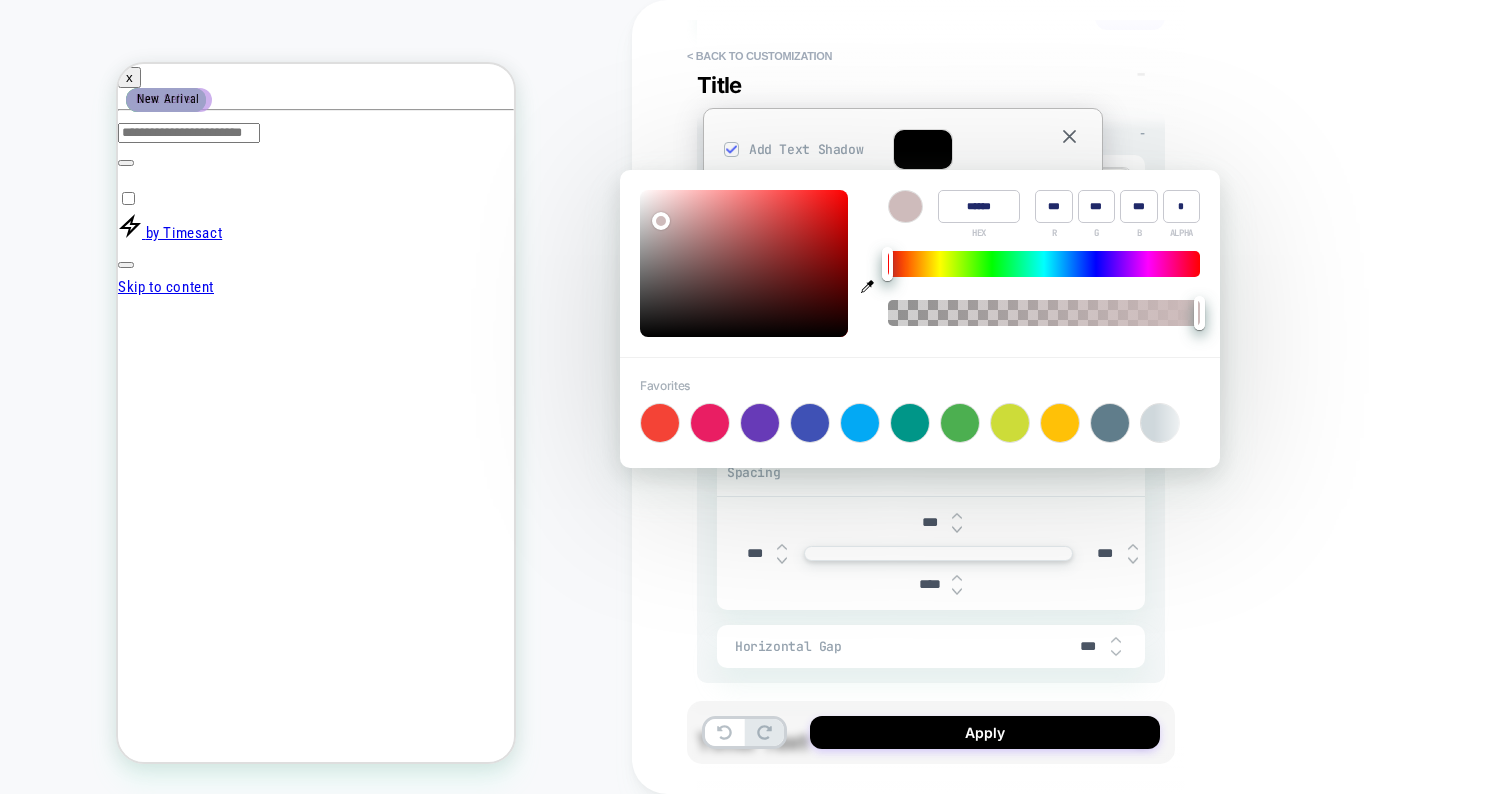 type on "***" 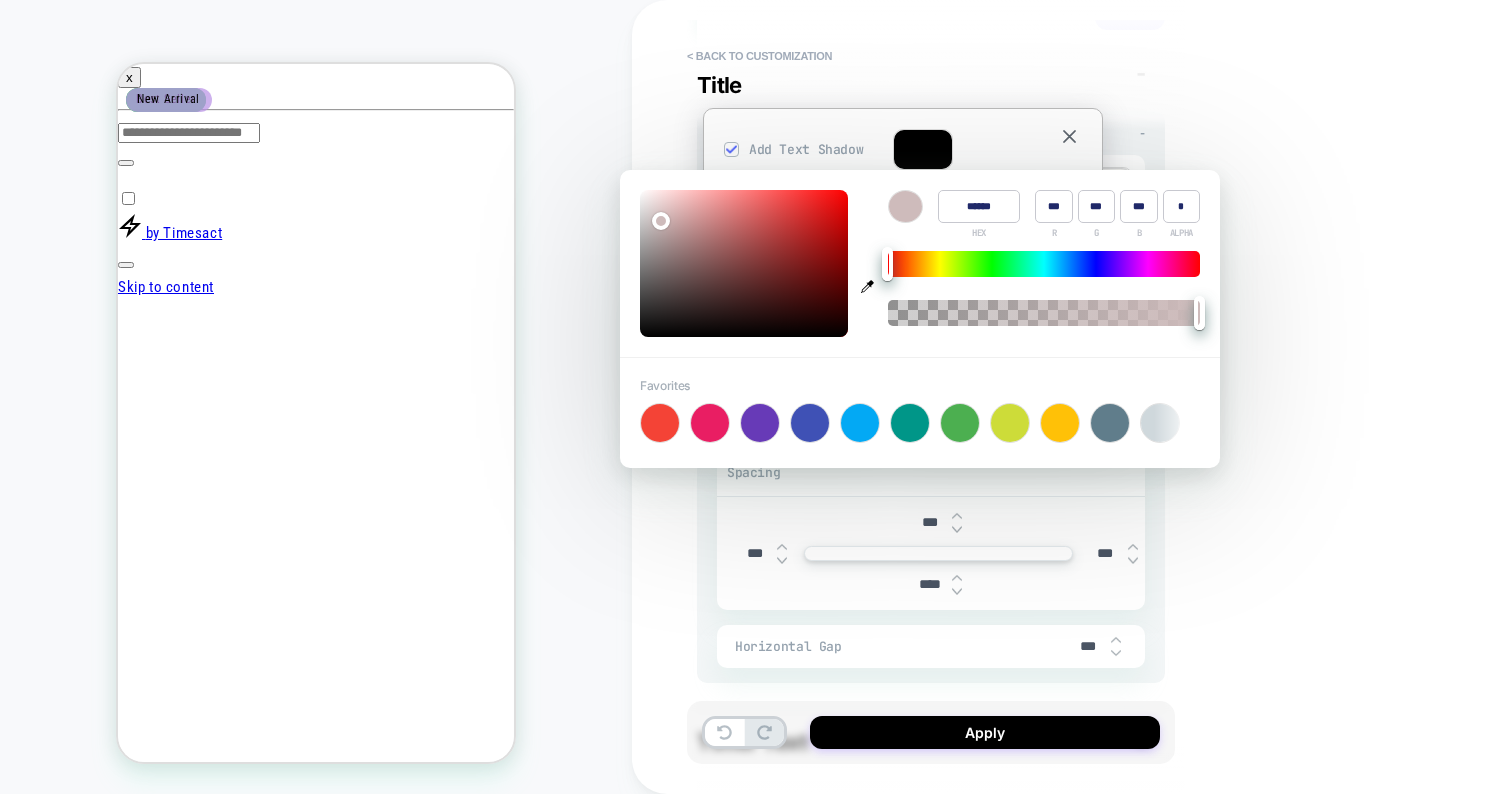 type on "******" 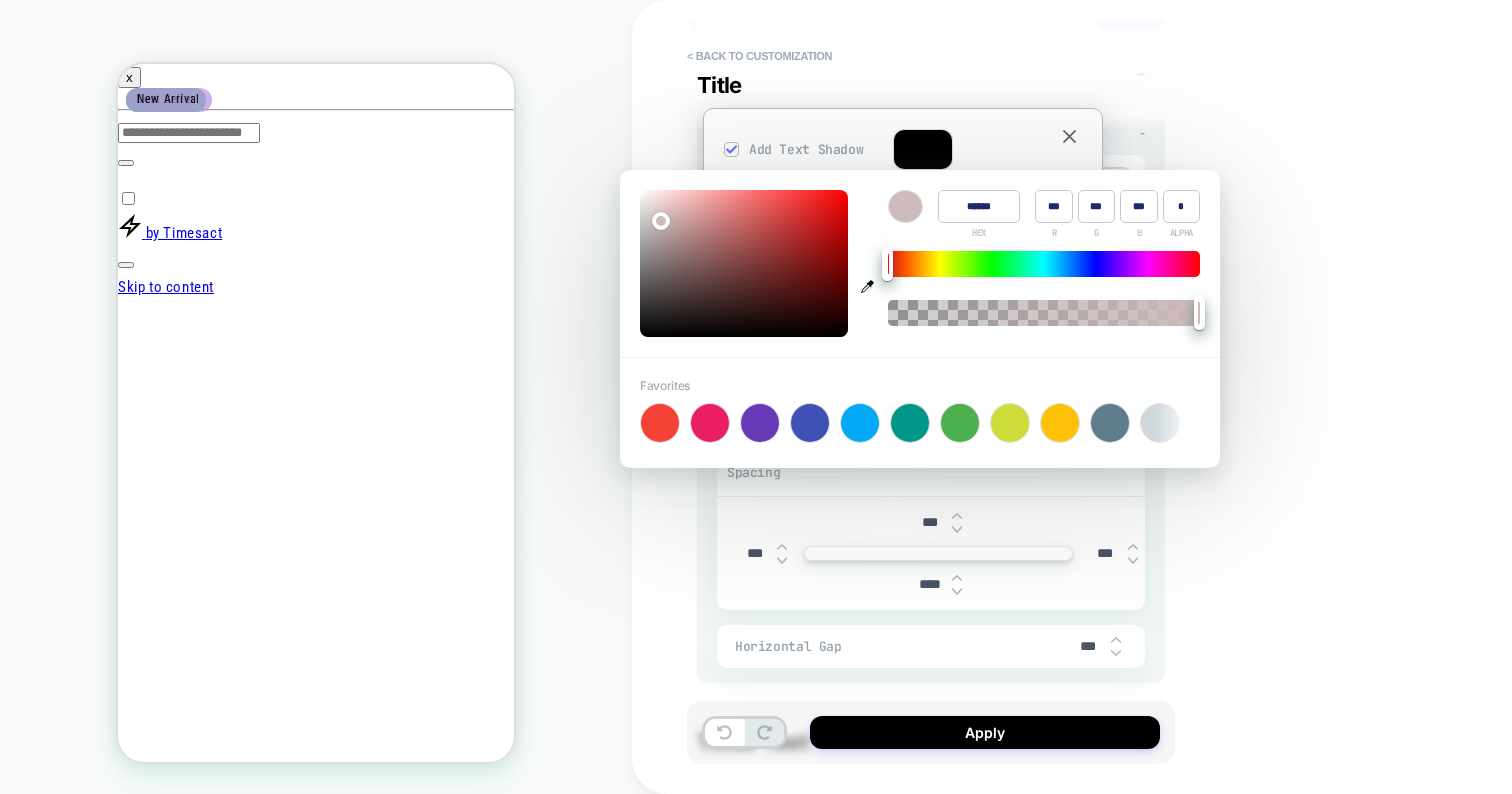 type on "***" 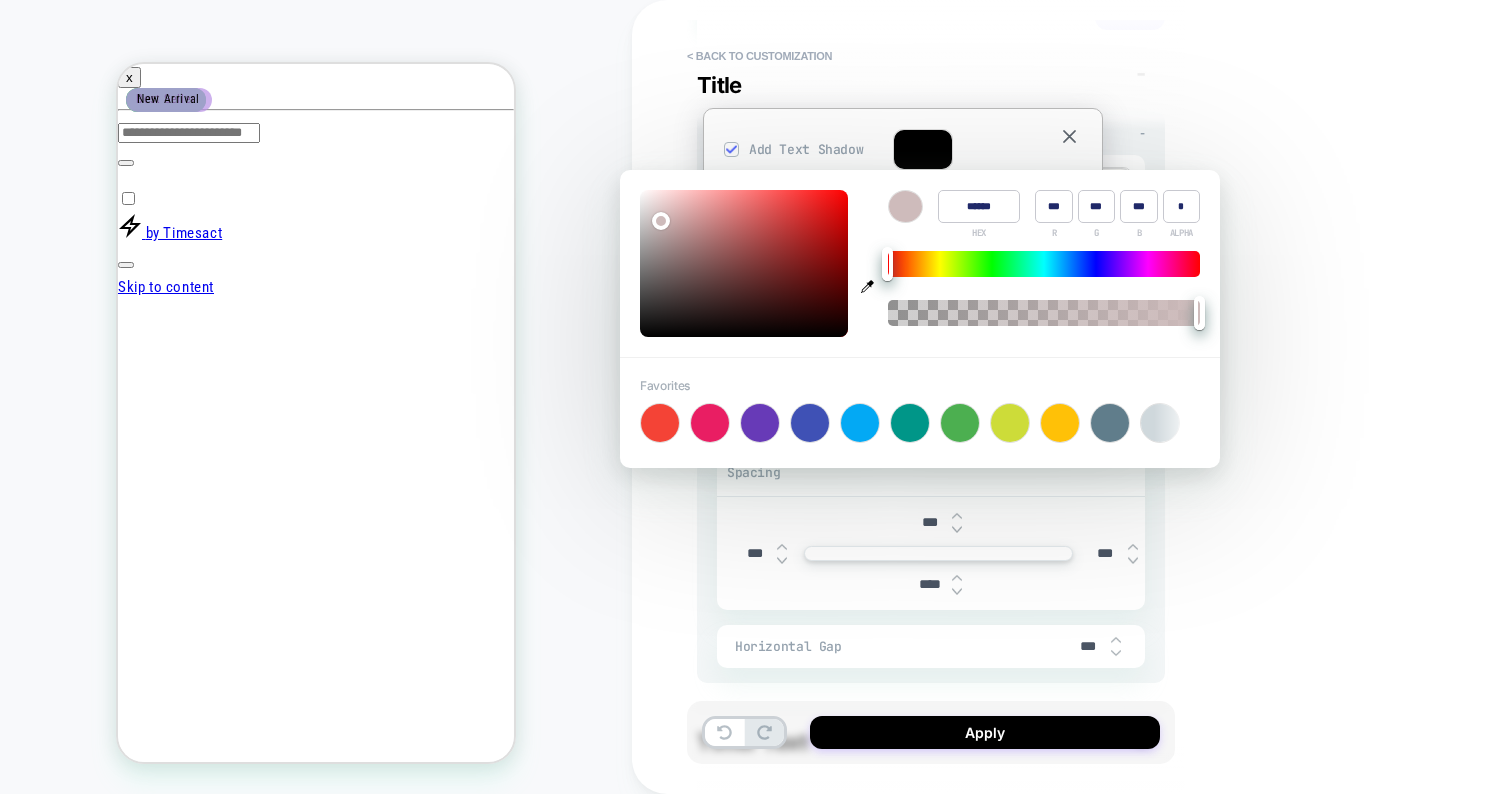 type on "******" 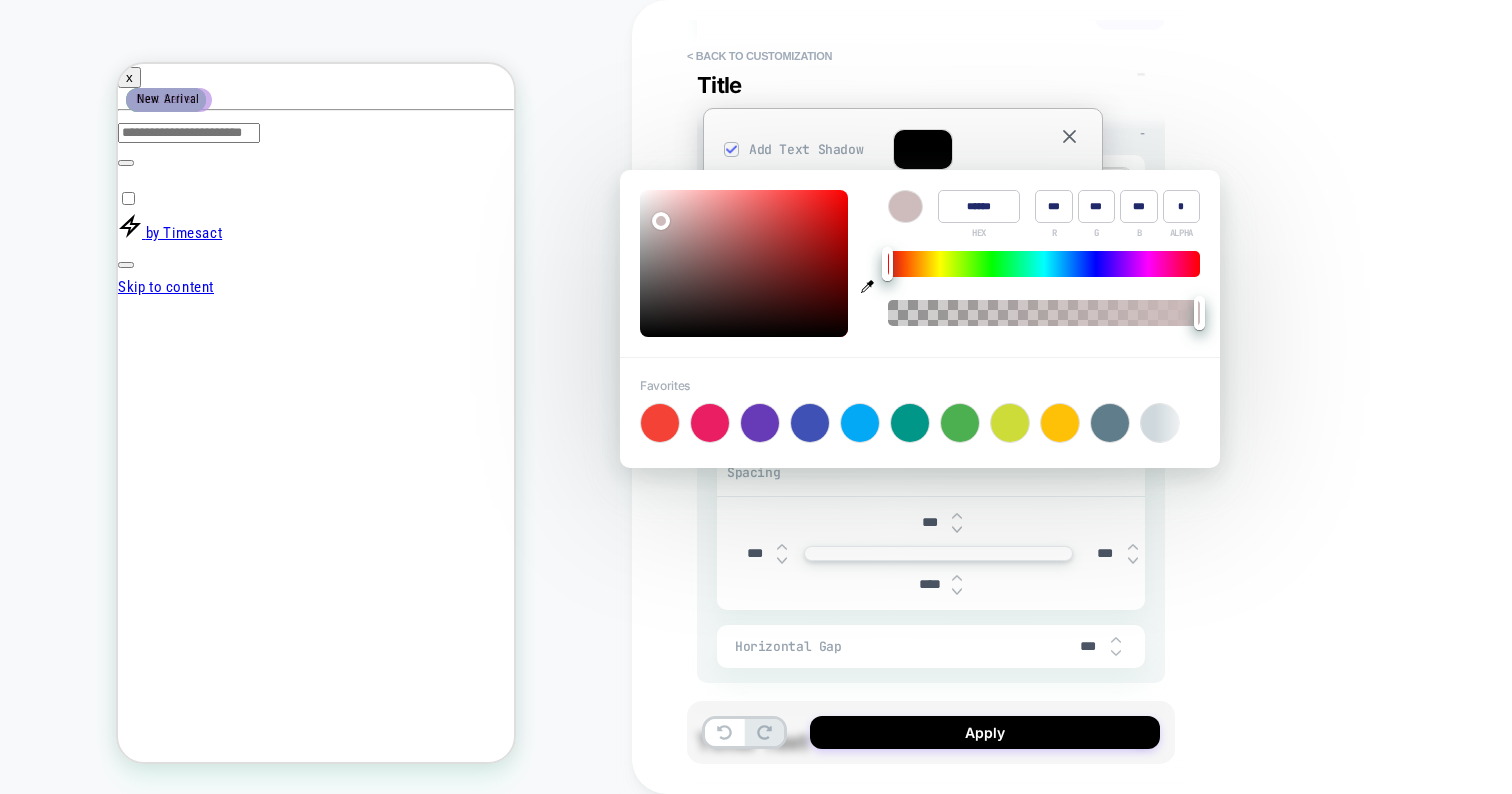 type on "***" 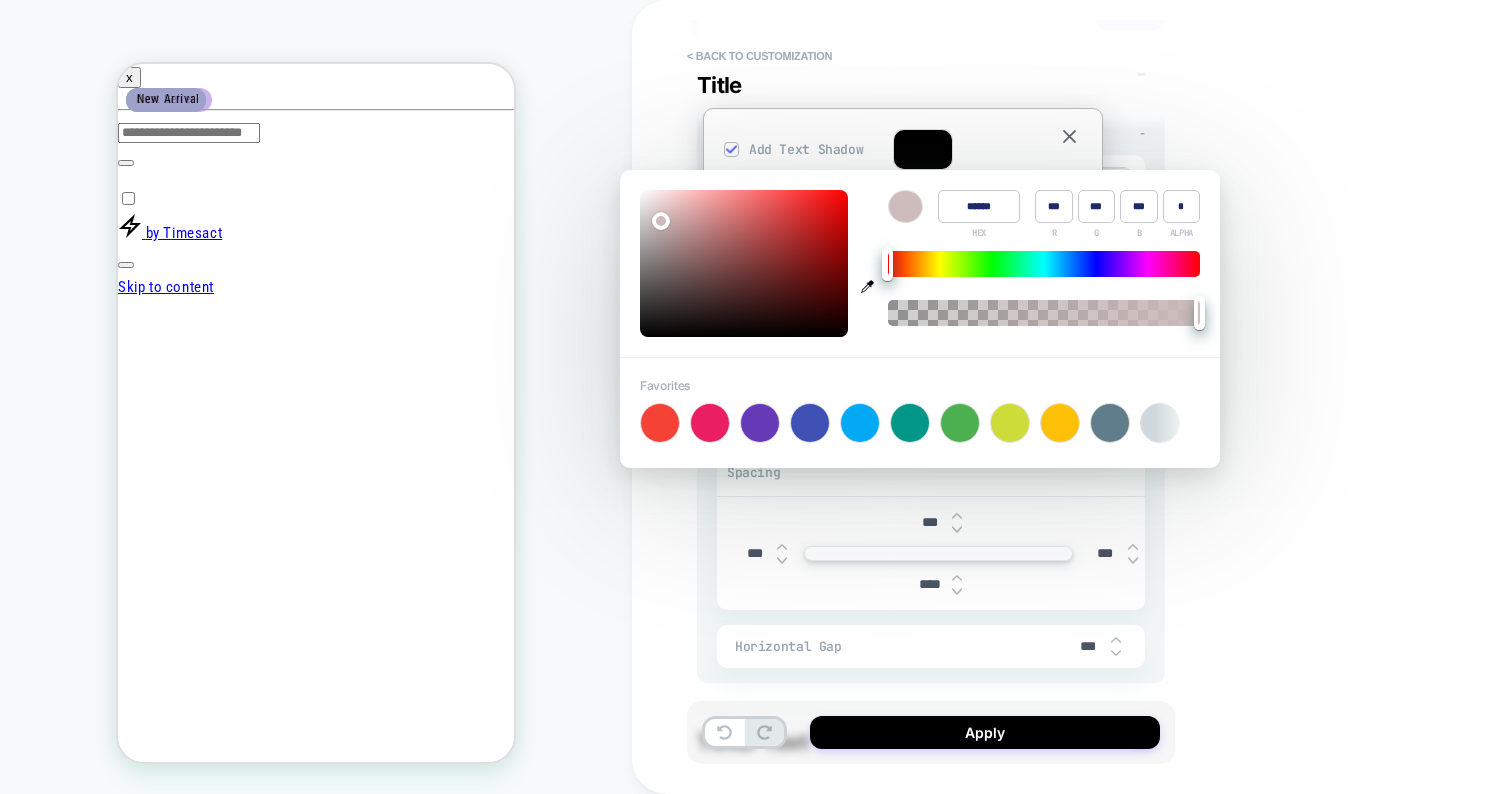 type on "******" 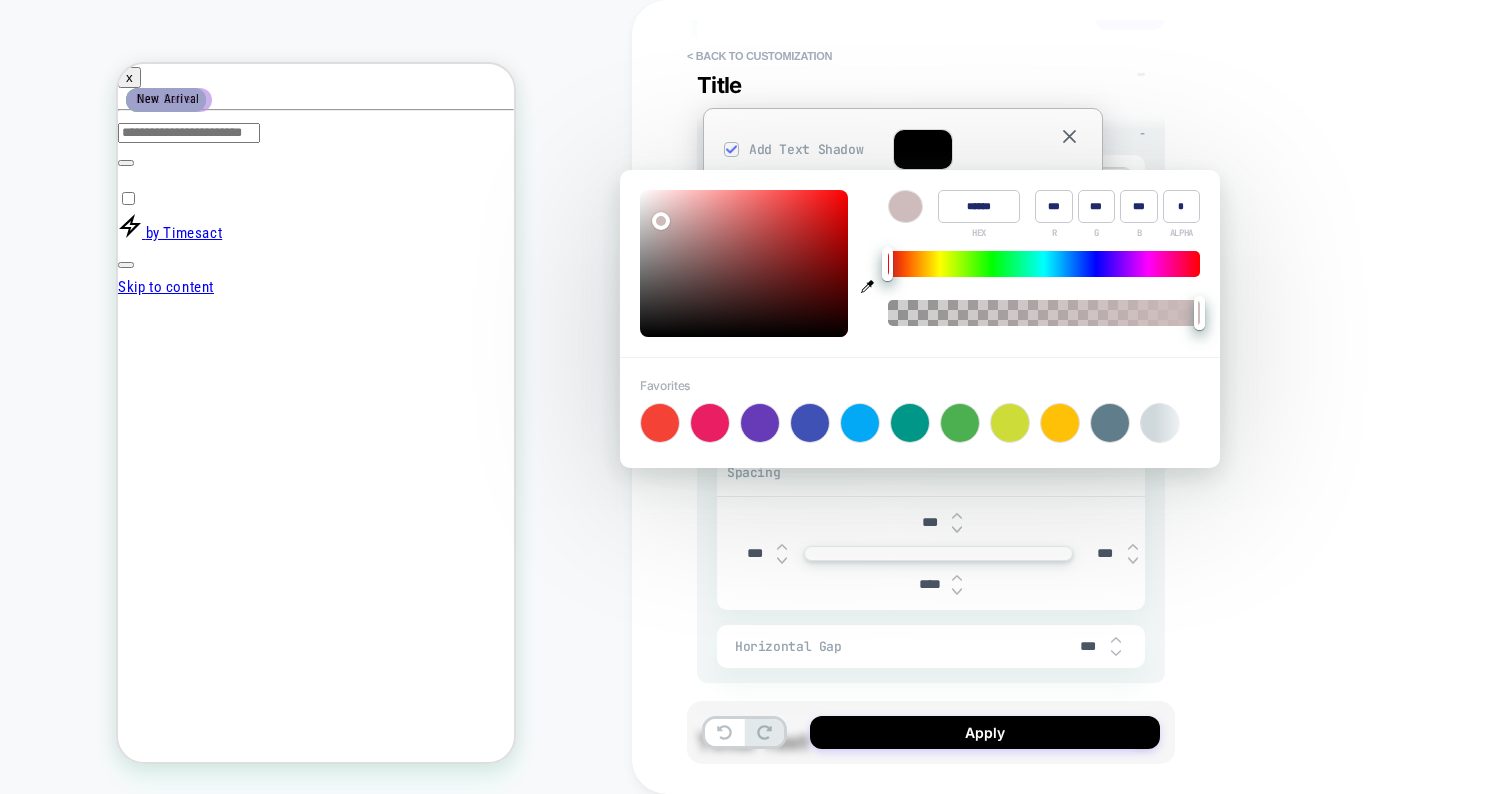 type on "***" 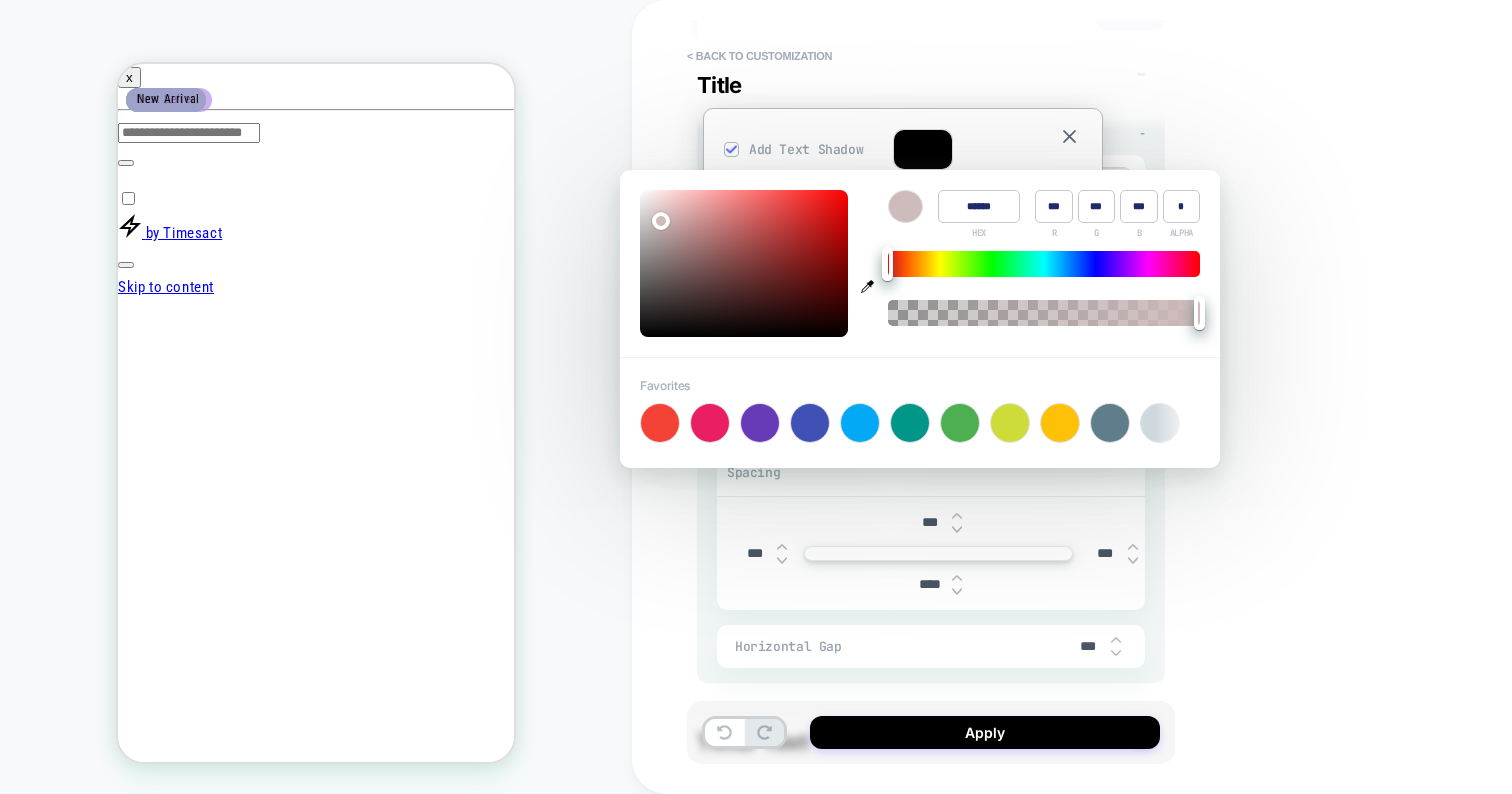 type on "******" 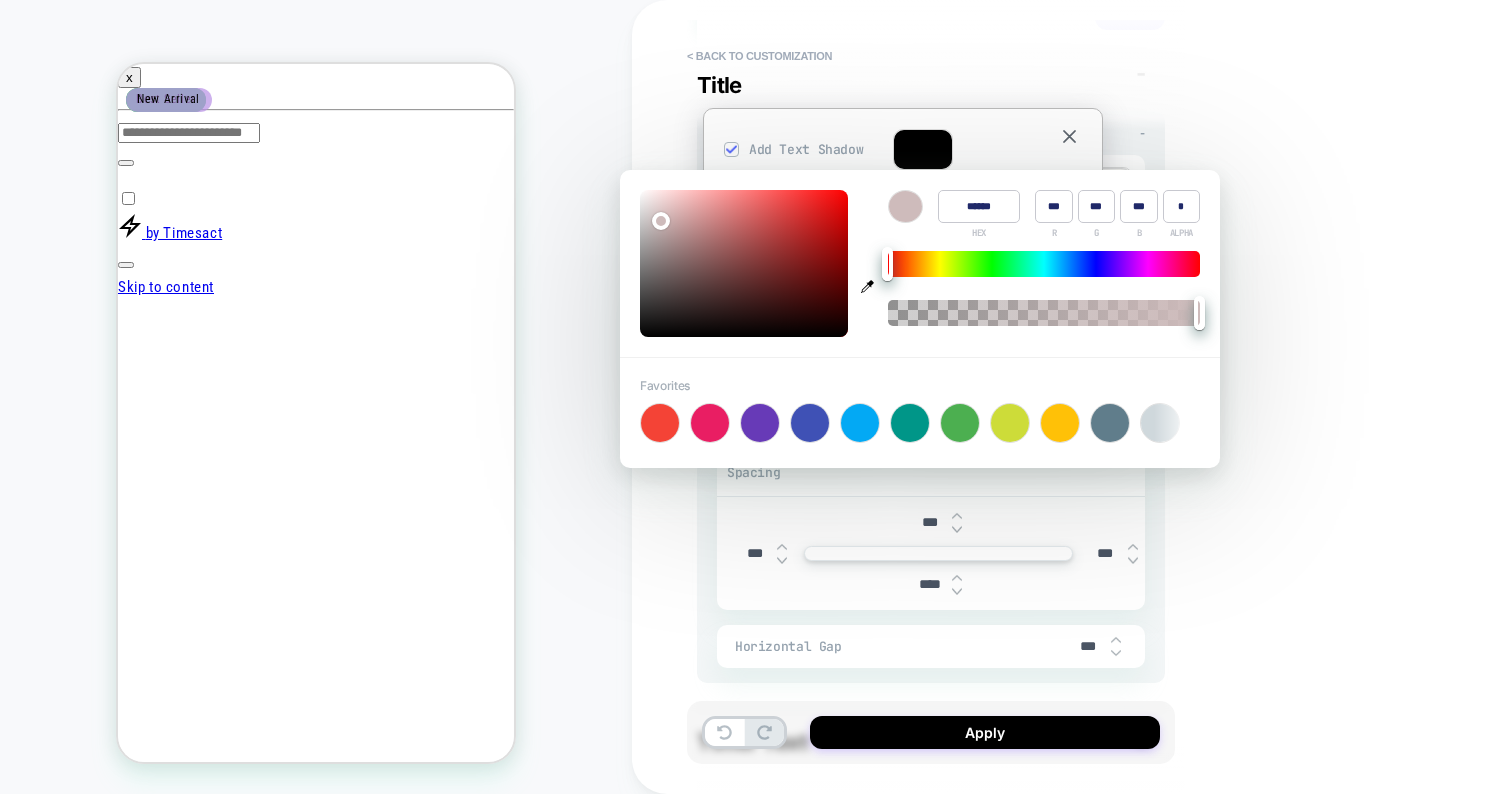type on "***" 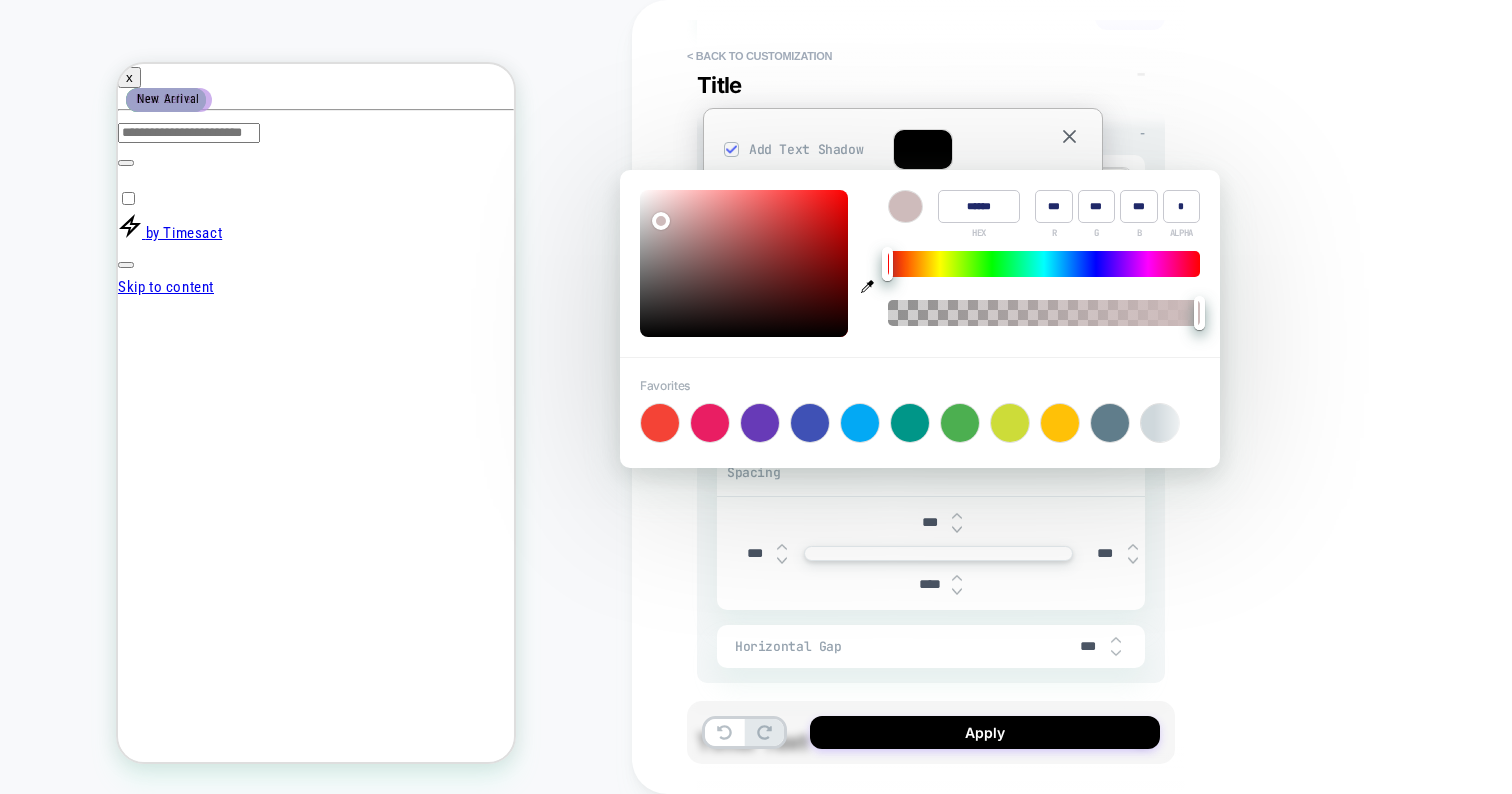 type on "******" 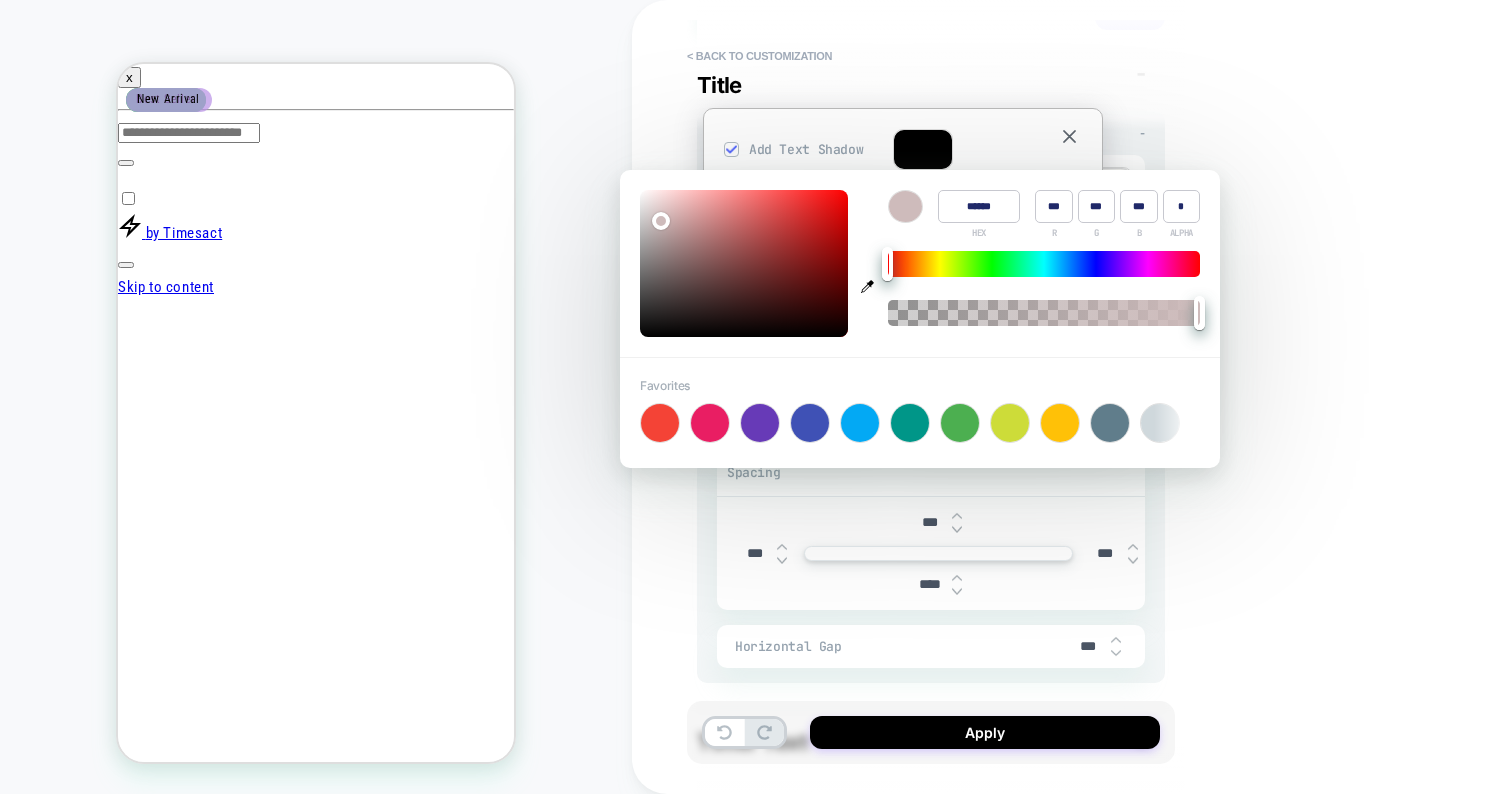 type on "***" 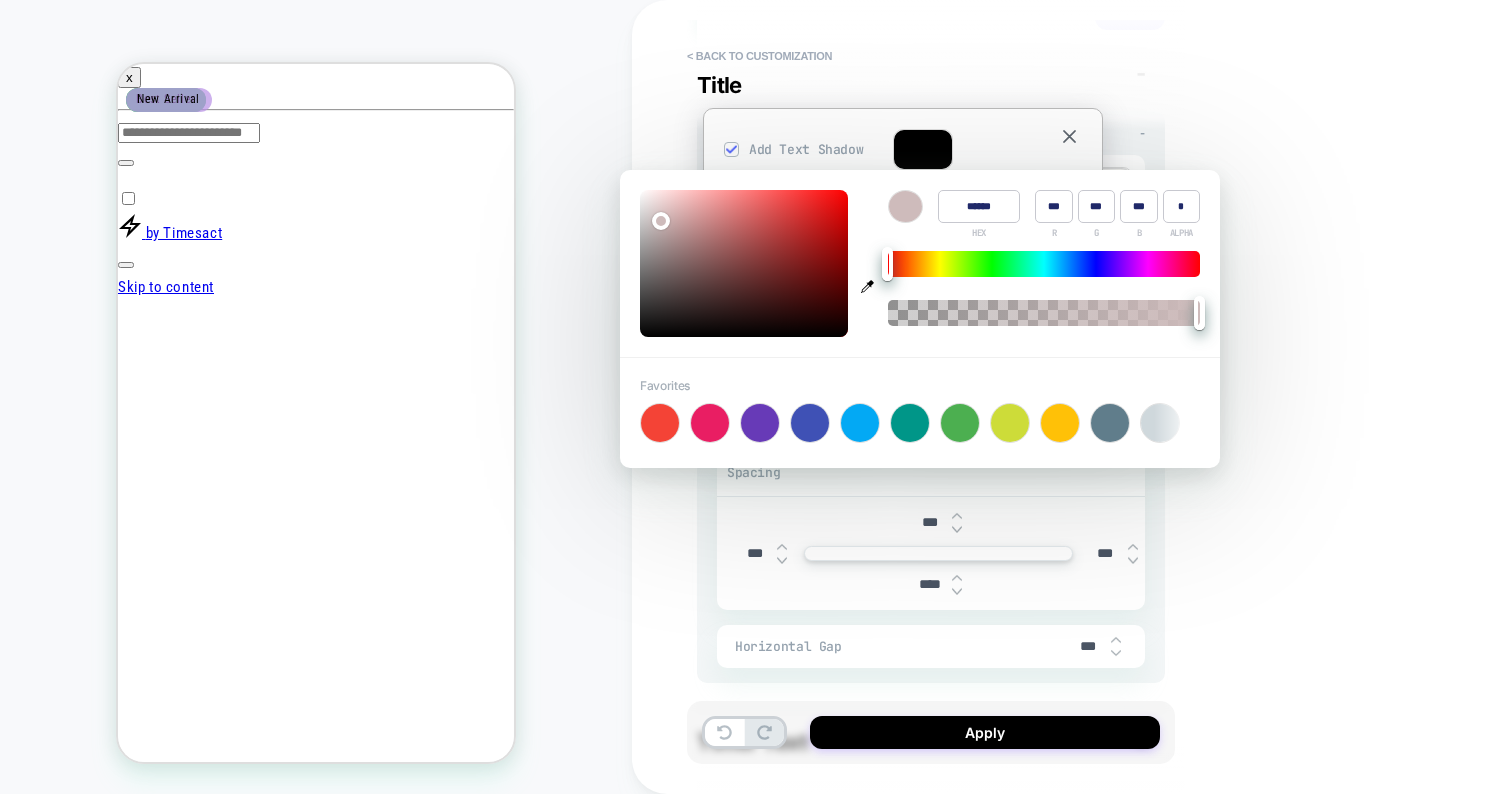 type on "***" 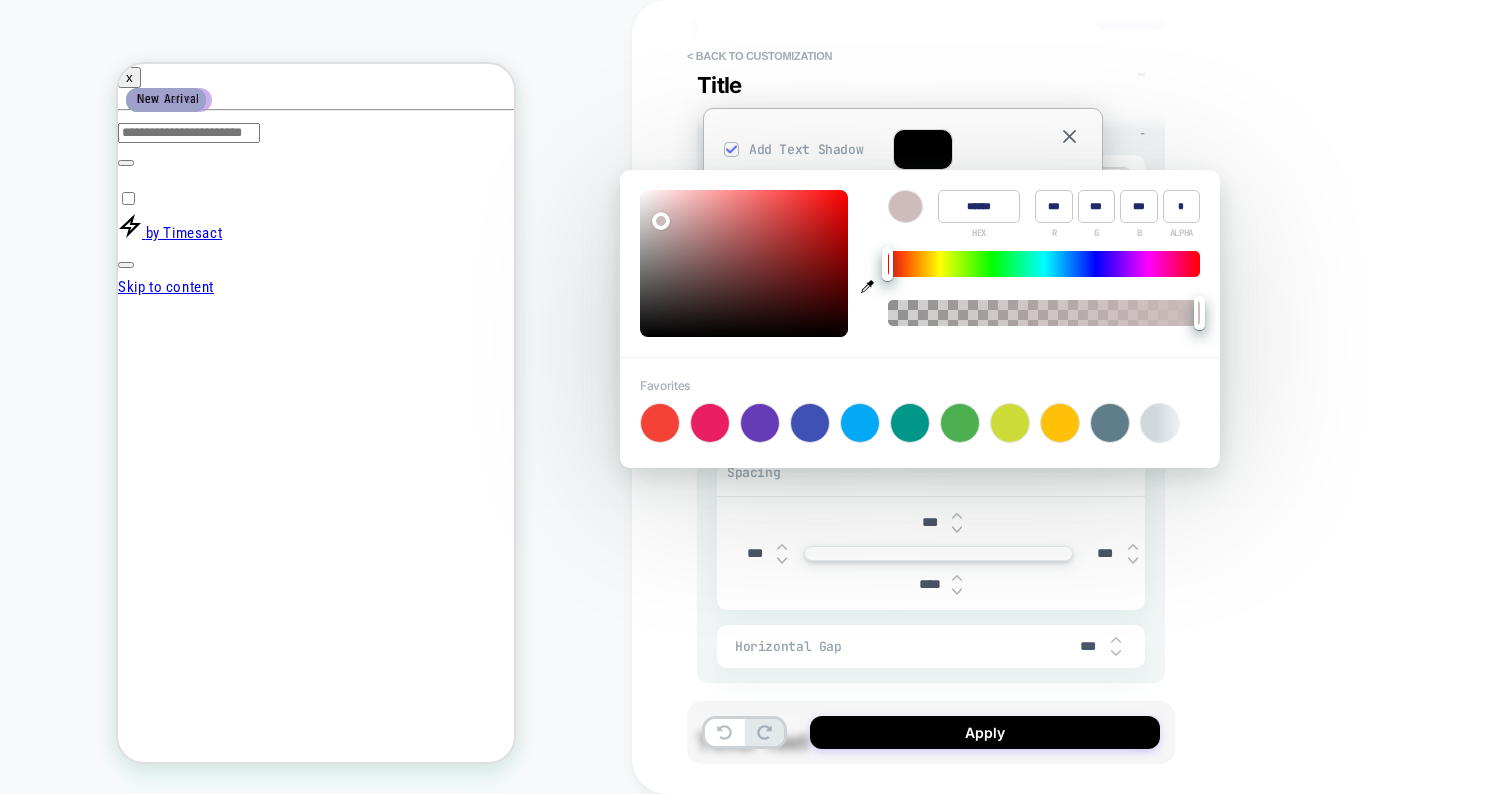 type on "***" 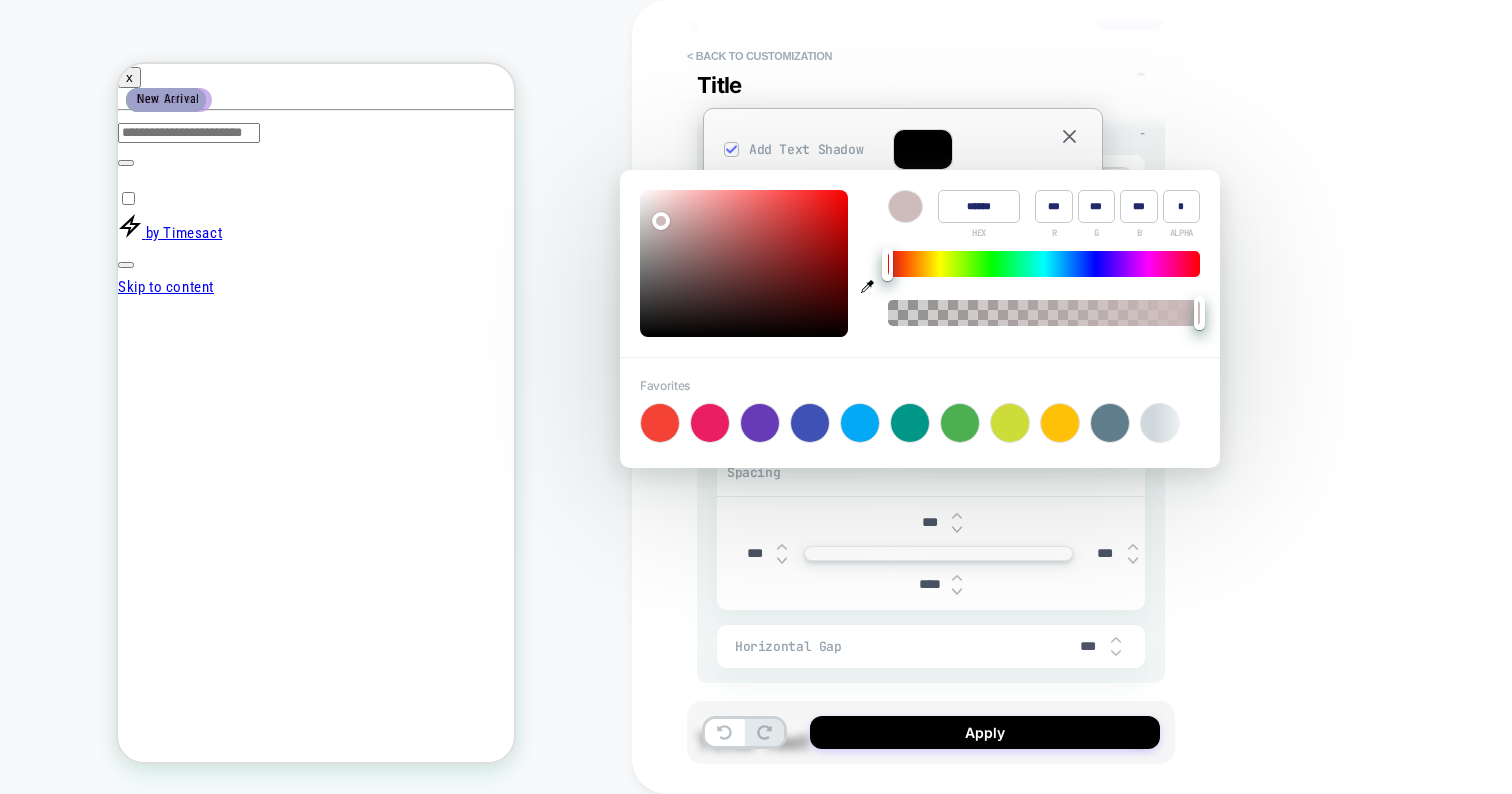 type on "******" 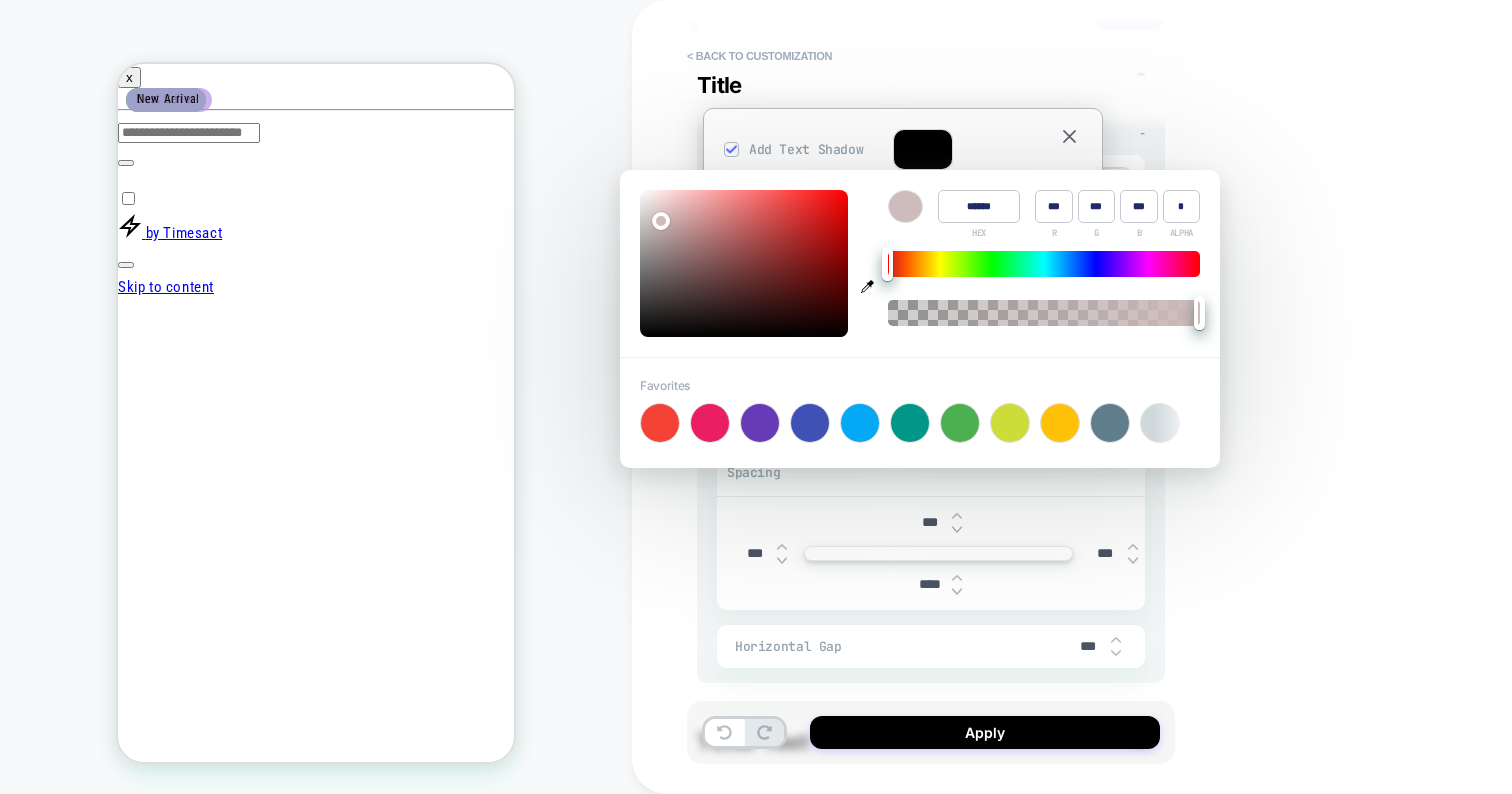type on "***" 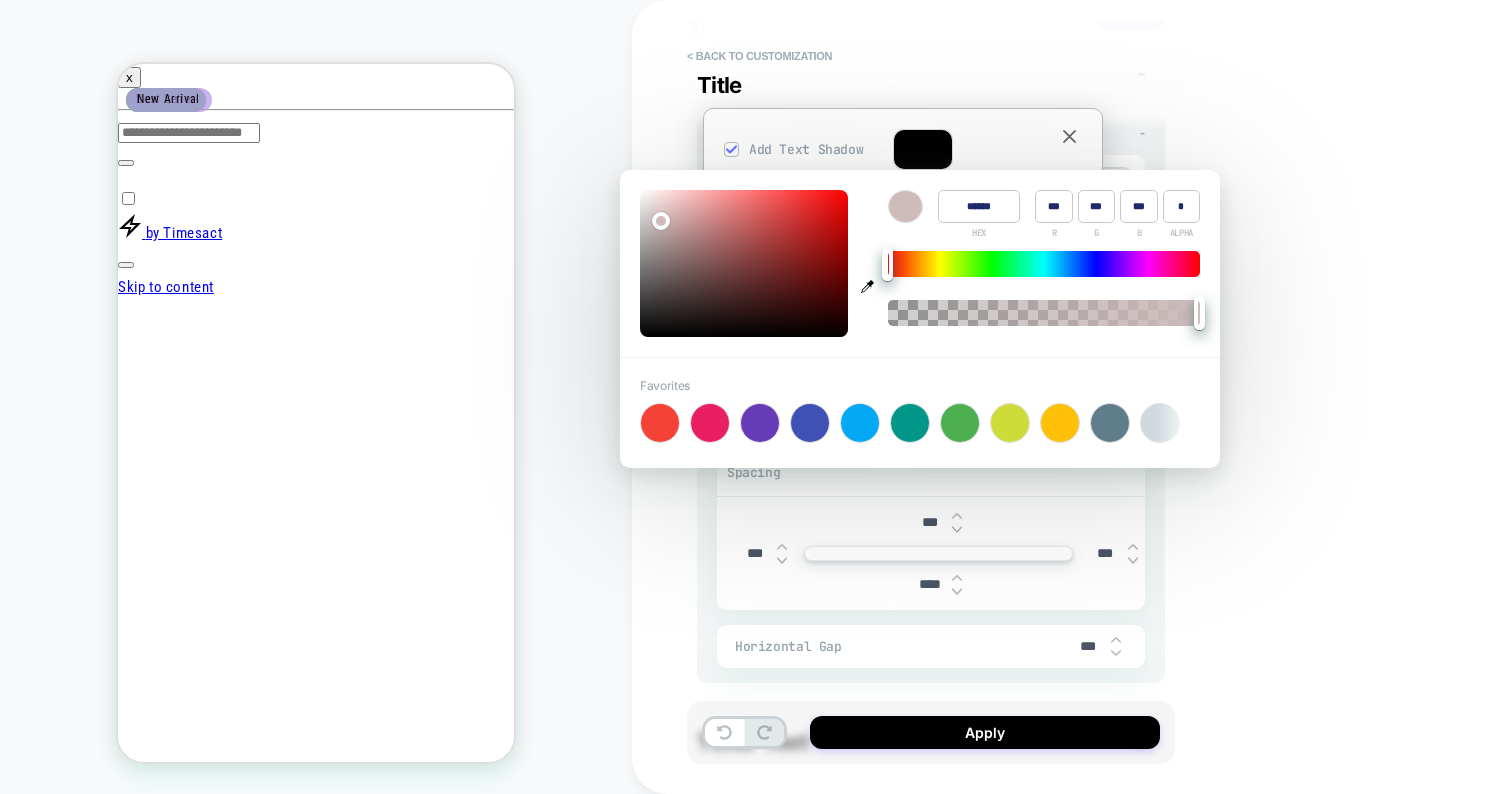 type on "***" 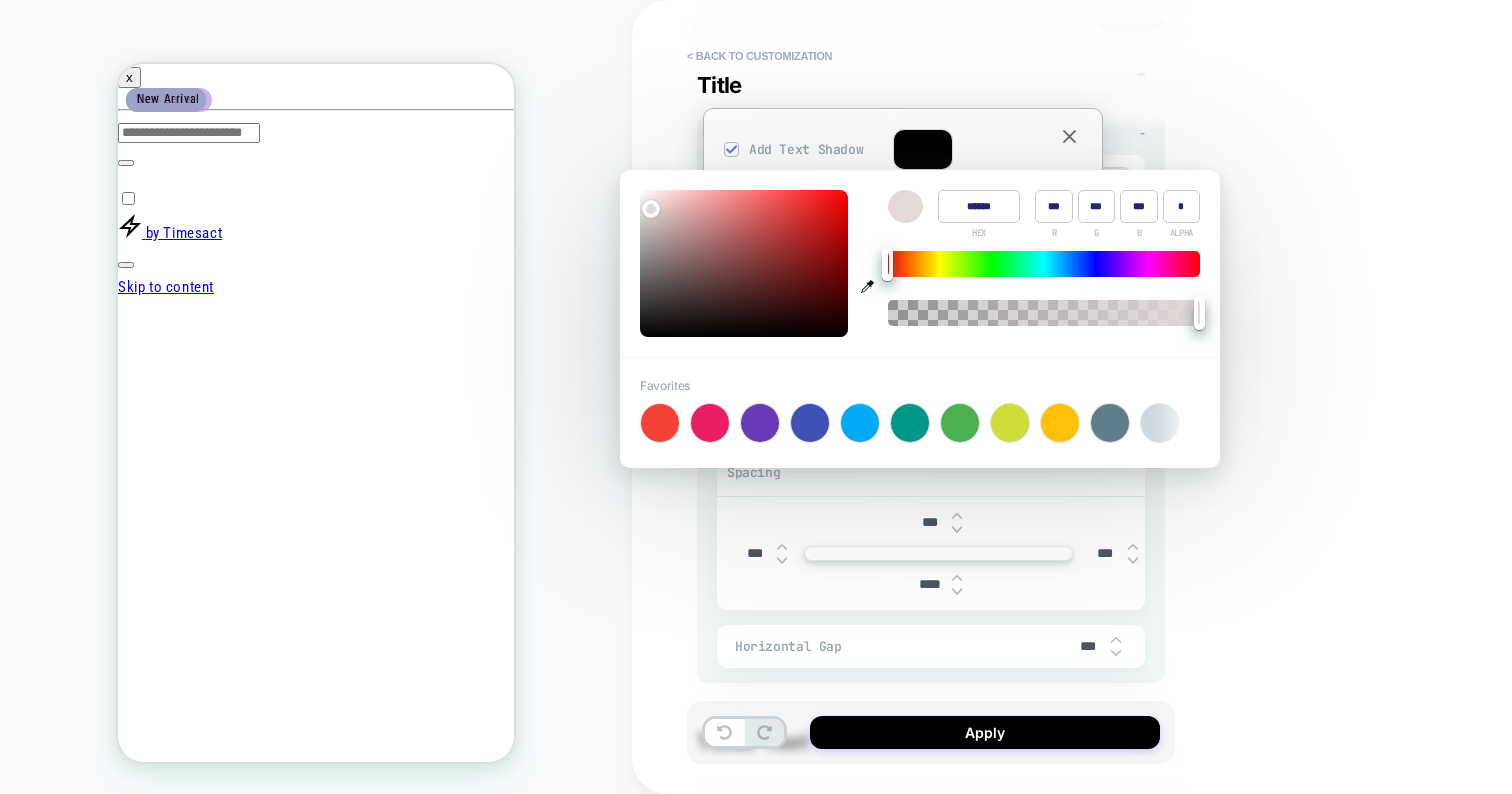 type on "******" 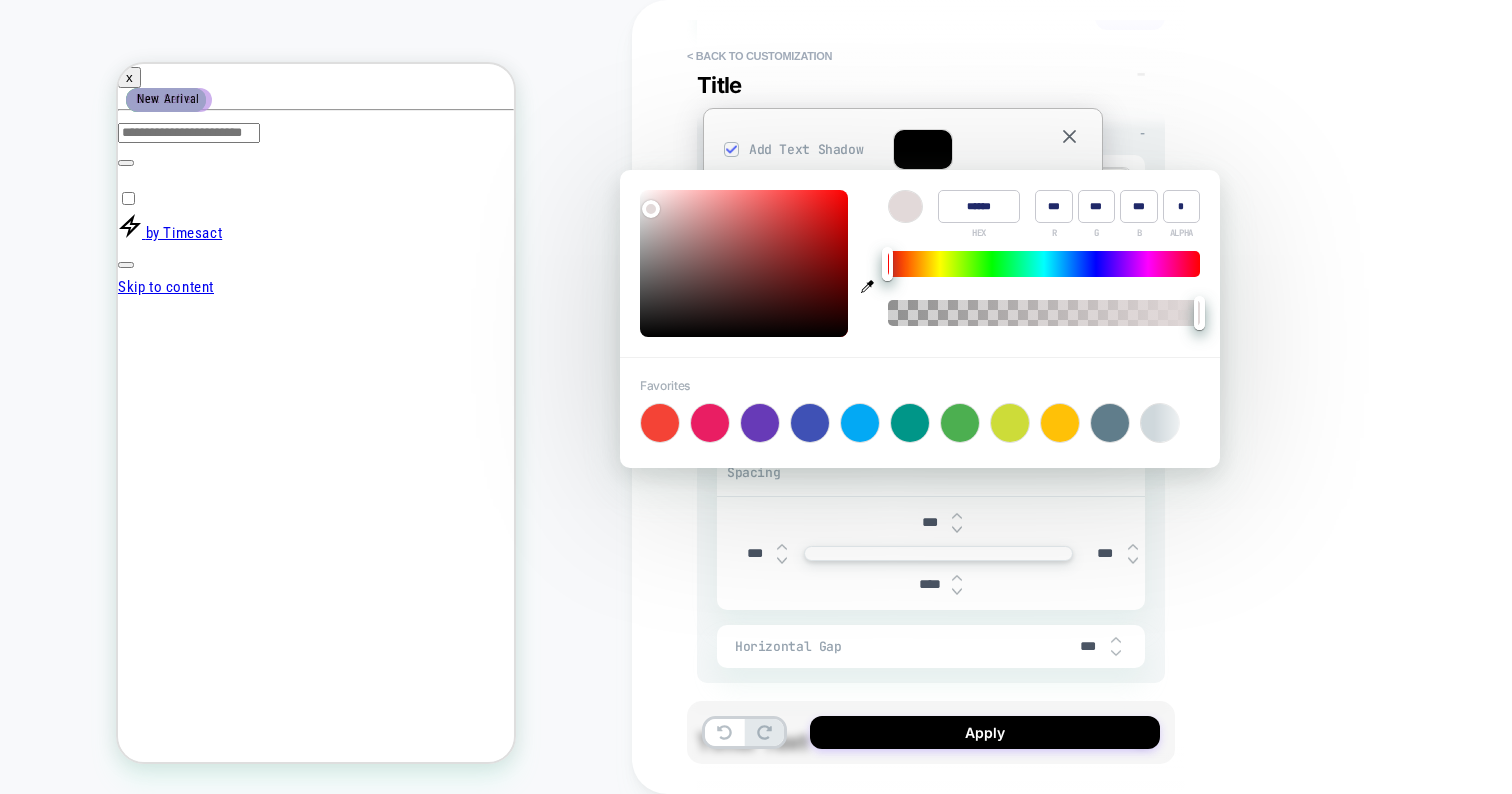 type on "***" 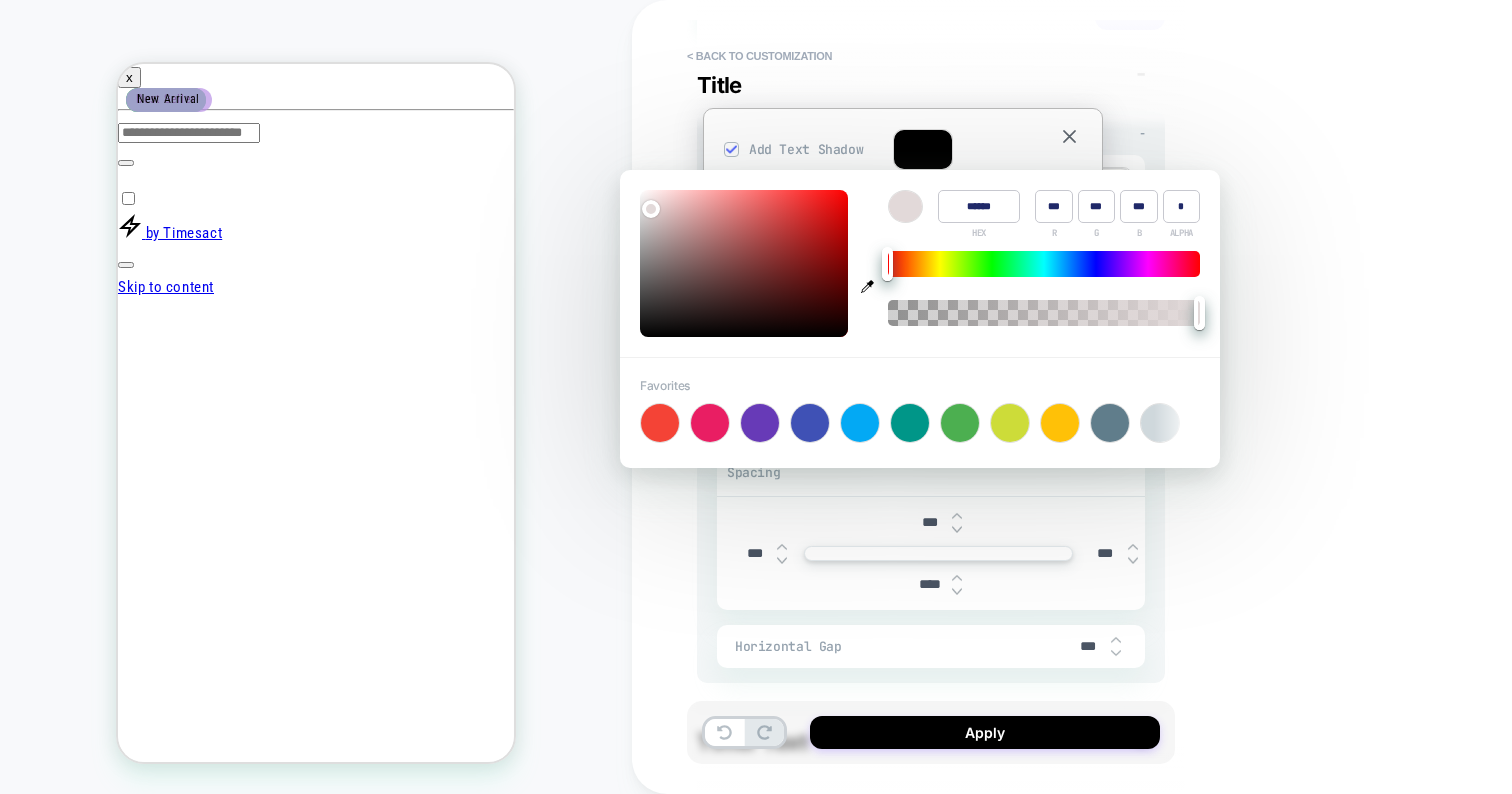 click at bounding box center [744, 263] 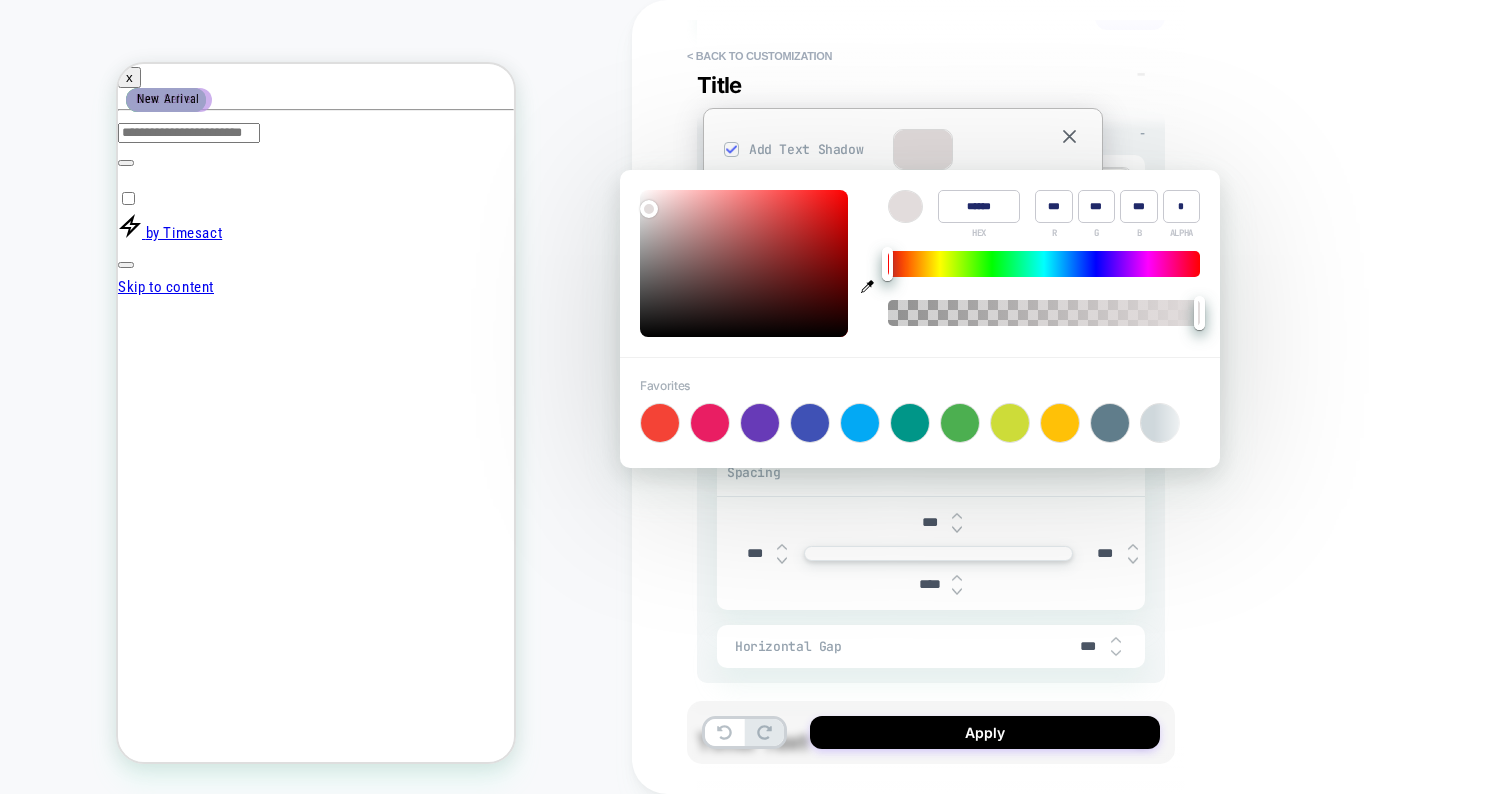click on "Title" at bounding box center [941, 85] 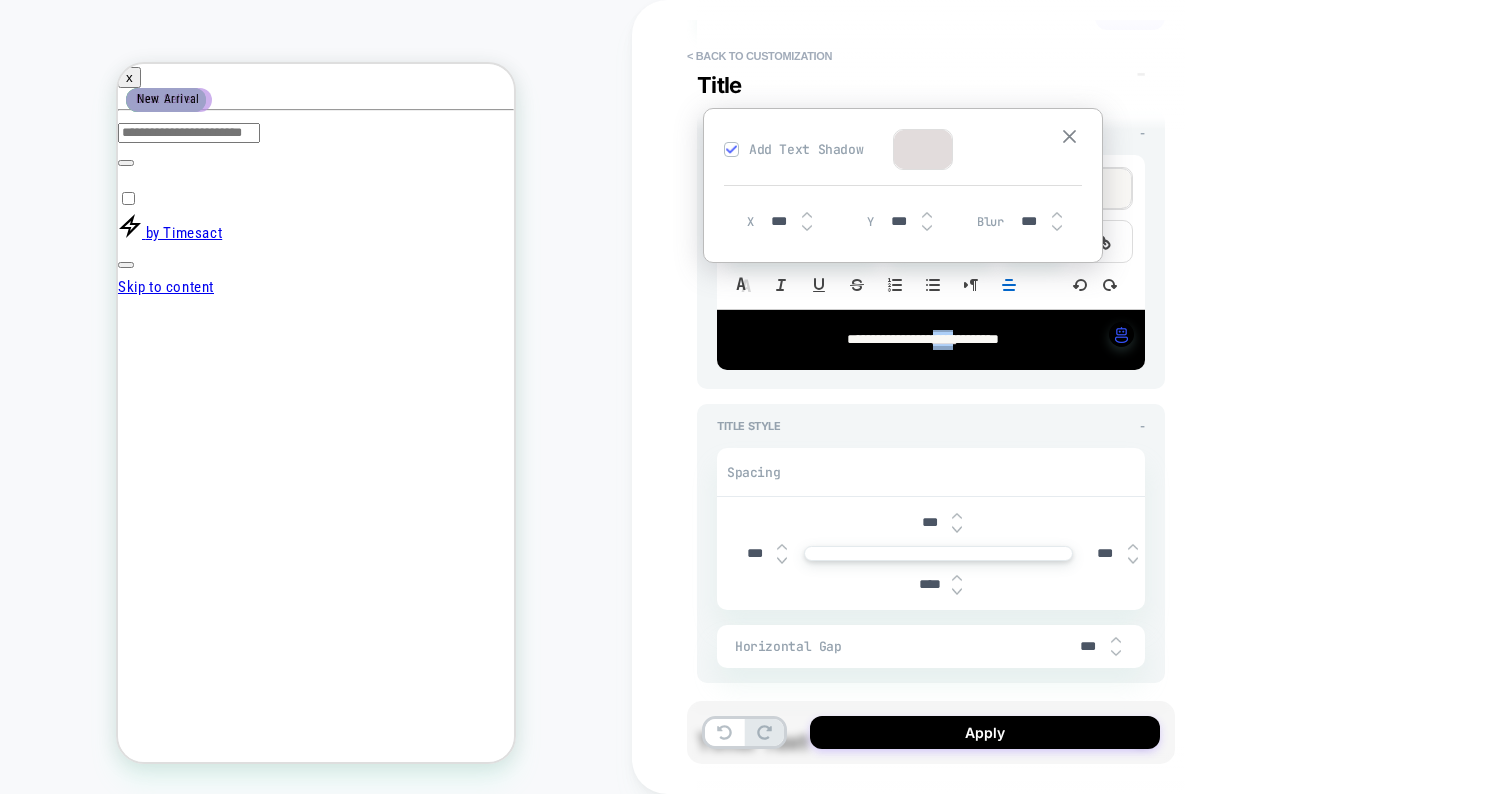click at bounding box center (1069, 136) 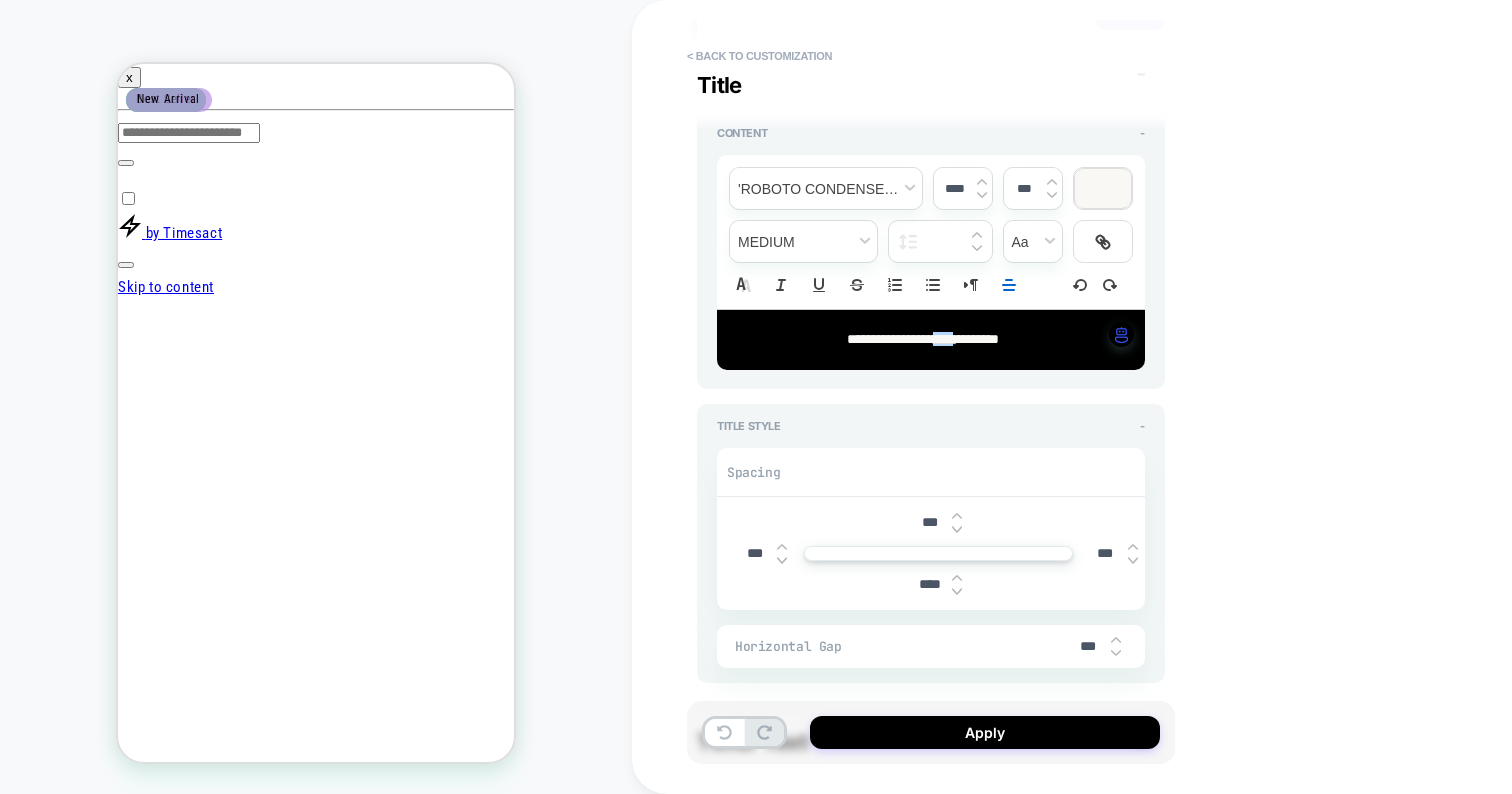 click on "**********" at bounding box center (1072, 397) 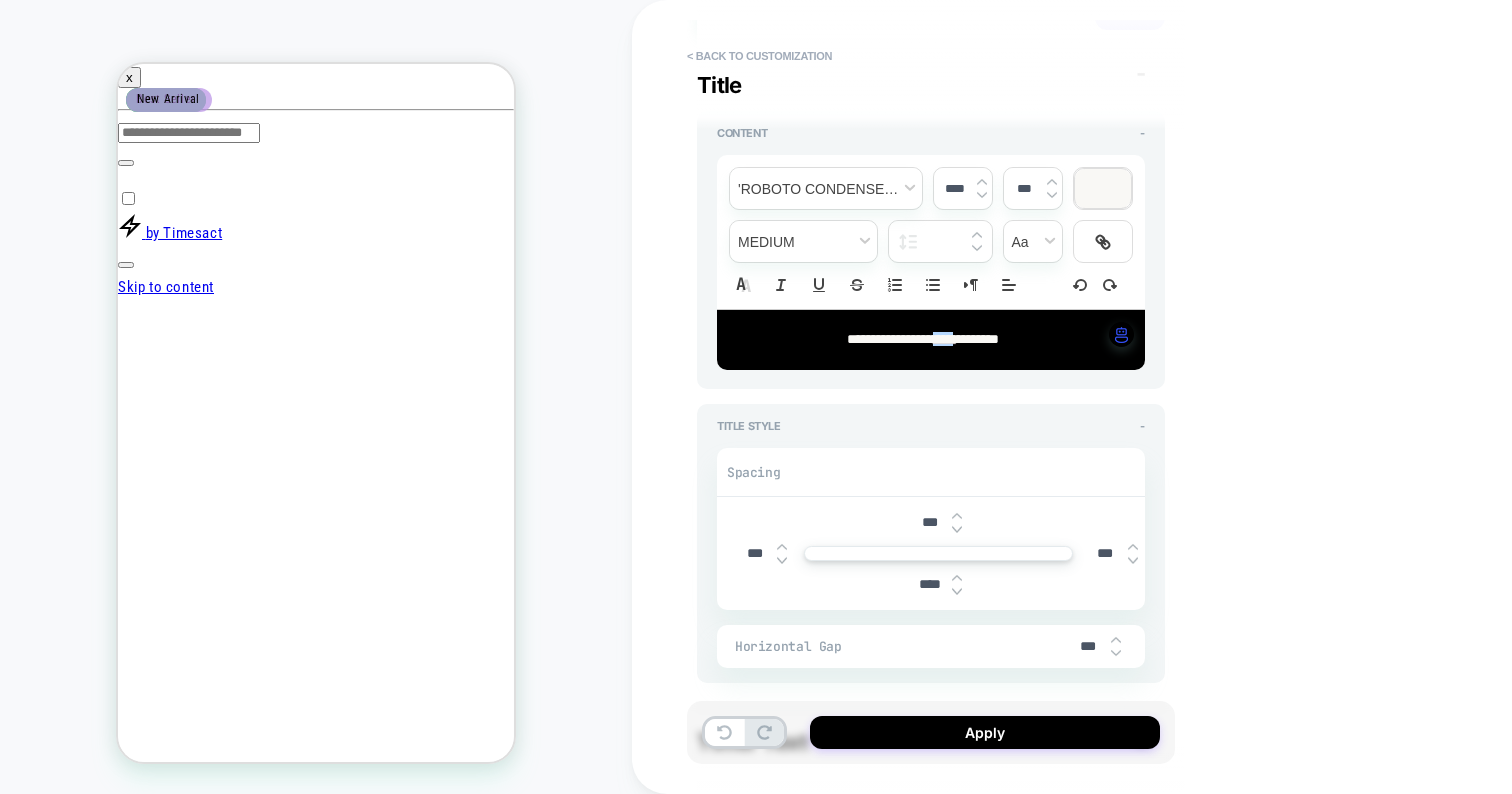 click on "**********" at bounding box center [931, 340] 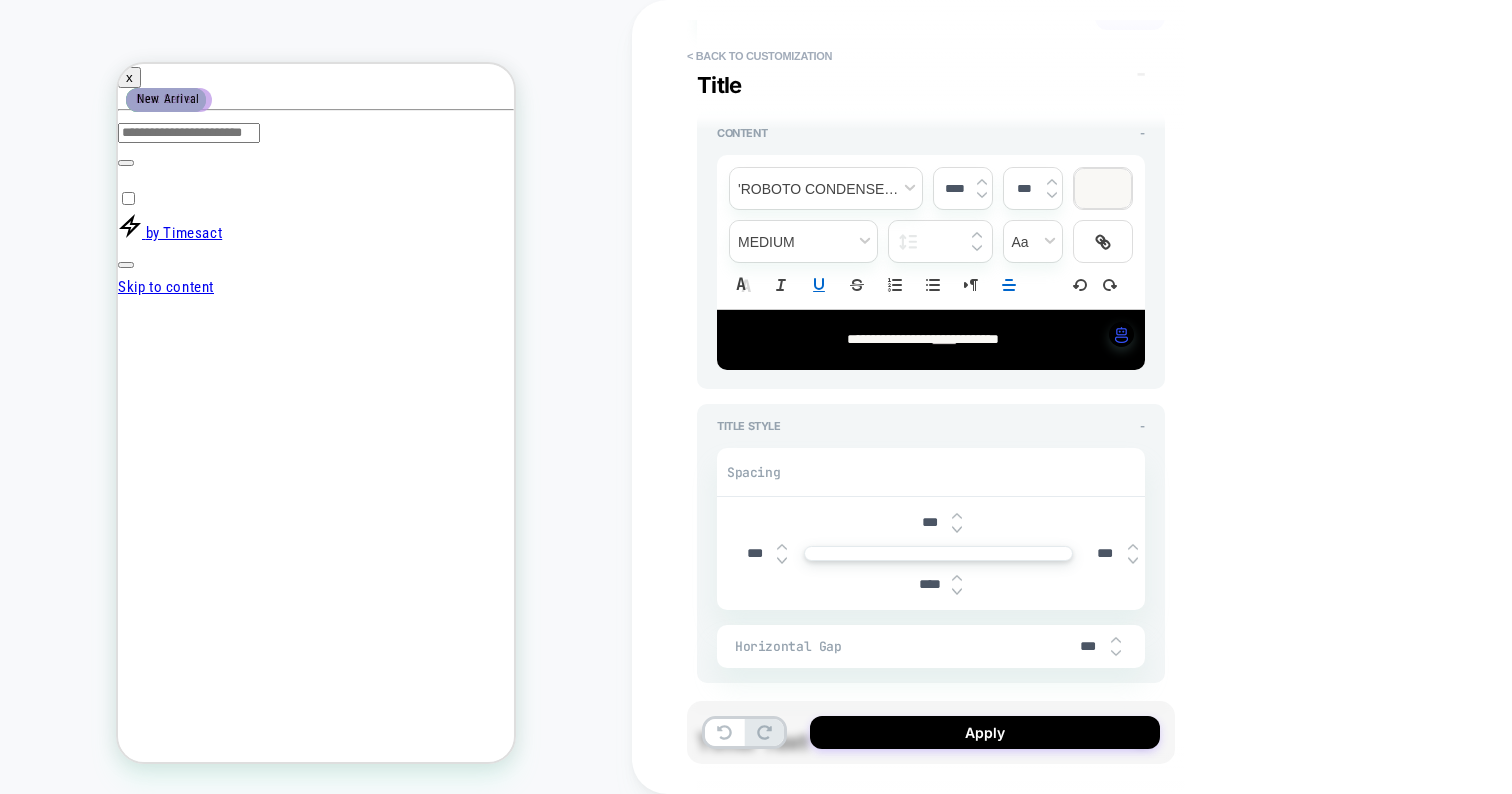 click 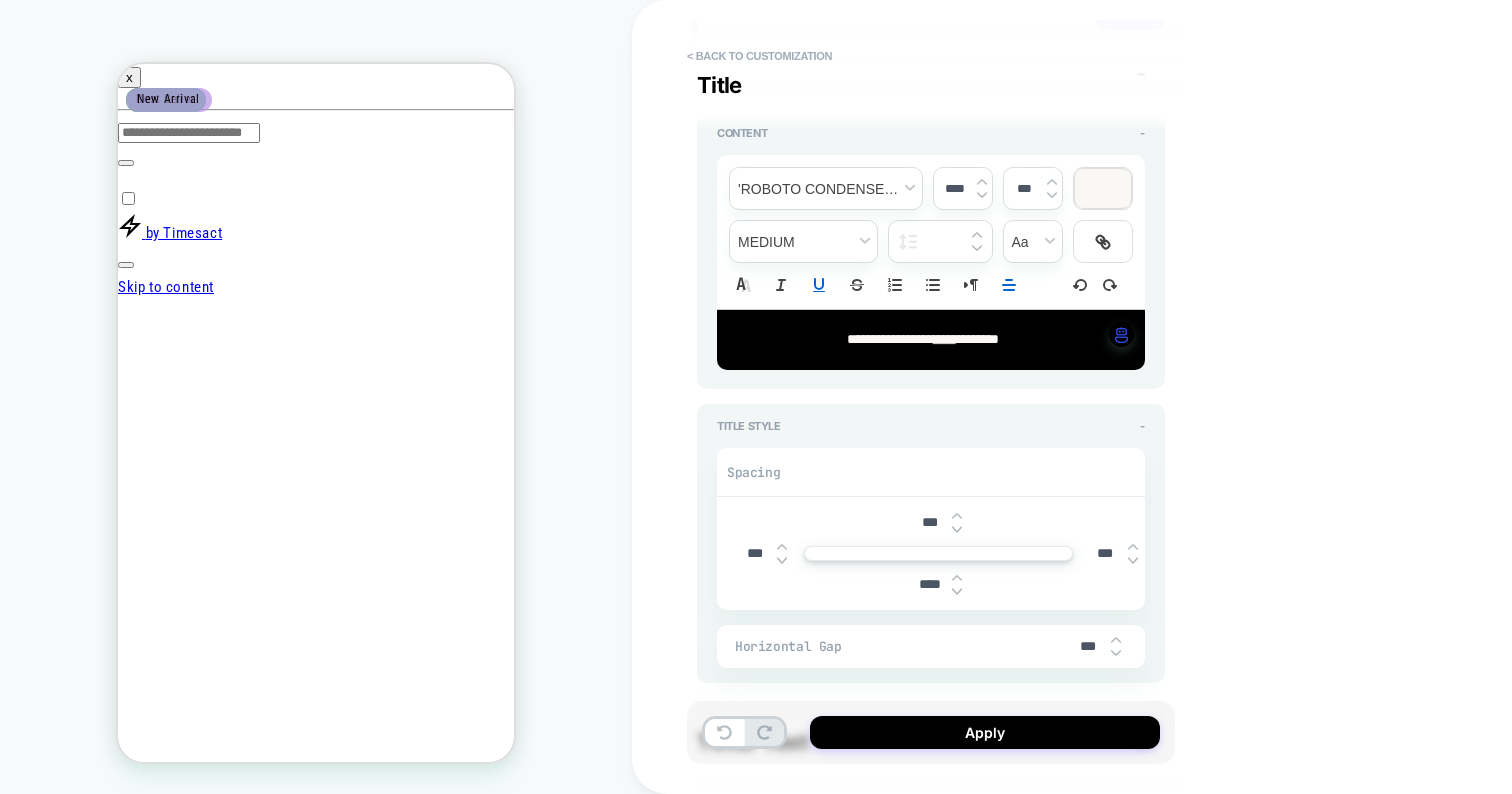 click on "****" at bounding box center (943, 339) 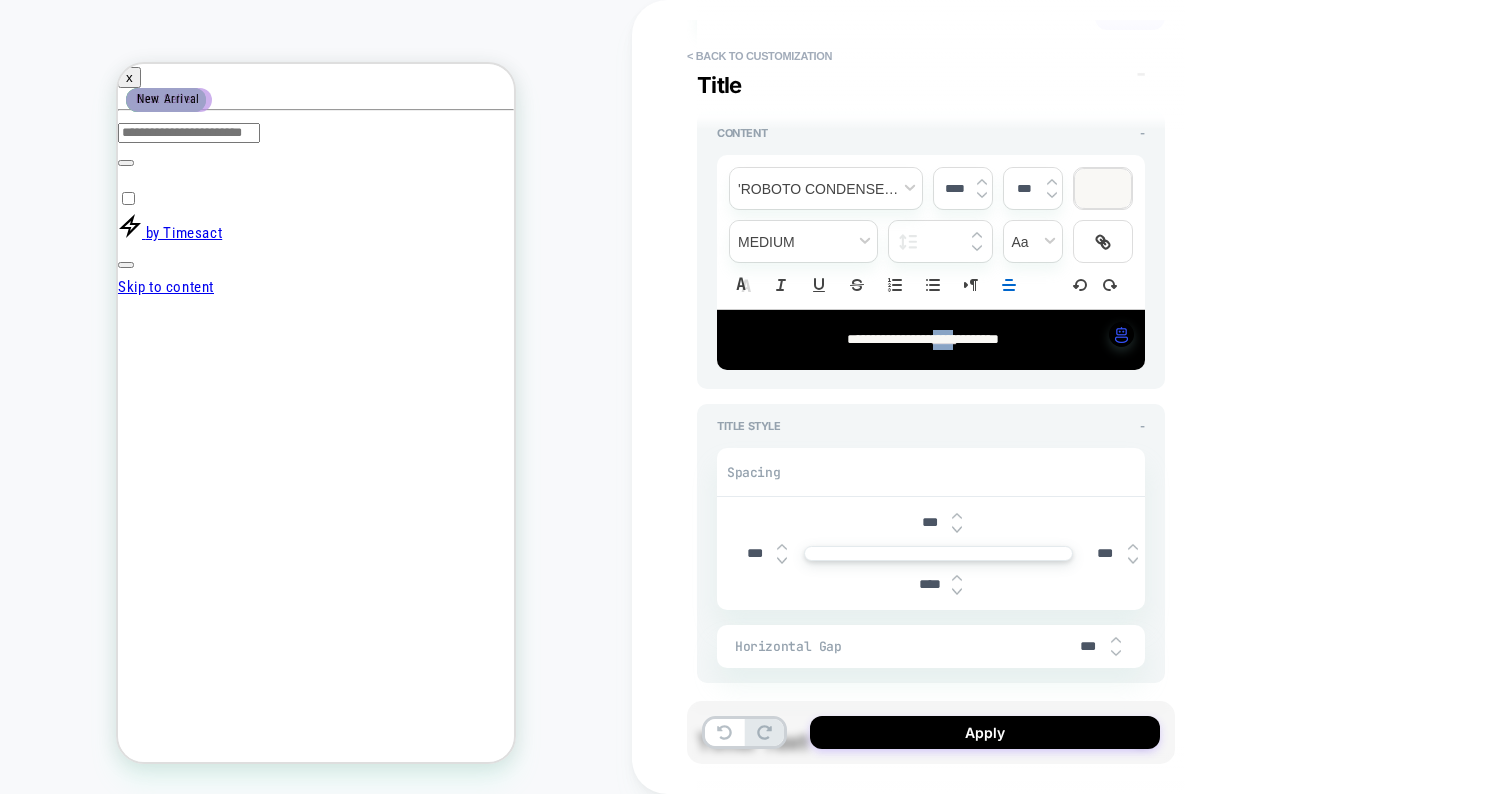 click on "****" at bounding box center [943, 339] 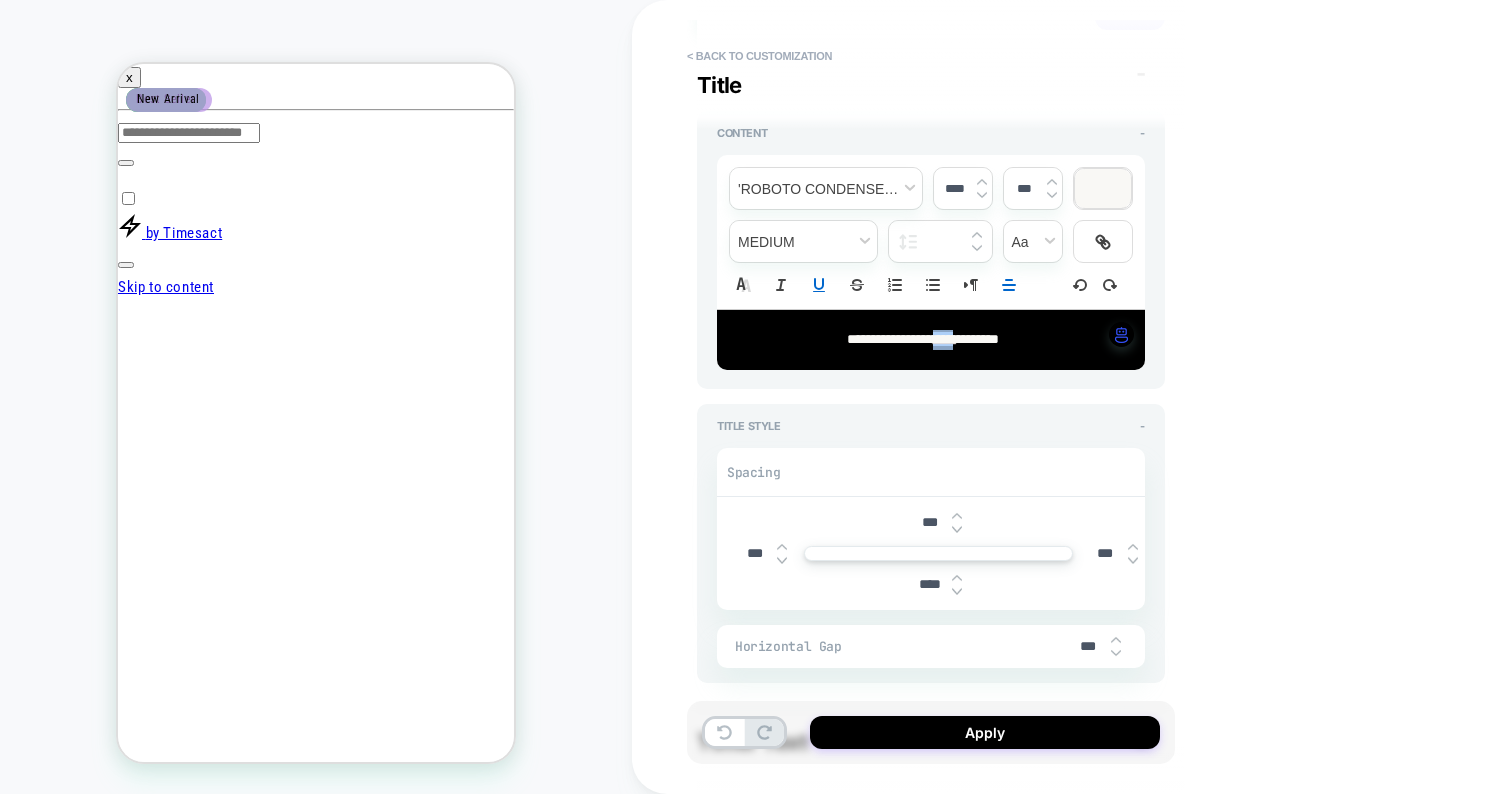 click 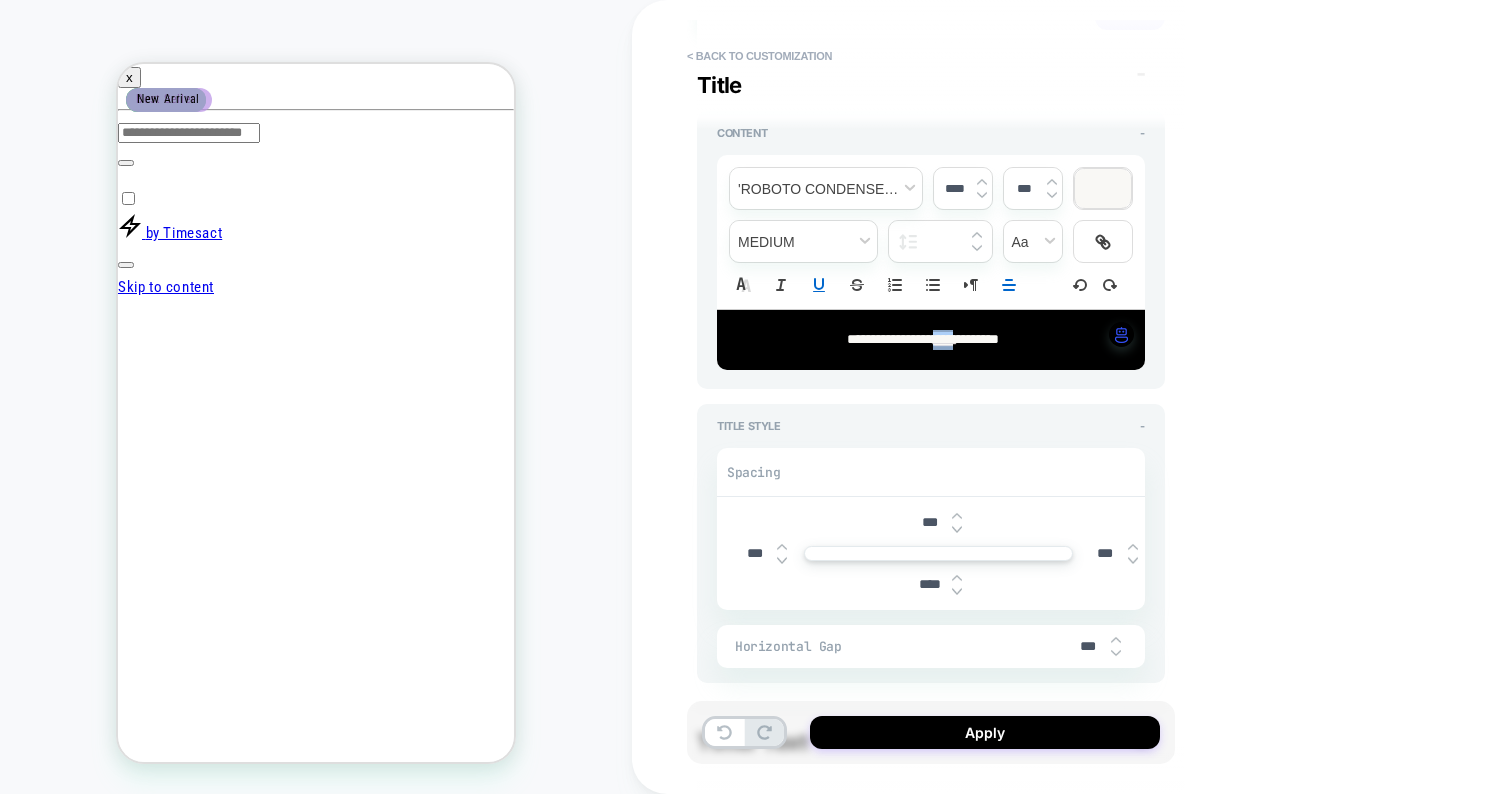 click 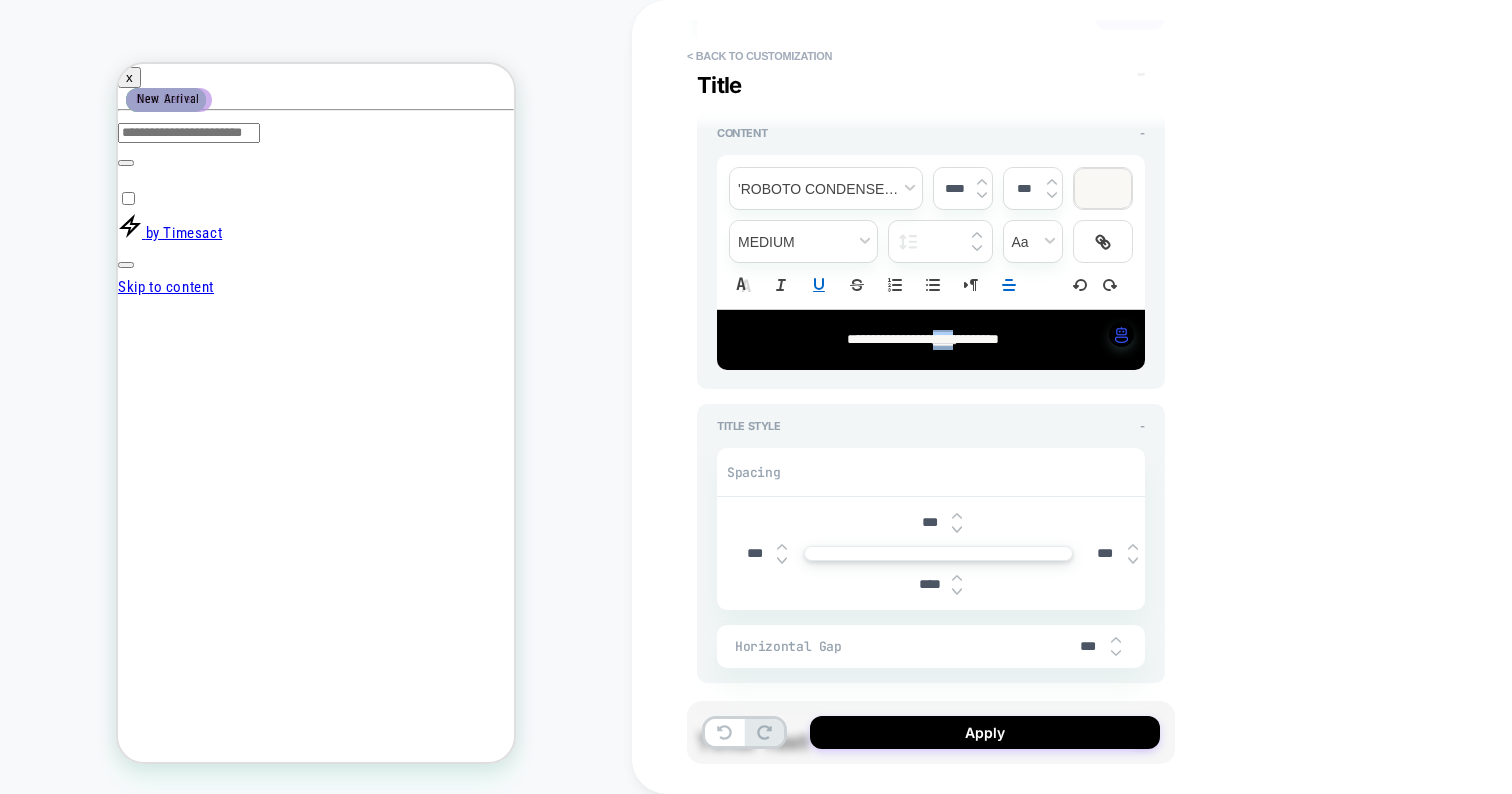 type on "*" 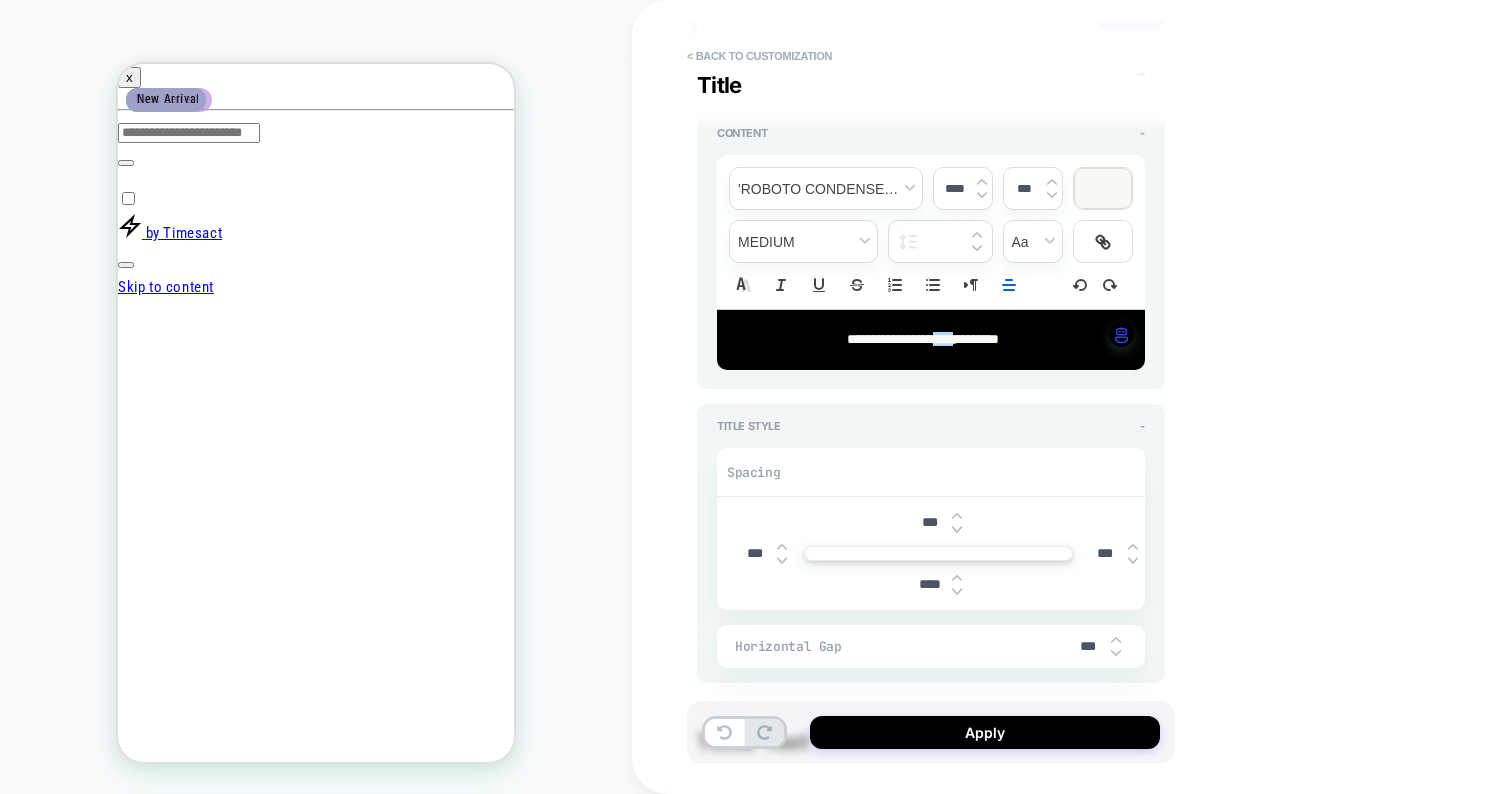click on "**********" at bounding box center [1072, 397] 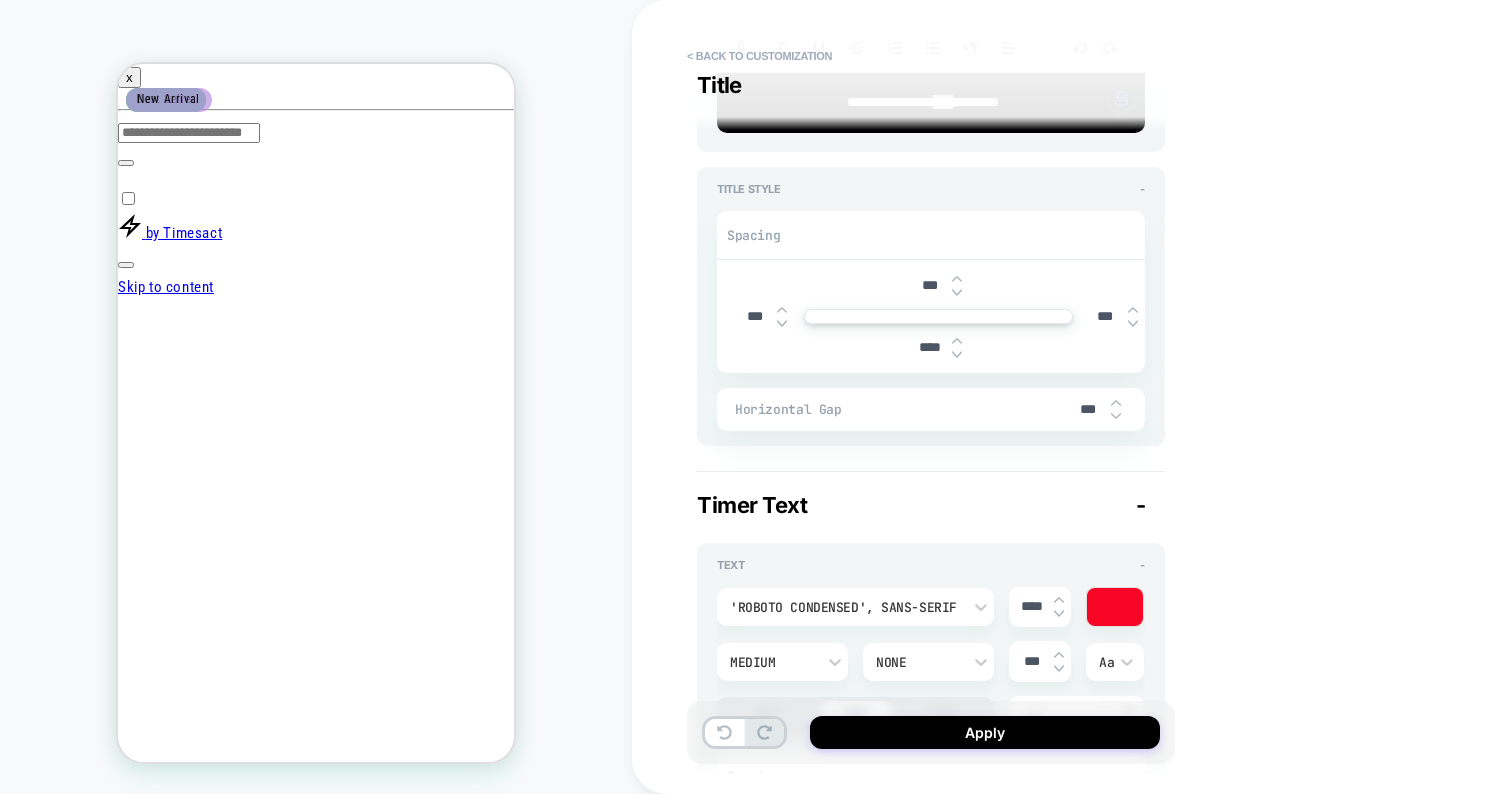 scroll, scrollTop: 514, scrollLeft: 0, axis: vertical 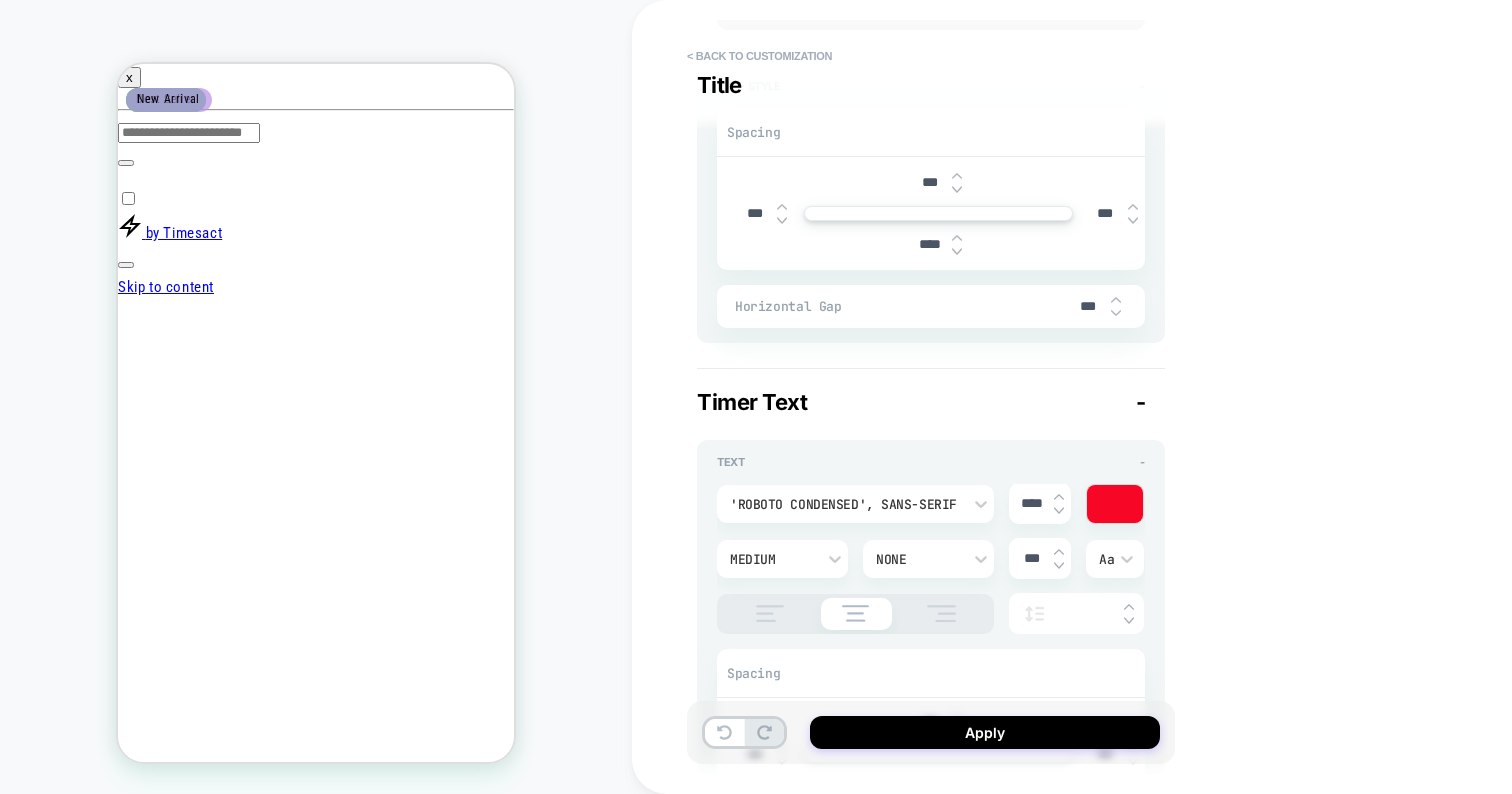 click at bounding box center [957, 251] 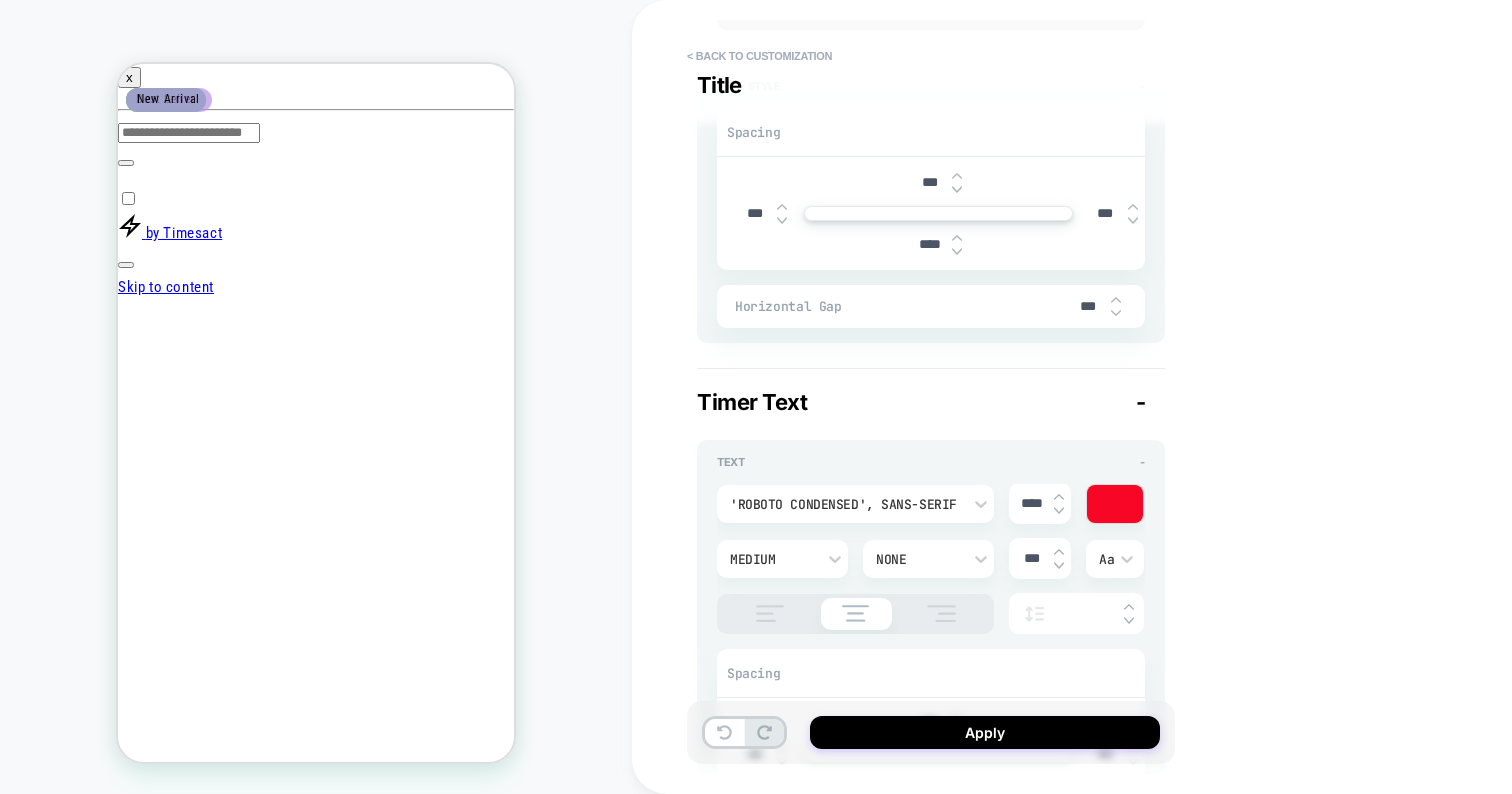 type on "***" 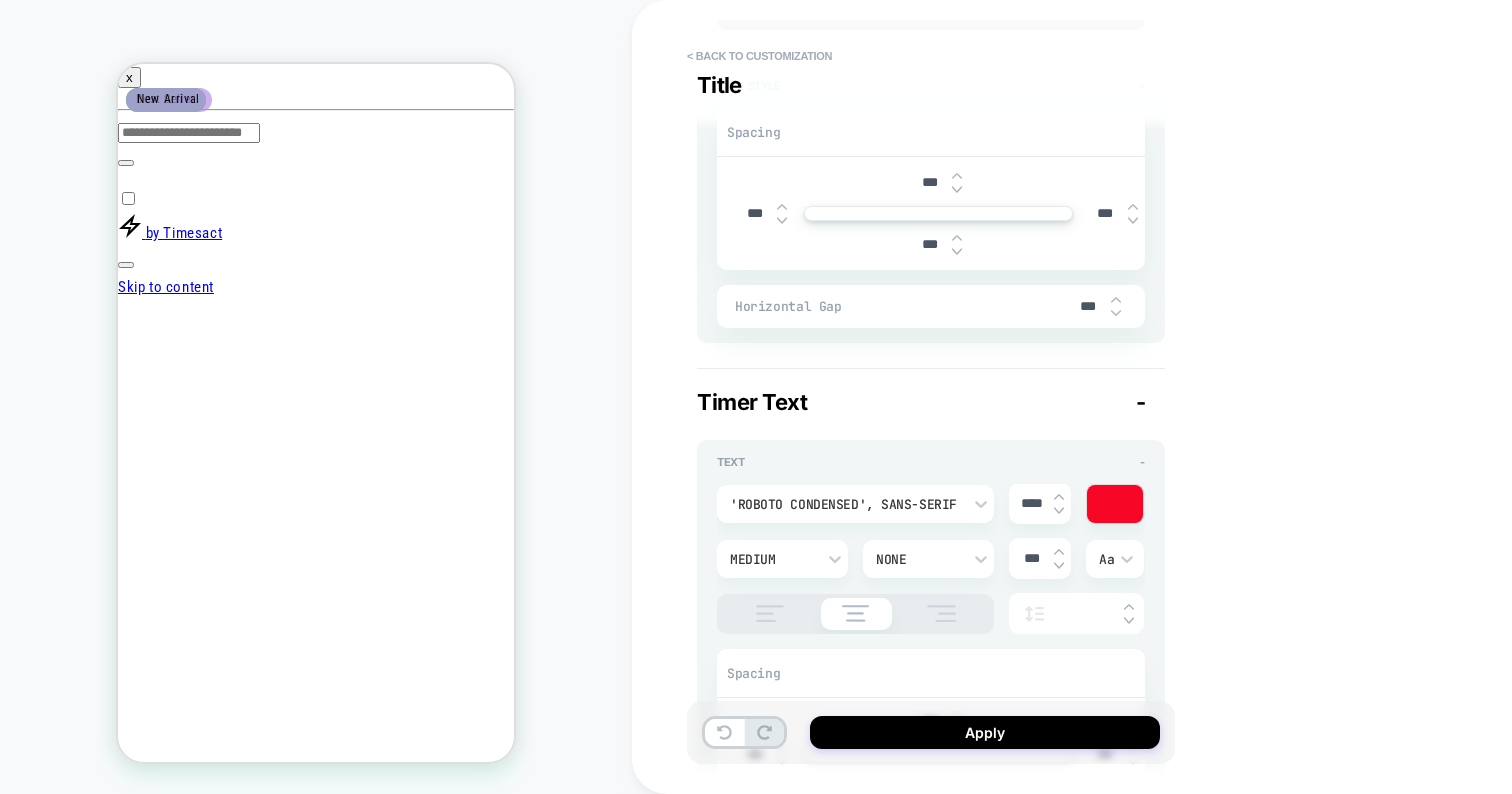 type on "*" 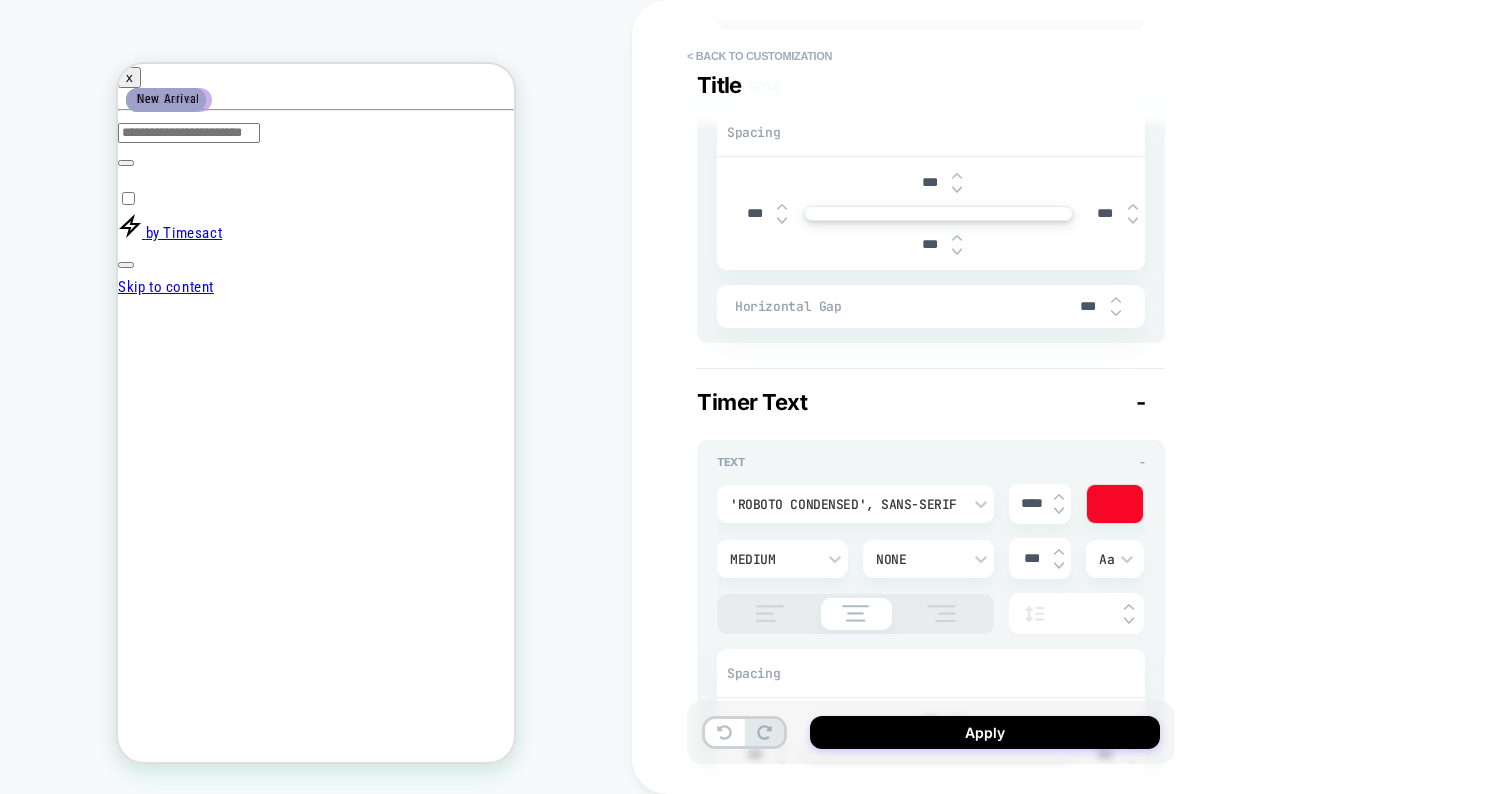 click at bounding box center [957, 251] 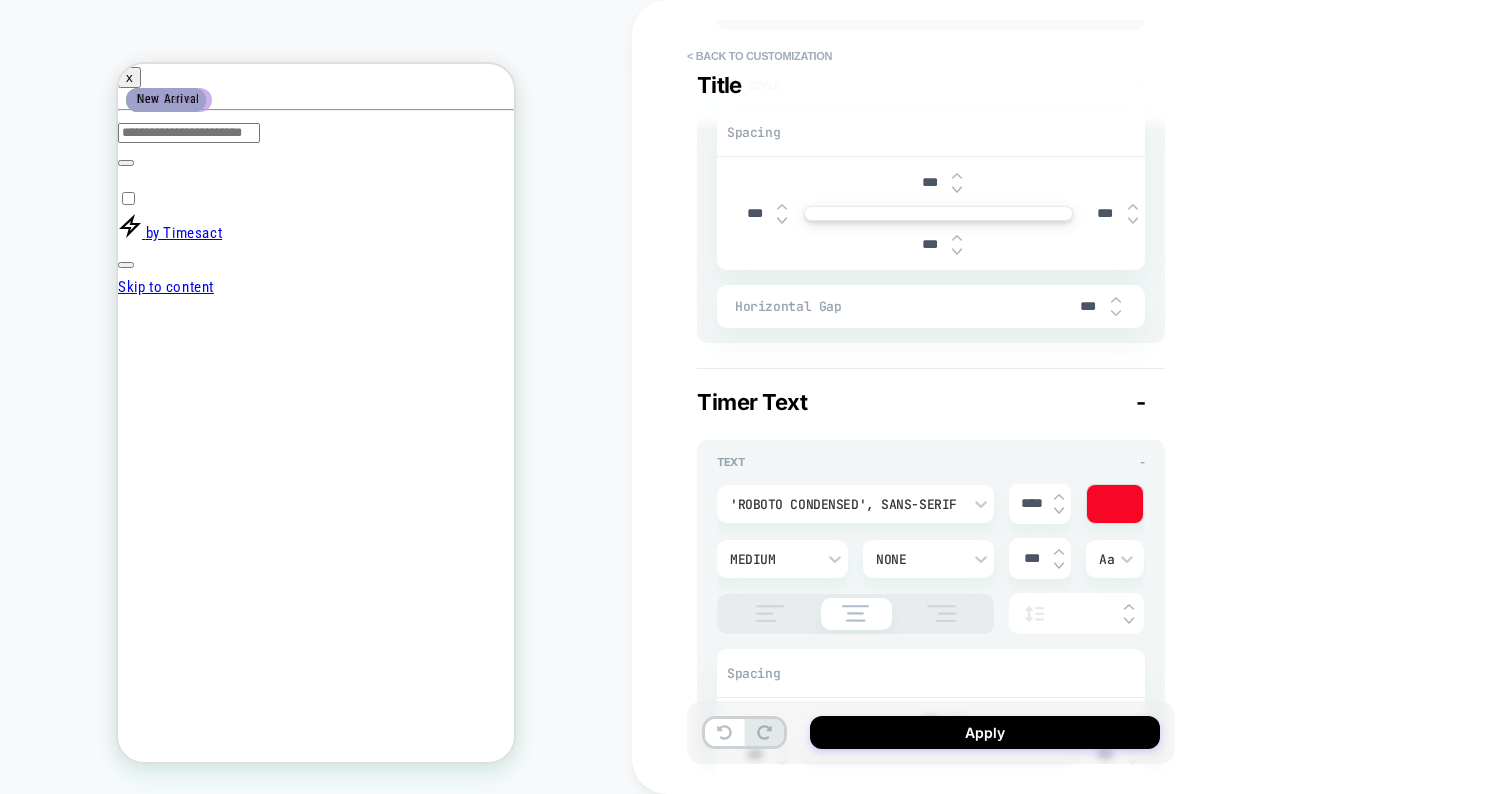 type on "***" 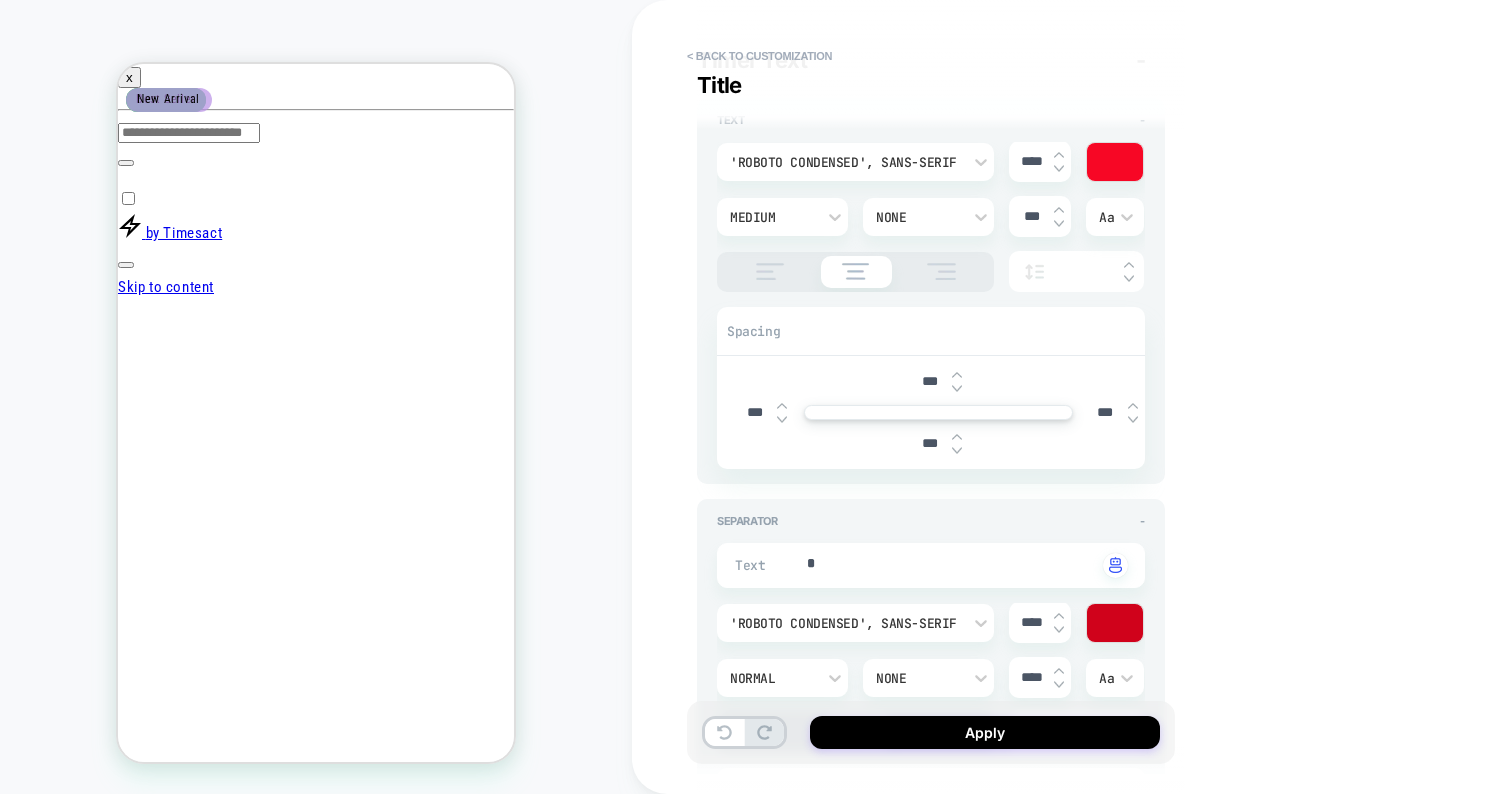 type on "*" 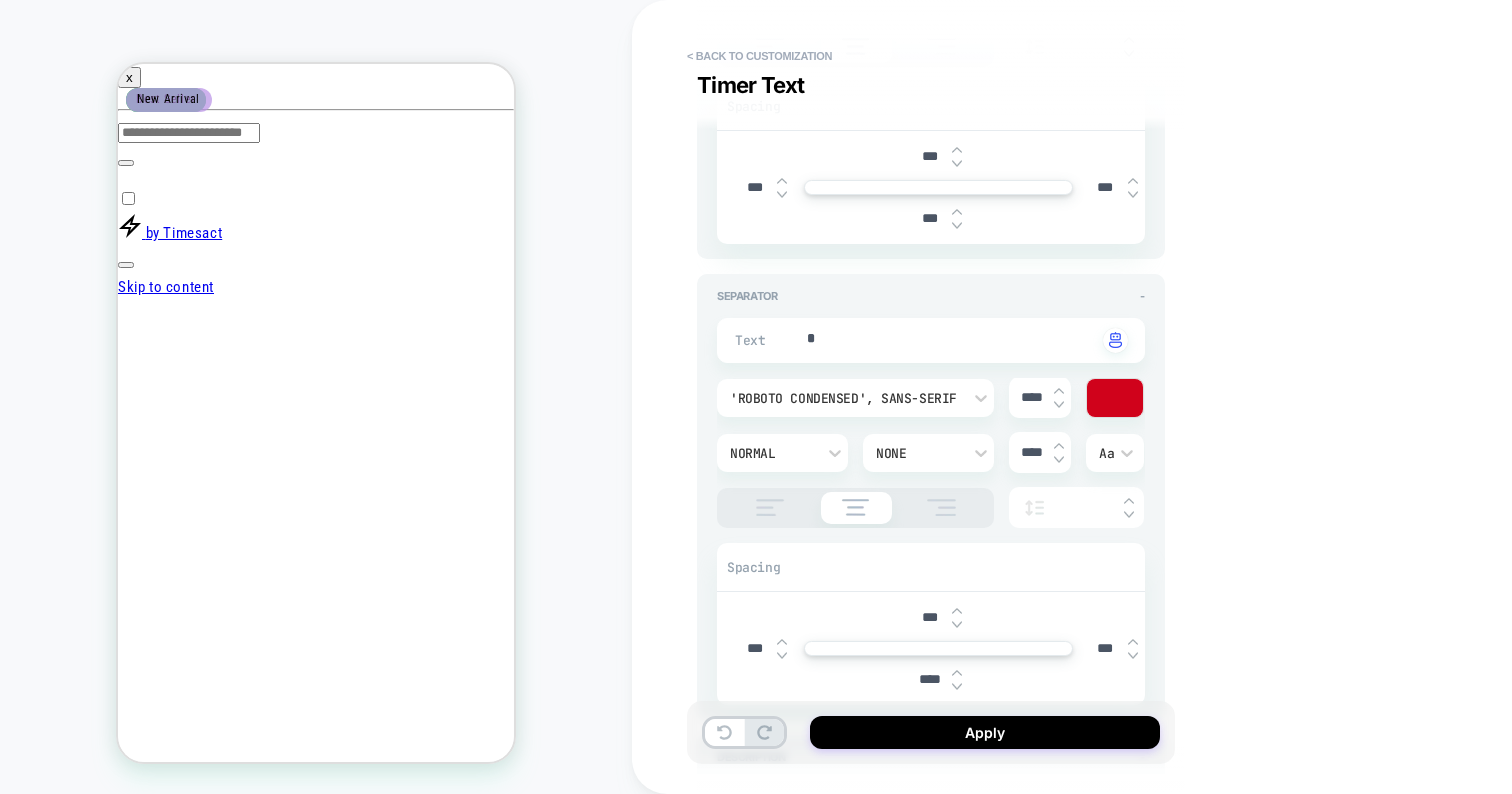 scroll, scrollTop: 1113, scrollLeft: 0, axis: vertical 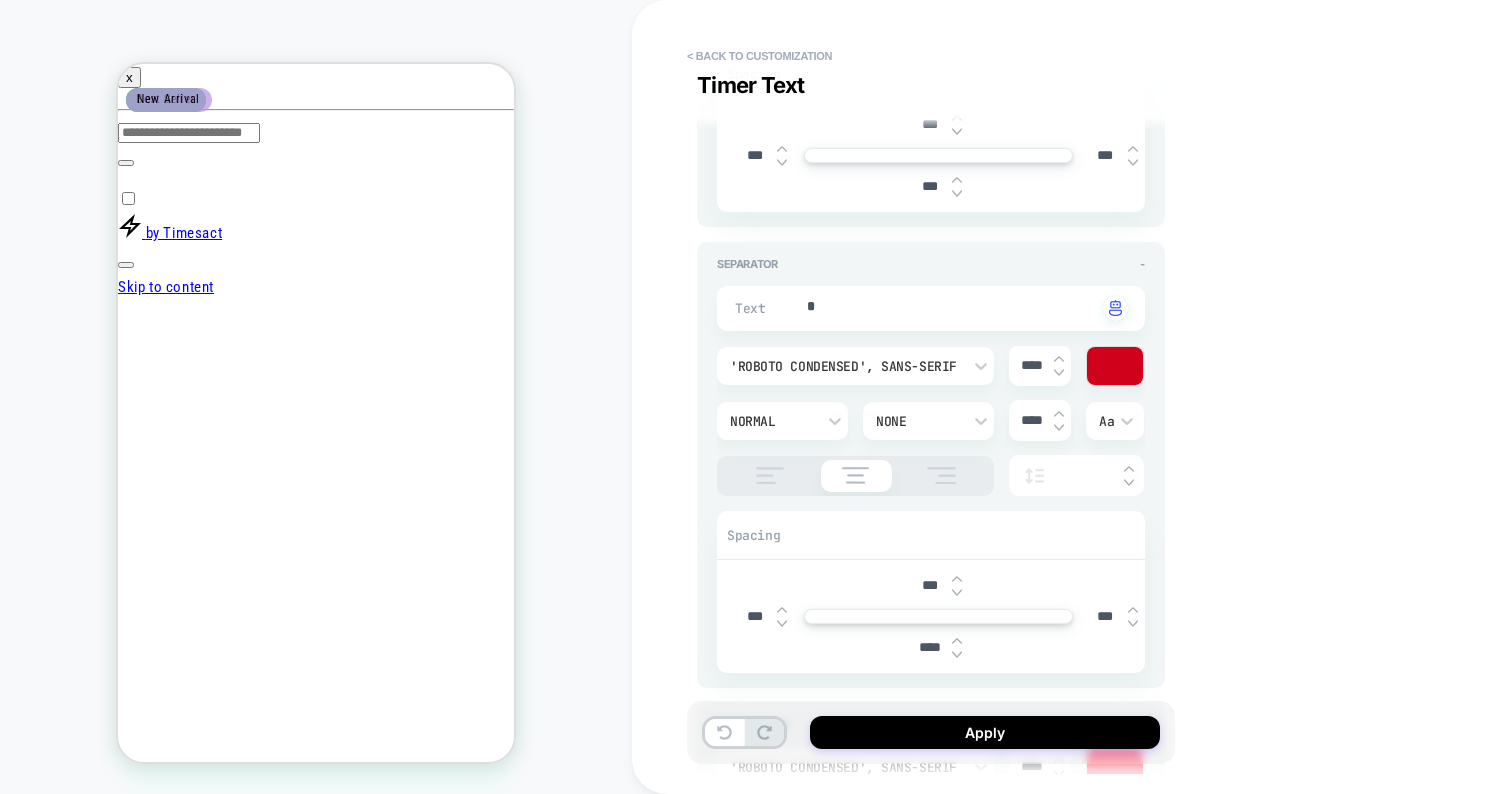 click at bounding box center [1059, 414] 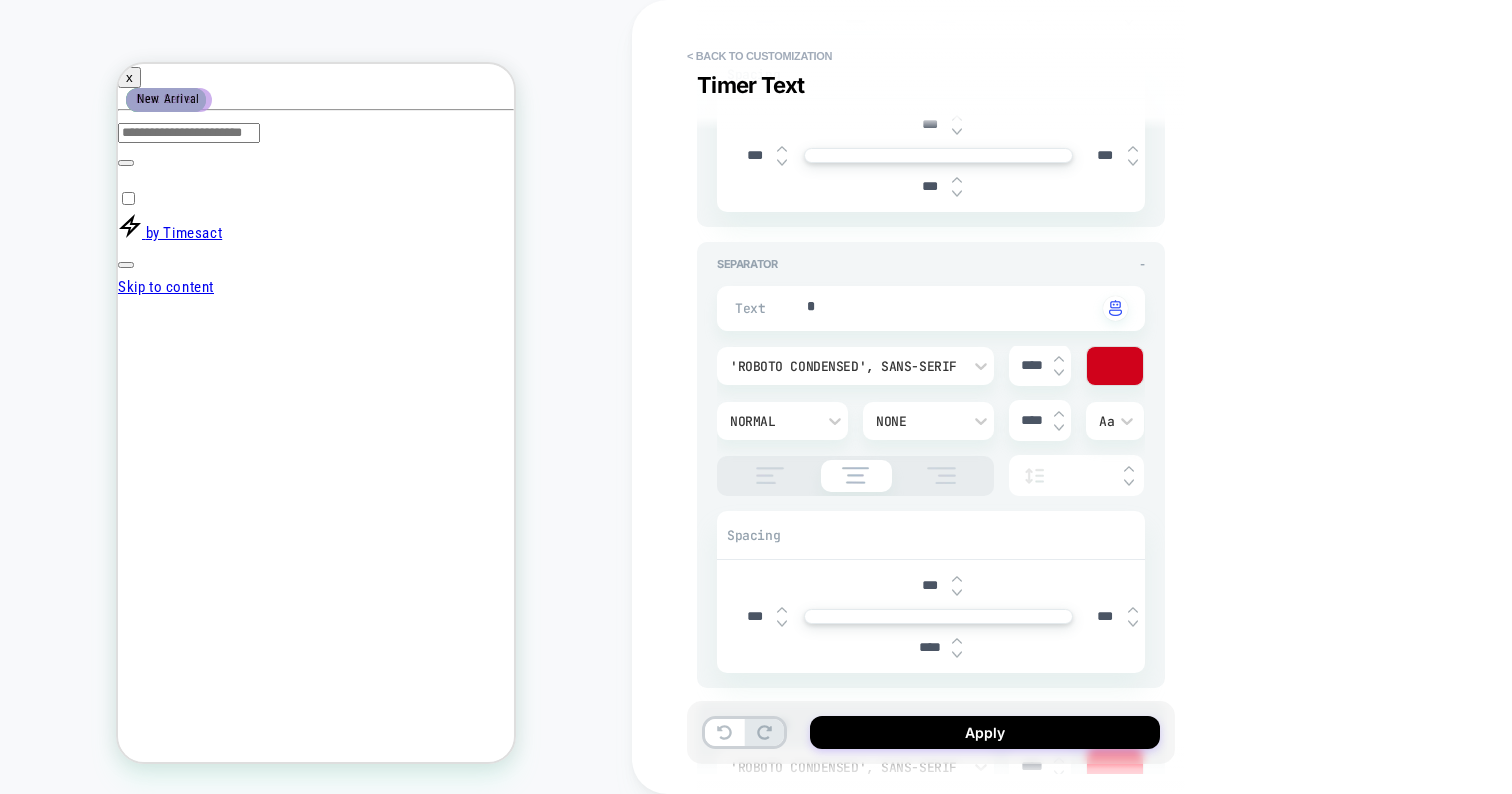 type on "******" 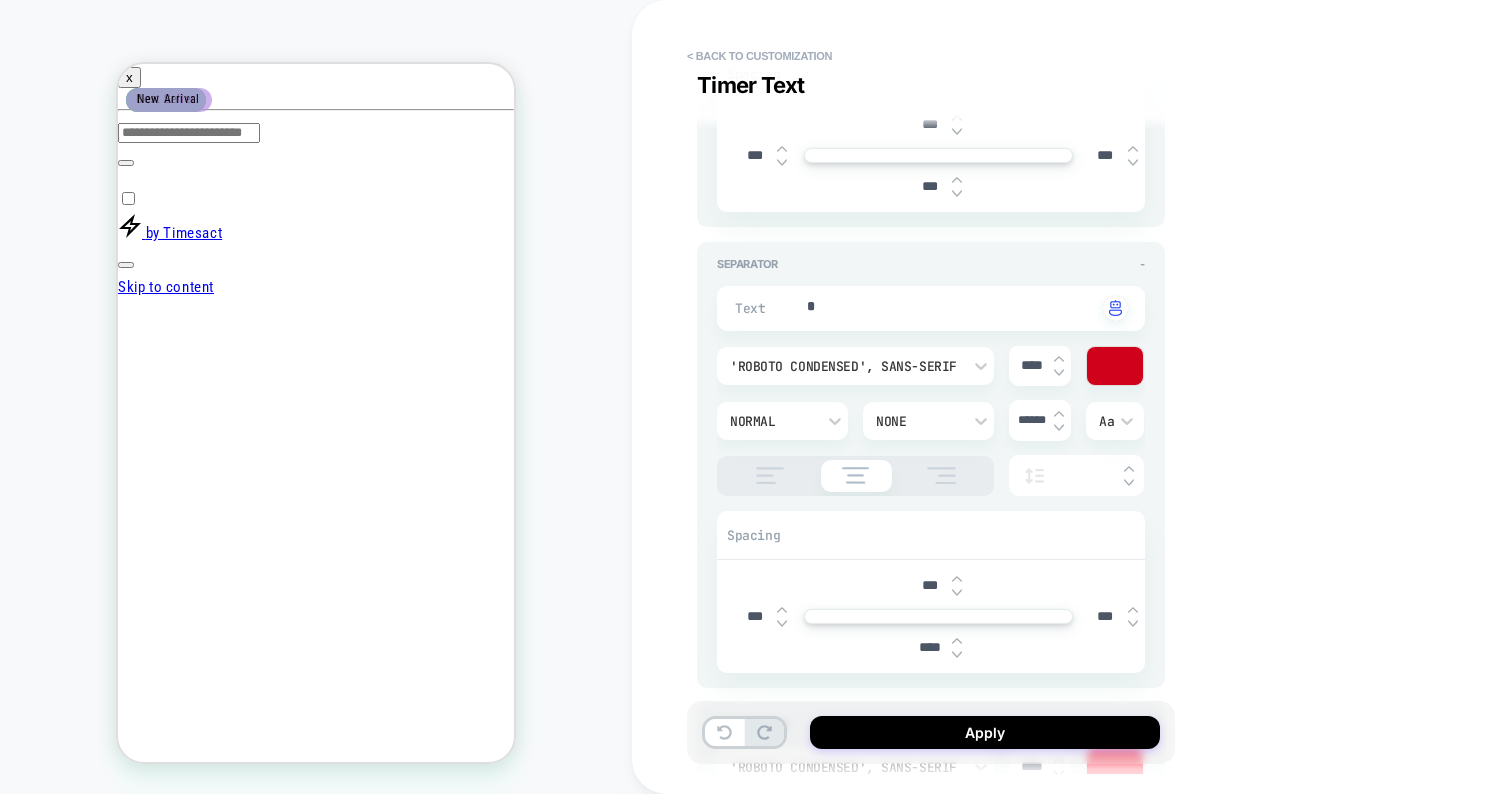 type on "*" 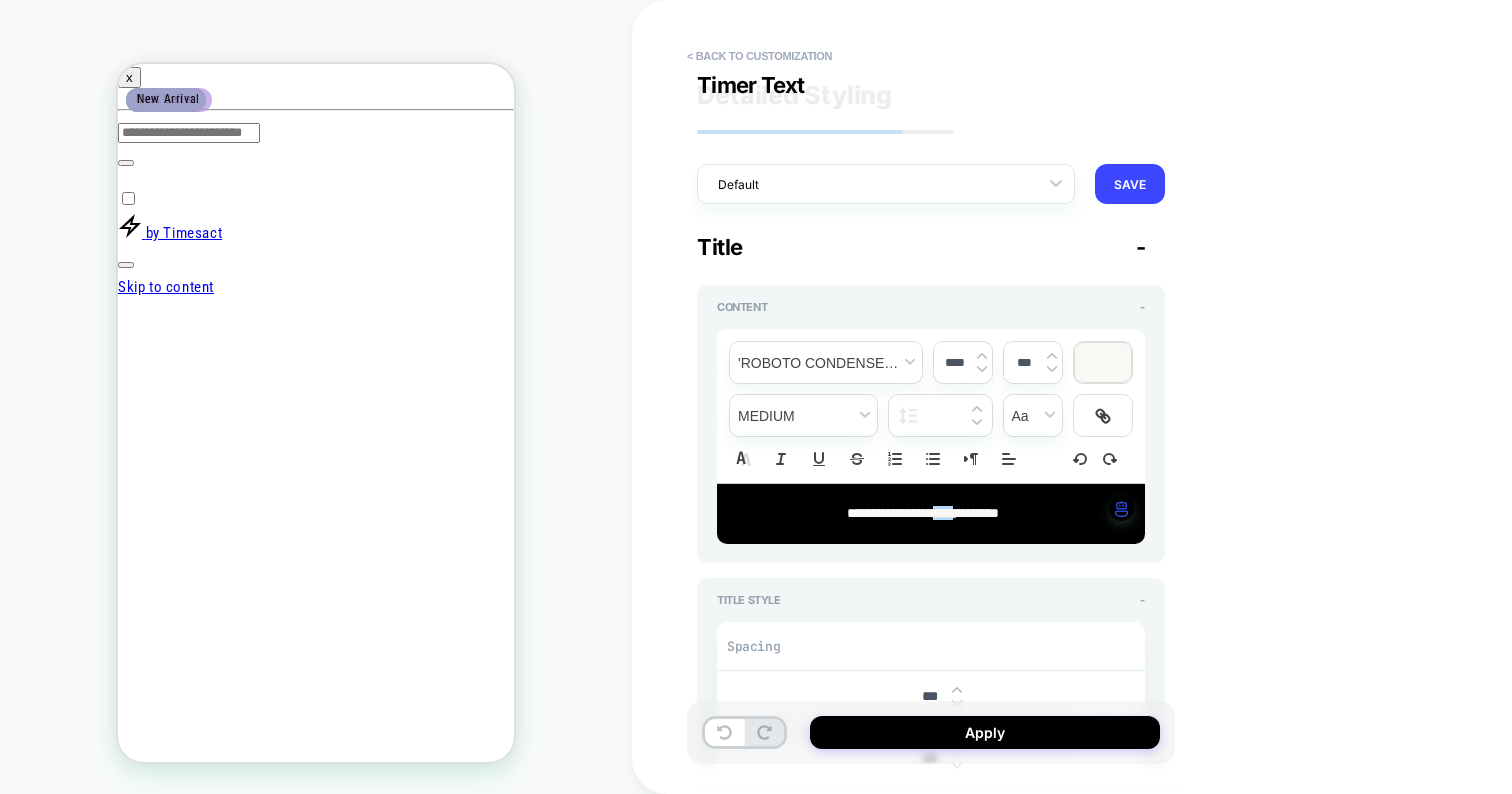 scroll, scrollTop: 0, scrollLeft: 0, axis: both 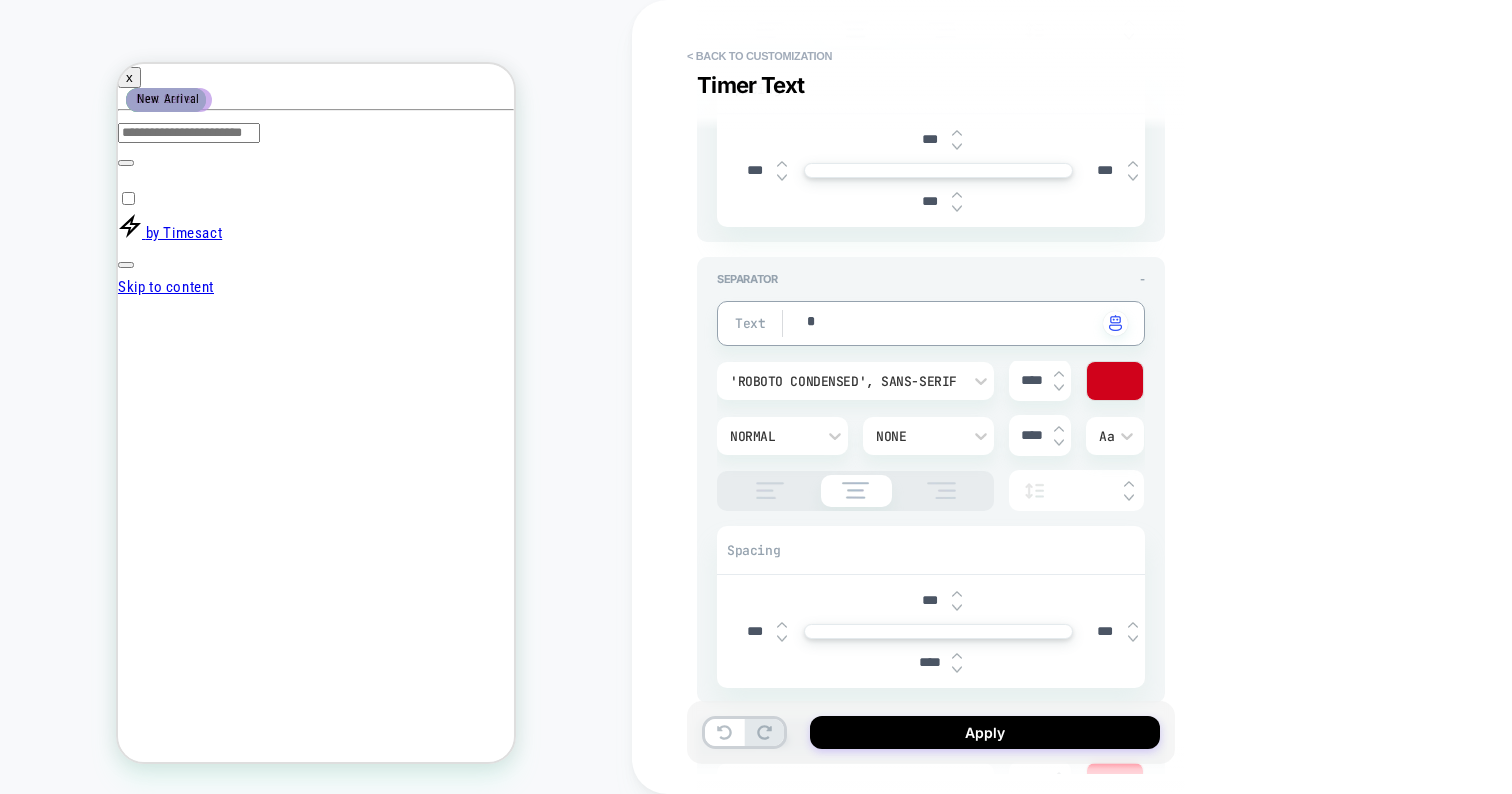 drag, startPoint x: 820, startPoint y: 322, endPoint x: 791, endPoint y: 322, distance: 29 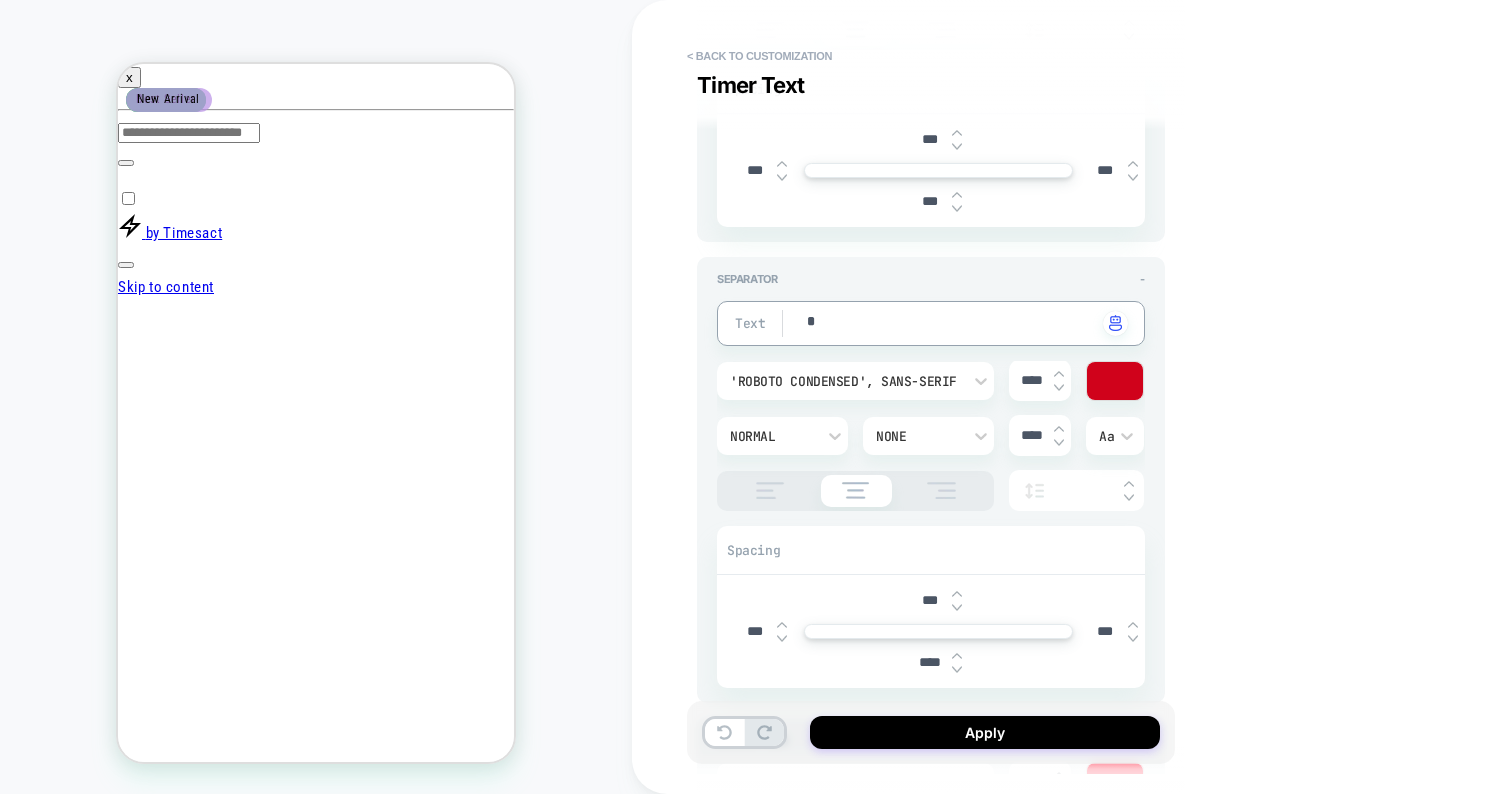 type on "*" 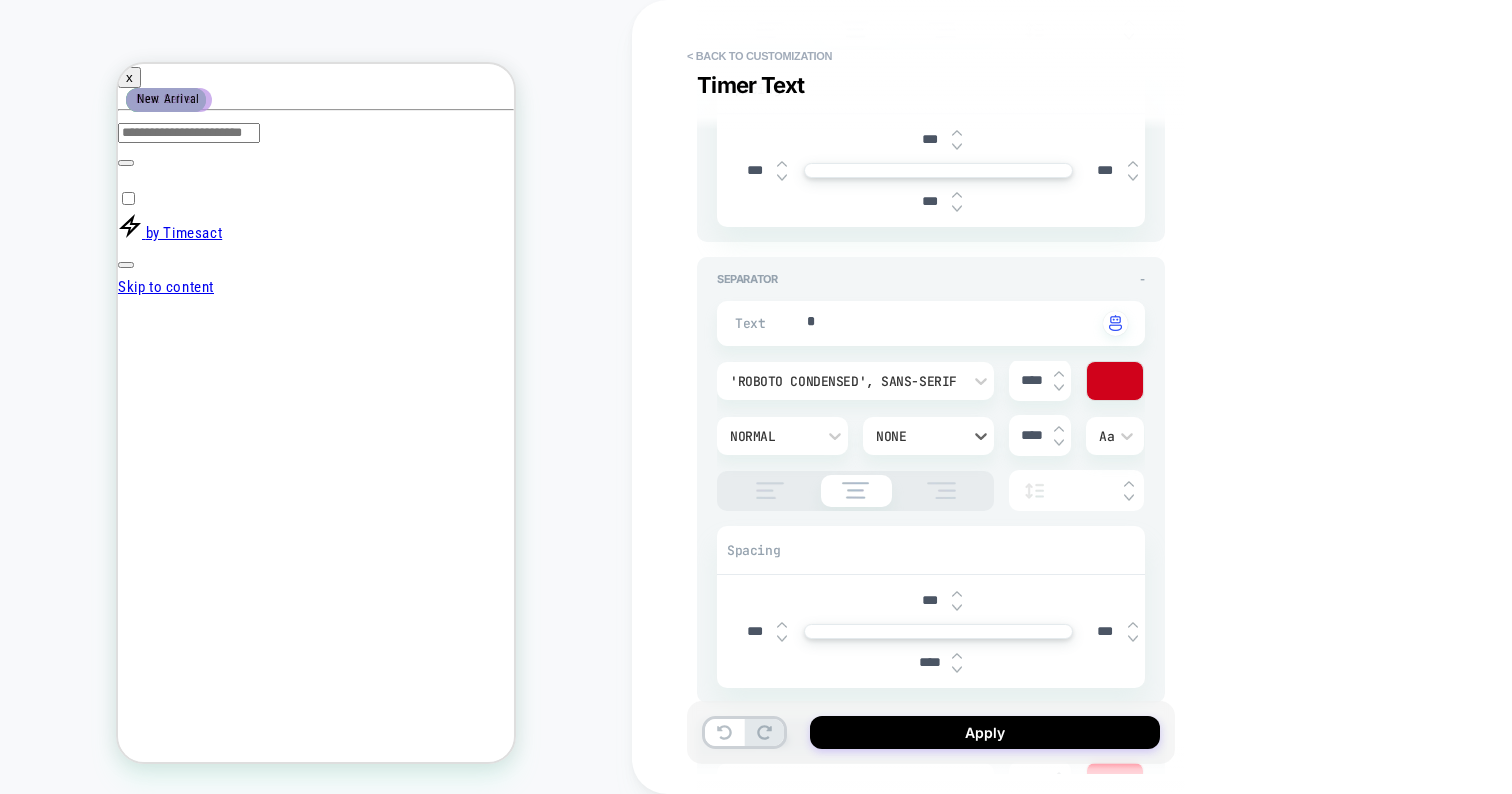 click on "None" at bounding box center [918, 436] 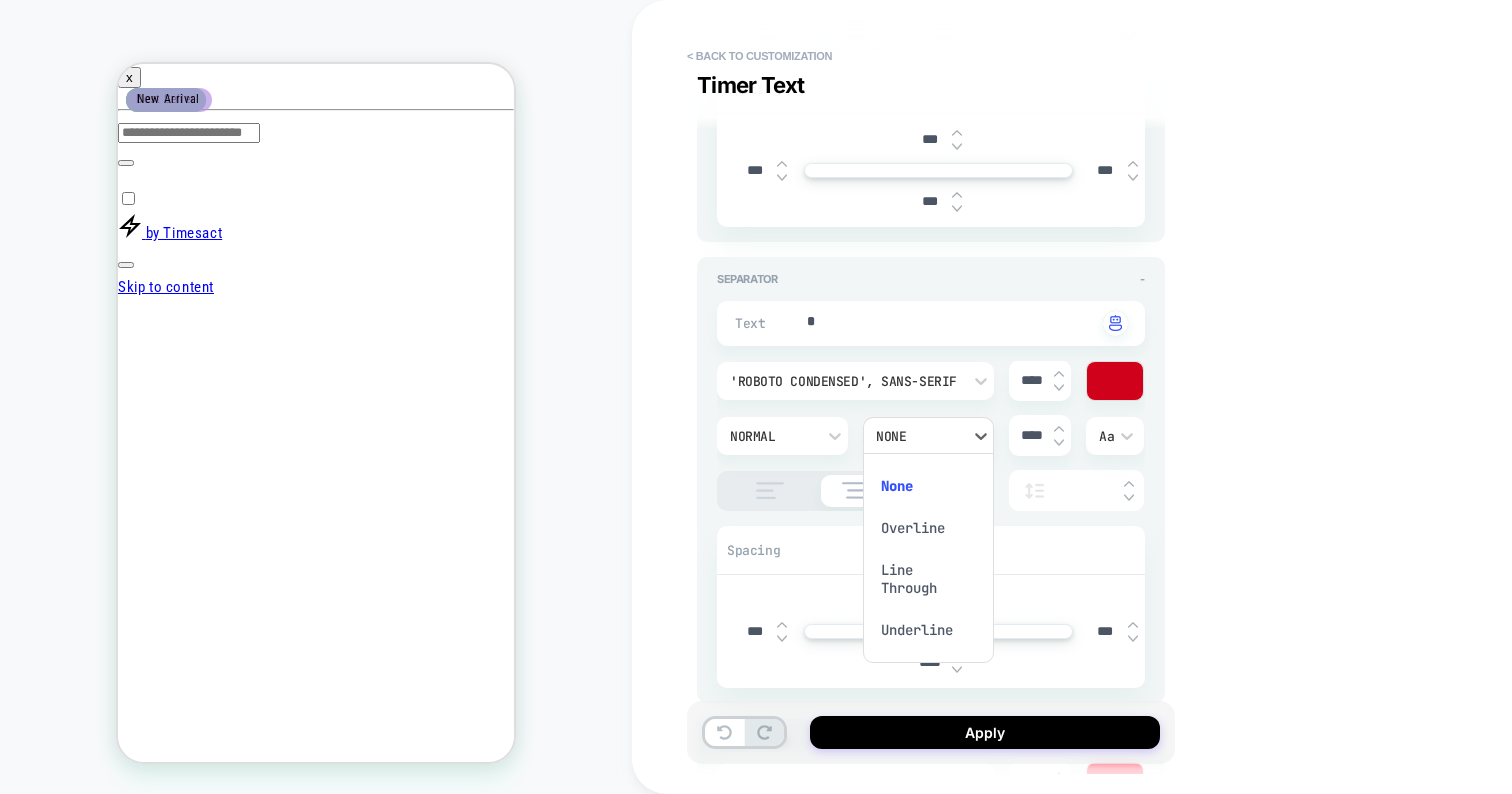 click at bounding box center [756, 397] 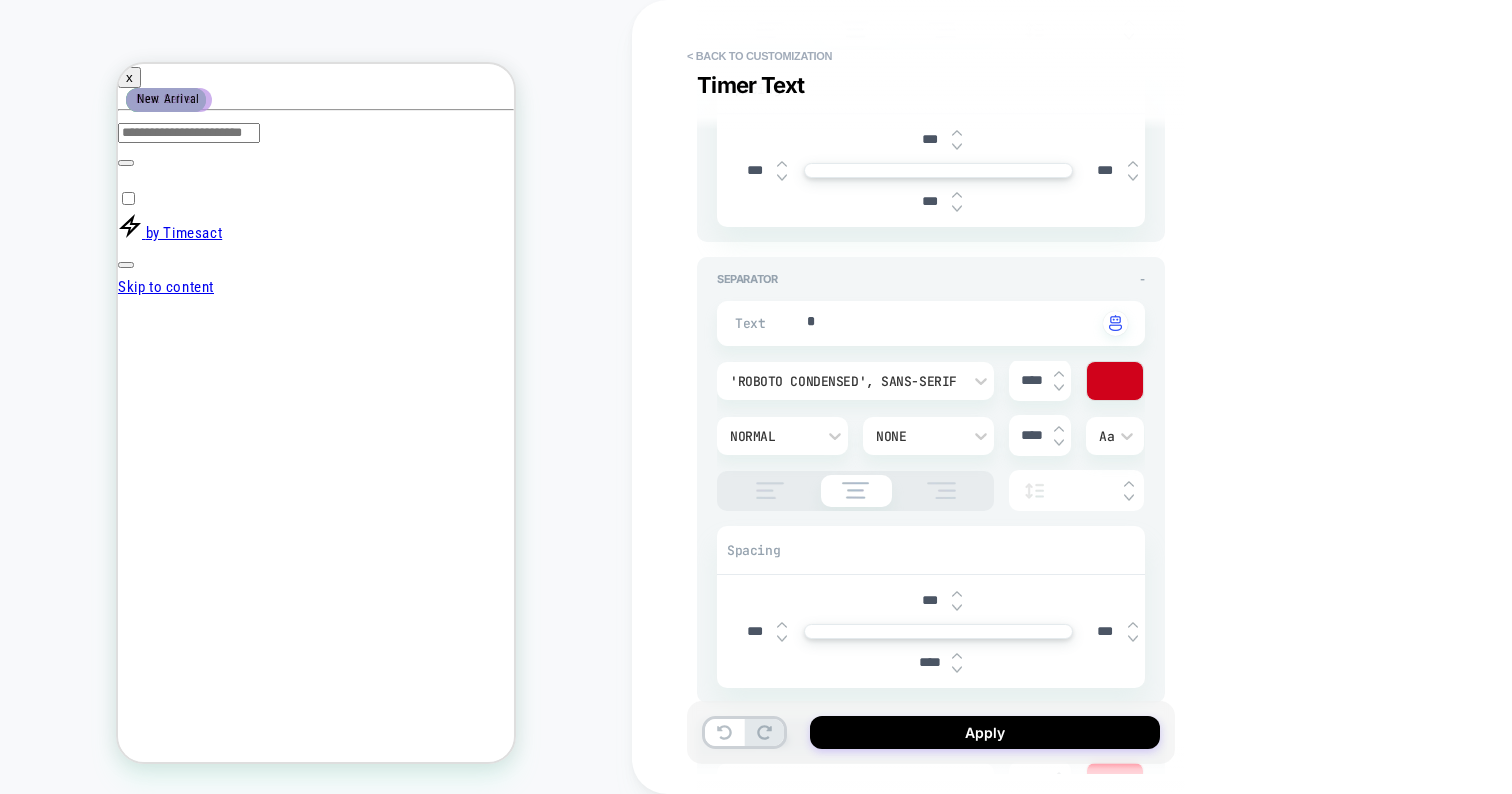 click at bounding box center (1034, 491) 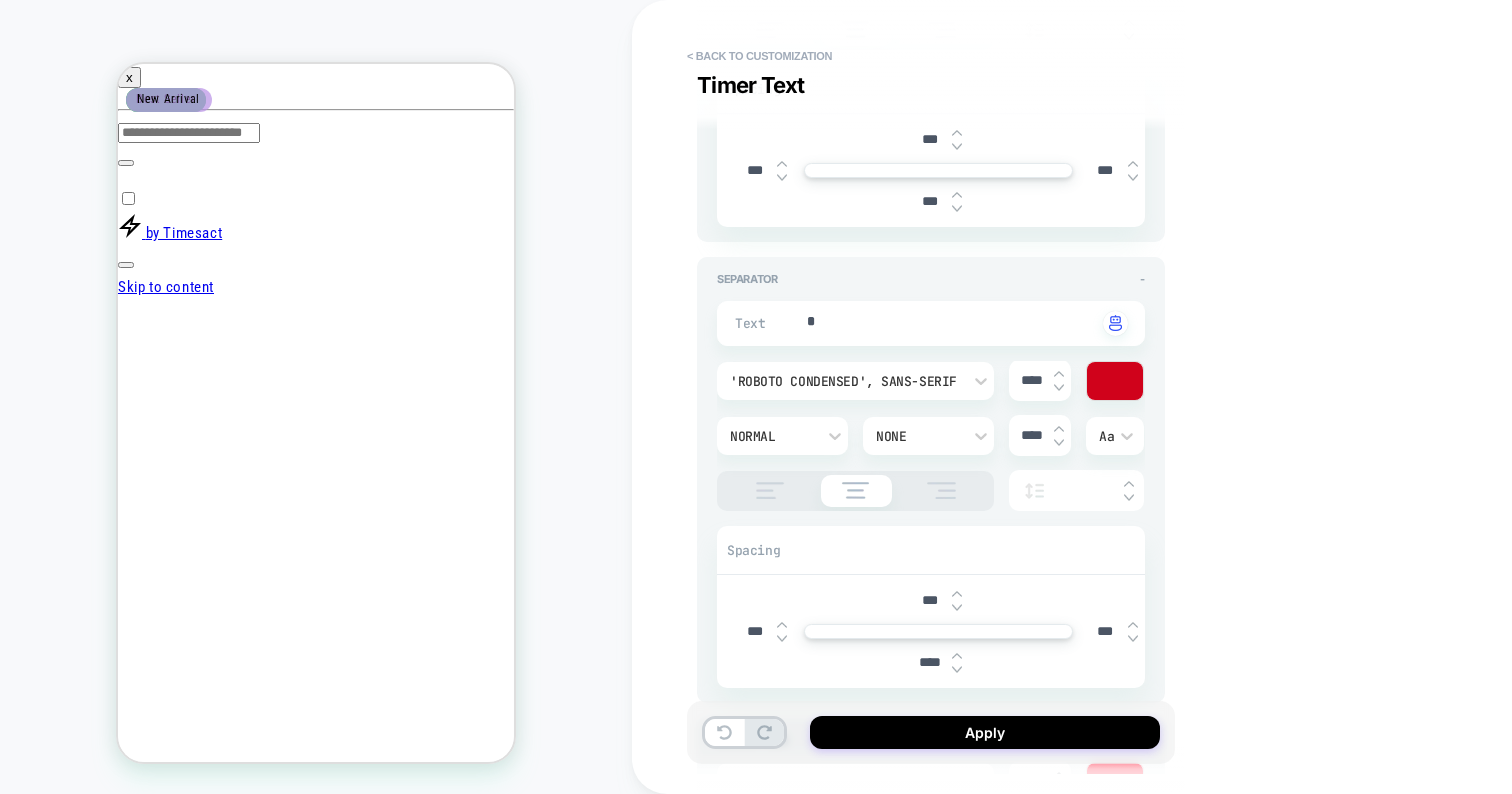 click at bounding box center (1129, 484) 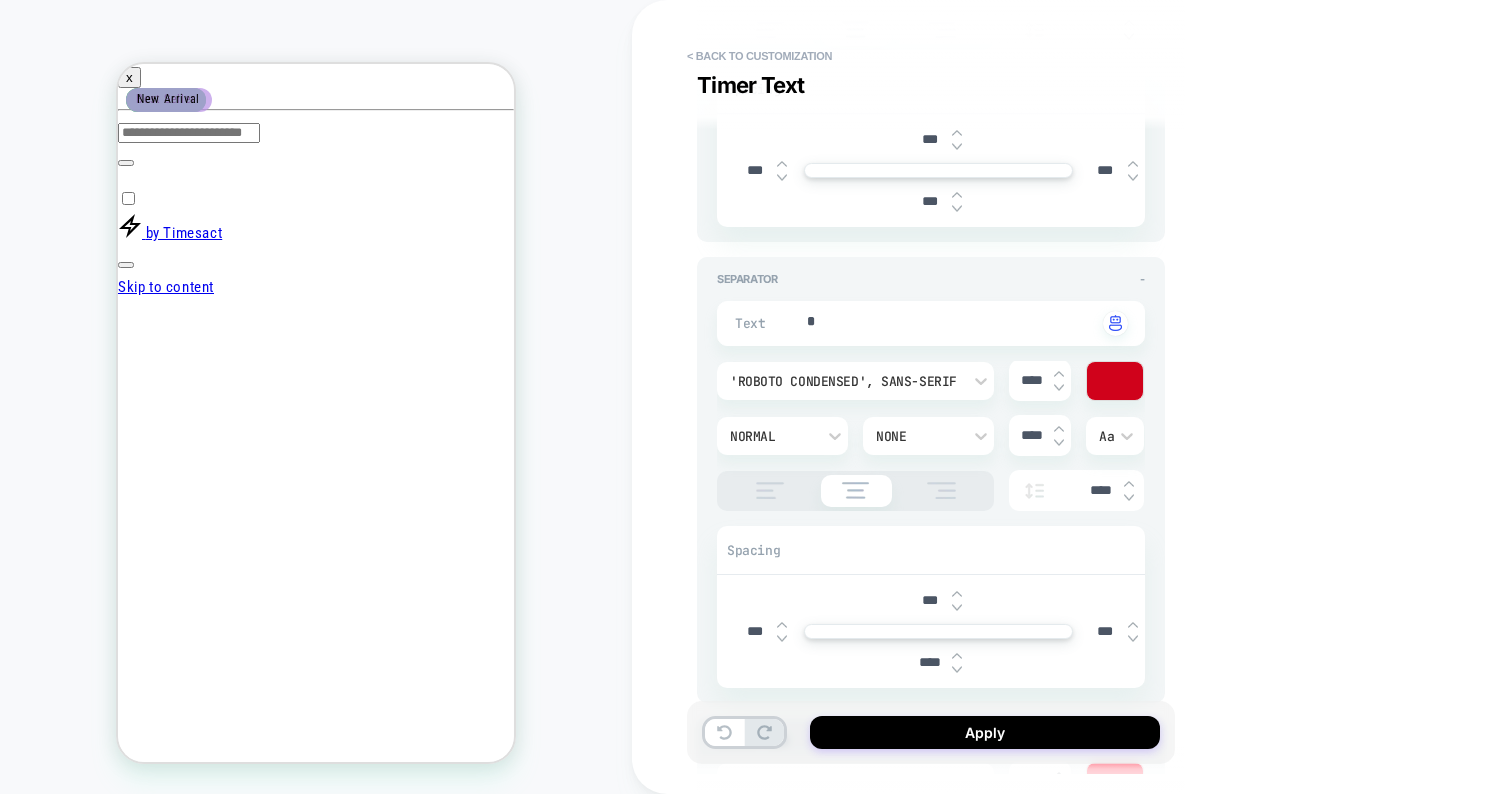 type on "****" 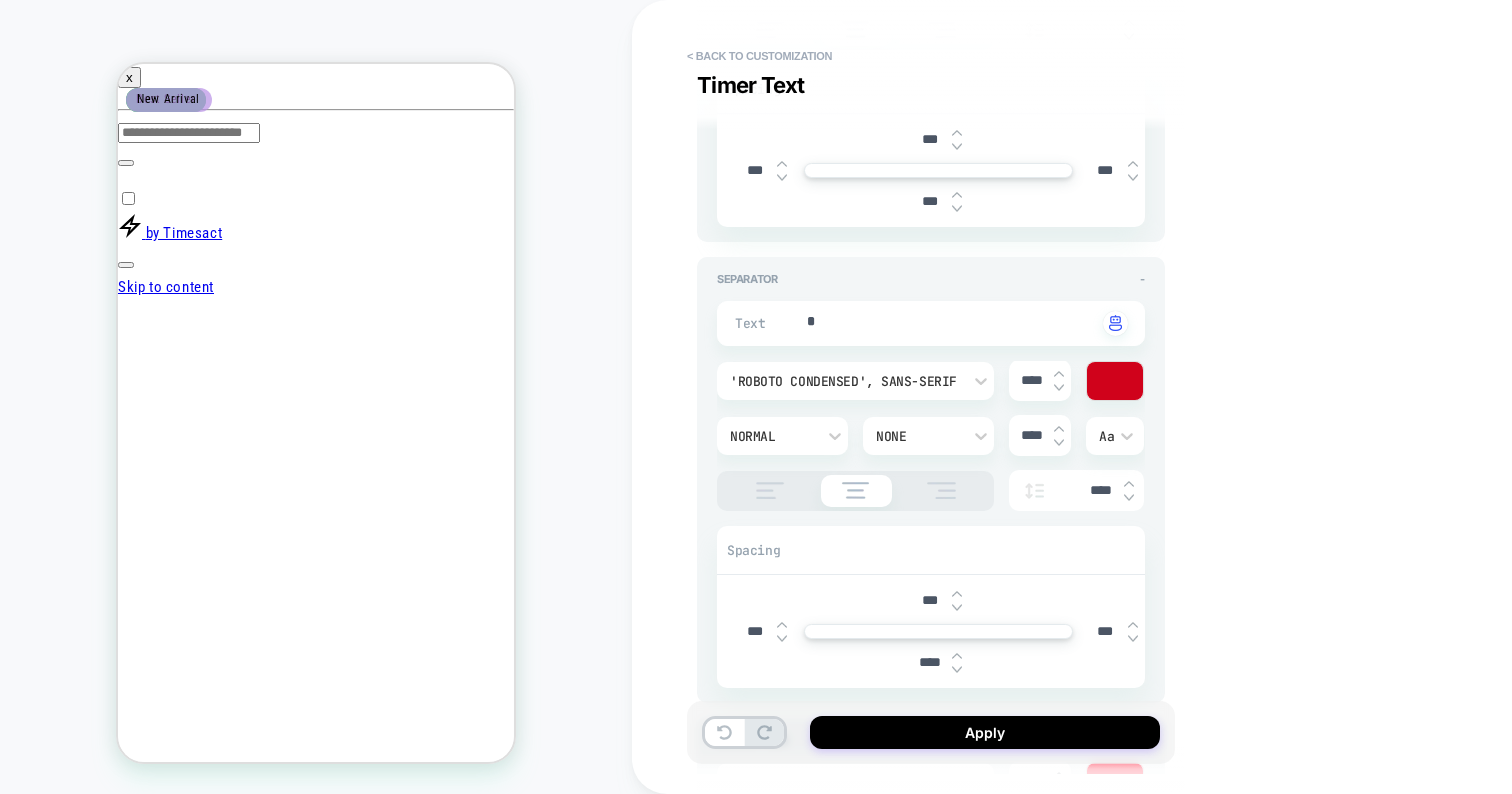 type on "*" 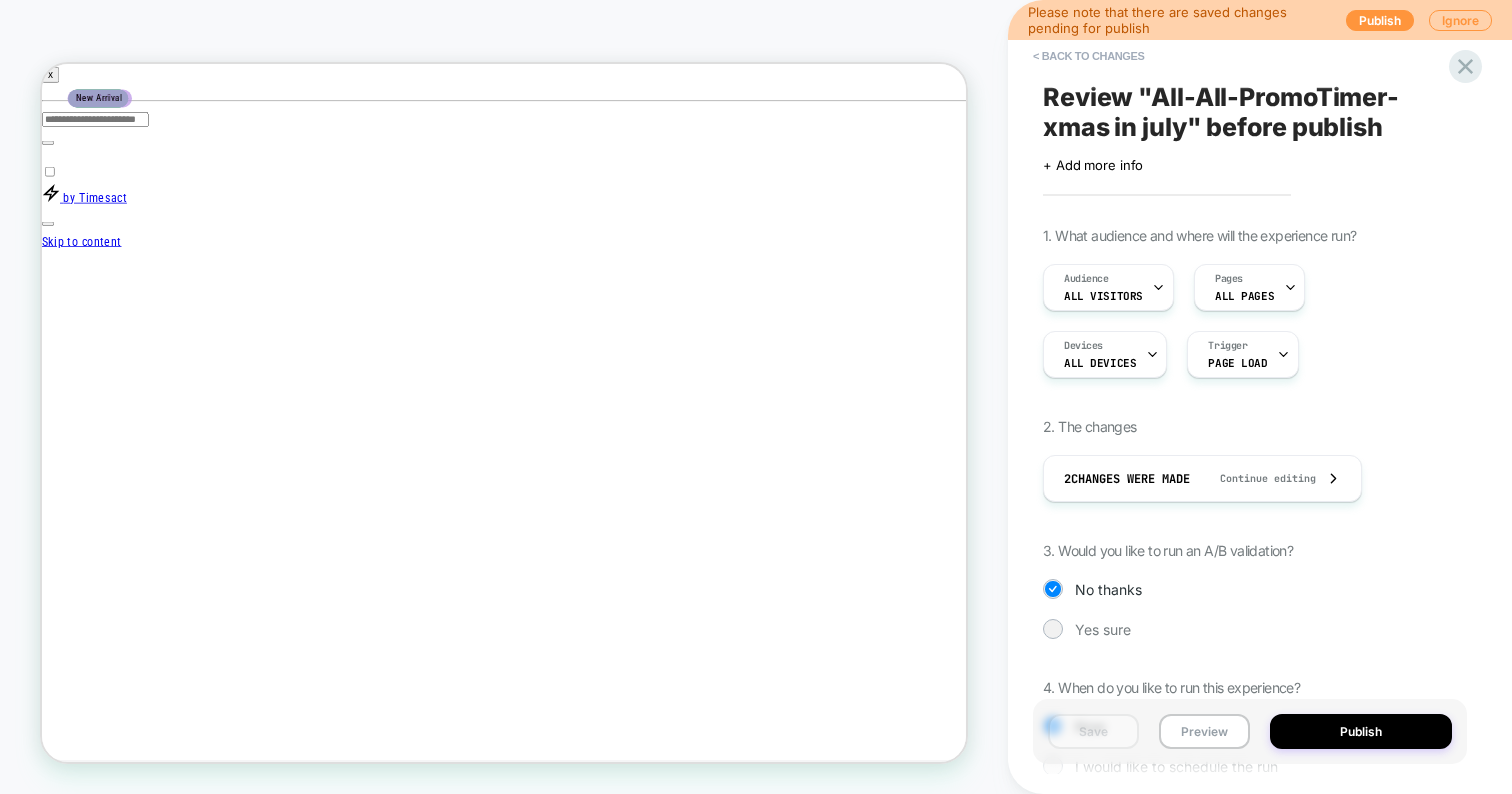 scroll, scrollTop: 0, scrollLeft: 0, axis: both 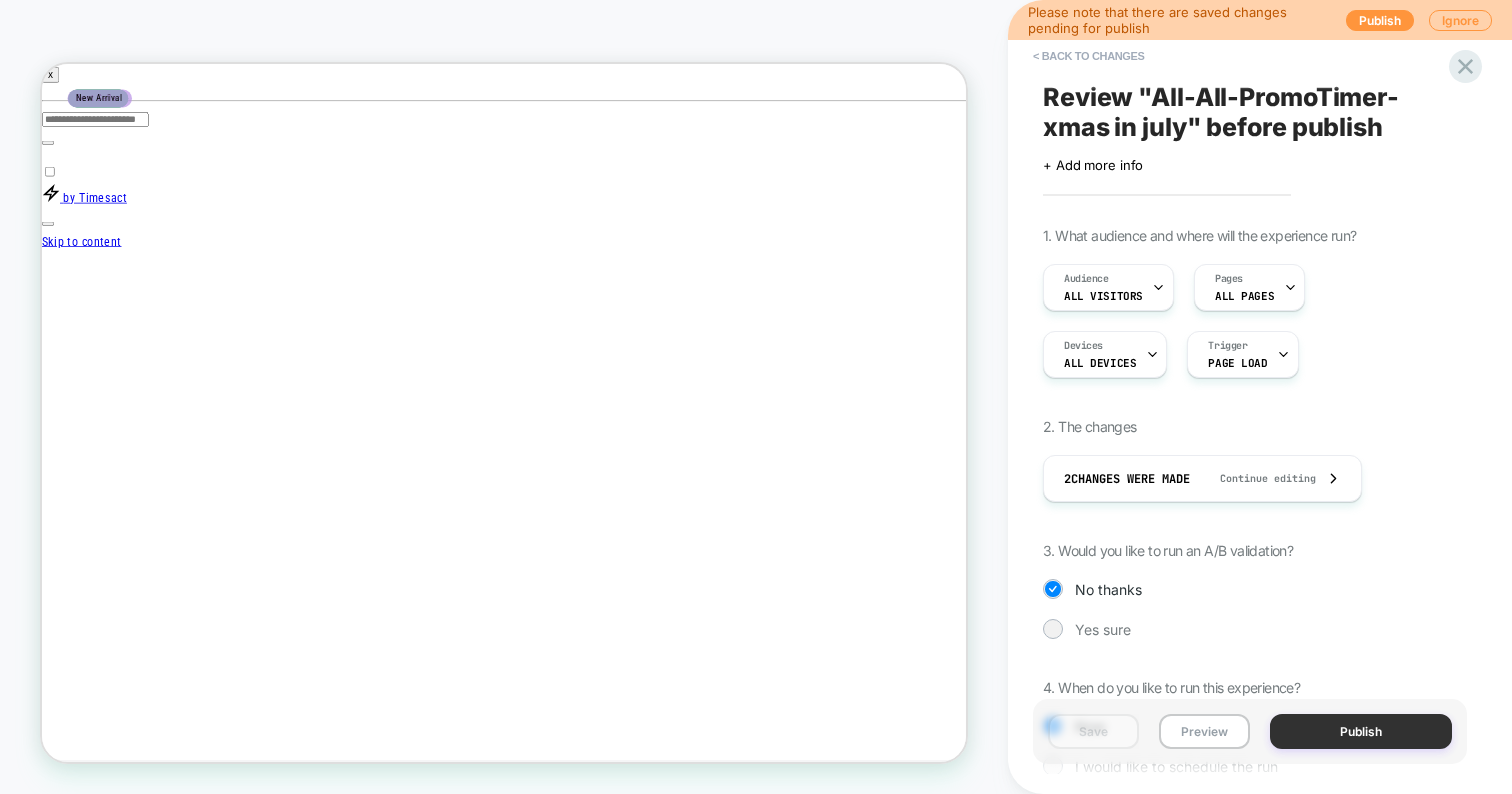 click on "Publish" at bounding box center (1361, 731) 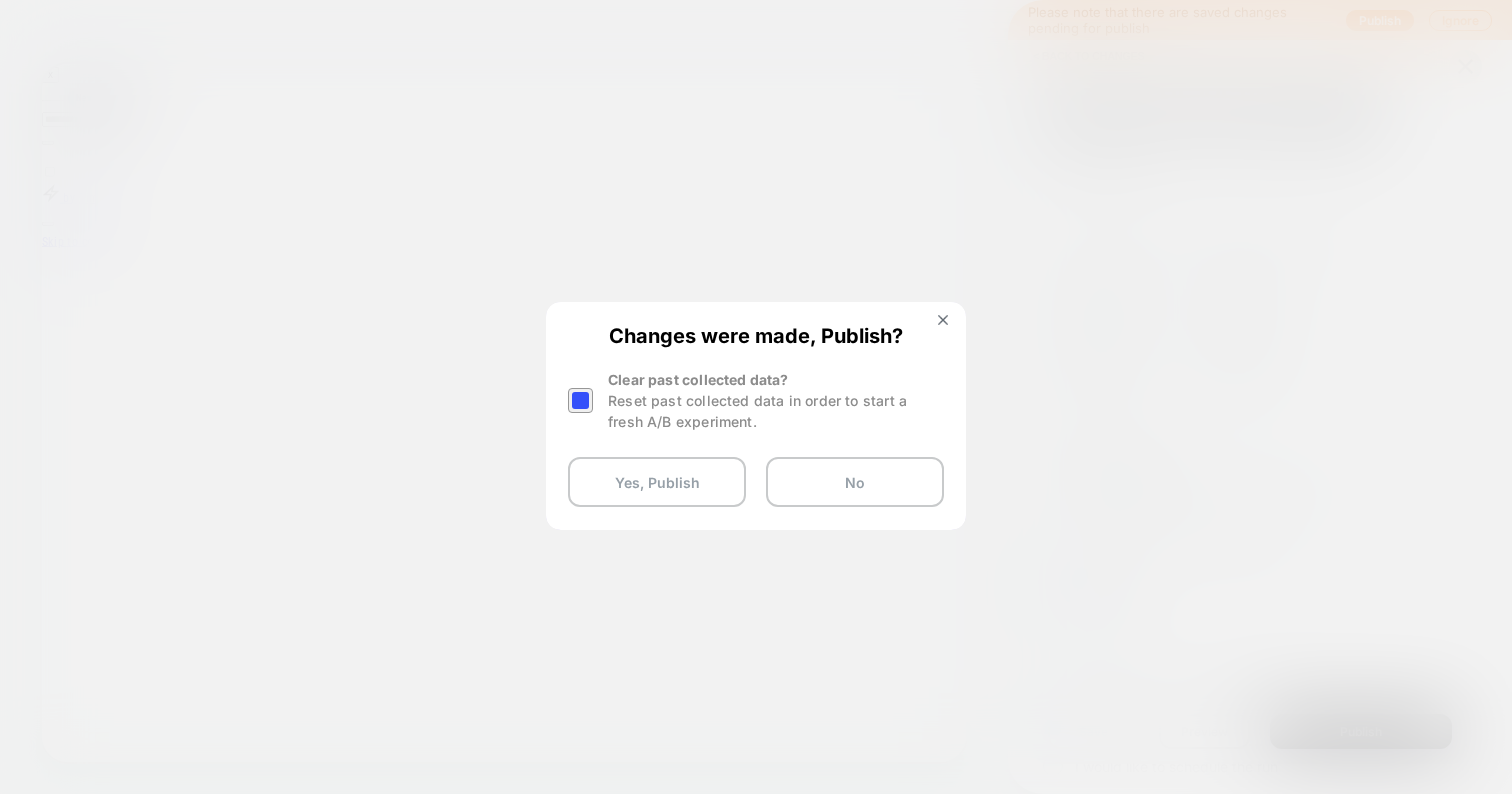 click at bounding box center [580, 400] 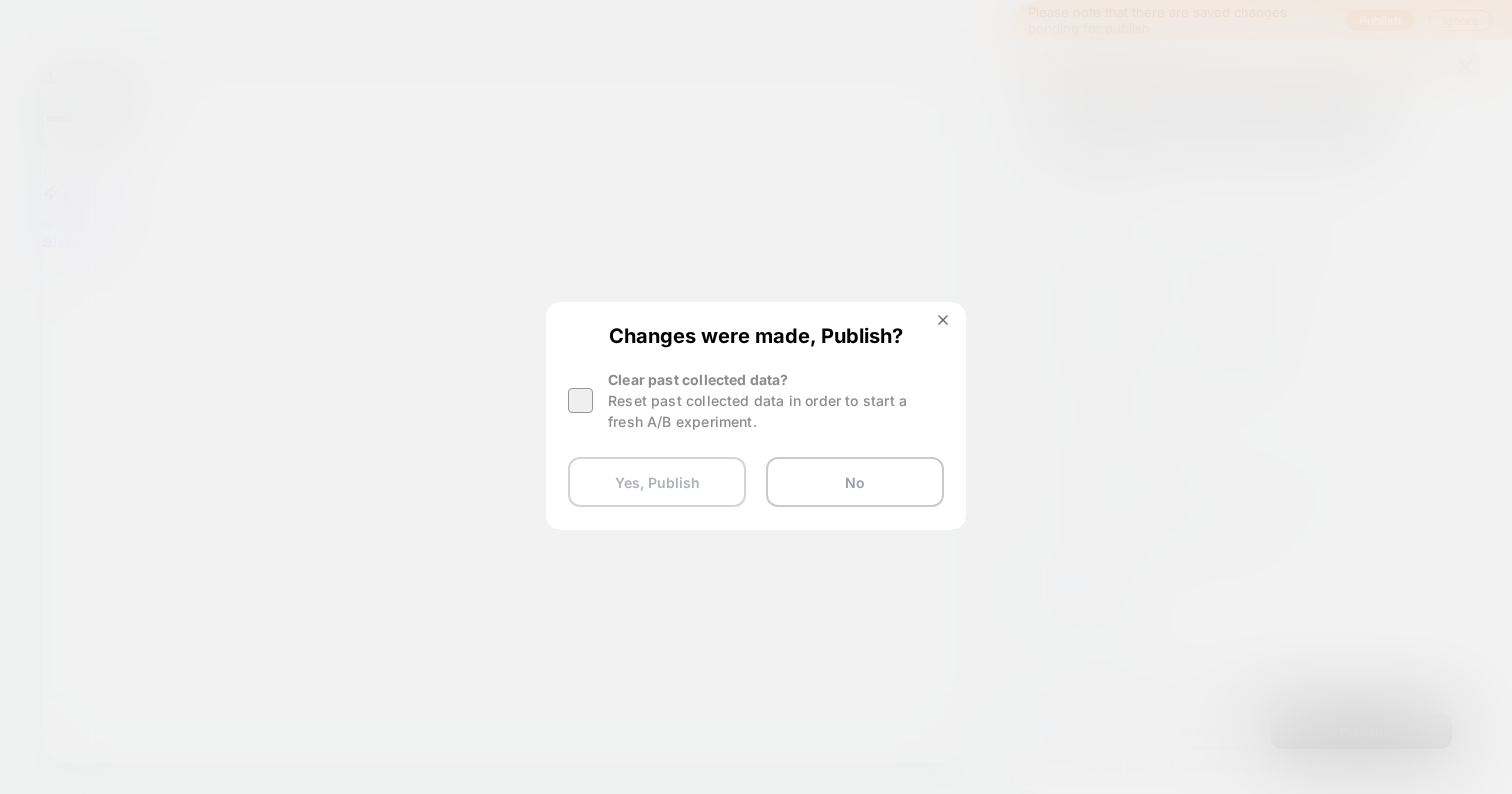 scroll, scrollTop: 0, scrollLeft: 663, axis: horizontal 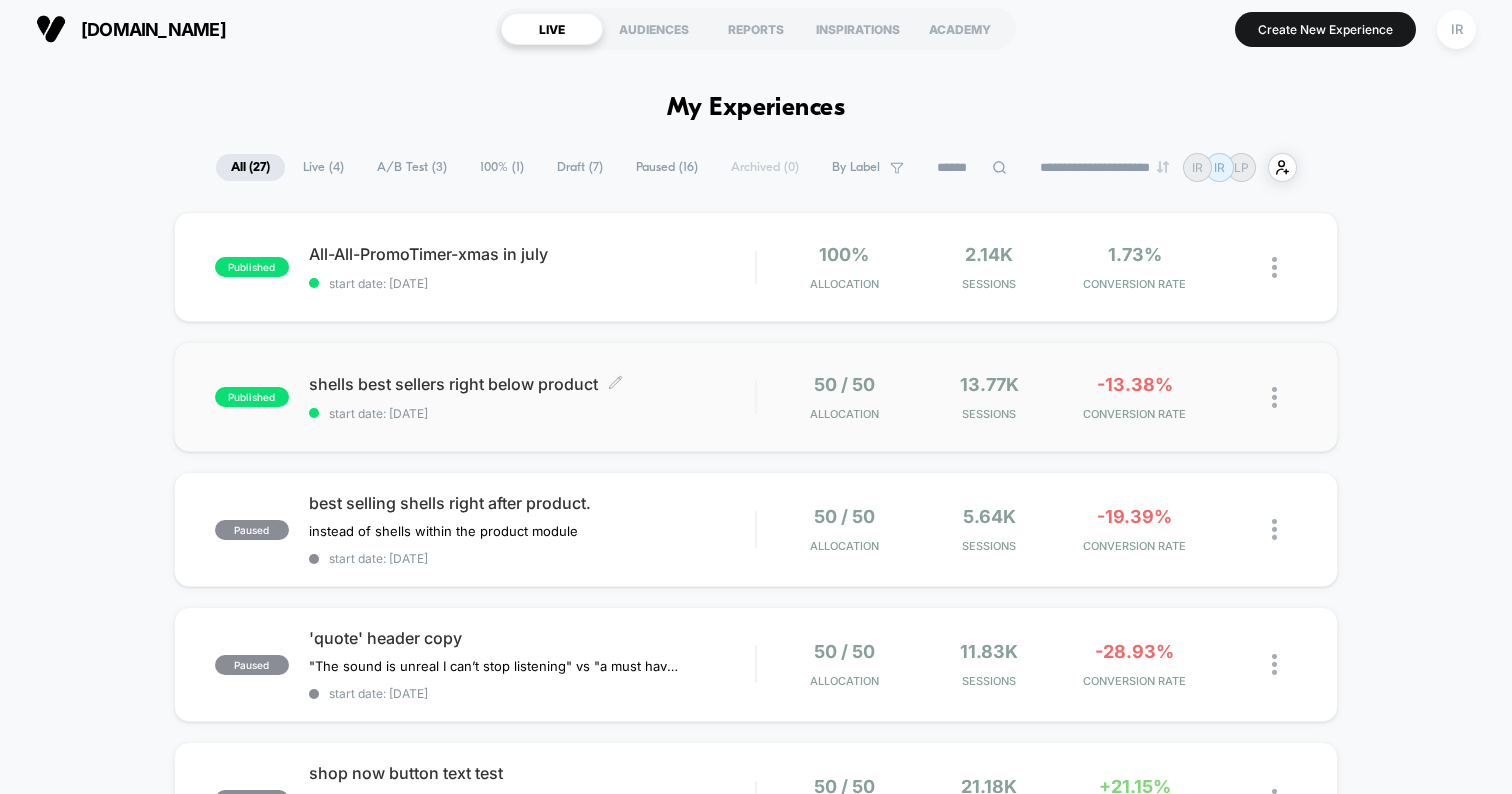 click on "start date: [DATE]" at bounding box center [532, 413] 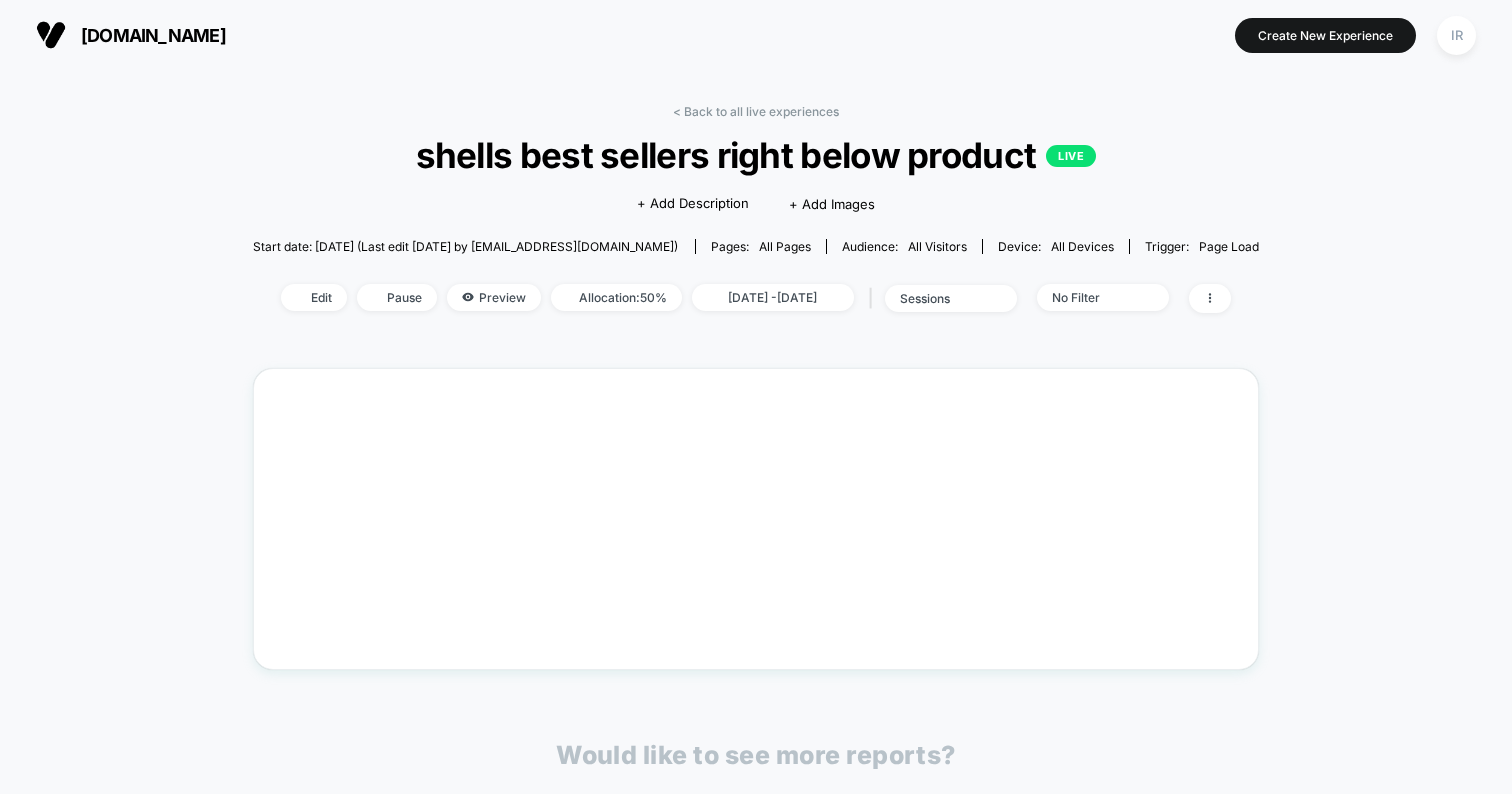 click on "< Back to all live experiences  shells best sellers right below product LIVE Click to edit experience details + Add Description + Add Images Start date: [DATE] (Last edit [DATE] by [EMAIL_ADDRESS][DOMAIN_NAME]) Pages: all pages Audience: All Visitors Device: all devices Trigger: Page Load Edit Pause  Preview Allocation:  50%     [DATE]    -    [DATE] |   sessions   No Filter Waiting for data… experience just started, data will be shown soon Would like to see more reports? Revenue Sessions Transactions Product Details Views Rate Avg Session Duration Profit Per Session Returns Returns Per Session Subscriptions Subscriptions Rate Checkout Rate Ctr Clicks Custom 1 Custom 1 Rate Custom 2 Custom 2 Rate Custom 3 Custom 3 Rate" at bounding box center [756, 576] 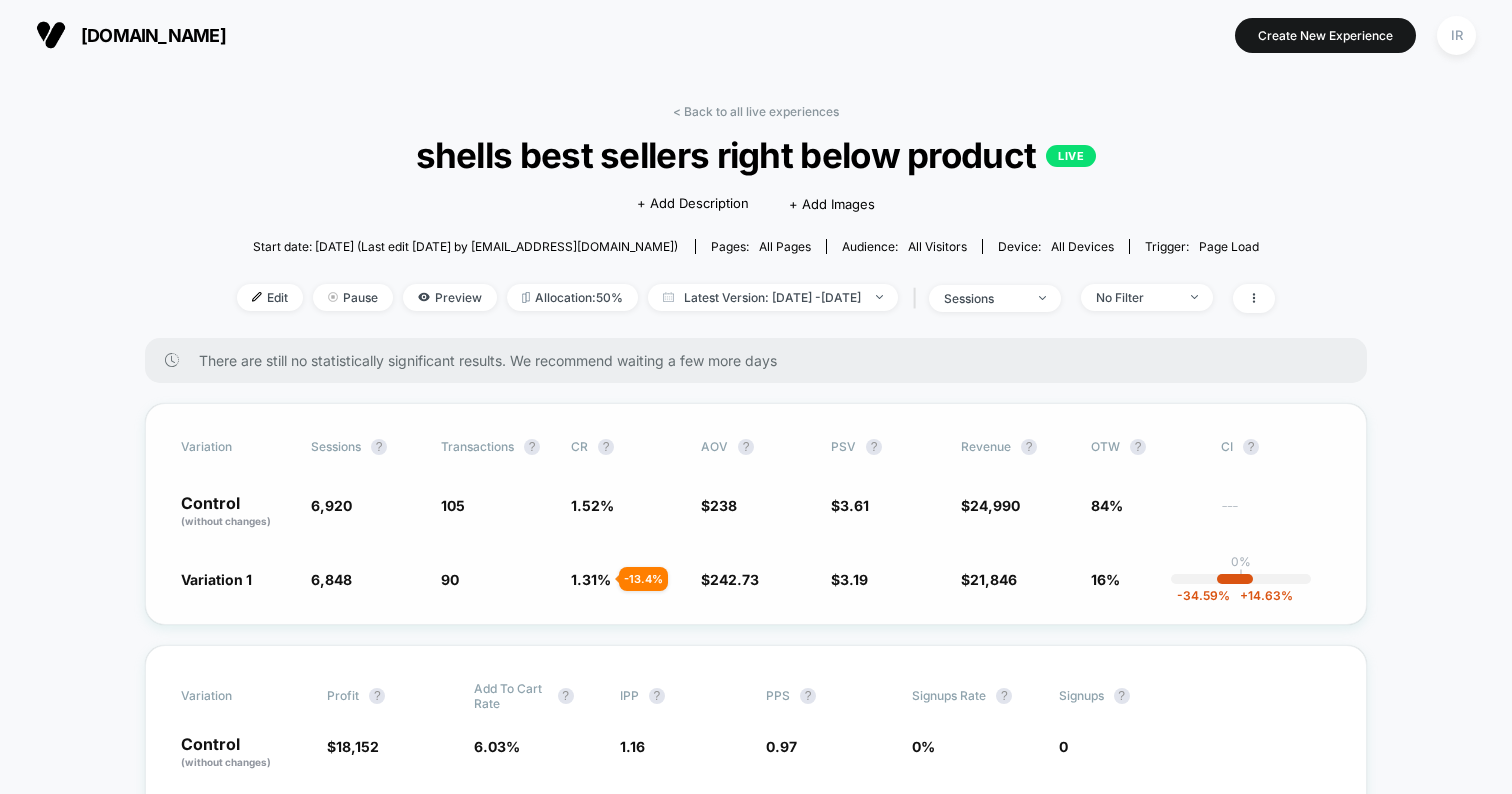 click on "Variation Sessions ? Transactions ? CR ? AOV ? PSV ? Revenue ? OTW ? CI ? Control (without changes) 6,920 105 1.52 % $ 238 $ 3.61 $ 24,990 84% --- Variation 1 6,848 - 1 % 90 - 13.4 % 1.31 % - 13.4 % $ 242.73 + 2 % $ 3.19 - 11.7 % $ 21,846 - 11.7 % 16% 0% | -34.59 % + 14.63 %" at bounding box center (756, 514) 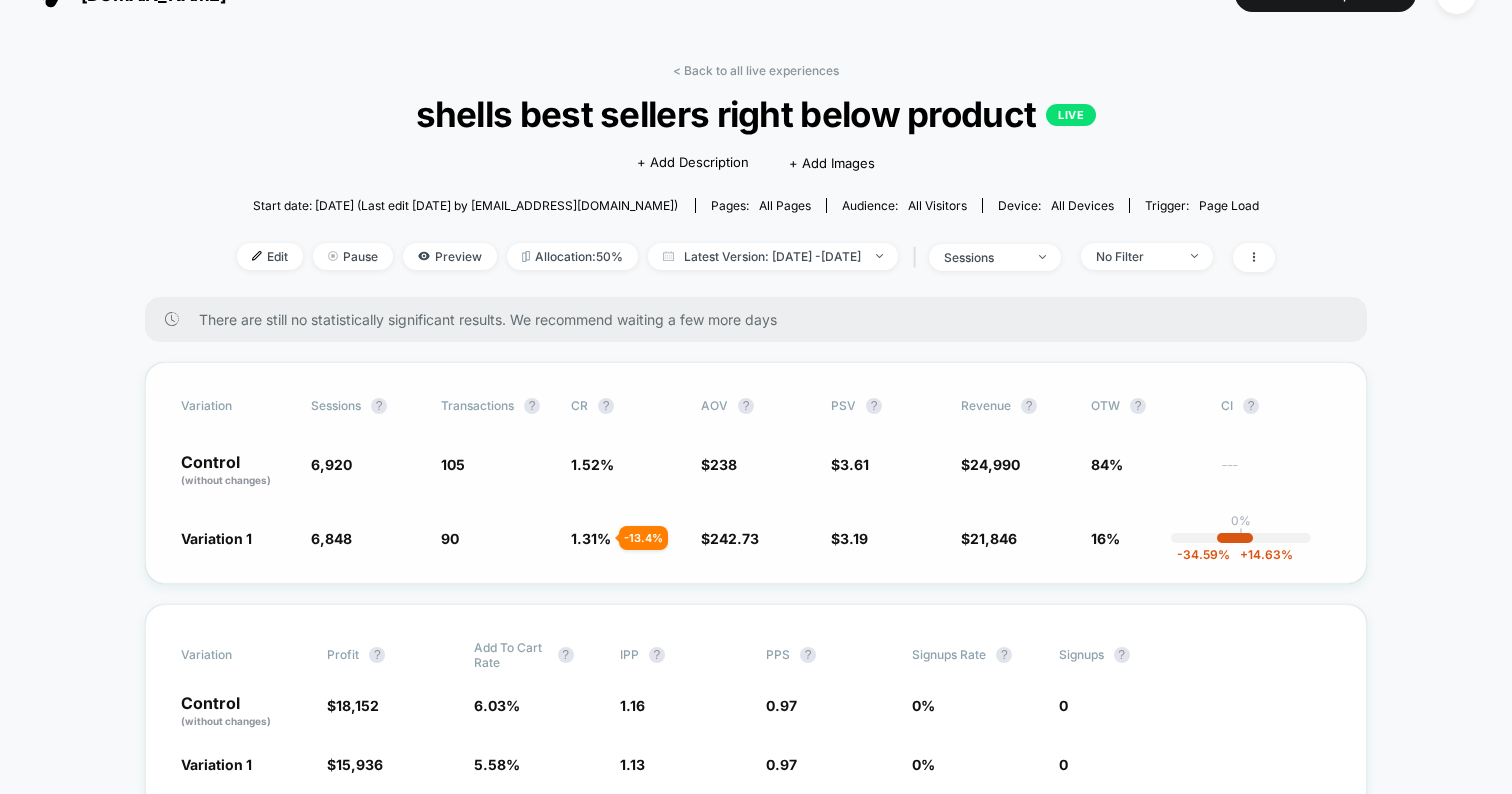 scroll, scrollTop: 56, scrollLeft: 0, axis: vertical 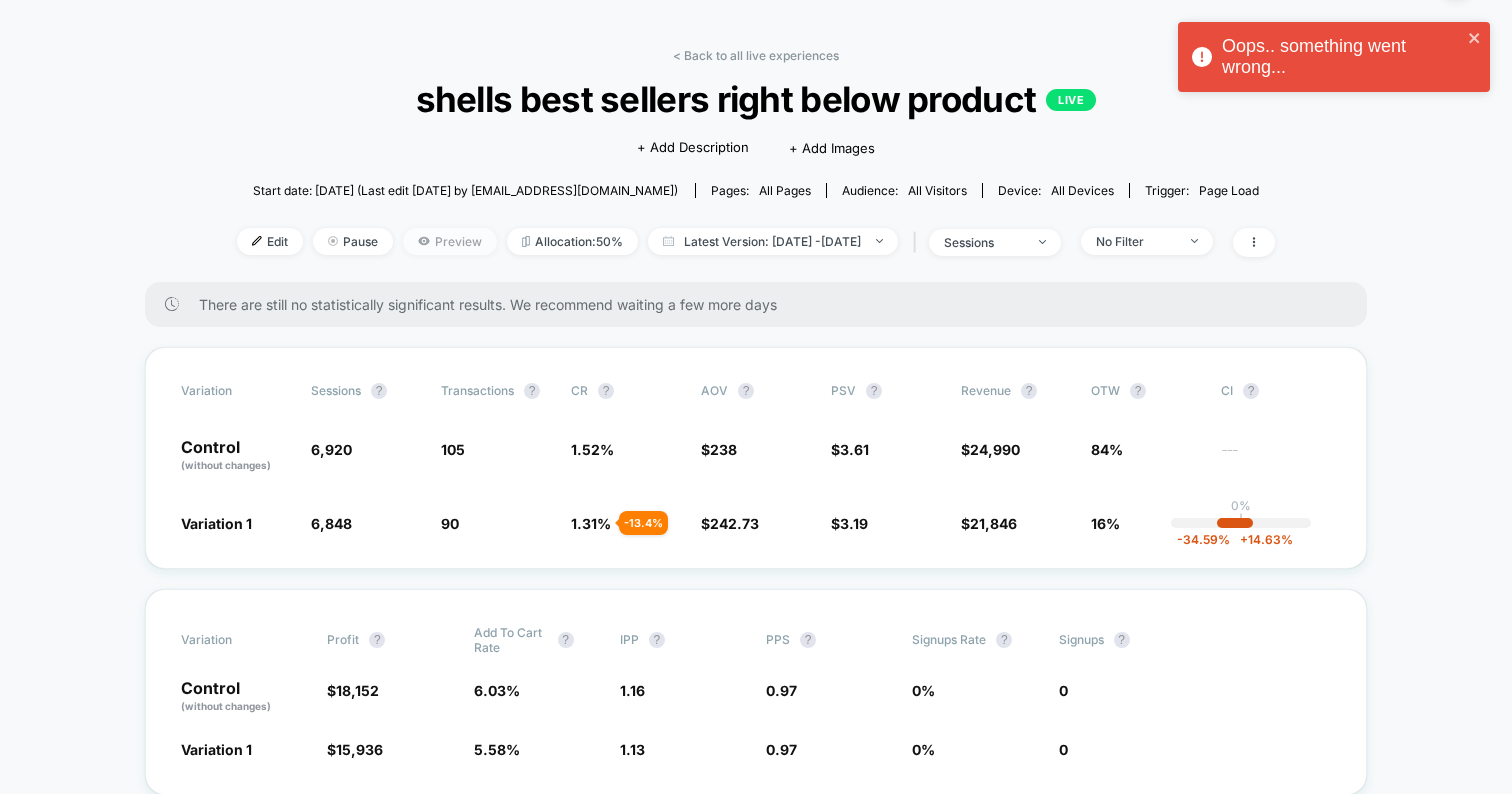 click on "Preview" at bounding box center [450, 241] 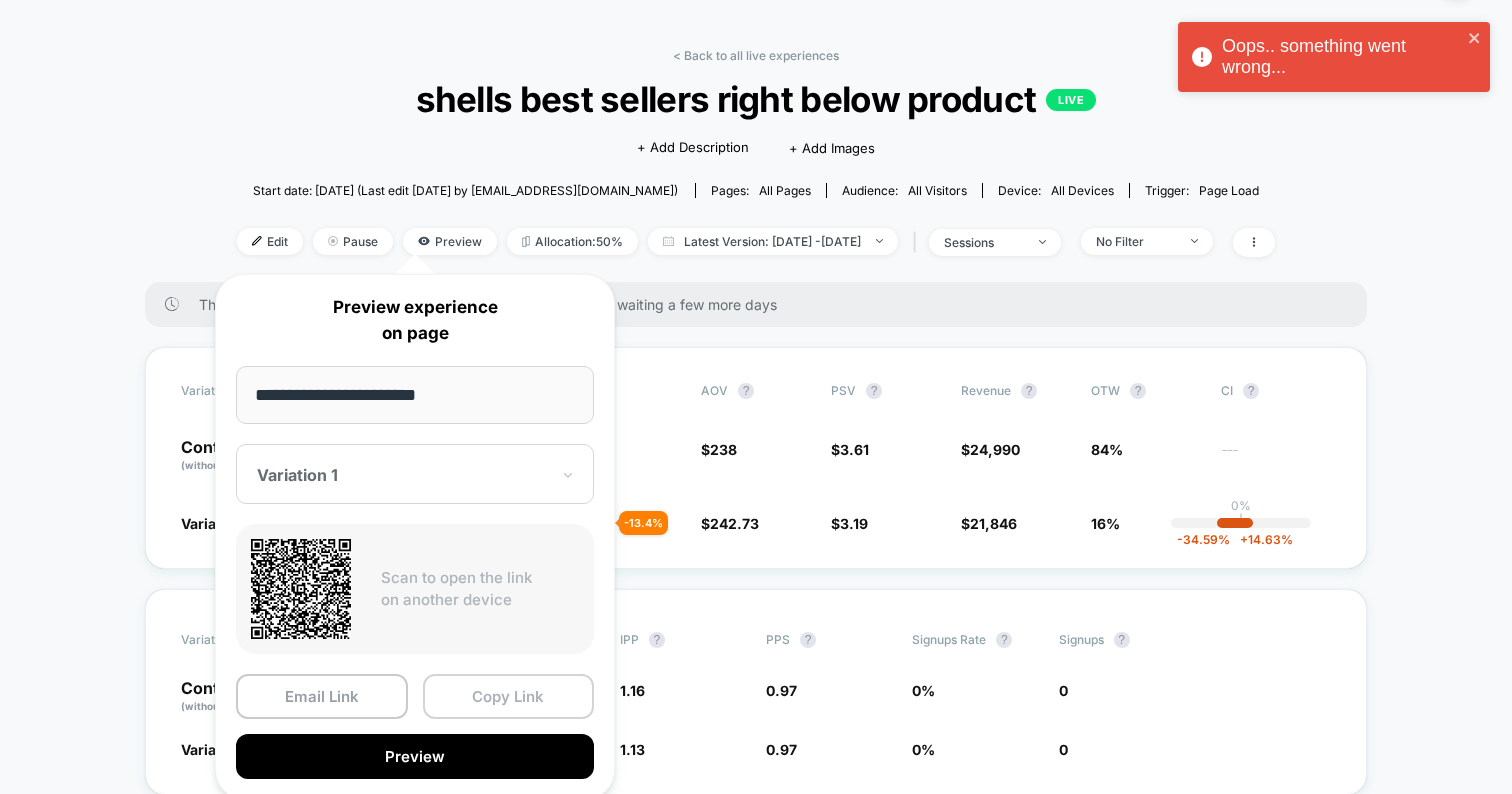click on "Copy Link" at bounding box center [509, 696] 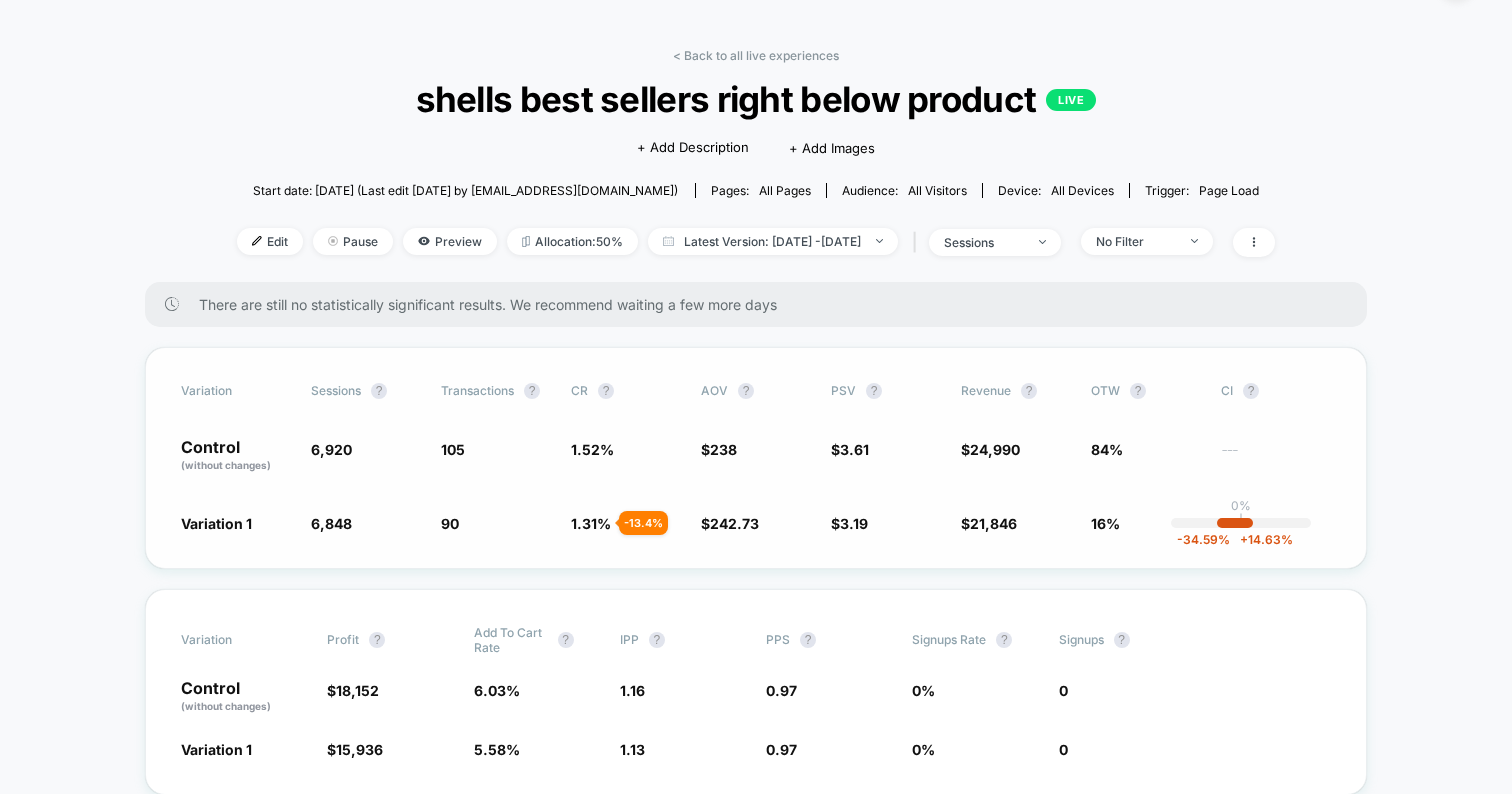 click on "6,920" 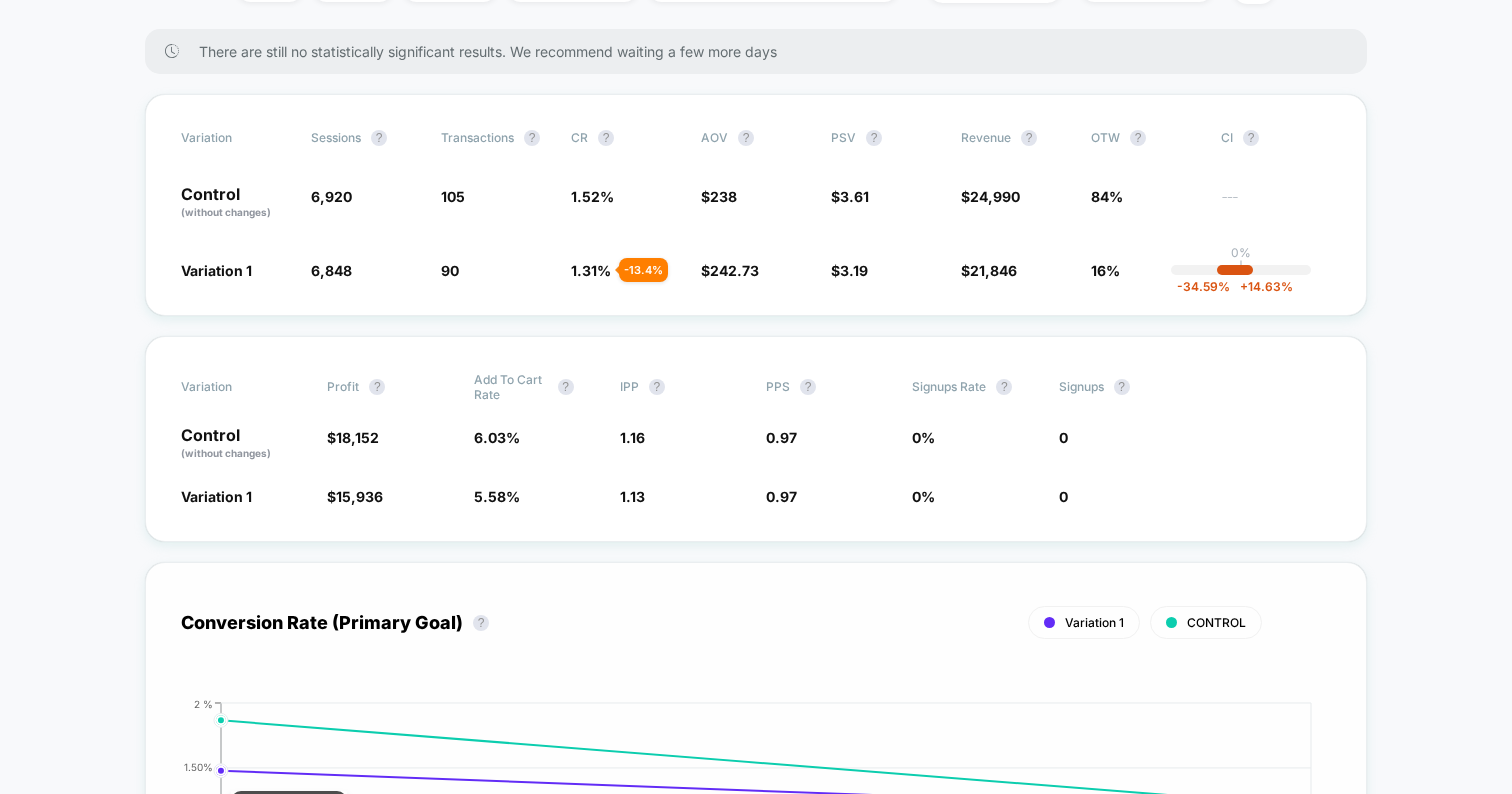 scroll, scrollTop: 0, scrollLeft: 0, axis: both 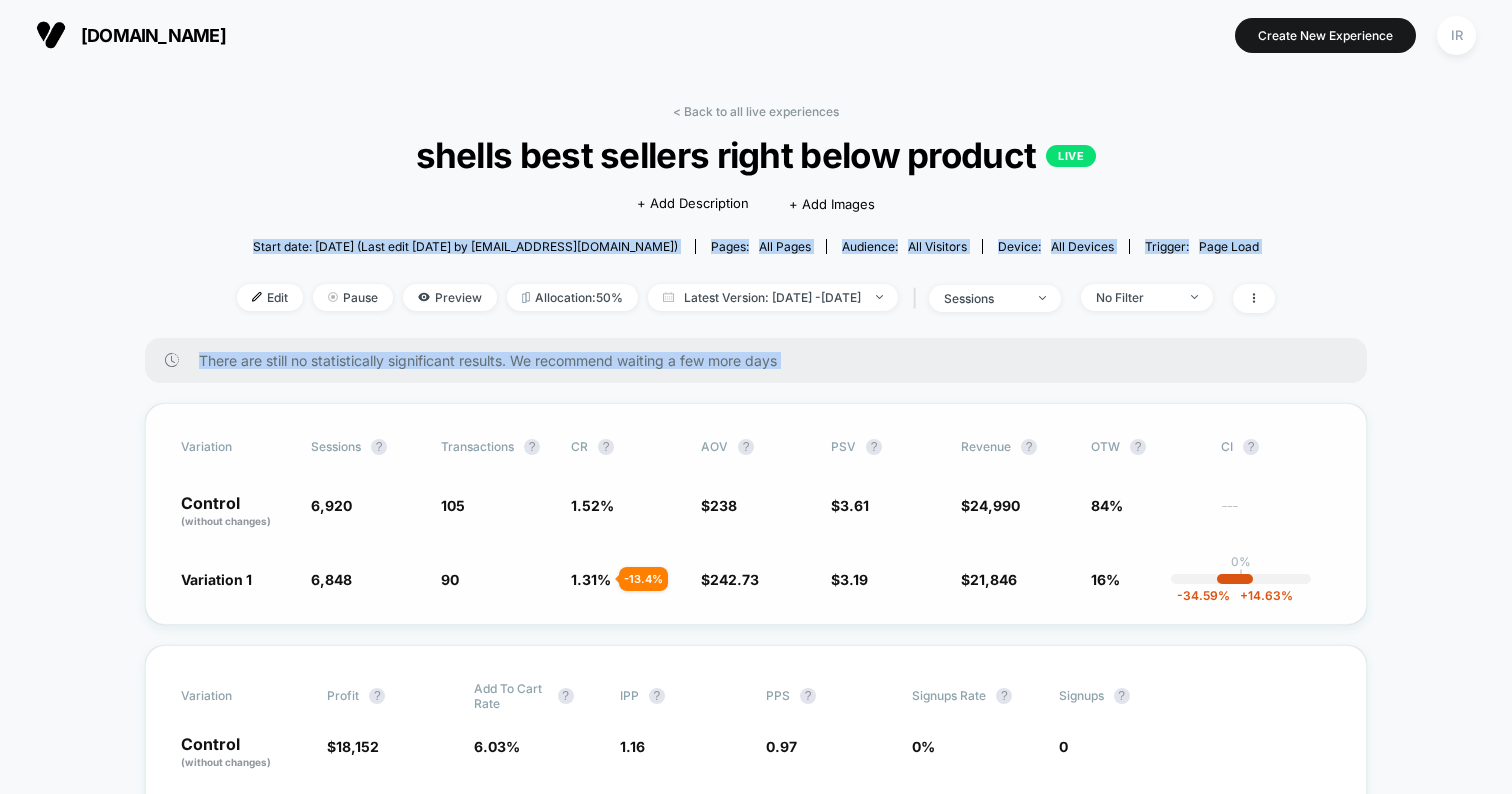 drag, startPoint x: 233, startPoint y: 244, endPoint x: 1321, endPoint y: 568, distance: 1135.218 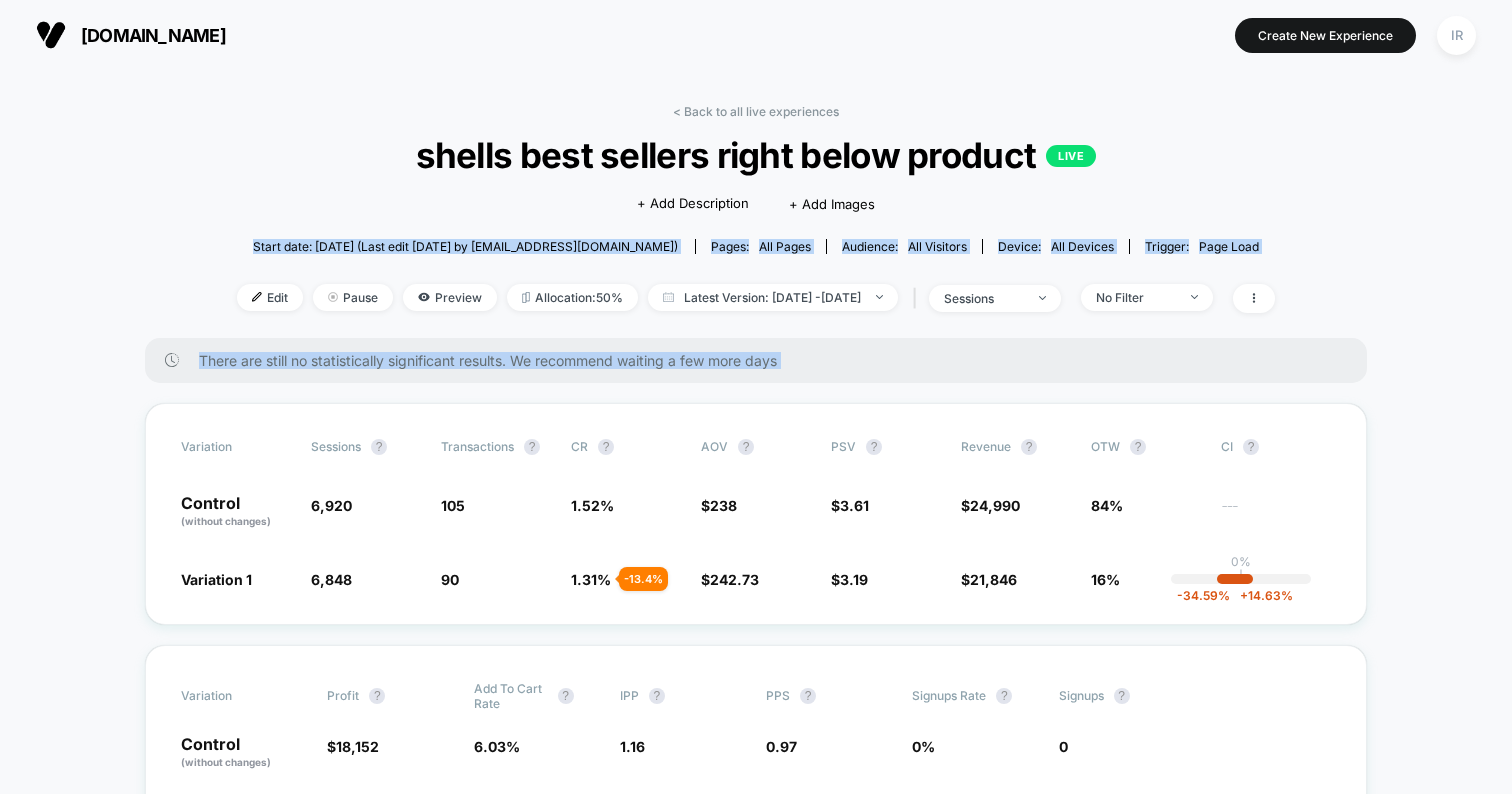 click on "< Back to all live experiences  shells best sellers right below product LIVE Click to edit experience details + Add Description + Add Images Start date: [DATE] (Last edit [DATE] by [EMAIL_ADDRESS][DOMAIN_NAME]) Pages: all pages Audience: All Visitors Device: all devices Trigger: Page Load Edit Pause  Preview Allocation:  50% Latest Version:     [DATE]    -    [DATE] |   sessions   No Filter There are still no statistically significant results. We recommend waiting a few more days Variation Sessions ? Transactions ? CR ? AOV ? PSV ? Revenue ? OTW ? CI ? Control (without changes) 6,920 105 1.52 % $ 238 $ 3.61 $ 24,990 84% --- Variation 1 6,848 - 1 % 90 - 13.4 % 1.31 % - 13.4 % $ 242.73 + 2 % $ 3.19 - 11.7 % $ 21,846 - 11.7 % 16% 0% | -34.59 % + 14.63 % Variation Profit ? Add To Cart Rate ? IPP ? PPS ? Signups Rate ? Signups ? Control (without changes) $ 18,152 6.03 % 1.16 0.97 0 % 0 Variation 1 $ 15,936 - 11.3 % 5.58 % - 7.4 % 1.13 - 2.5 % 0.97 + 0.15 % 0 % 0 Conversion Rate (Primary Goal) ? Variation 1 ?" at bounding box center [756, 3515] 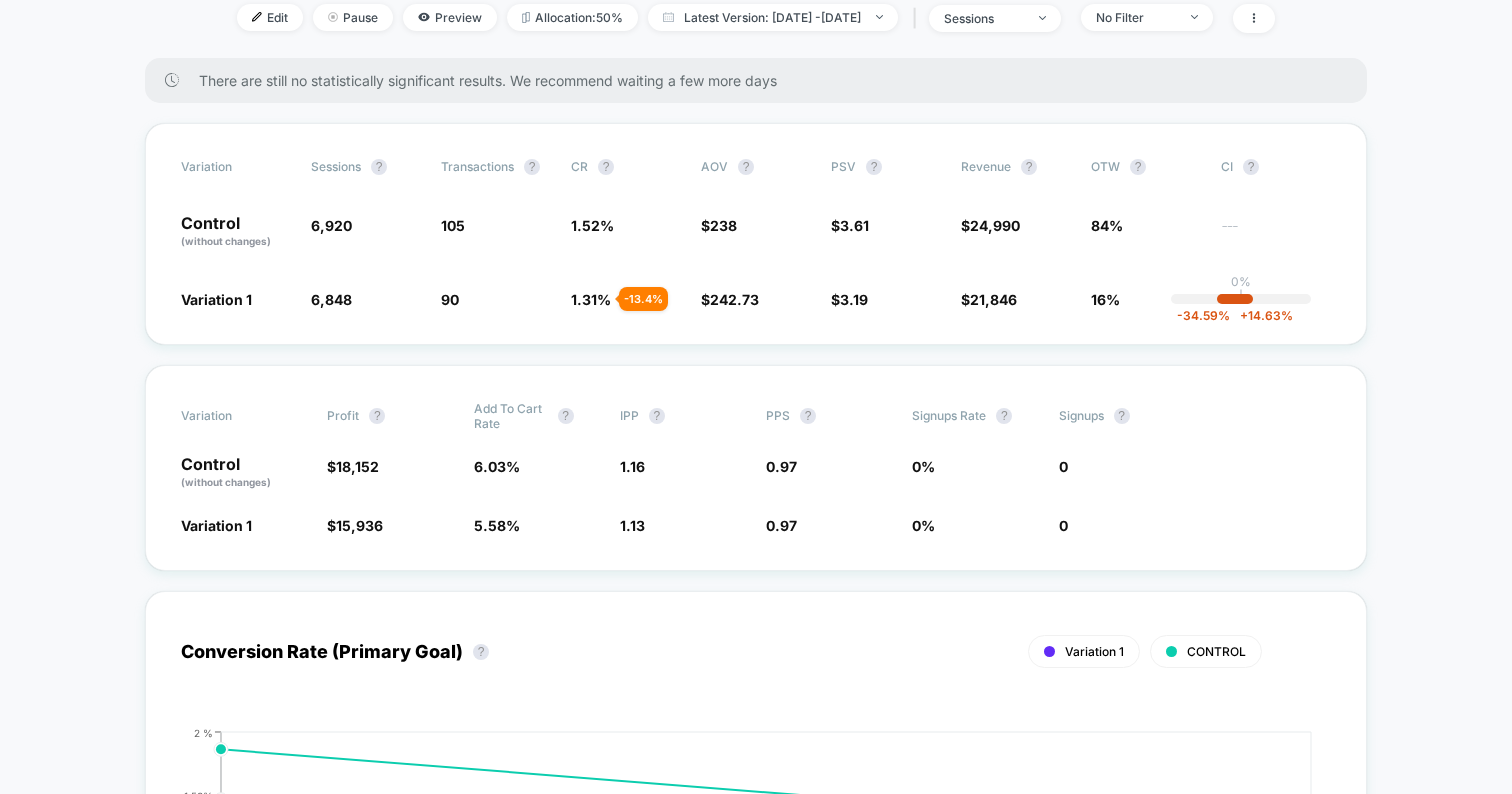 scroll, scrollTop: 281, scrollLeft: 0, axis: vertical 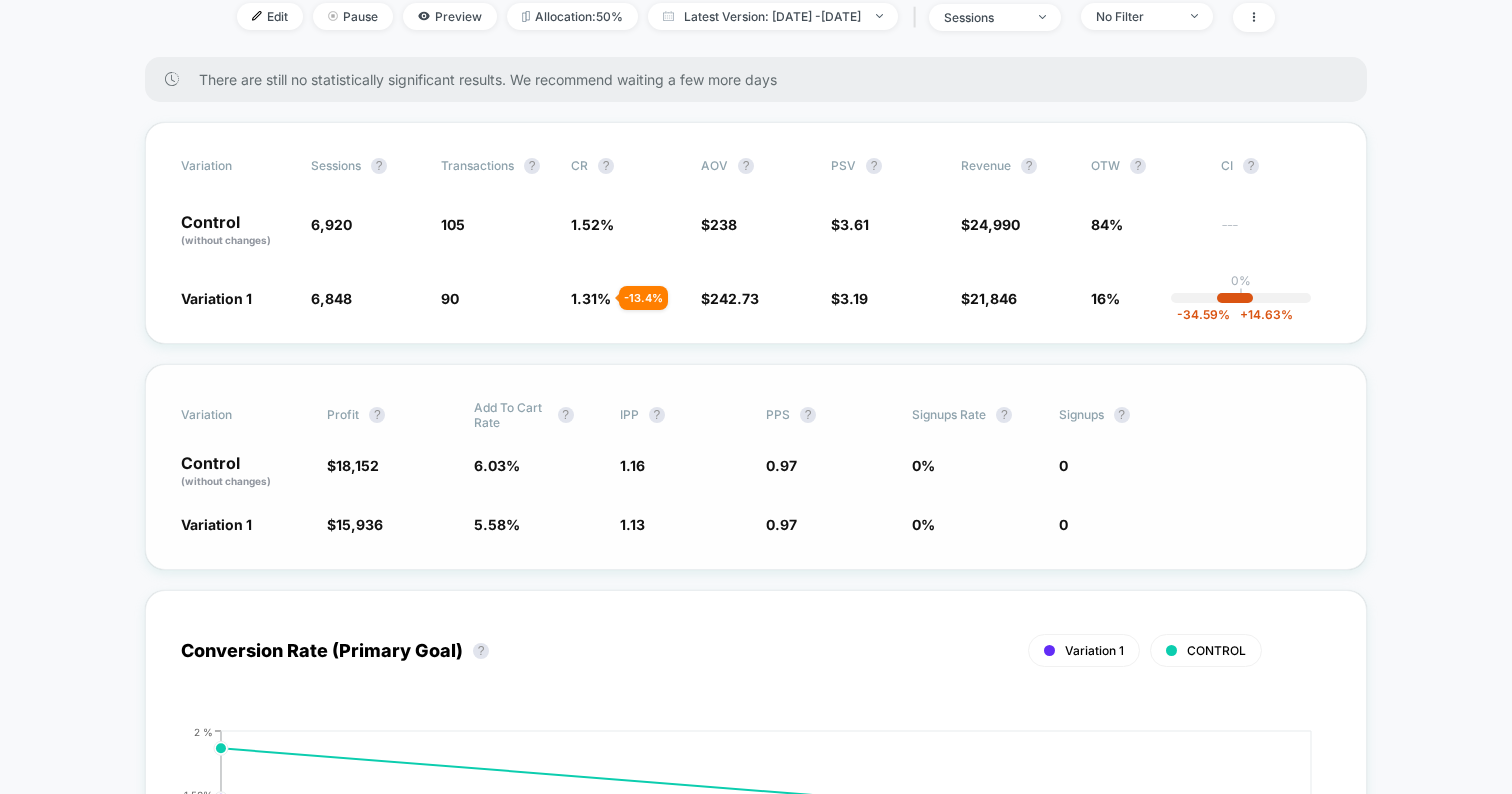drag, startPoint x: 456, startPoint y: 467, endPoint x: 552, endPoint y: 557, distance: 131.59027 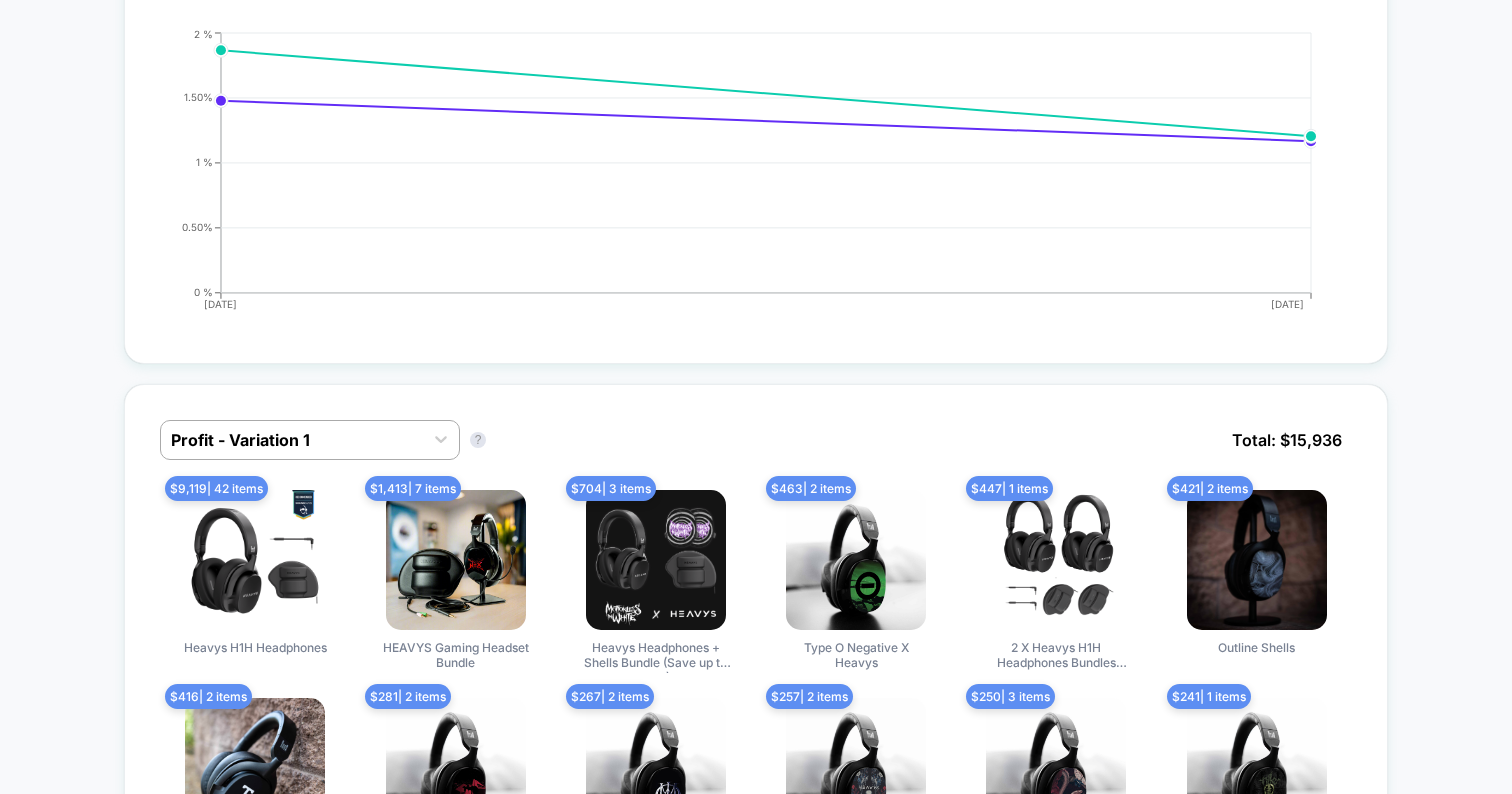 scroll, scrollTop: 0, scrollLeft: 0, axis: both 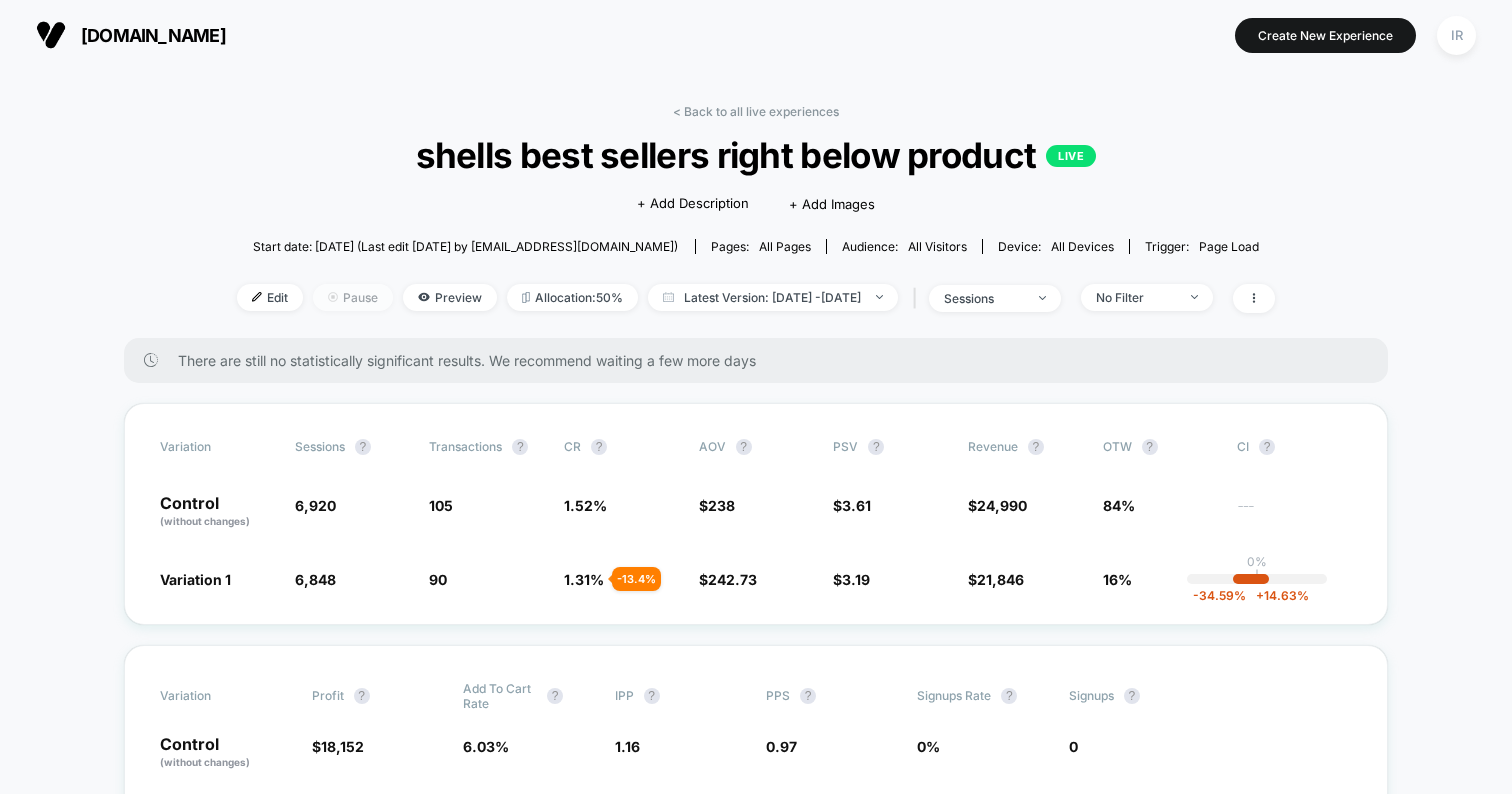 click on "Pause" at bounding box center (353, 297) 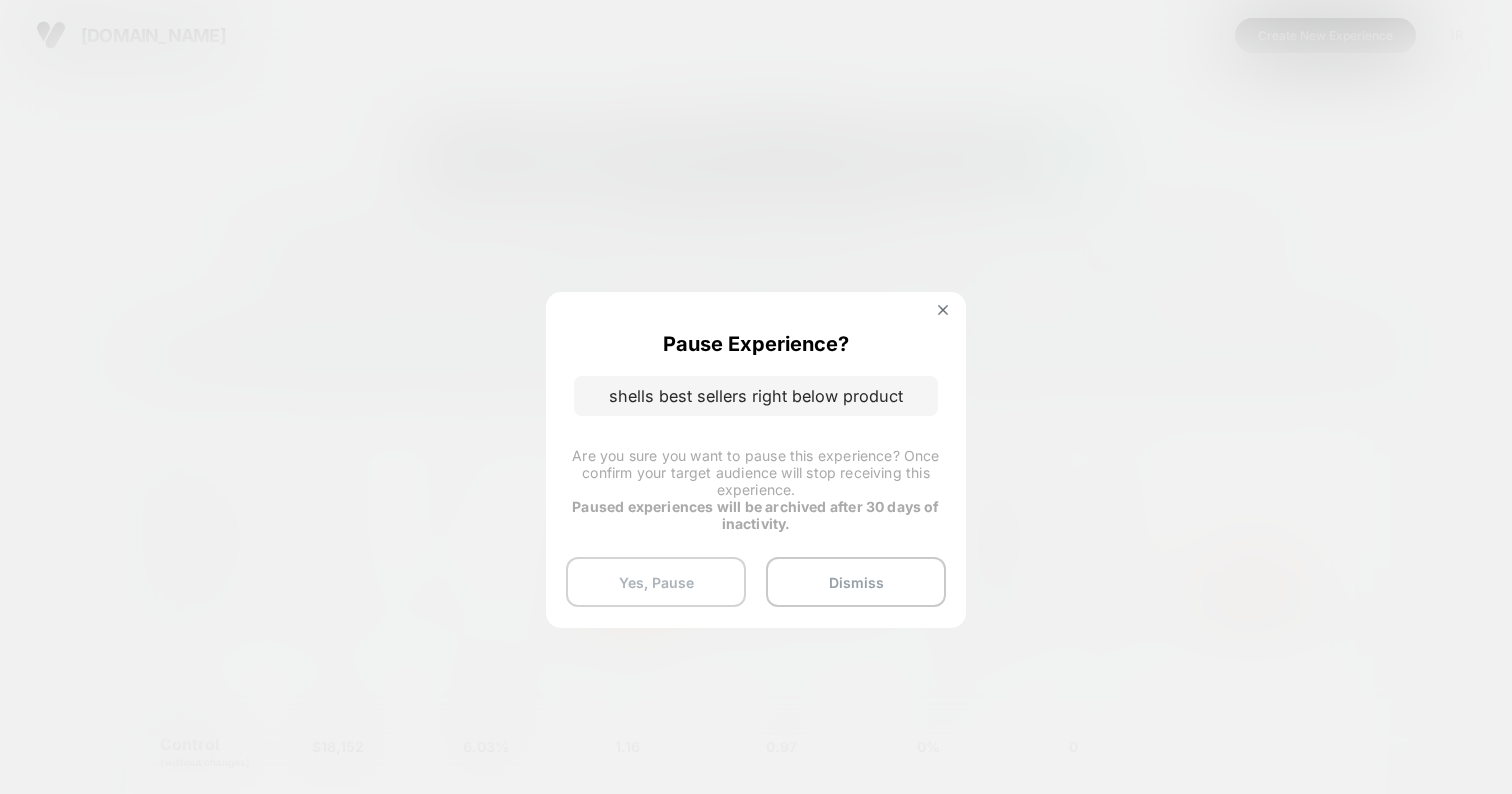 click on "Yes, Pause" at bounding box center [656, 582] 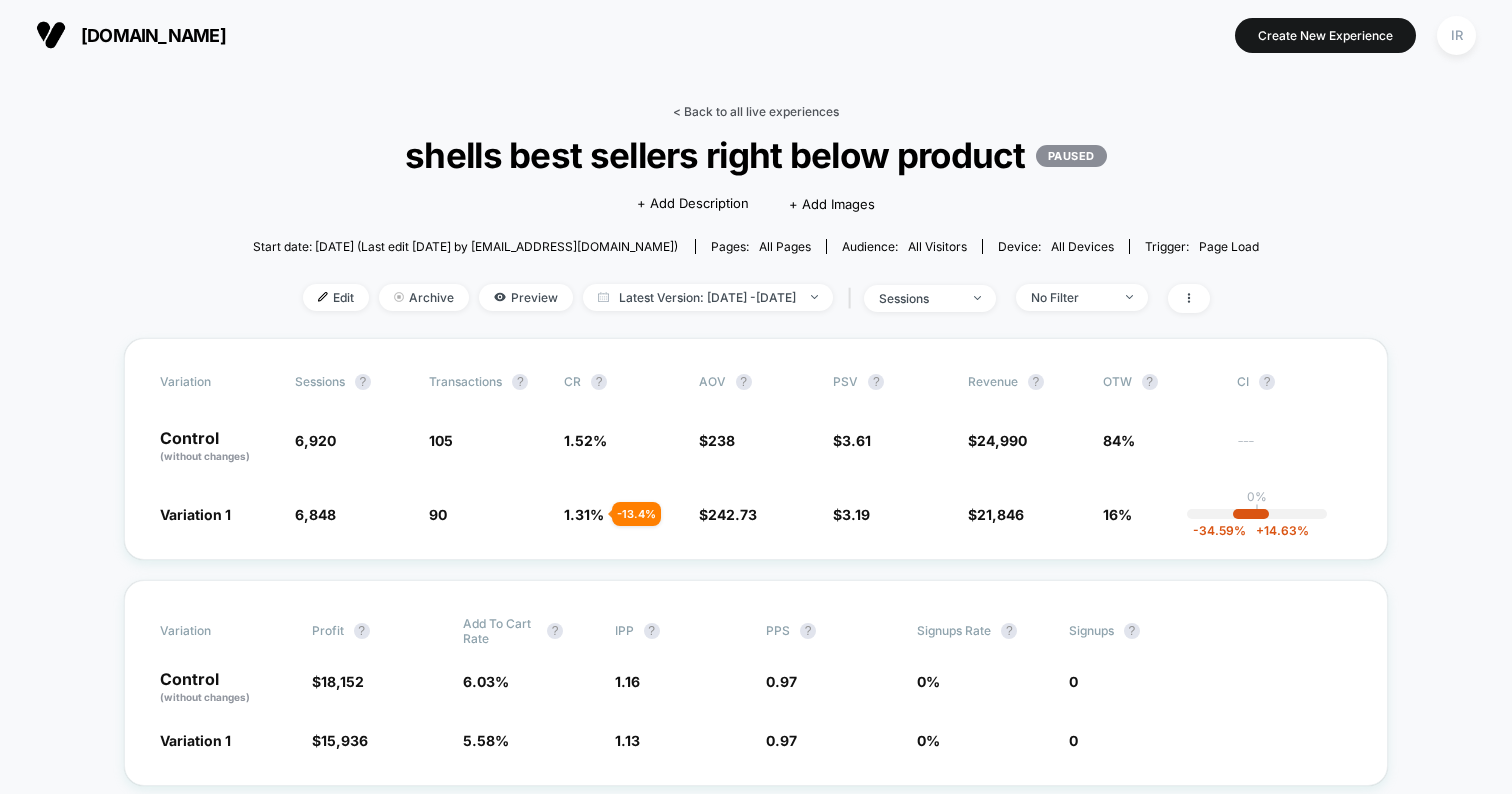 click on "< Back to all live experiences" at bounding box center [756, 111] 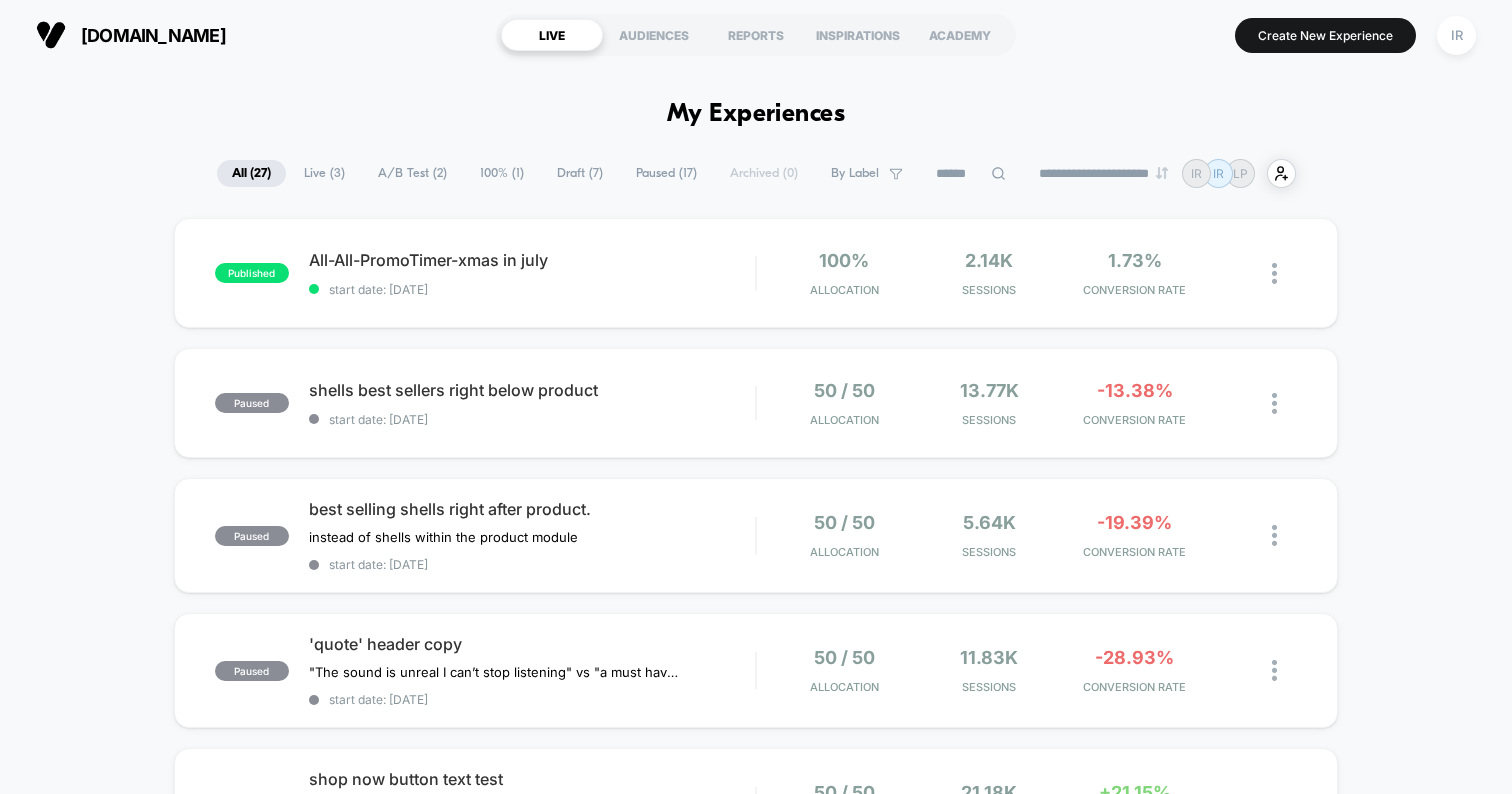 scroll, scrollTop: 0, scrollLeft: 0, axis: both 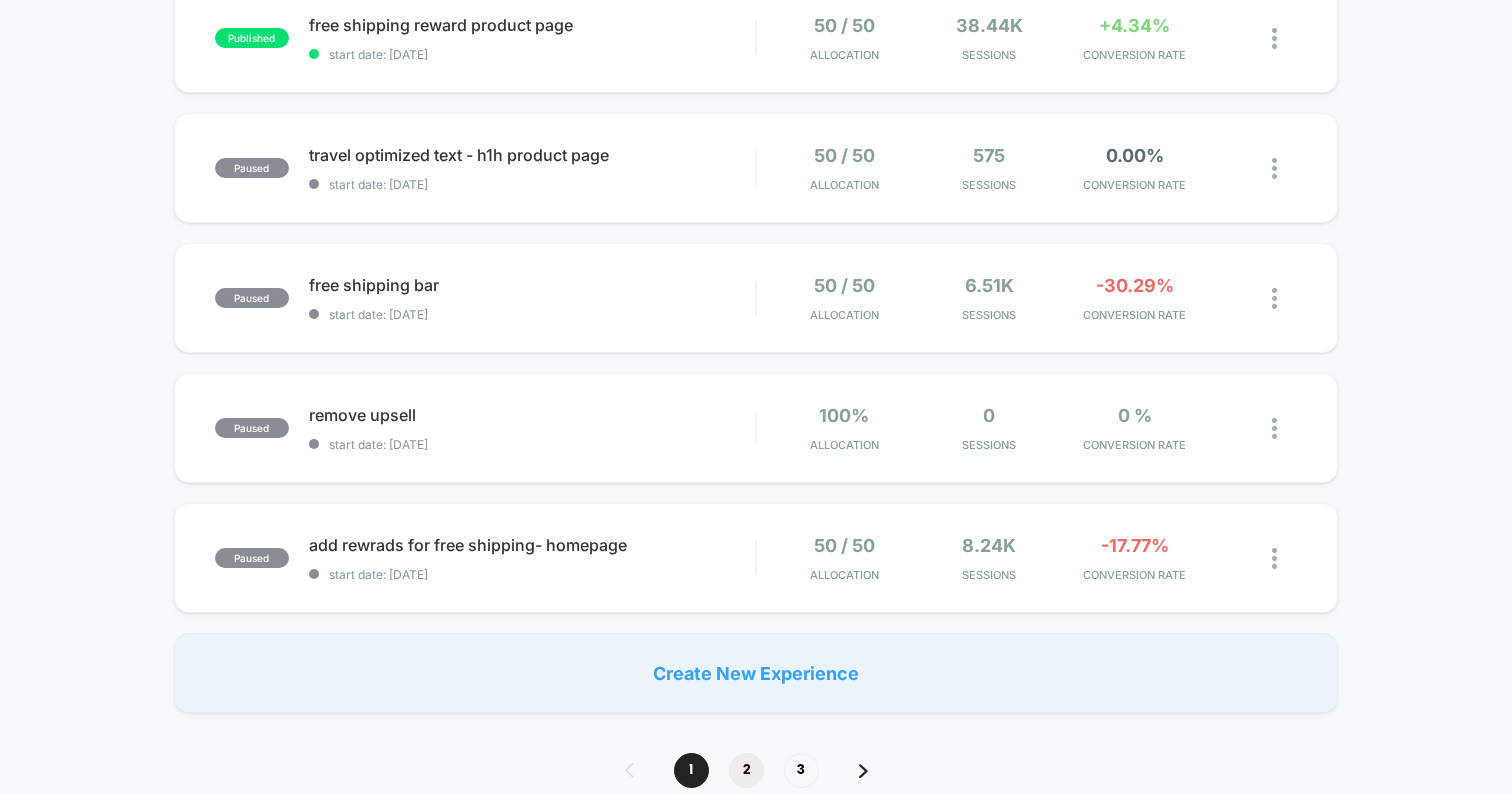 click on "2" at bounding box center [746, 770] 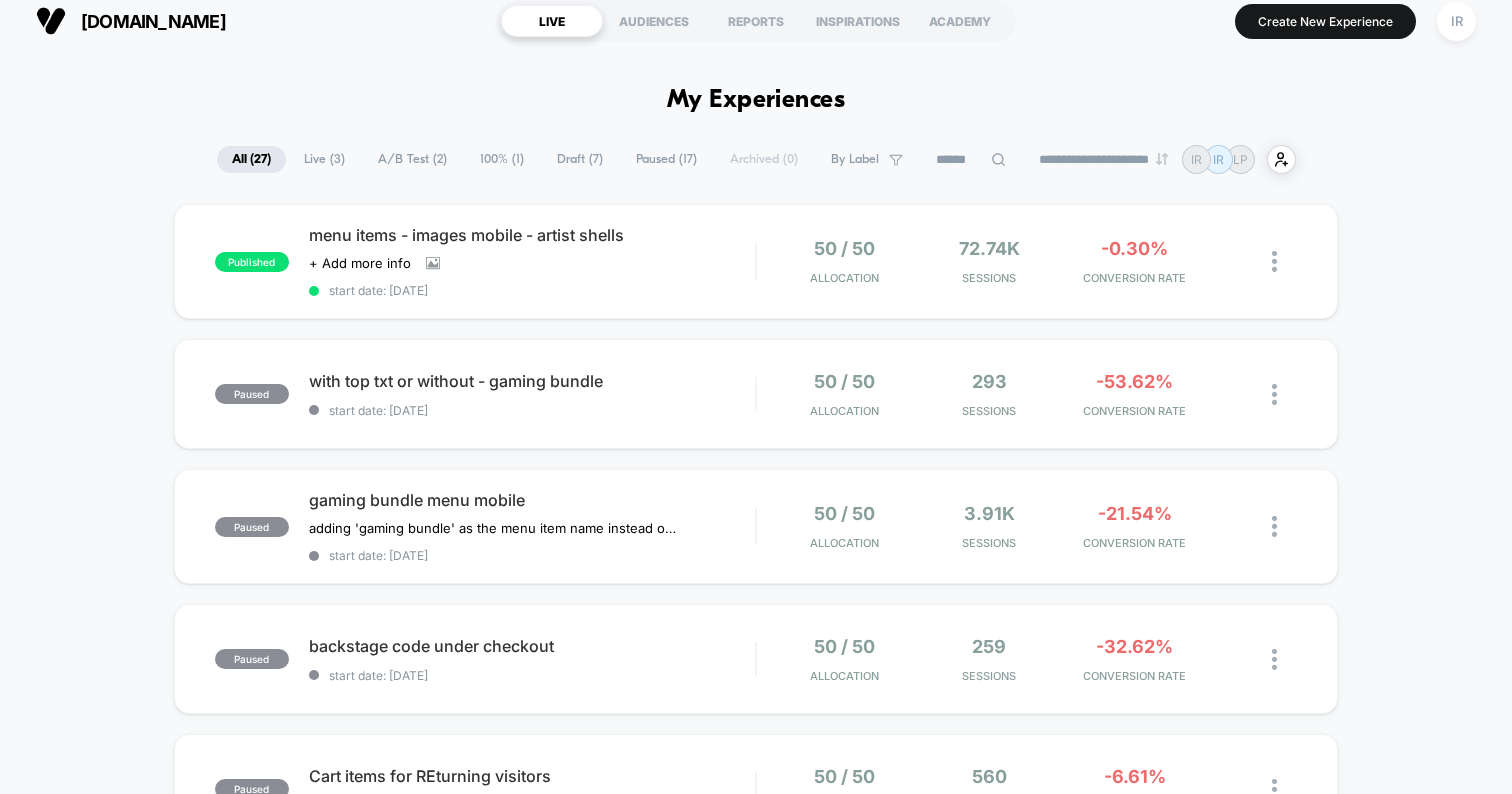 scroll, scrollTop: 1165, scrollLeft: 0, axis: vertical 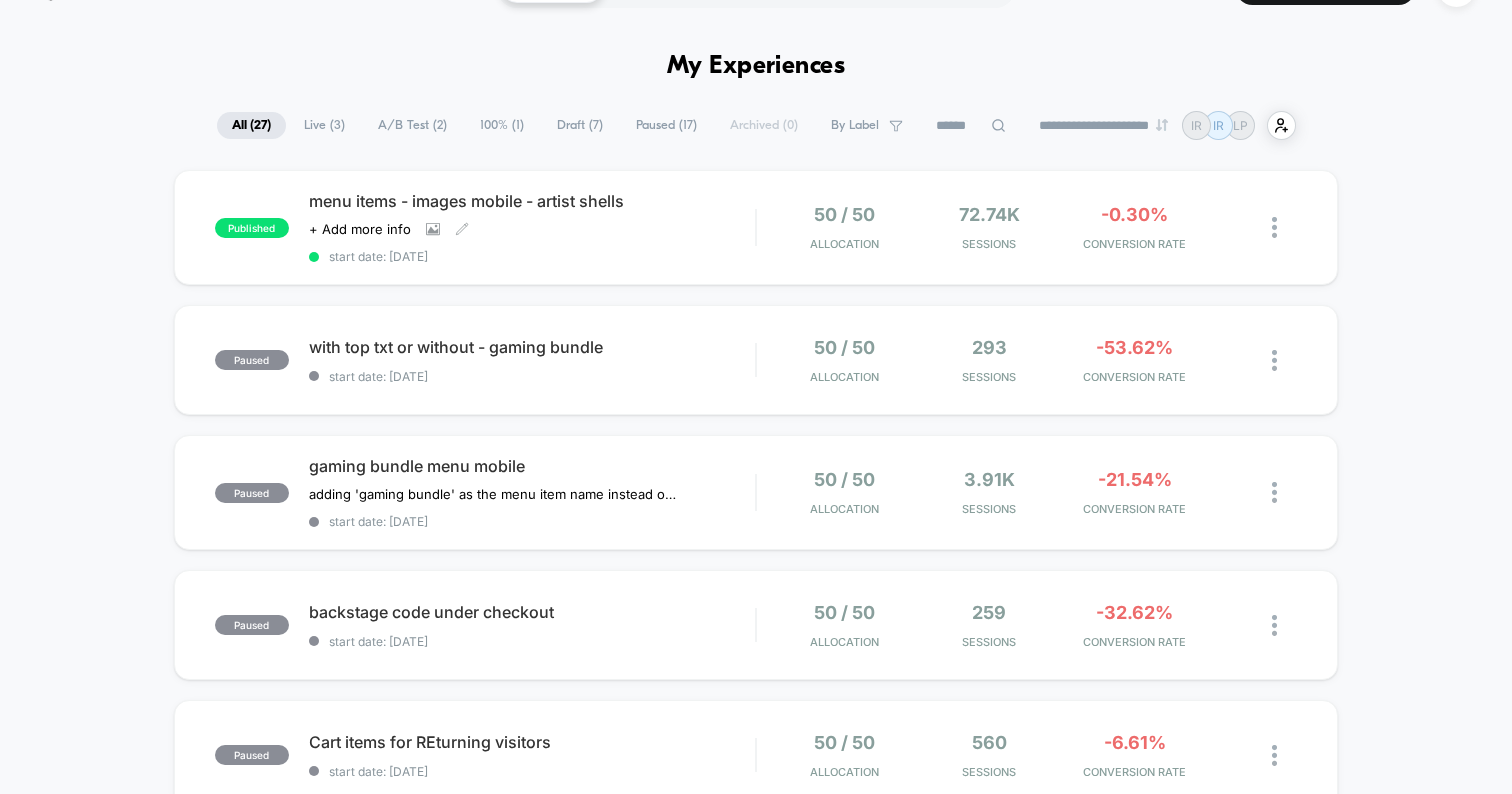 click on "start date: [DATE]" at bounding box center [532, 256] 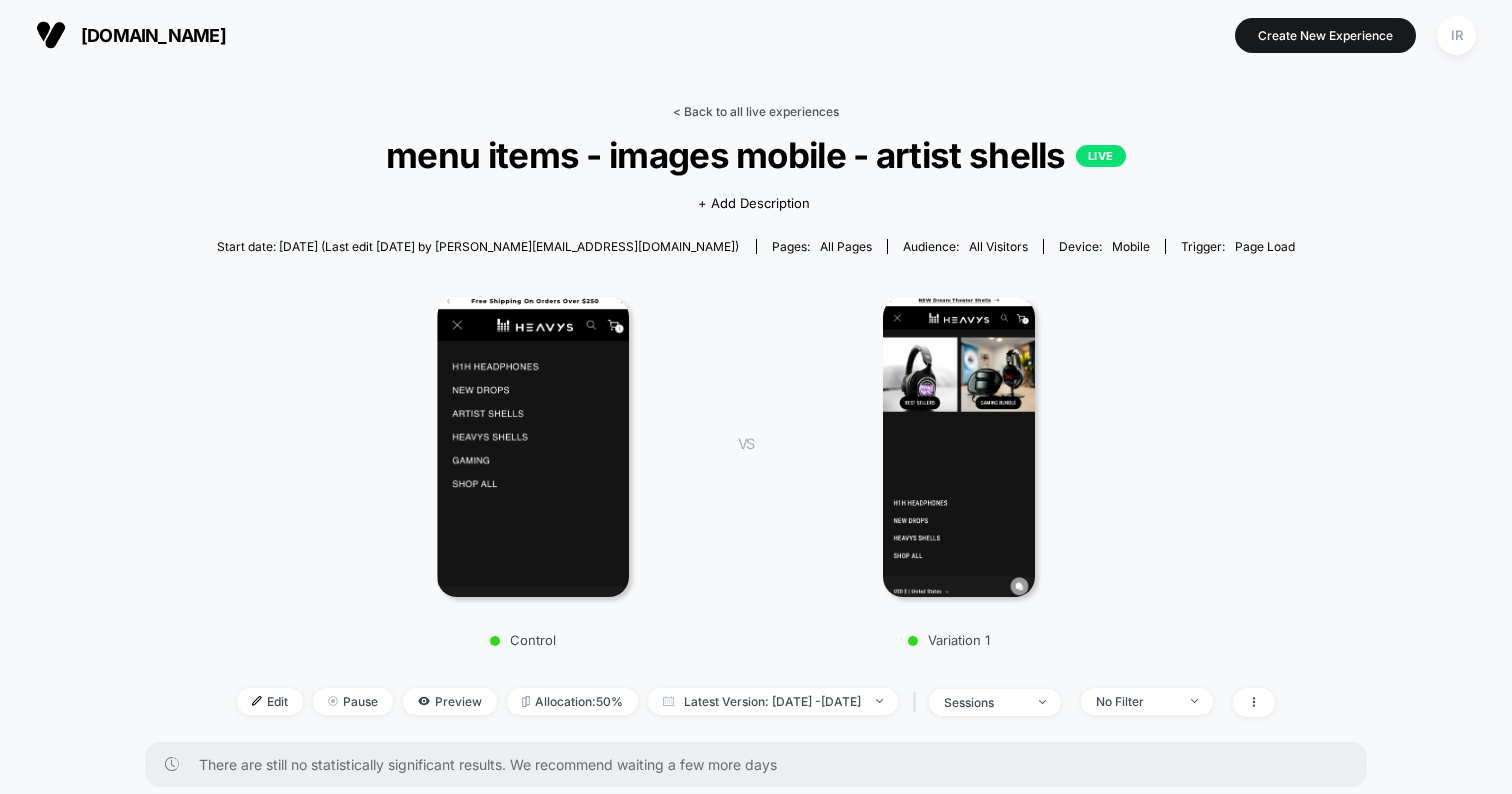 click on "< Back to all live experiences" at bounding box center (756, 111) 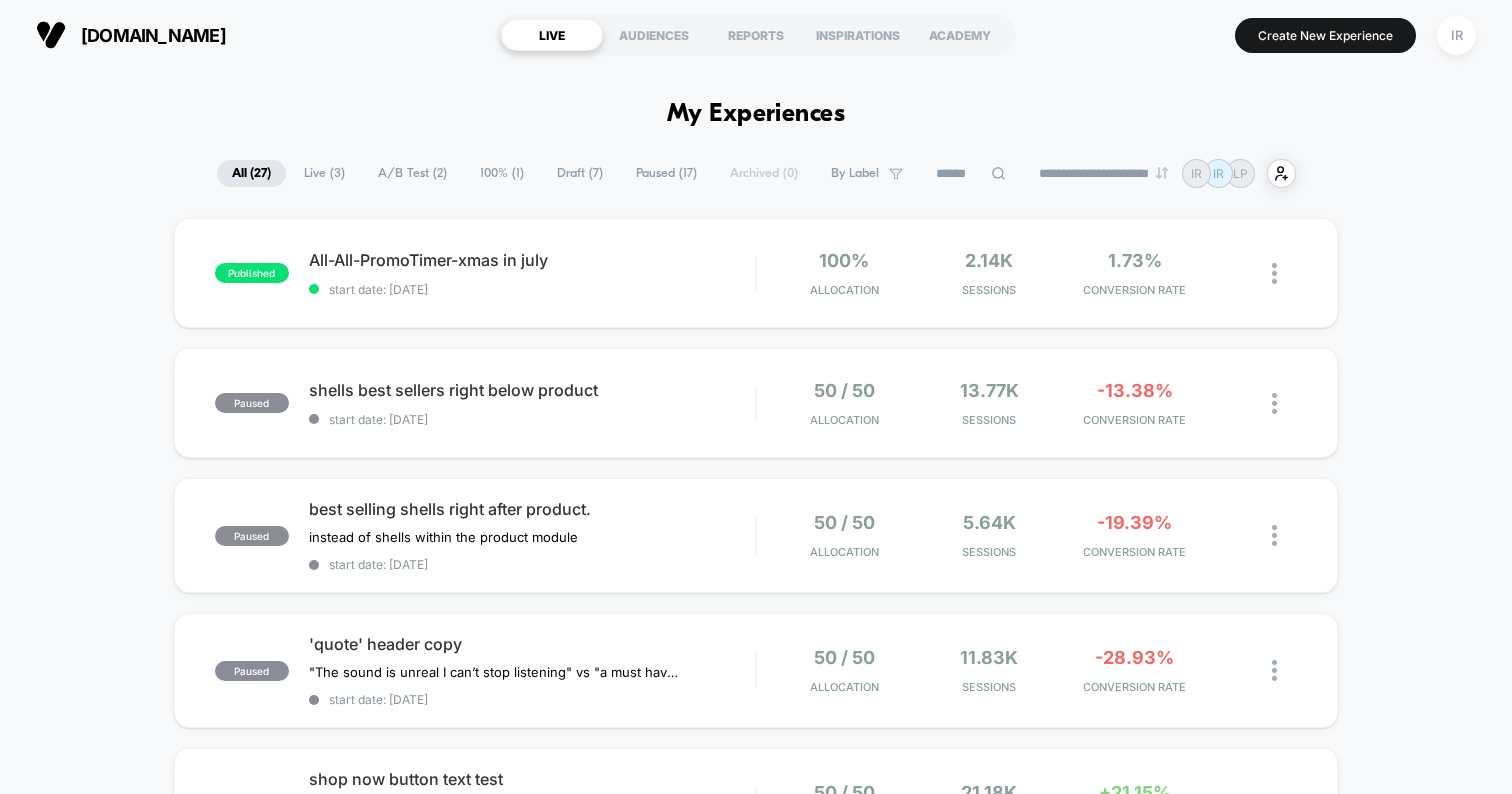 scroll, scrollTop: 0, scrollLeft: 0, axis: both 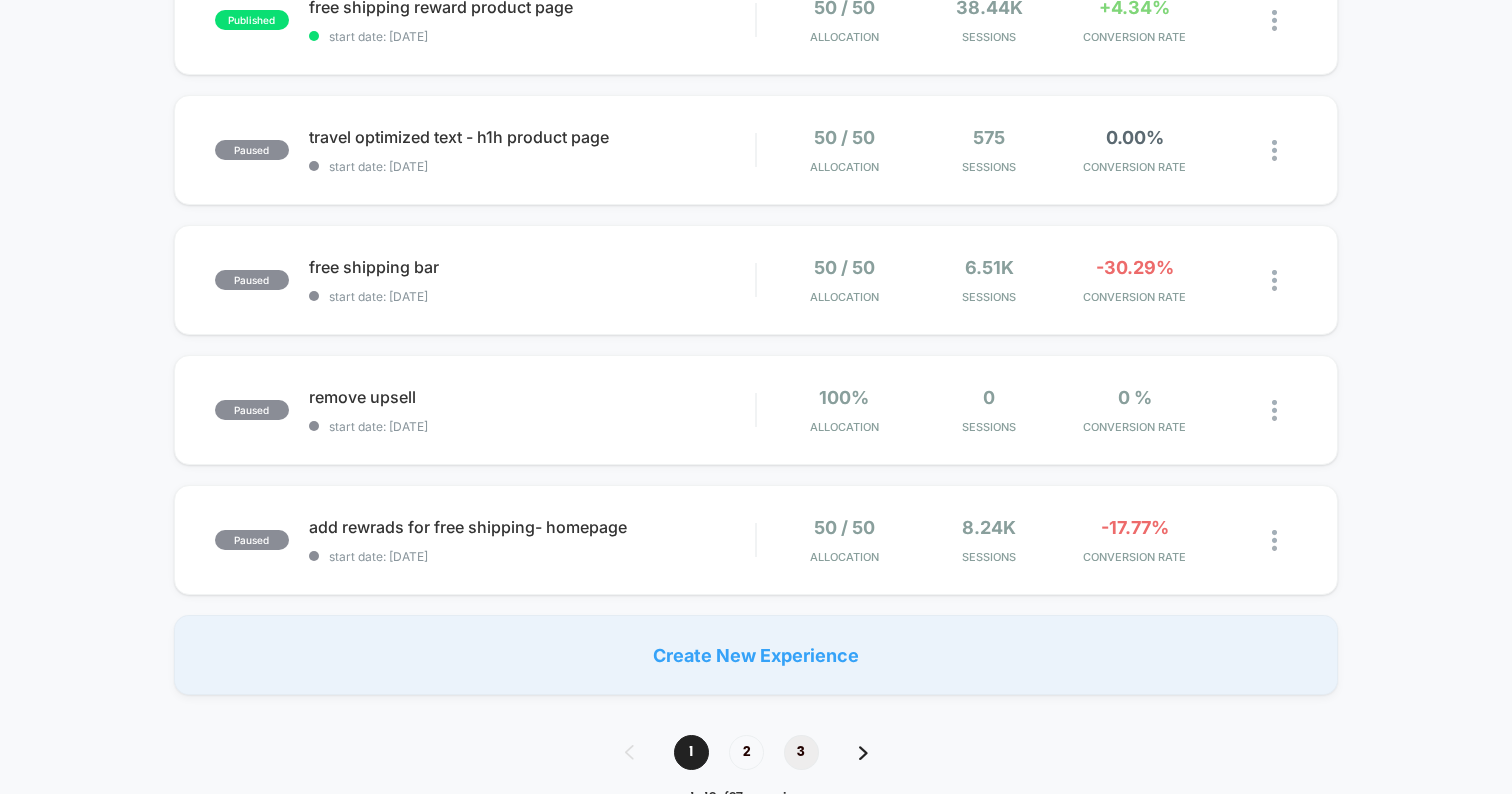 click on "3" at bounding box center (801, 752) 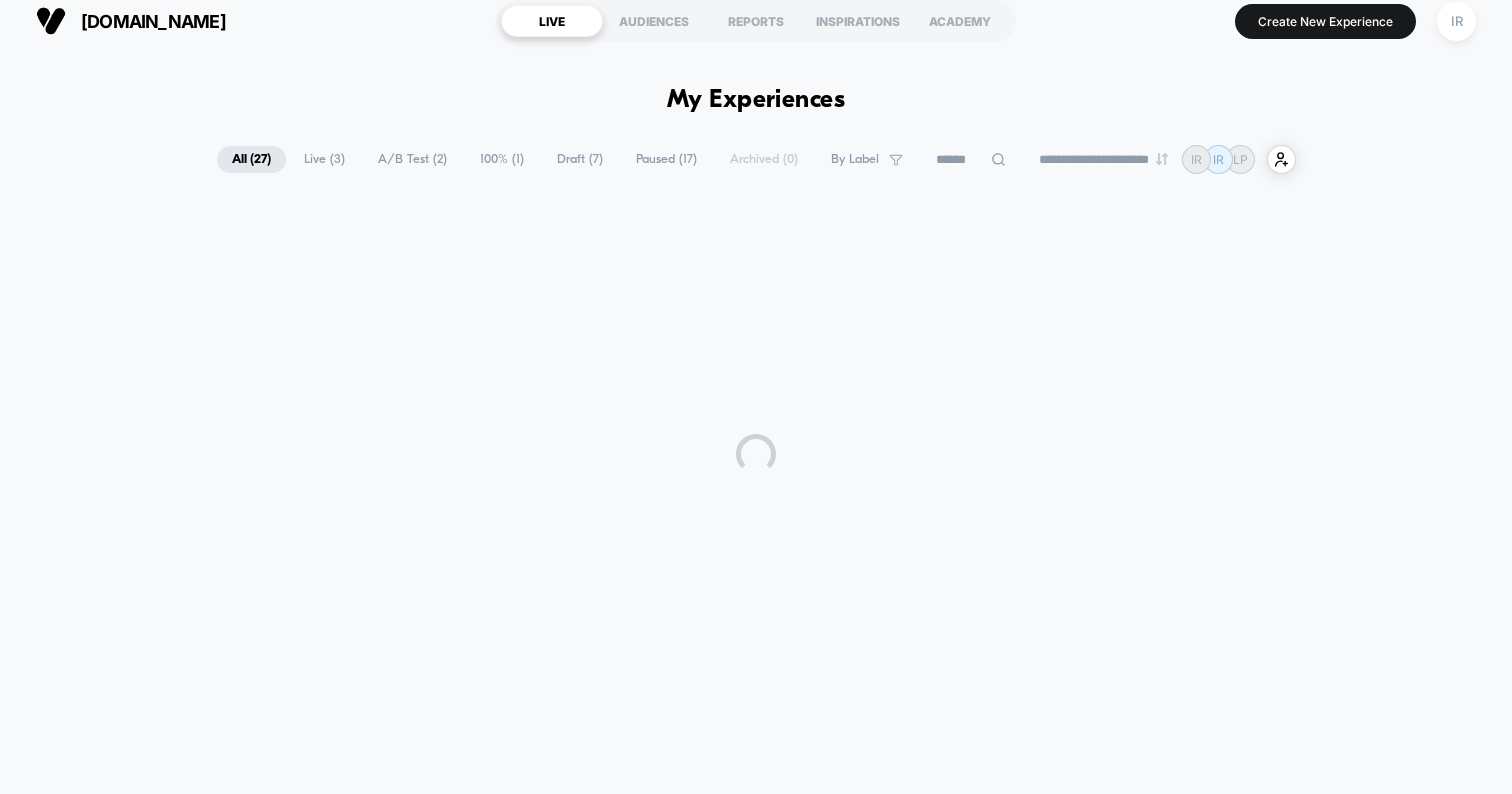 scroll, scrollTop: 1183, scrollLeft: 0, axis: vertical 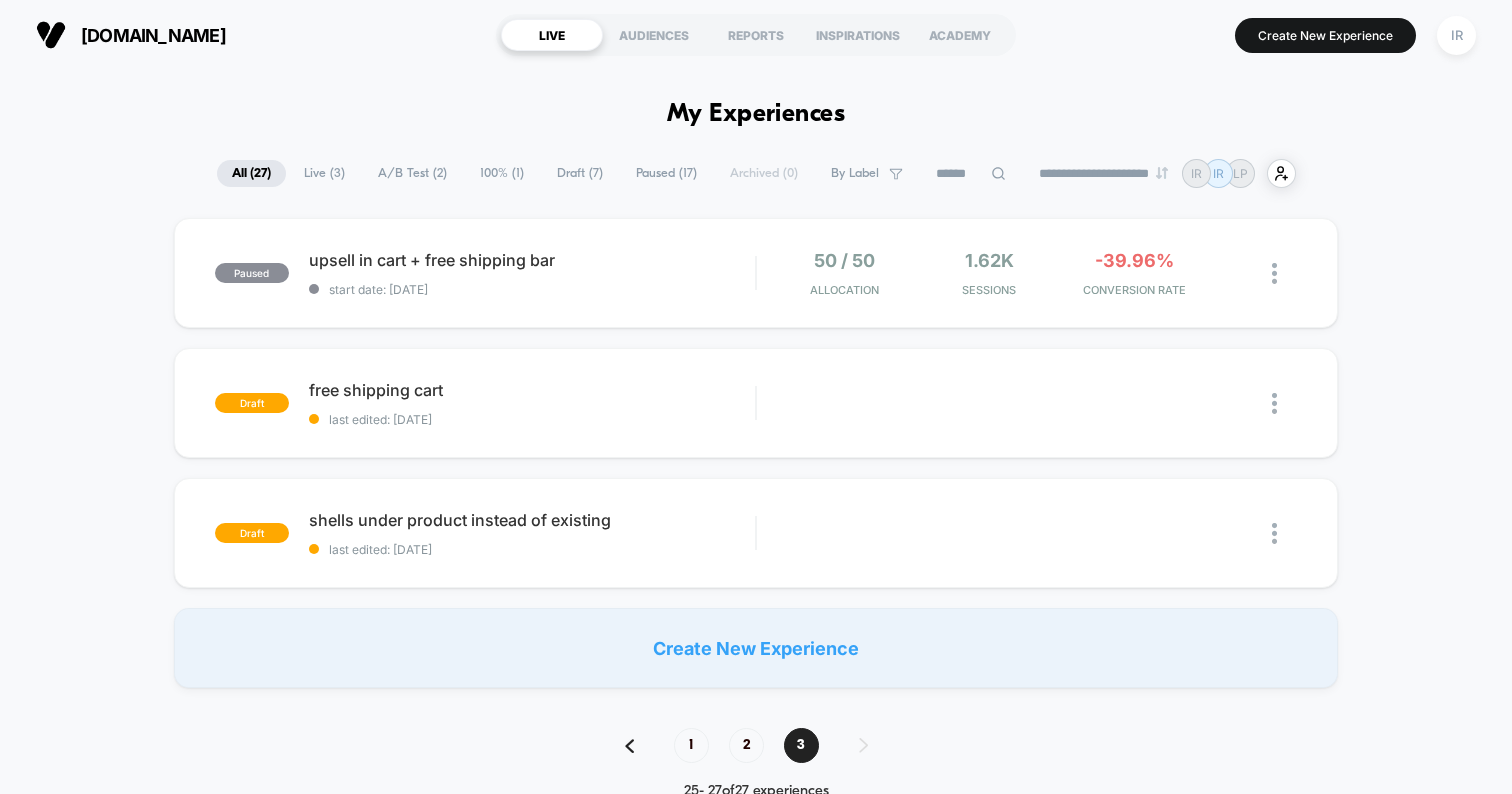 click on "1 2 3" at bounding box center [756, 745] 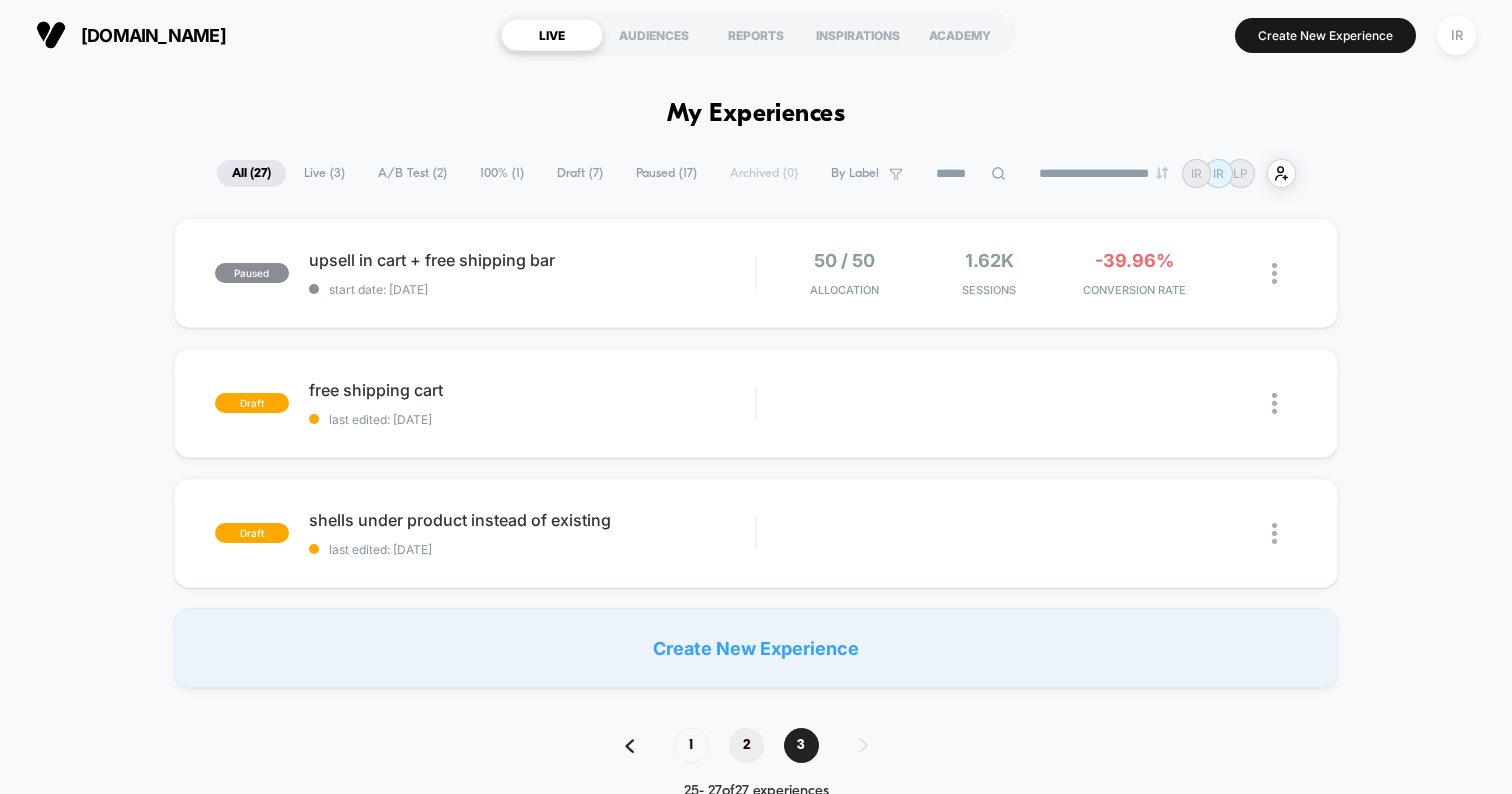 click on "2" at bounding box center (746, 745) 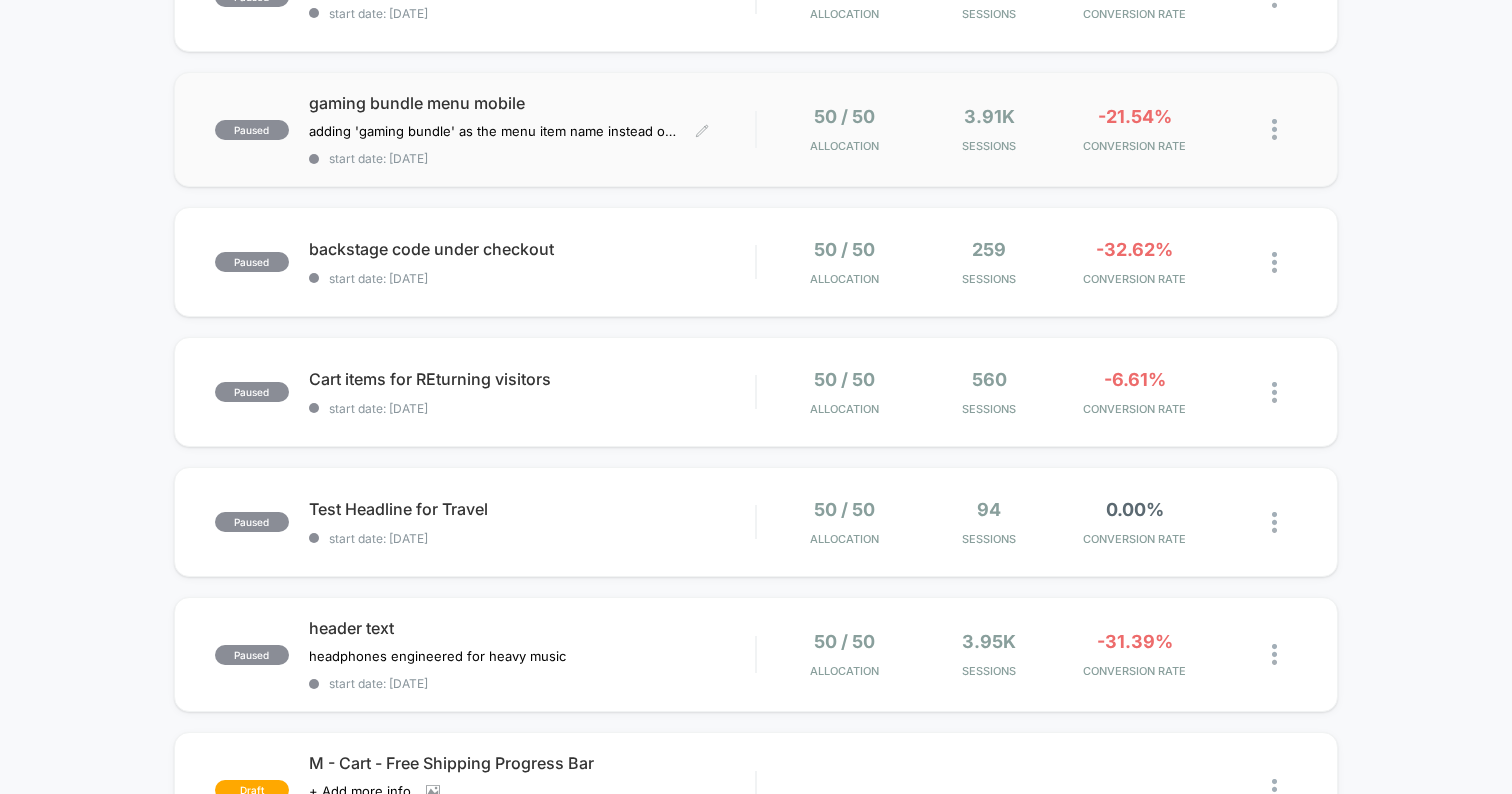 scroll, scrollTop: 0, scrollLeft: 0, axis: both 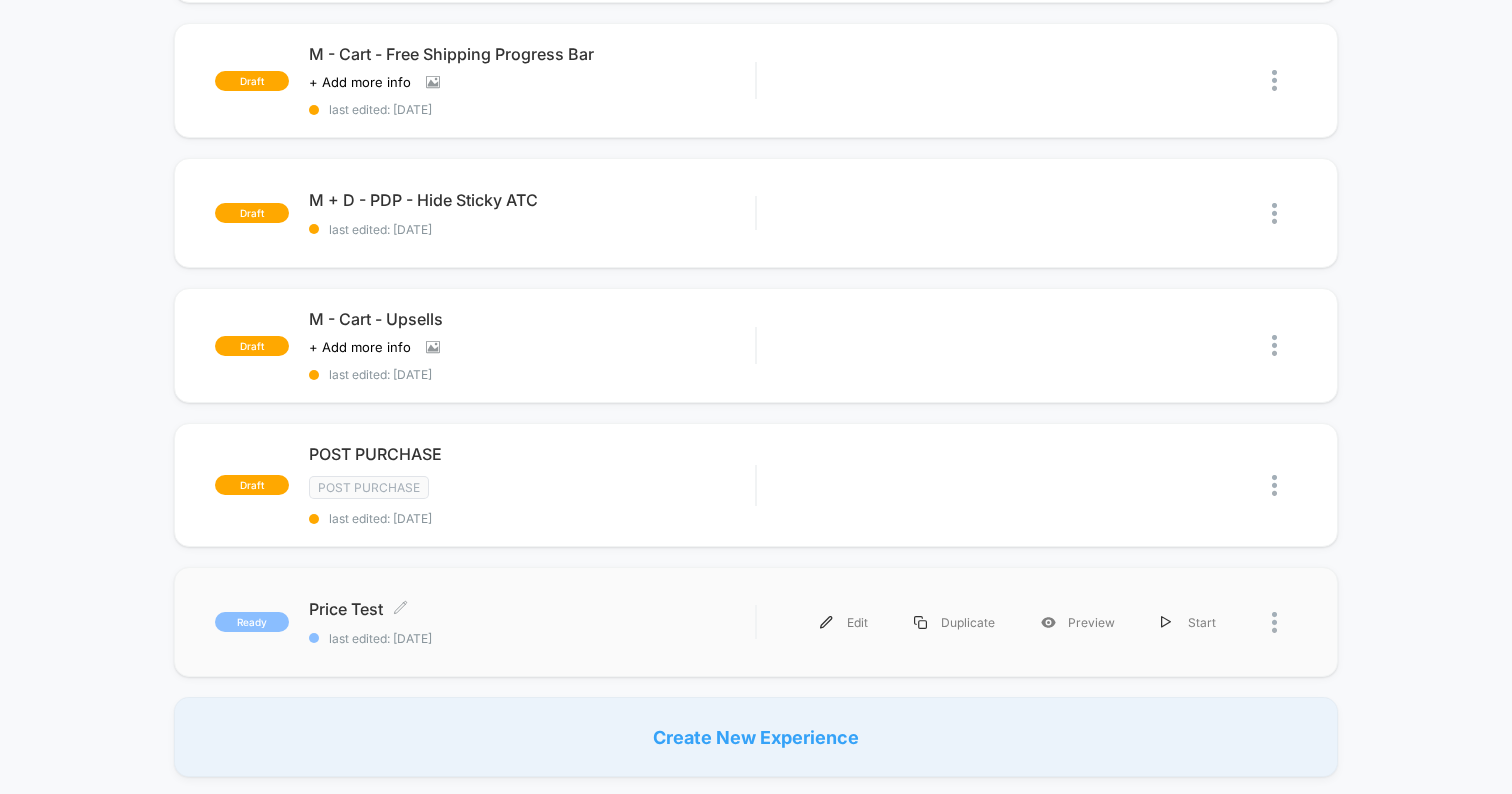 click on "Price Test Click to edit experience details" at bounding box center (532, 609) 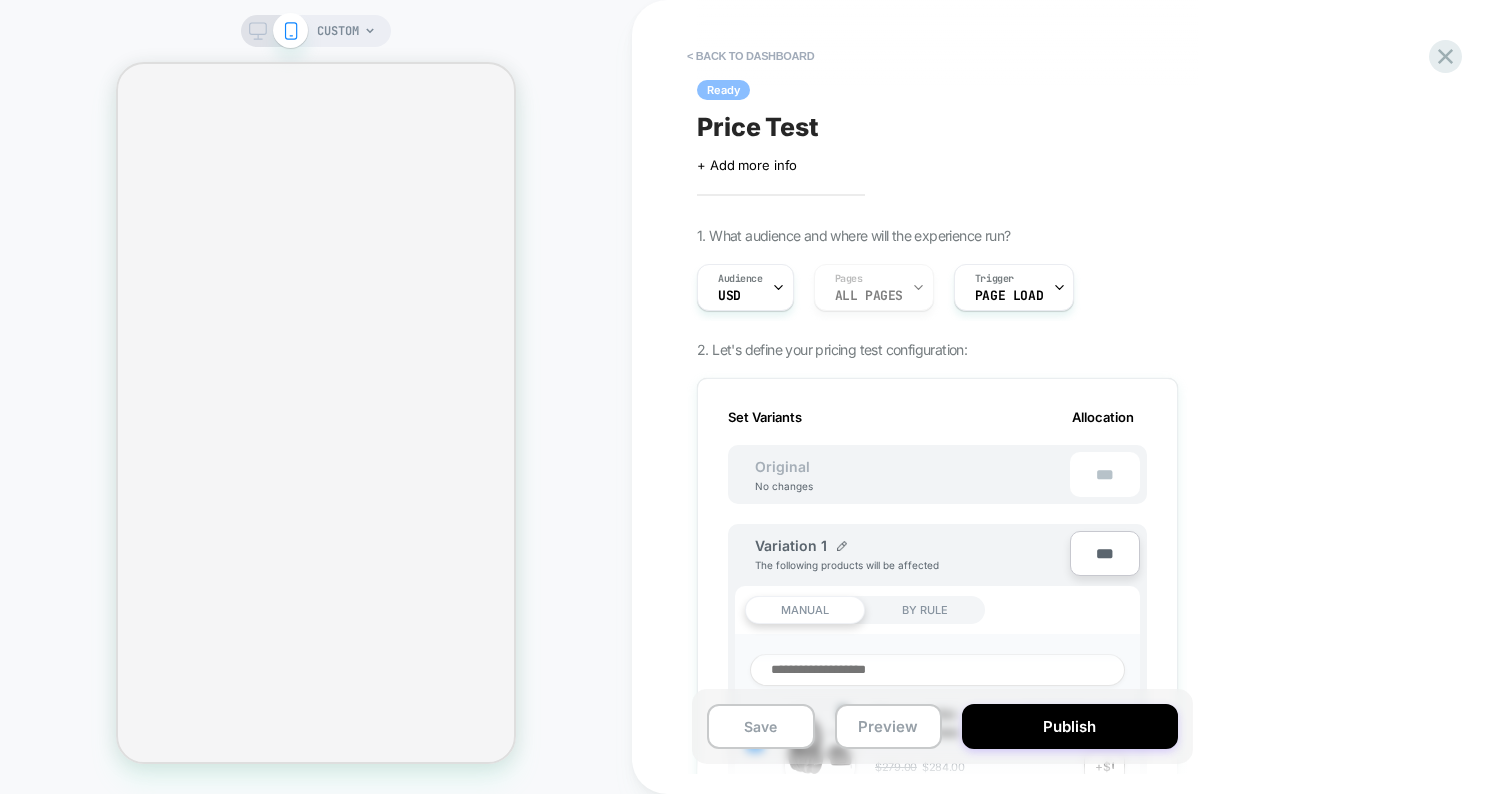 scroll, scrollTop: 0, scrollLeft: 2, axis: horizontal 